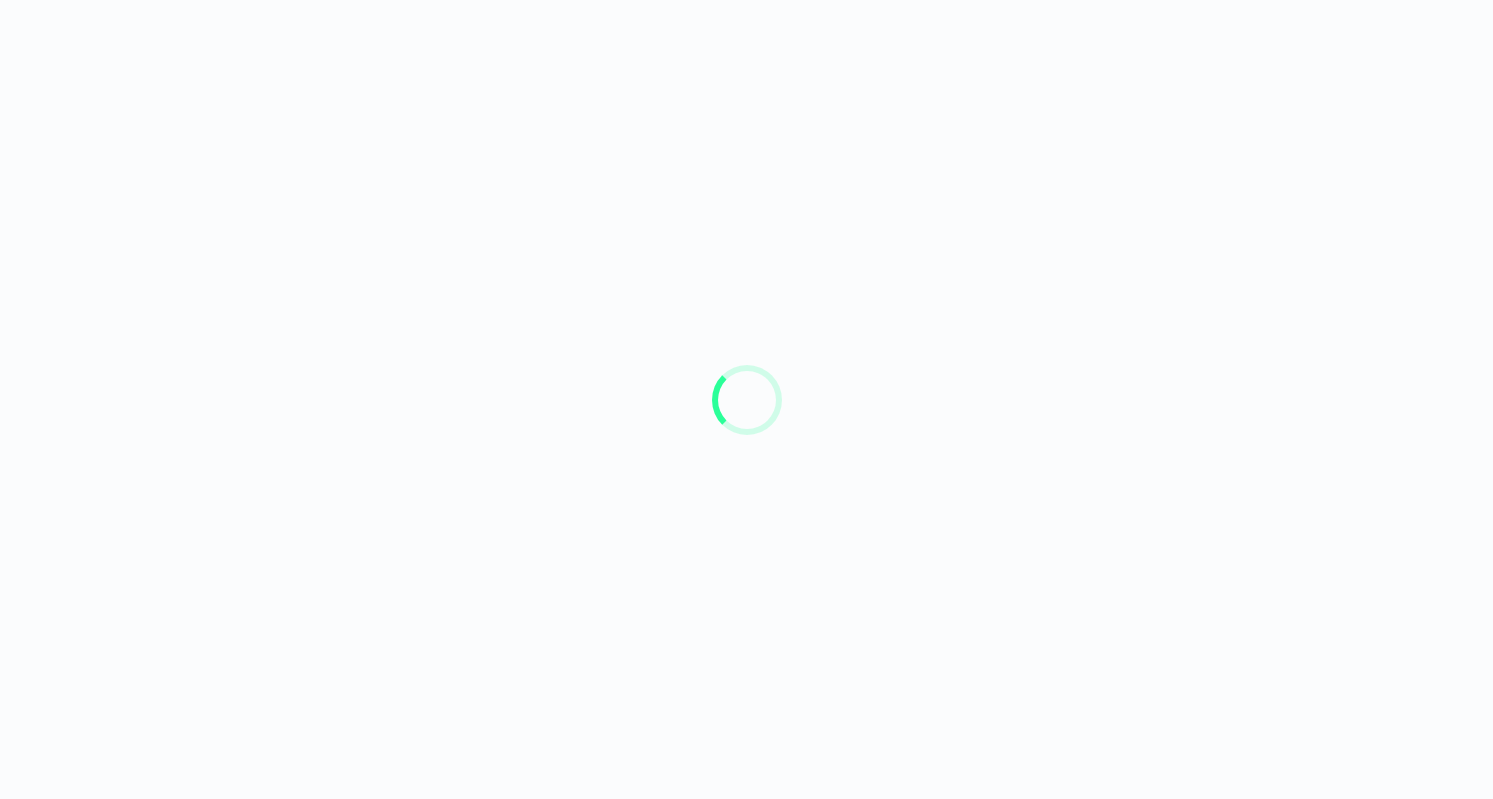 scroll, scrollTop: 0, scrollLeft: 0, axis: both 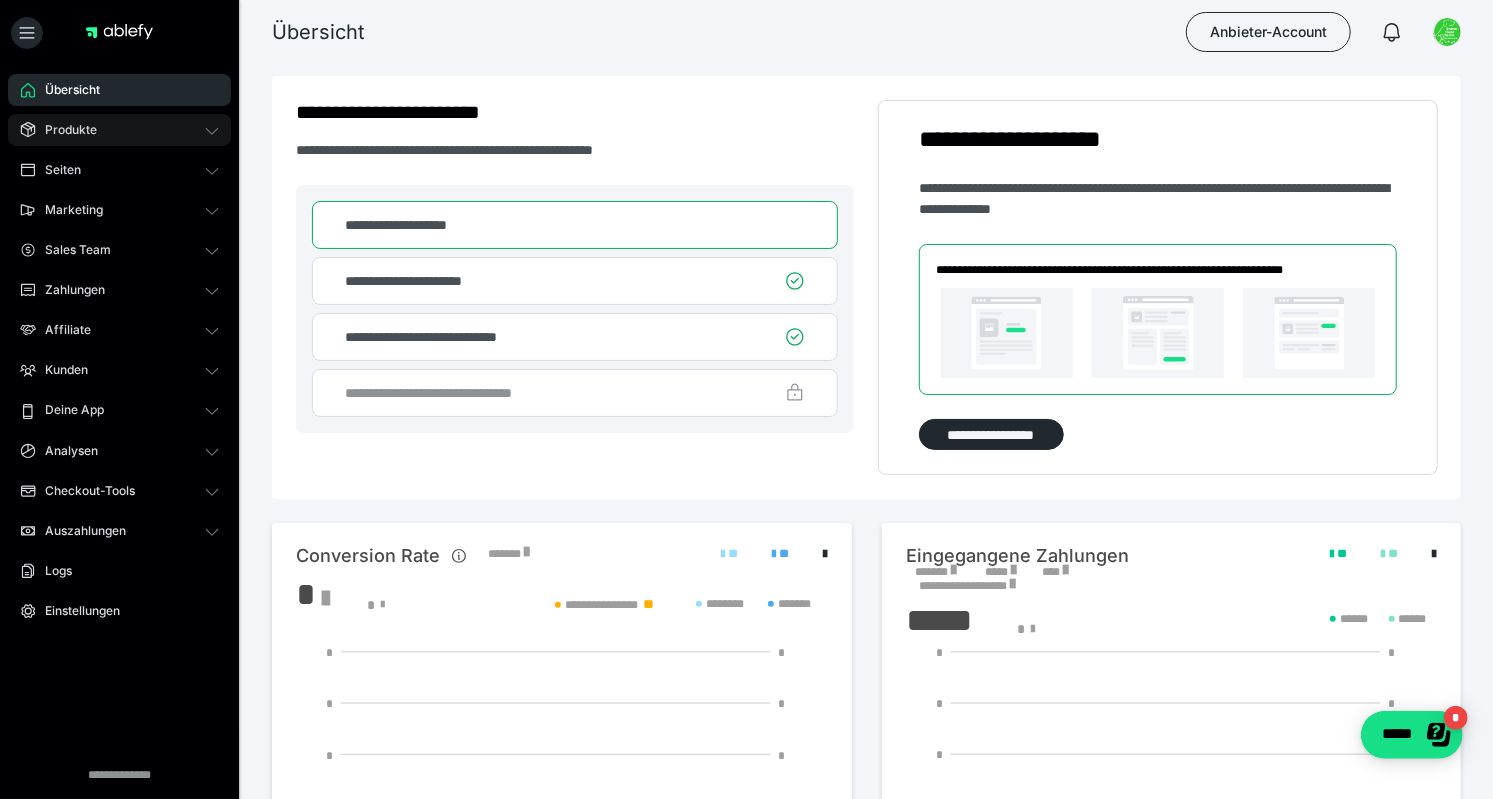 click on "Produkte" at bounding box center [64, 130] 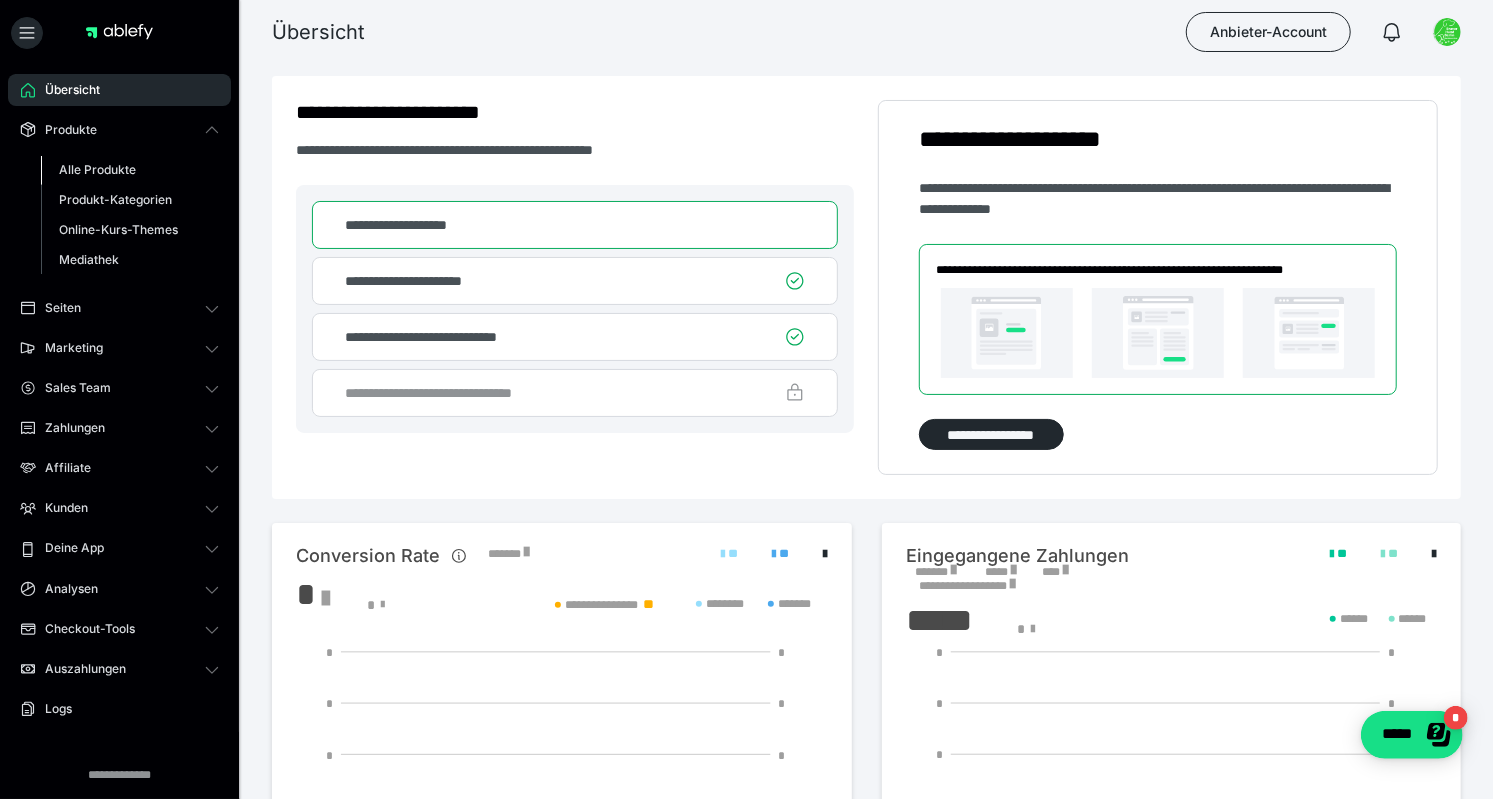 click on "Alle Produkte" at bounding box center [97, 169] 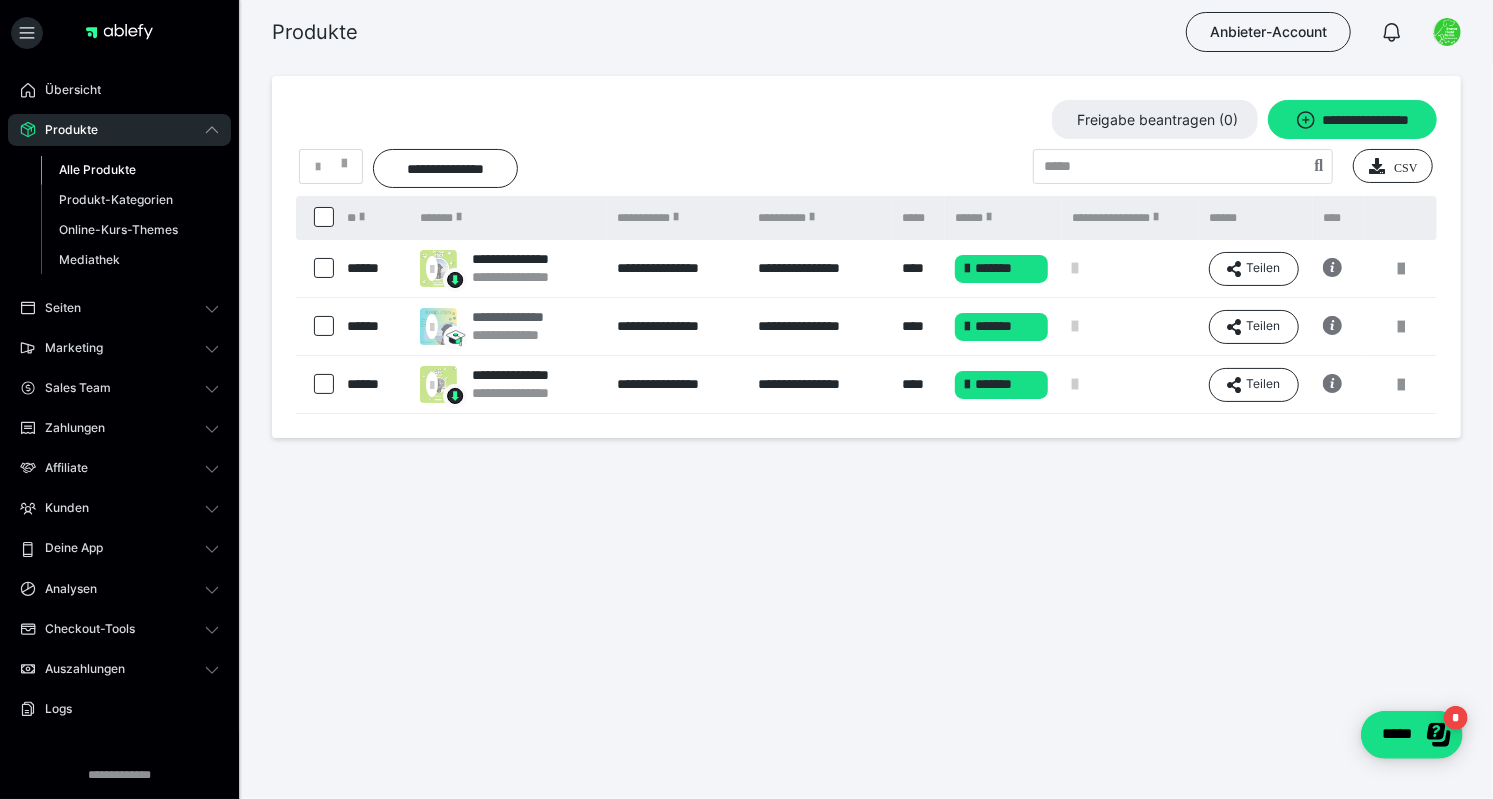 click on "**********" at bounding box center [521, 317] 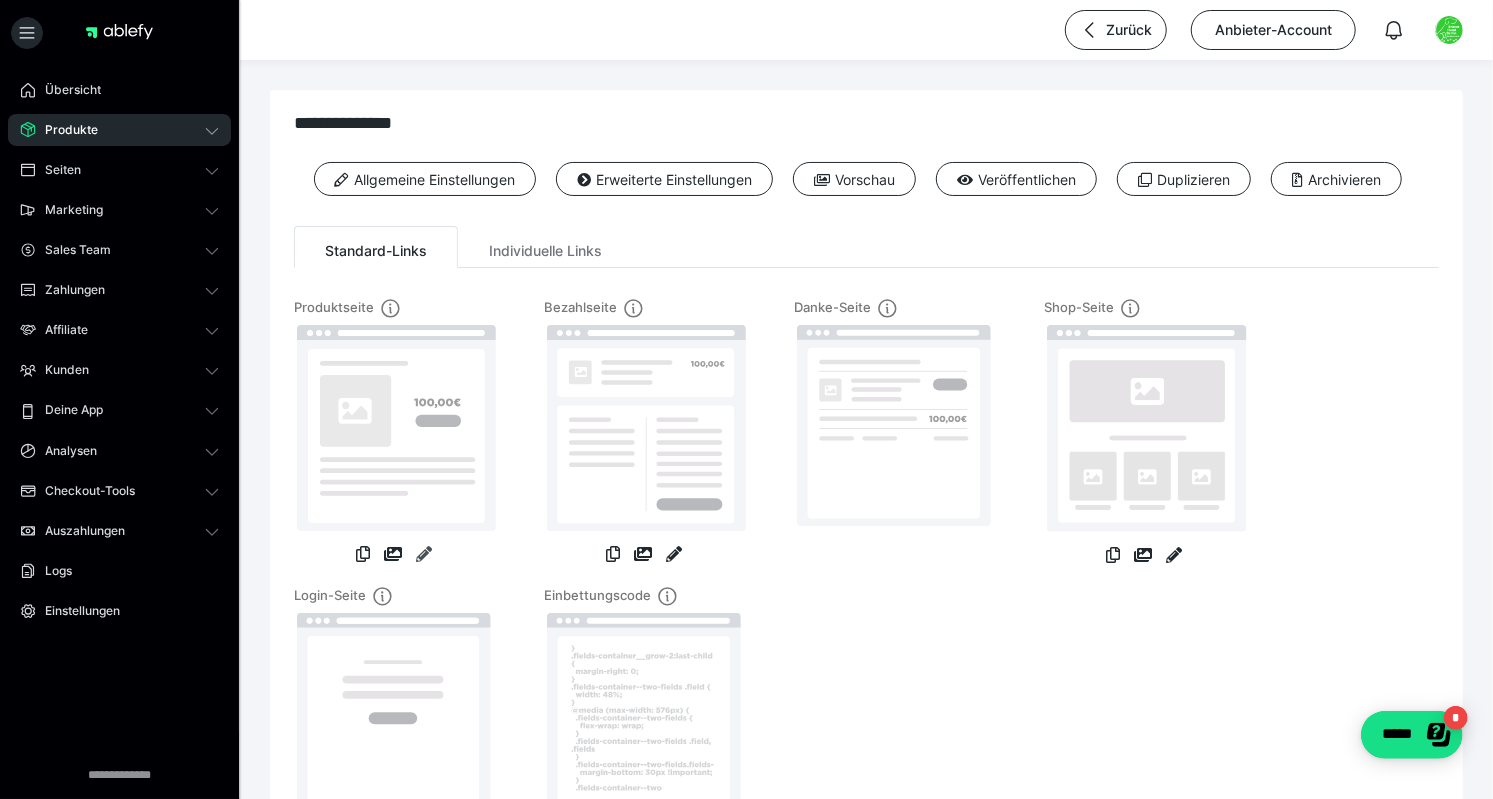 click at bounding box center [424, 554] 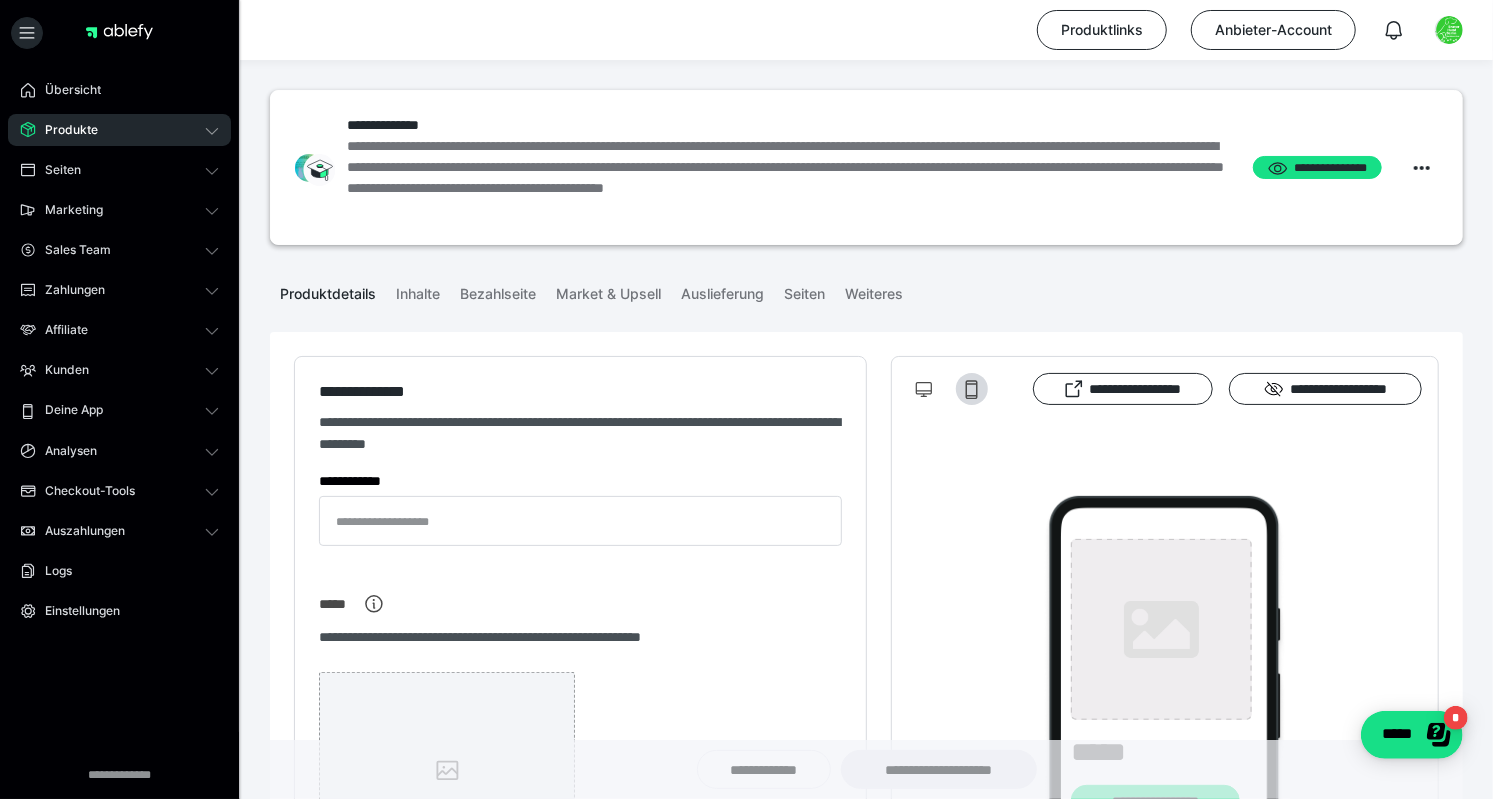 type on "**********" 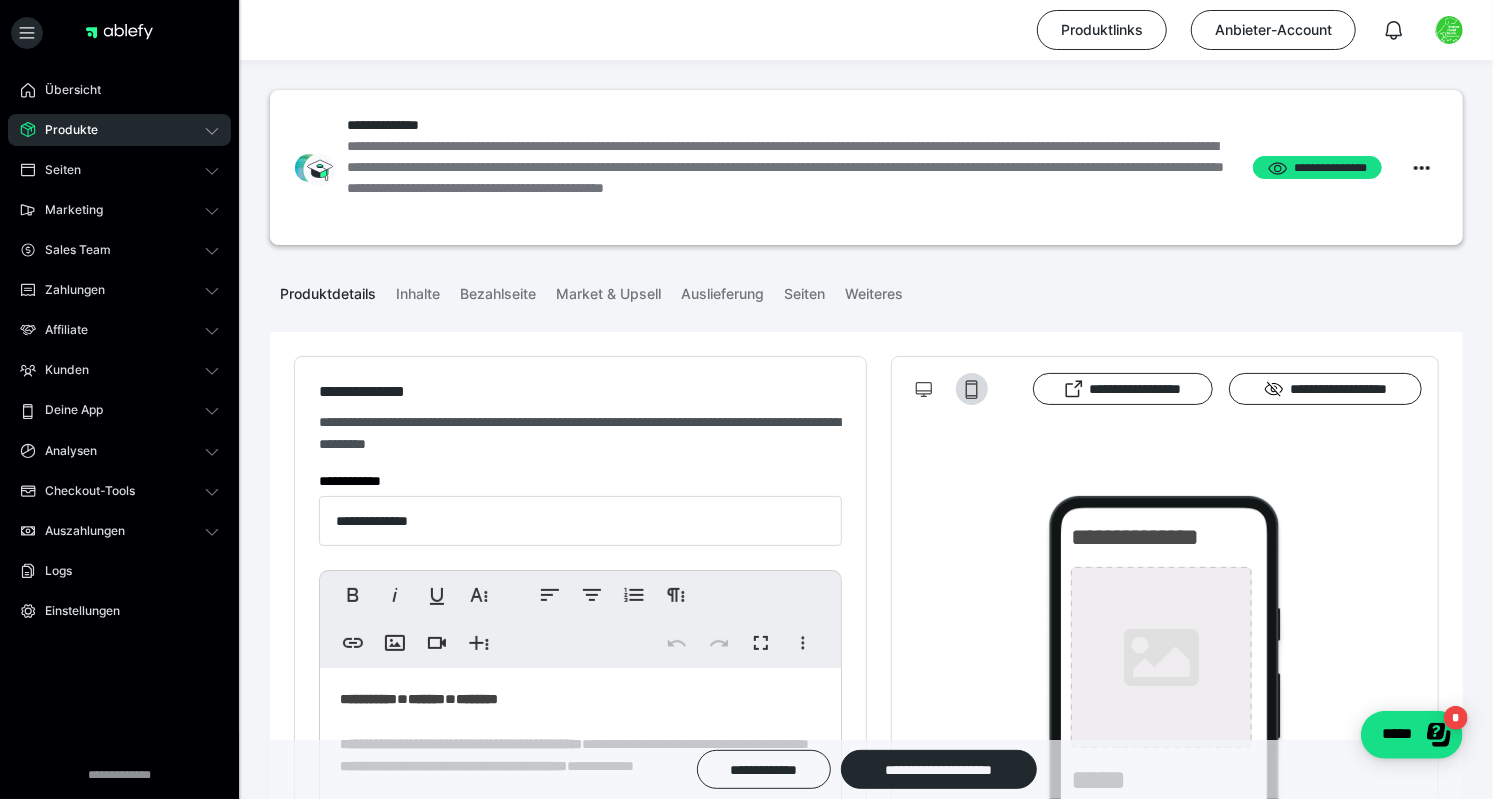 type on "**********" 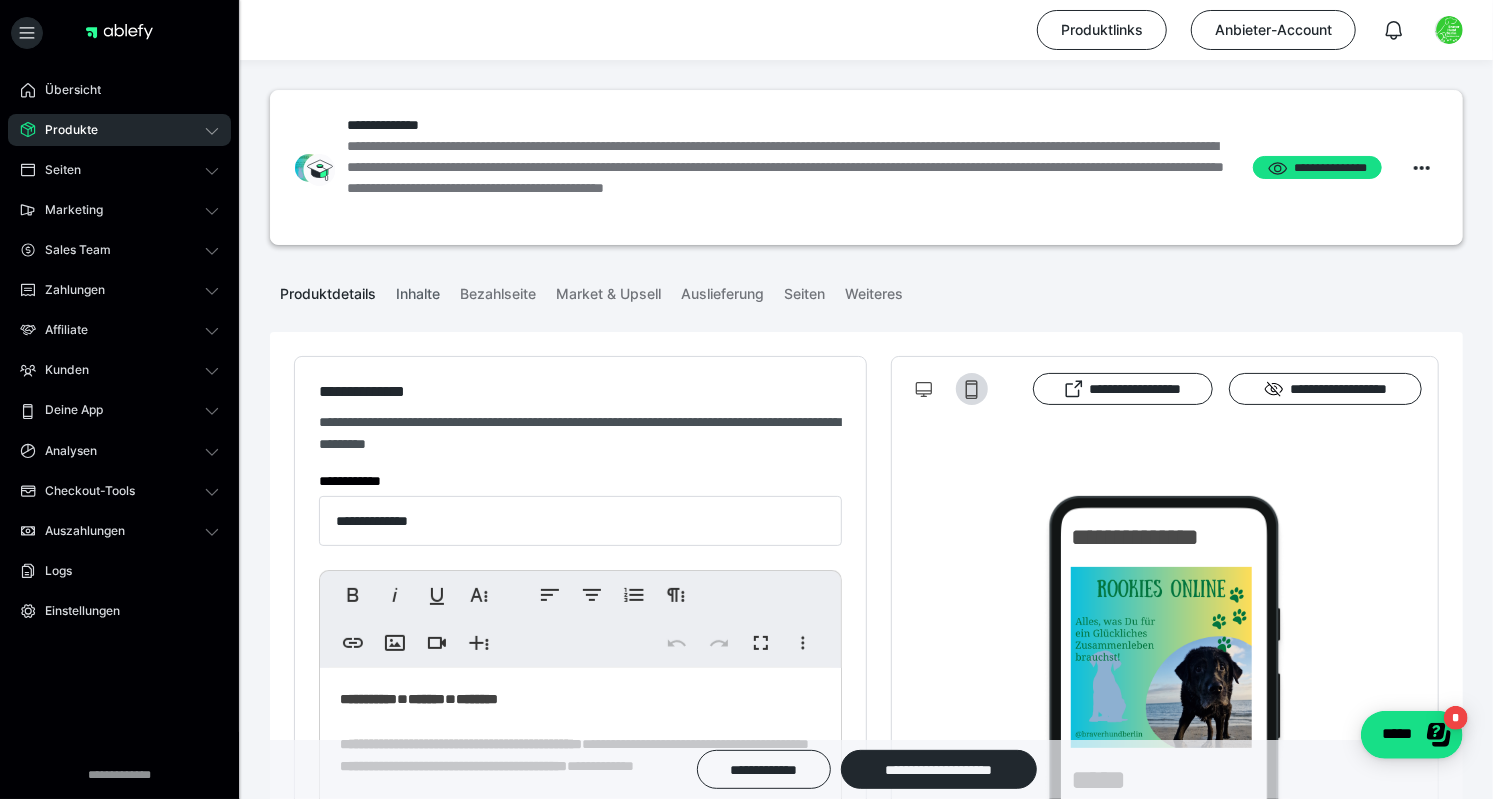 click on "Inhalte" at bounding box center (418, 290) 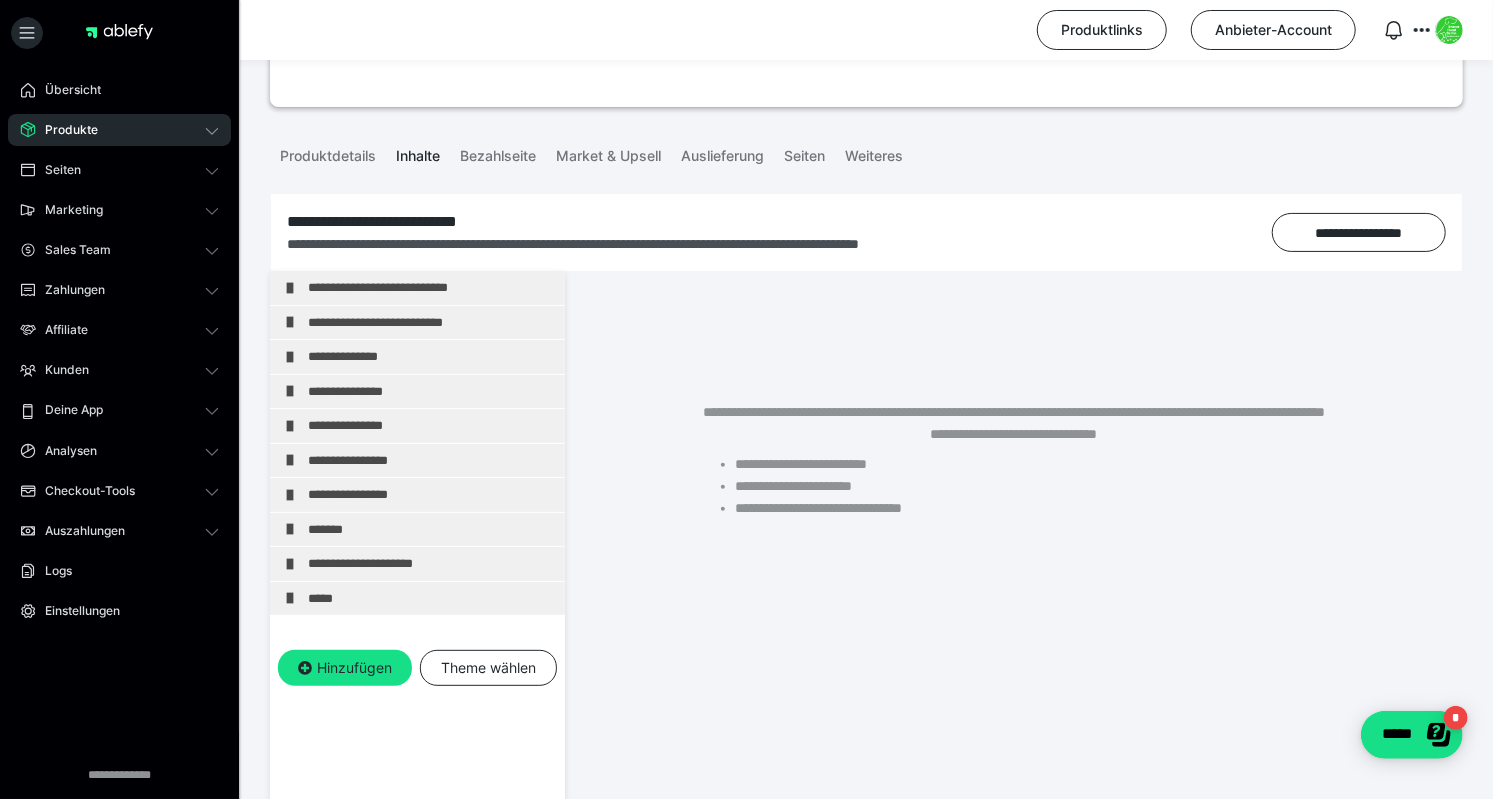 scroll, scrollTop: 147, scrollLeft: 0, axis: vertical 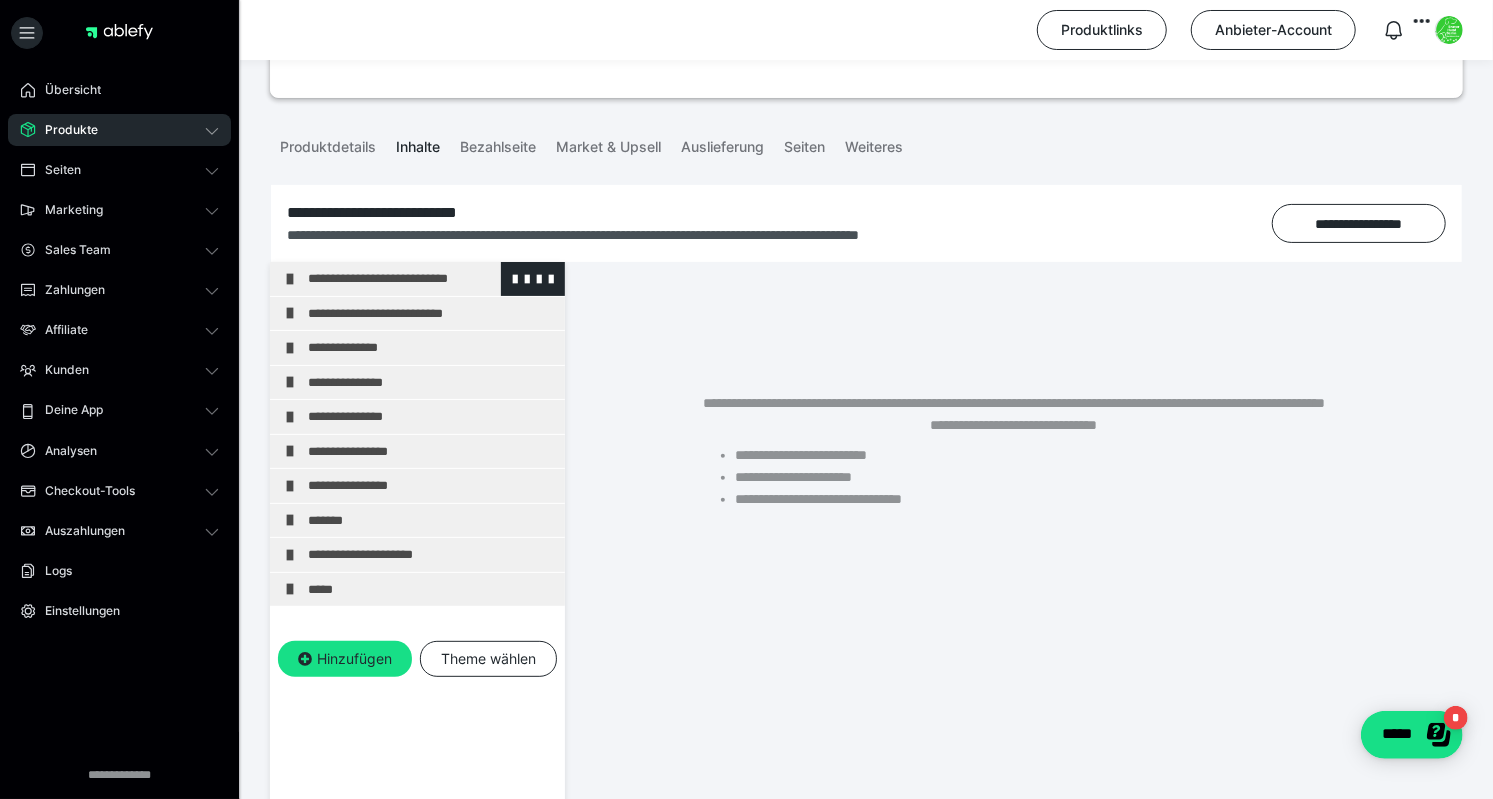click on "**********" at bounding box center (431, 279) 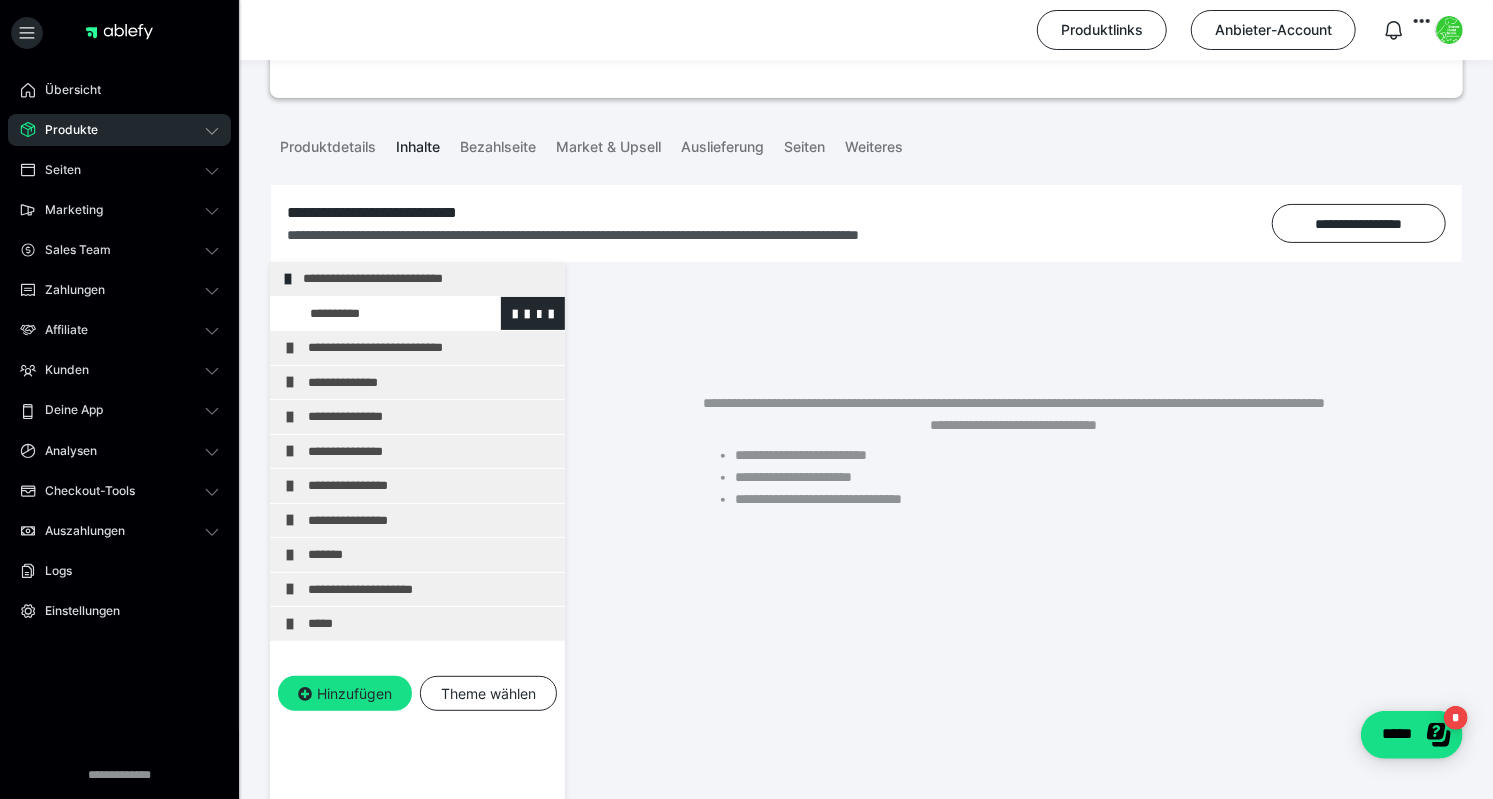 click at bounding box center [375, 314] 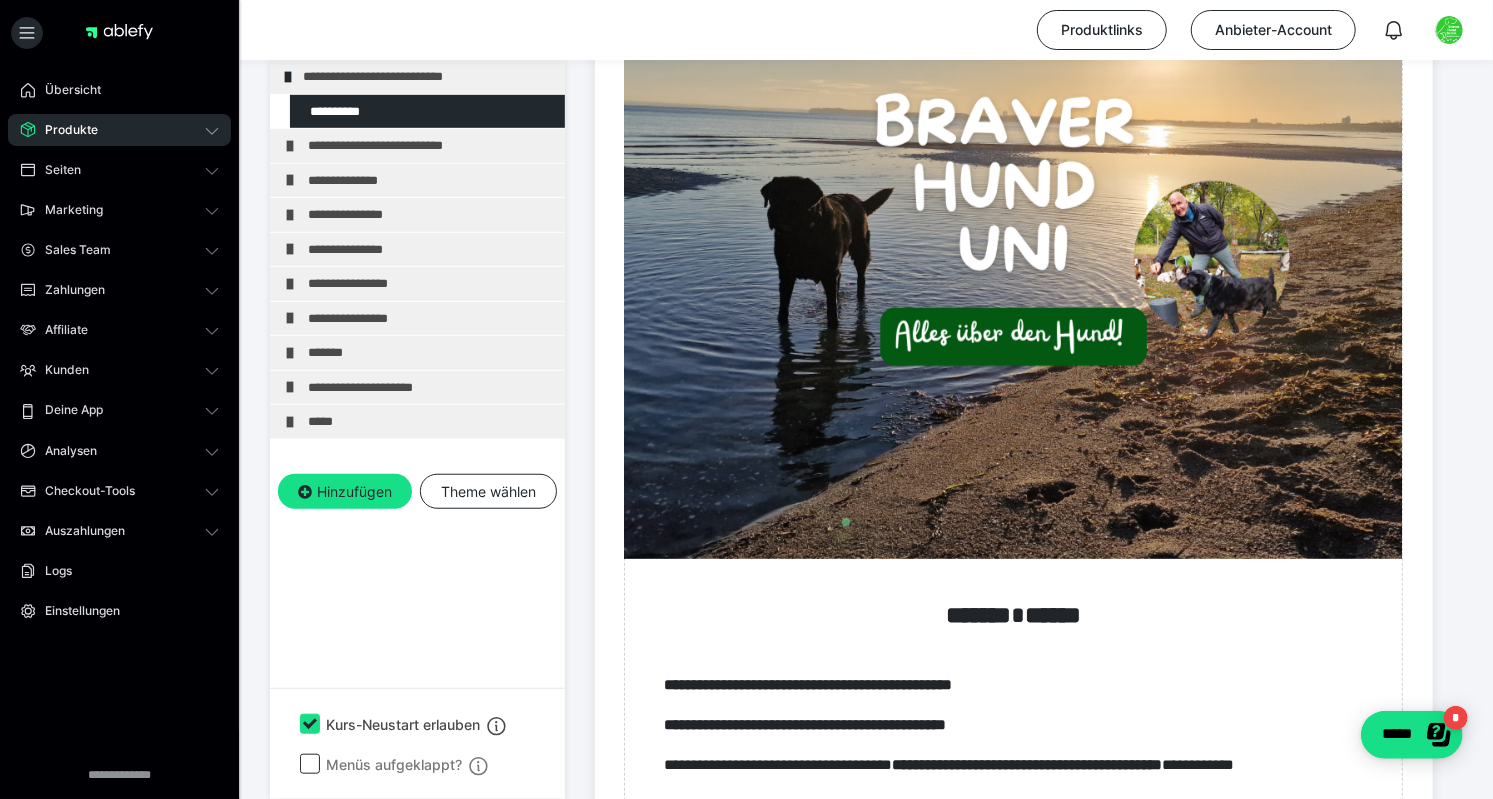 scroll, scrollTop: 732, scrollLeft: 0, axis: vertical 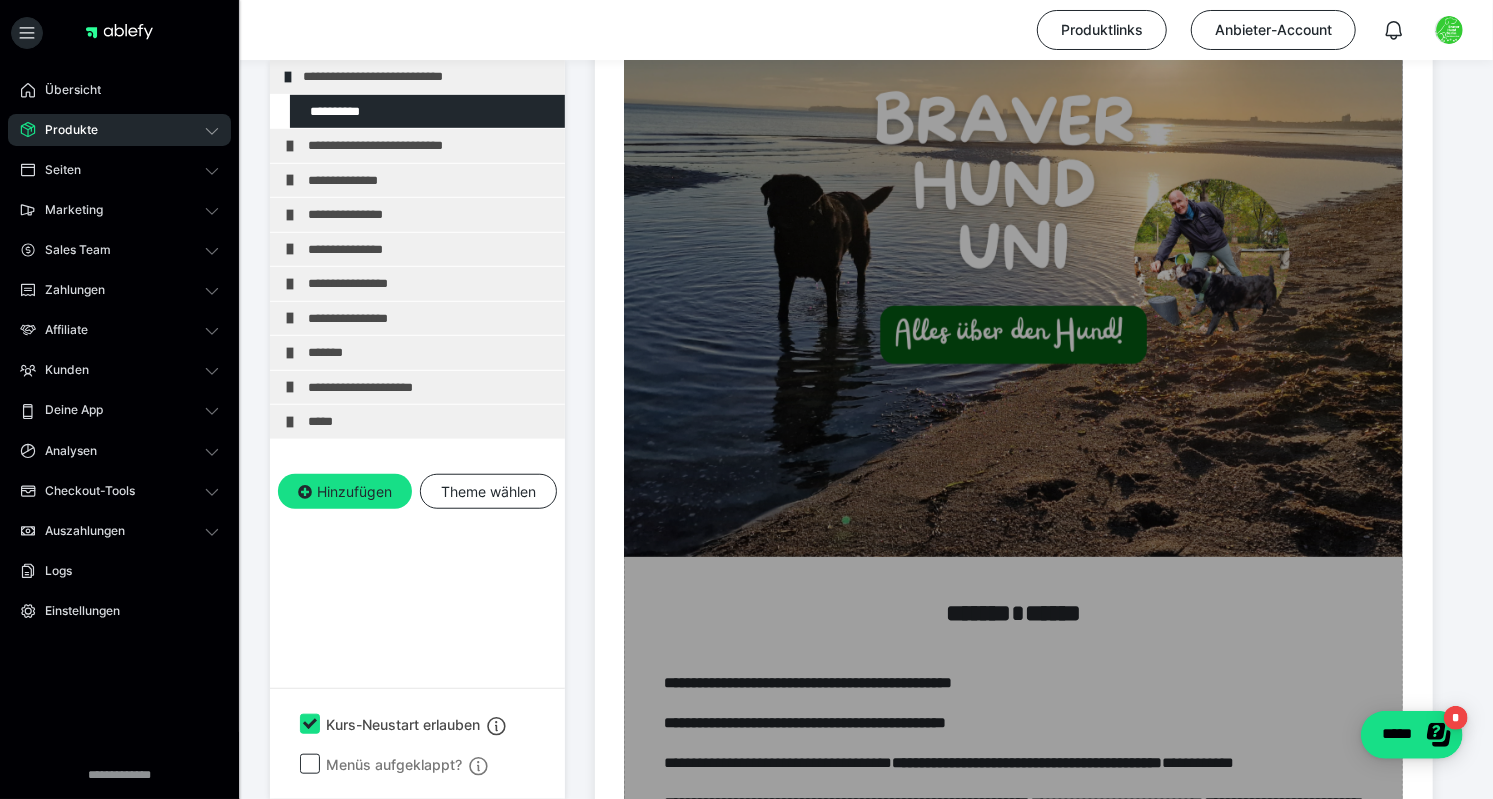 click at bounding box center (1013, 758) 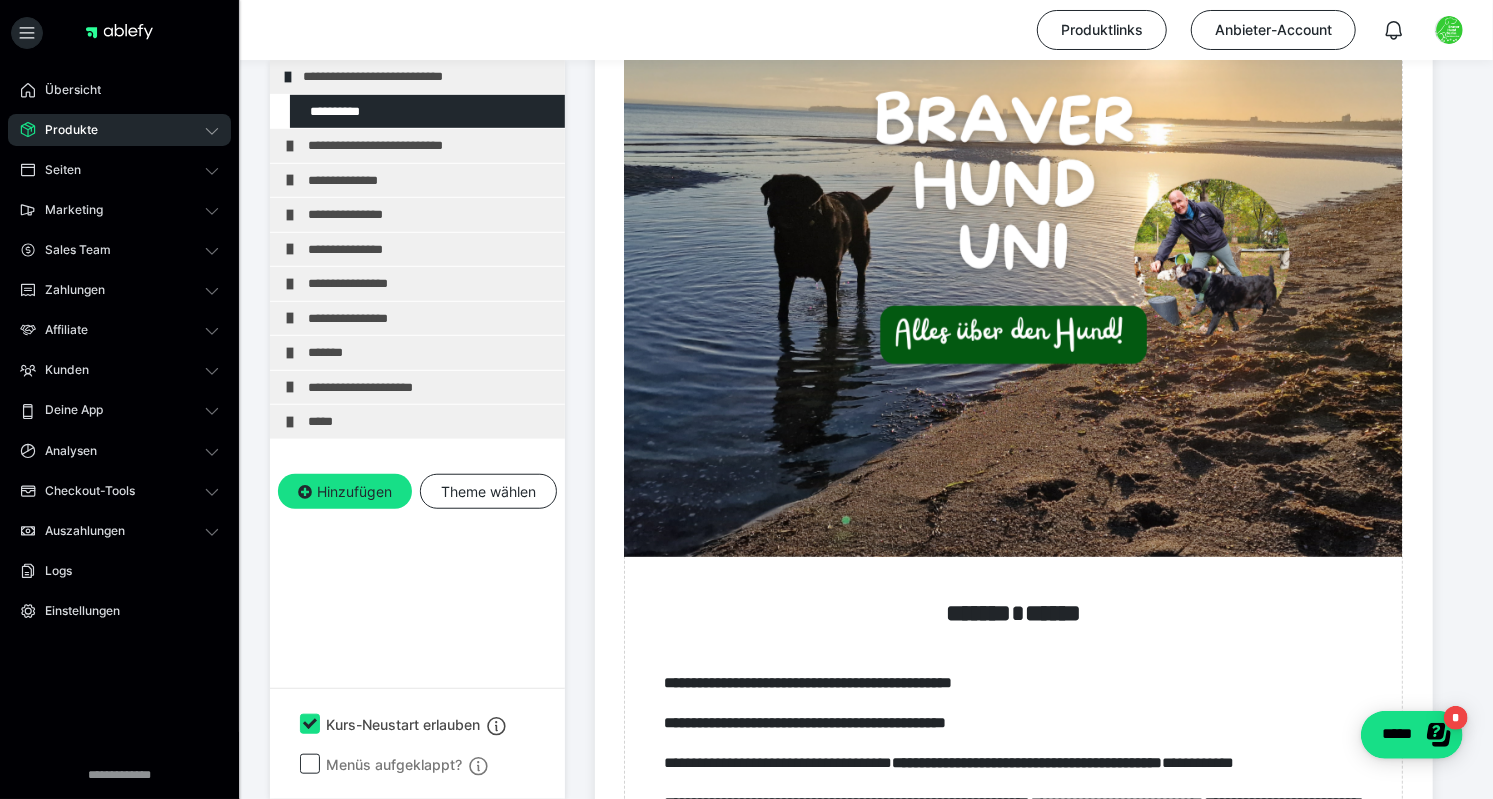 click on "**********" at bounding box center [866, 717] 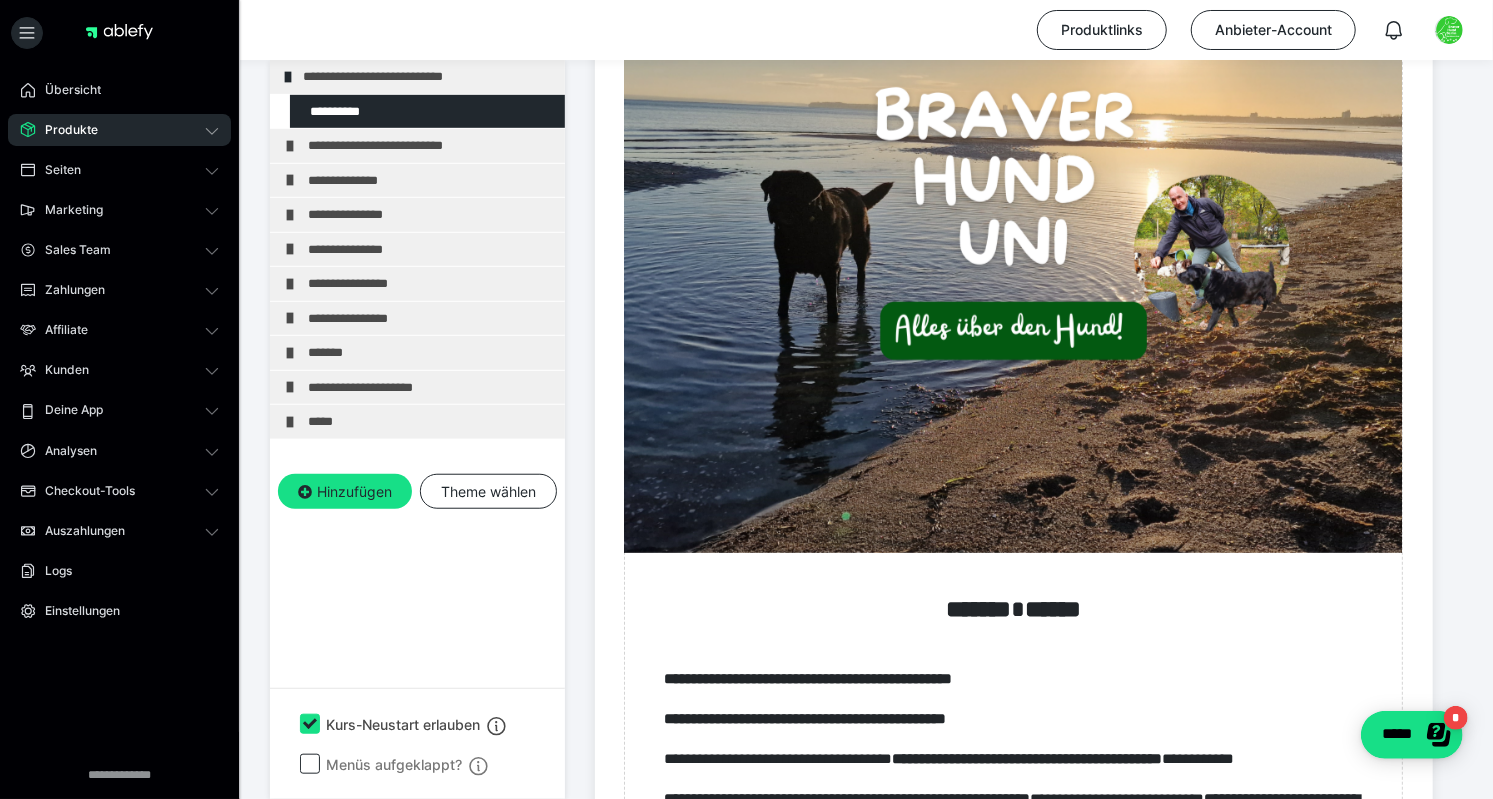 click on "**********" at bounding box center (866, 713) 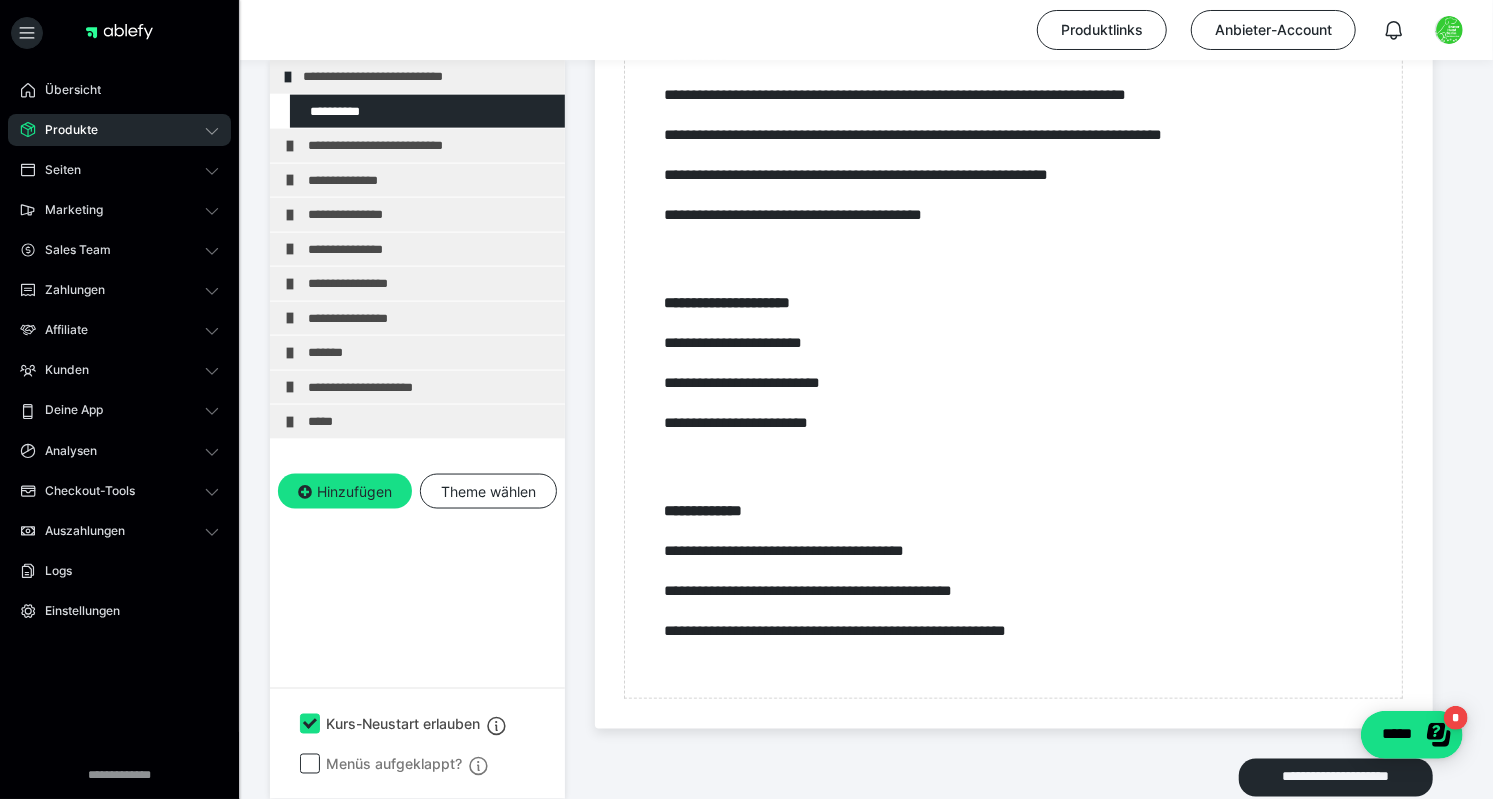 scroll, scrollTop: 1594, scrollLeft: 0, axis: vertical 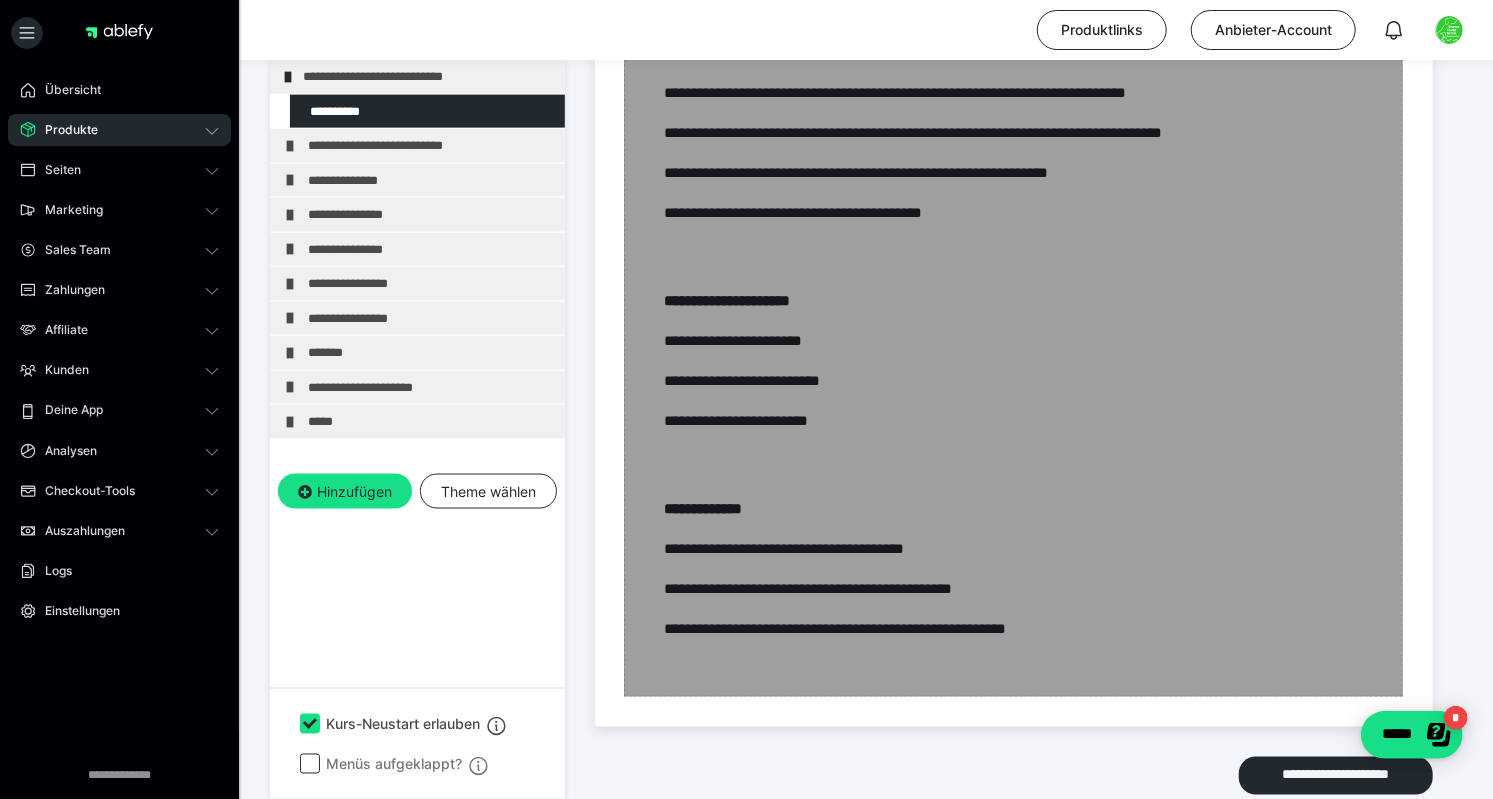 click at bounding box center [1013, -104] 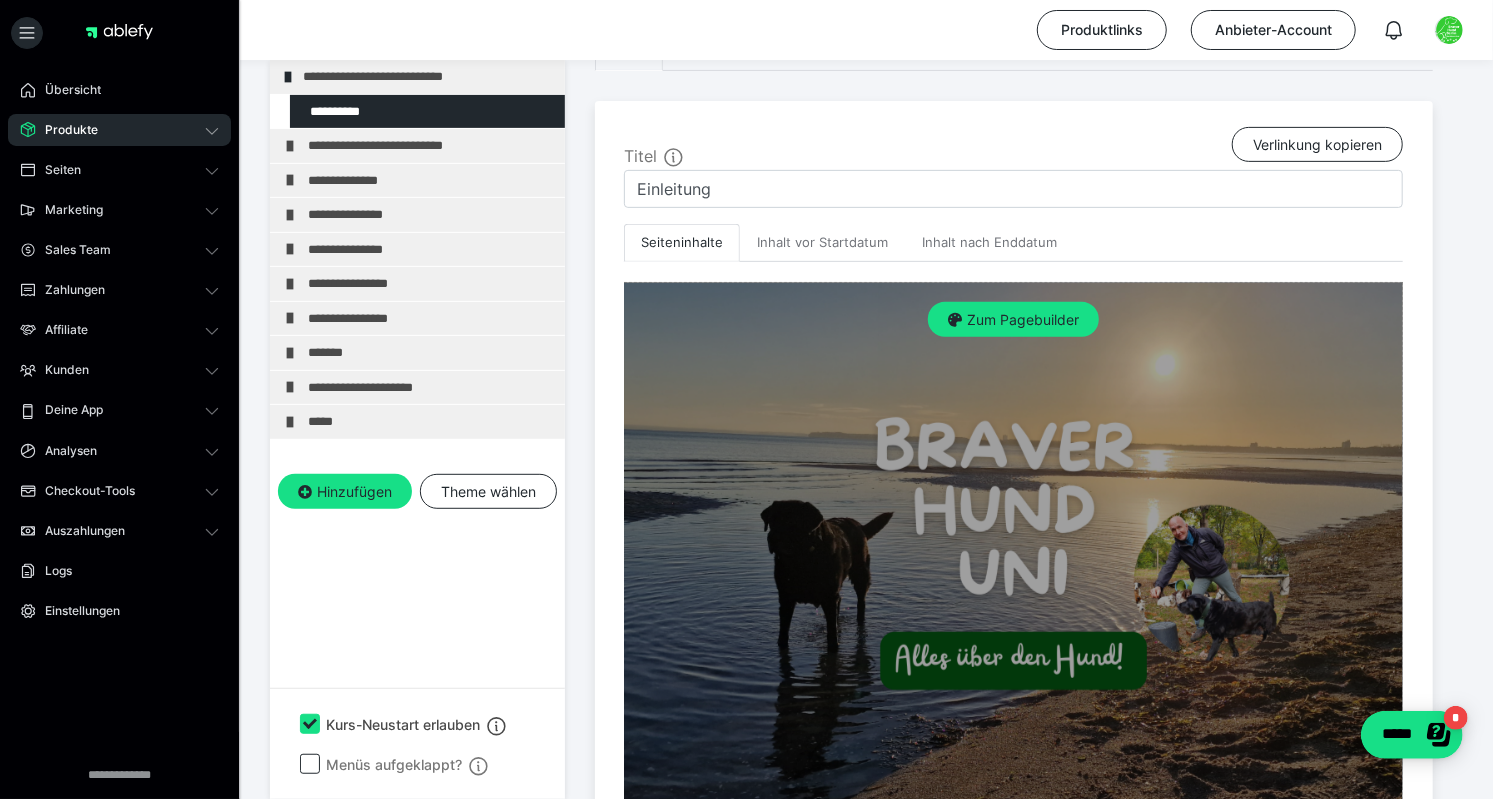 scroll, scrollTop: 396, scrollLeft: 0, axis: vertical 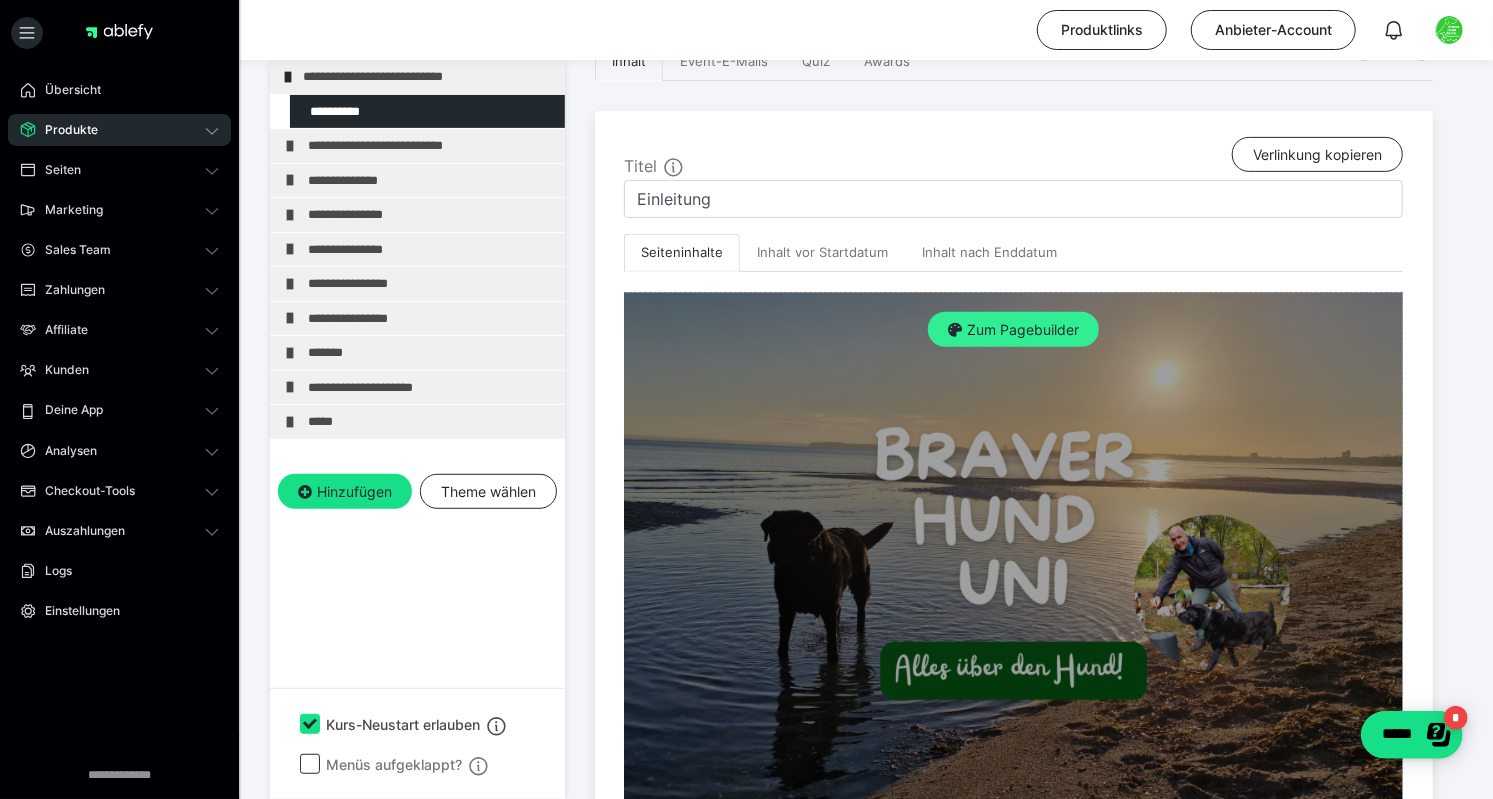click on "Zum Pagebuilder" at bounding box center [1013, 330] 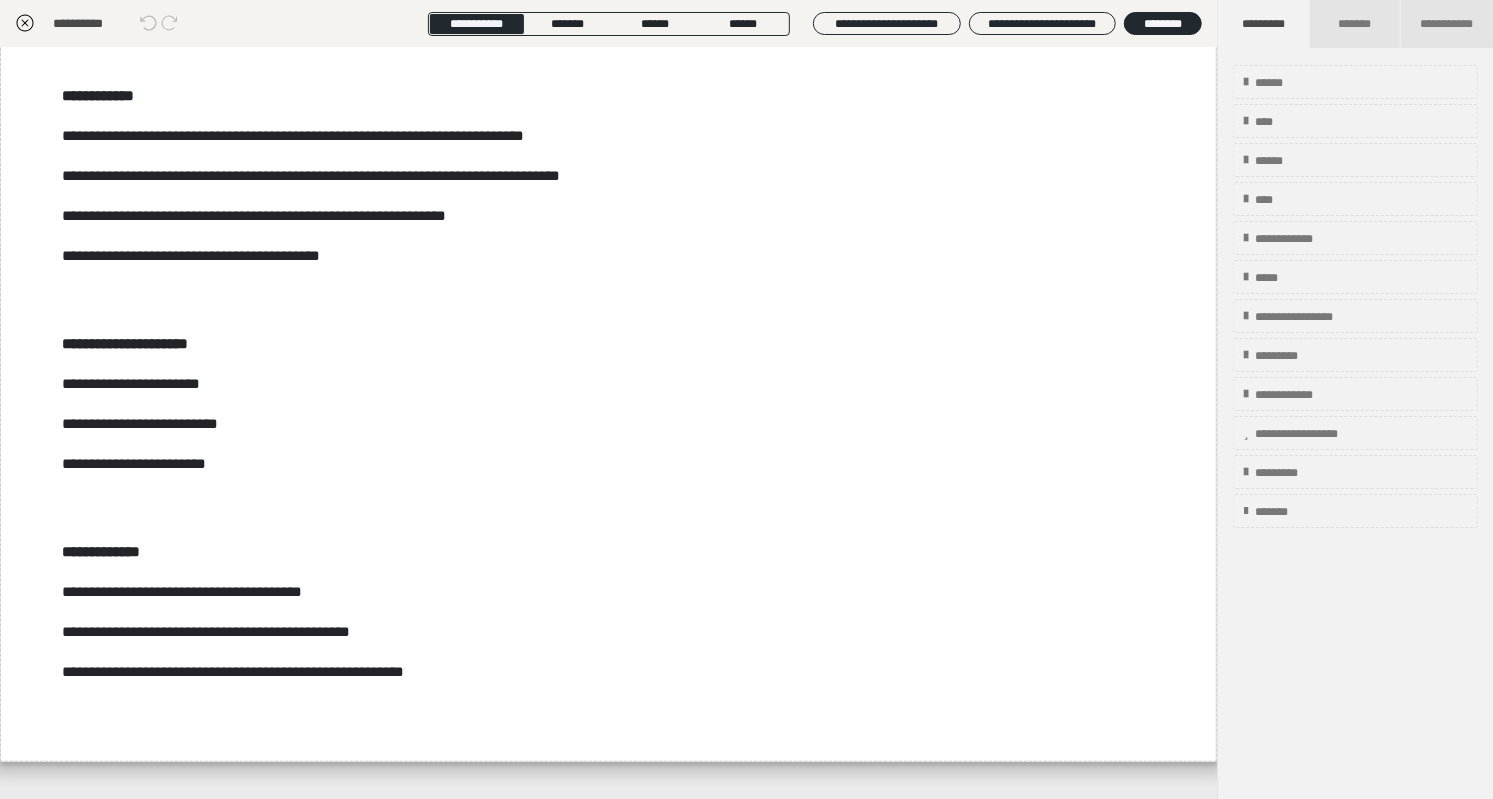 scroll, scrollTop: 944, scrollLeft: 0, axis: vertical 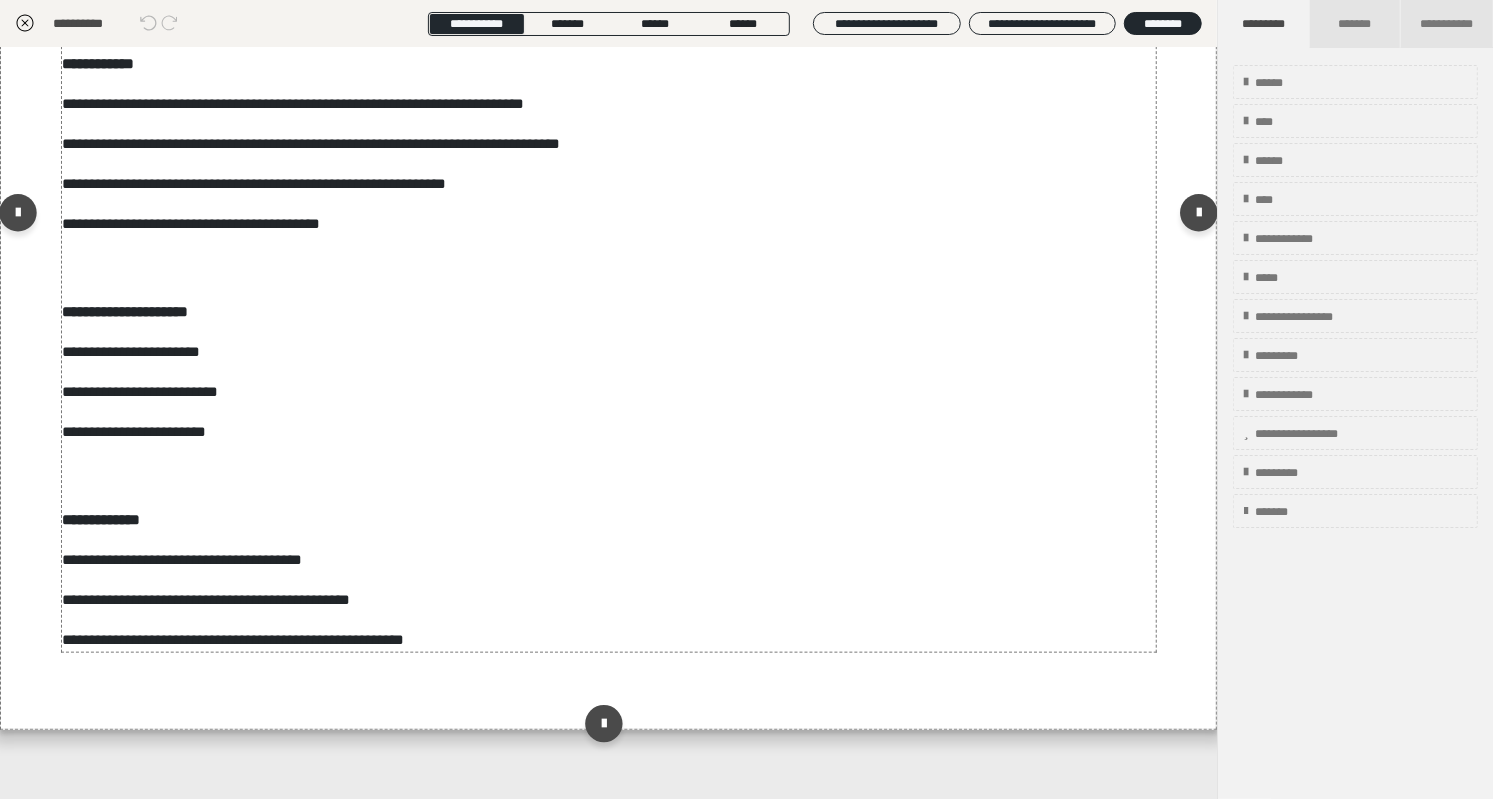 click on "**********" at bounding box center [609, 600] 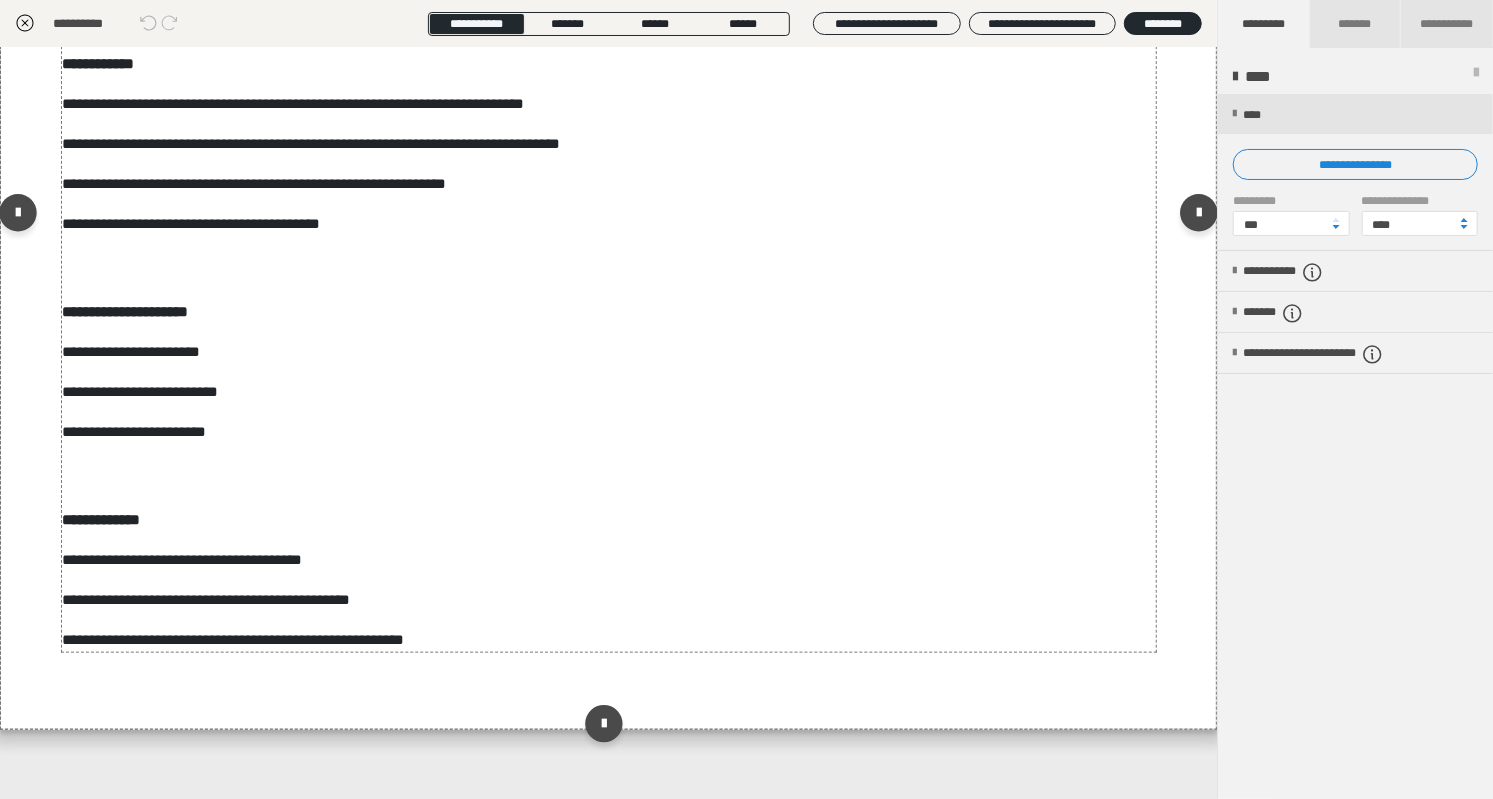 click on "**********" at bounding box center [609, 210] 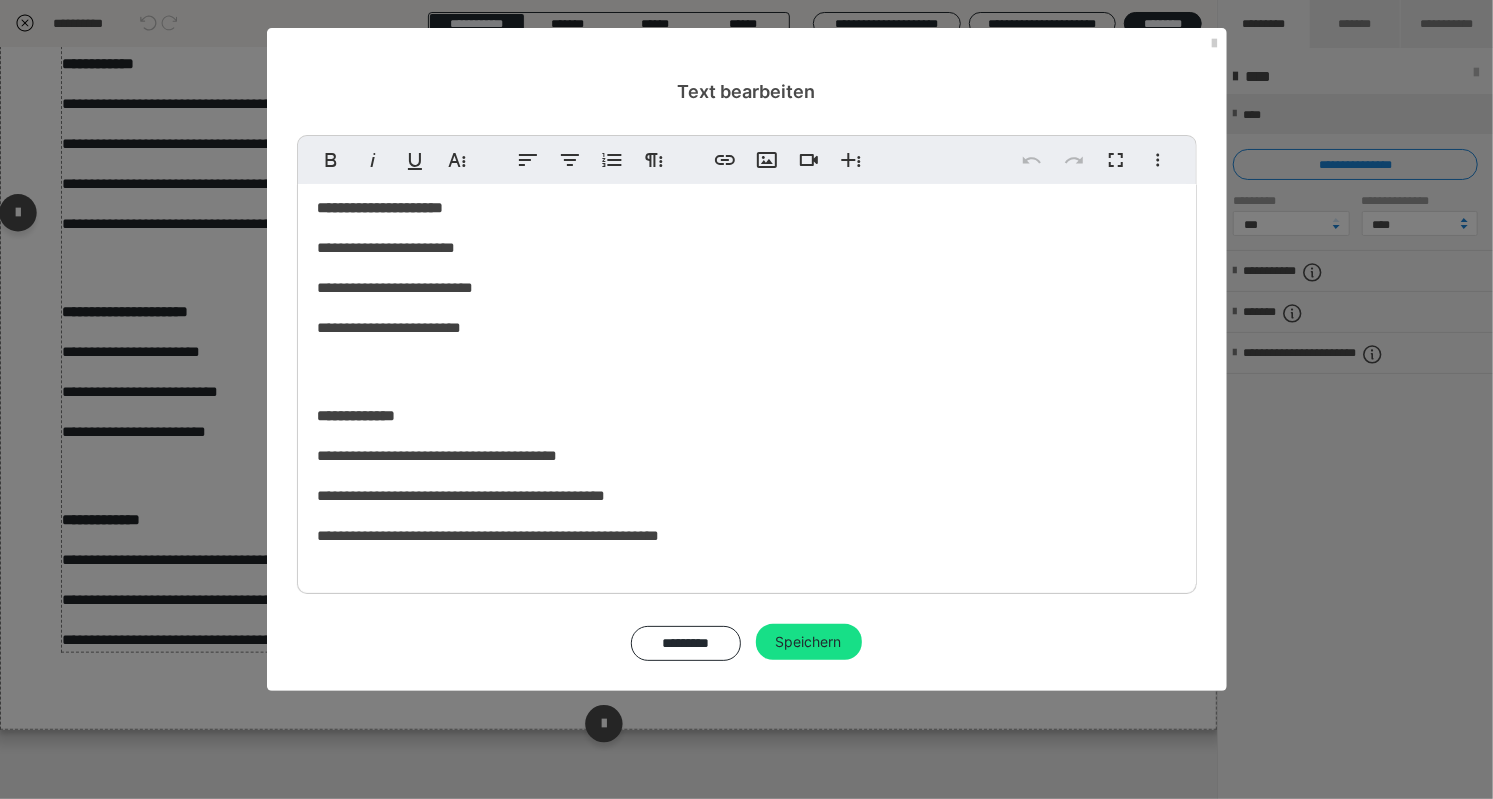 scroll, scrollTop: 562, scrollLeft: 0, axis: vertical 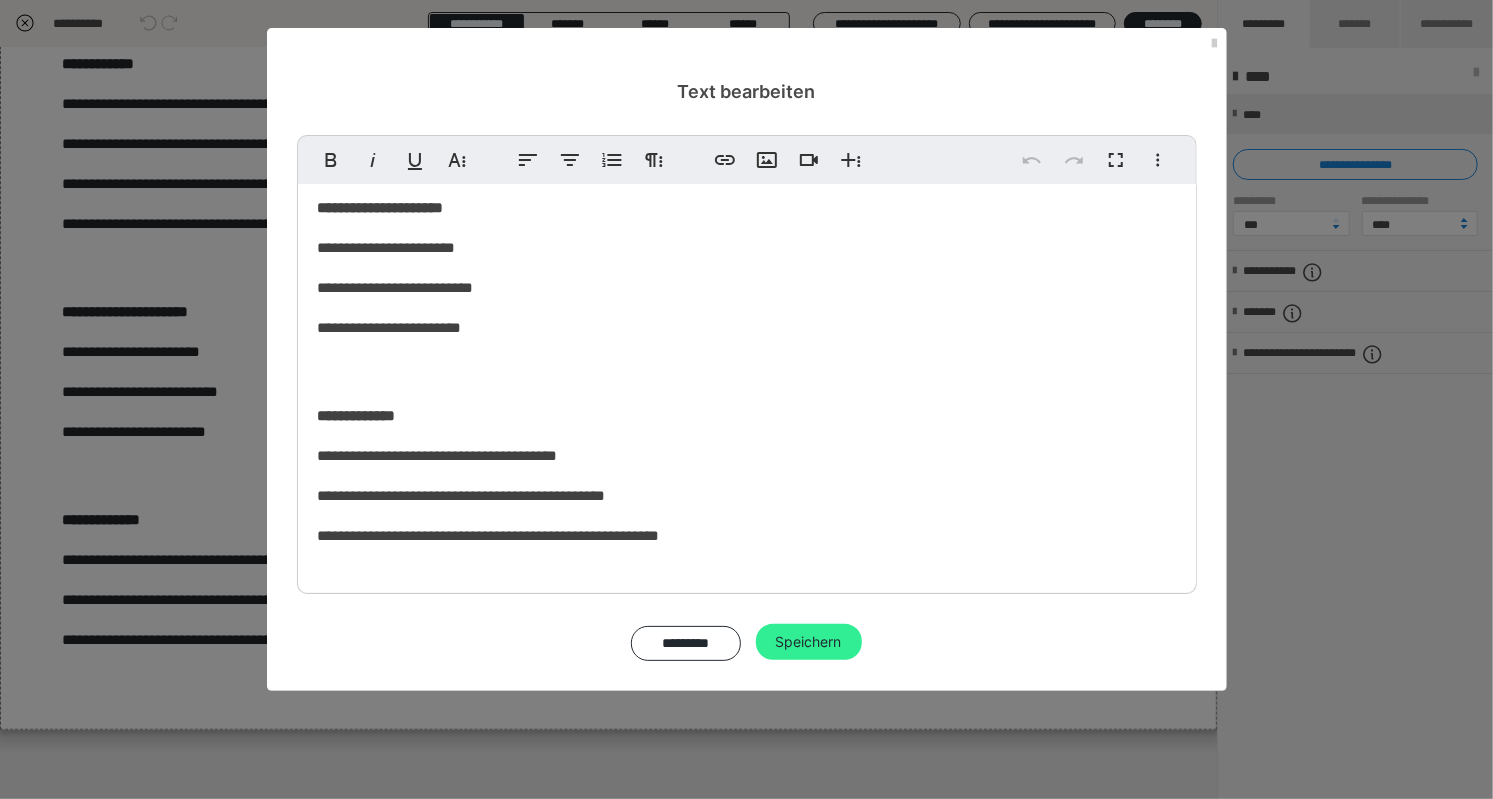 click on "Speichern" at bounding box center (809, 642) 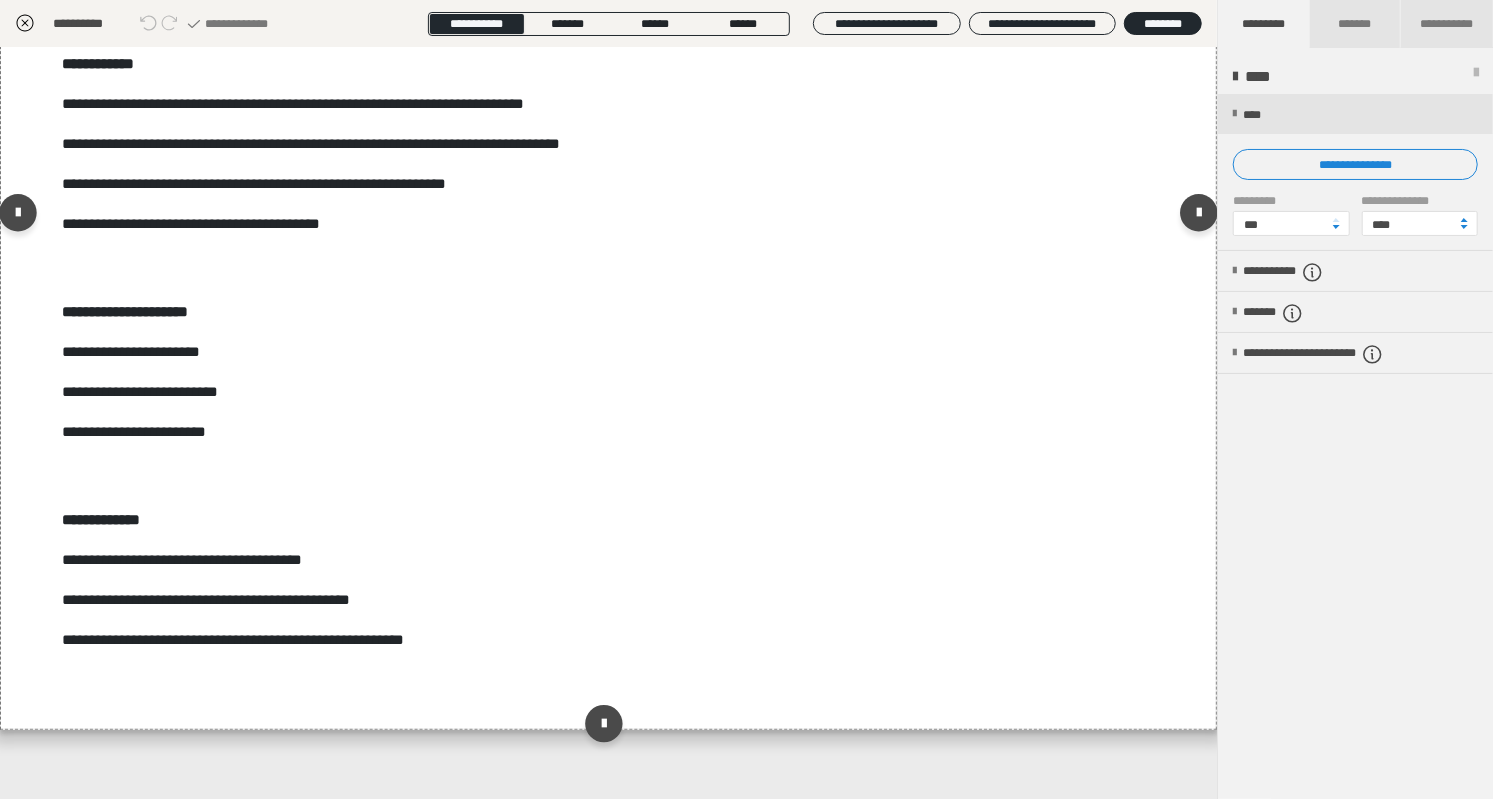 click on "**********" at bounding box center [608, 218] 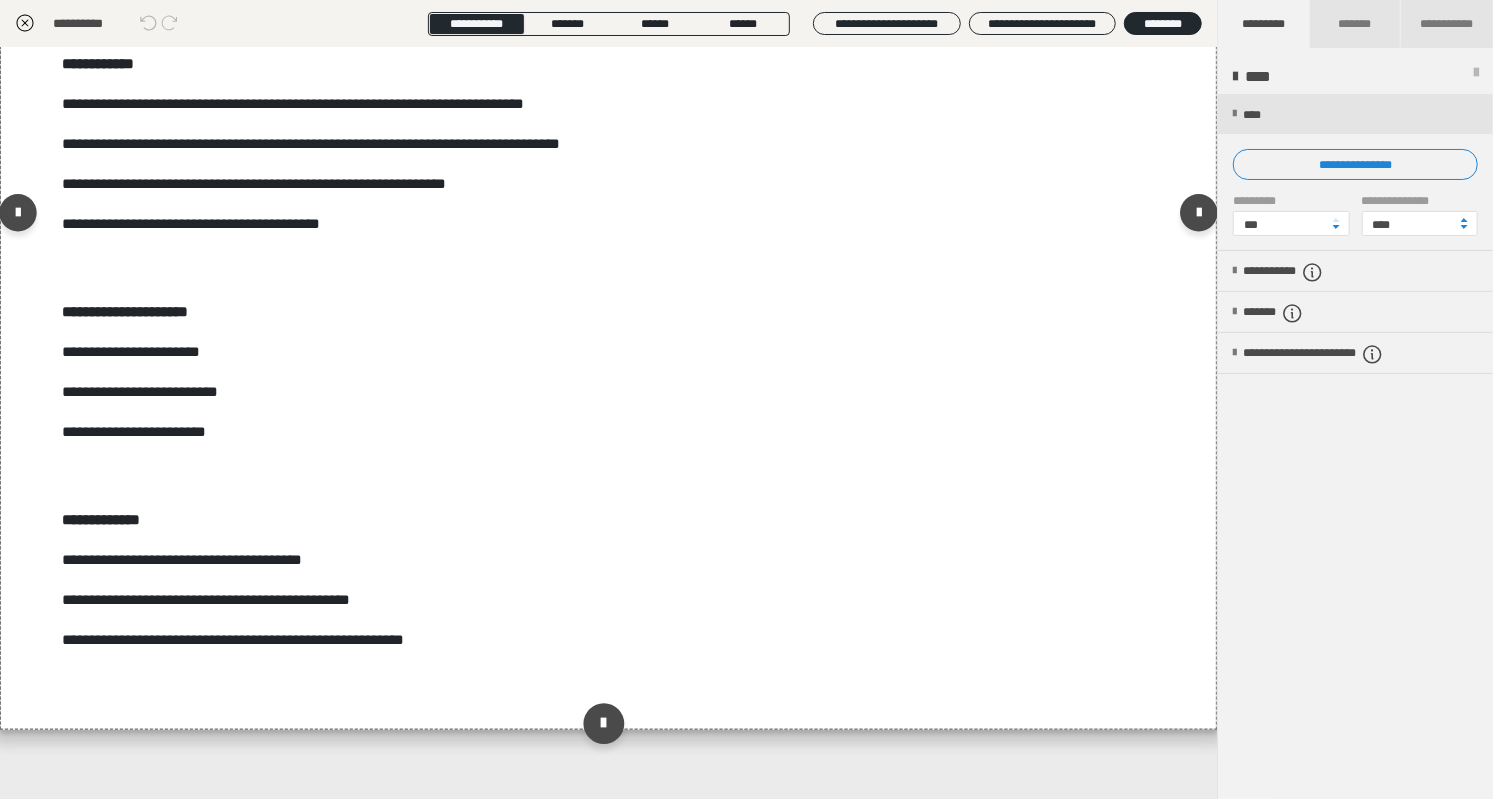 click at bounding box center [604, 724] 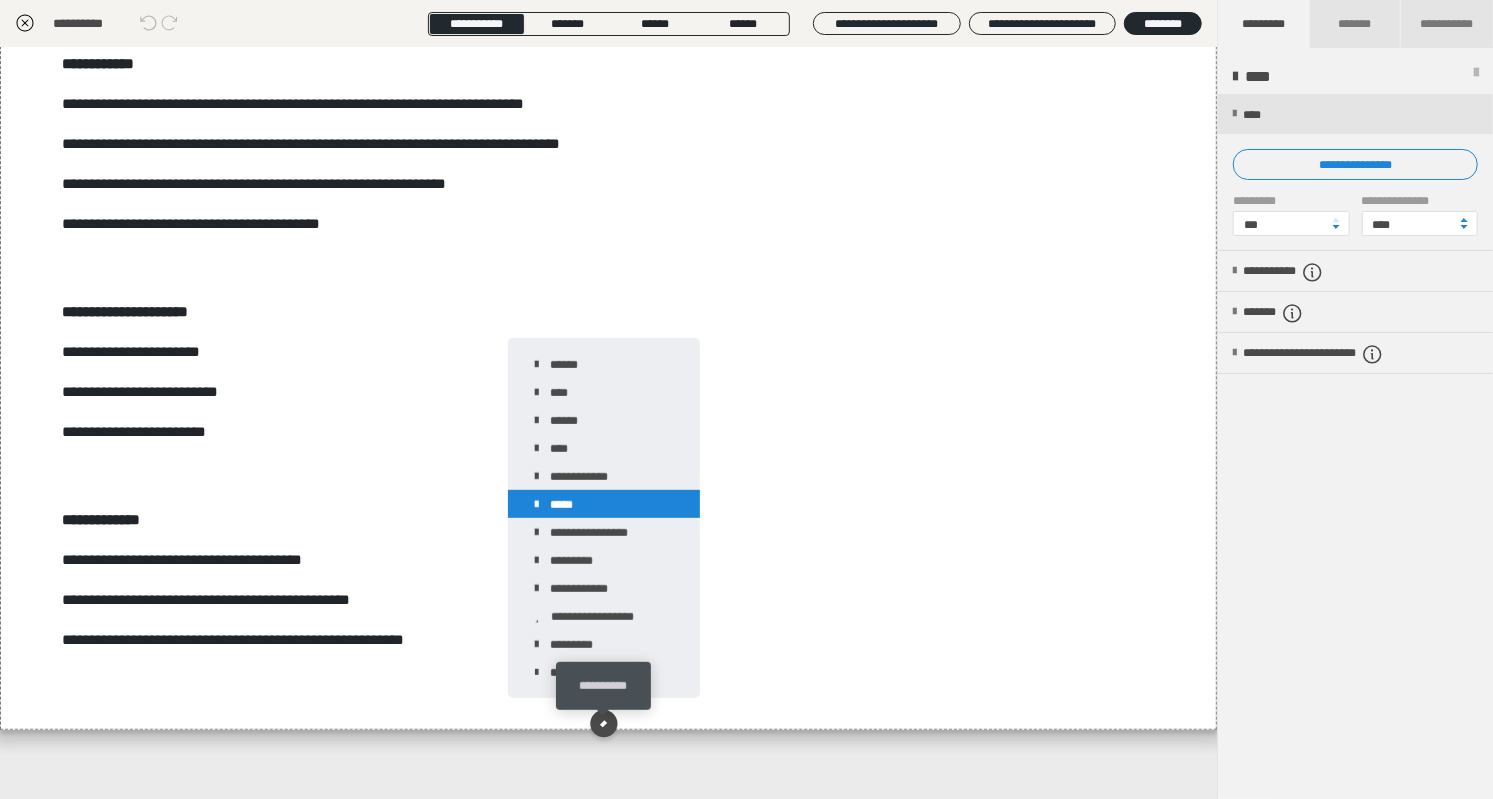 click on "*****" at bounding box center (604, 504) 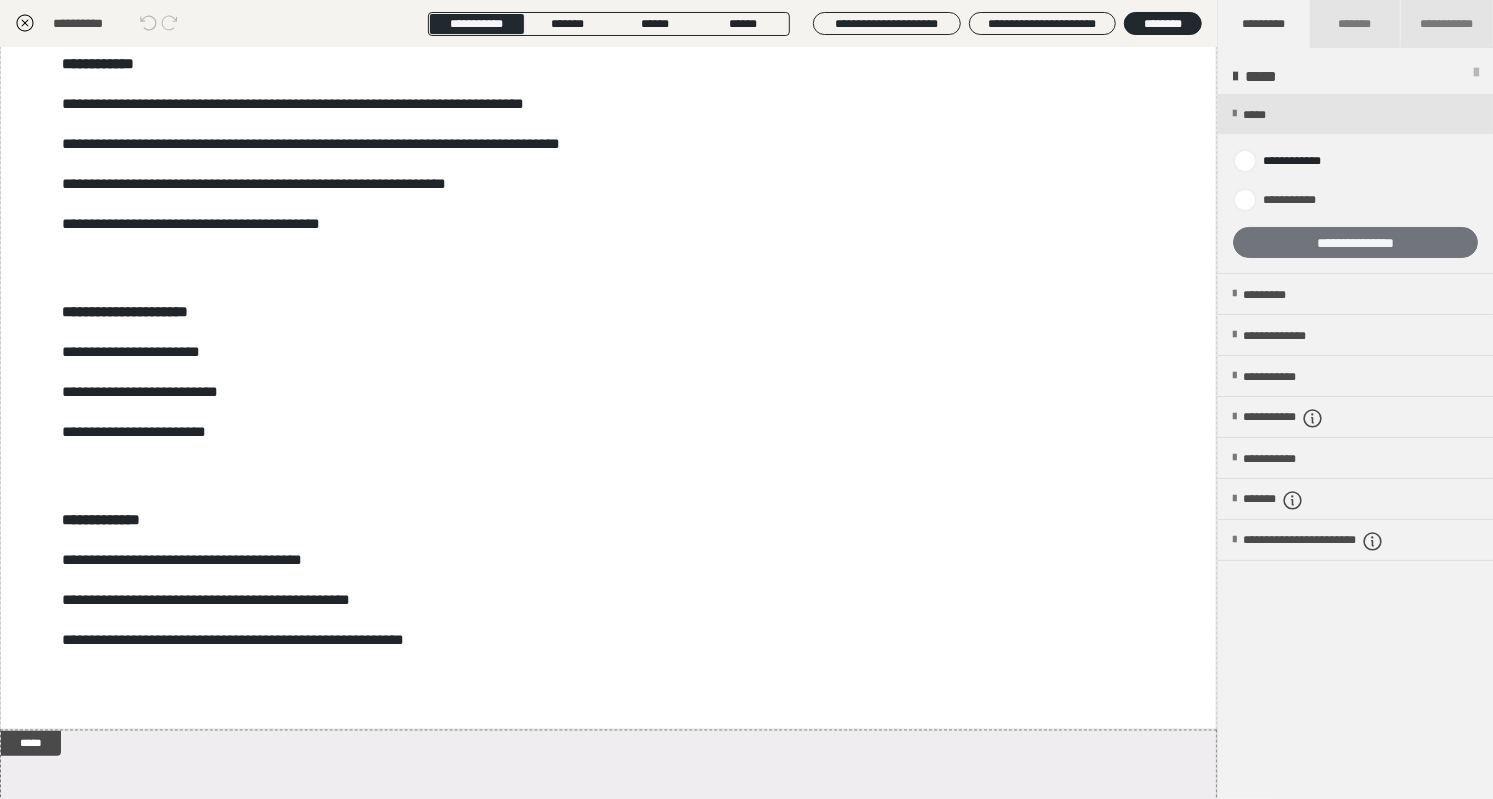 click on "**********" at bounding box center (1355, 242) 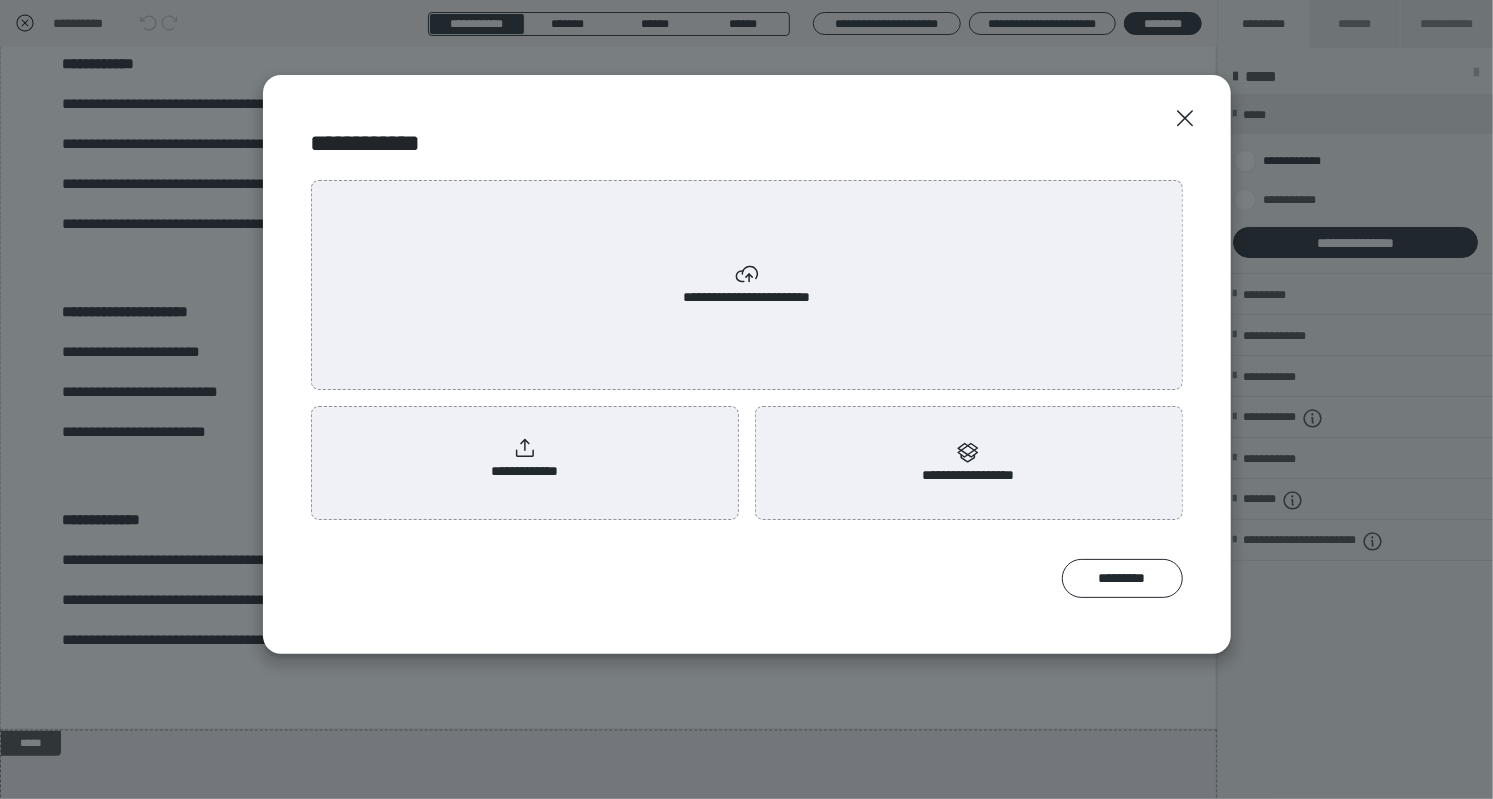 click on "**********" at bounding box center (524, 459) 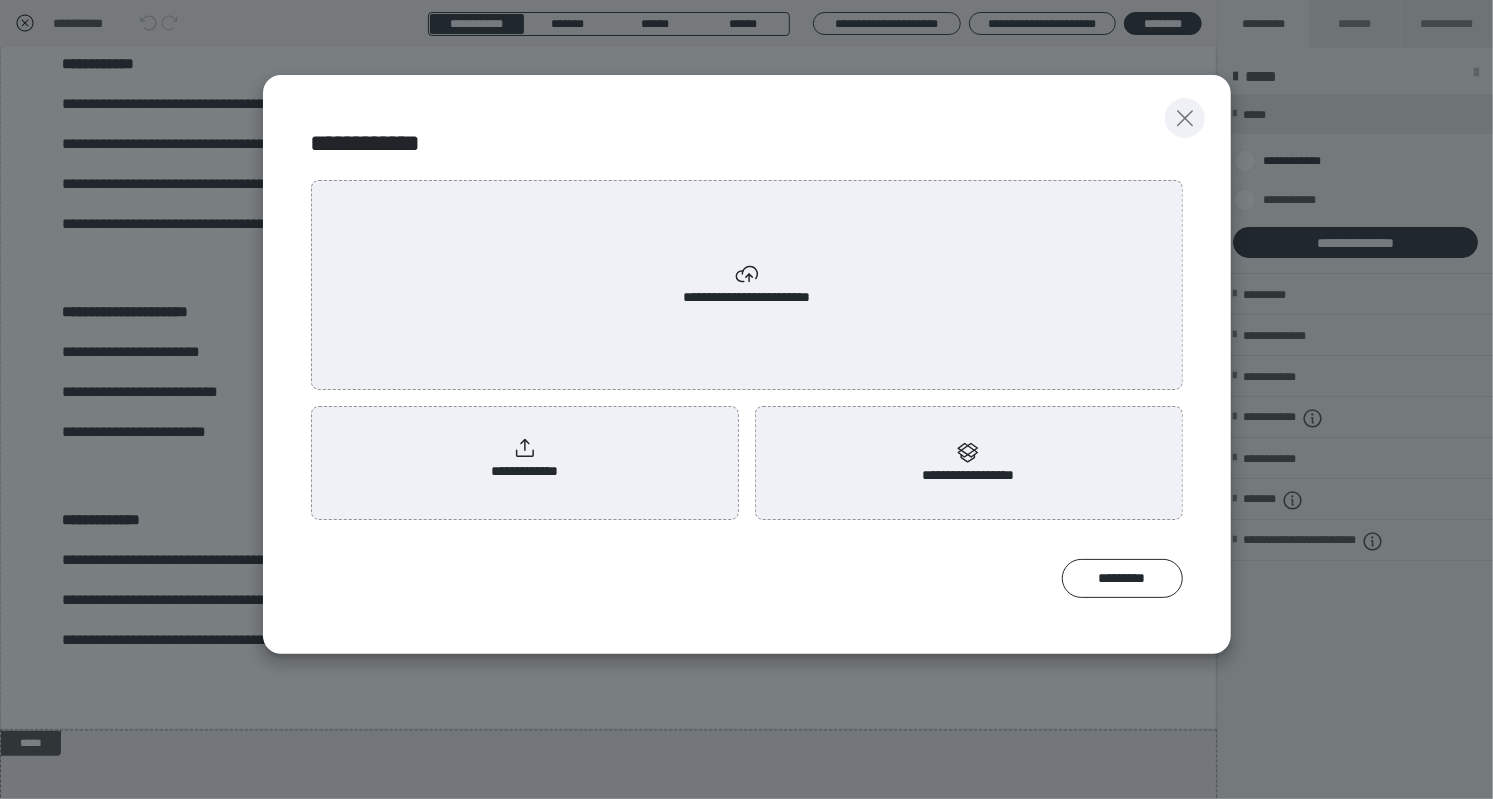 click 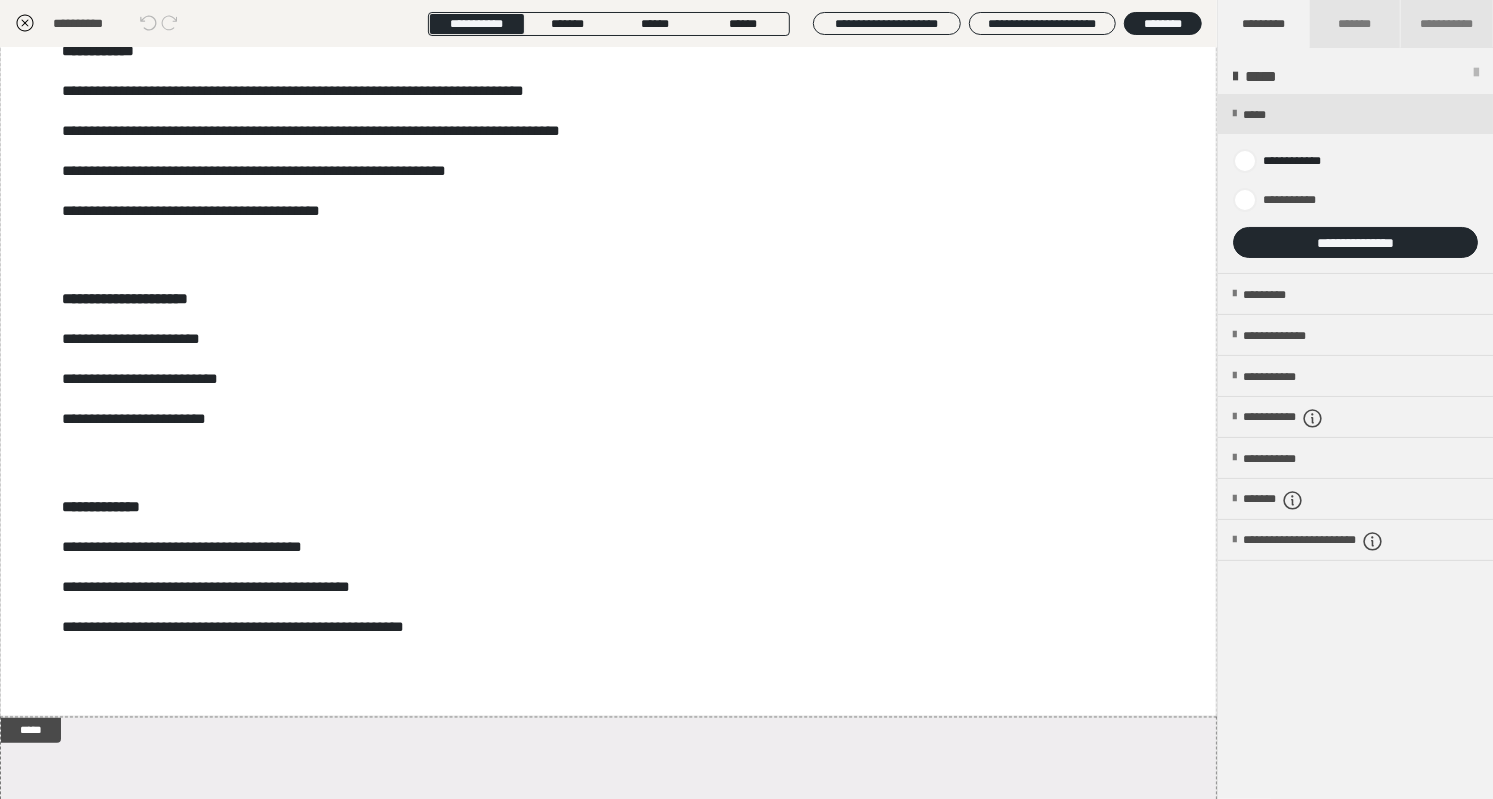 scroll, scrollTop: 955, scrollLeft: 0, axis: vertical 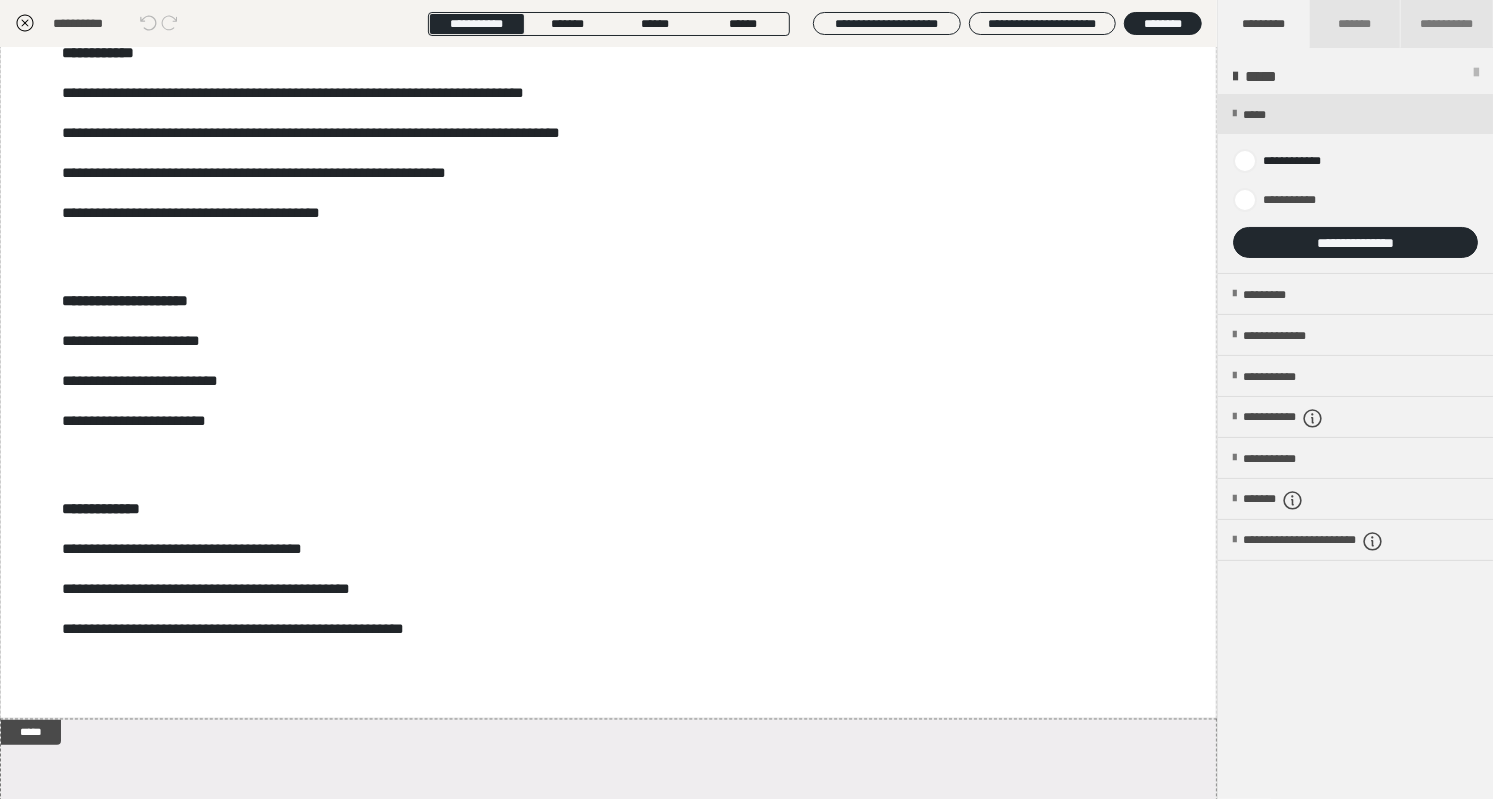 click 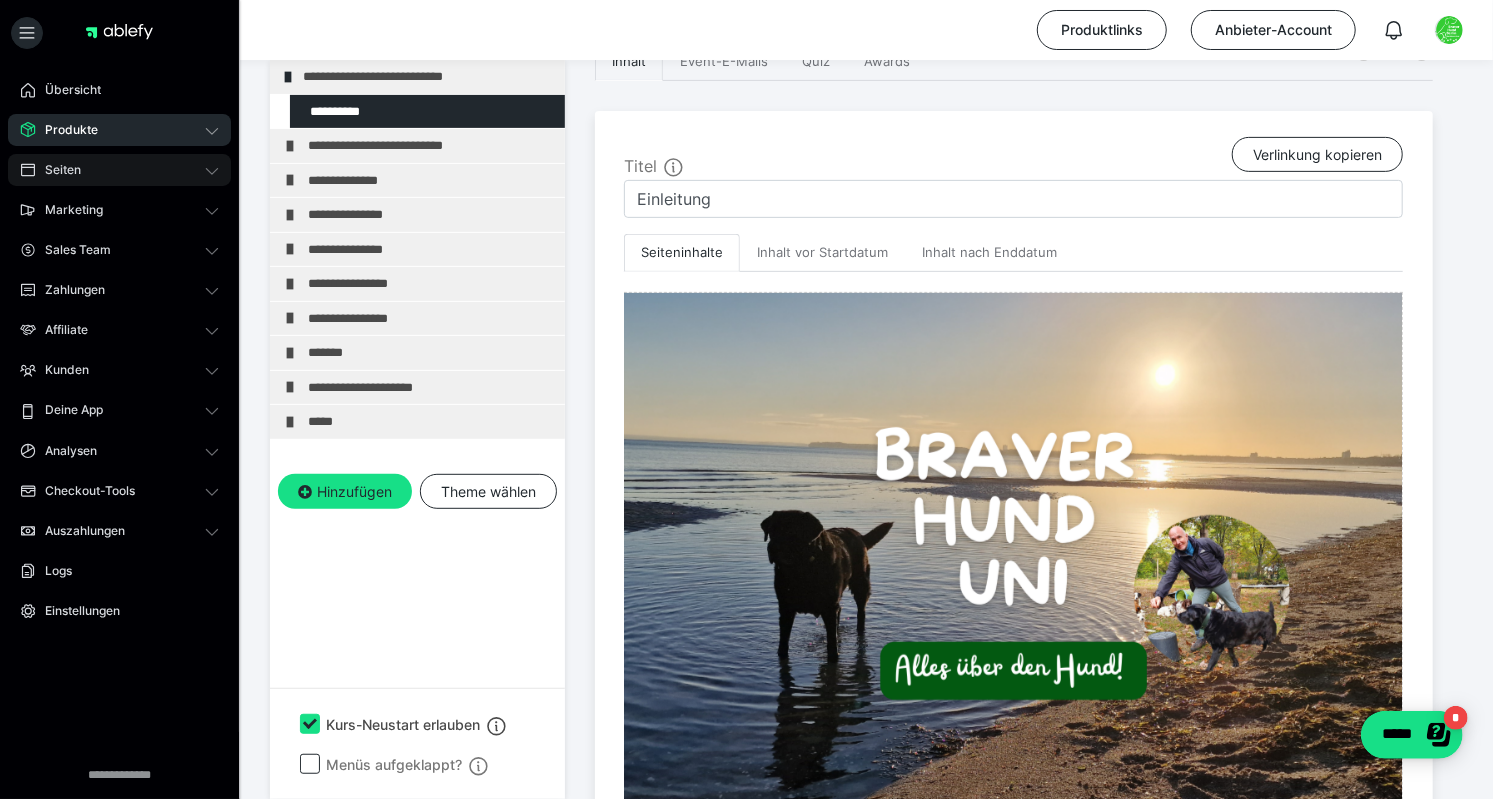 click on "Seiten" at bounding box center [56, 170] 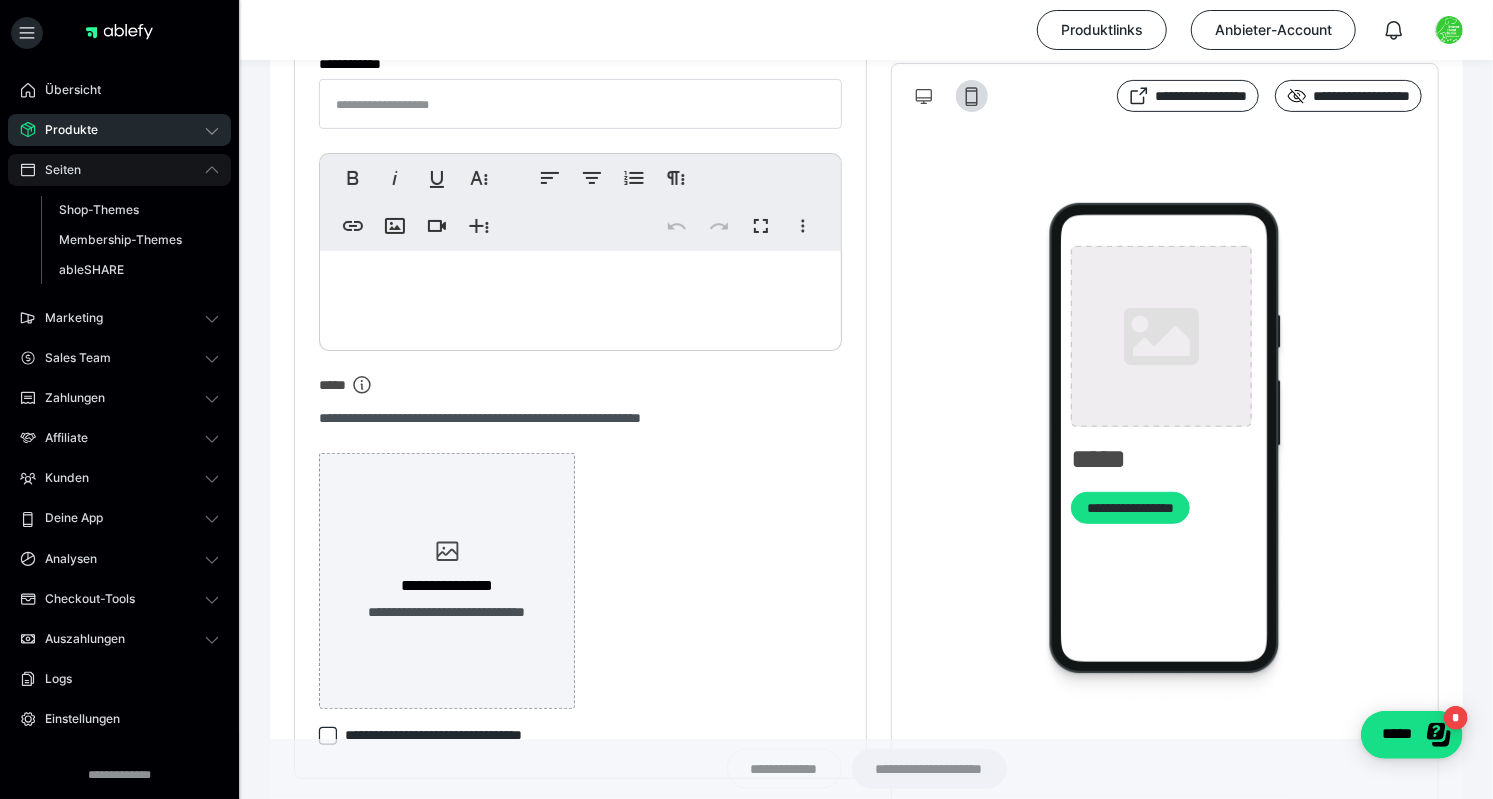 type on "**********" 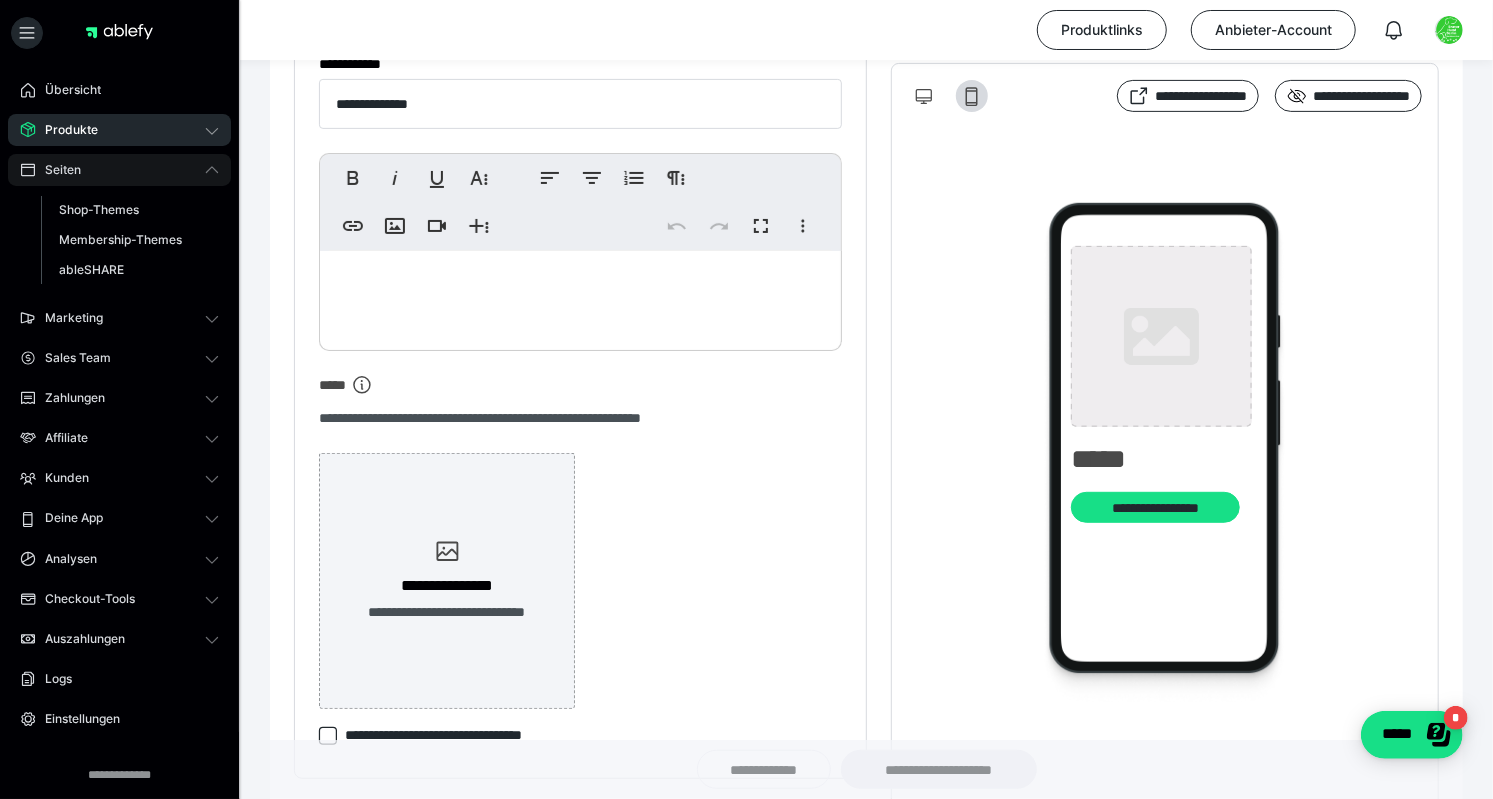 type on "**********" 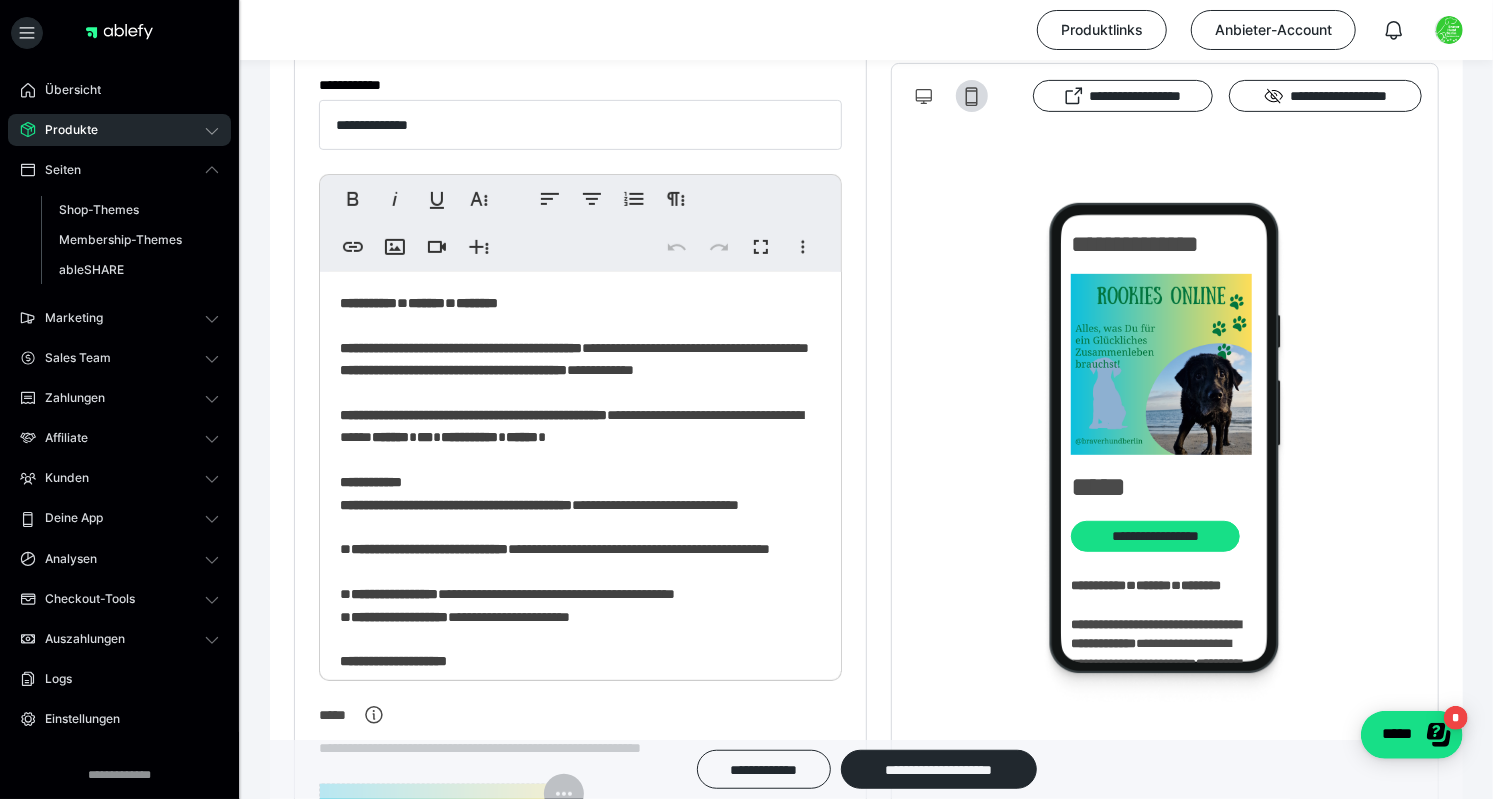 click on "Produkte" at bounding box center (64, 130) 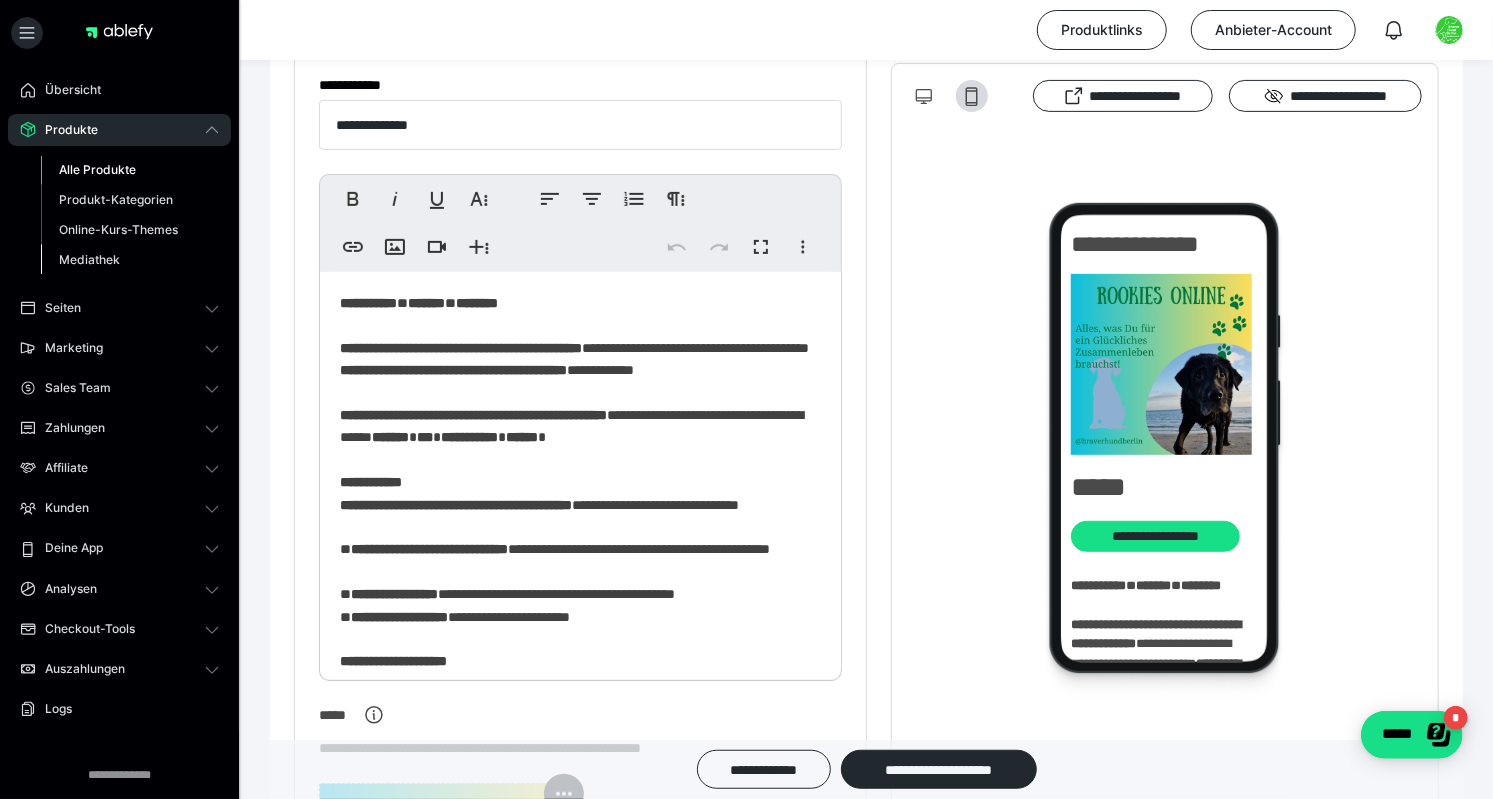 click on "Mediathek" at bounding box center (89, 259) 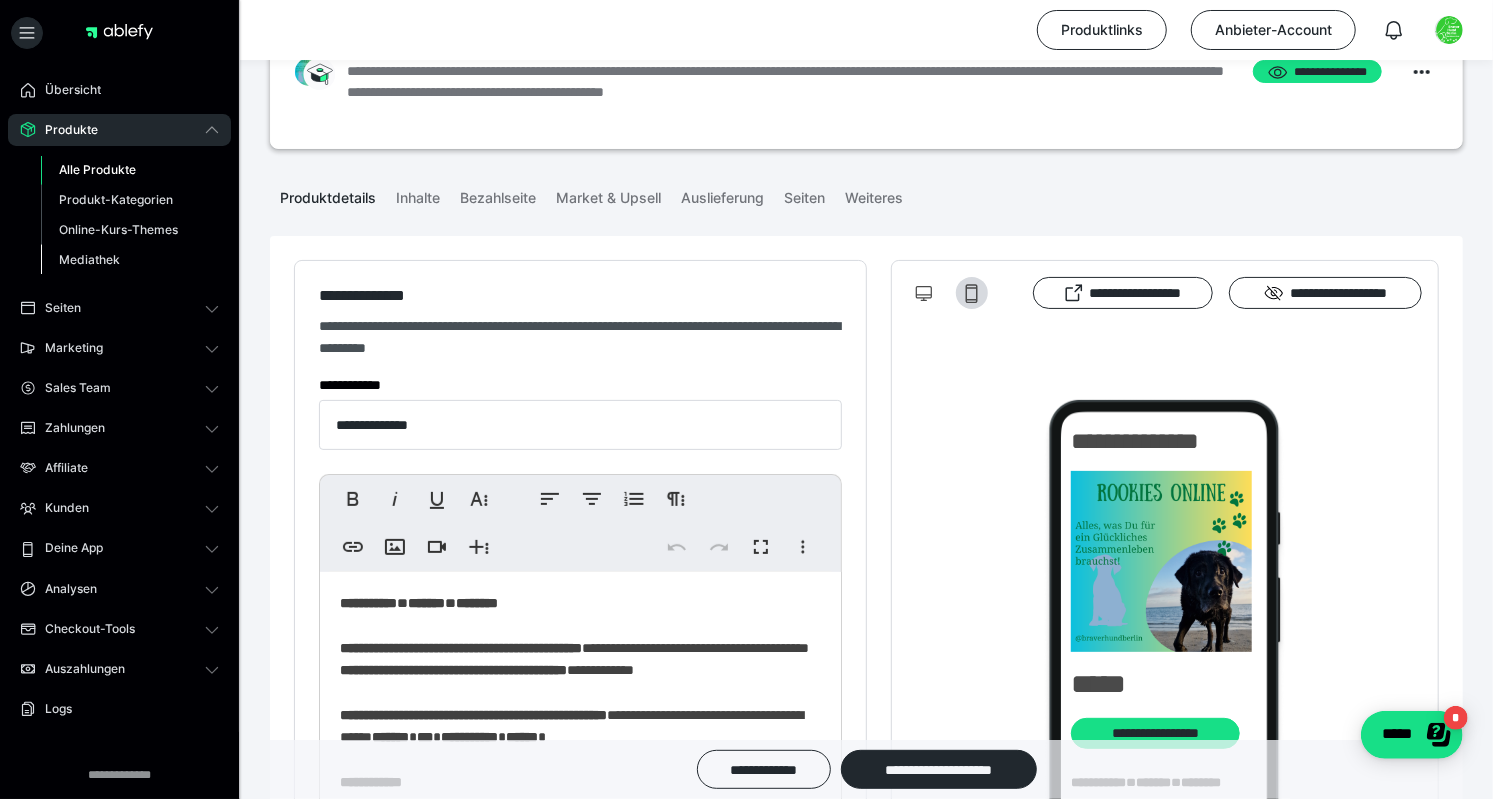 scroll, scrollTop: 0, scrollLeft: 0, axis: both 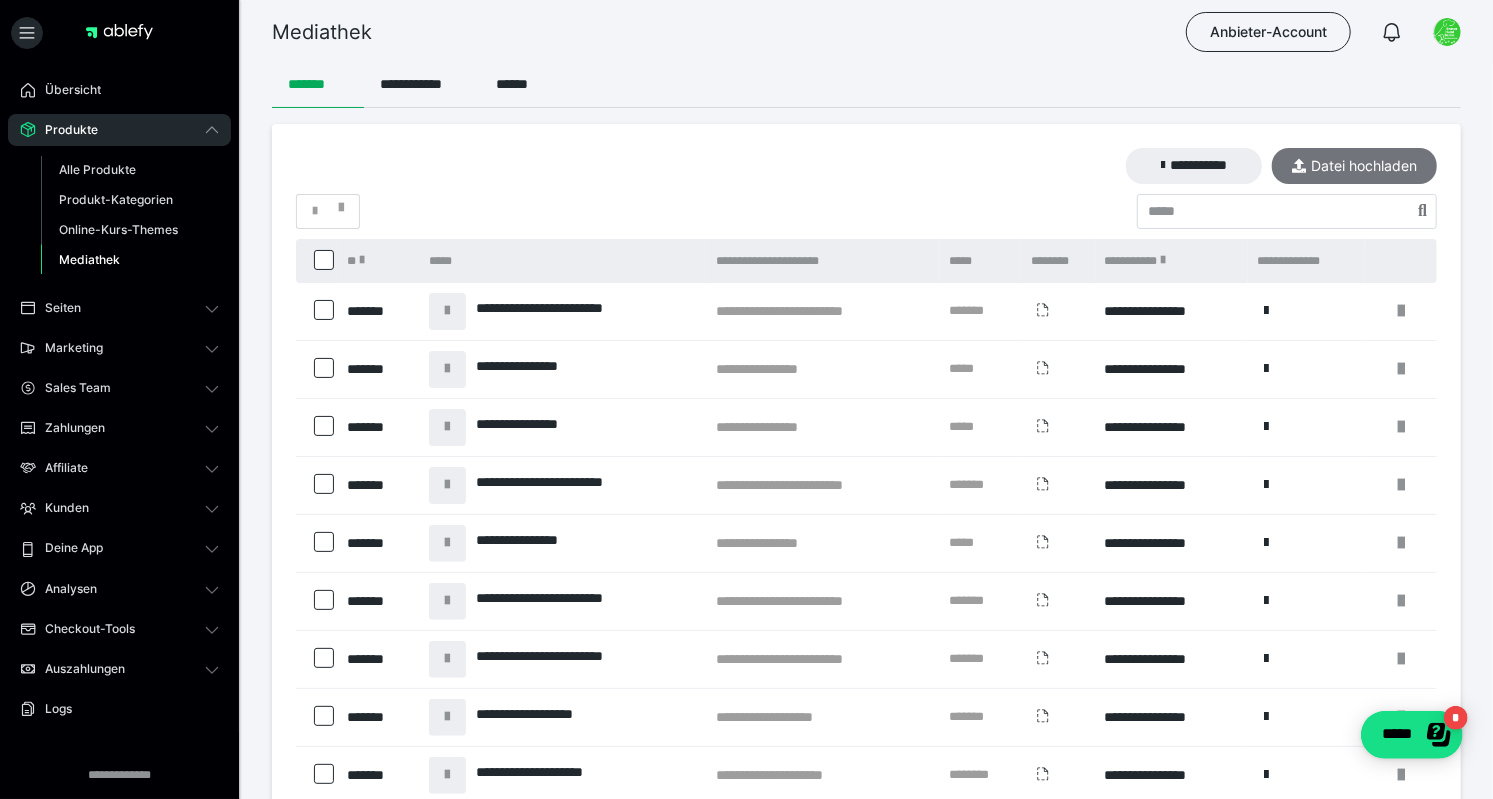 click on "Datei hochladen" at bounding box center (1354, 166) 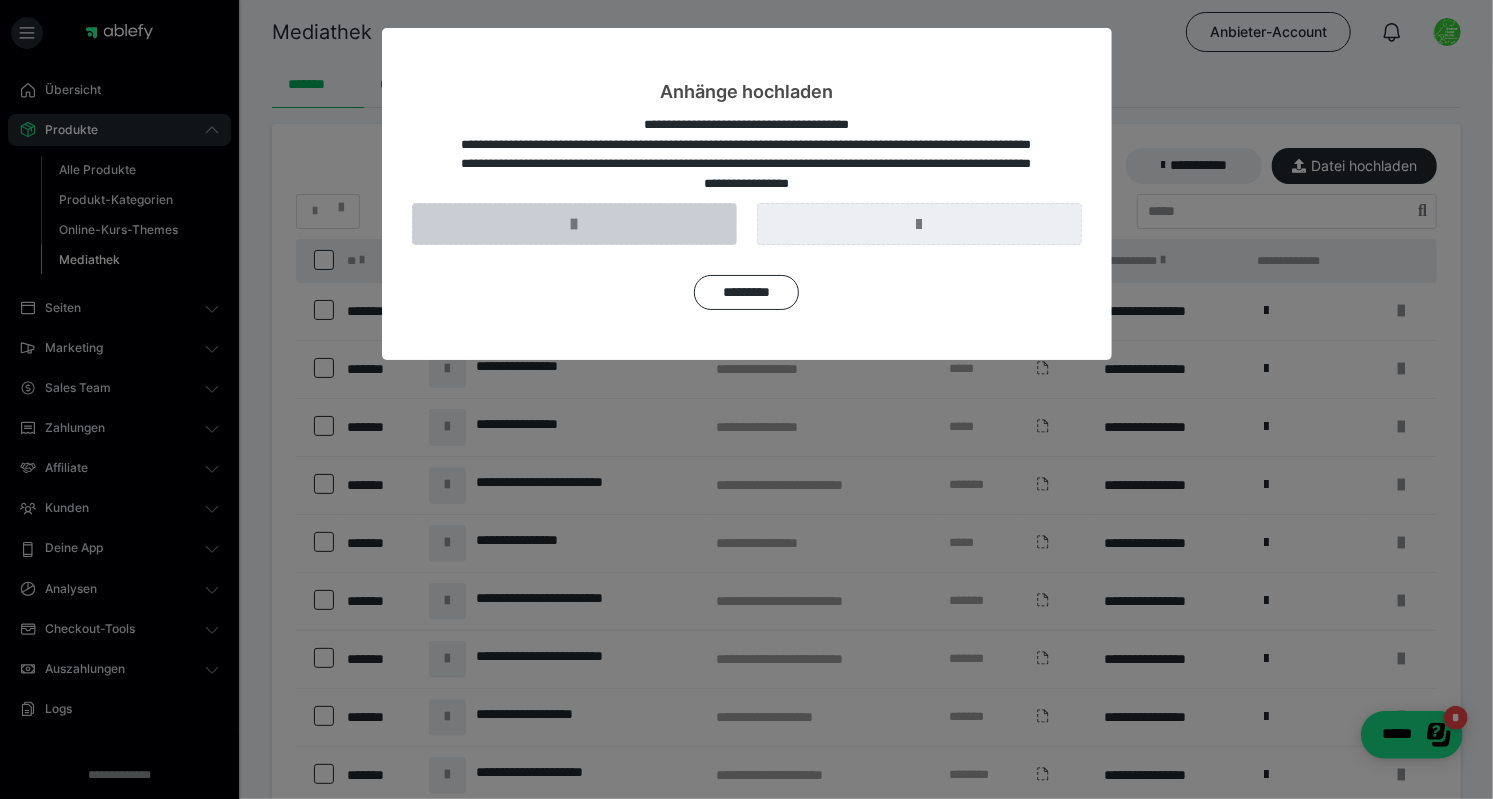 click at bounding box center [574, 224] 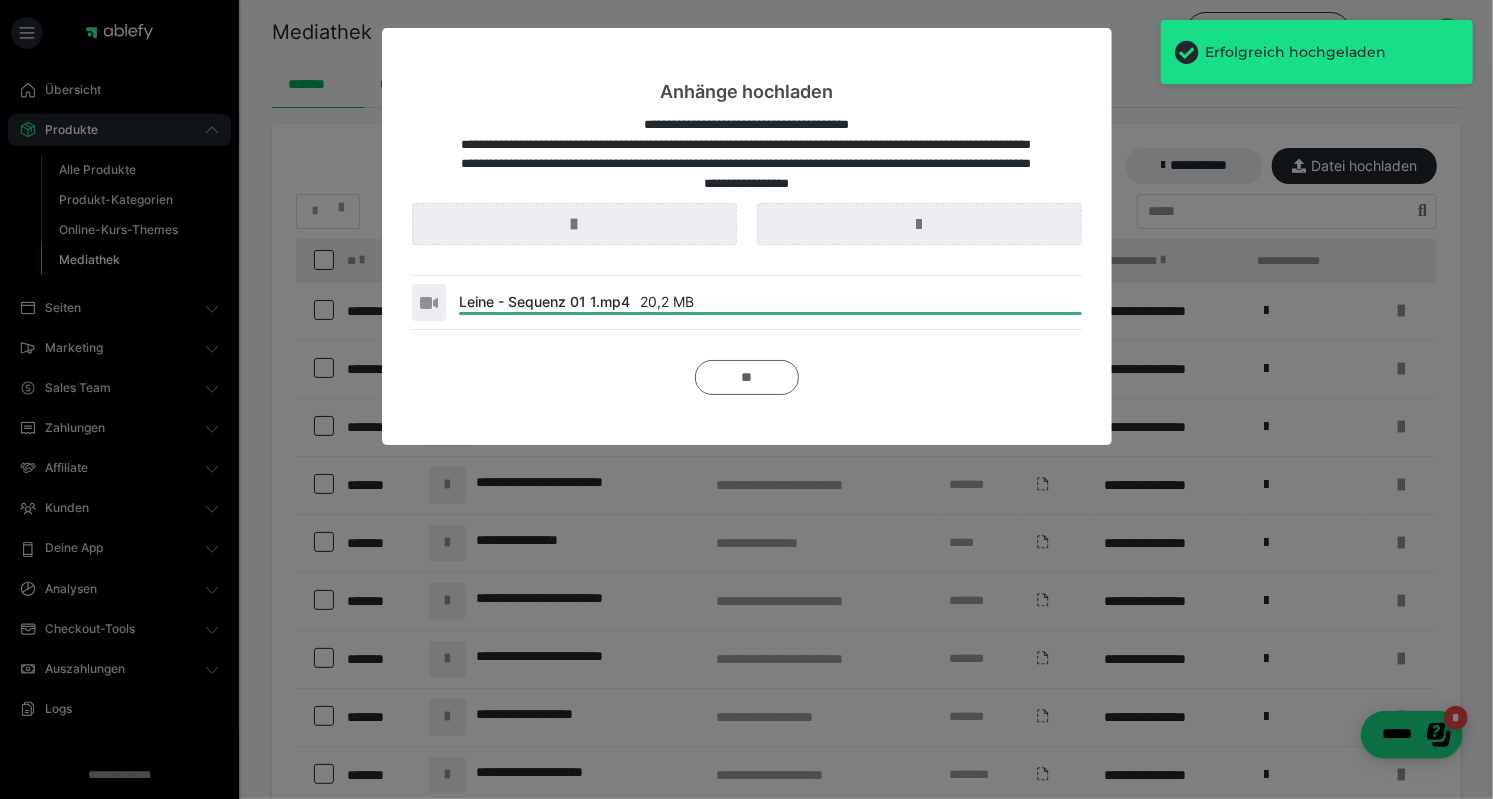click on "**" at bounding box center [747, 377] 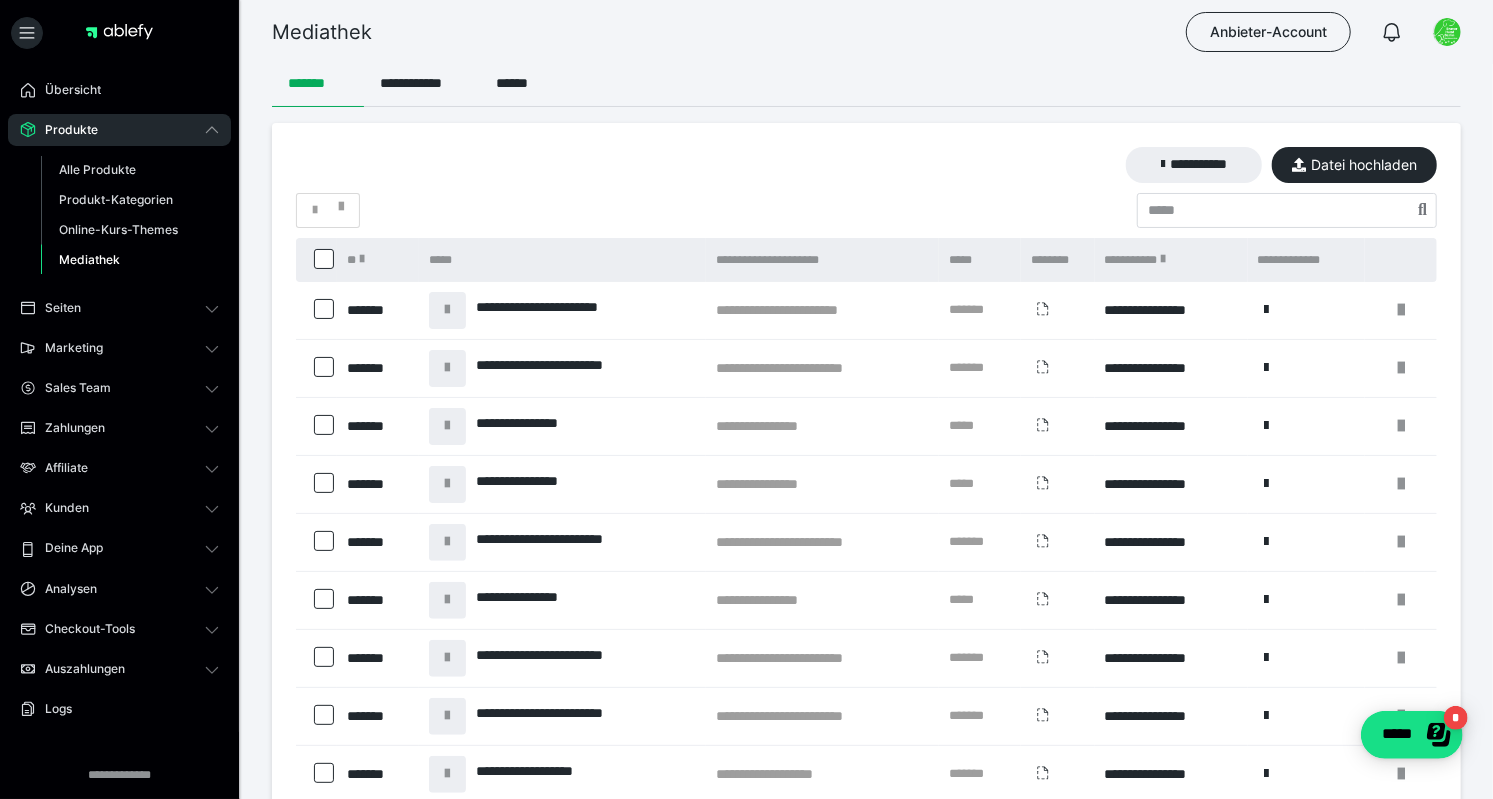 scroll, scrollTop: 0, scrollLeft: 0, axis: both 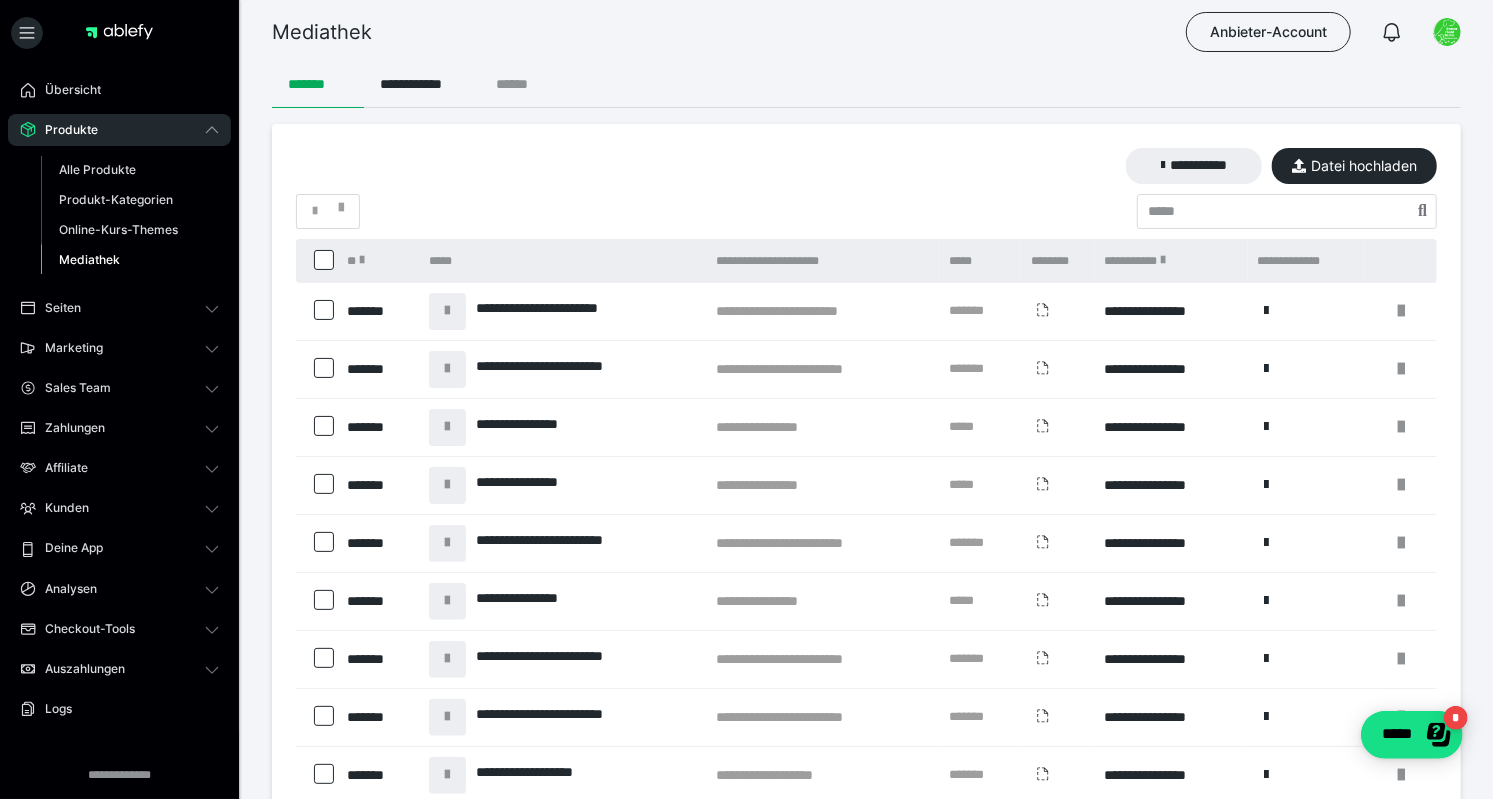 click on "******" at bounding box center [520, 84] 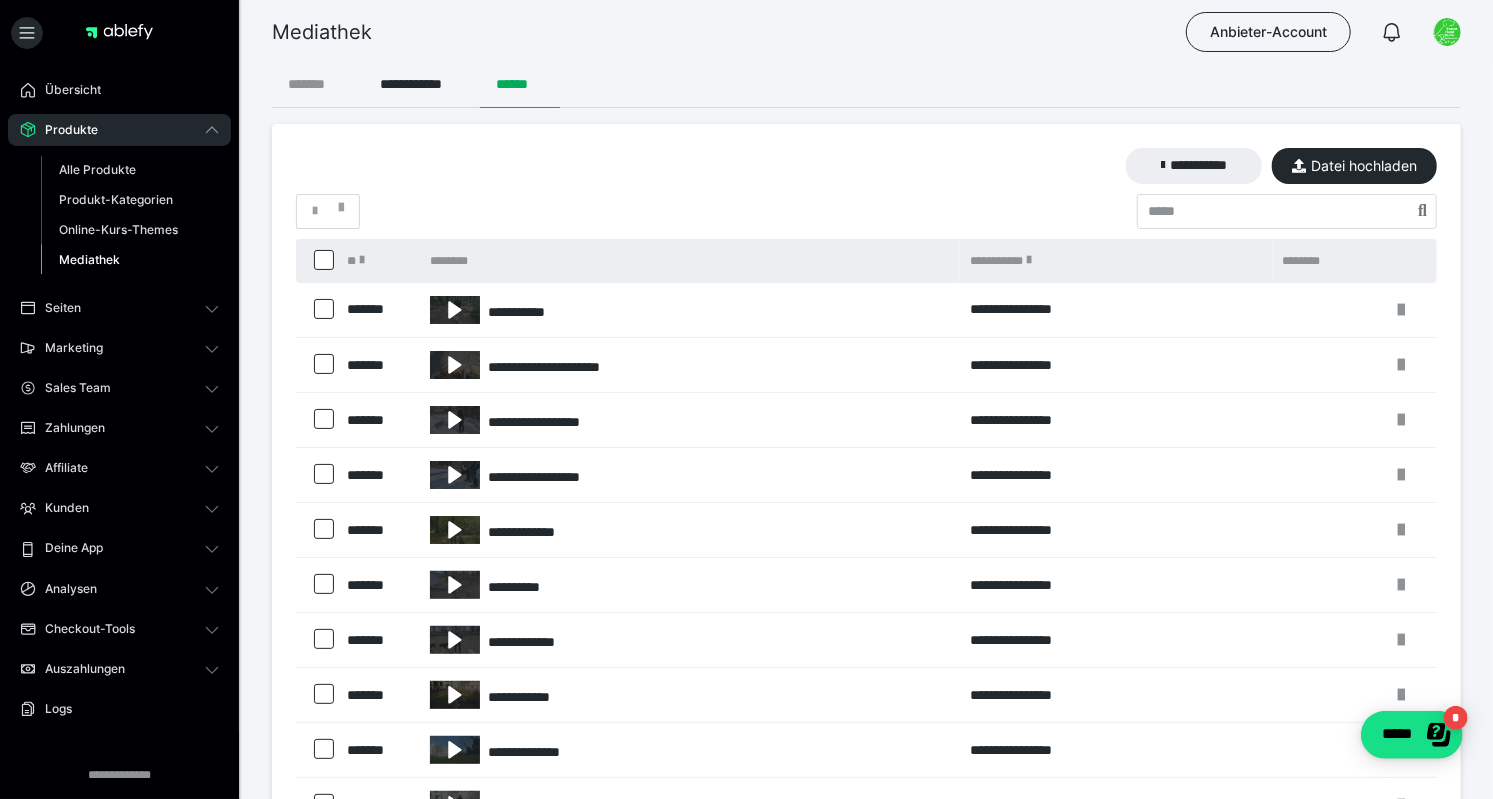 click on "*******" at bounding box center (318, 84) 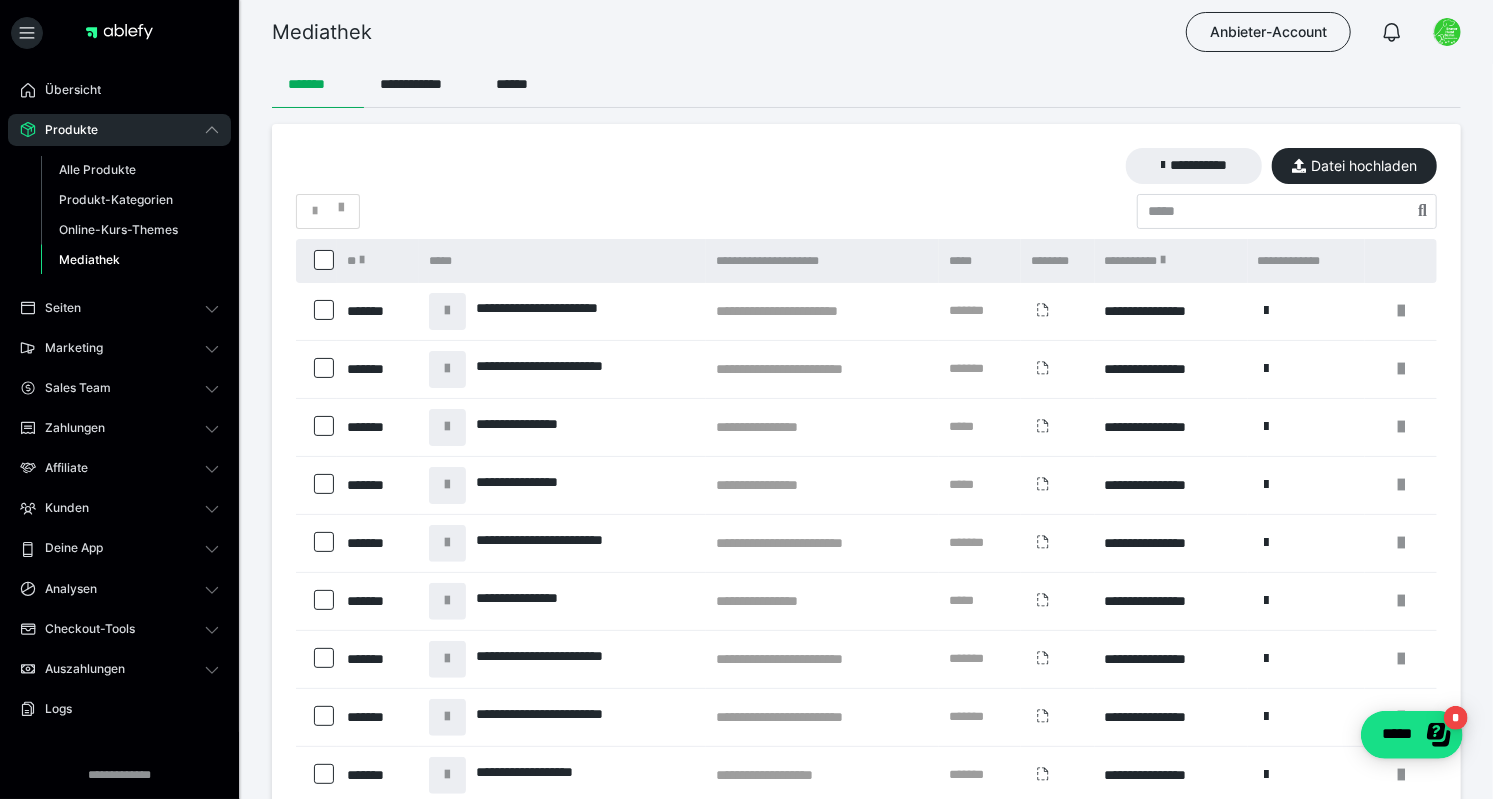 click at bounding box center [324, 310] 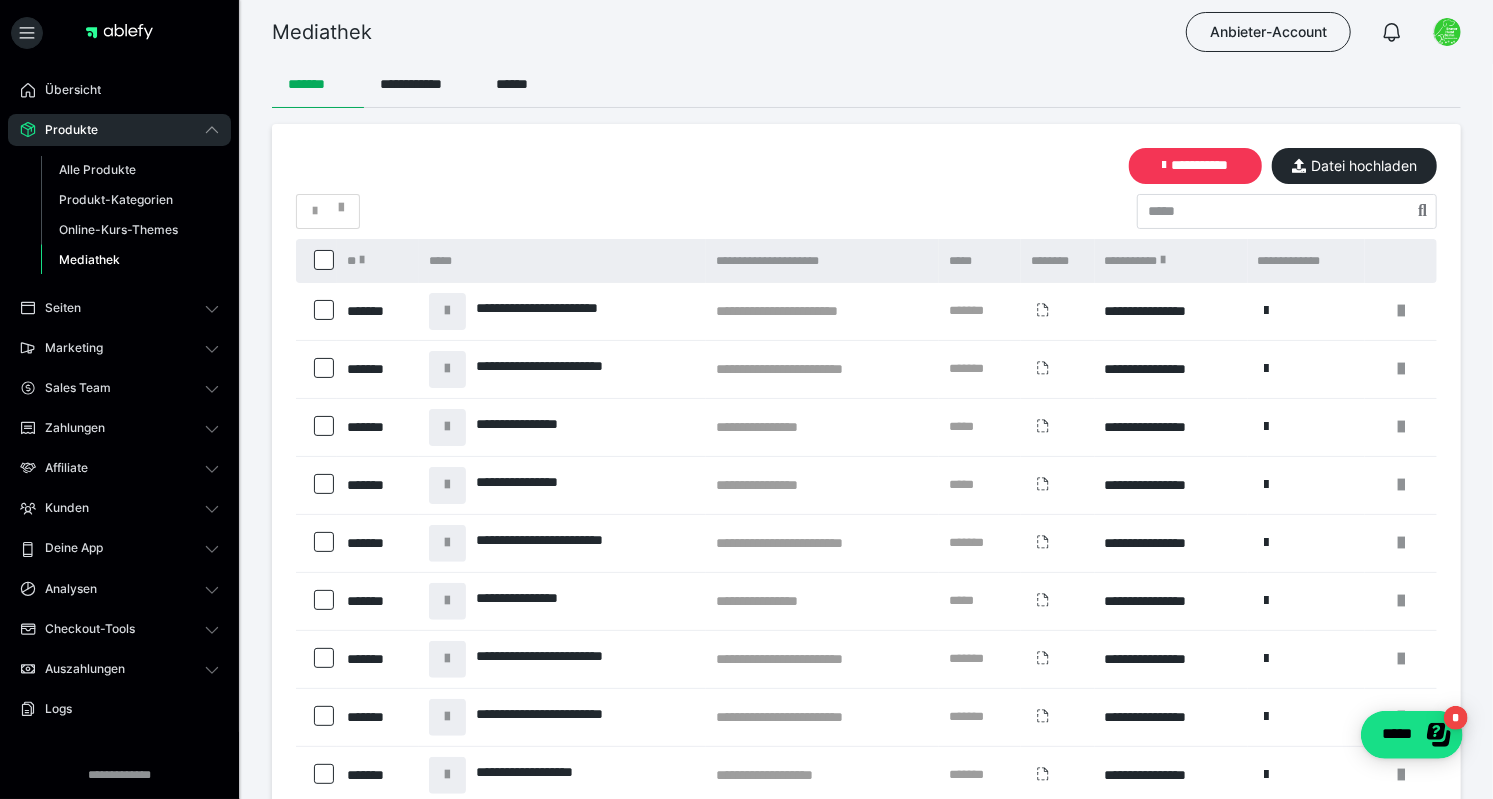 click on "**********" at bounding box center (1196, 166) 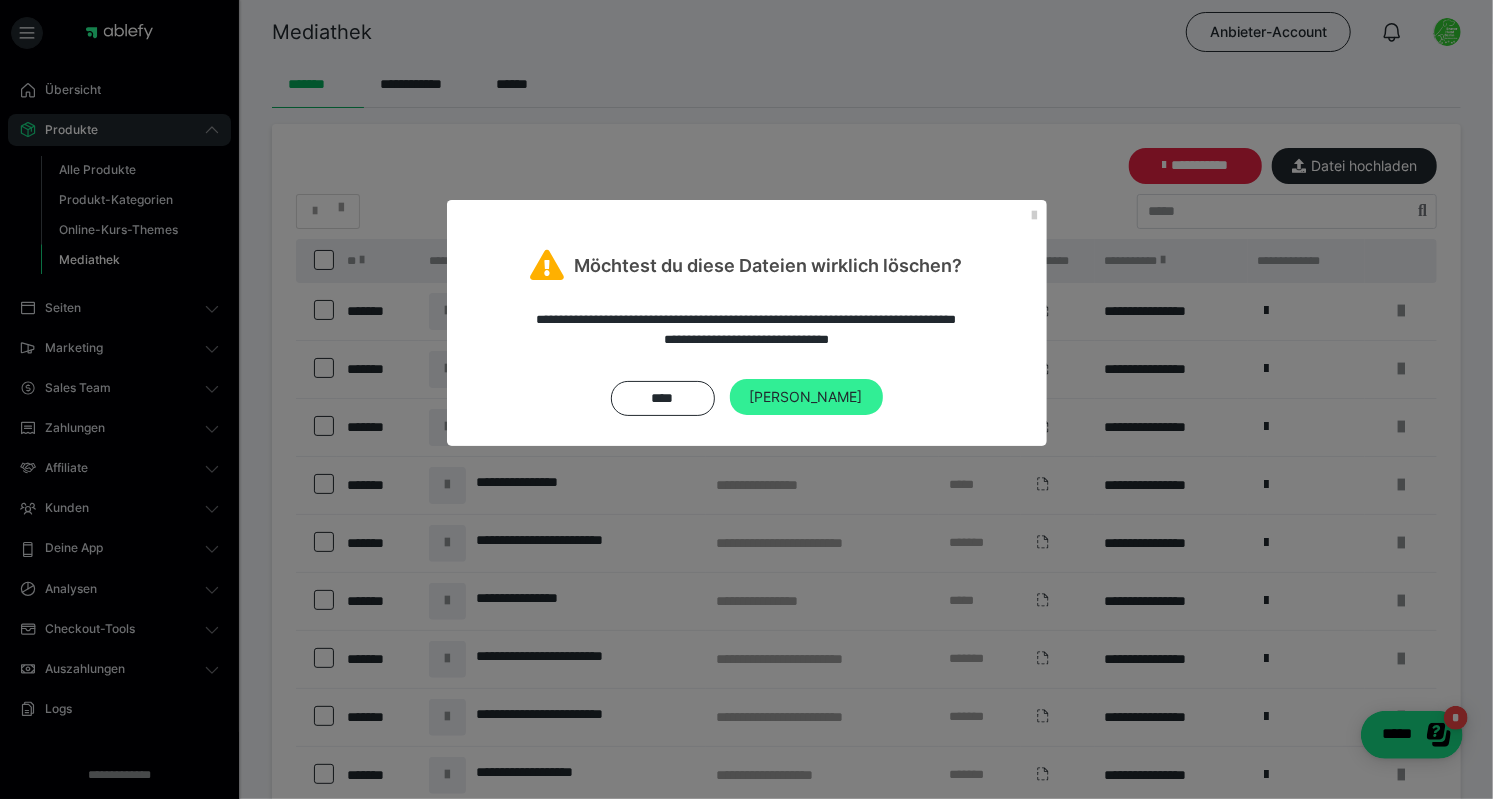 click on "Ja" at bounding box center [806, 397] 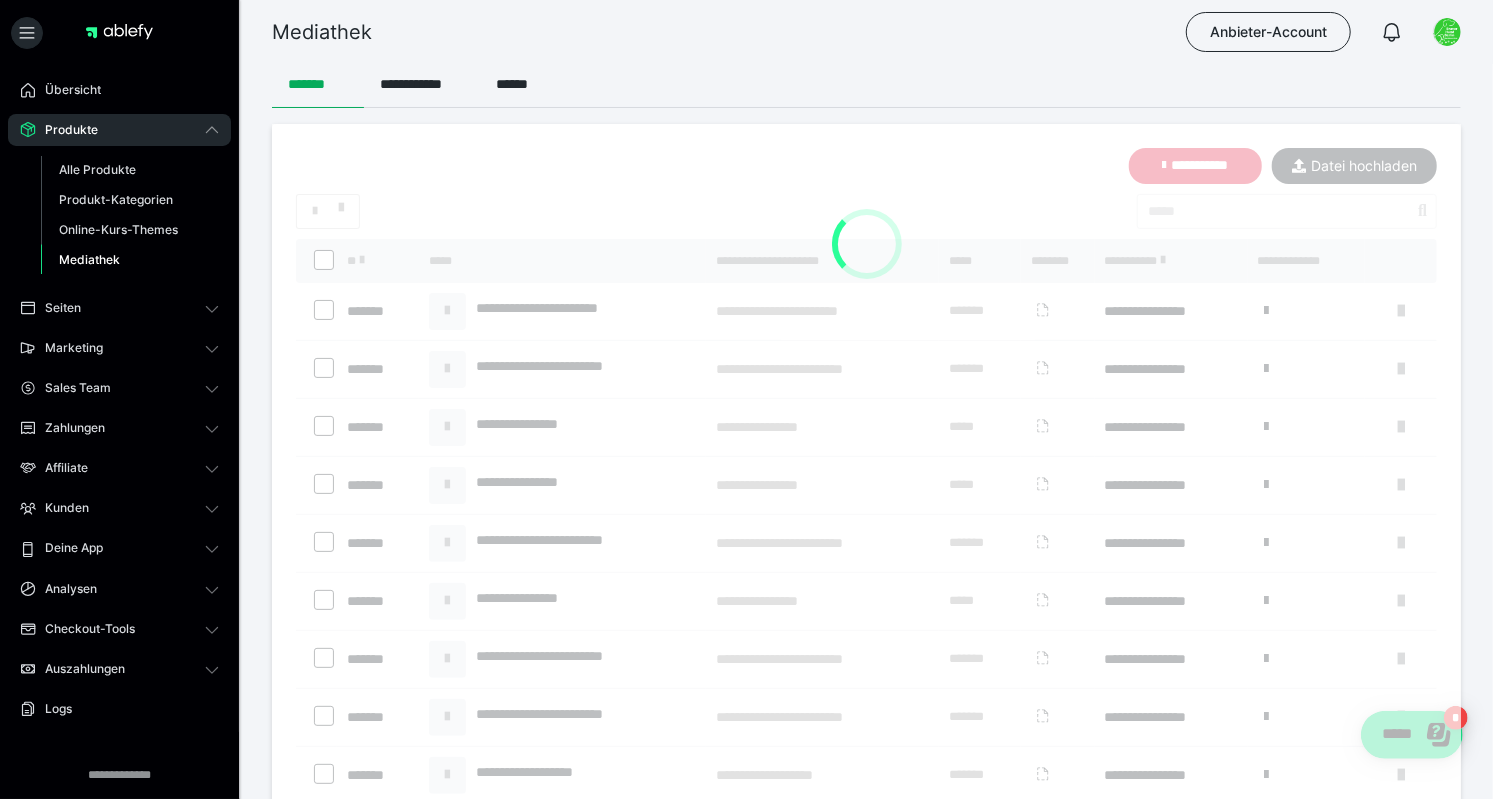 checkbox on "*****" 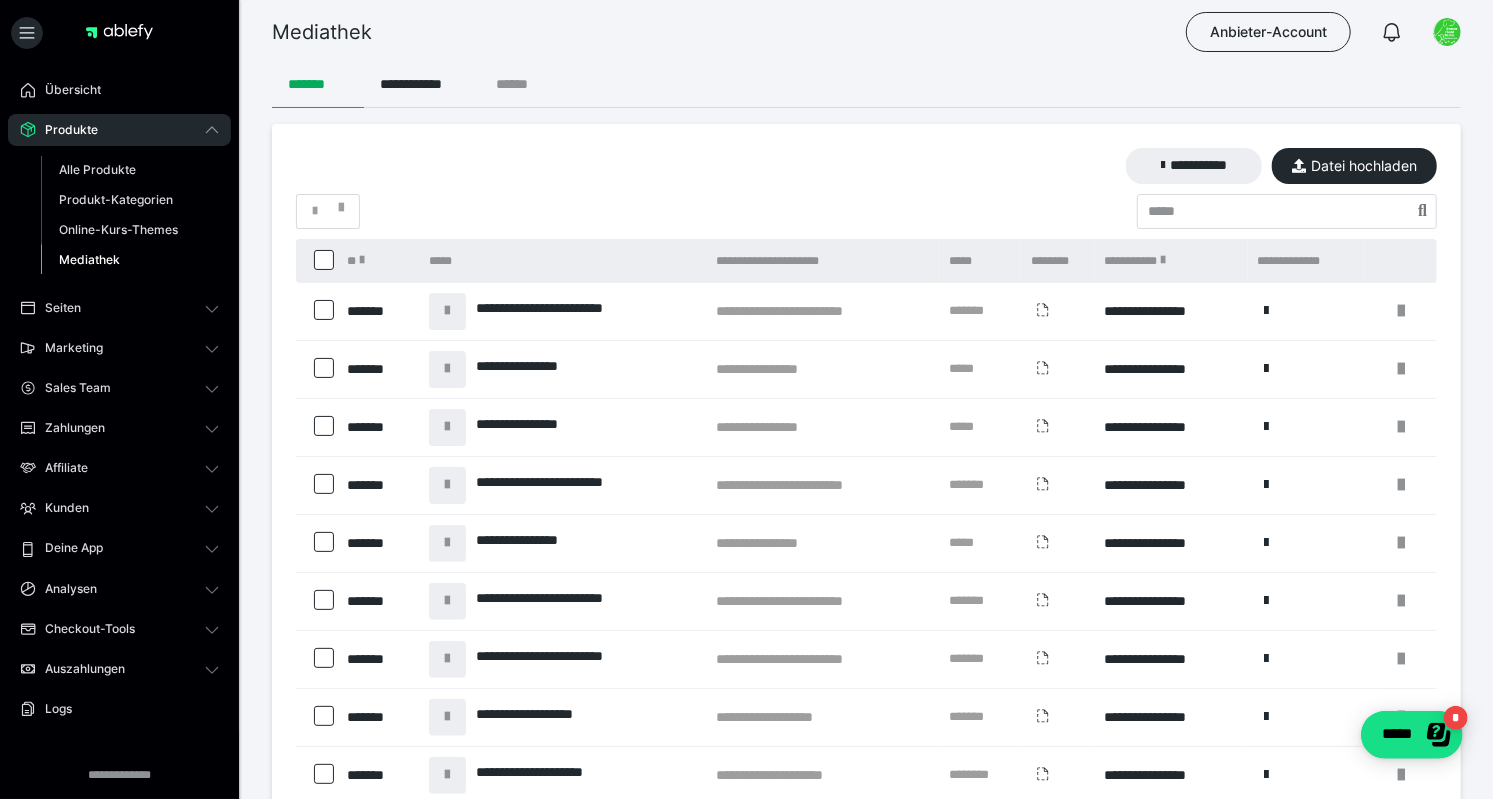 click on "******" at bounding box center (520, 84) 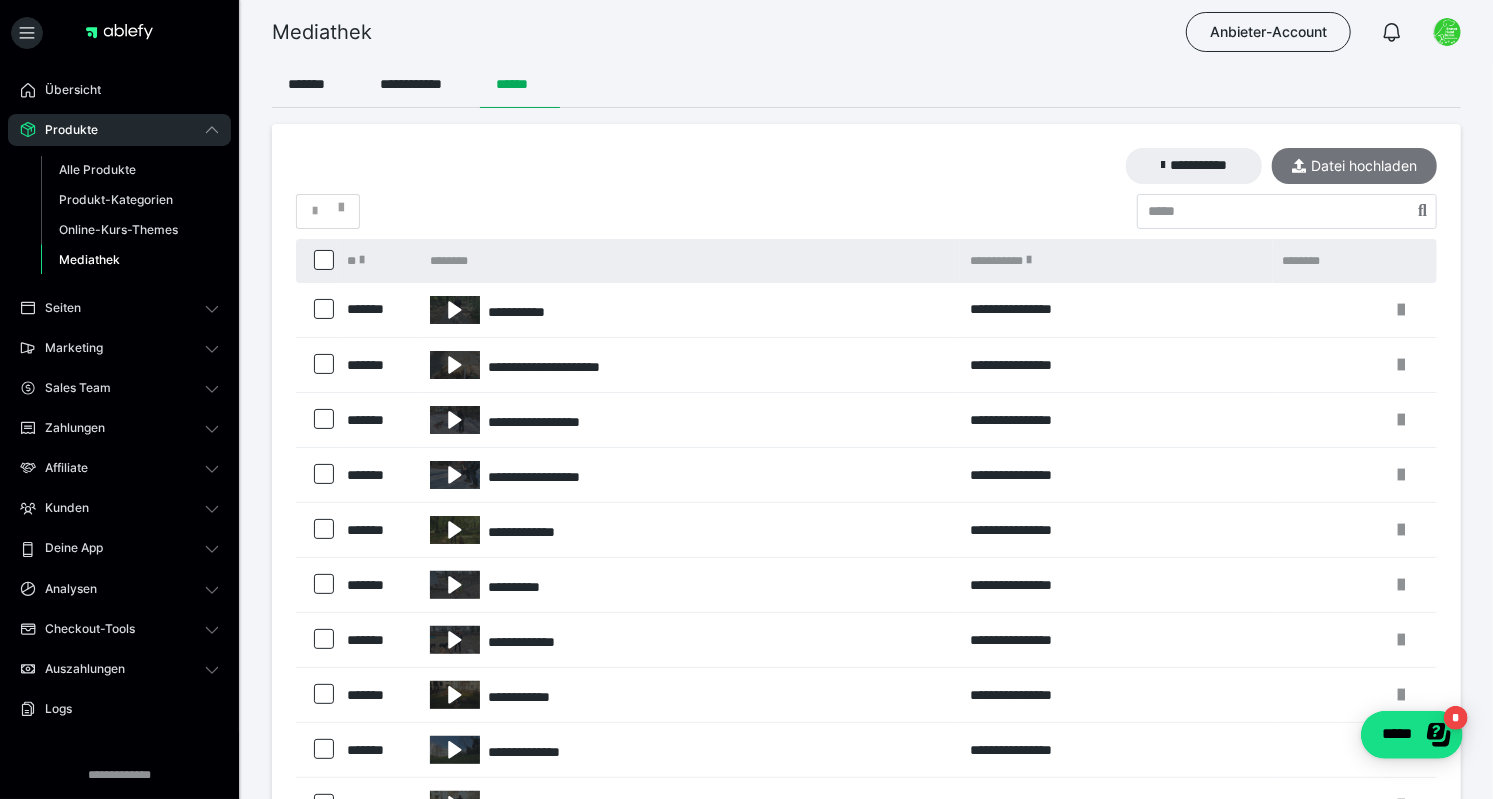 click on "Datei hochladen" at bounding box center (1354, 166) 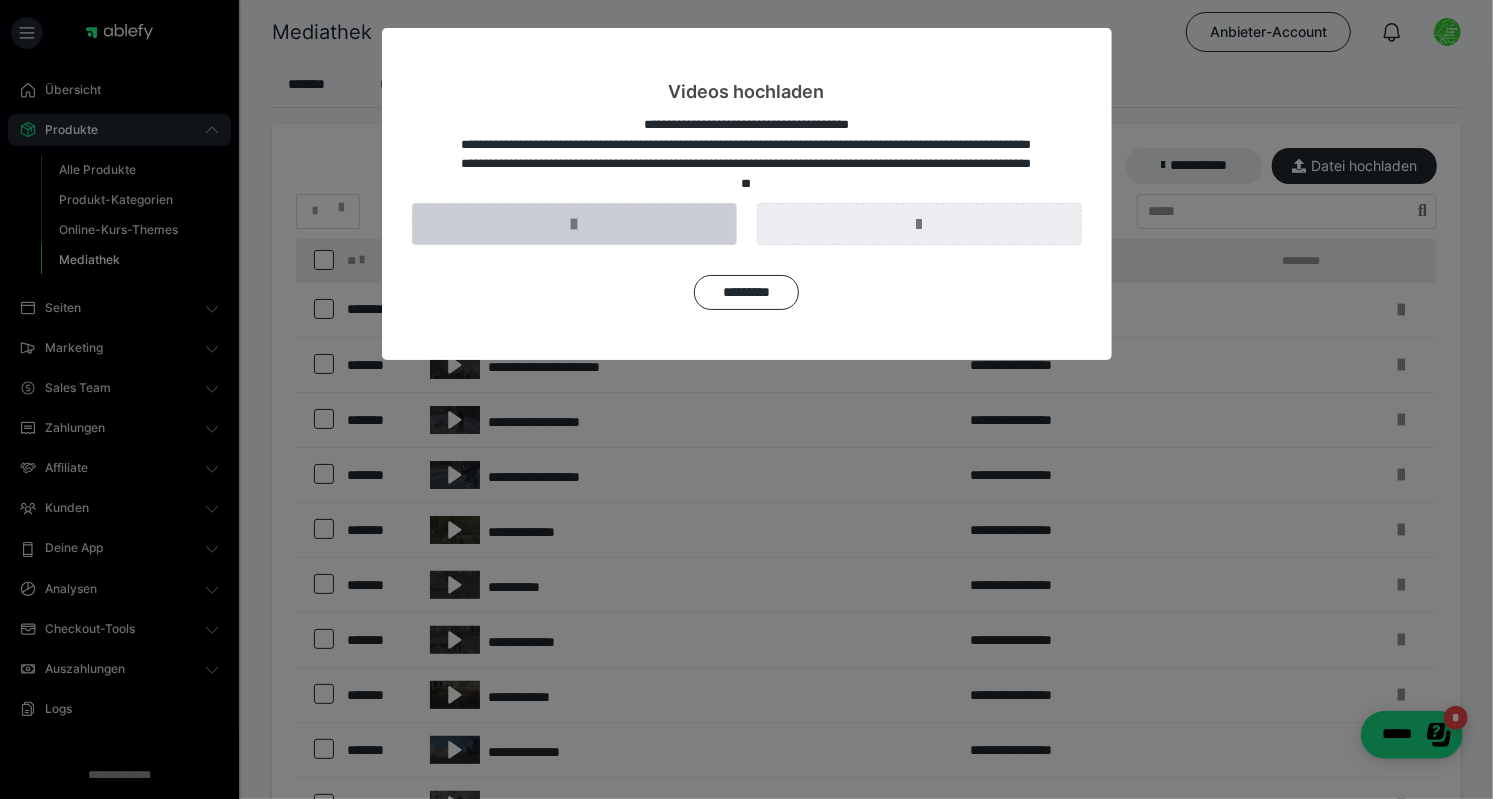 click at bounding box center (574, 224) 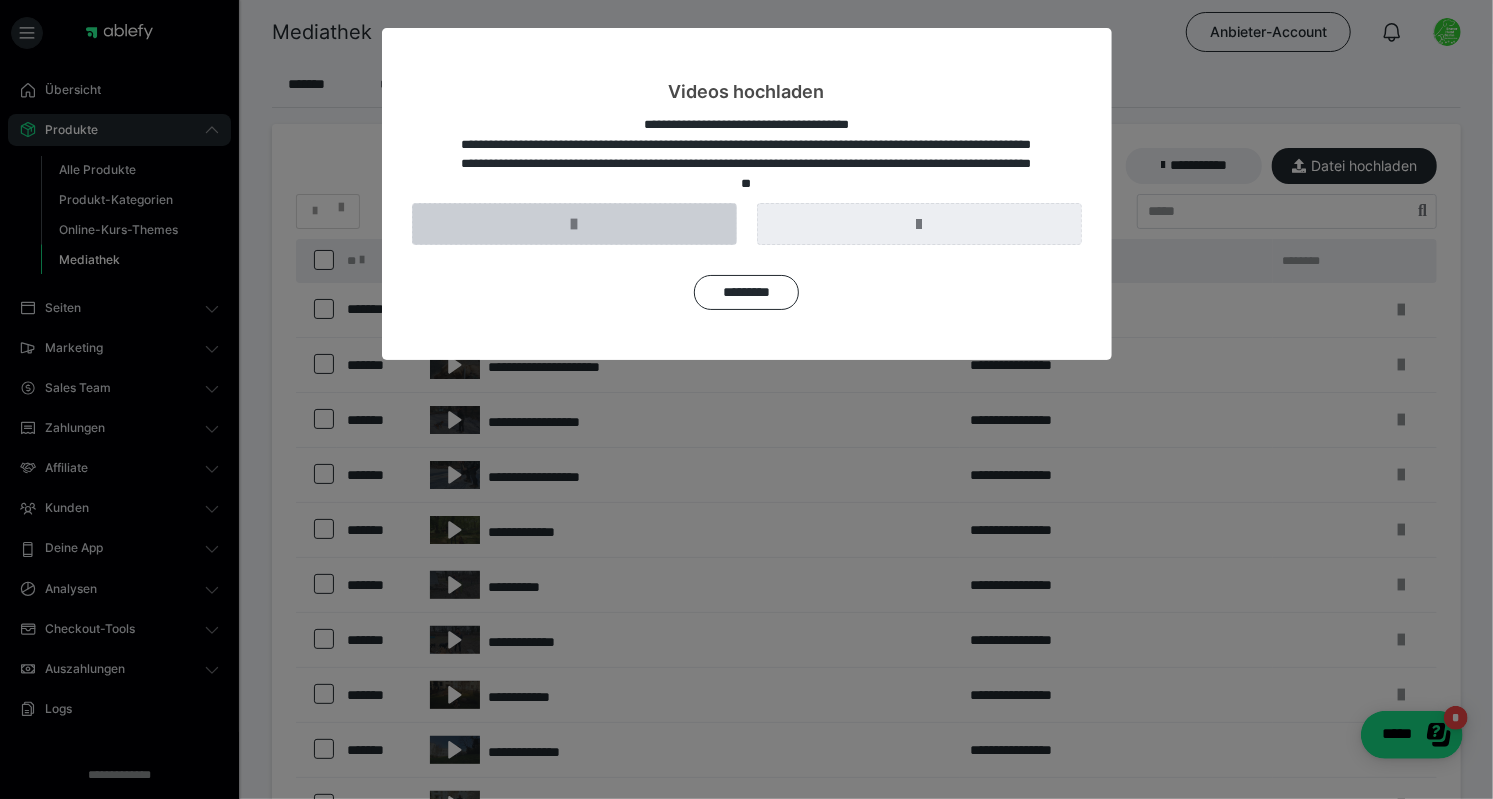 click at bounding box center (574, 224) 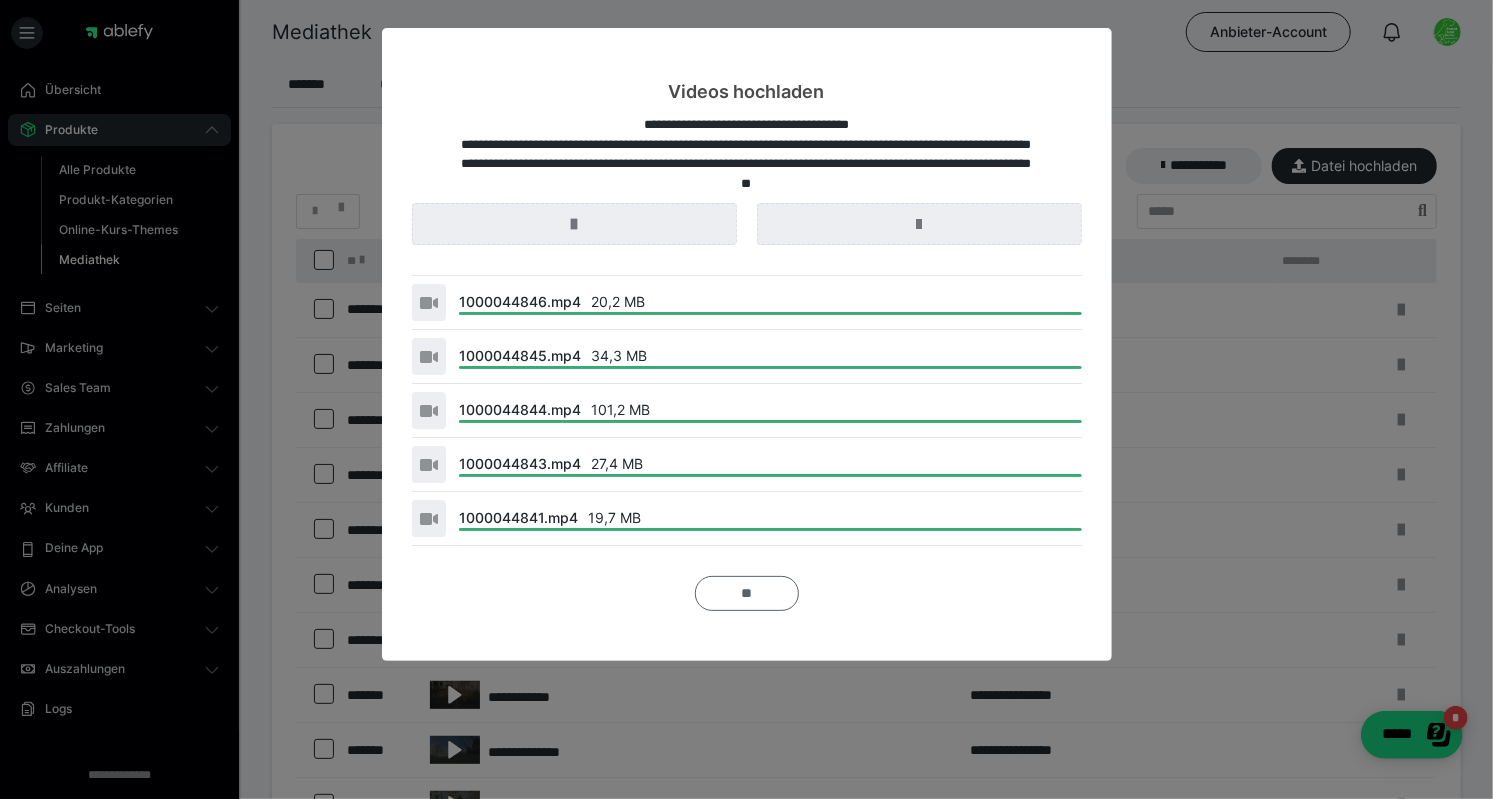 click on "**" at bounding box center (747, 593) 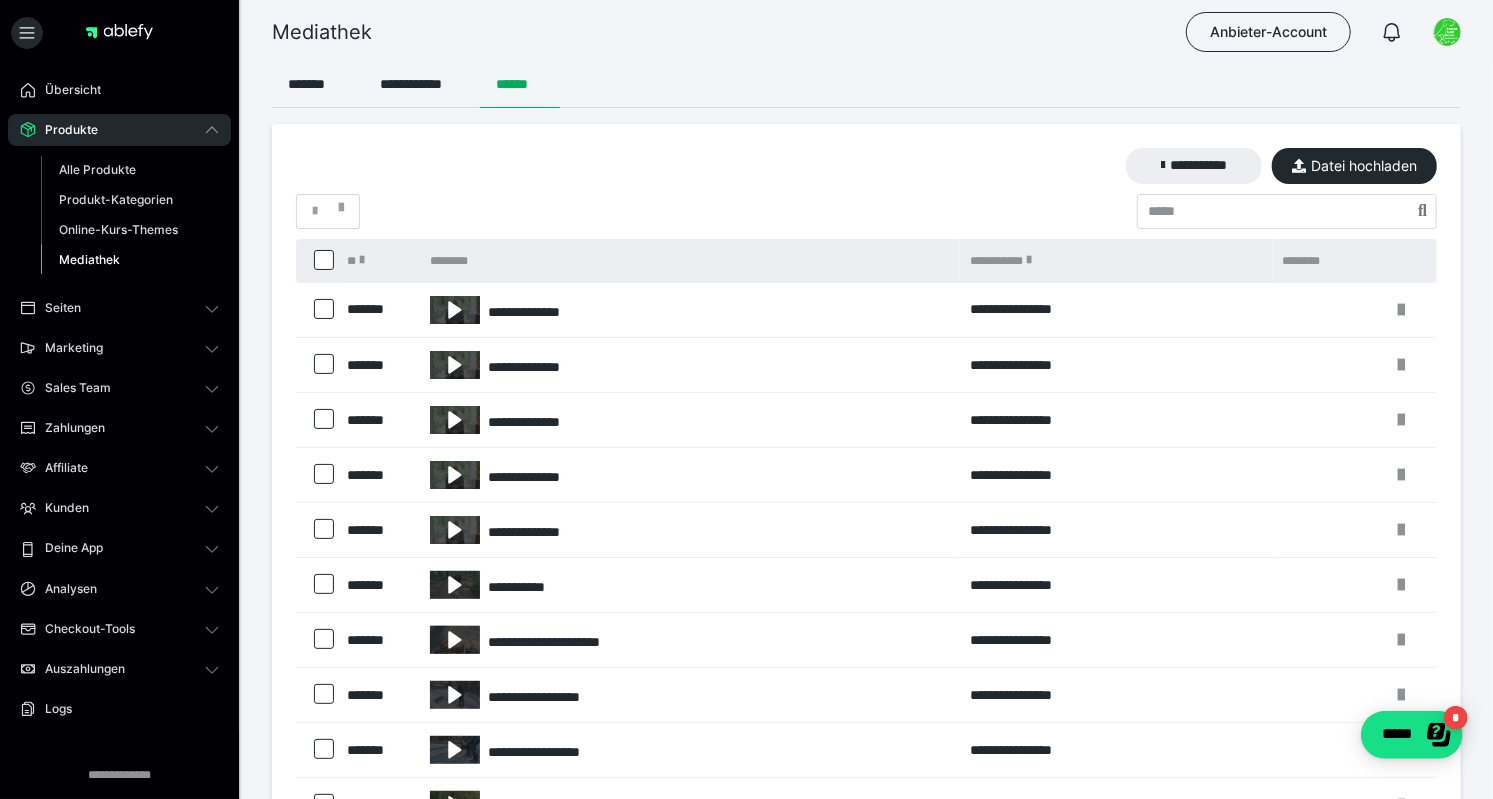 click at bounding box center (-99431, 319) 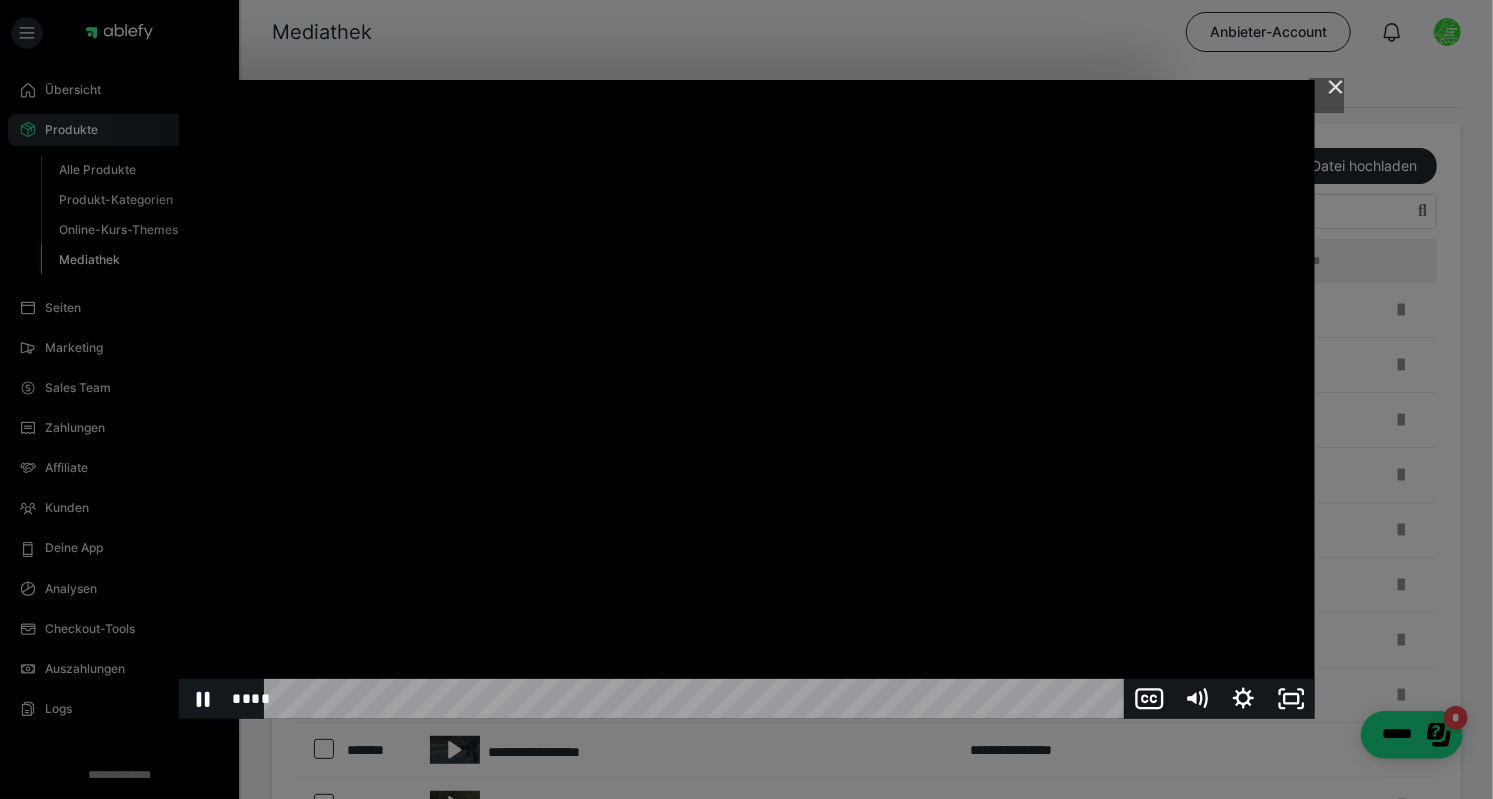 click 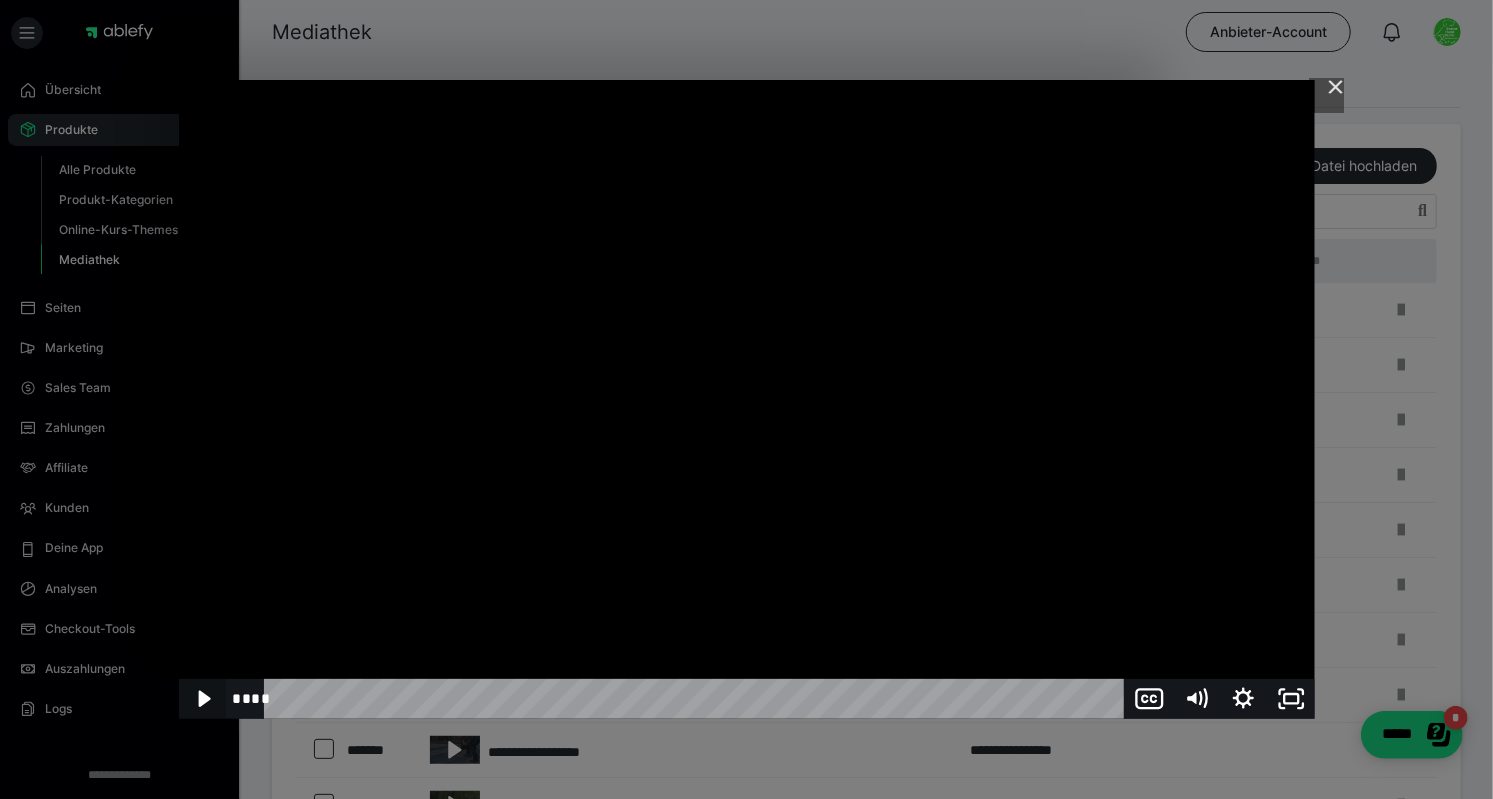 click 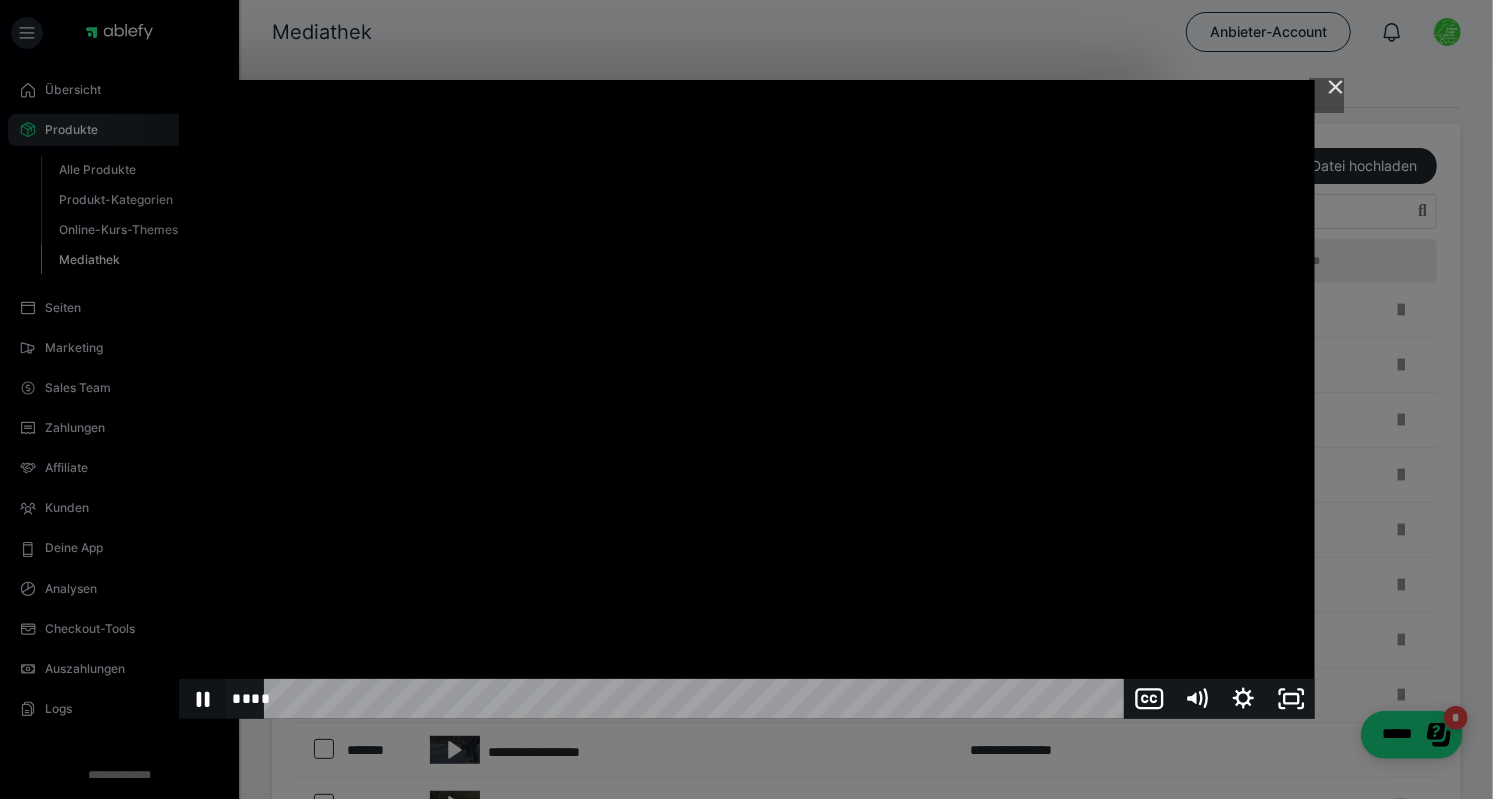 click at bounding box center (1327, 96) 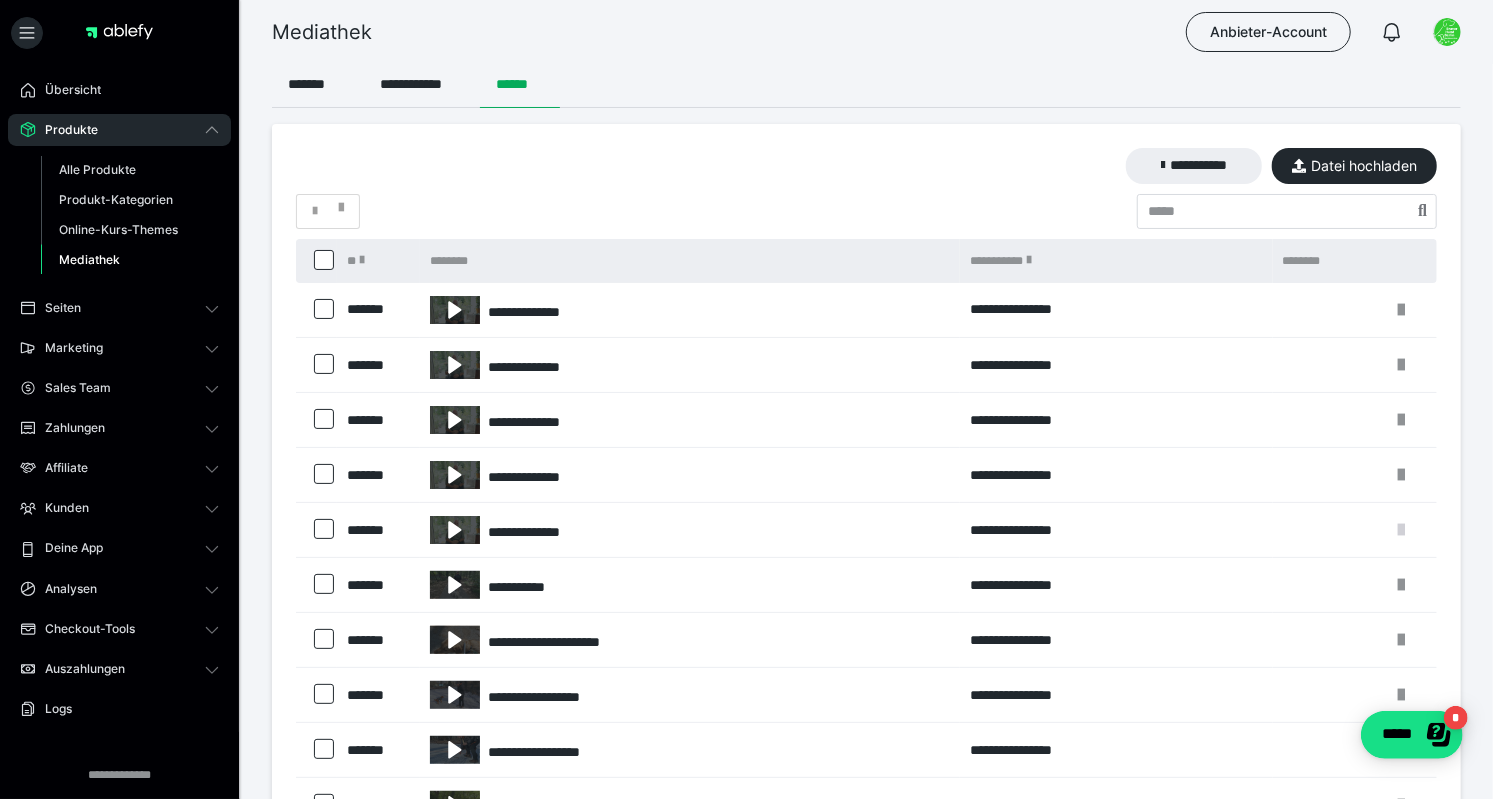 click at bounding box center (1401, 530) 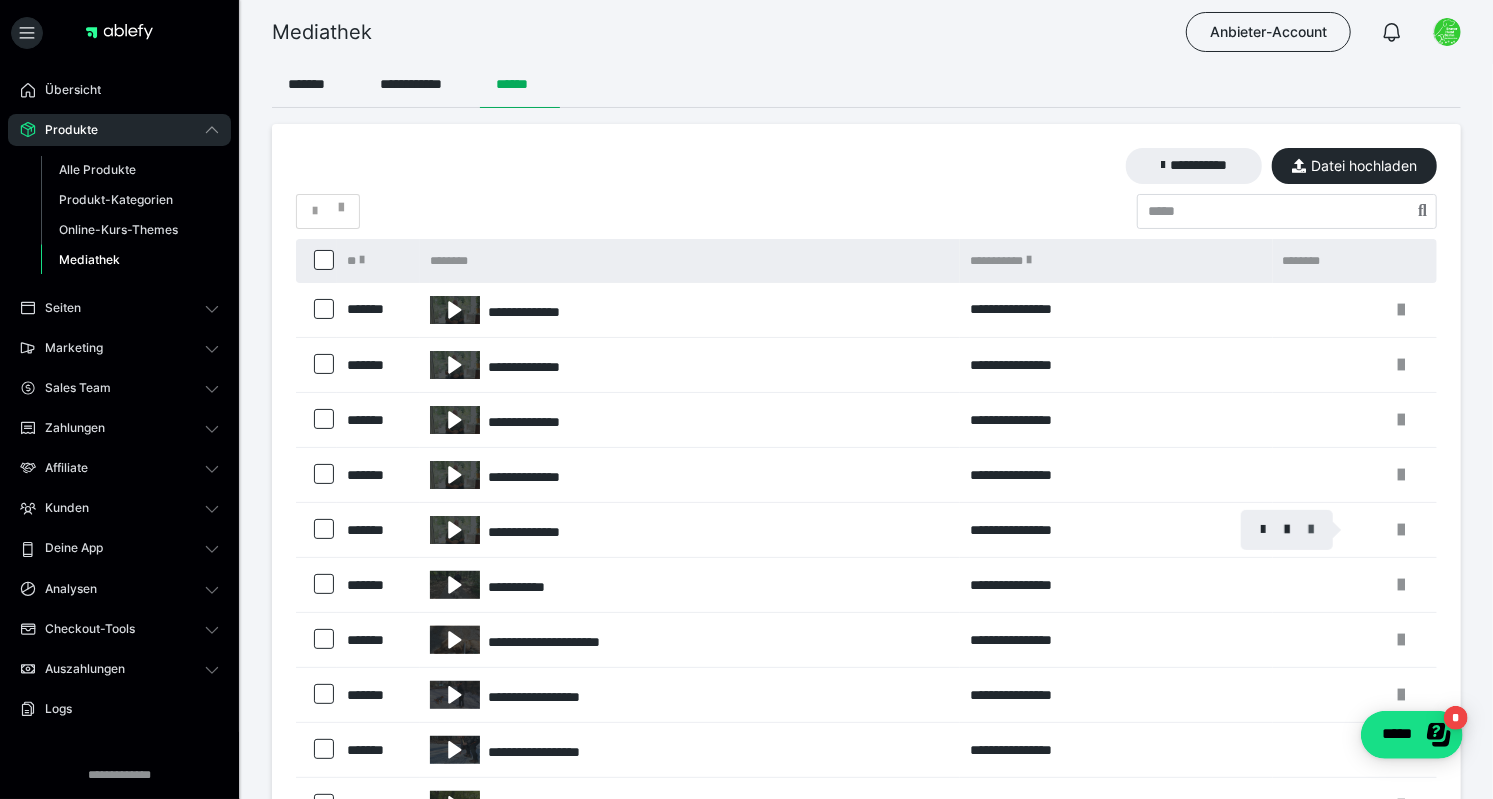 click at bounding box center [1311, 530] 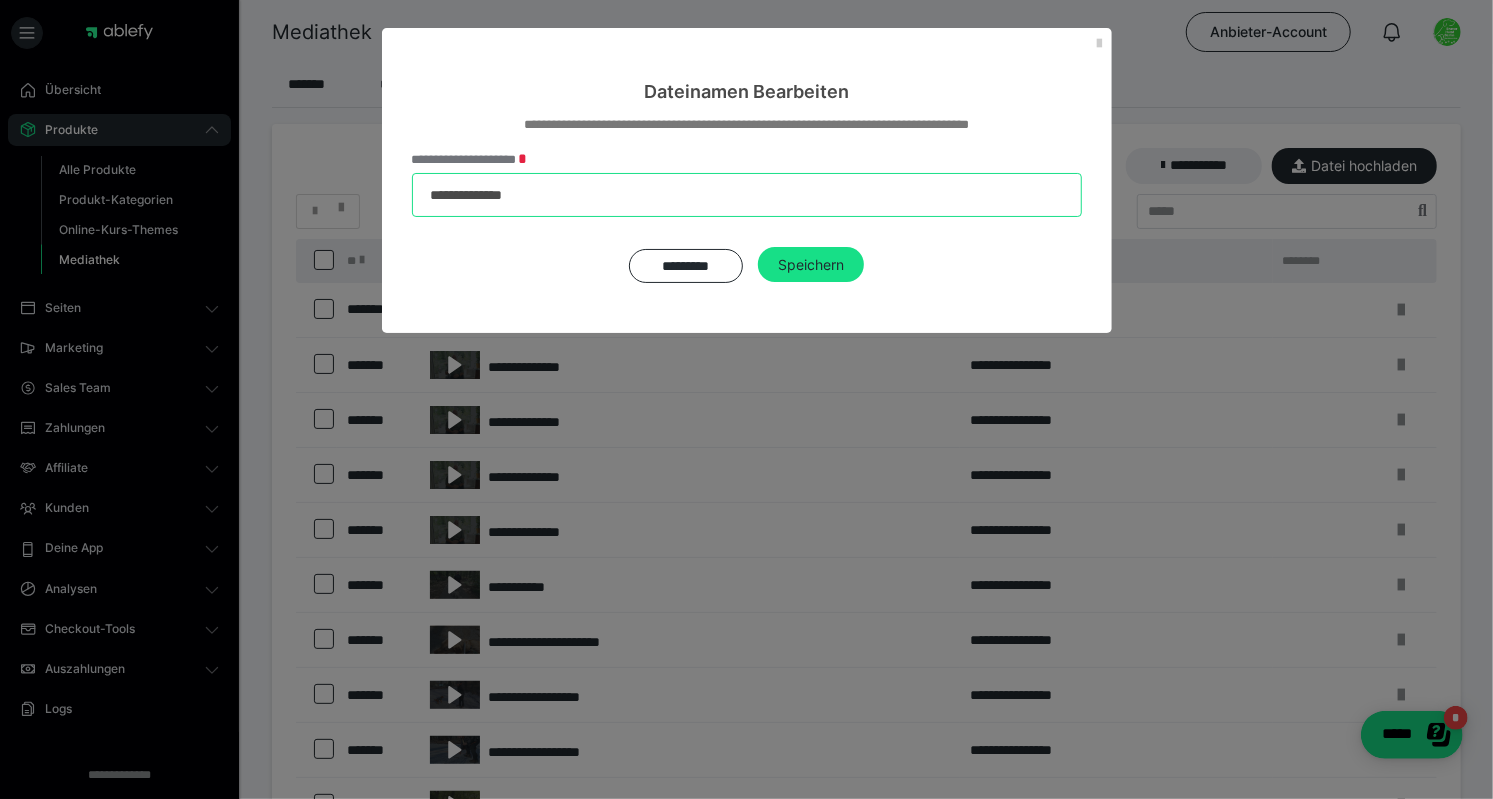 click on "**********" at bounding box center [747, 195] 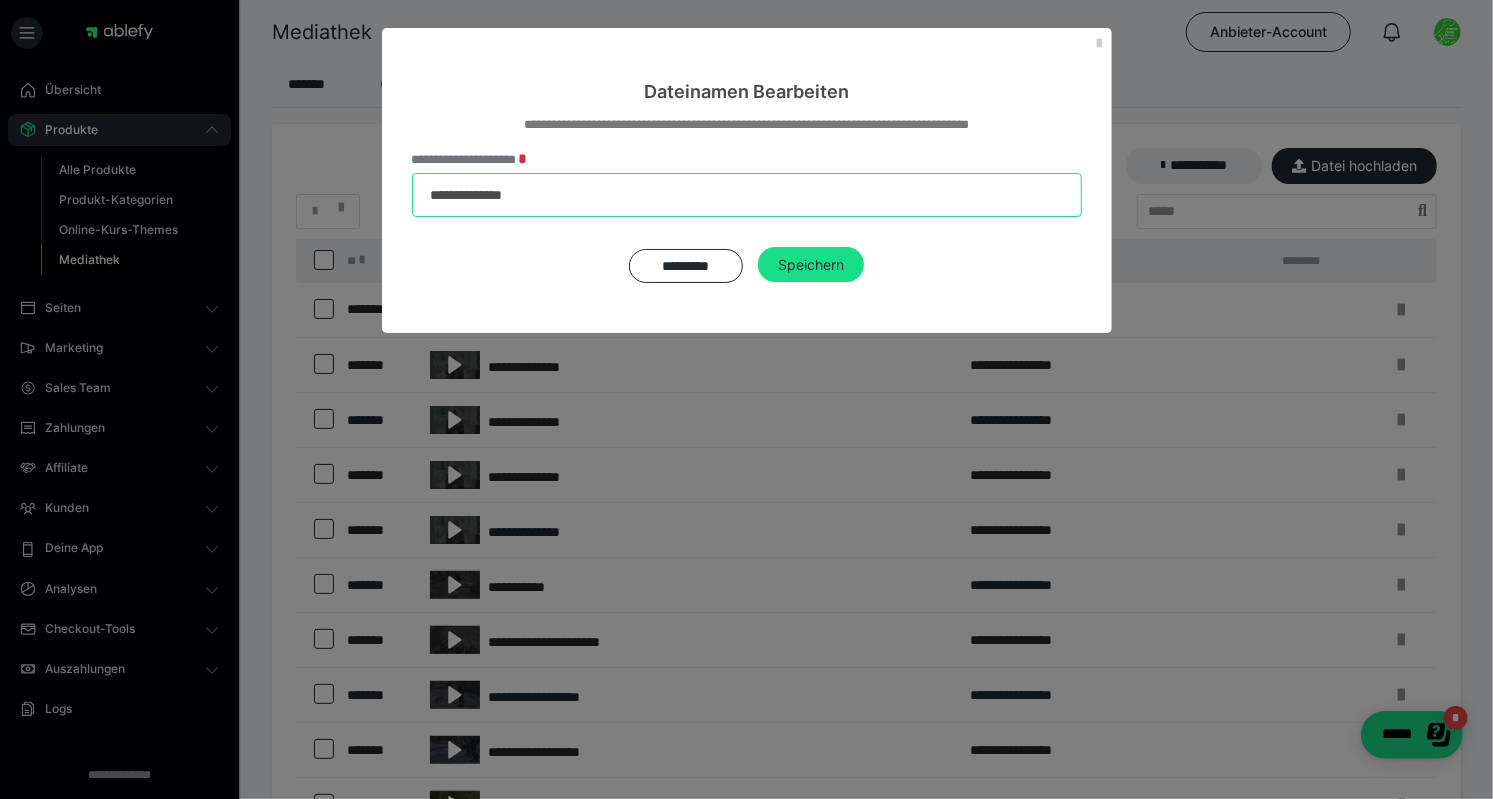 click on "**********" at bounding box center (747, 195) 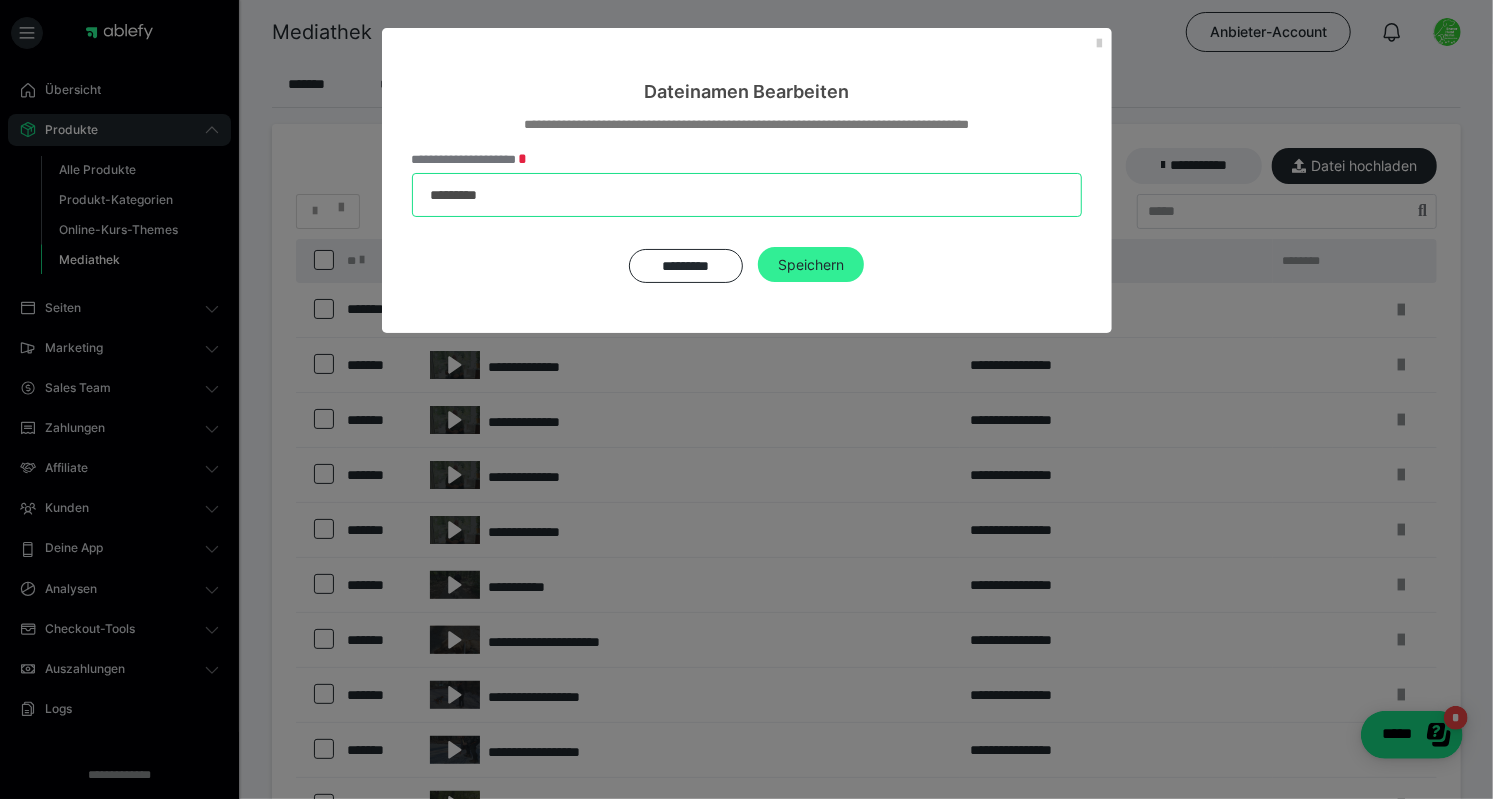 type on "*********" 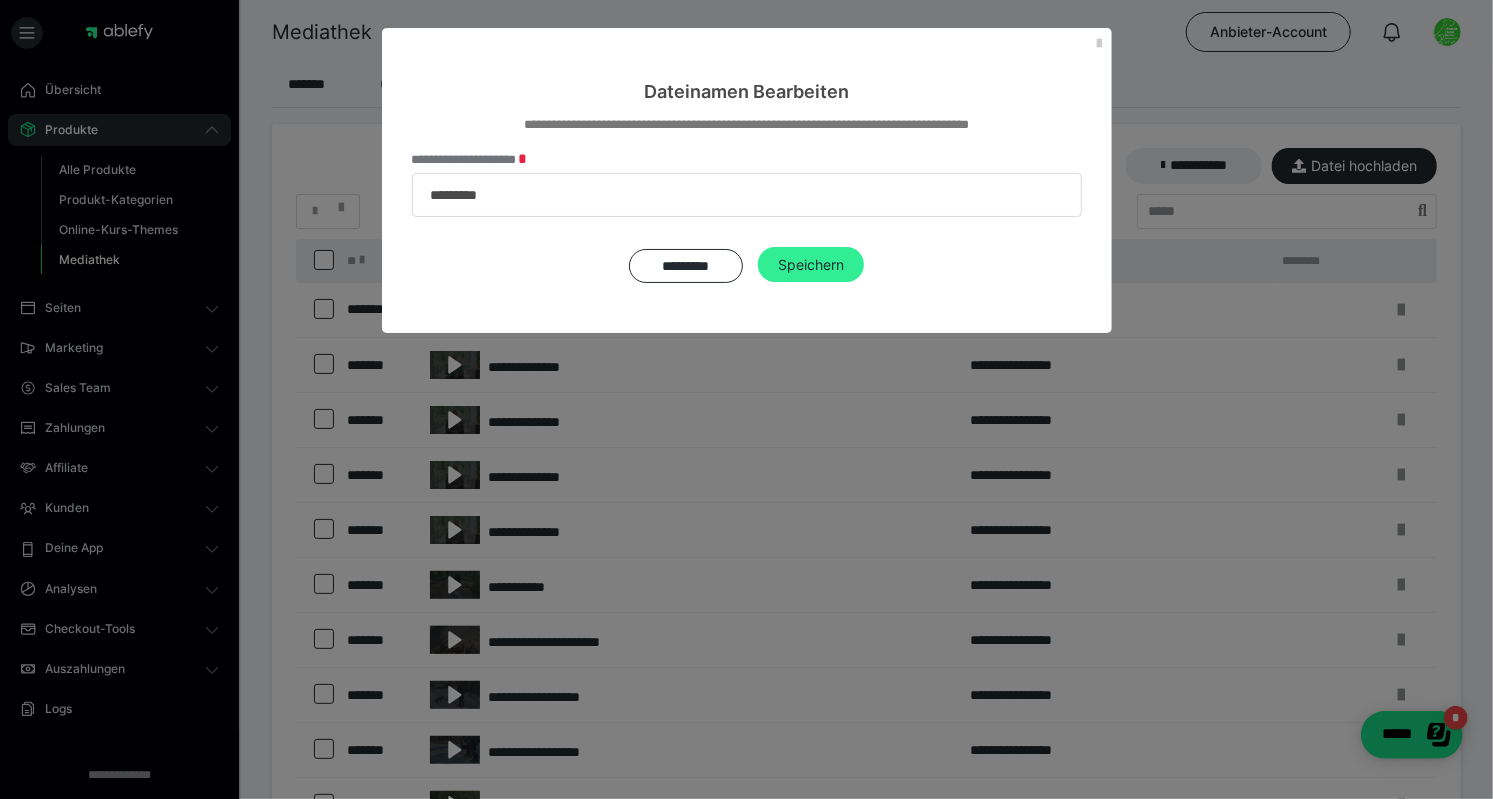 click on "Speichern" at bounding box center (811, 265) 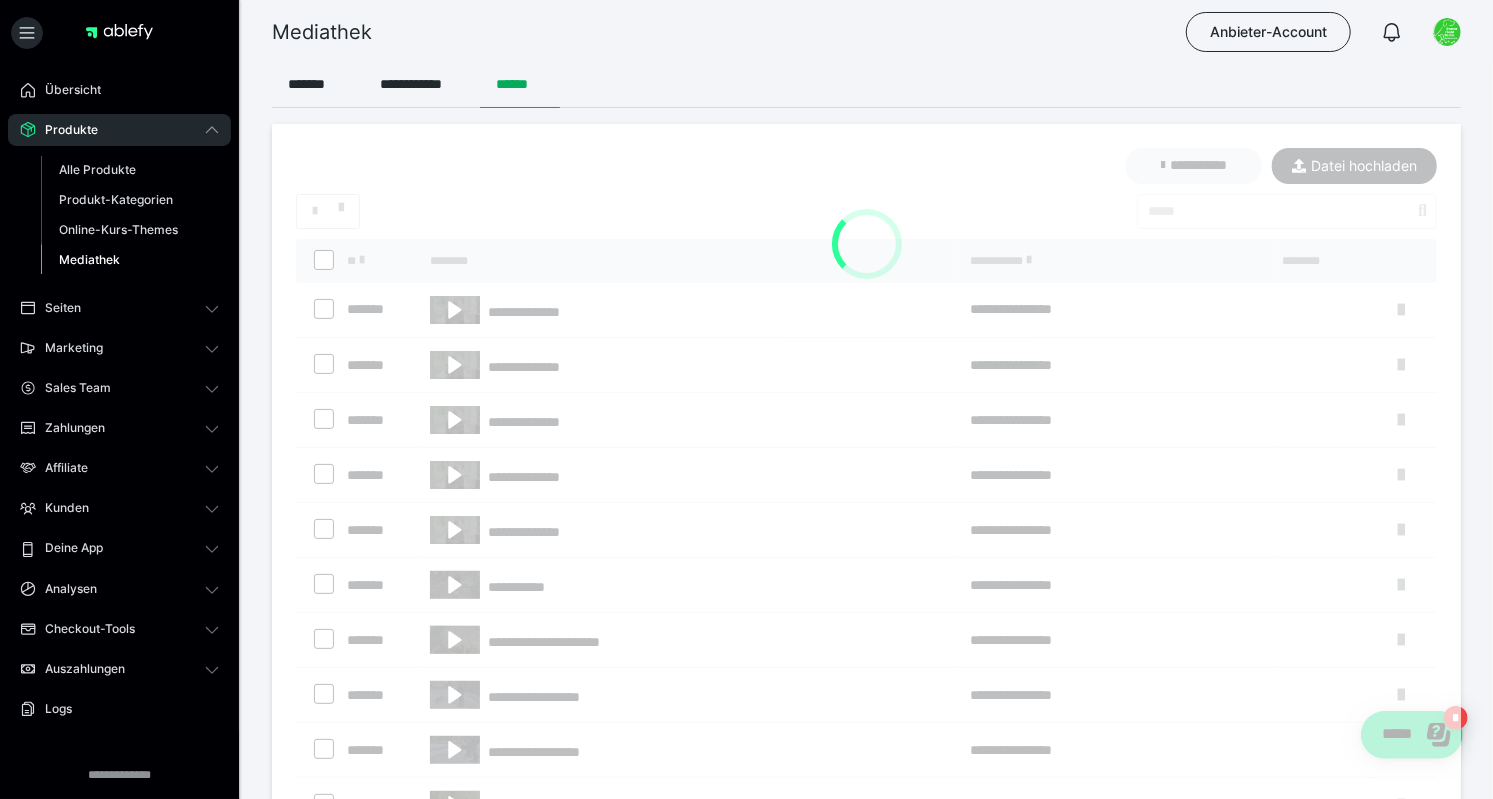 type 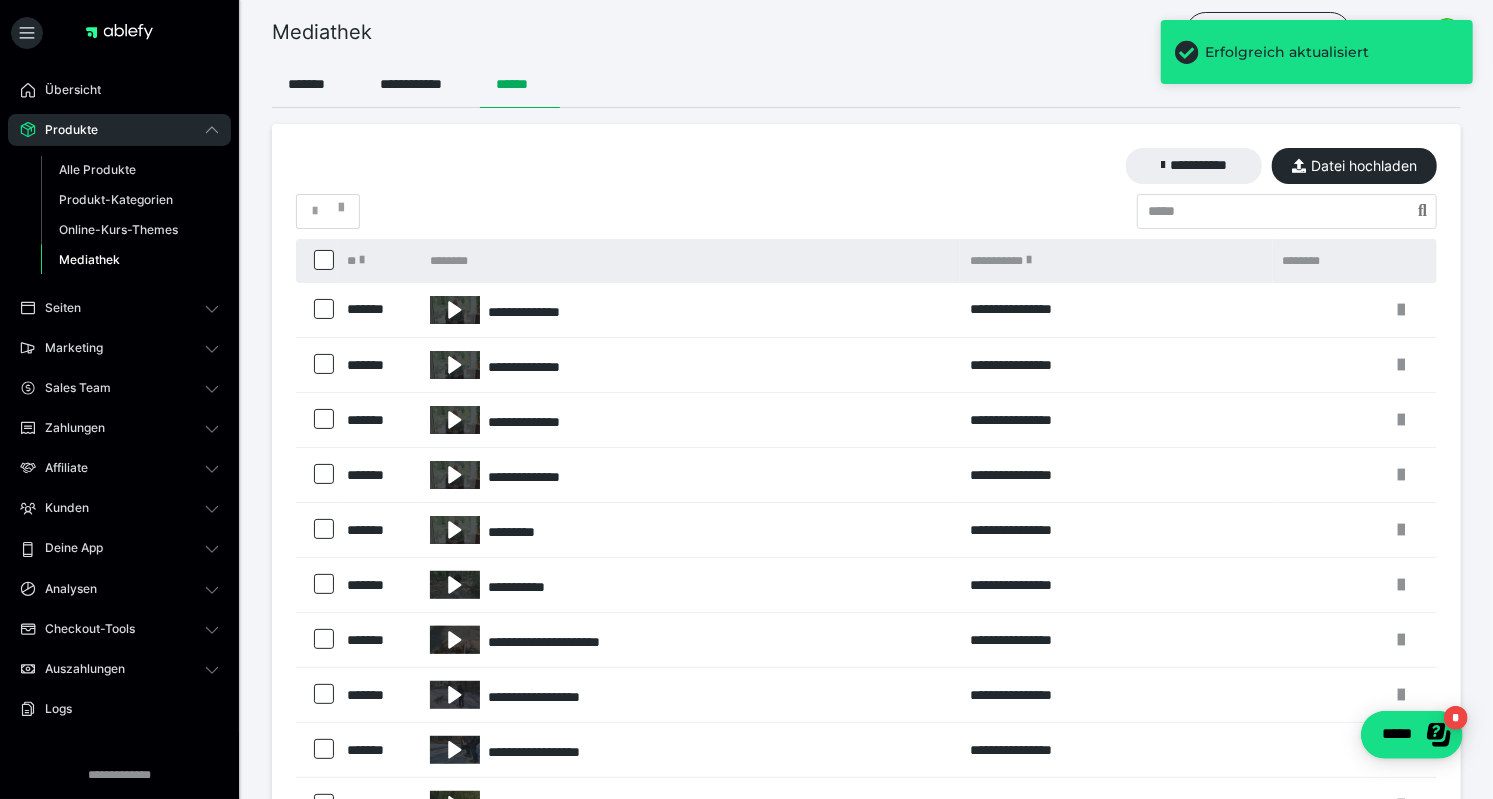 click at bounding box center [-99431, 319] 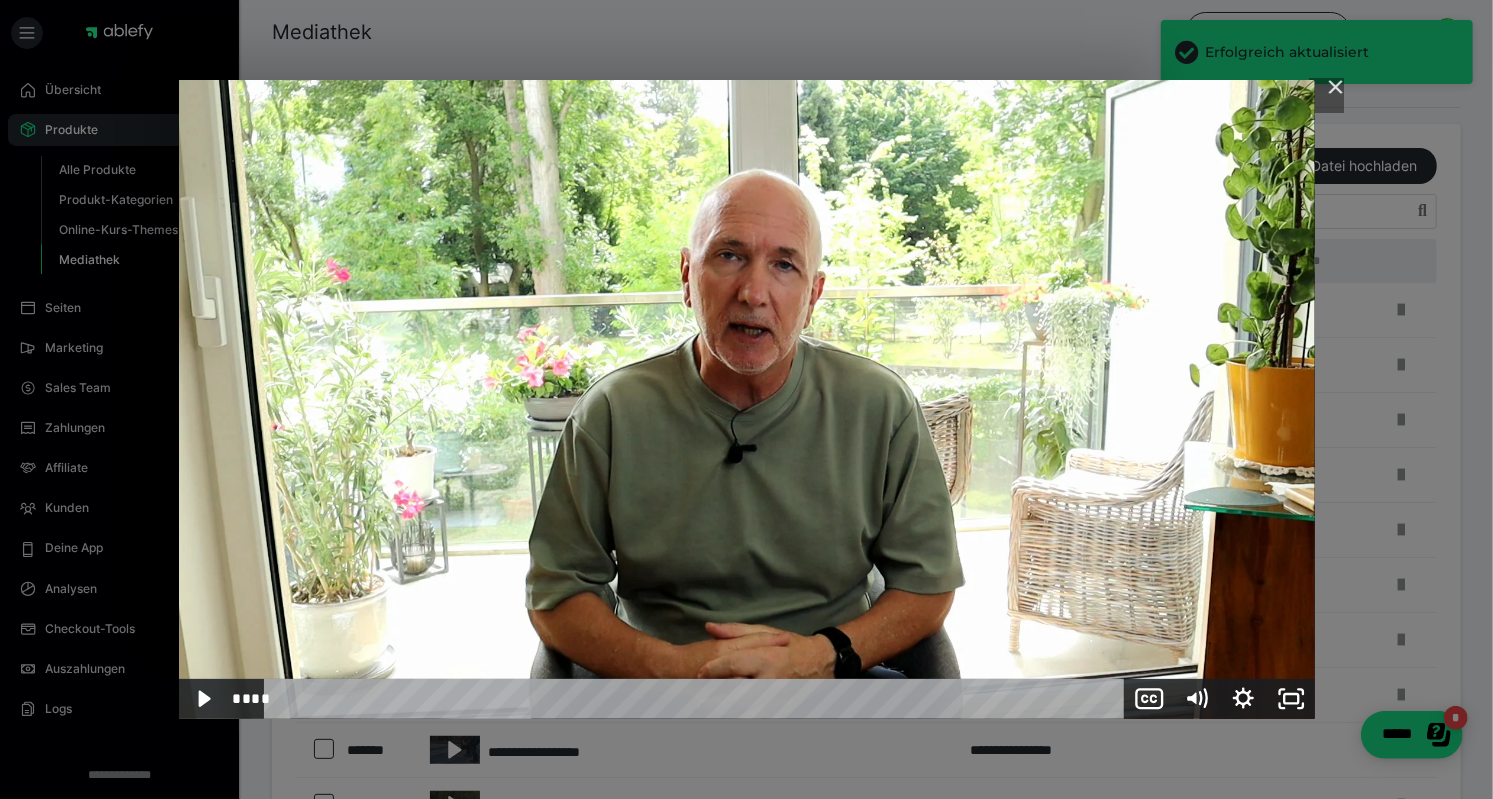 click 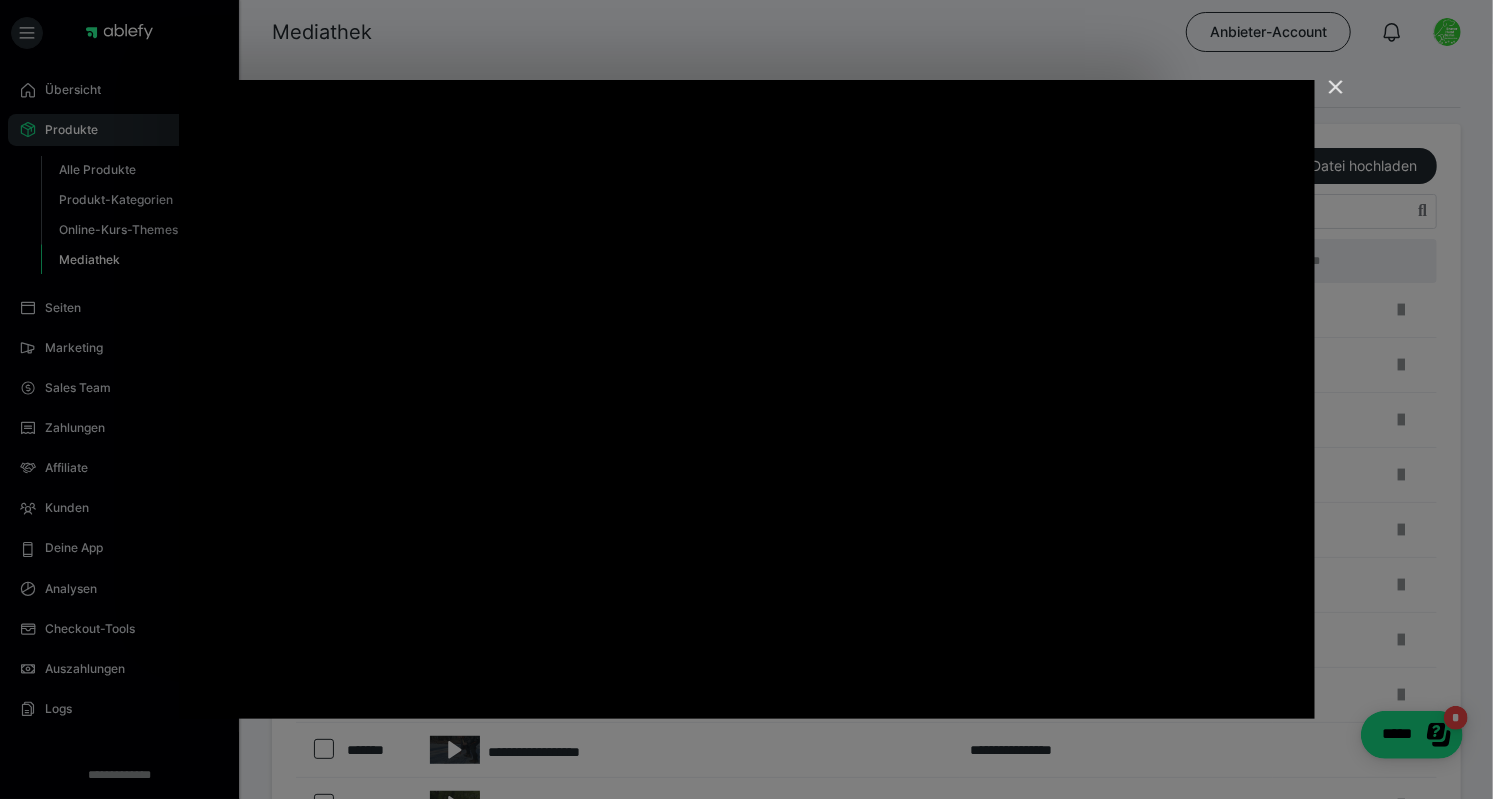 click at bounding box center [747, 399] 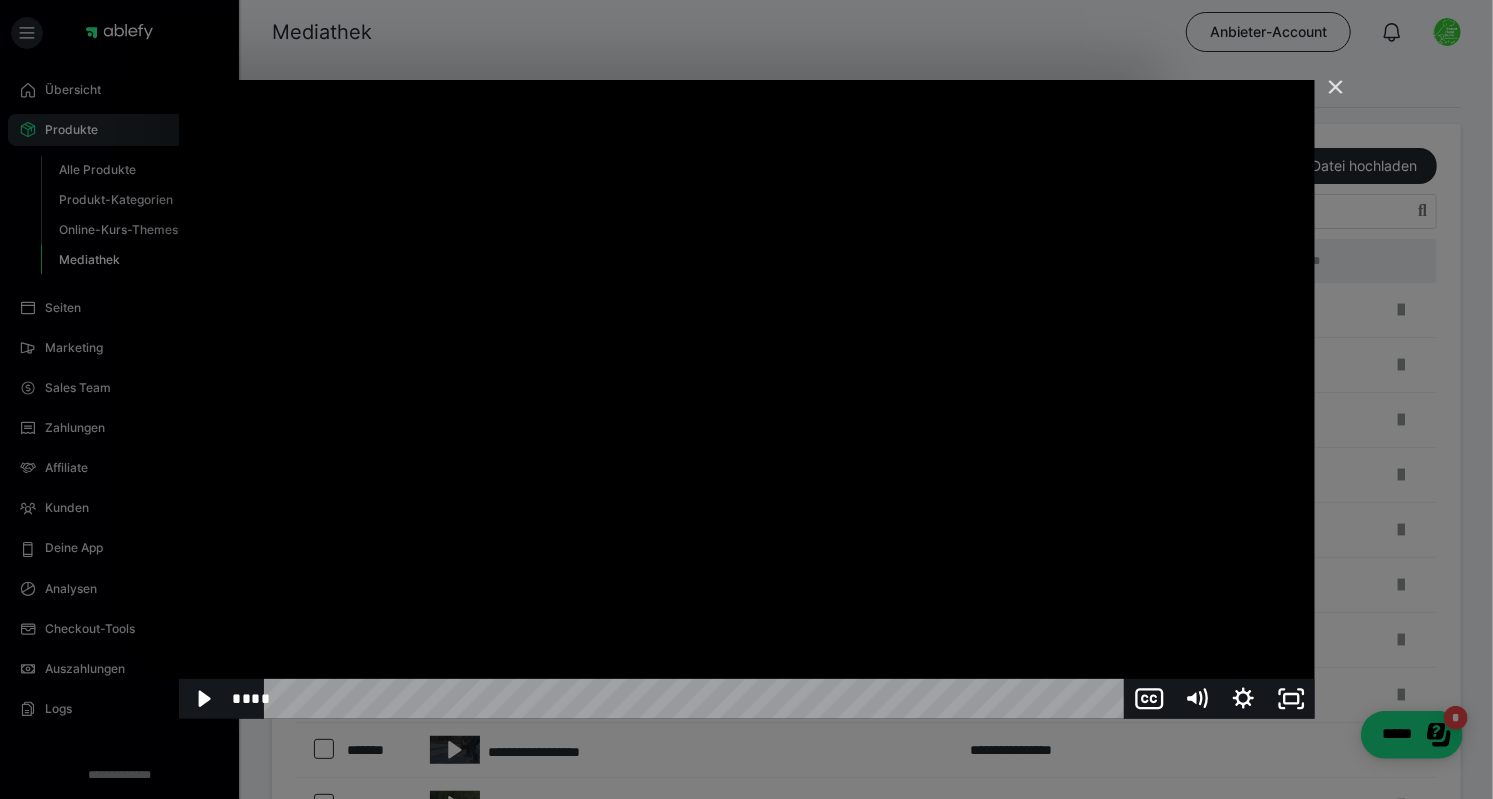 click at bounding box center (746, 516) 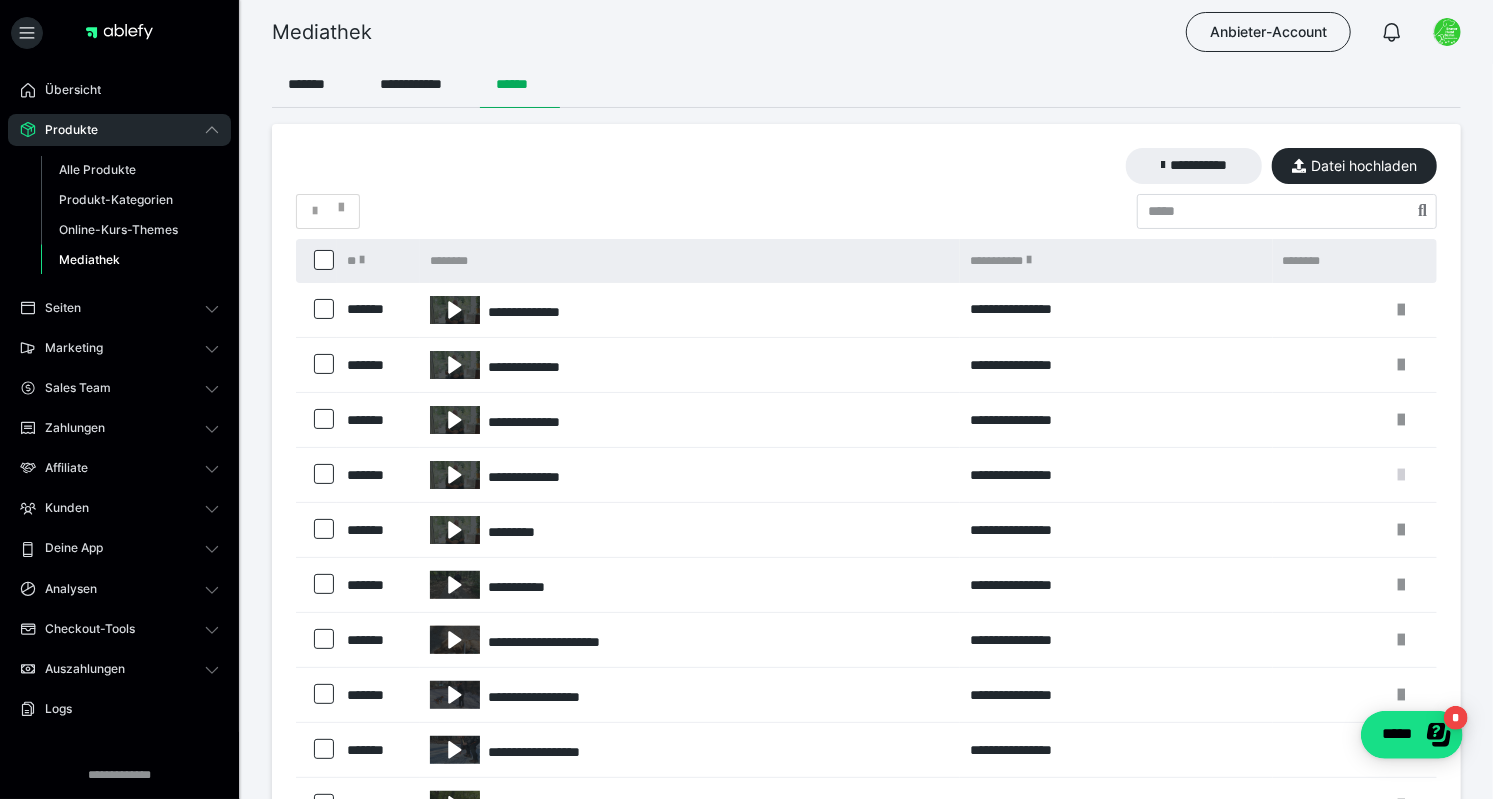 click at bounding box center [1401, 475] 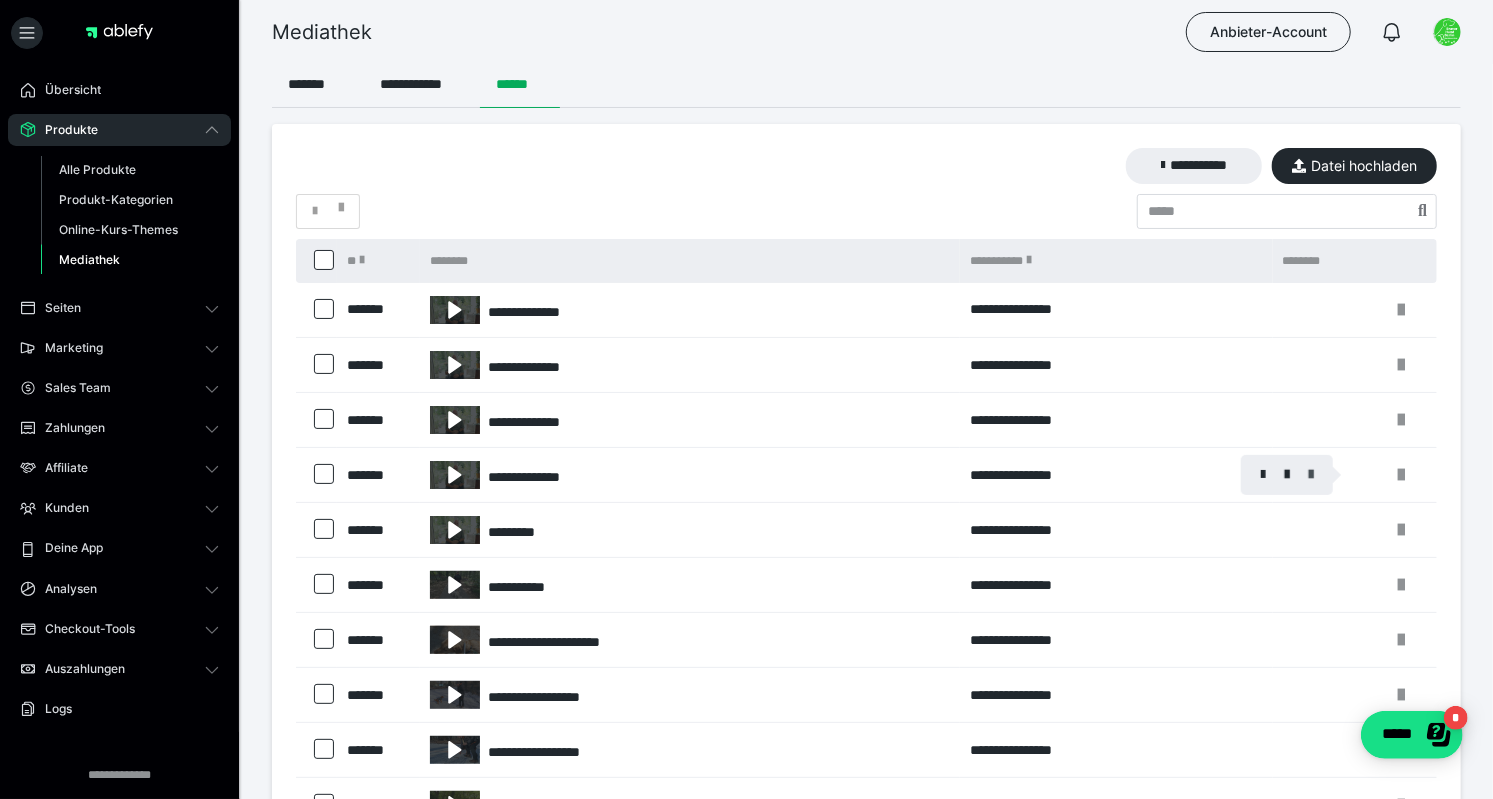 click at bounding box center (1311, 475) 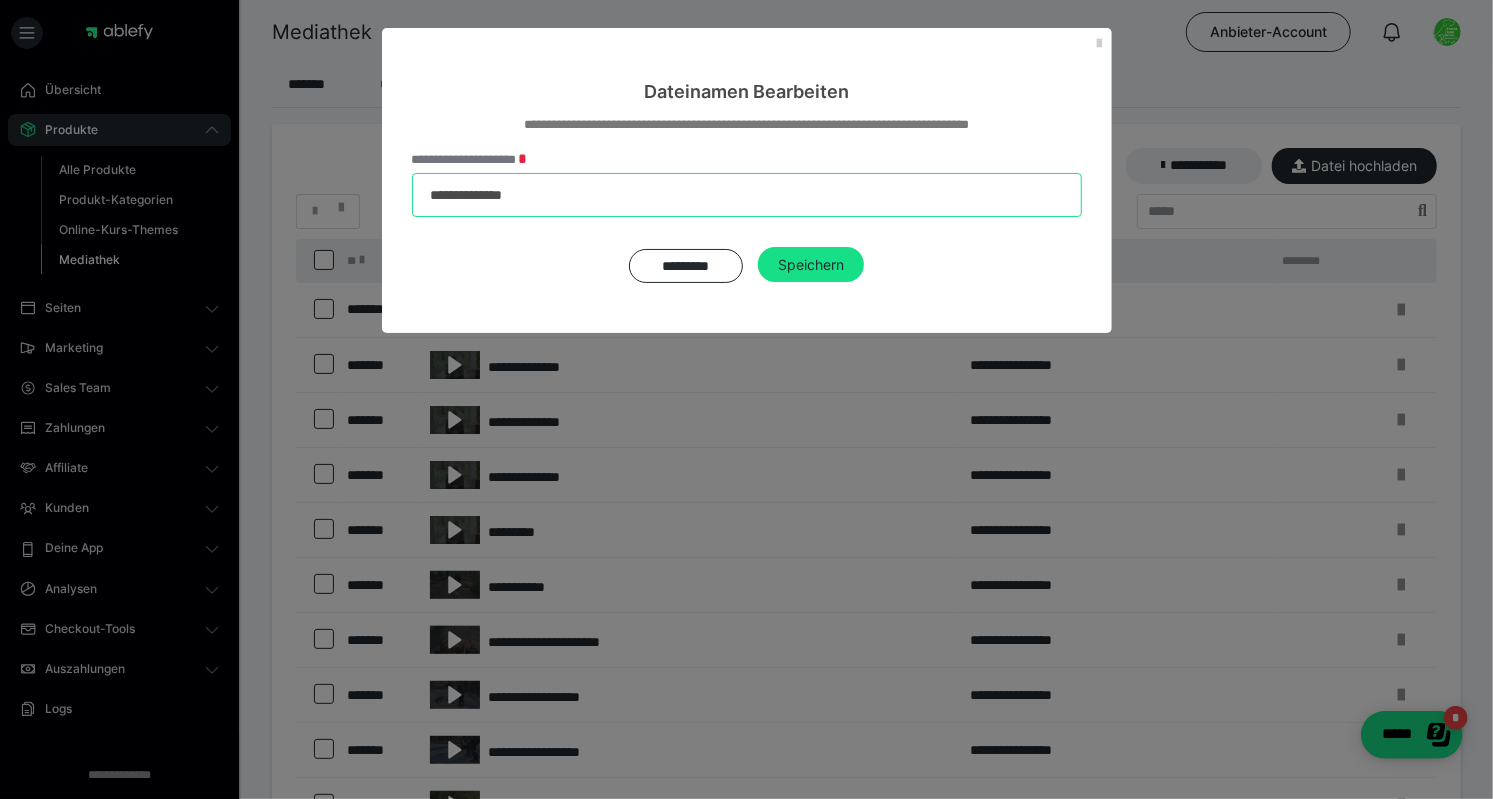 click on "**********" at bounding box center (747, 195) 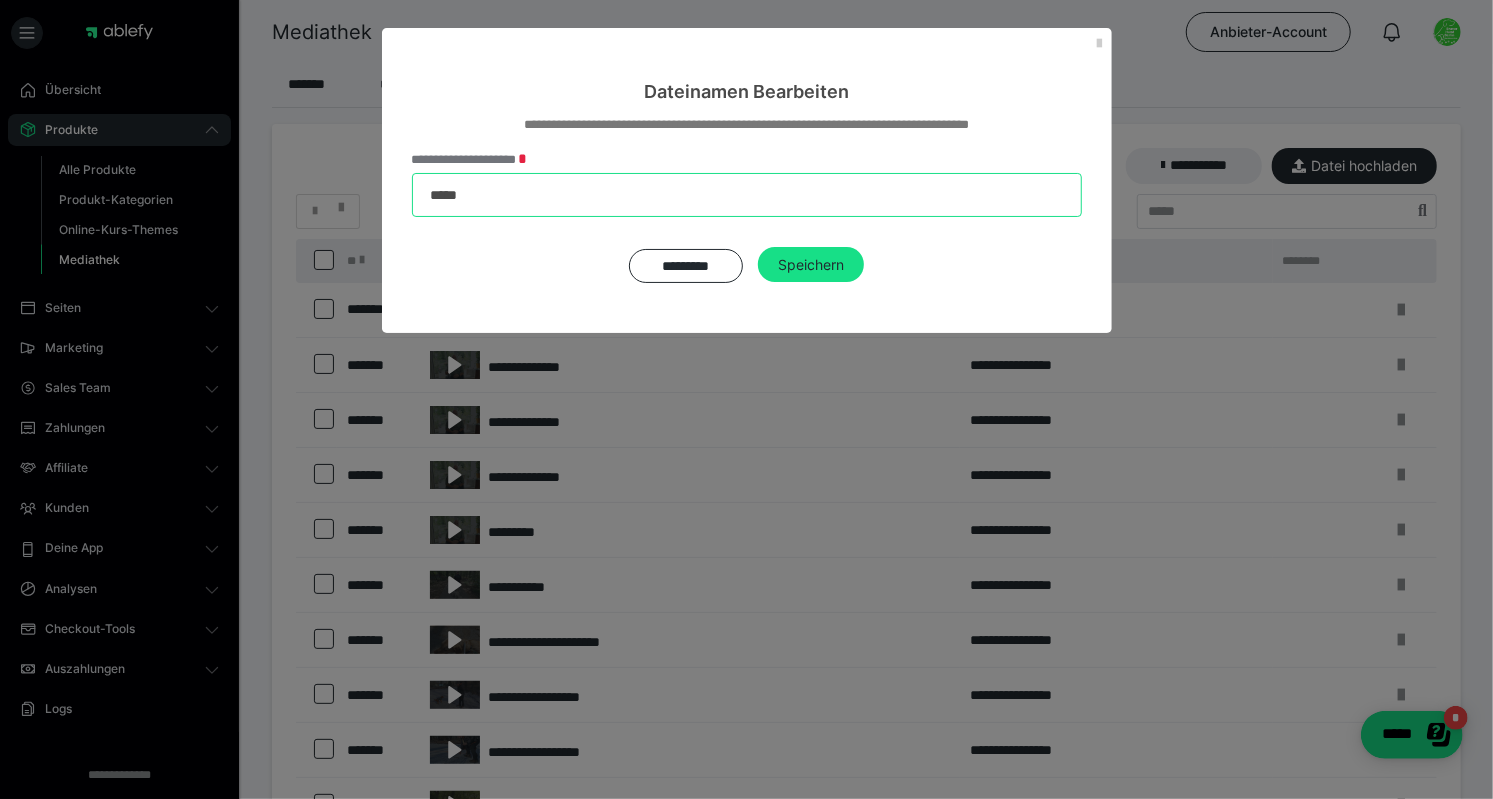 type on "****" 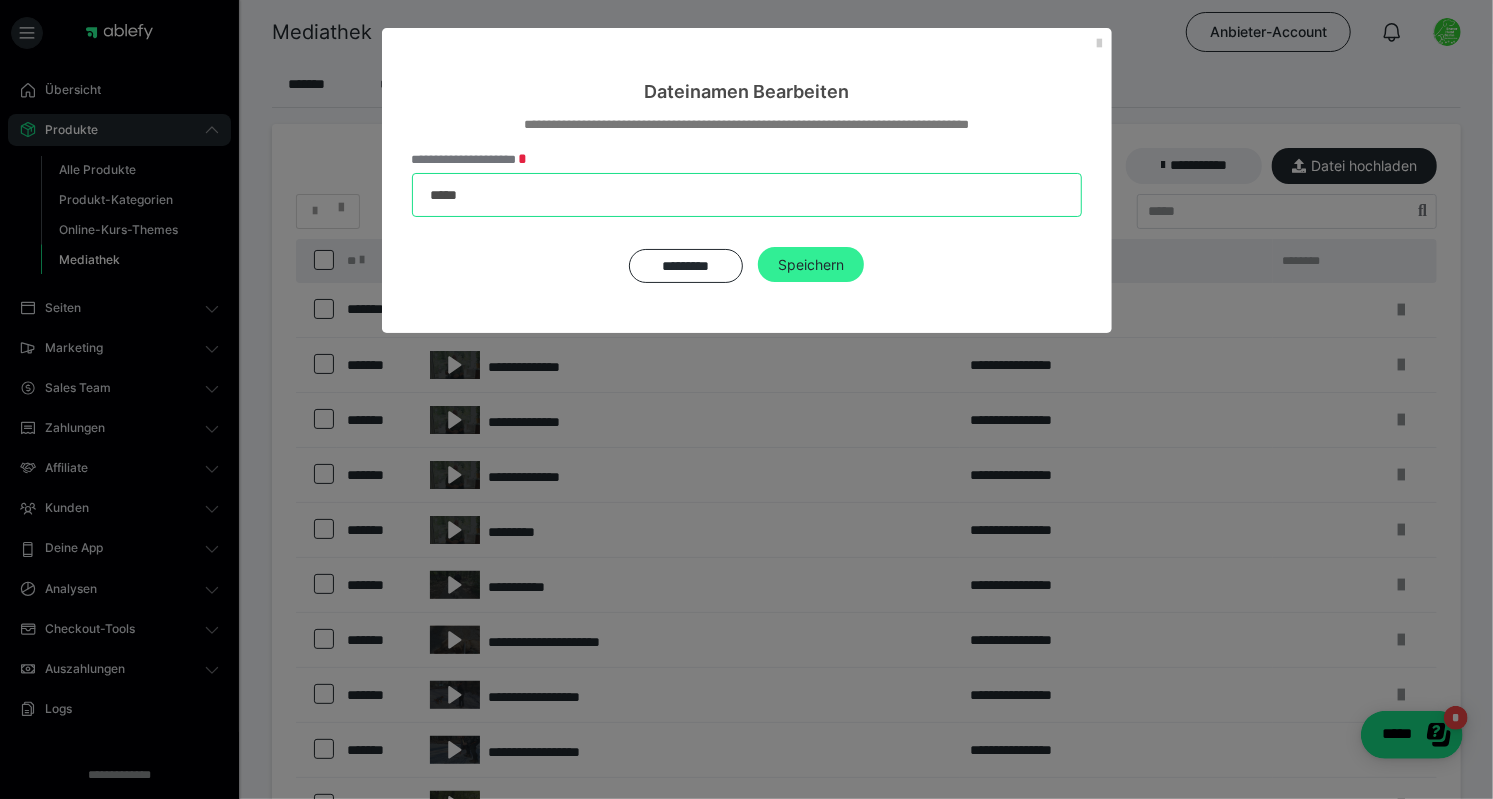 type on "*****" 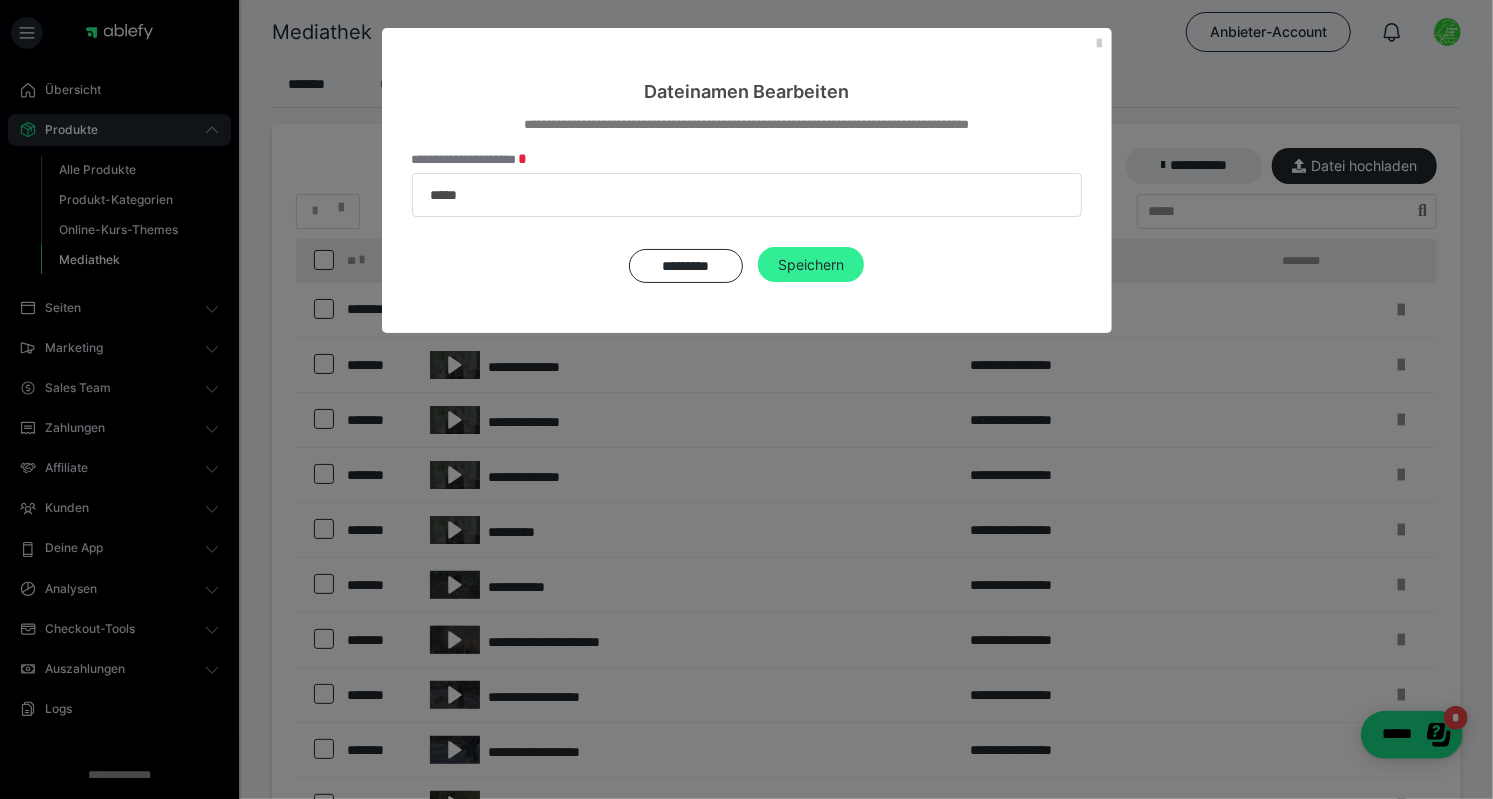 click on "Speichern" at bounding box center (811, 265) 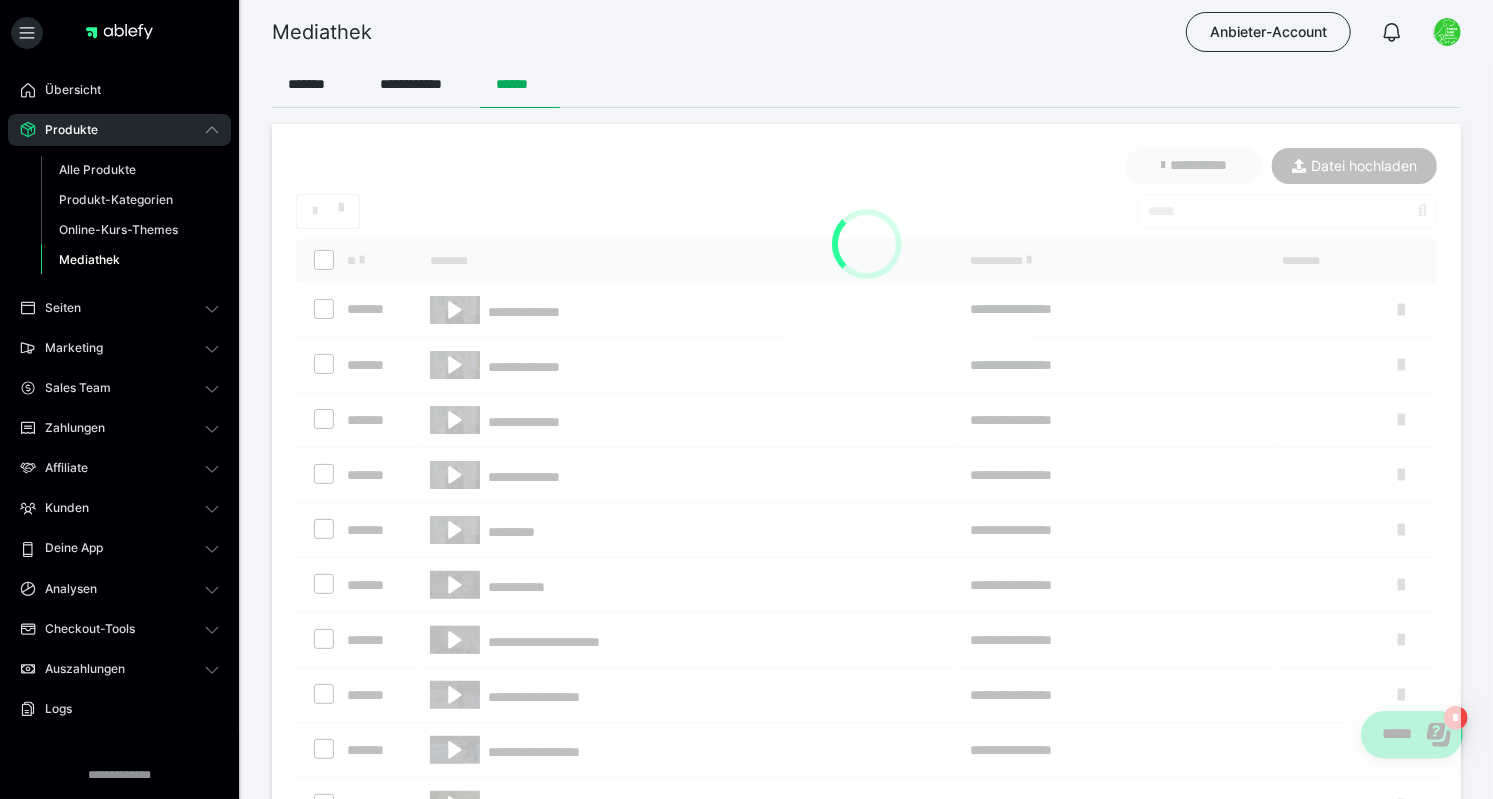 type 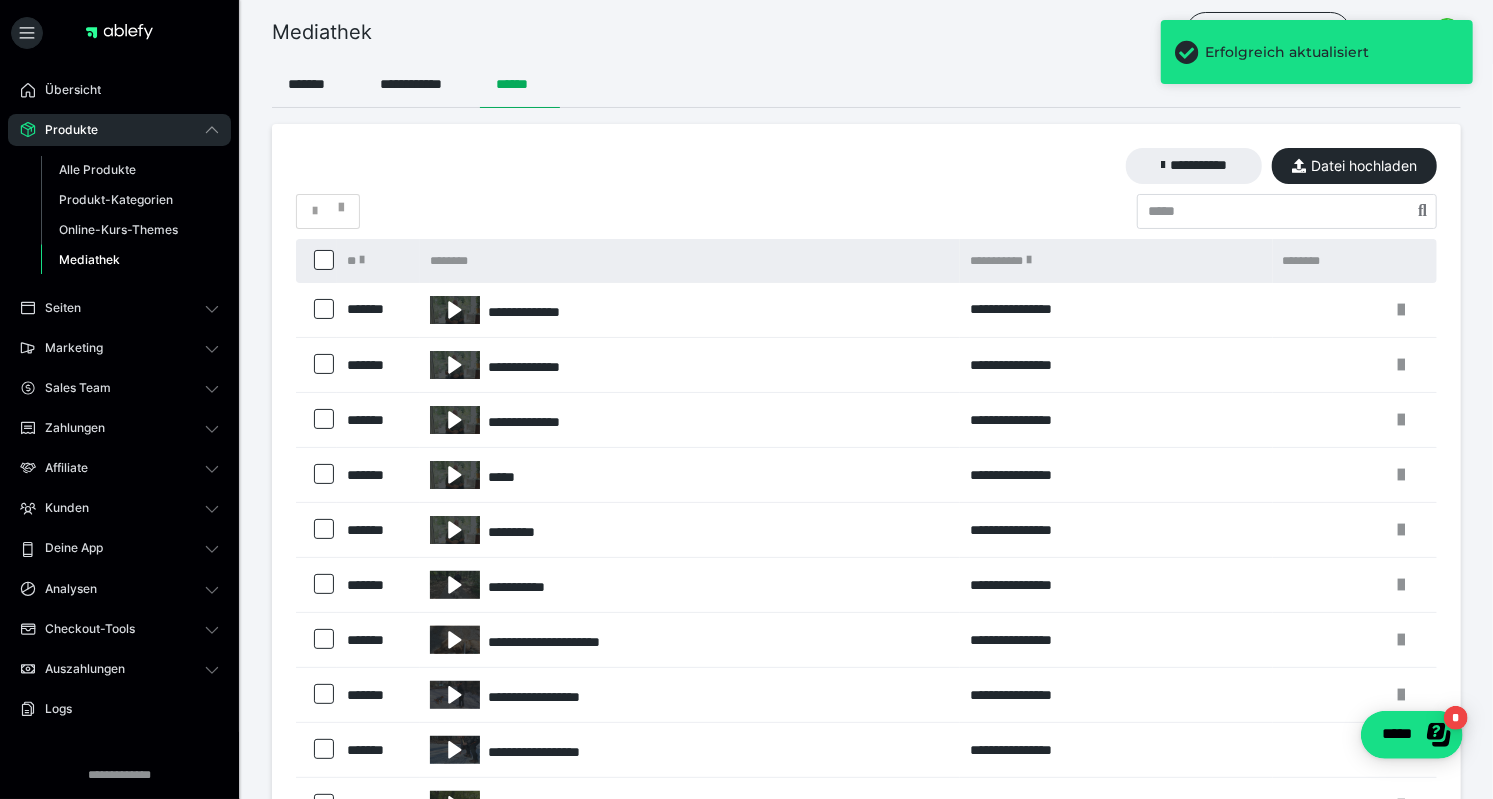 click at bounding box center (-99431, 319) 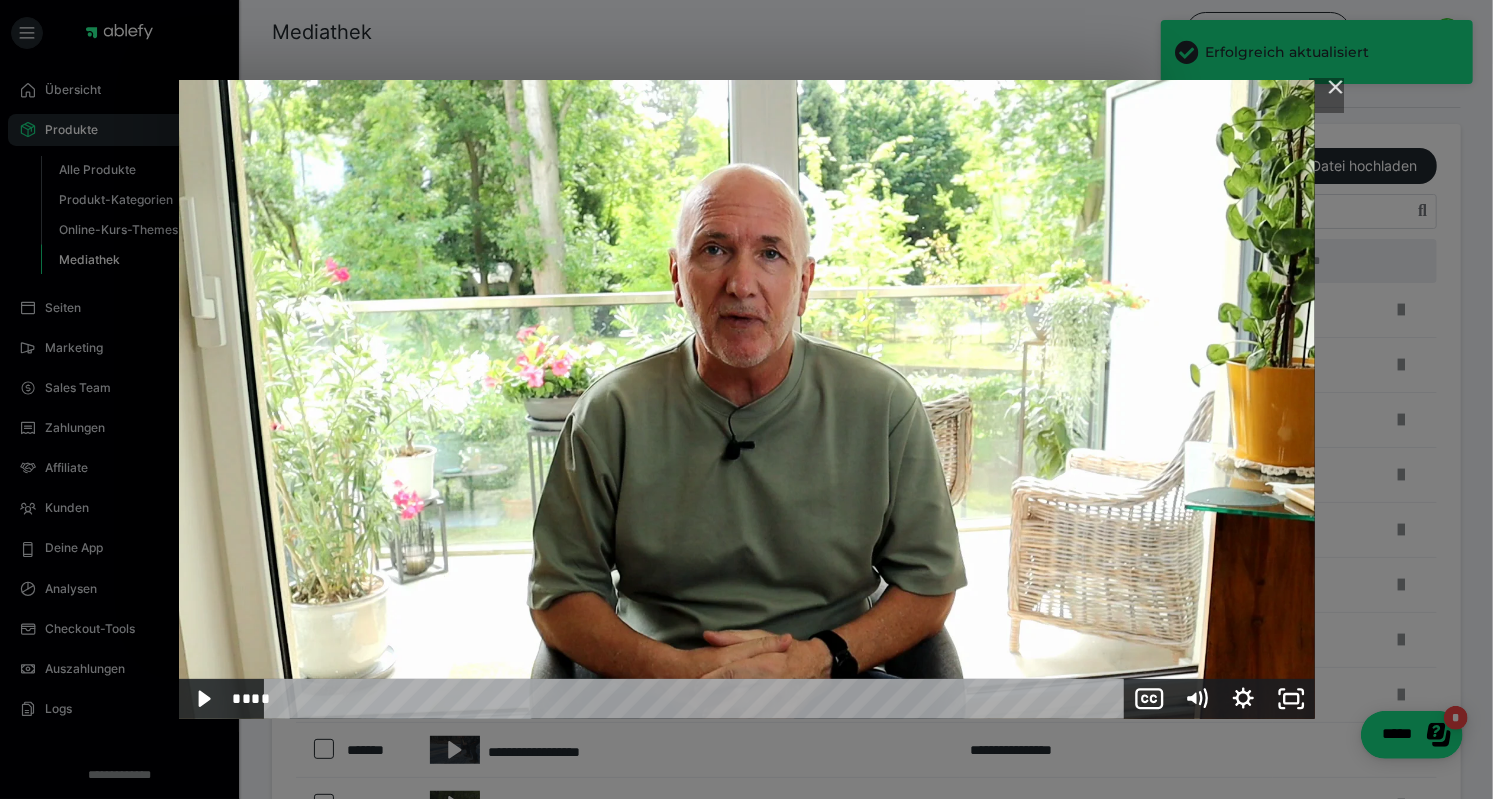click 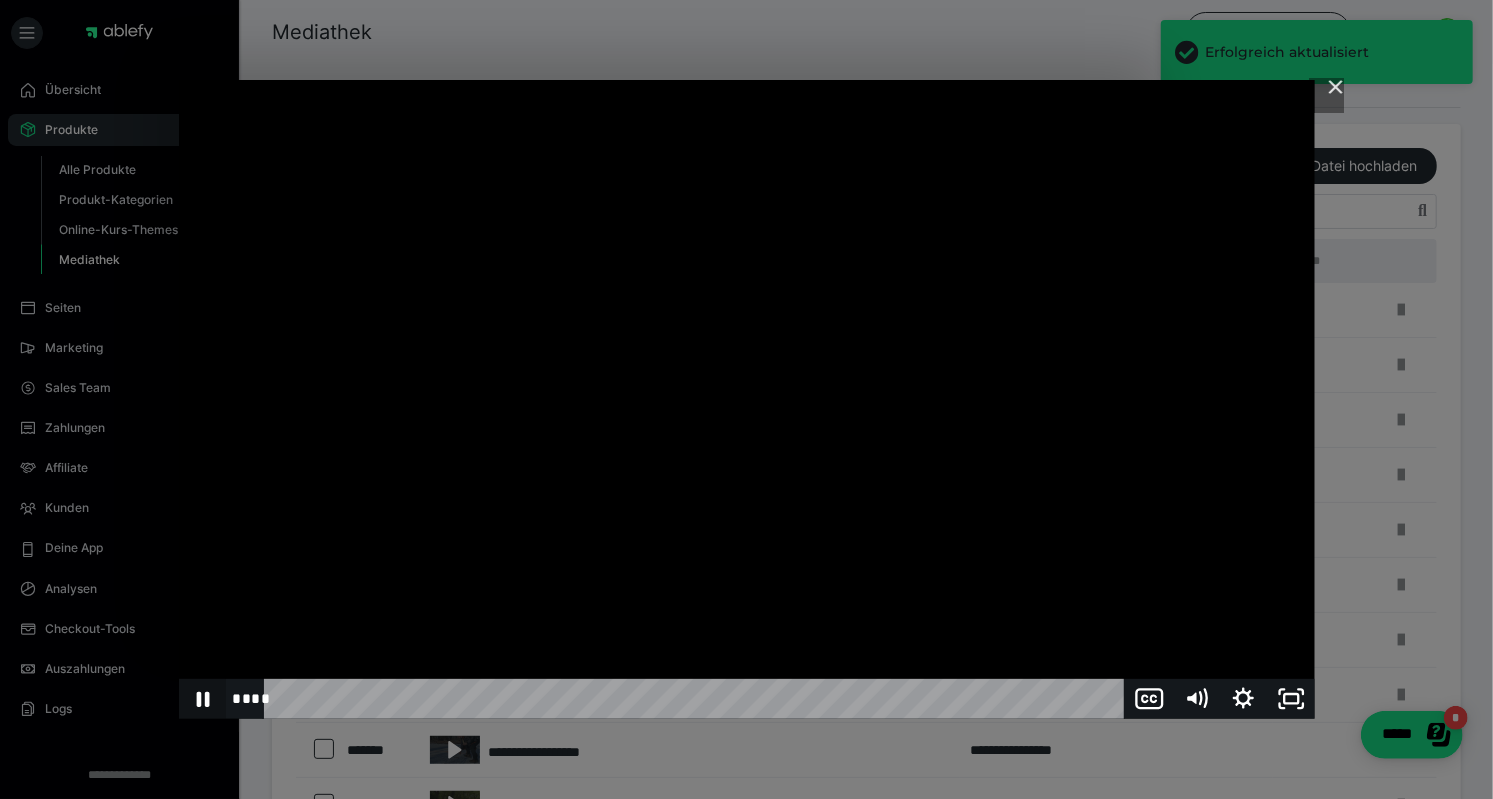 click 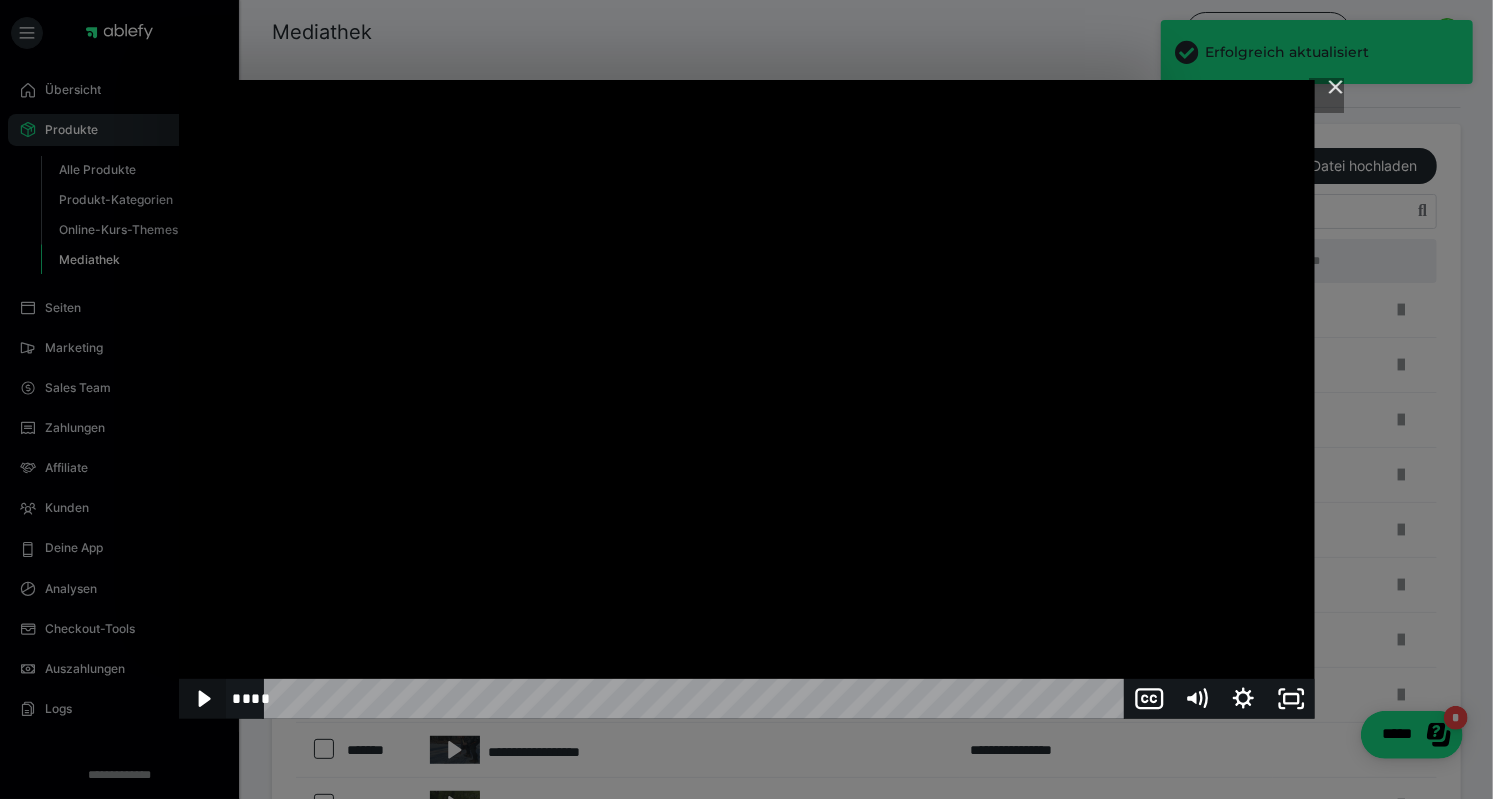 click at bounding box center (746, 516) 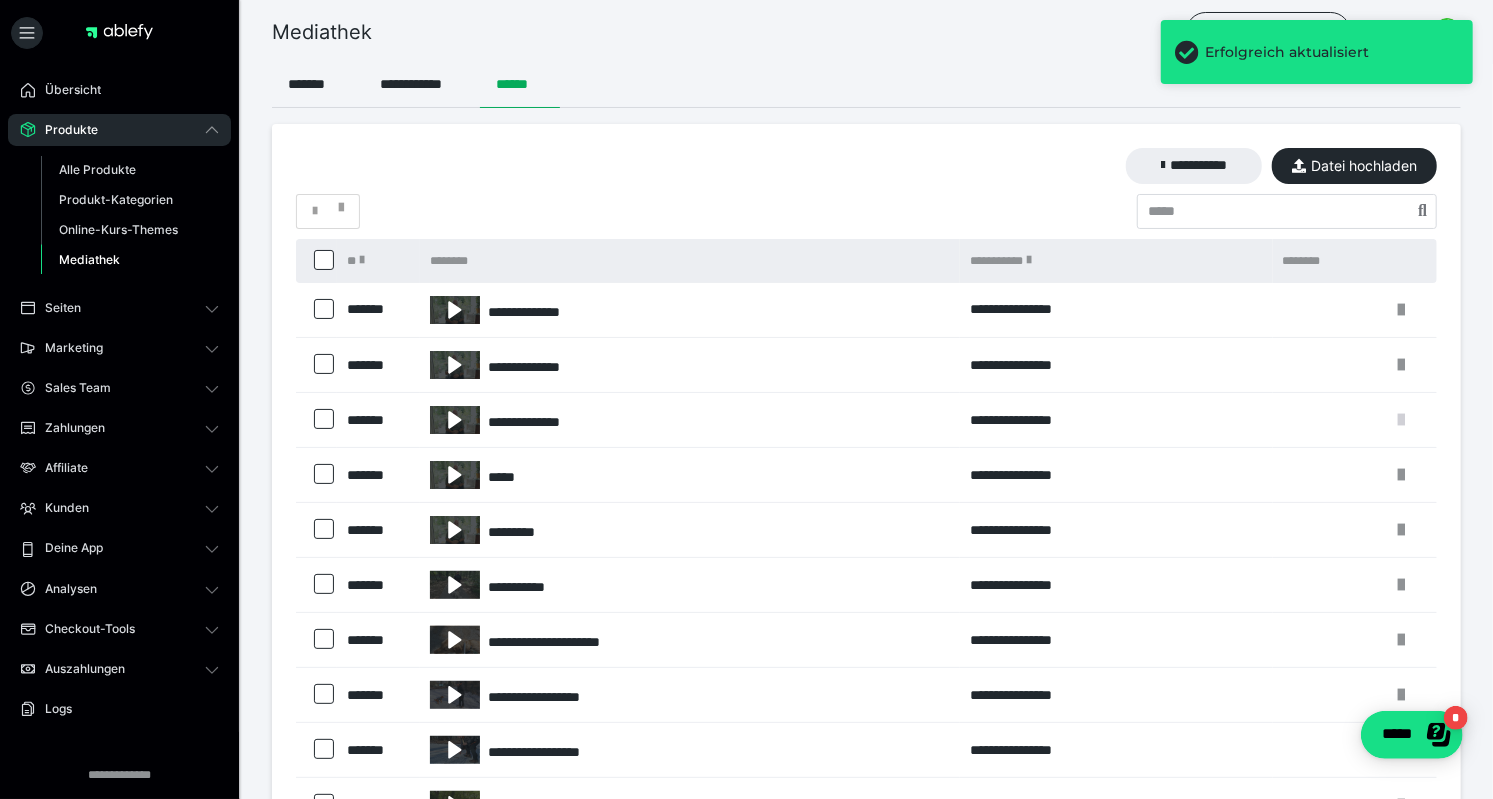 click at bounding box center [1401, 420] 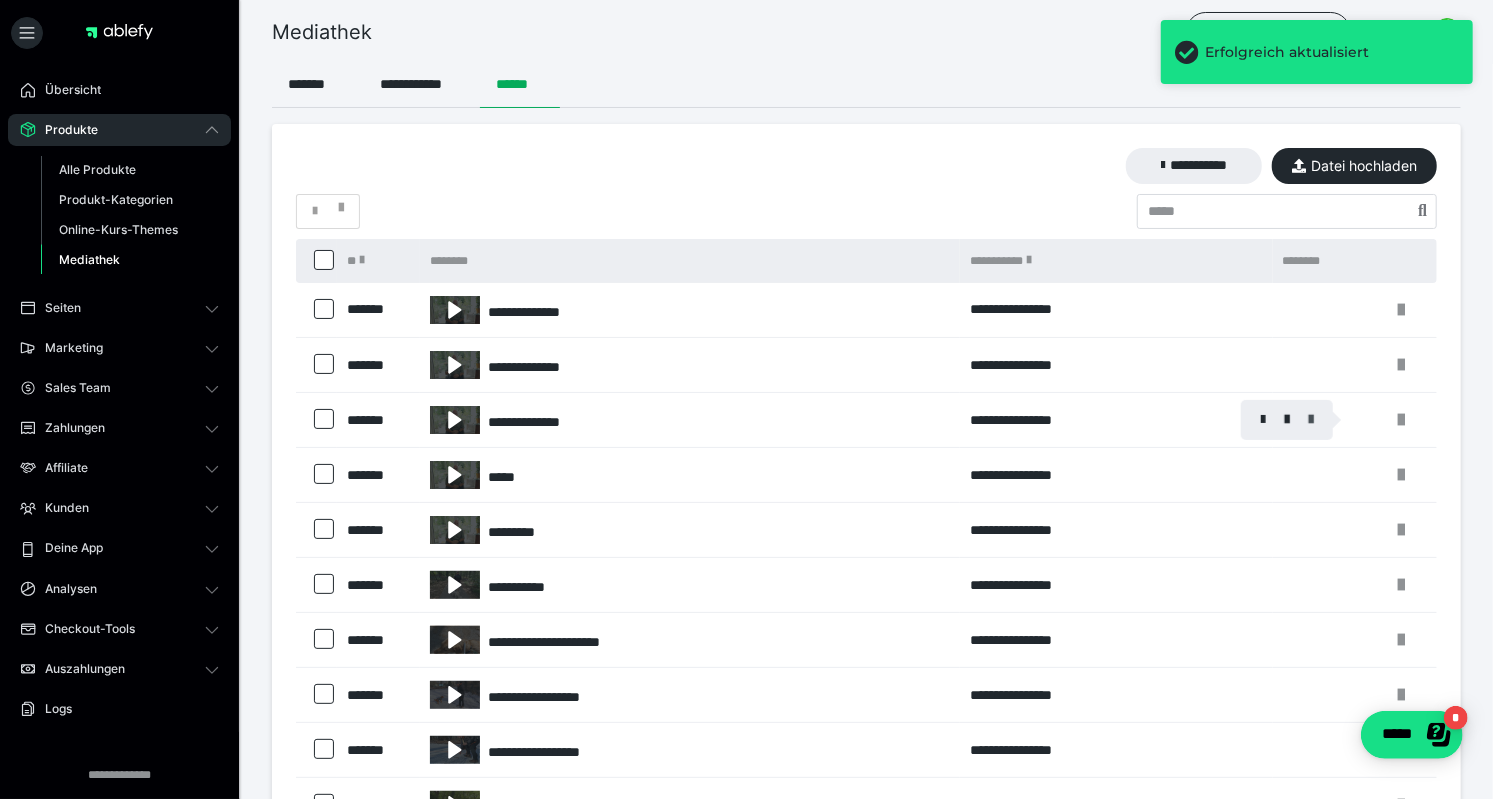 click at bounding box center (1311, 420) 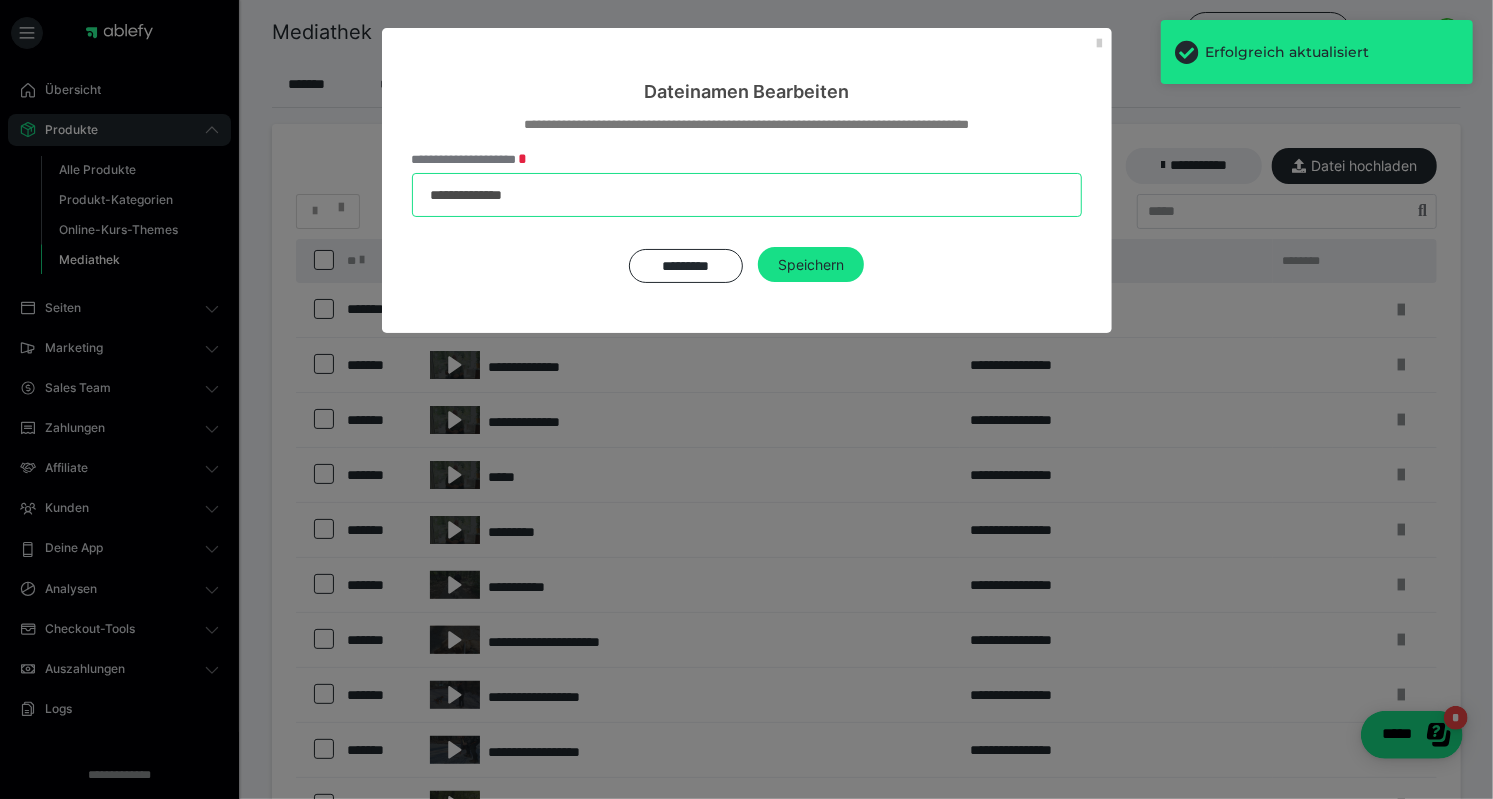 click on "**********" at bounding box center [747, 195] 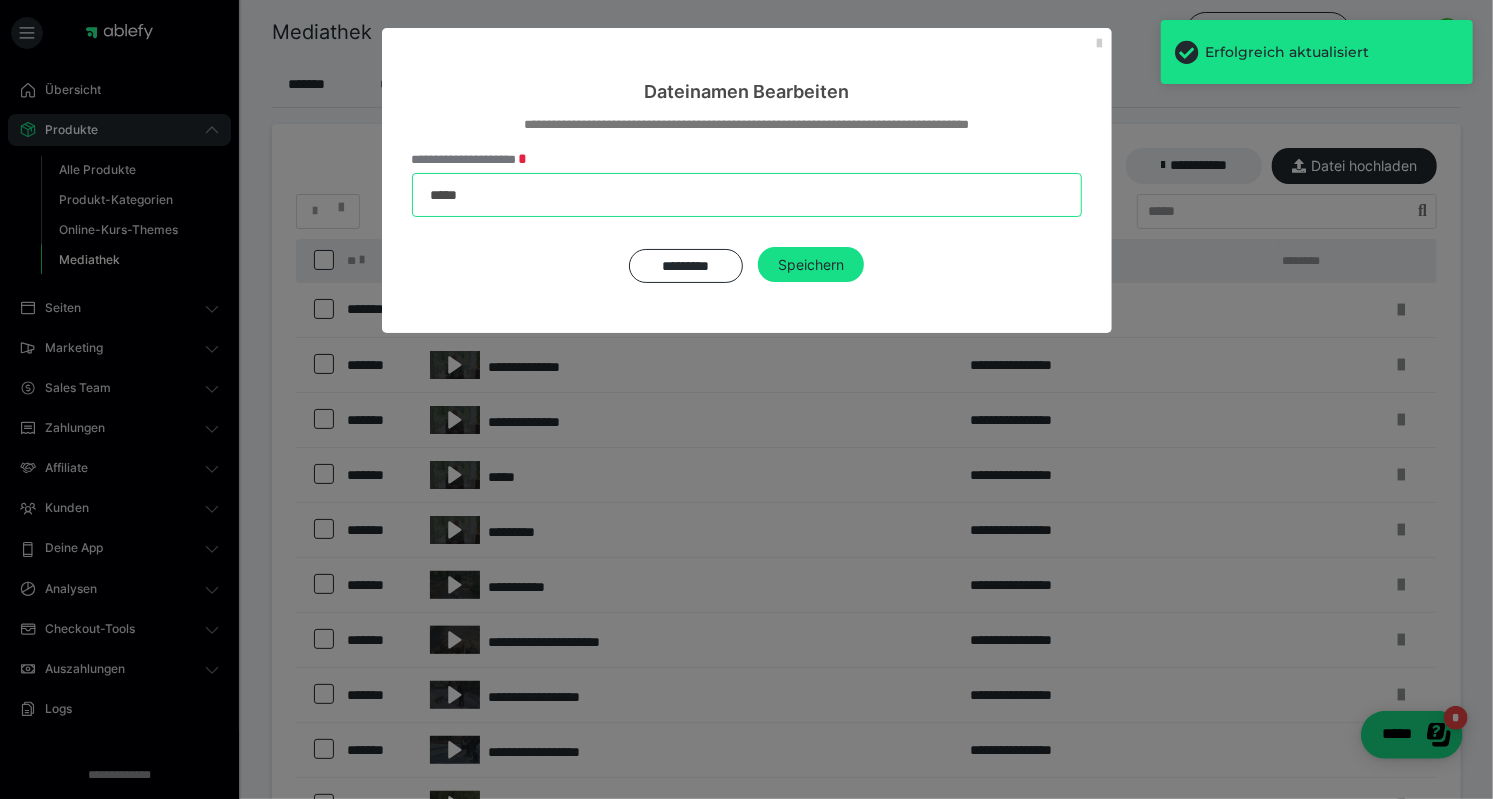 type on "****" 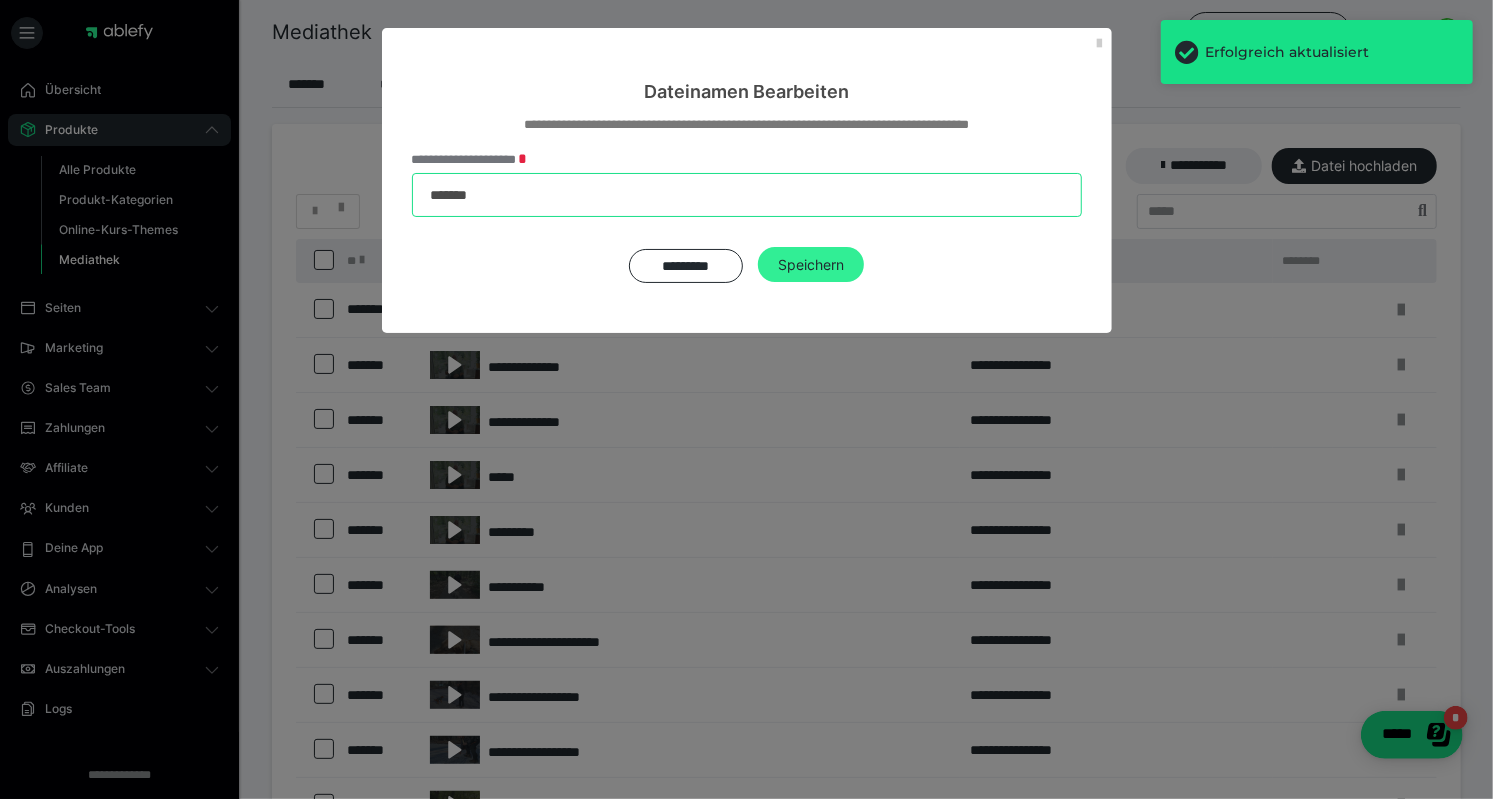 type on "*******" 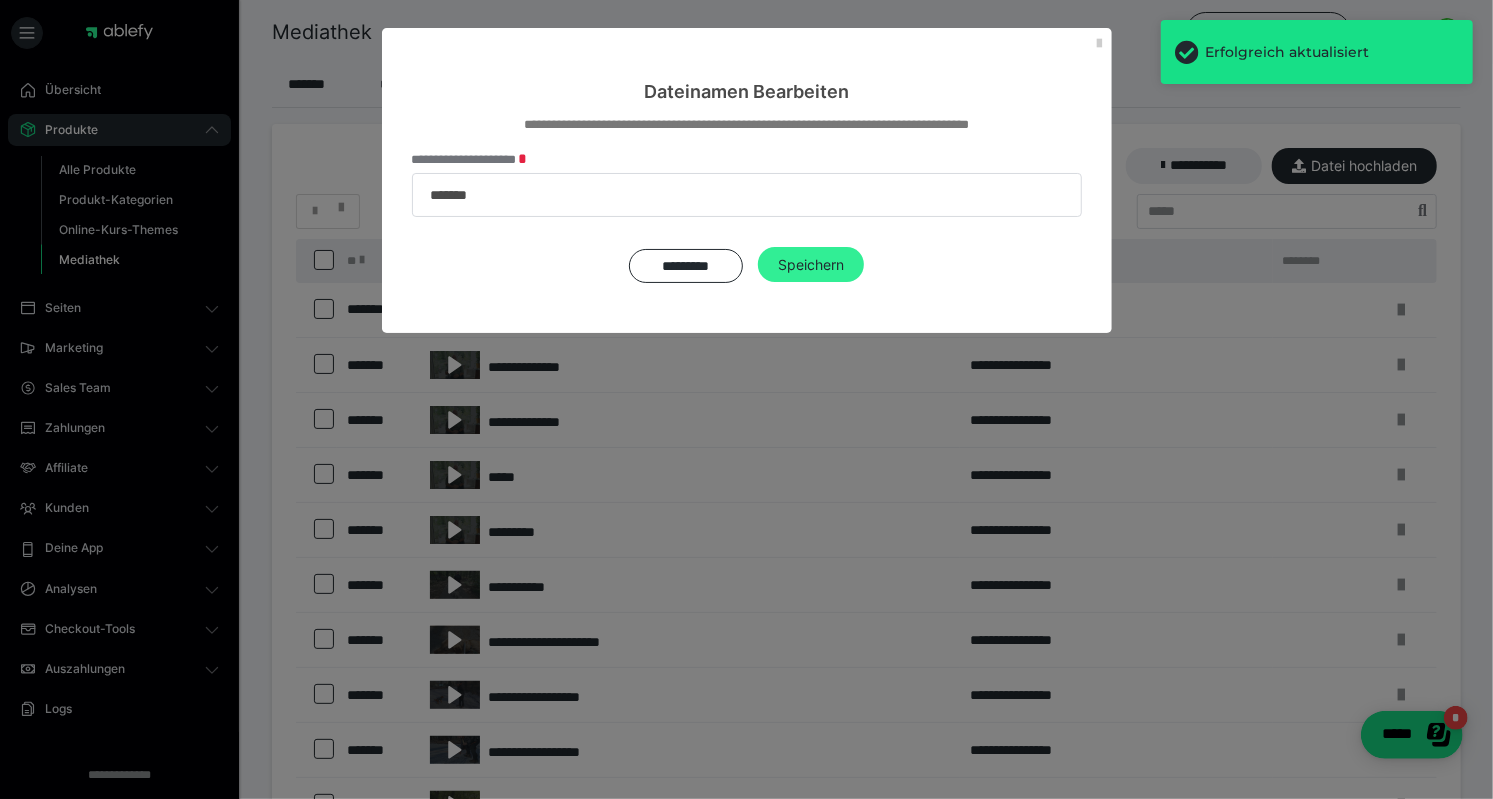 click on "Speichern" at bounding box center (811, 265) 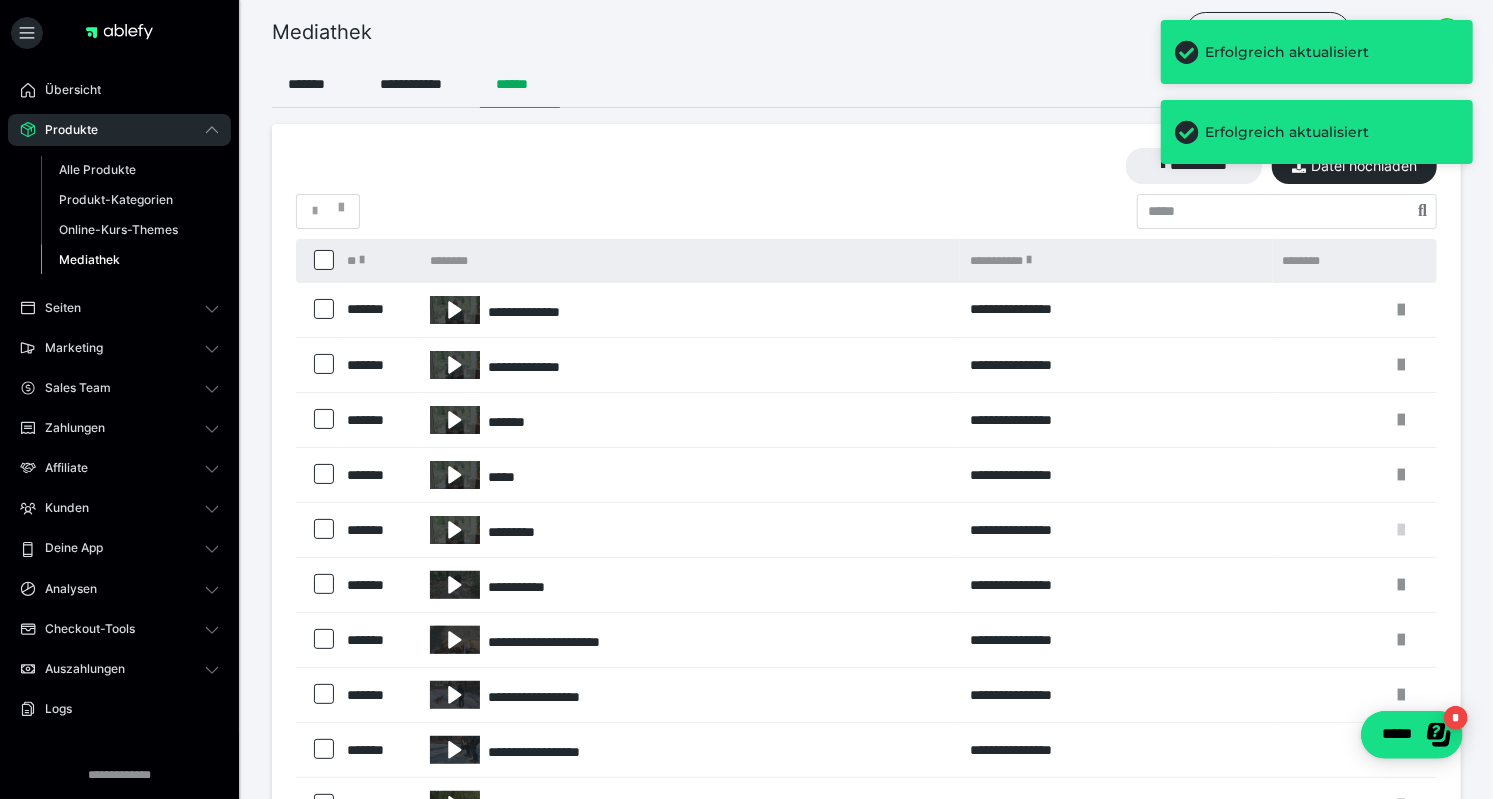click at bounding box center (1401, 530) 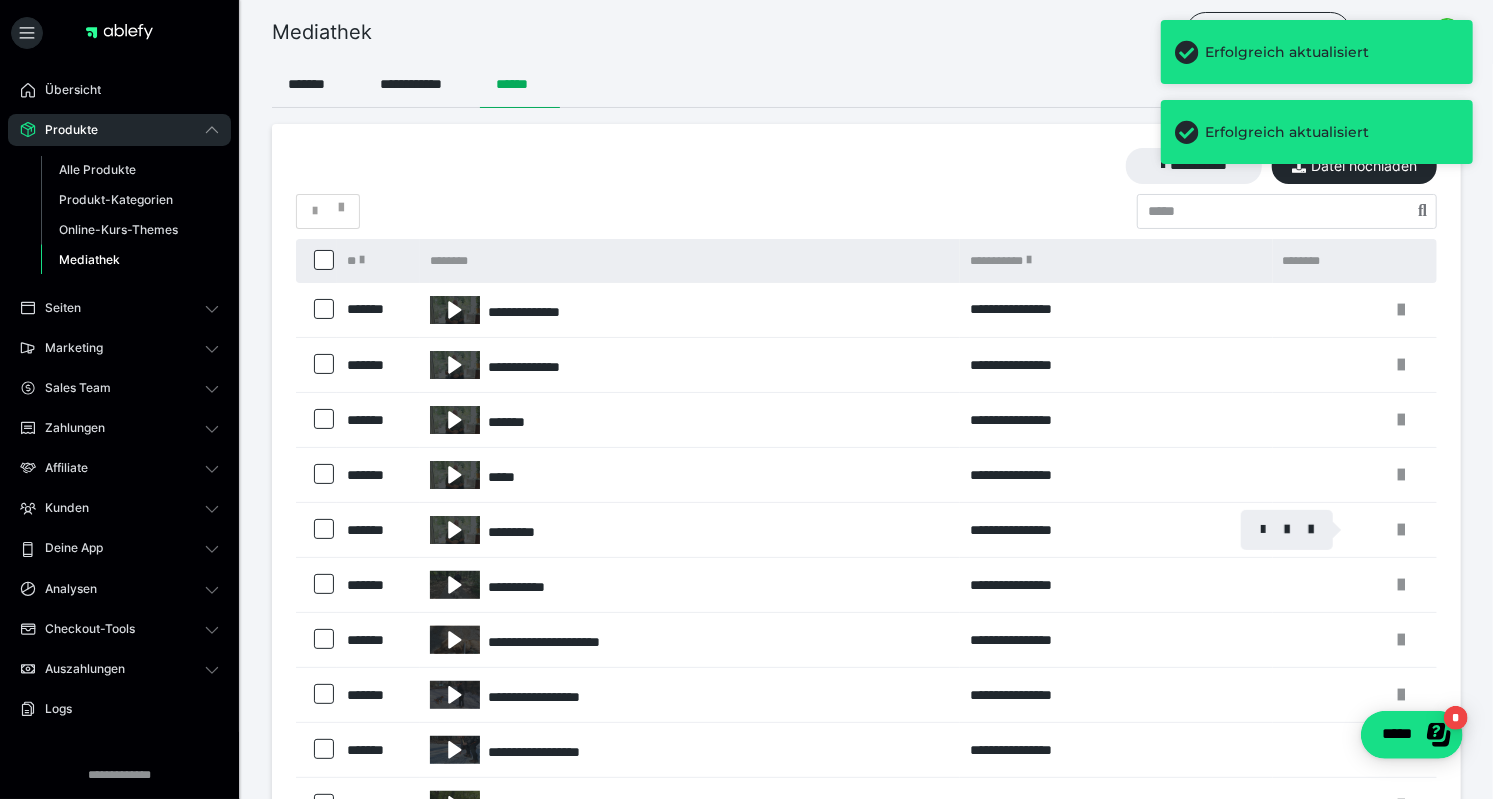 click at bounding box center (1287, 530) 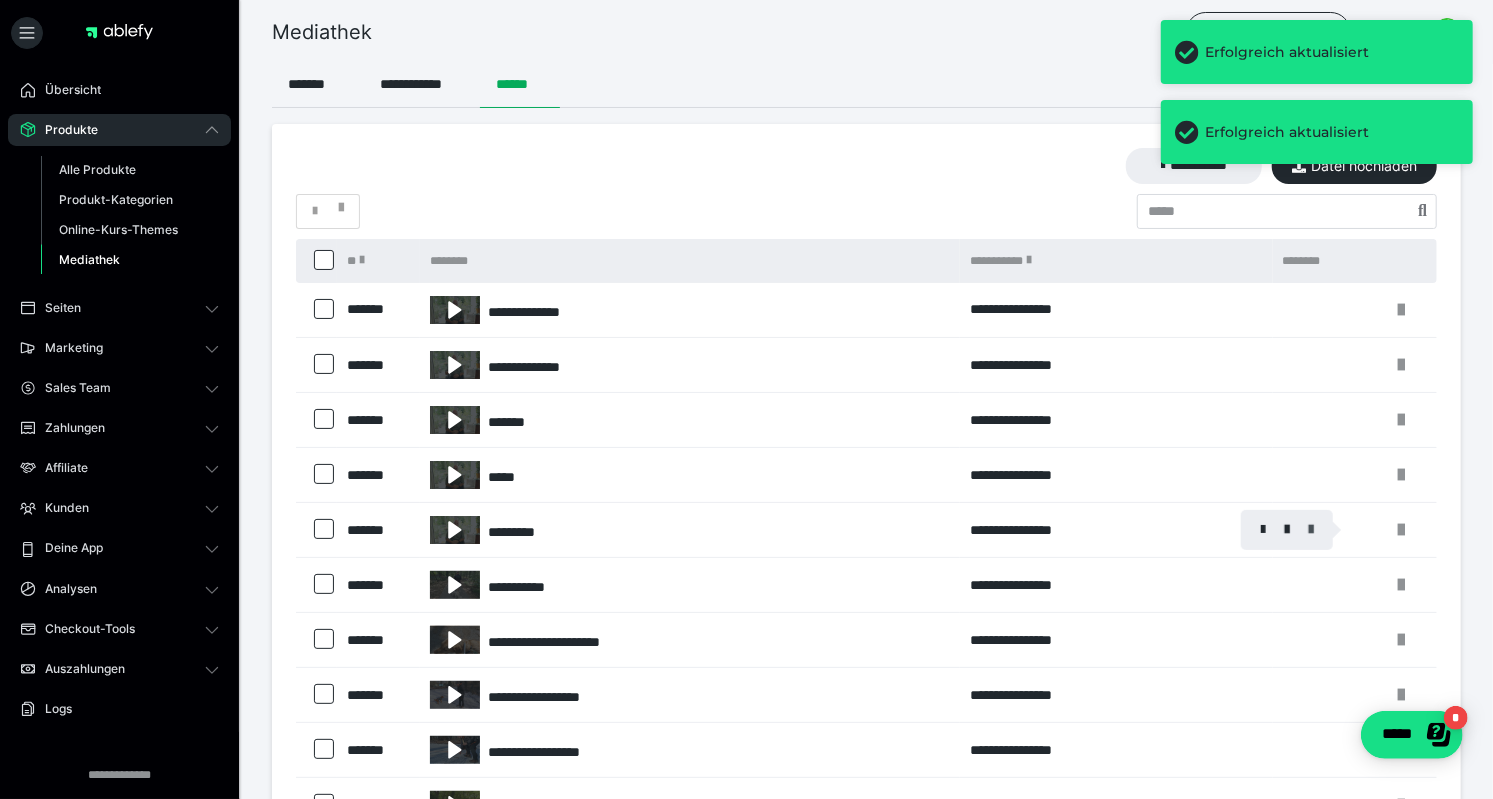 click at bounding box center (1311, 530) 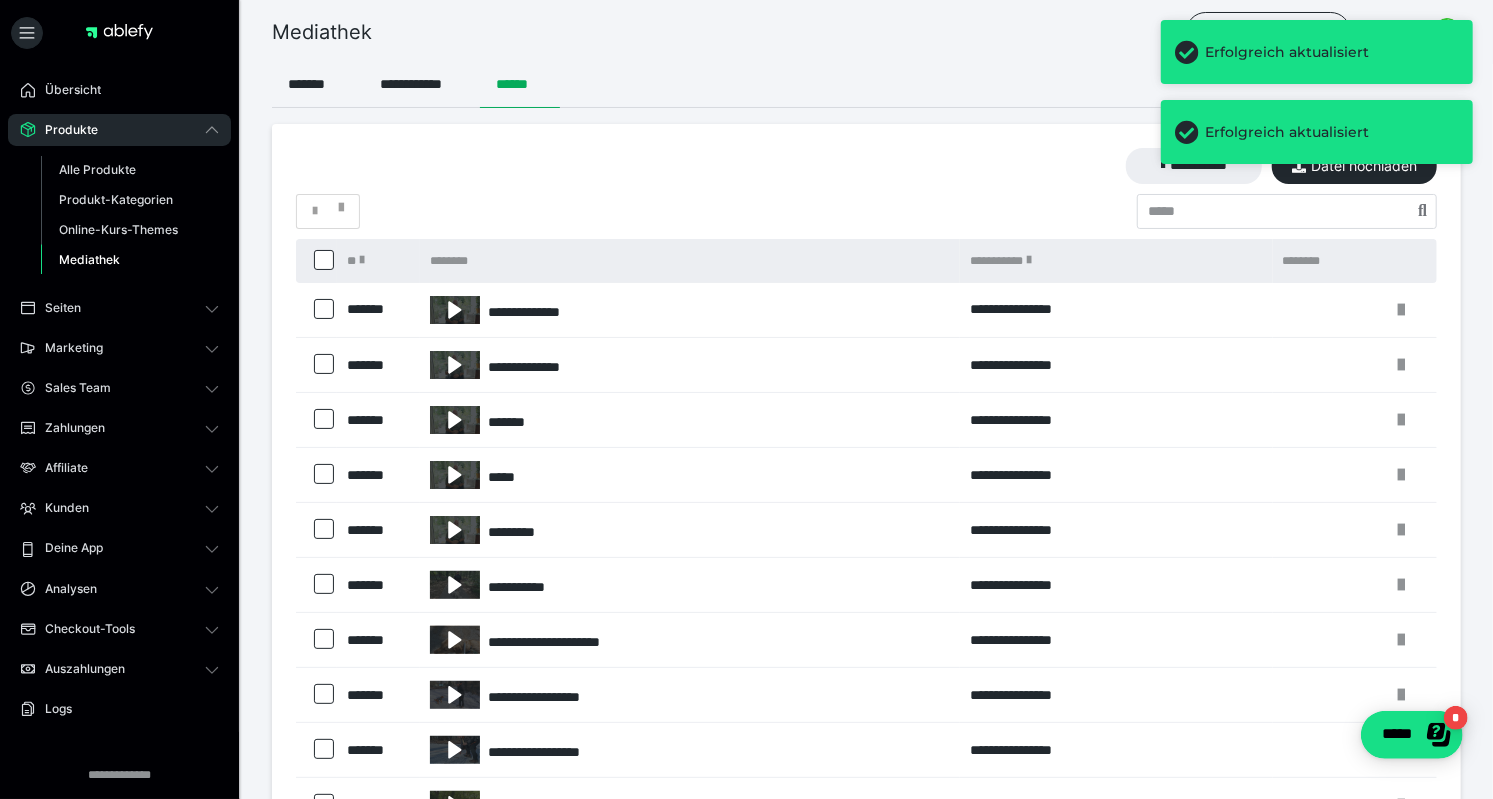 click on "**********" at bounding box center [746, 399] 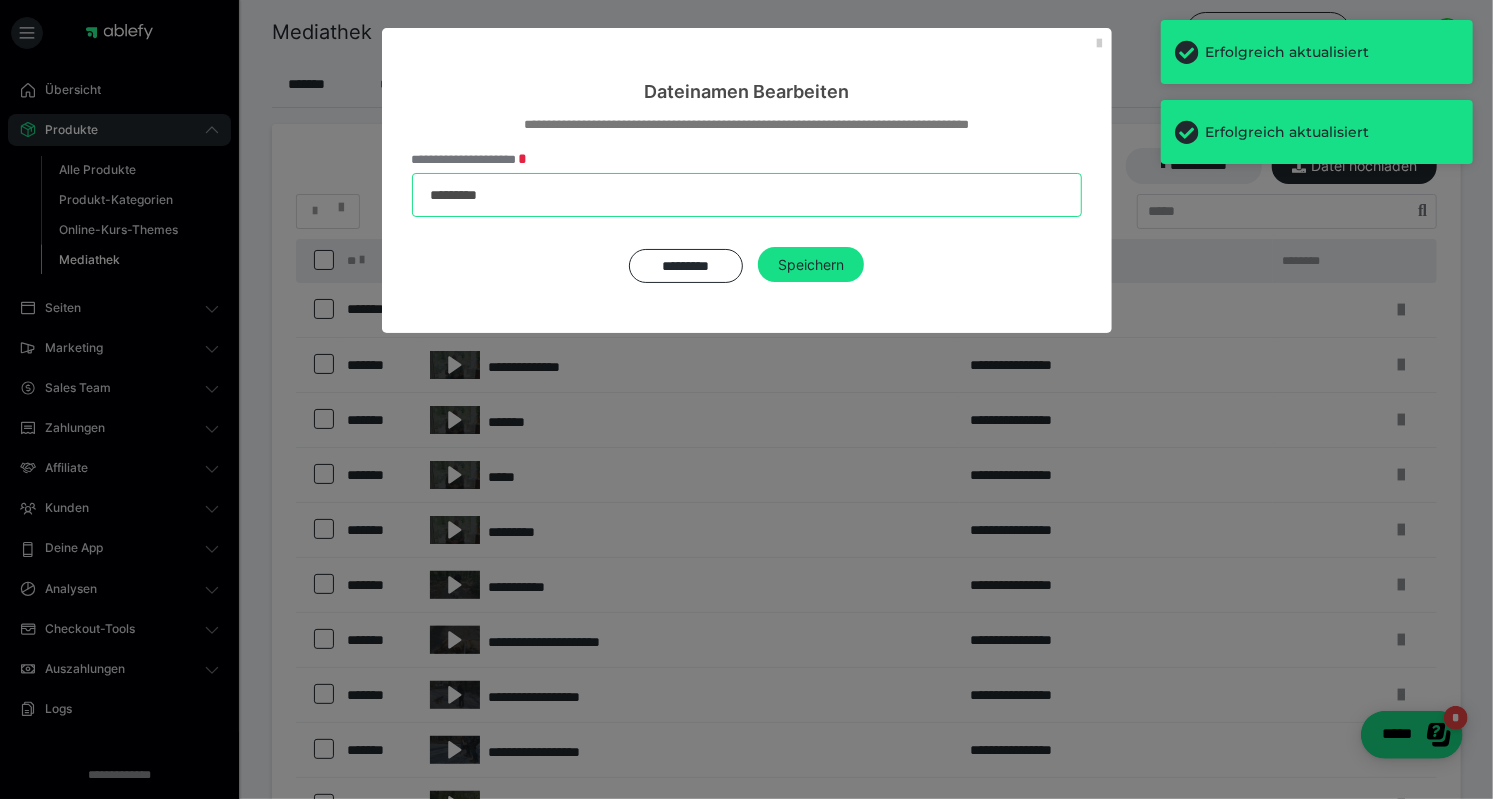 click on "*********" at bounding box center (747, 195) 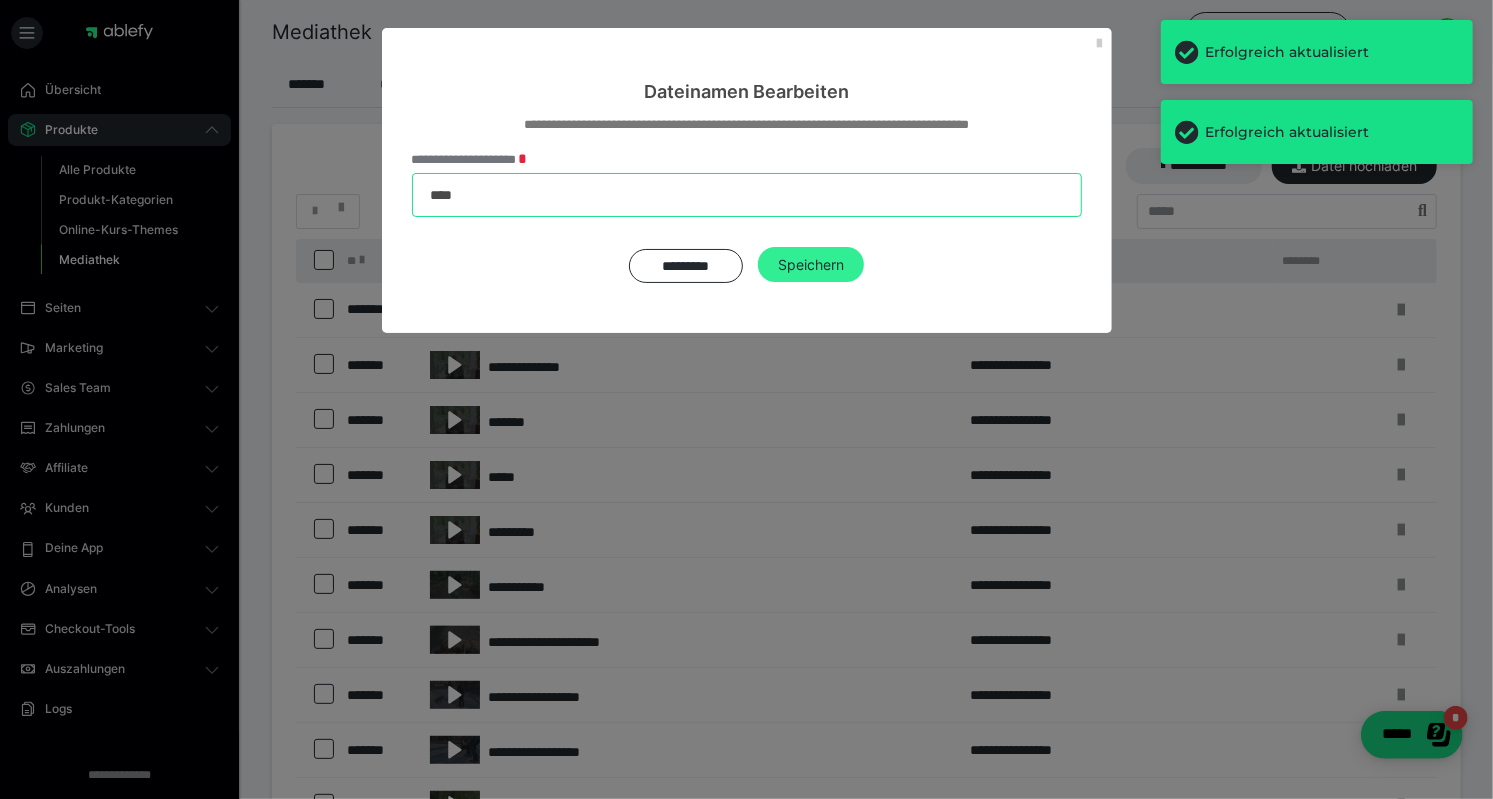 type on "****" 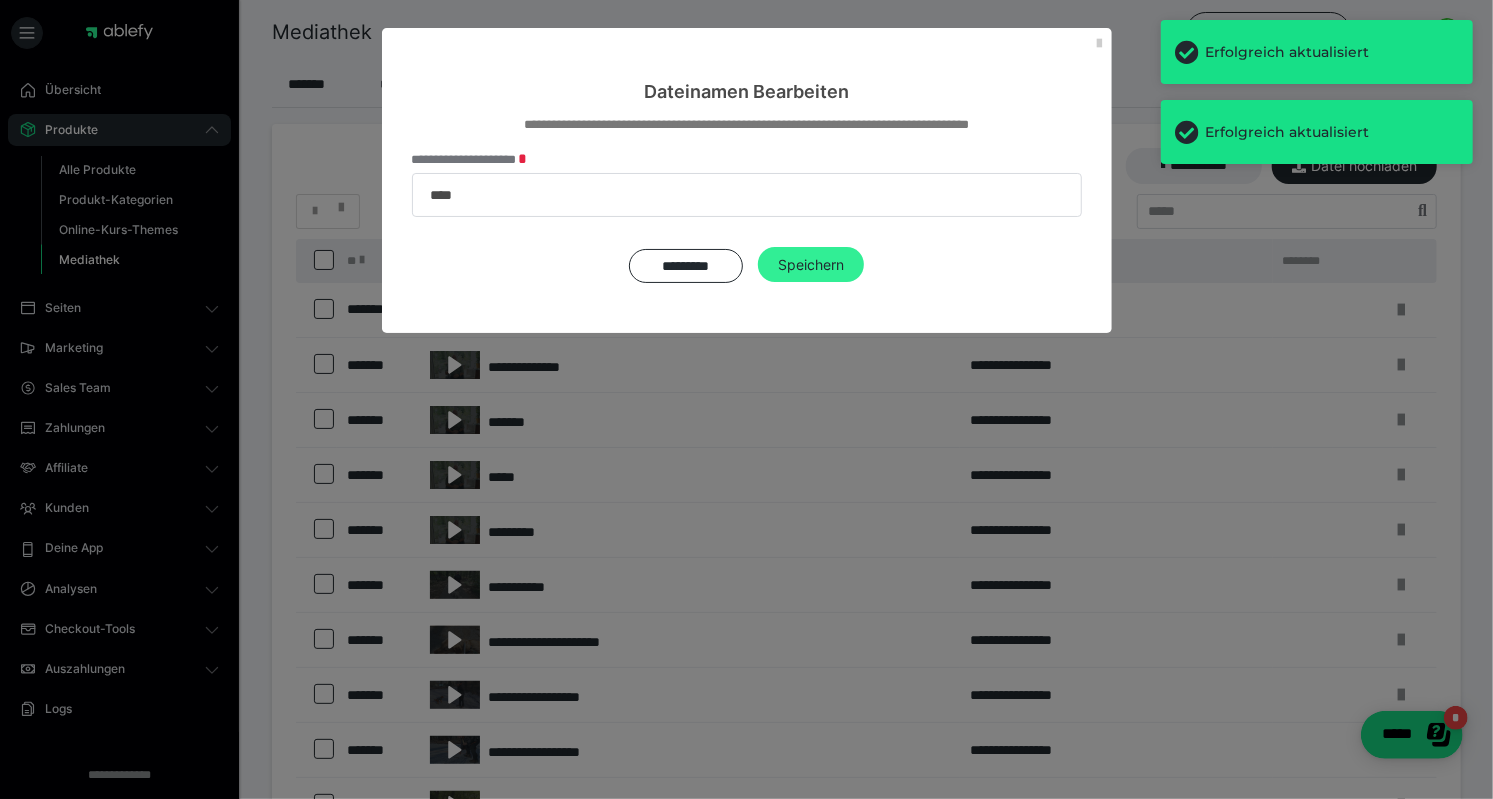 click on "Speichern" at bounding box center [811, 265] 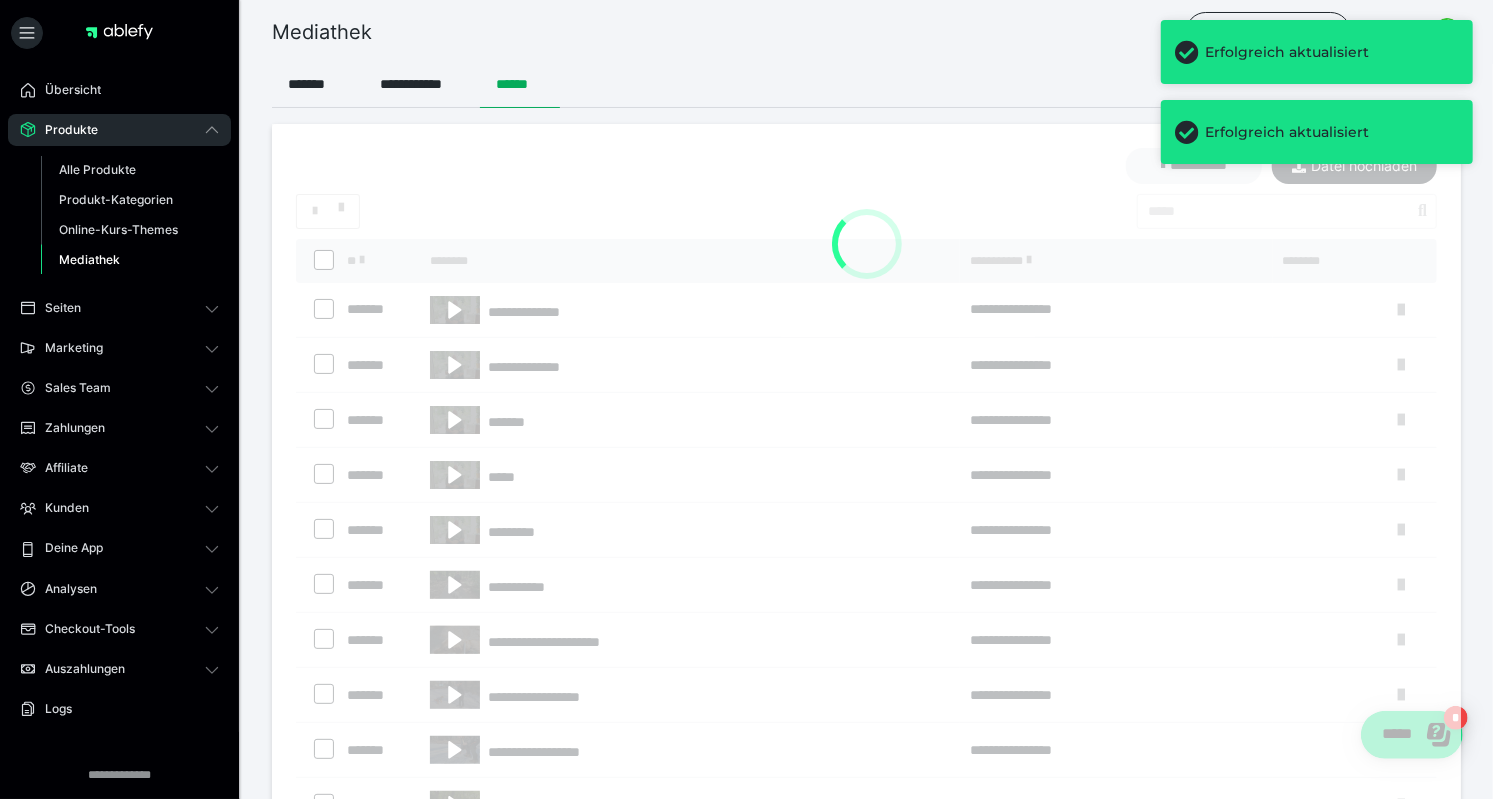 type 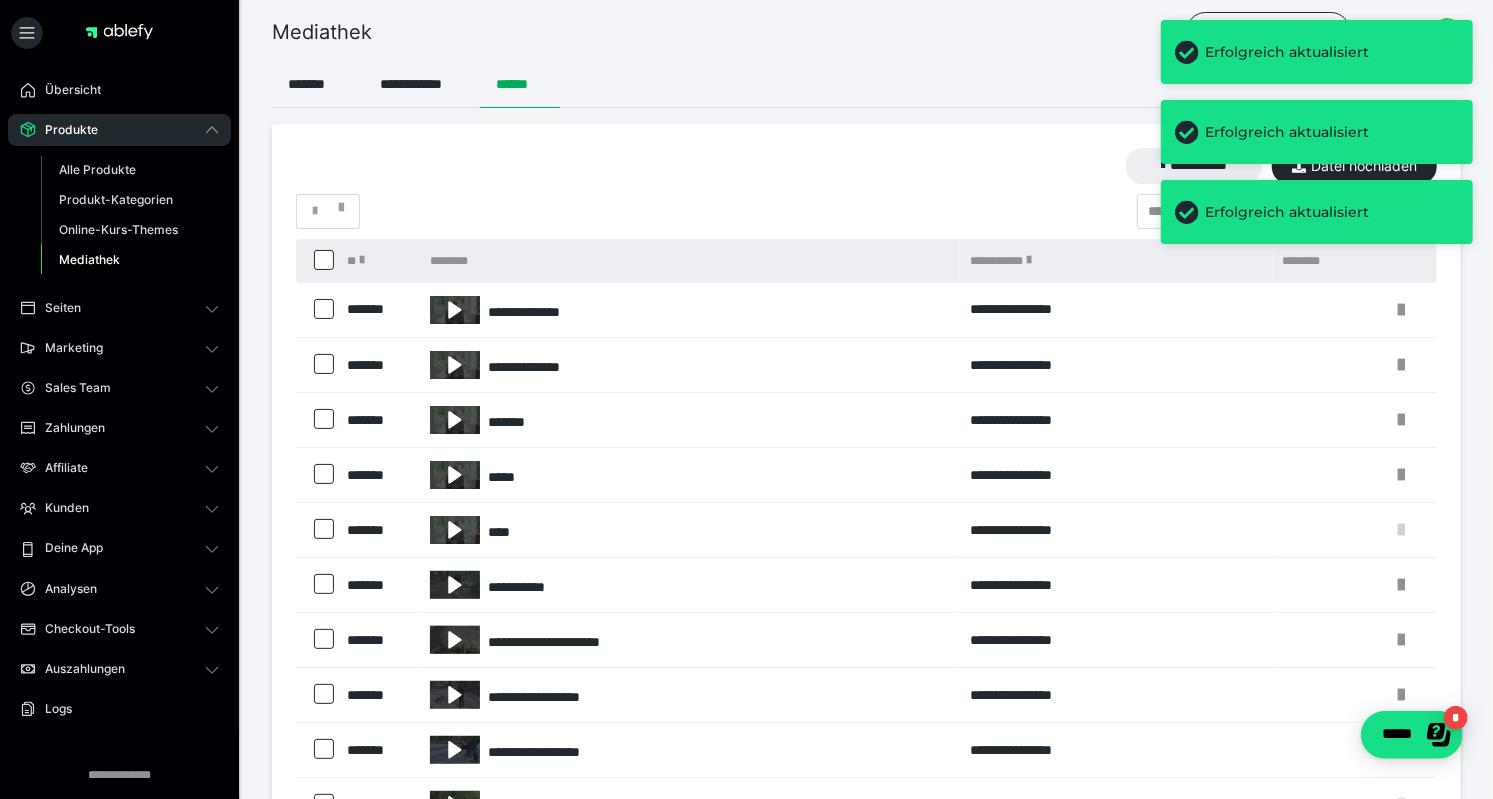 click at bounding box center (1401, 530) 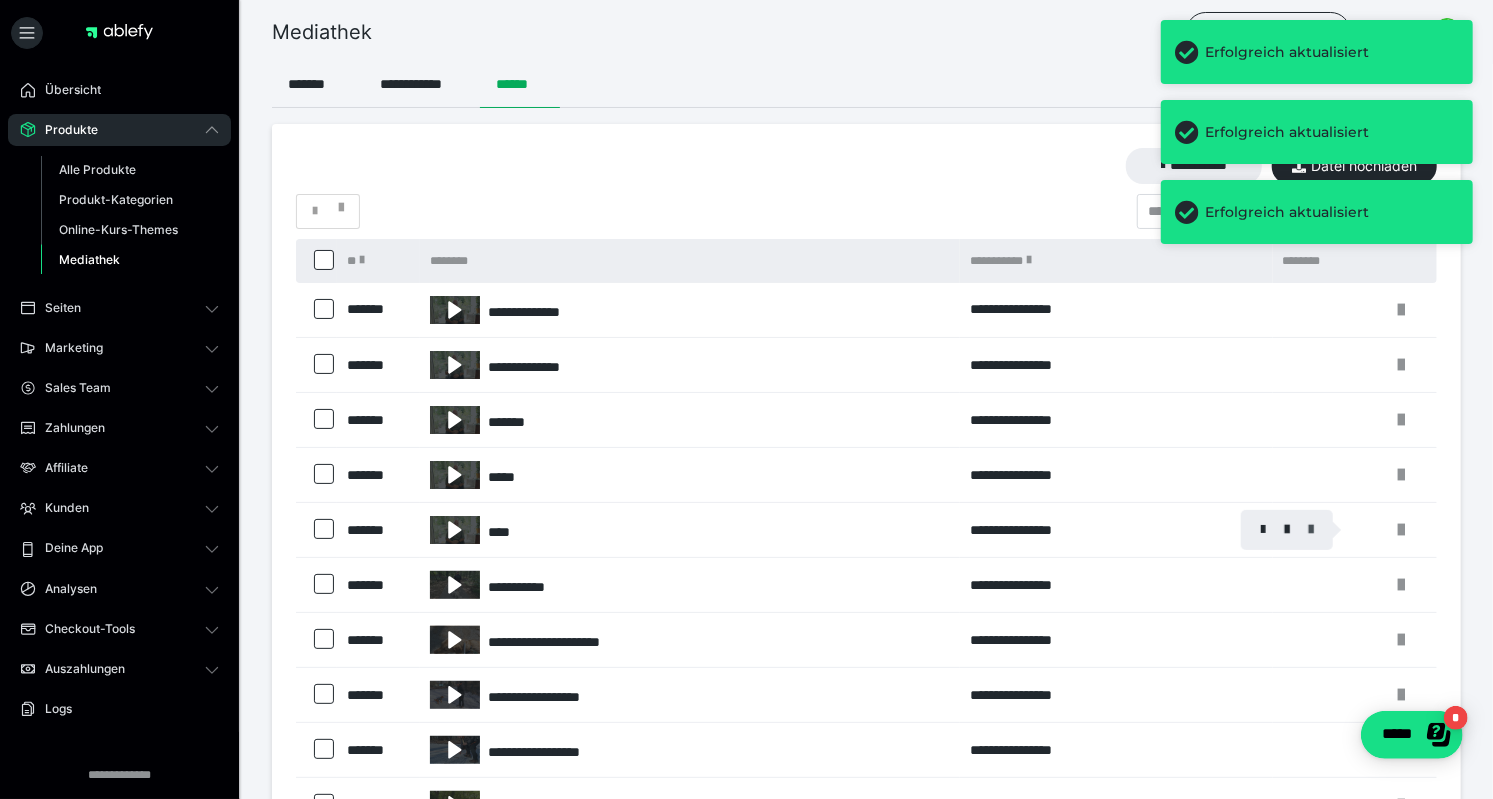 click at bounding box center (1311, 530) 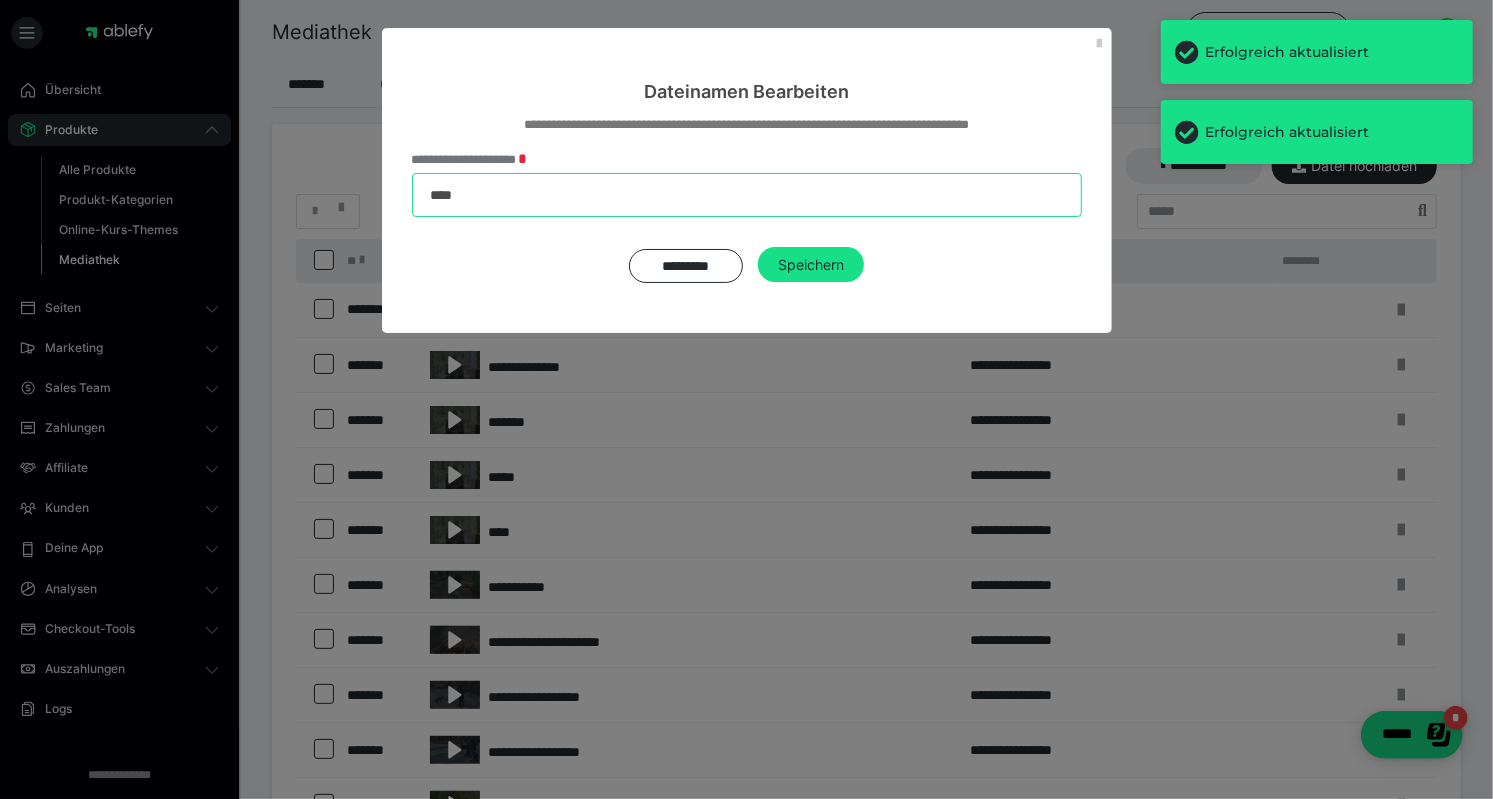 click on "****" at bounding box center [747, 195] 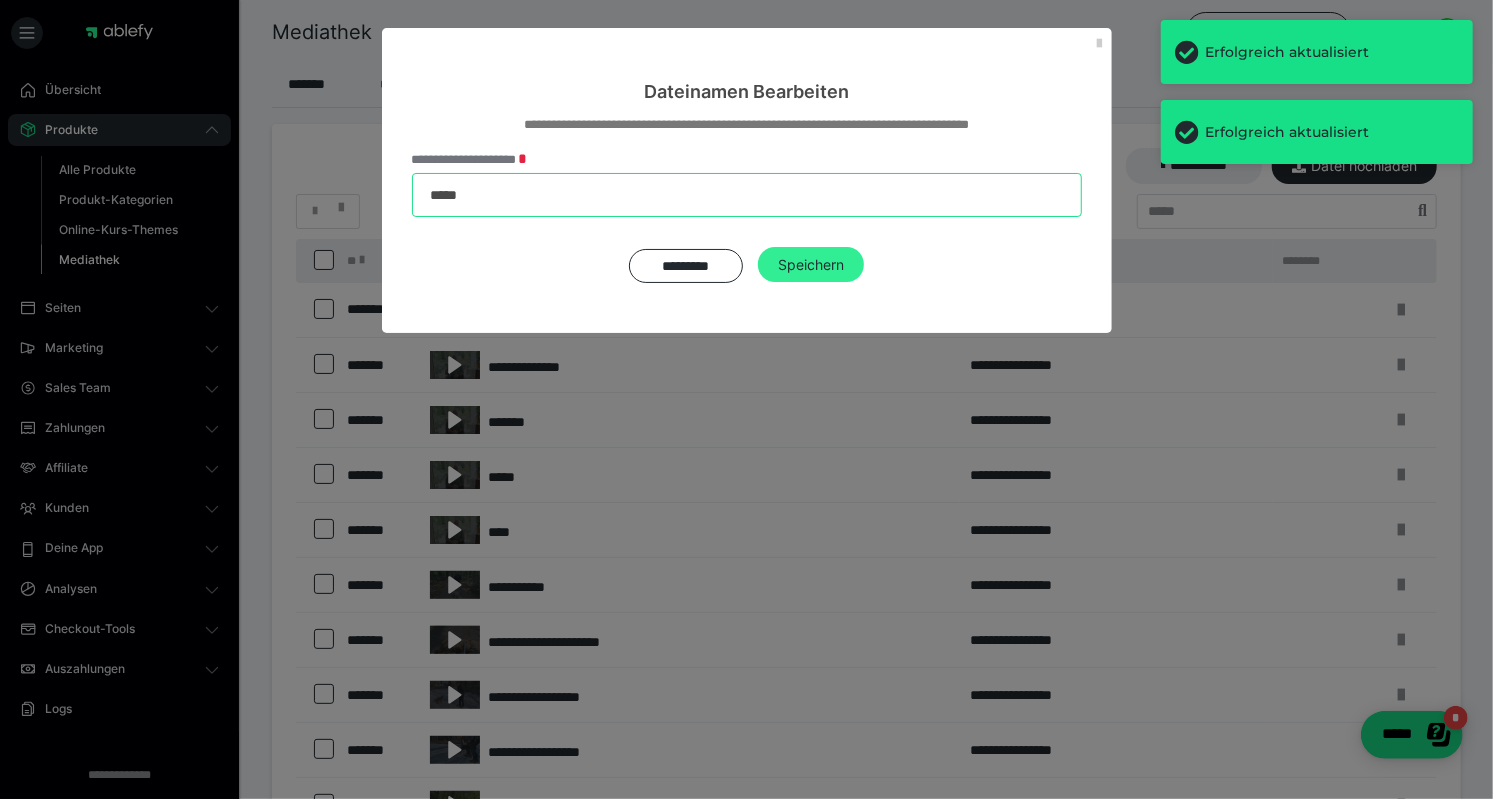 type on "*****" 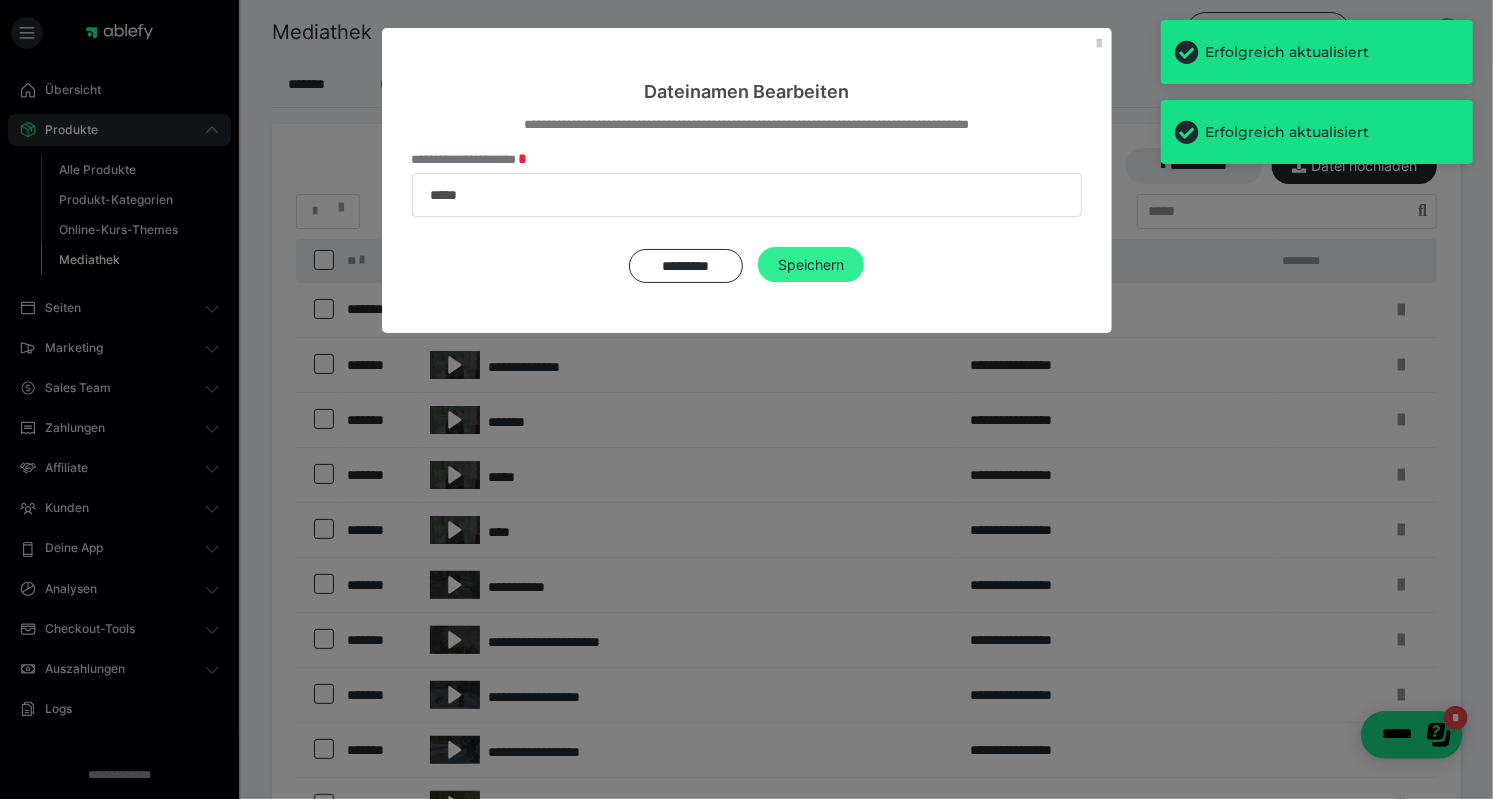 click on "Speichern" at bounding box center (811, 265) 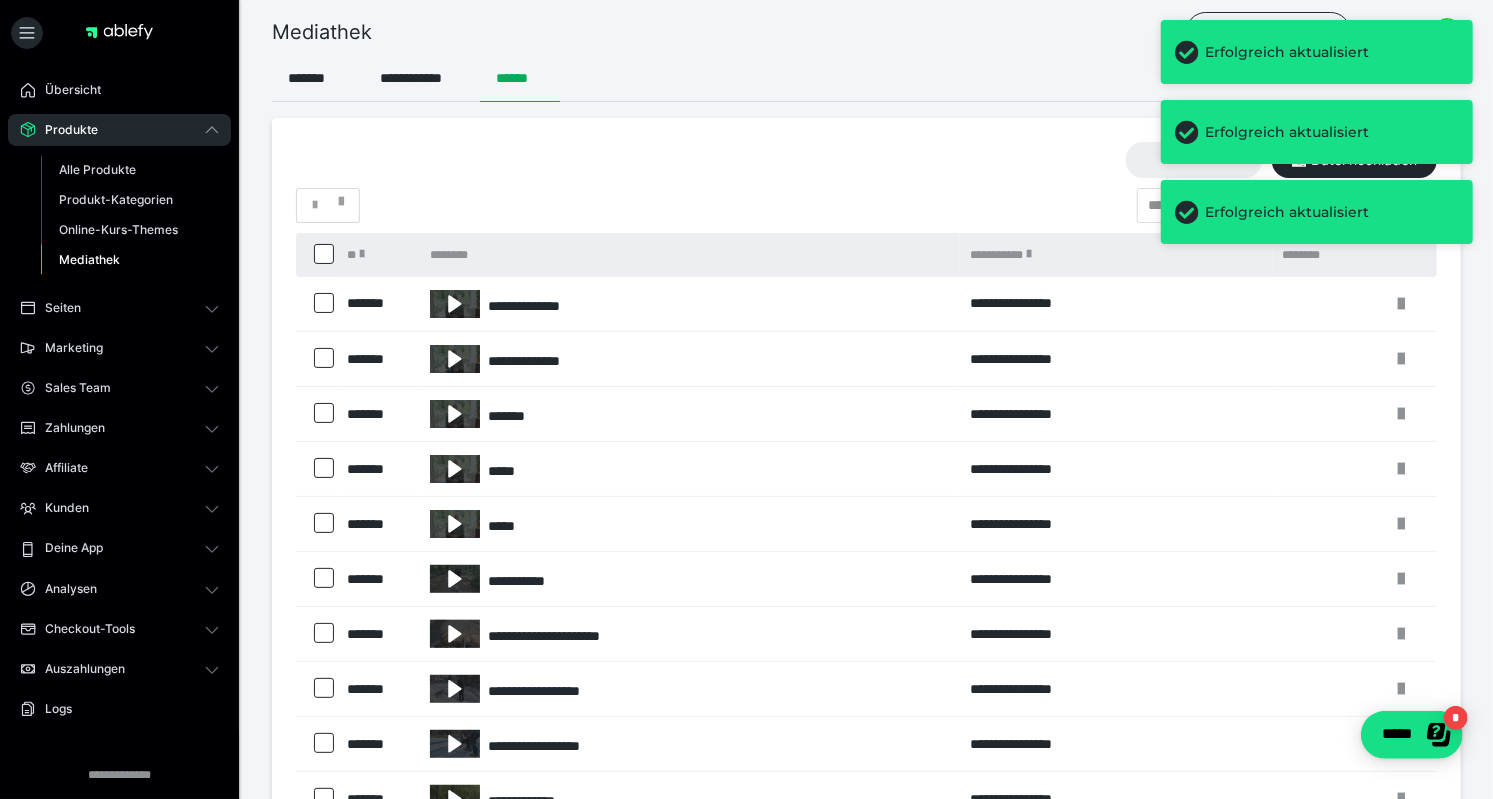 scroll, scrollTop: 0, scrollLeft: 0, axis: both 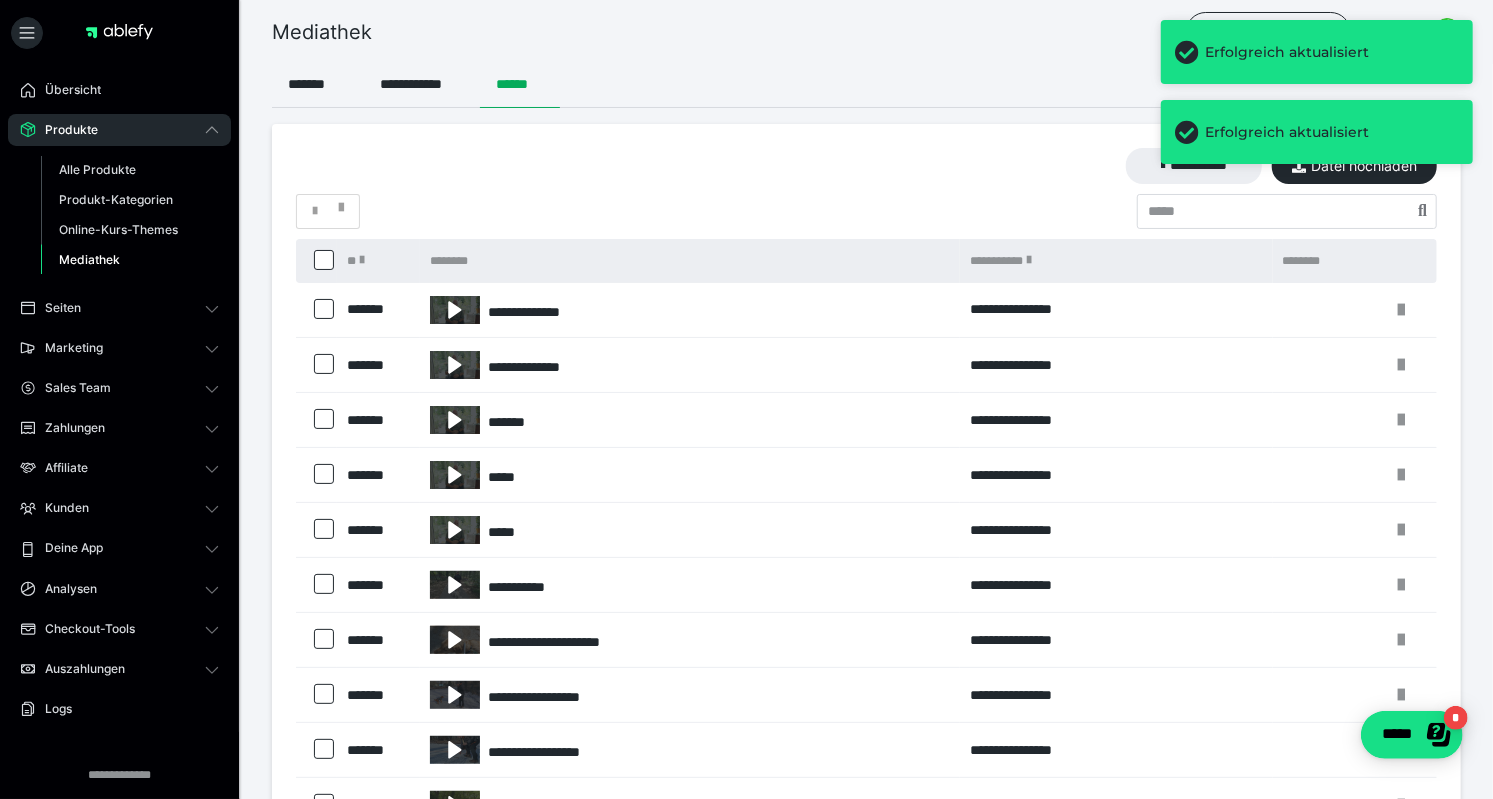 click at bounding box center (-99431, 319) 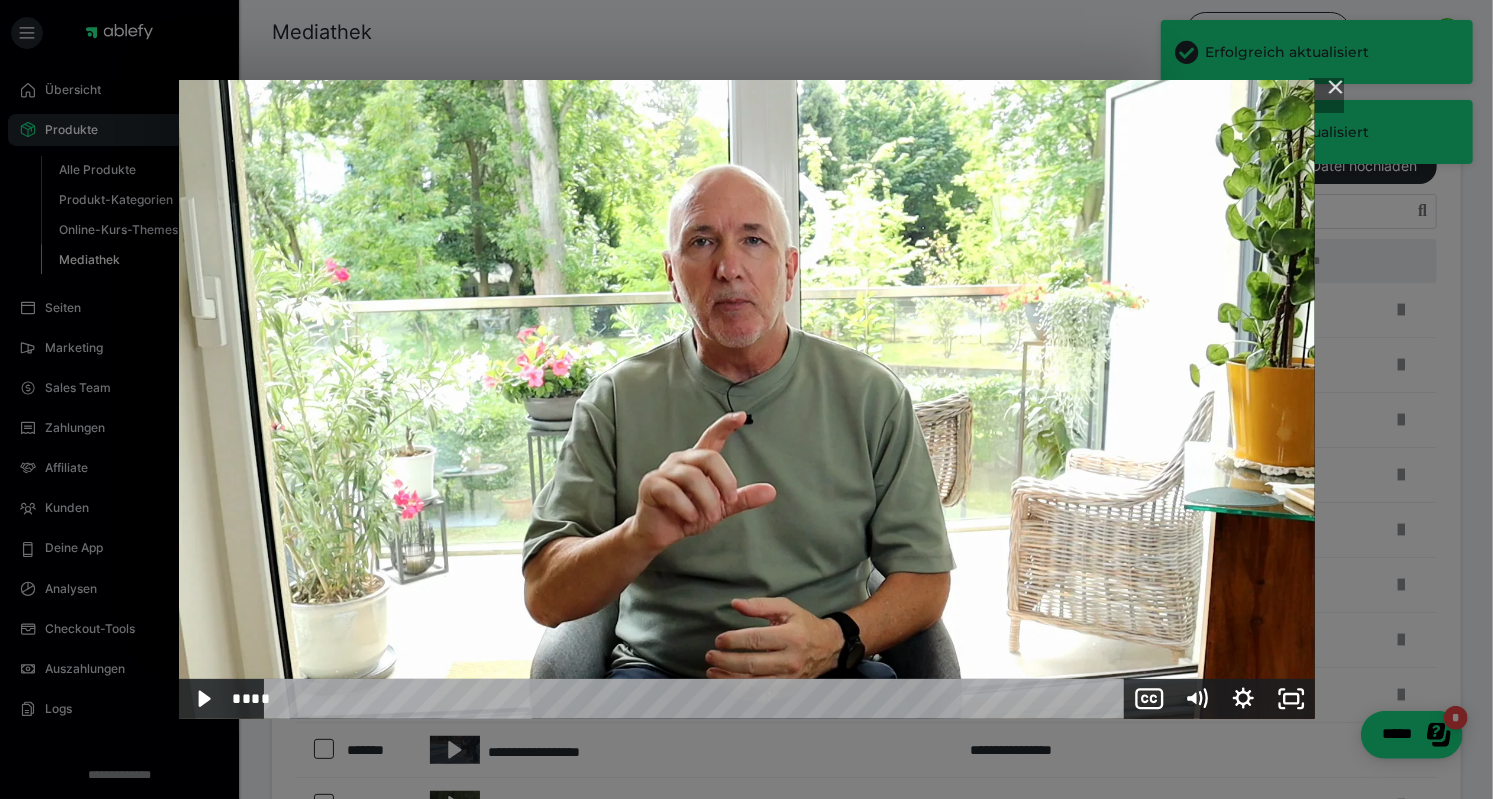 click 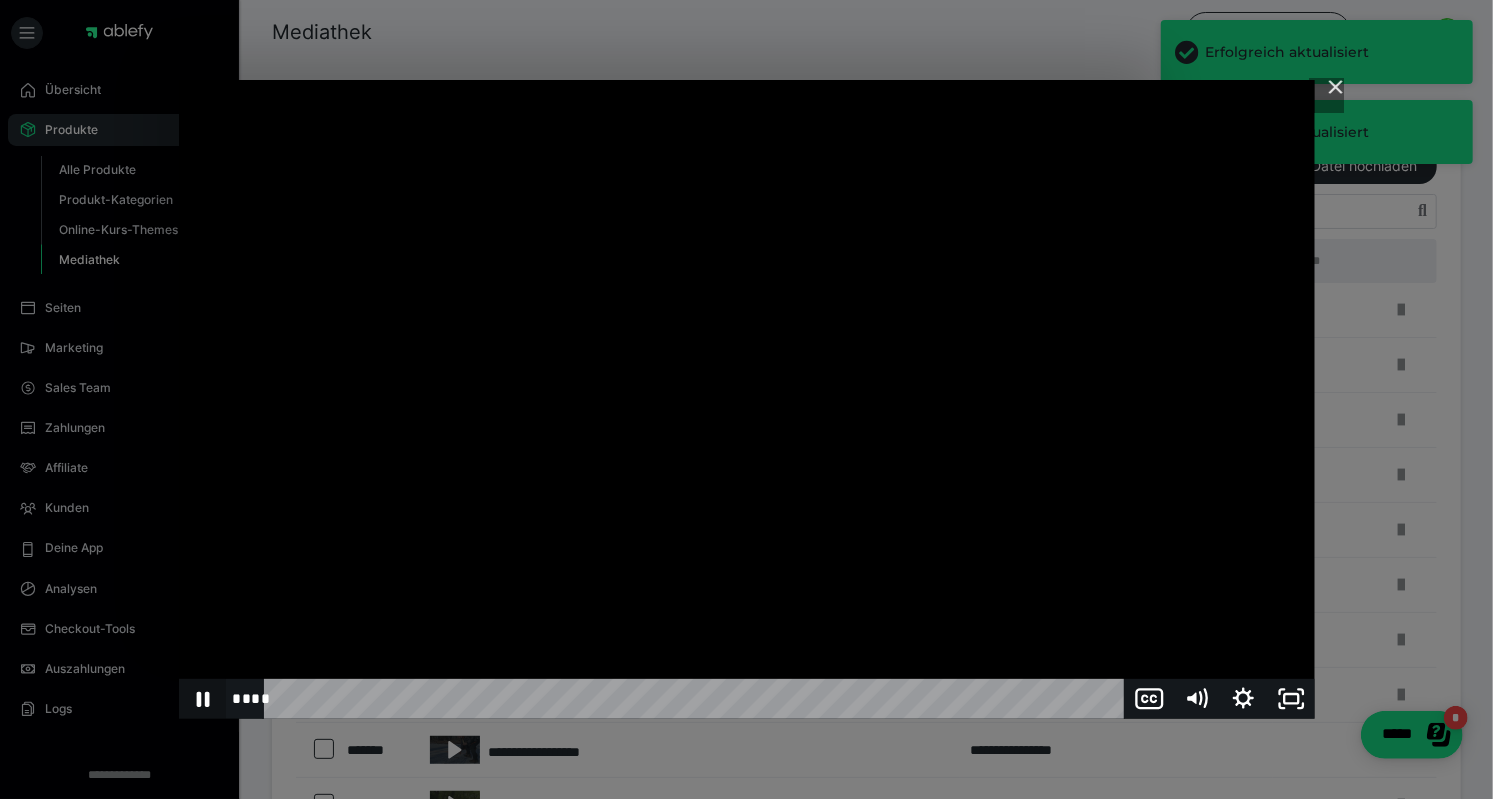 click 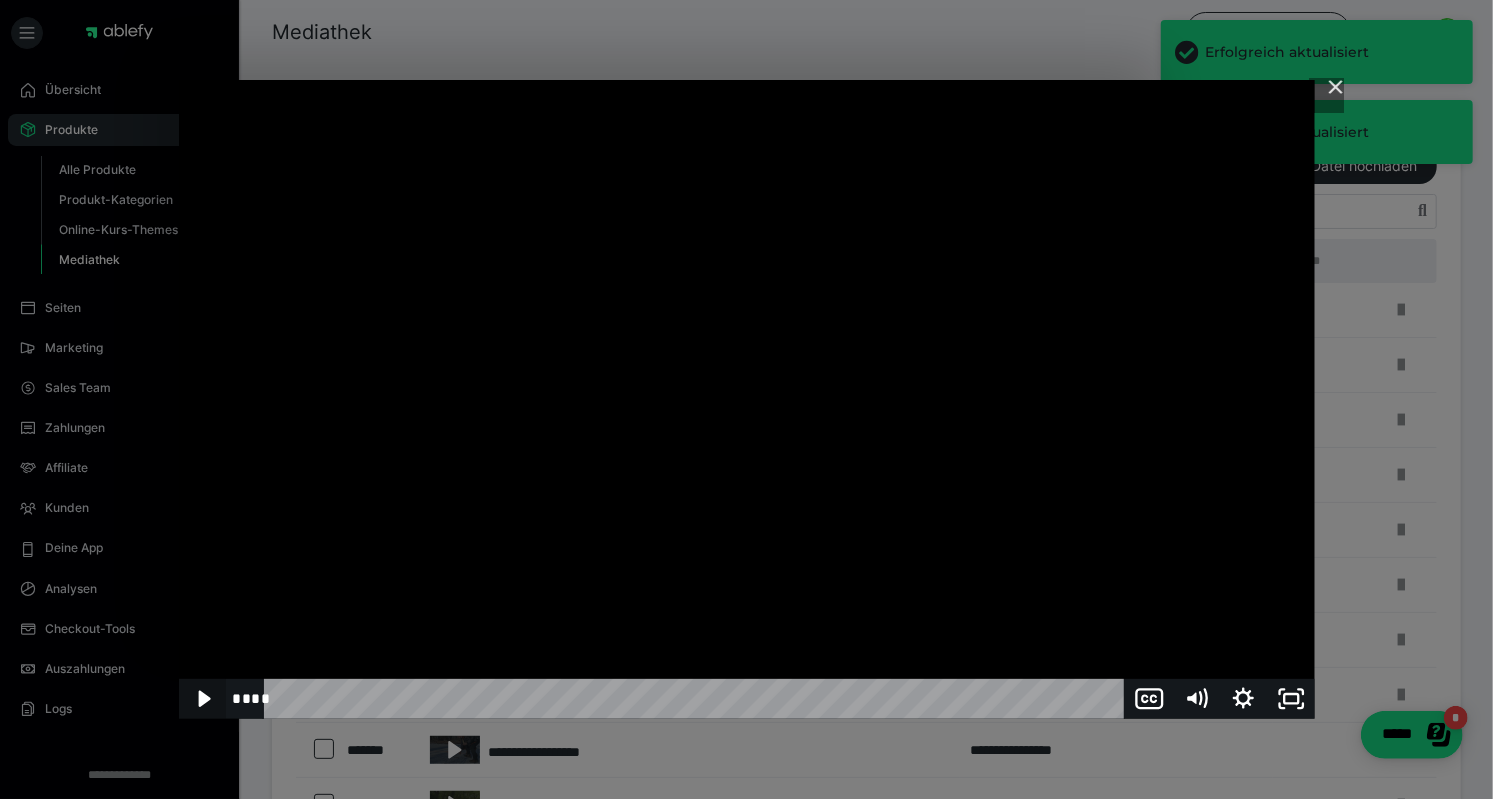 click at bounding box center [1327, 96] 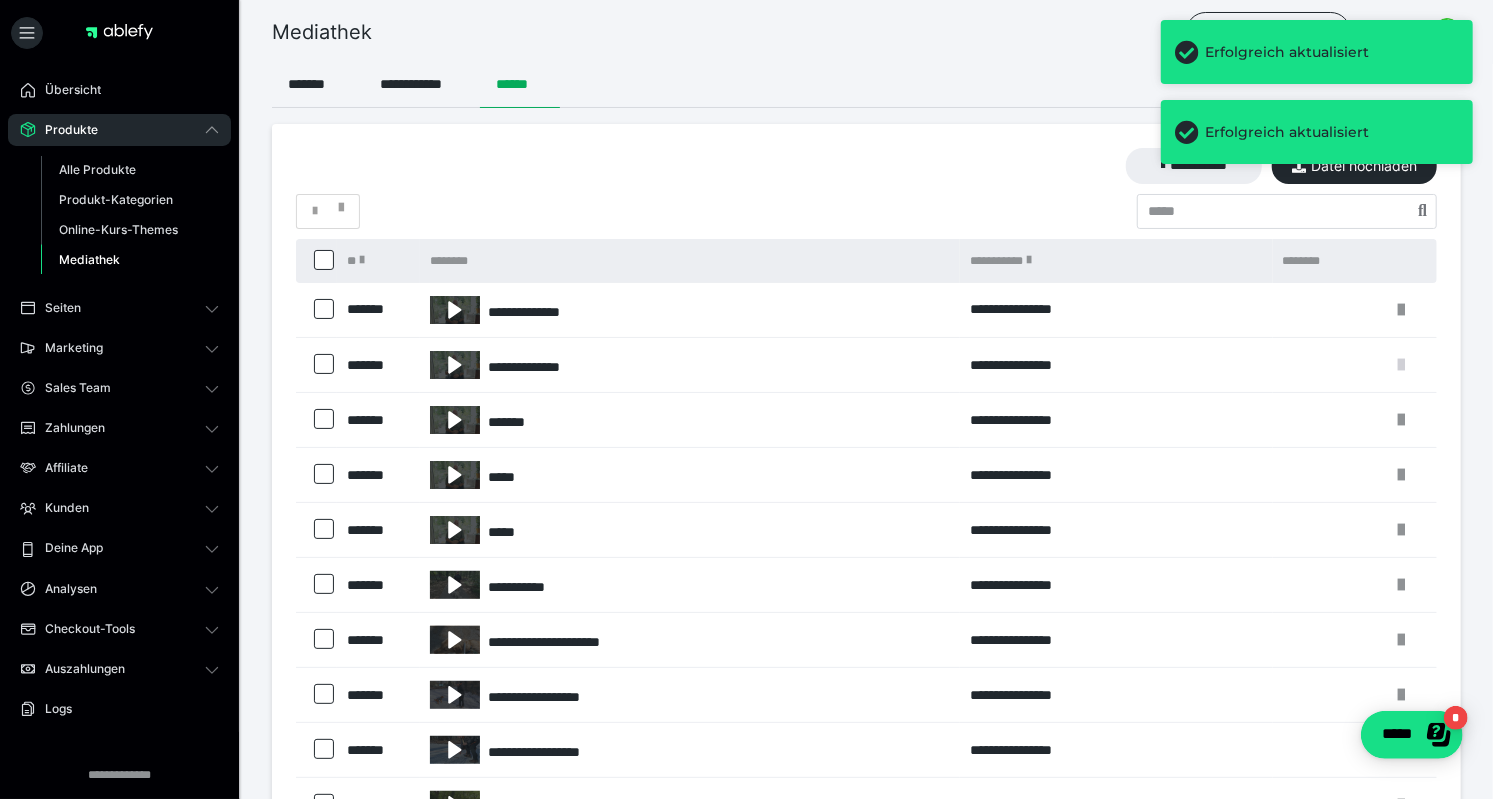 click at bounding box center (1401, 365) 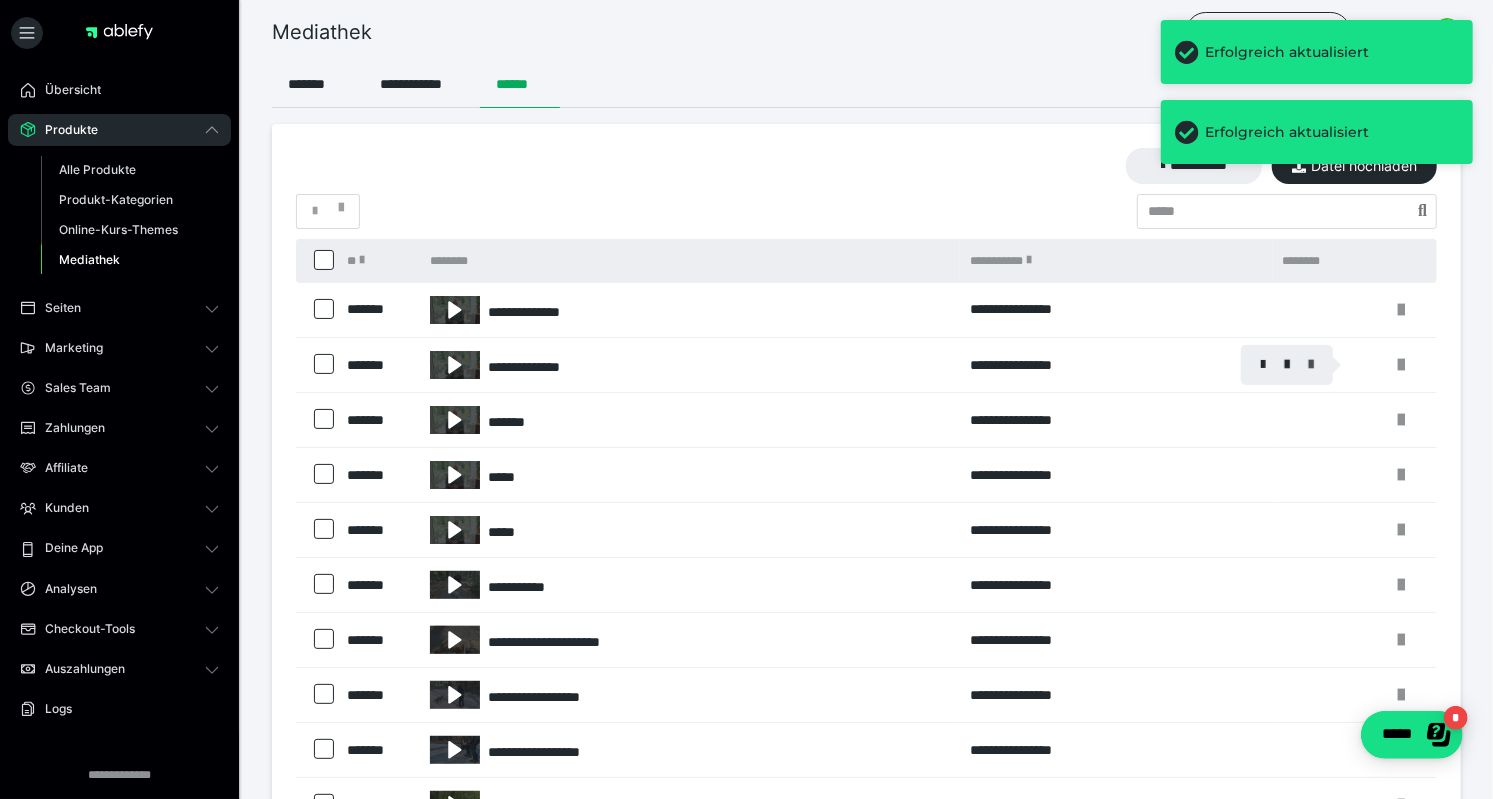 click at bounding box center [1311, 365] 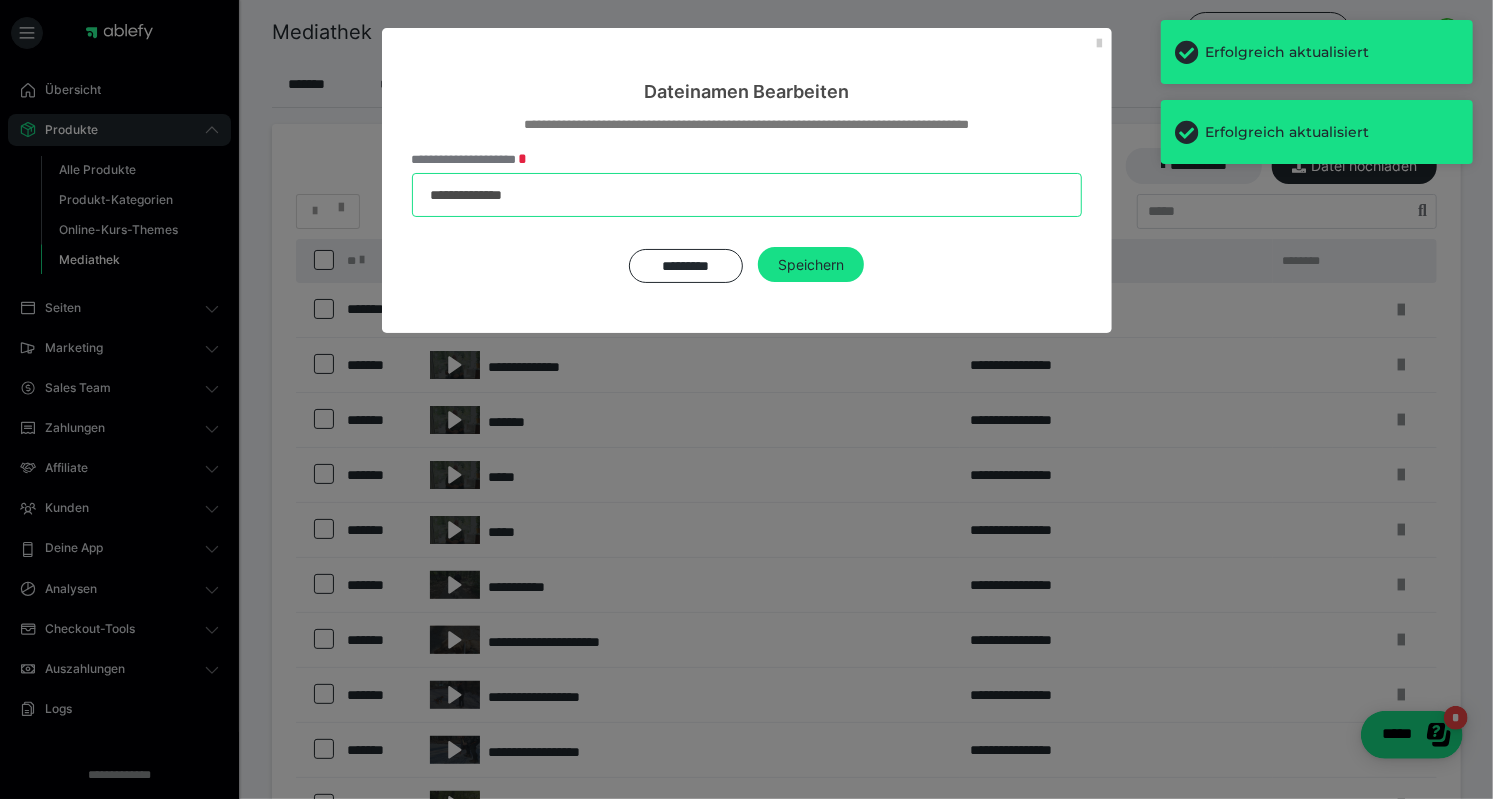 click on "**********" at bounding box center (747, 195) 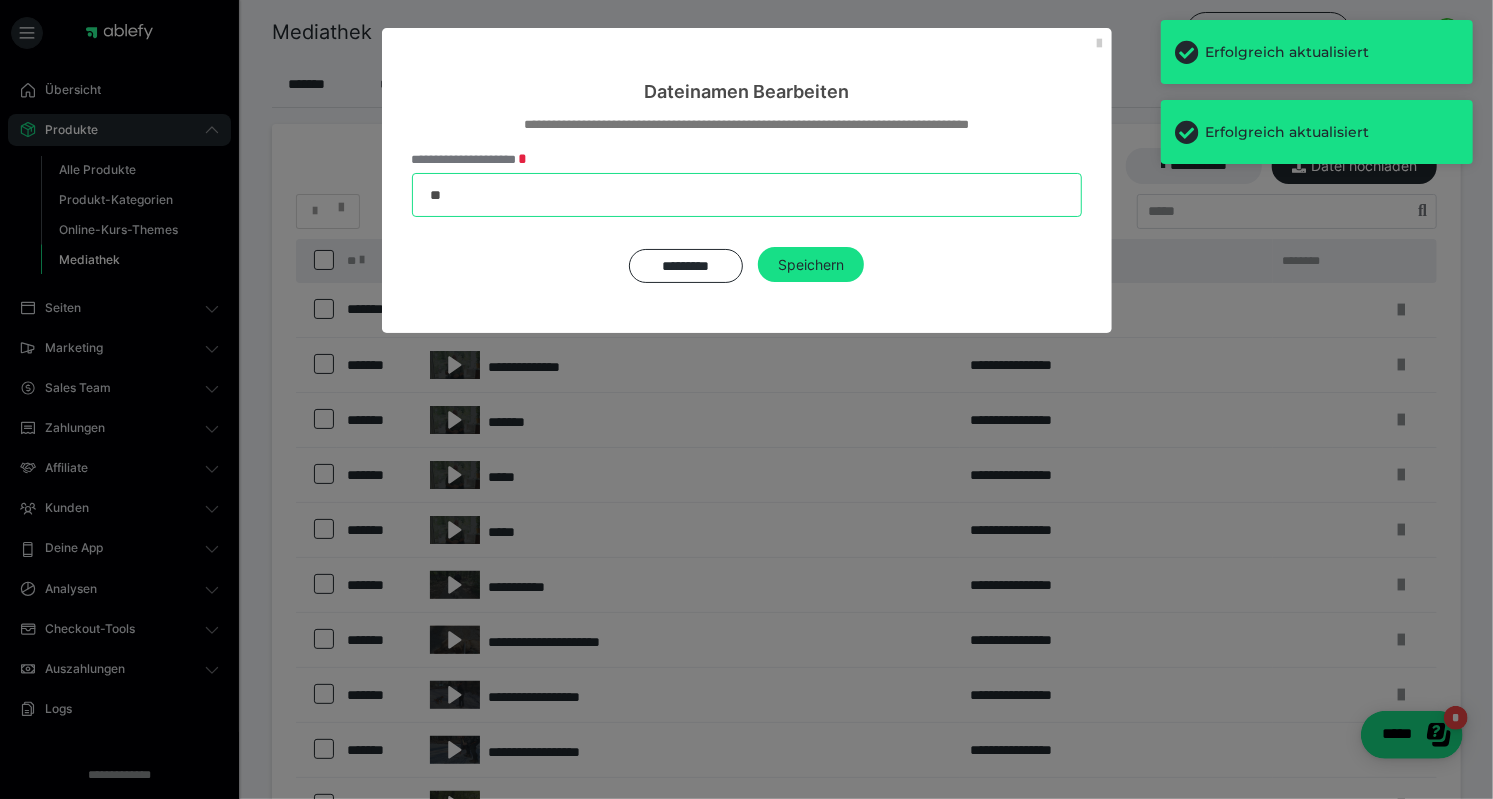 type on "*" 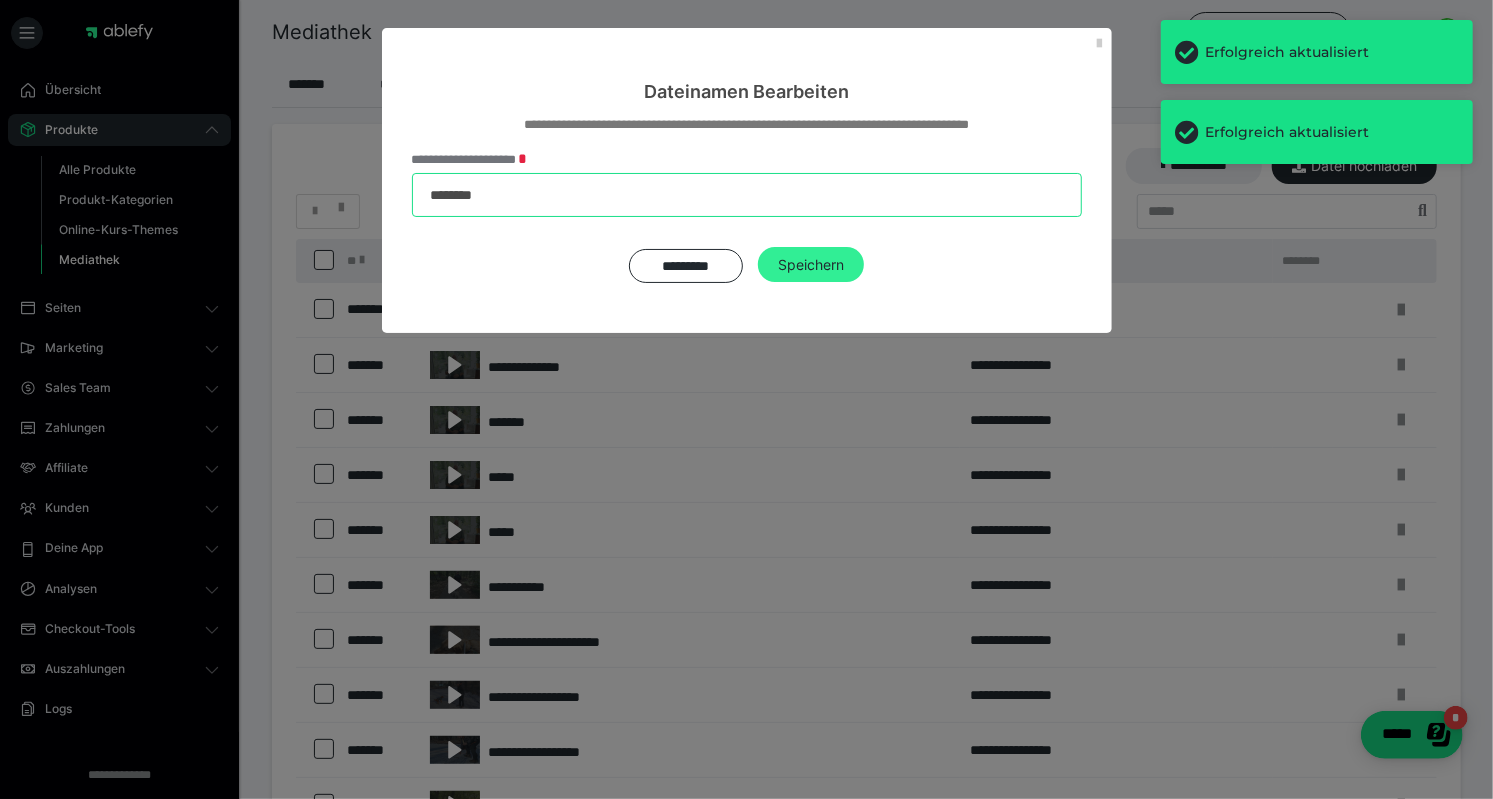 type on "********" 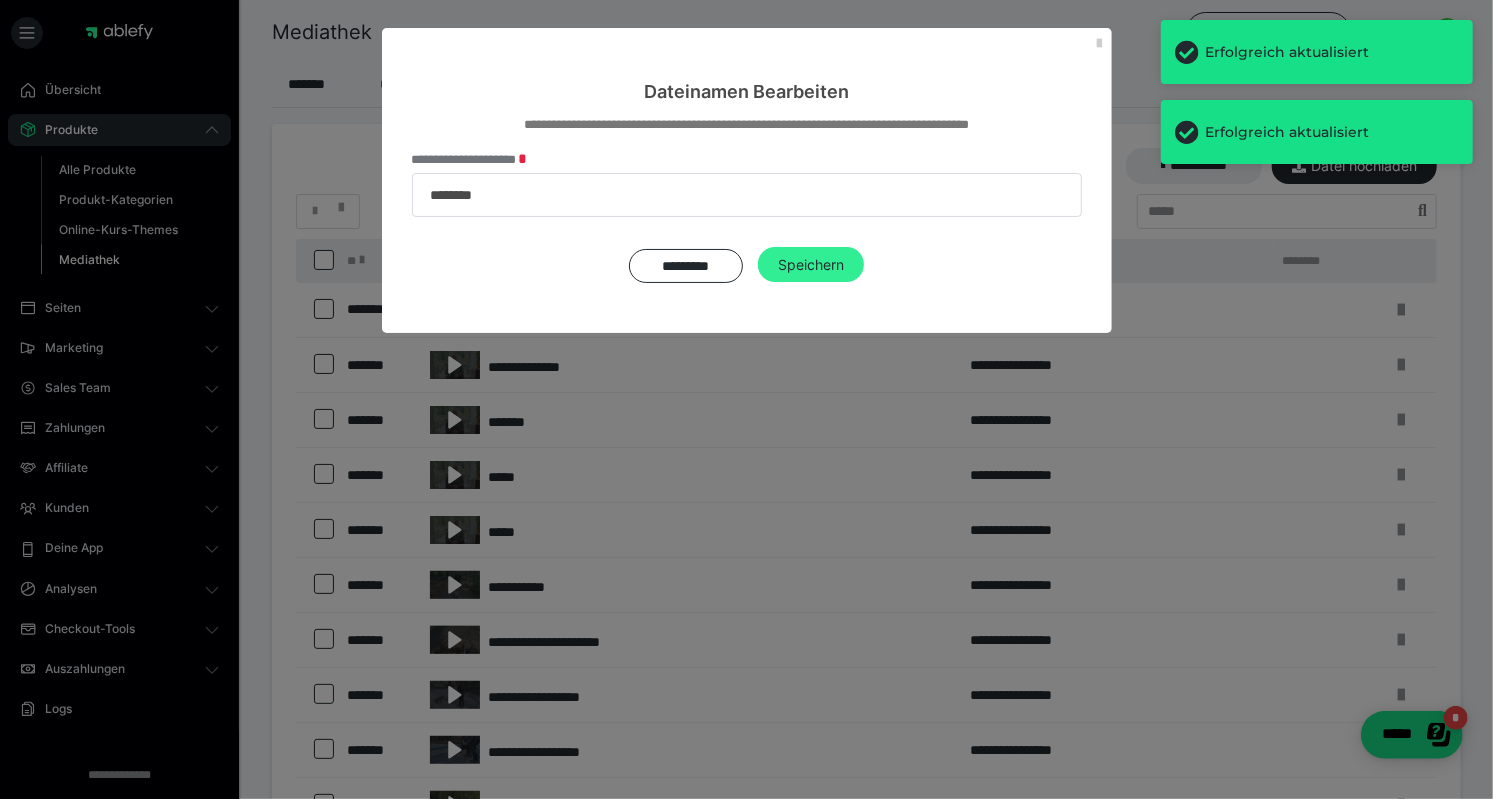 click on "Speichern" at bounding box center (811, 265) 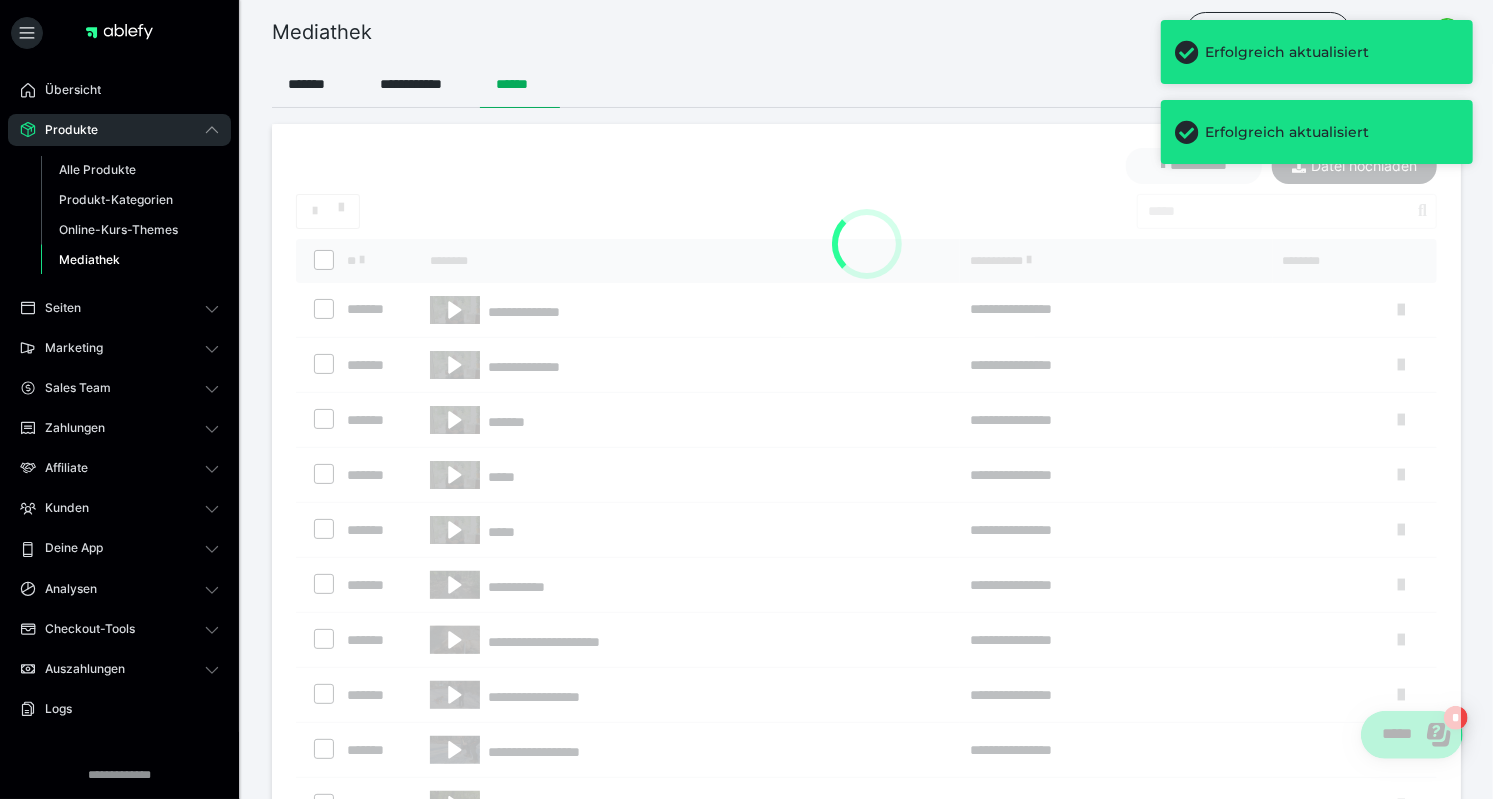type 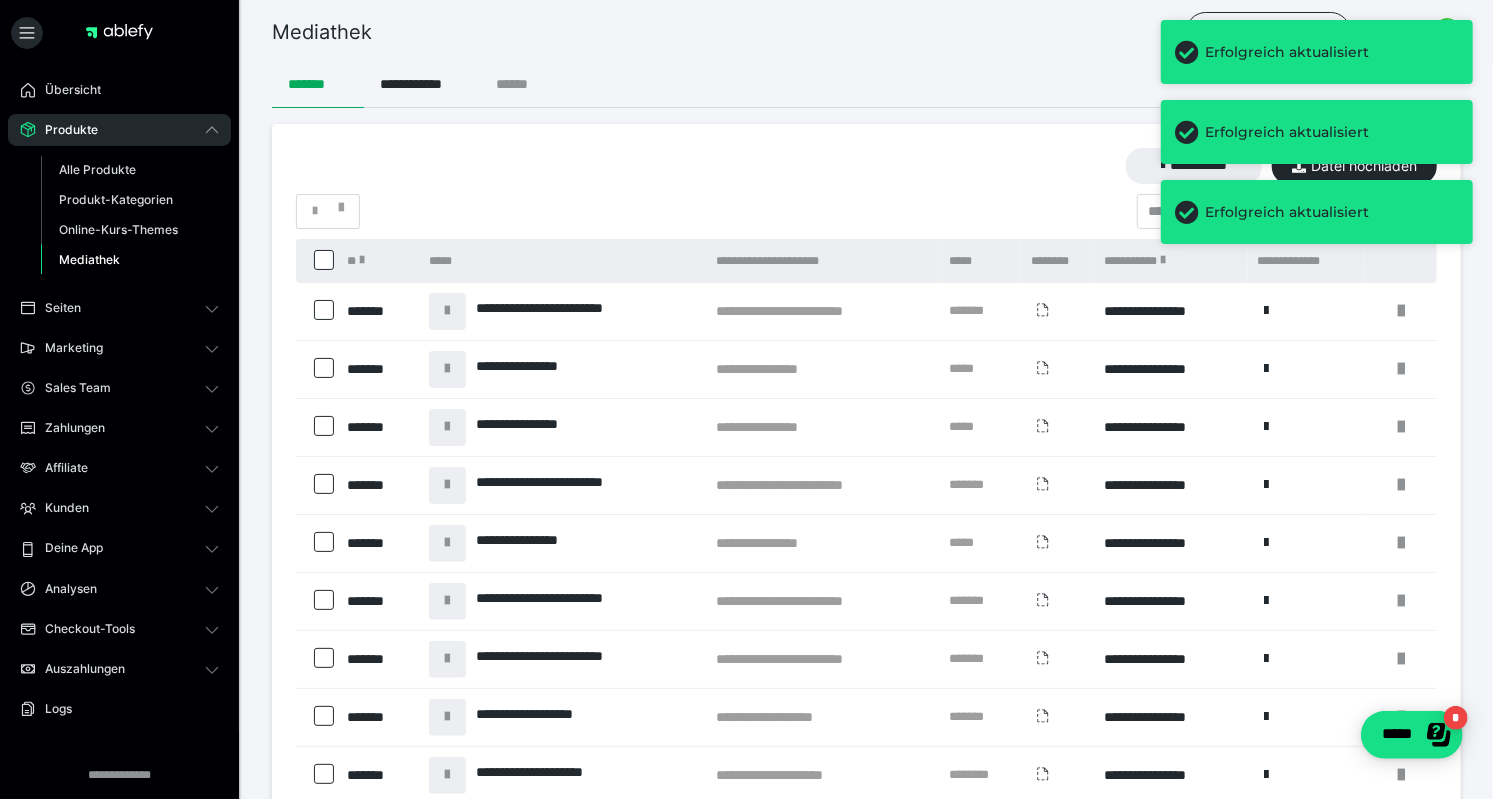 click on "******" at bounding box center [520, 84] 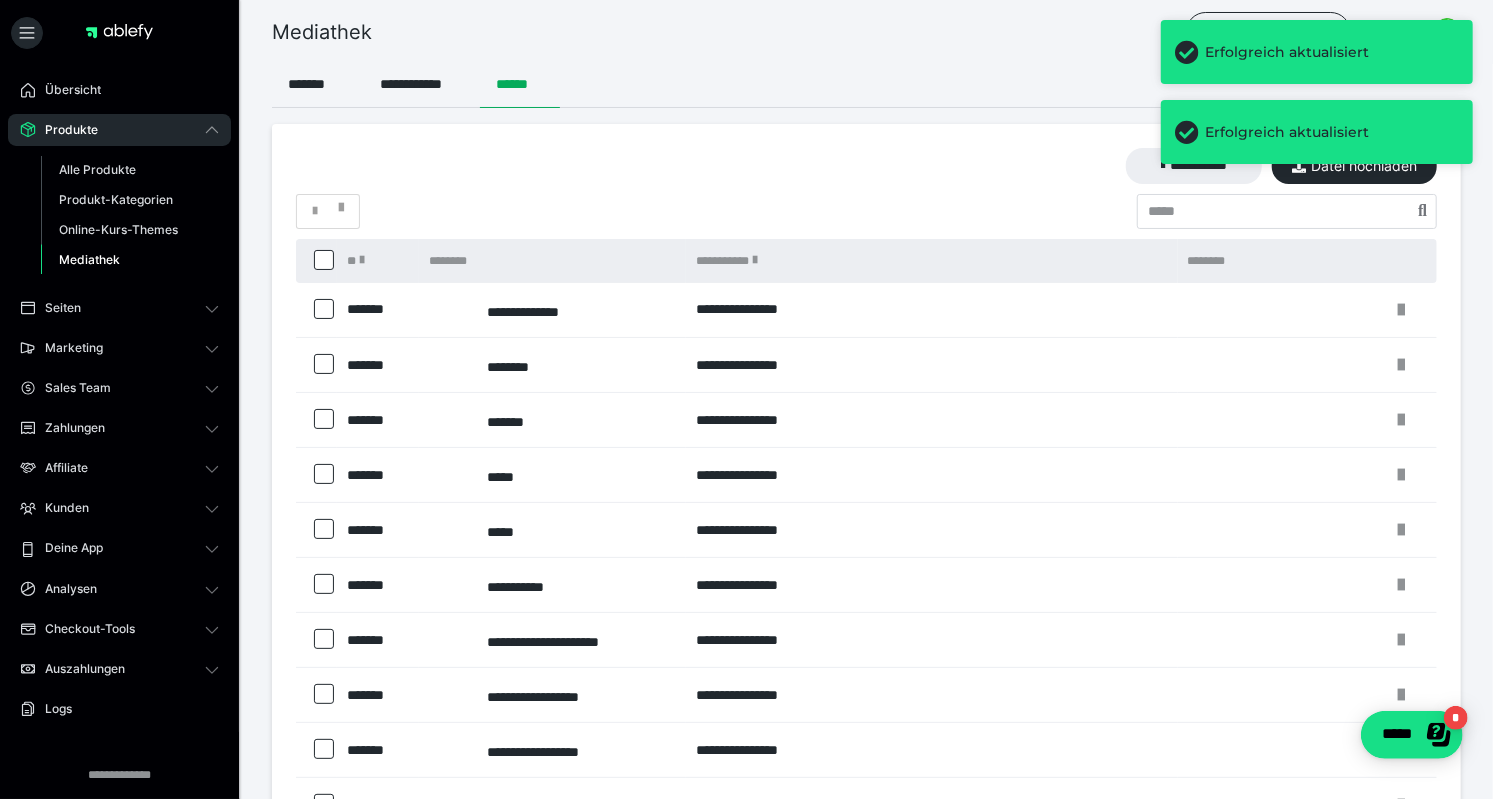 click on "**********" at bounding box center [552, 310] 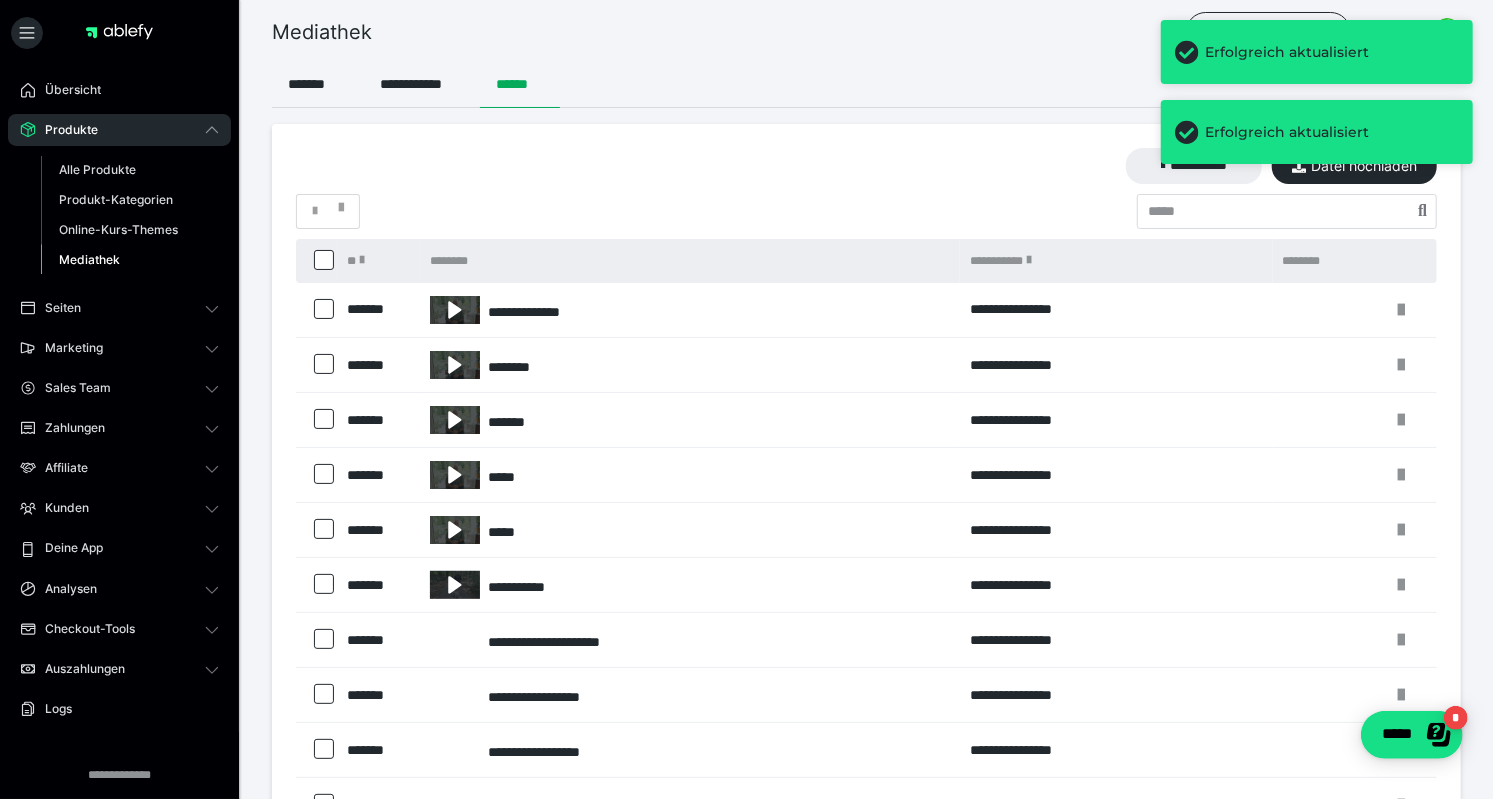 click at bounding box center [-99431, 319] 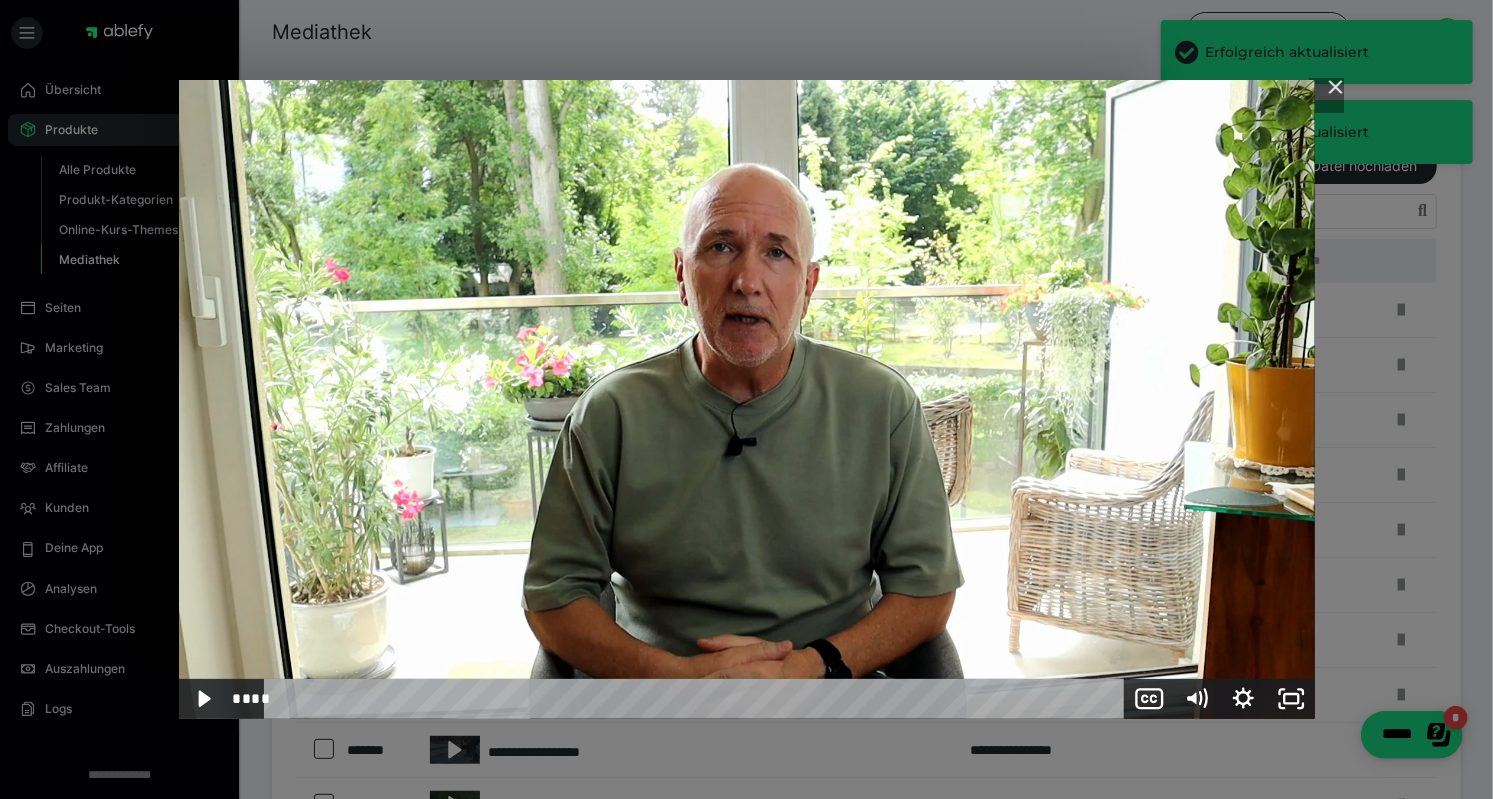 click 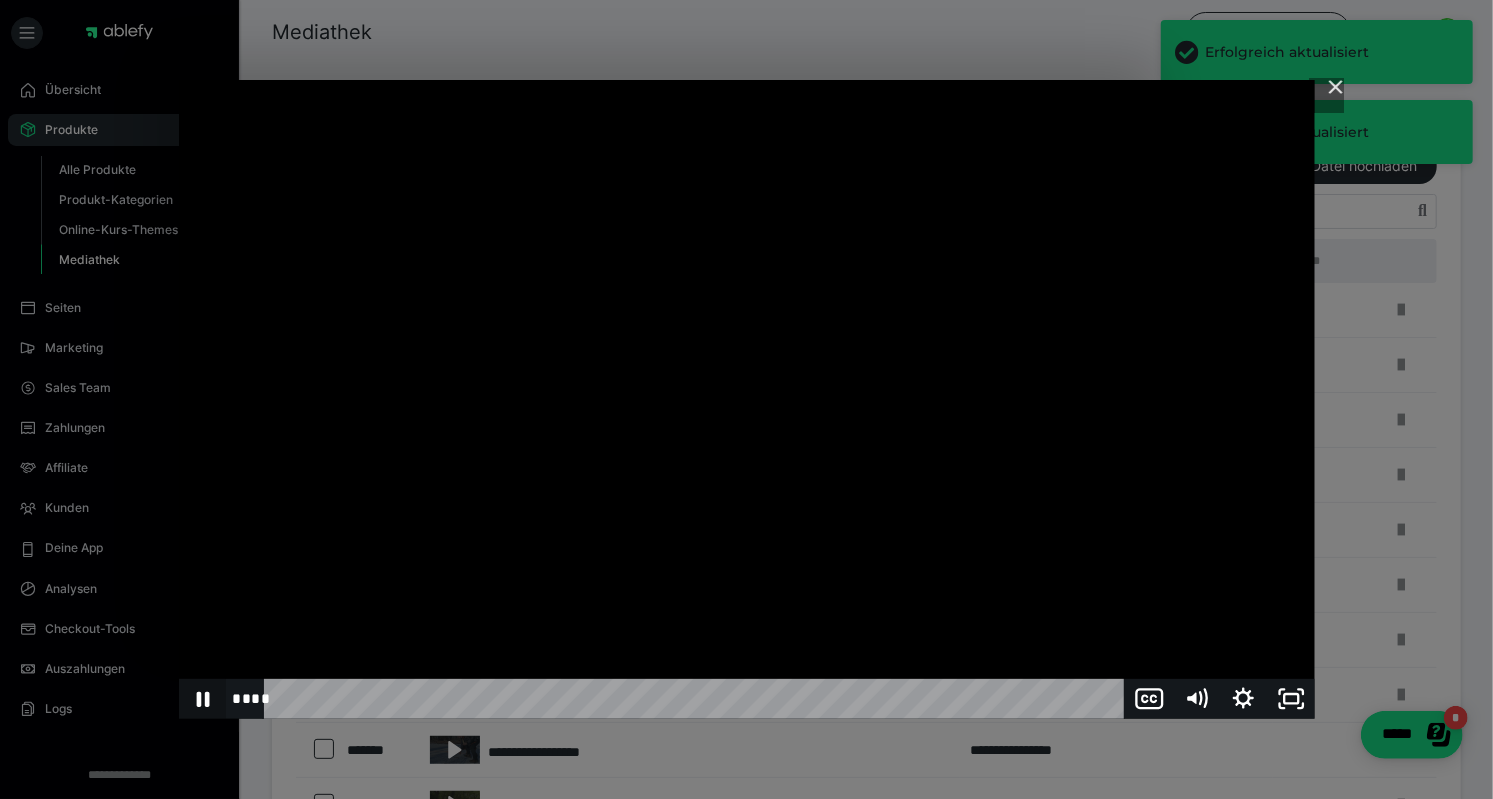 click at bounding box center (747, 399) 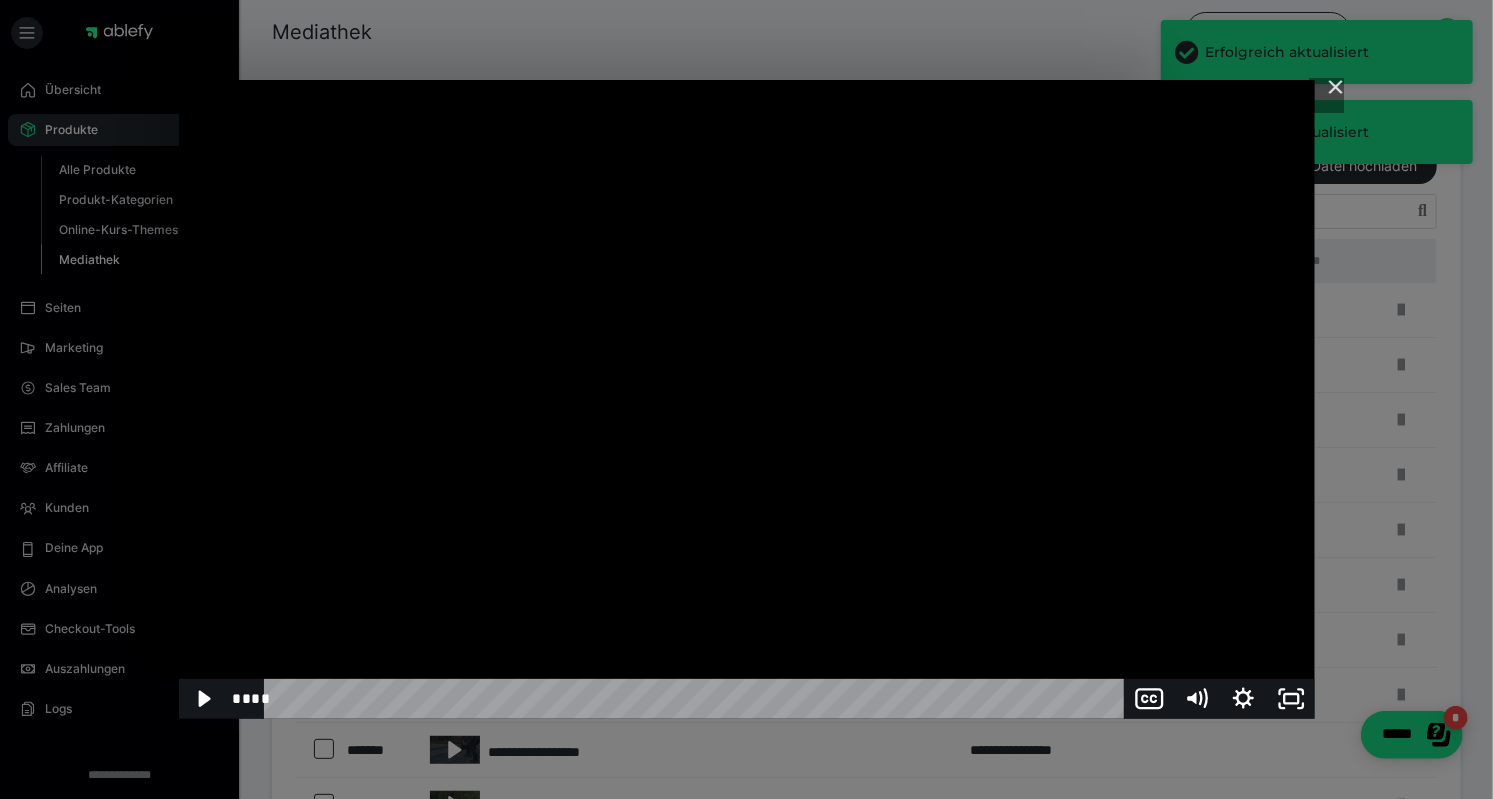 click at bounding box center [1327, 96] 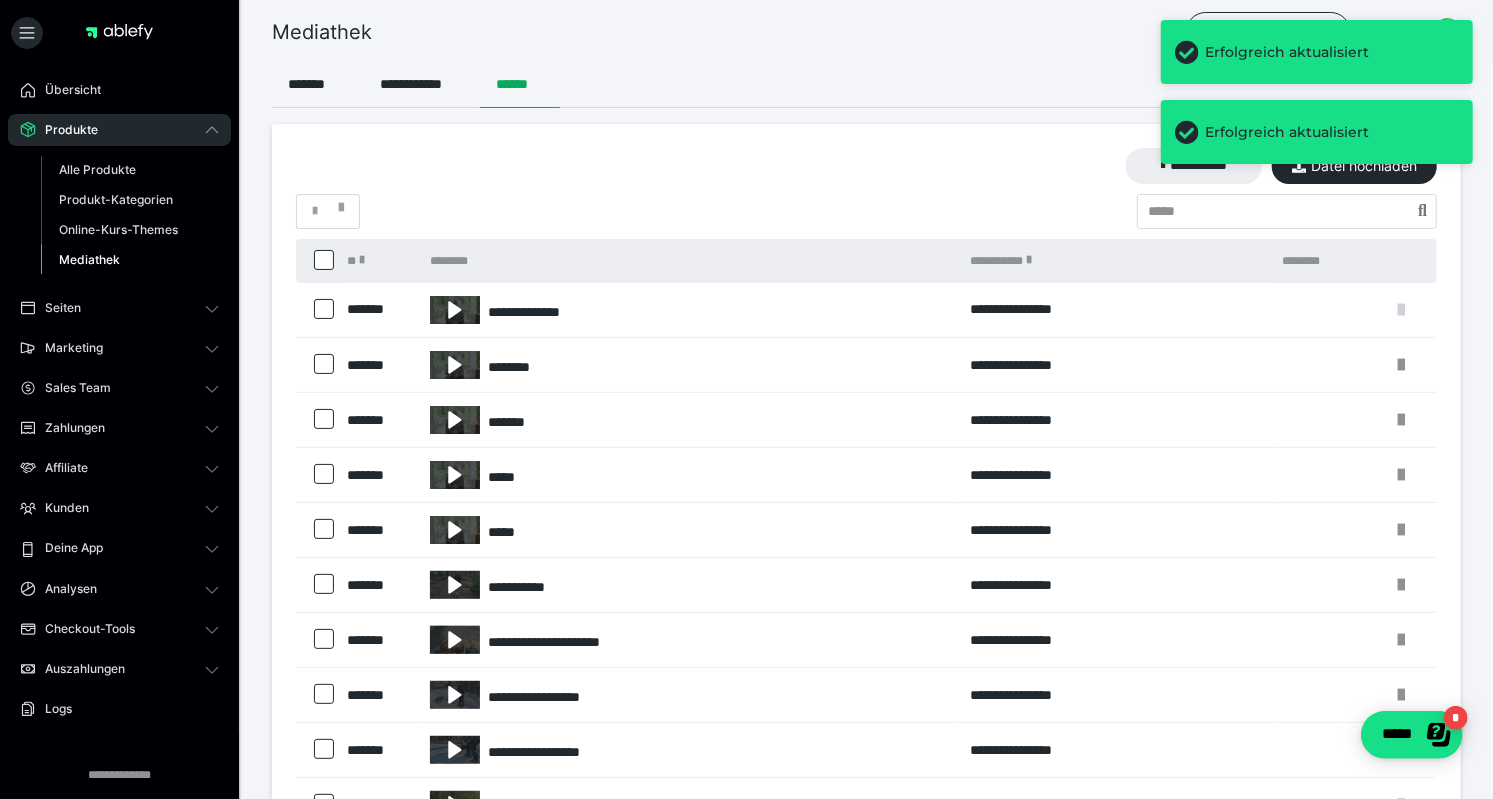 click at bounding box center [1401, 310] 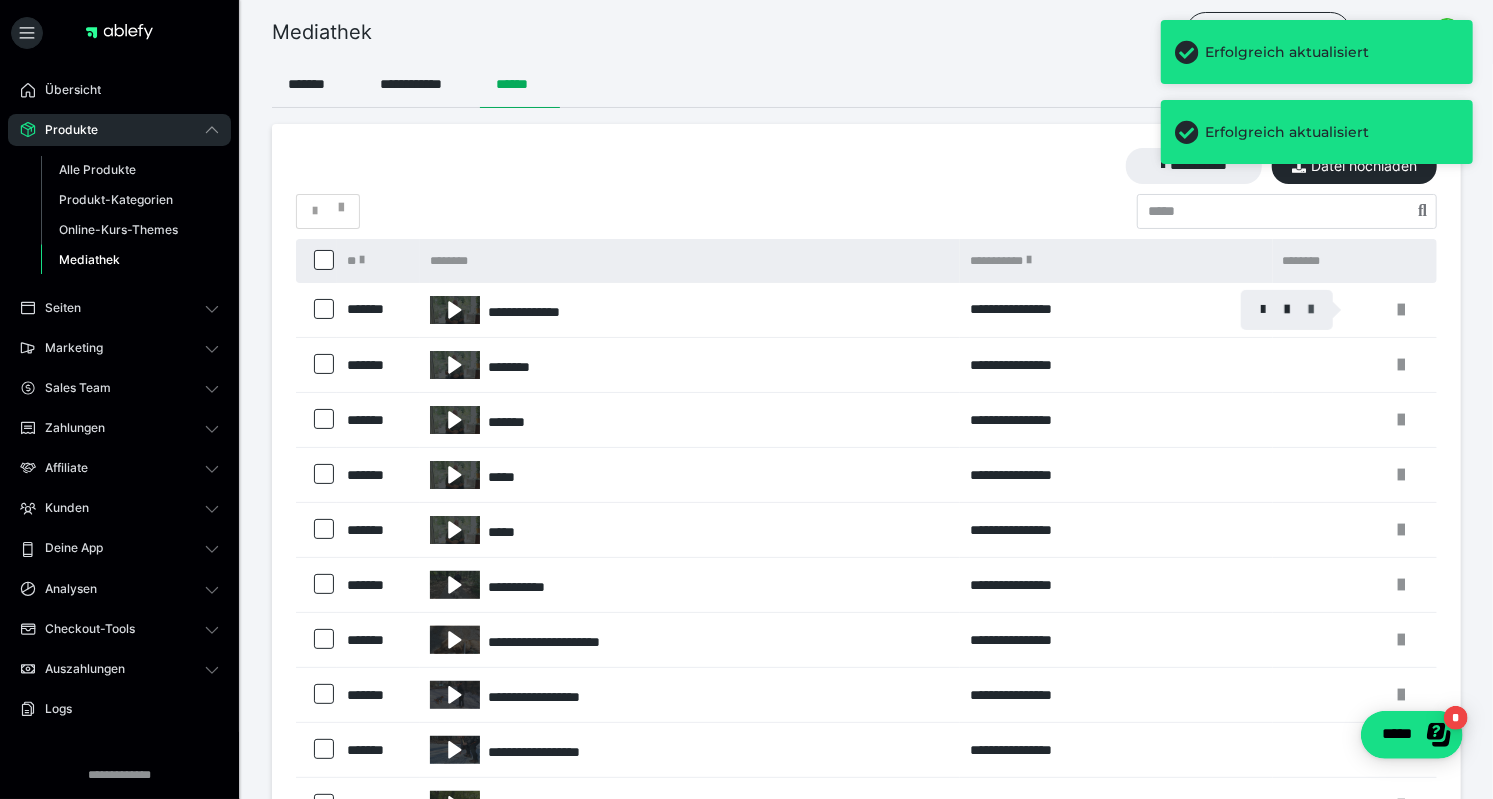 click at bounding box center (1311, 310) 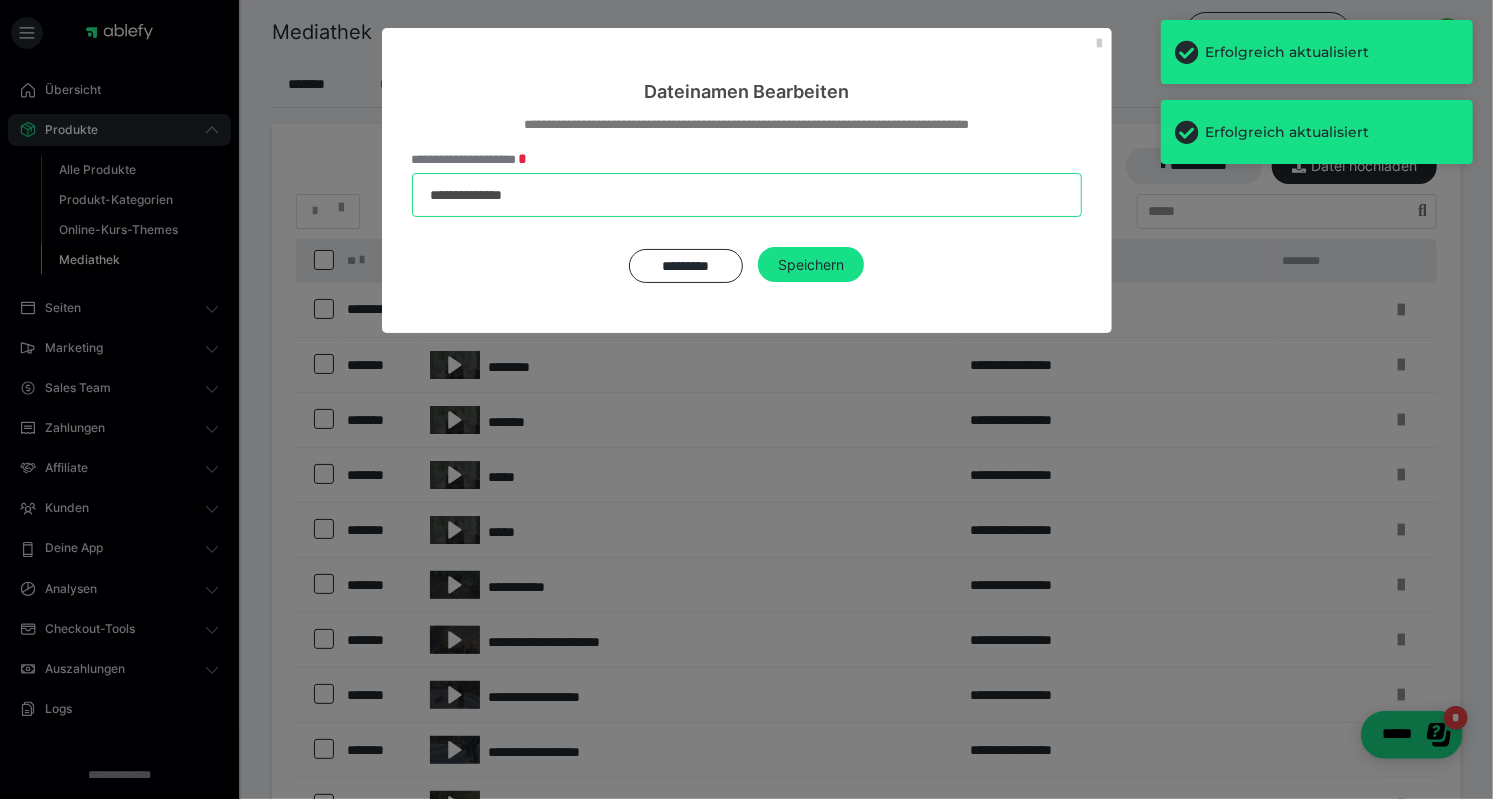 click on "**********" at bounding box center (747, 195) 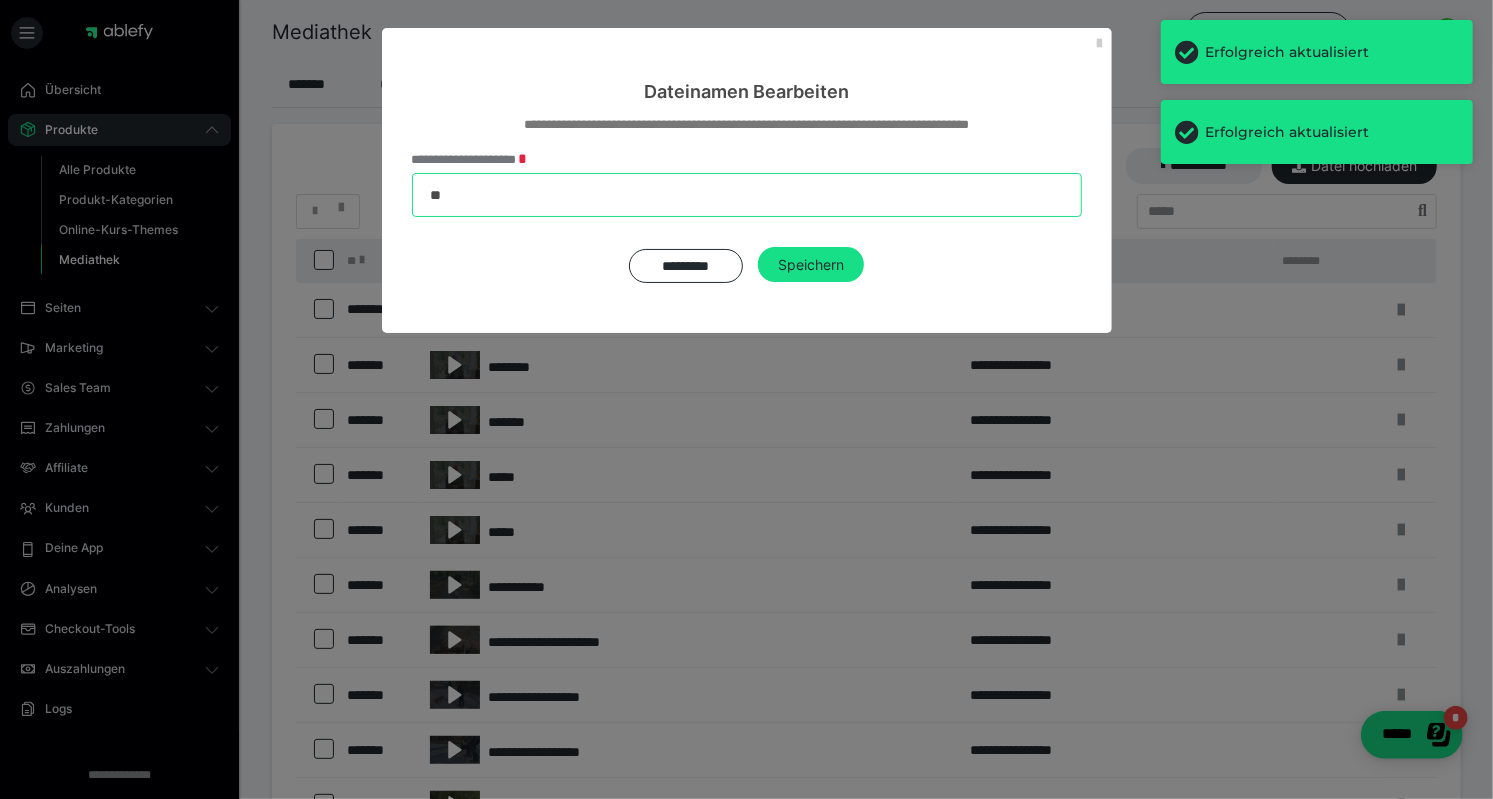 click on "**" at bounding box center (747, 195) 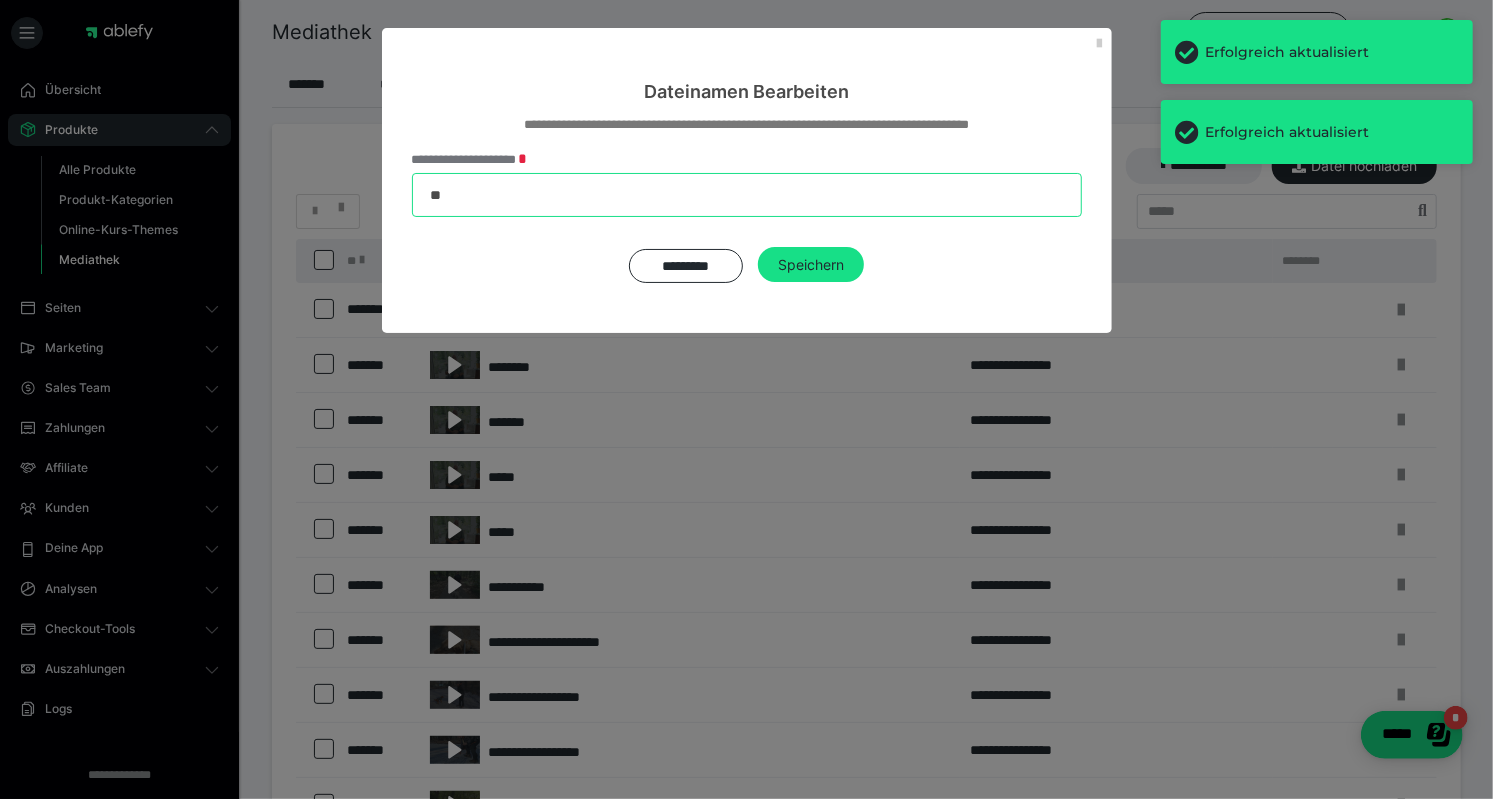 click on "**" at bounding box center [747, 195] 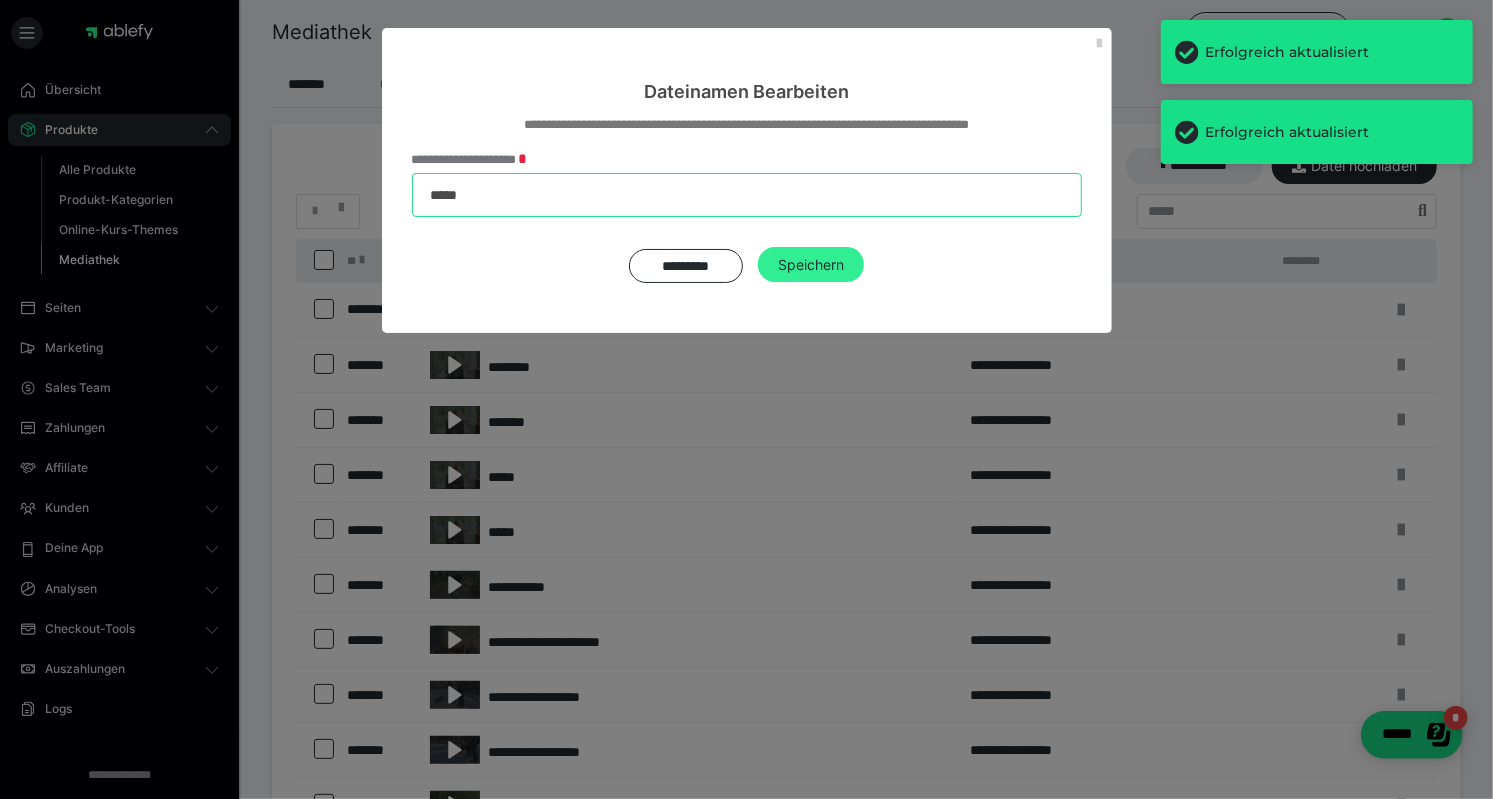 type on "*****" 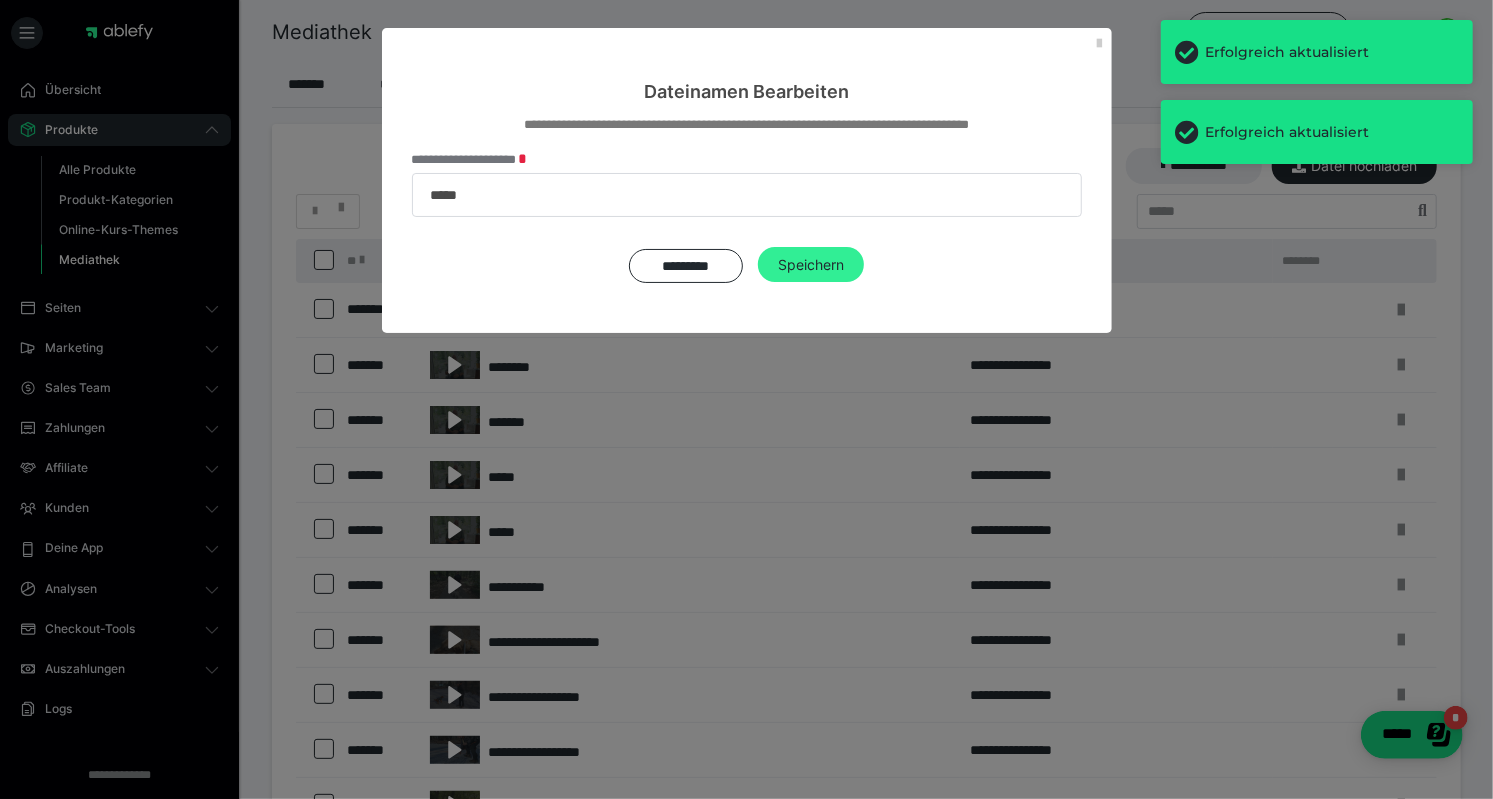 click on "Speichern" at bounding box center (811, 265) 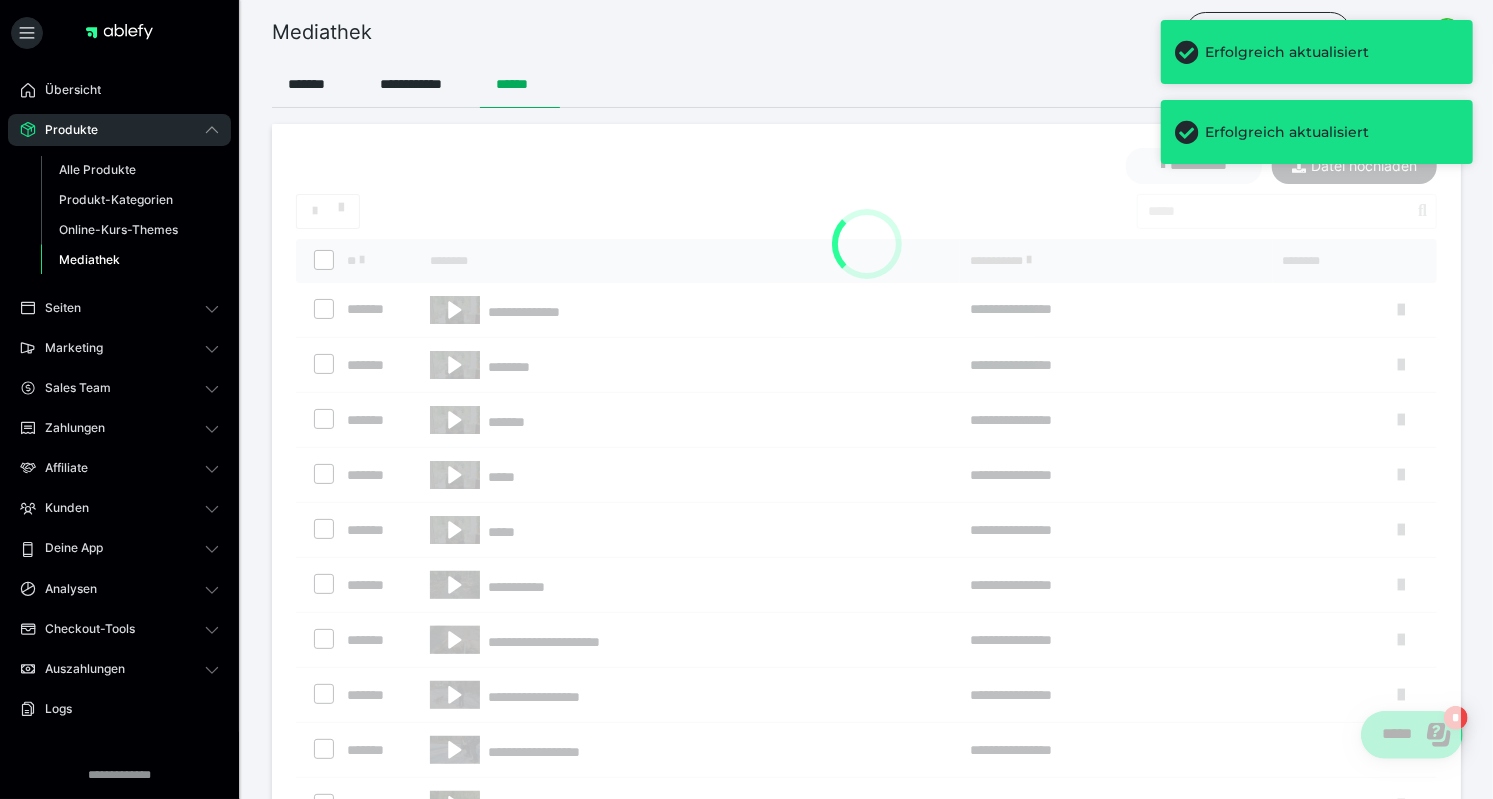 type 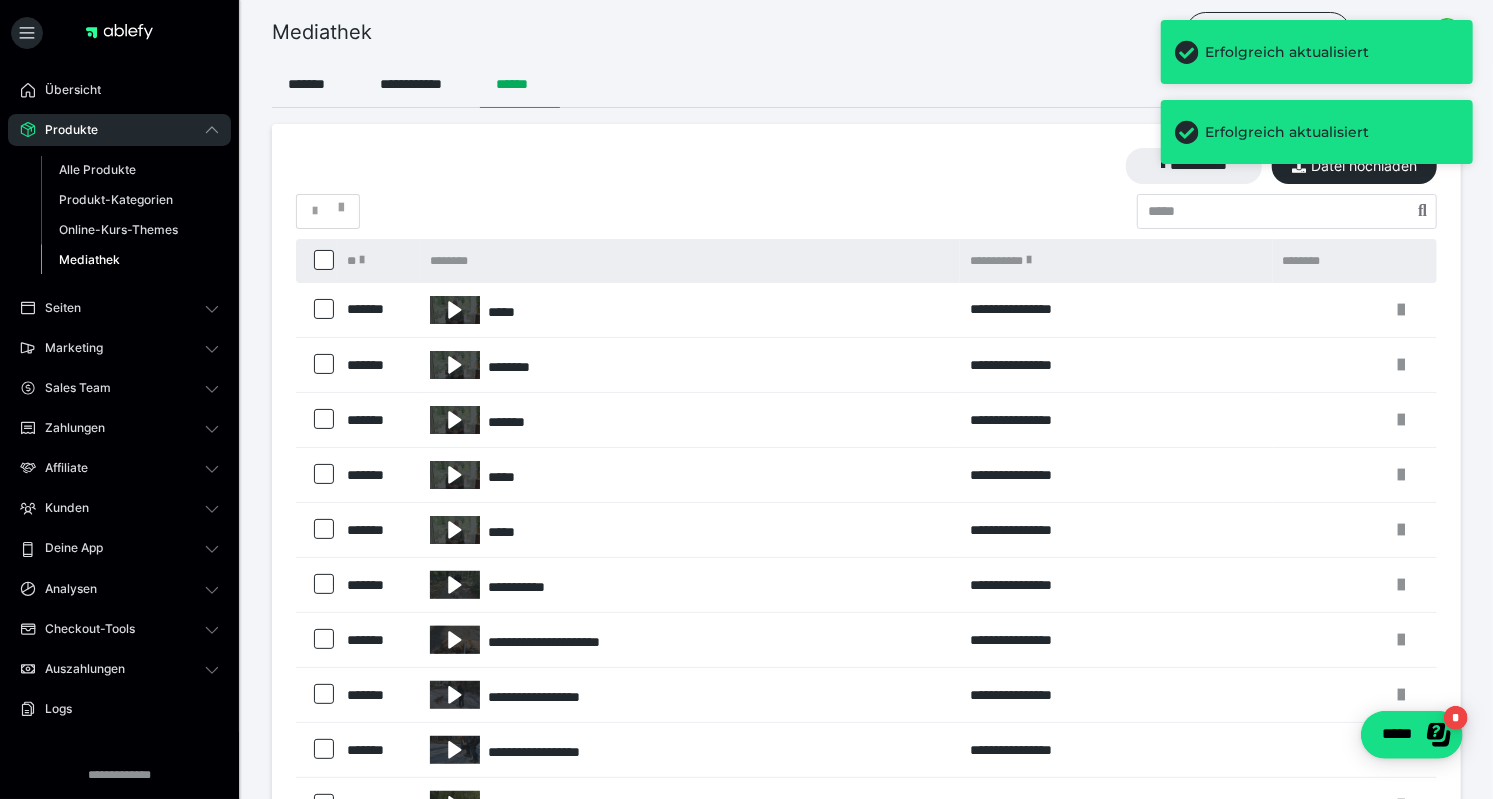 scroll, scrollTop: 137, scrollLeft: 0, axis: vertical 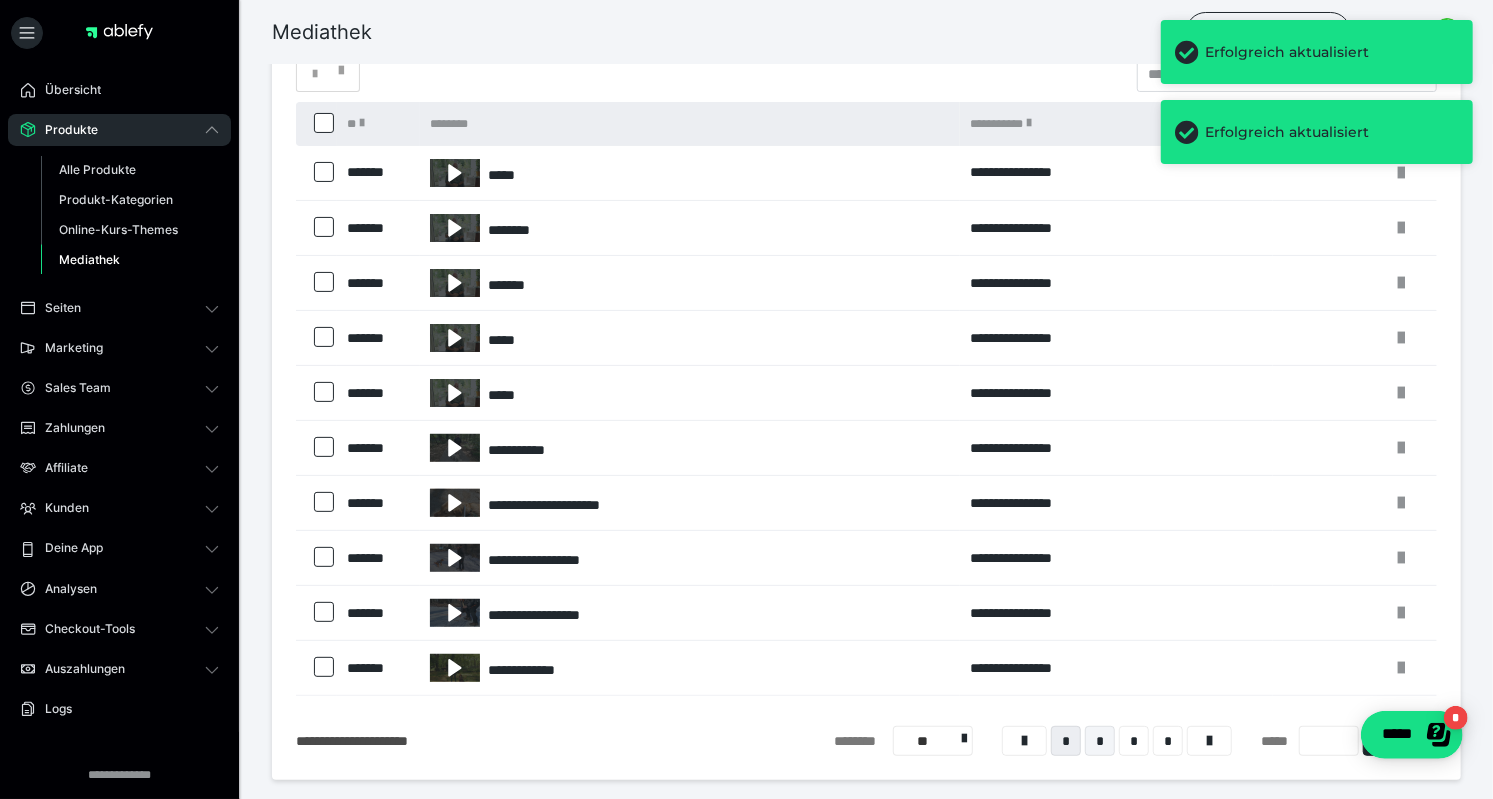 click on "*" at bounding box center (1100, 741) 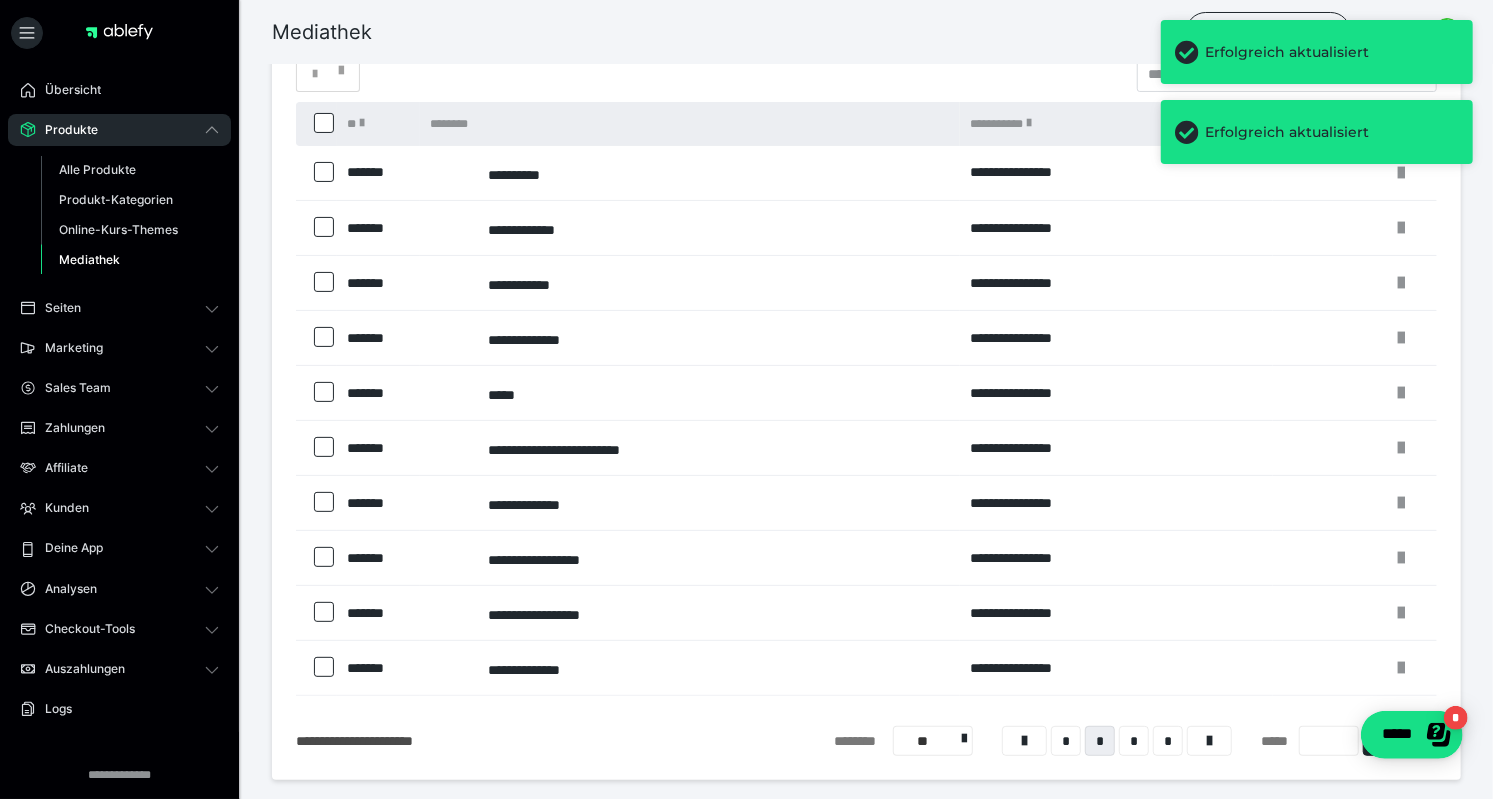 scroll, scrollTop: 64, scrollLeft: 0, axis: vertical 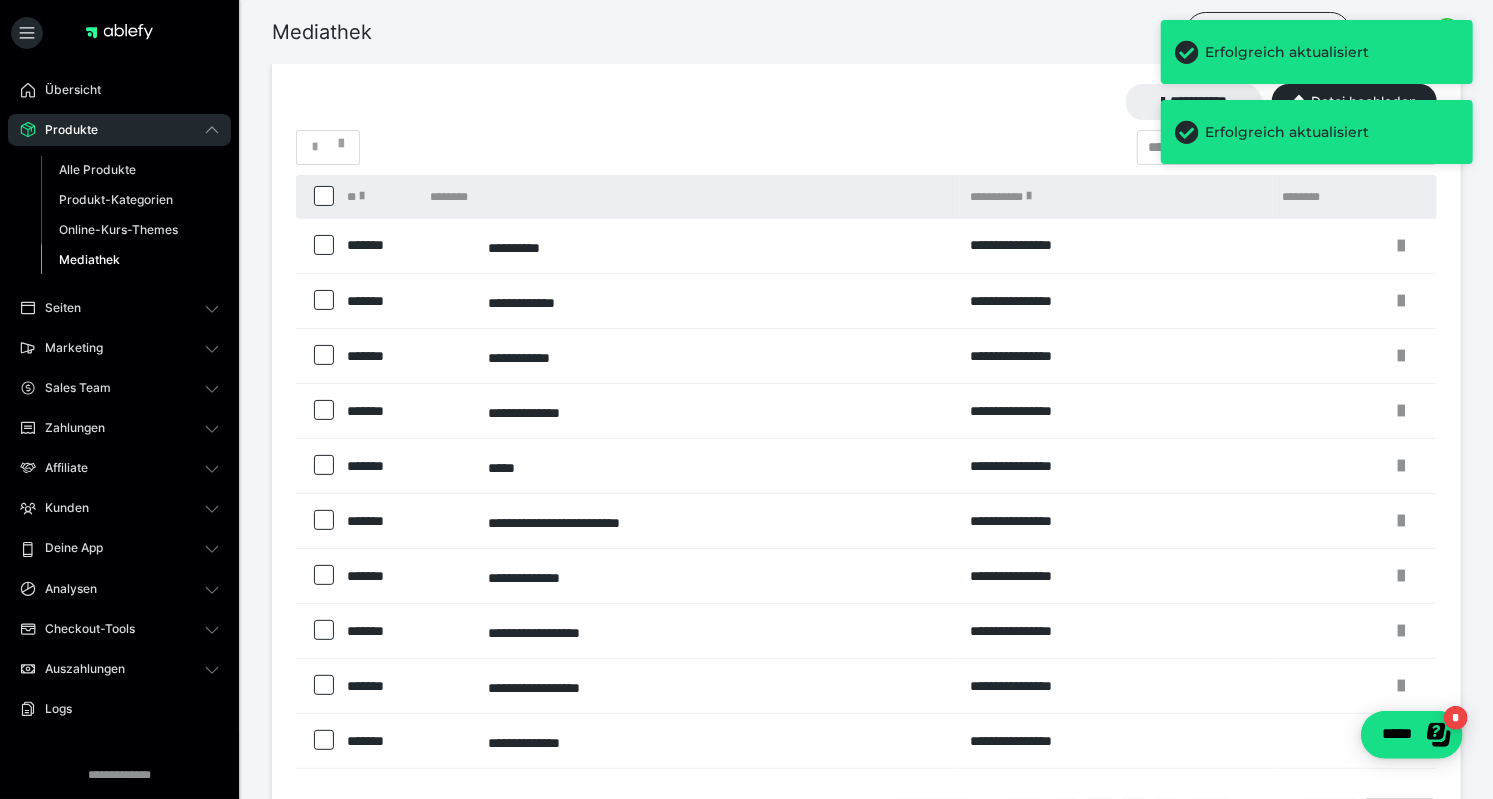 click on "*" at bounding box center (1134, 814) 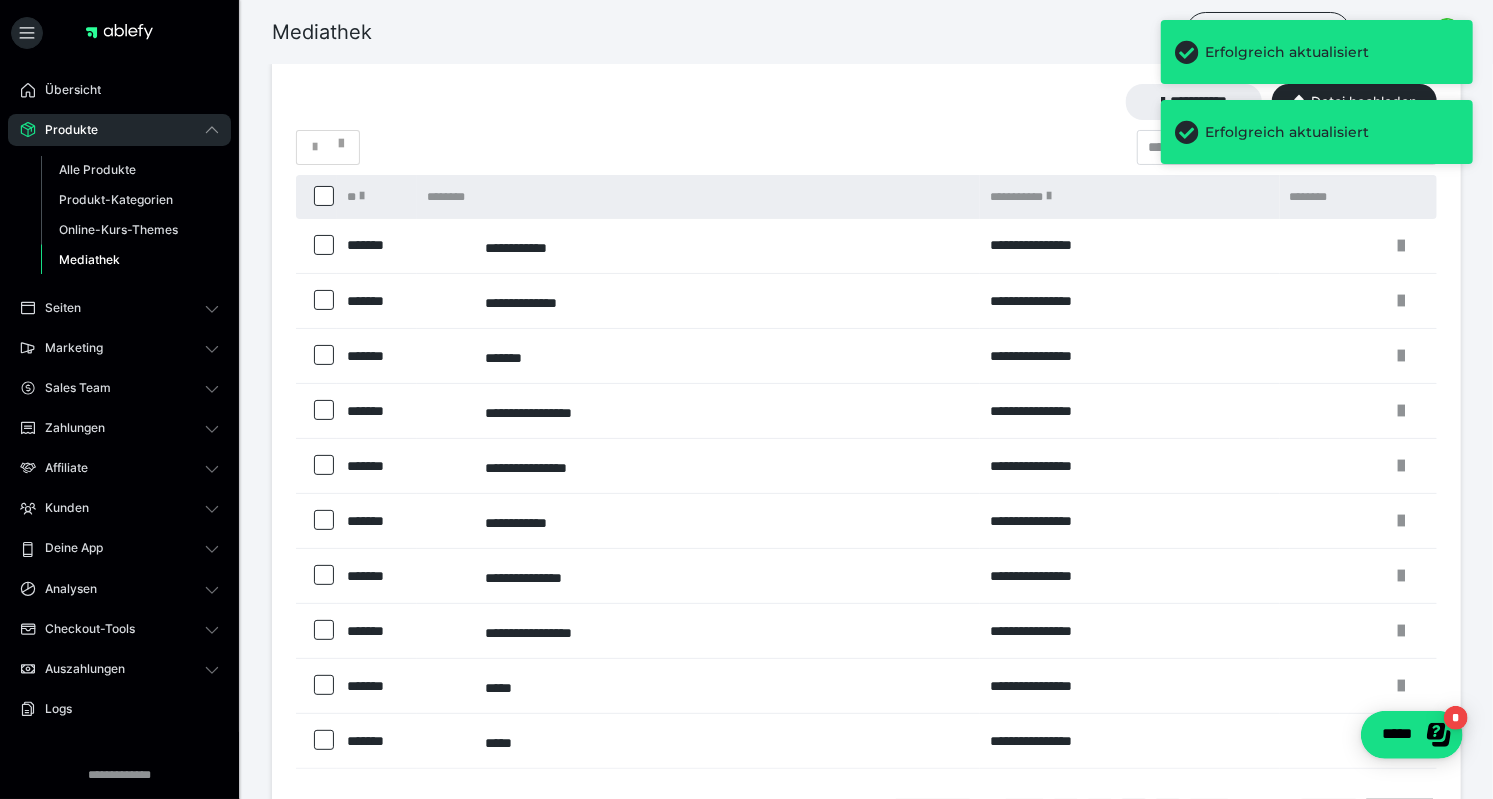 click on "*" at bounding box center [1168, 814] 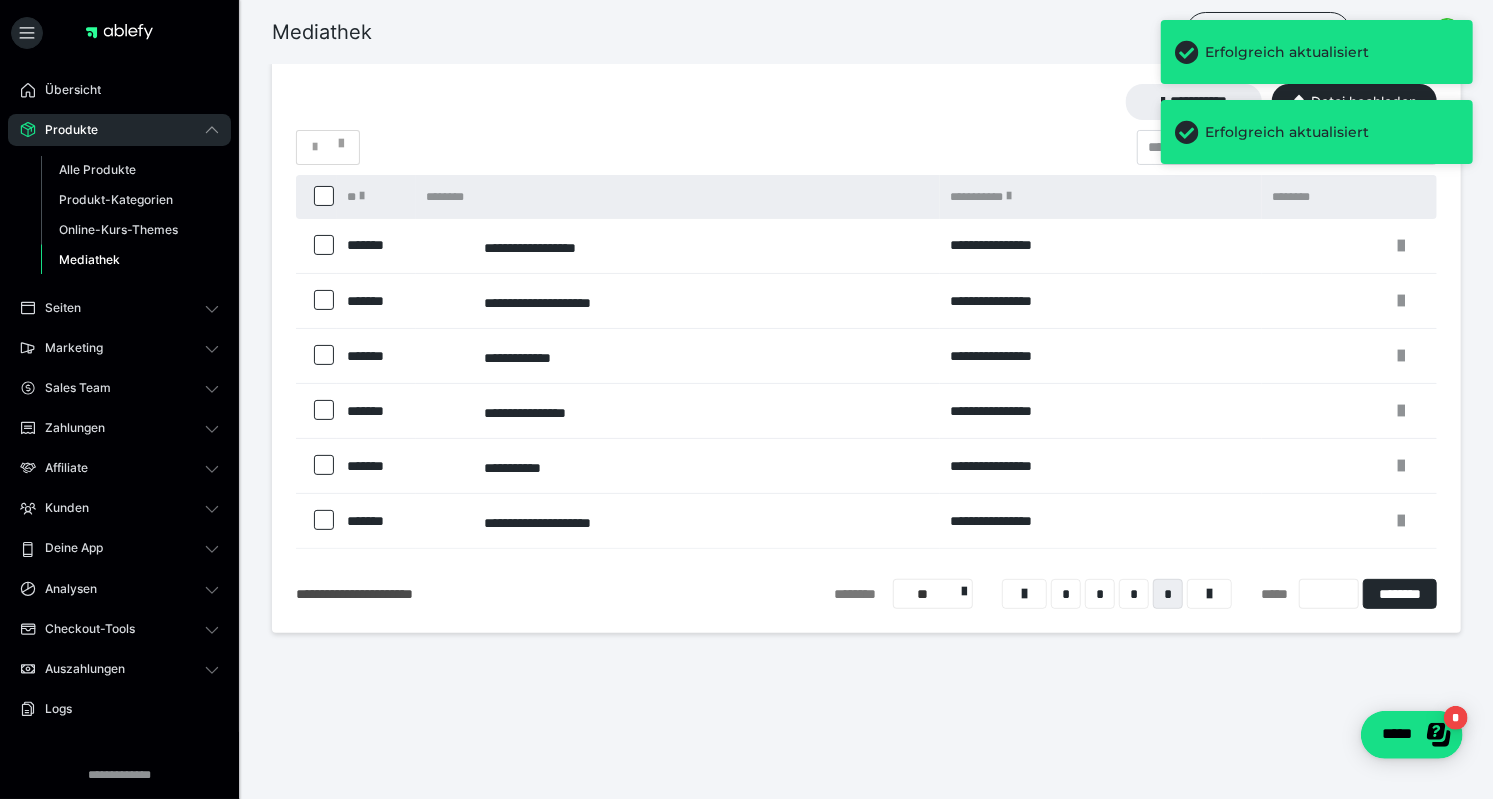 scroll, scrollTop: 0, scrollLeft: 0, axis: both 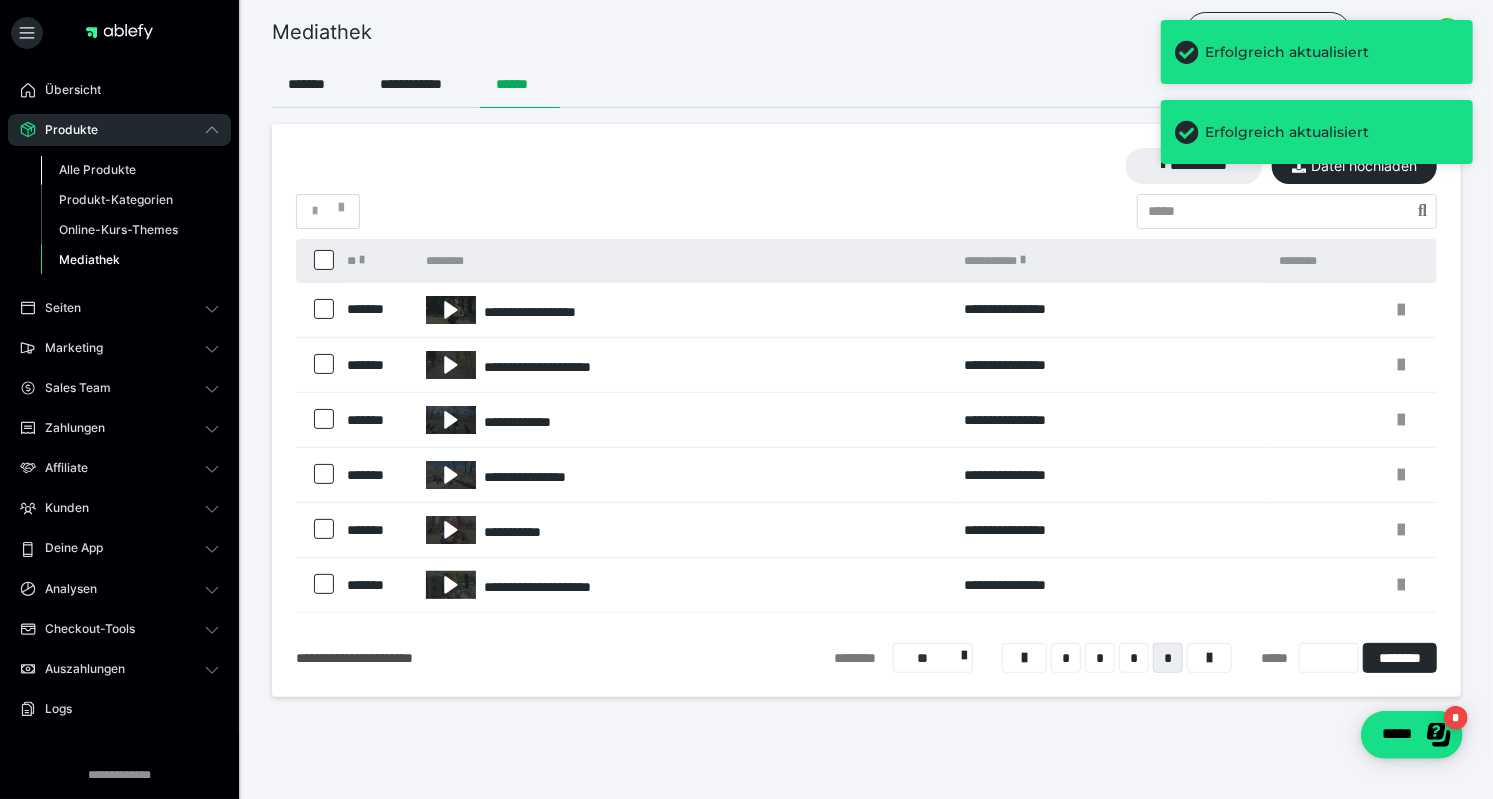 click on "Alle Produkte" at bounding box center (97, 169) 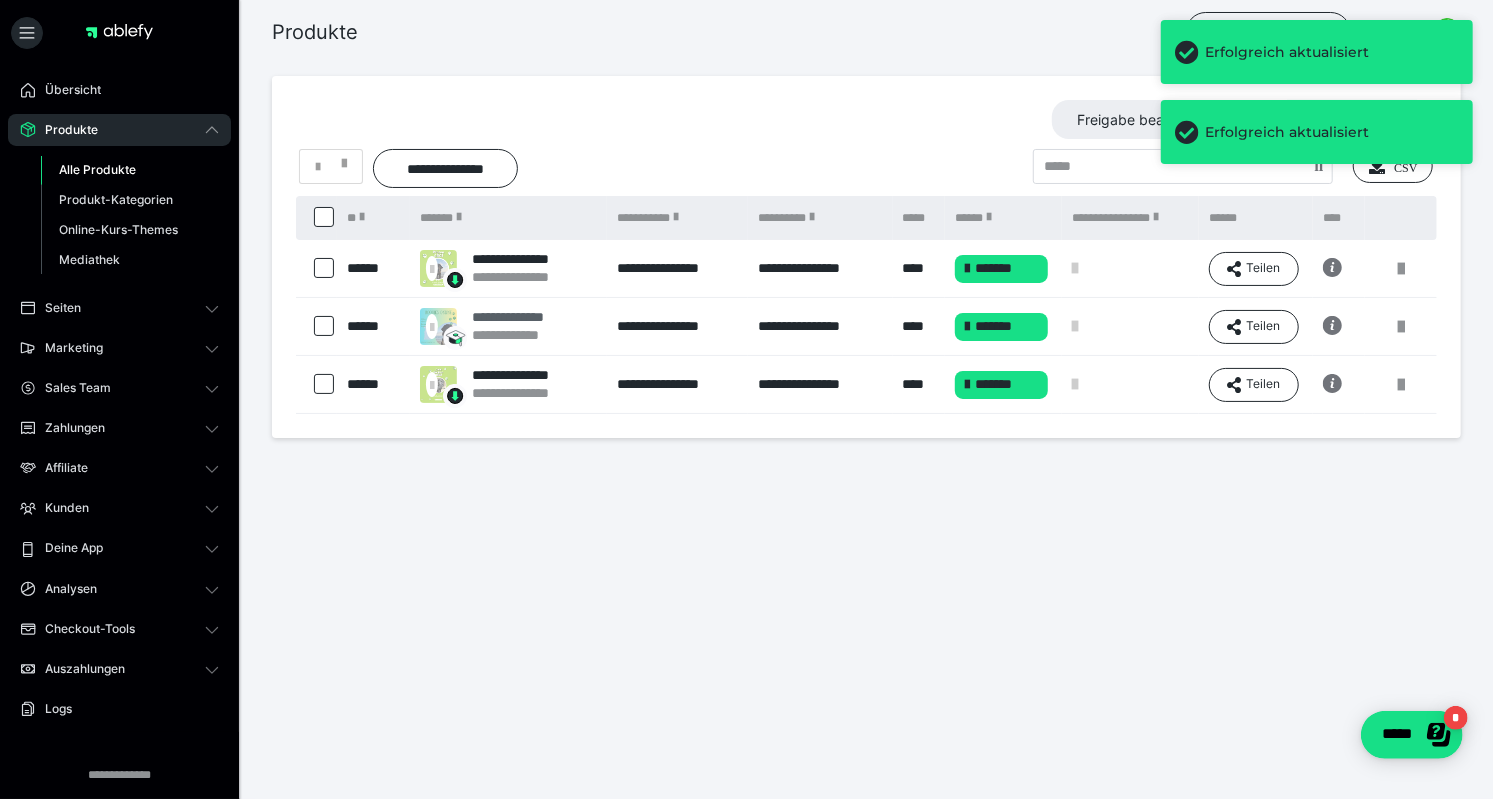 click on "**********" at bounding box center [521, 317] 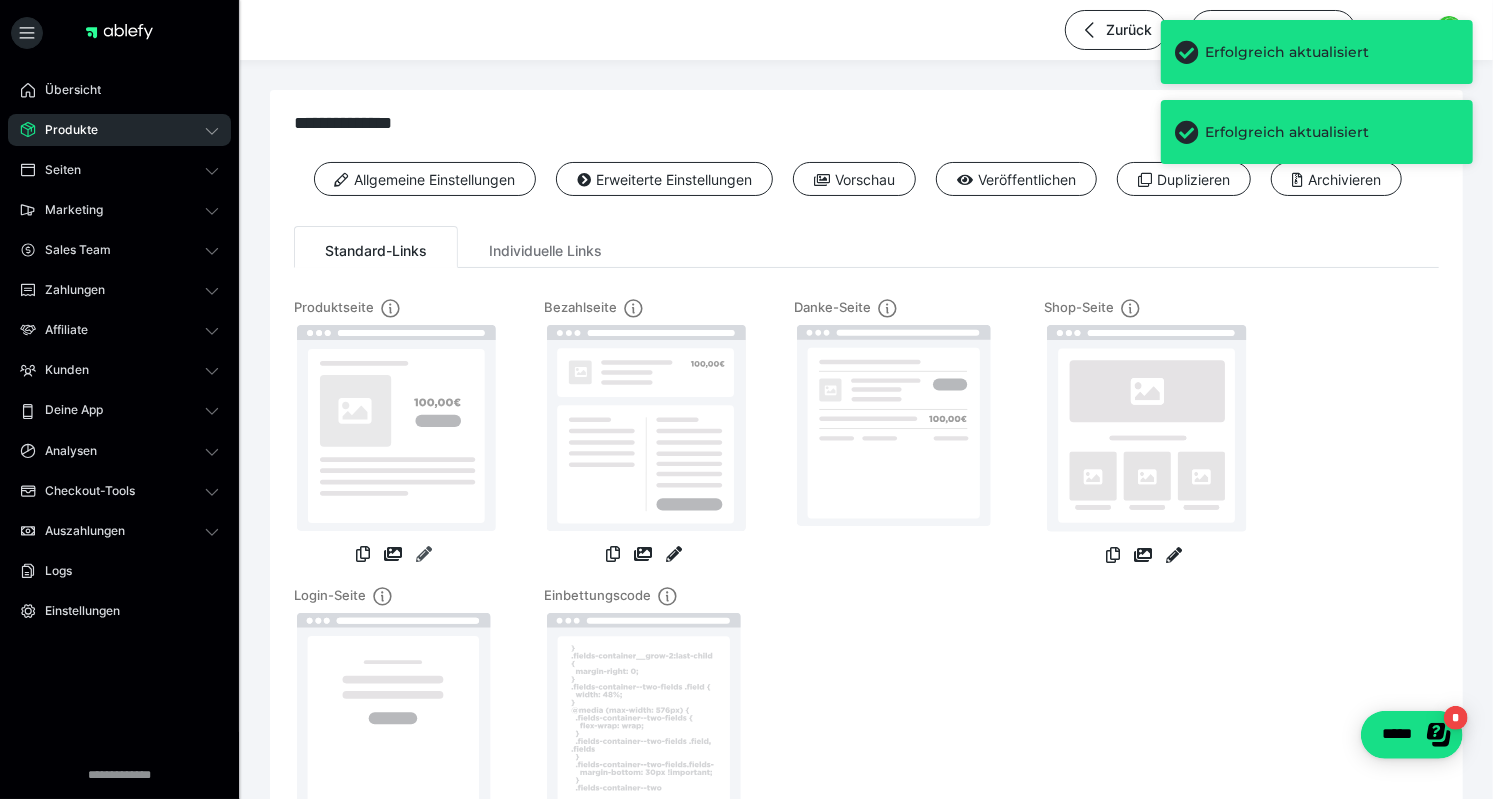 click at bounding box center [424, 554] 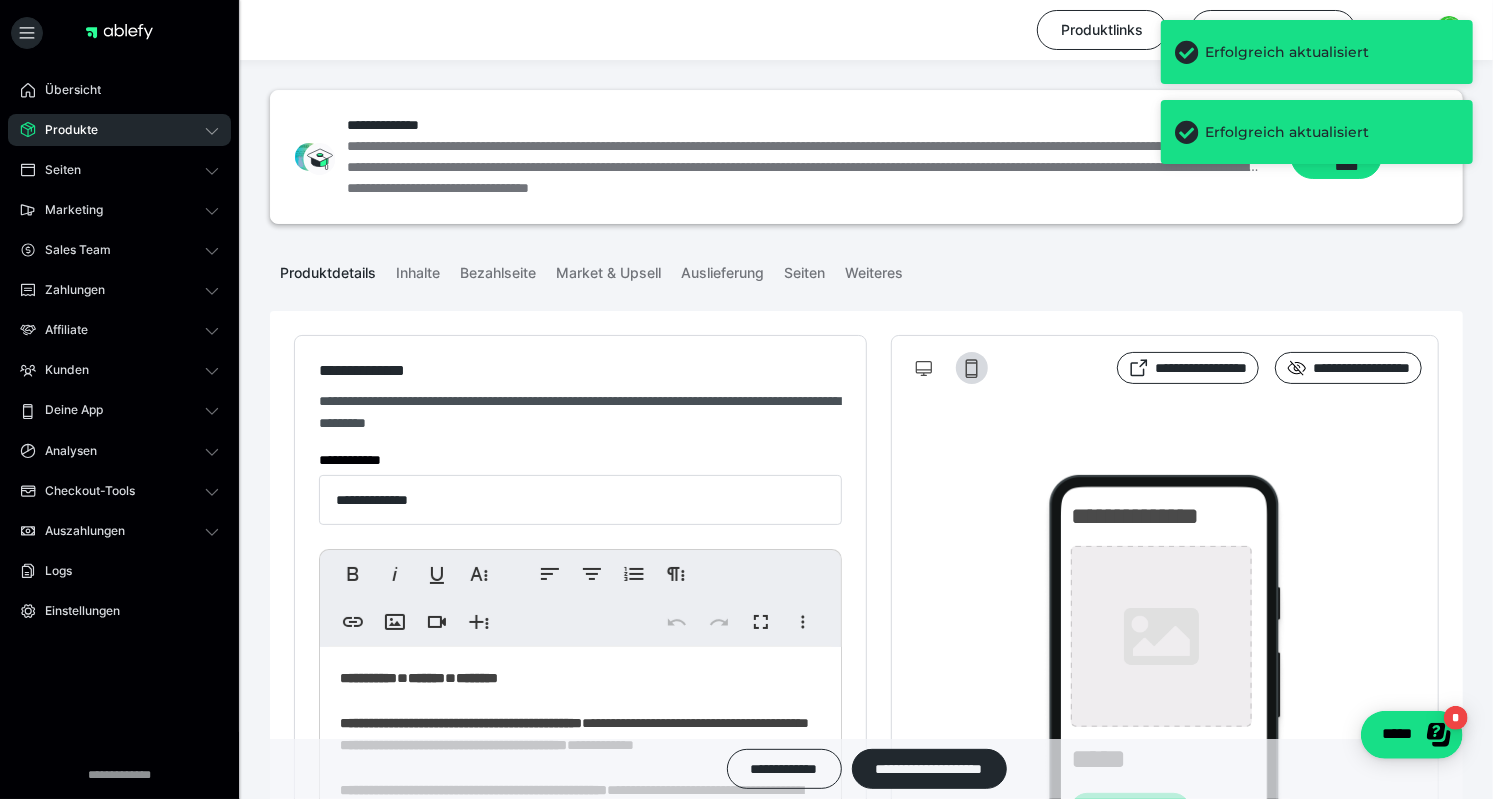 type on "**********" 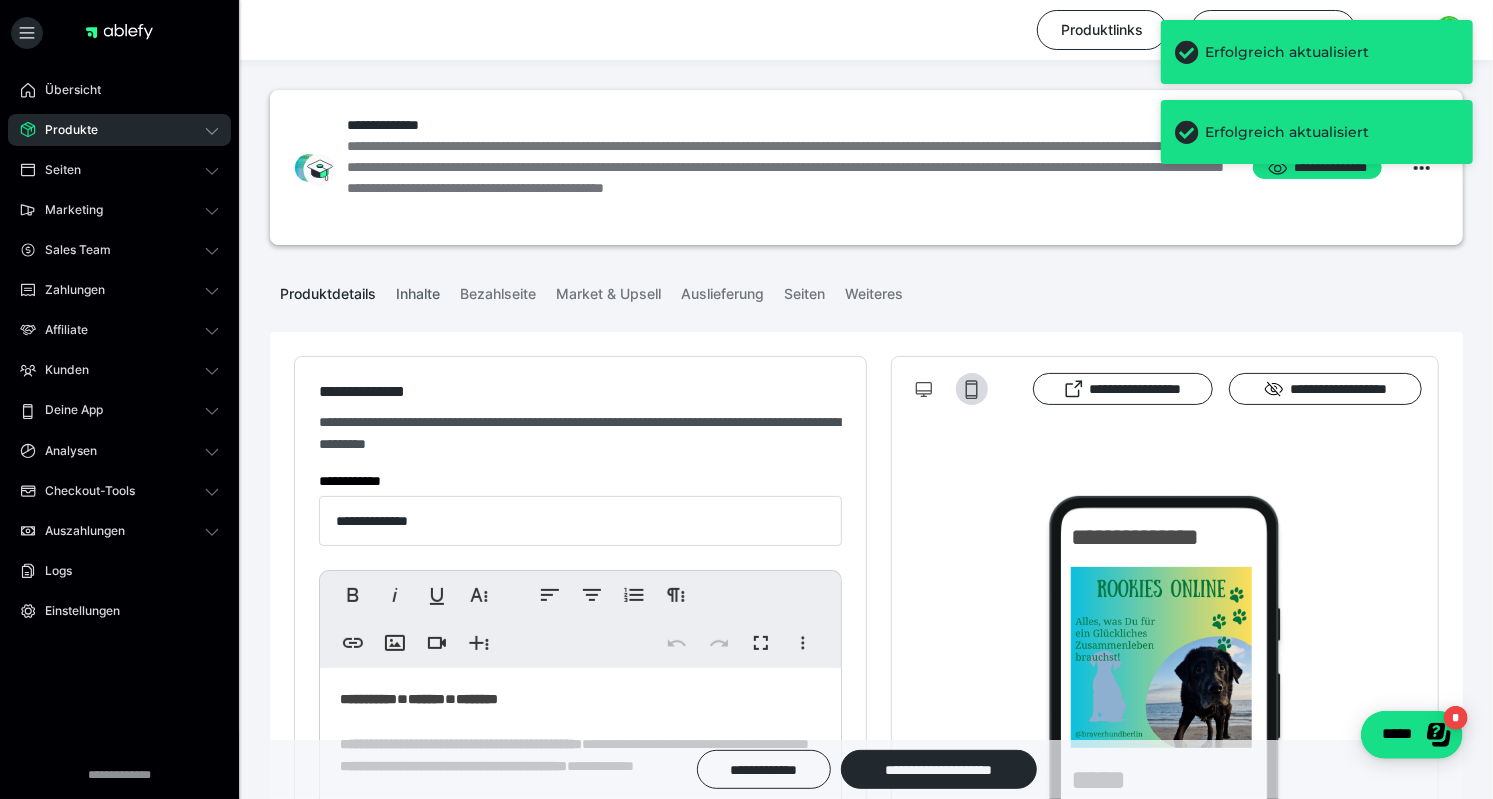 click on "Inhalte" at bounding box center [418, 290] 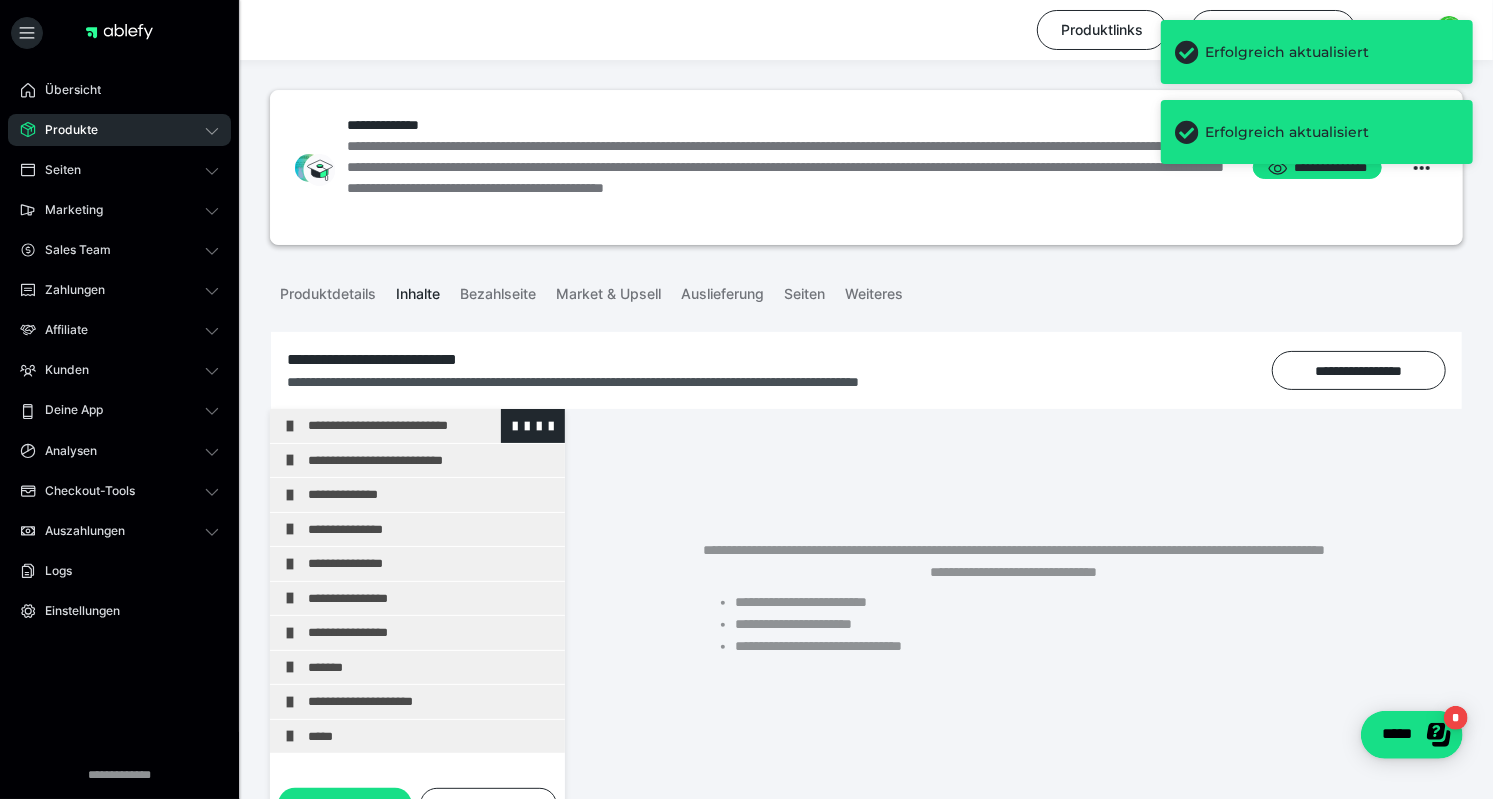 click on "**********" at bounding box center (431, 426) 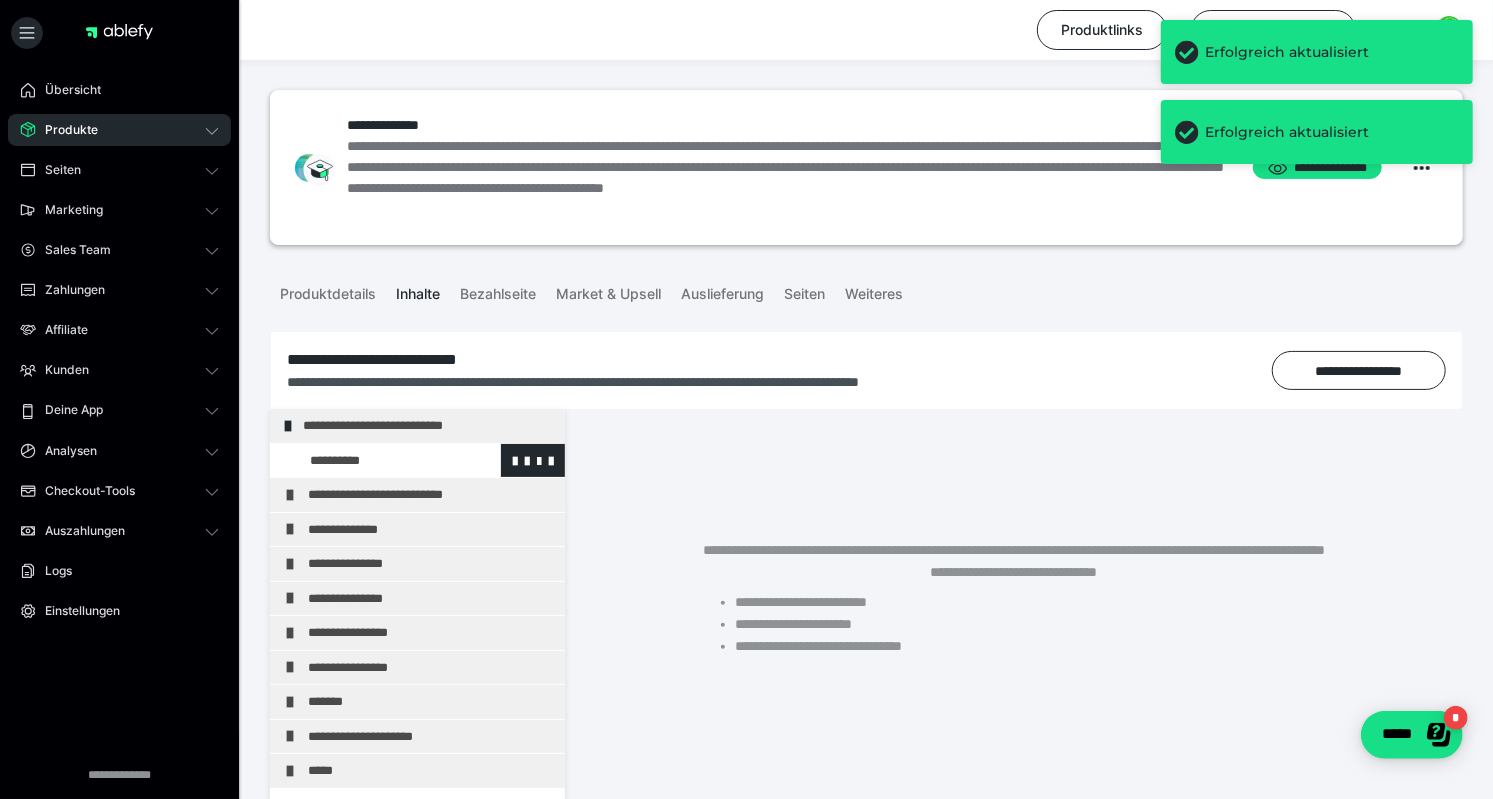click at bounding box center [375, 461] 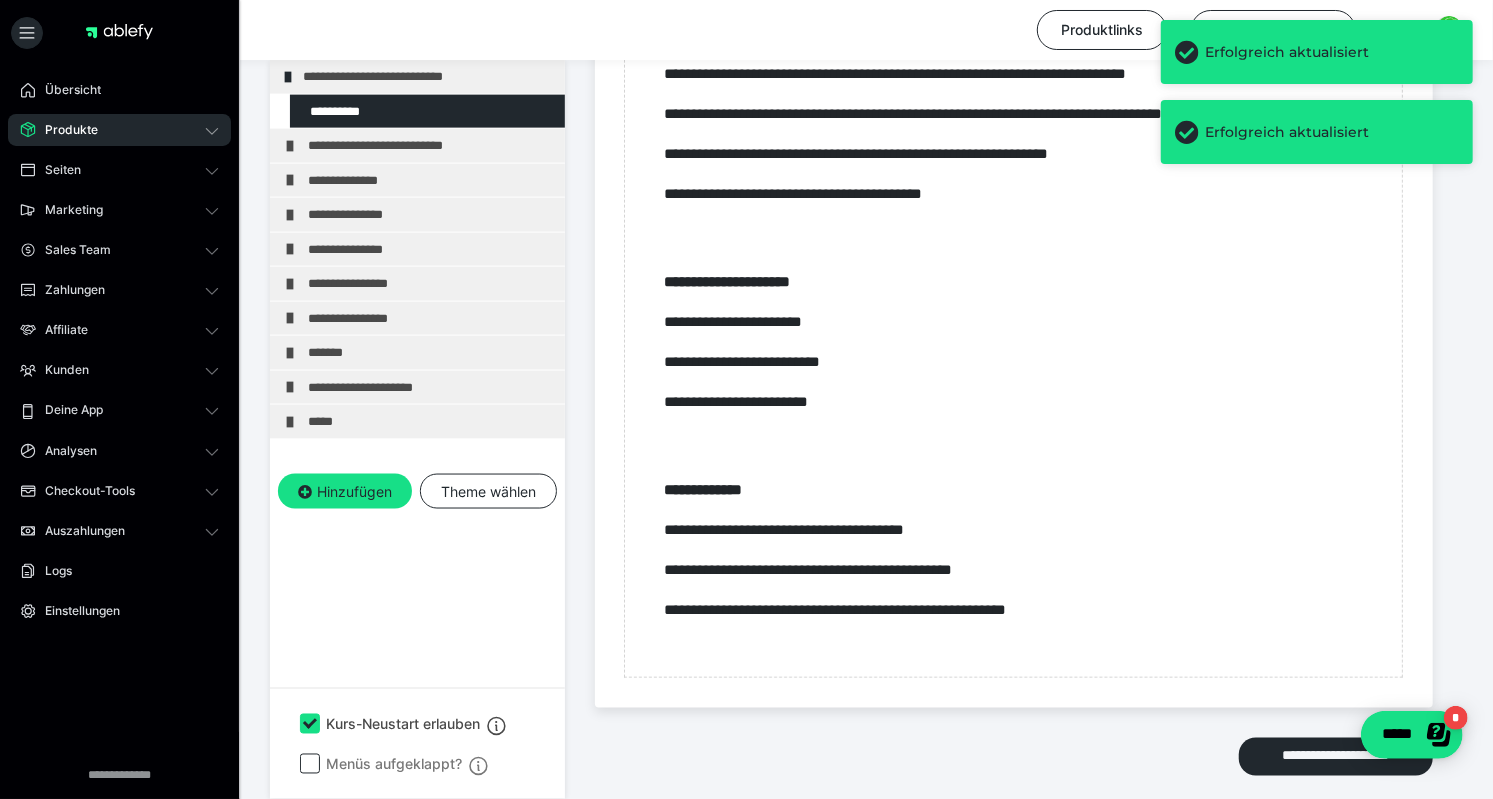 scroll, scrollTop: 1661, scrollLeft: 0, axis: vertical 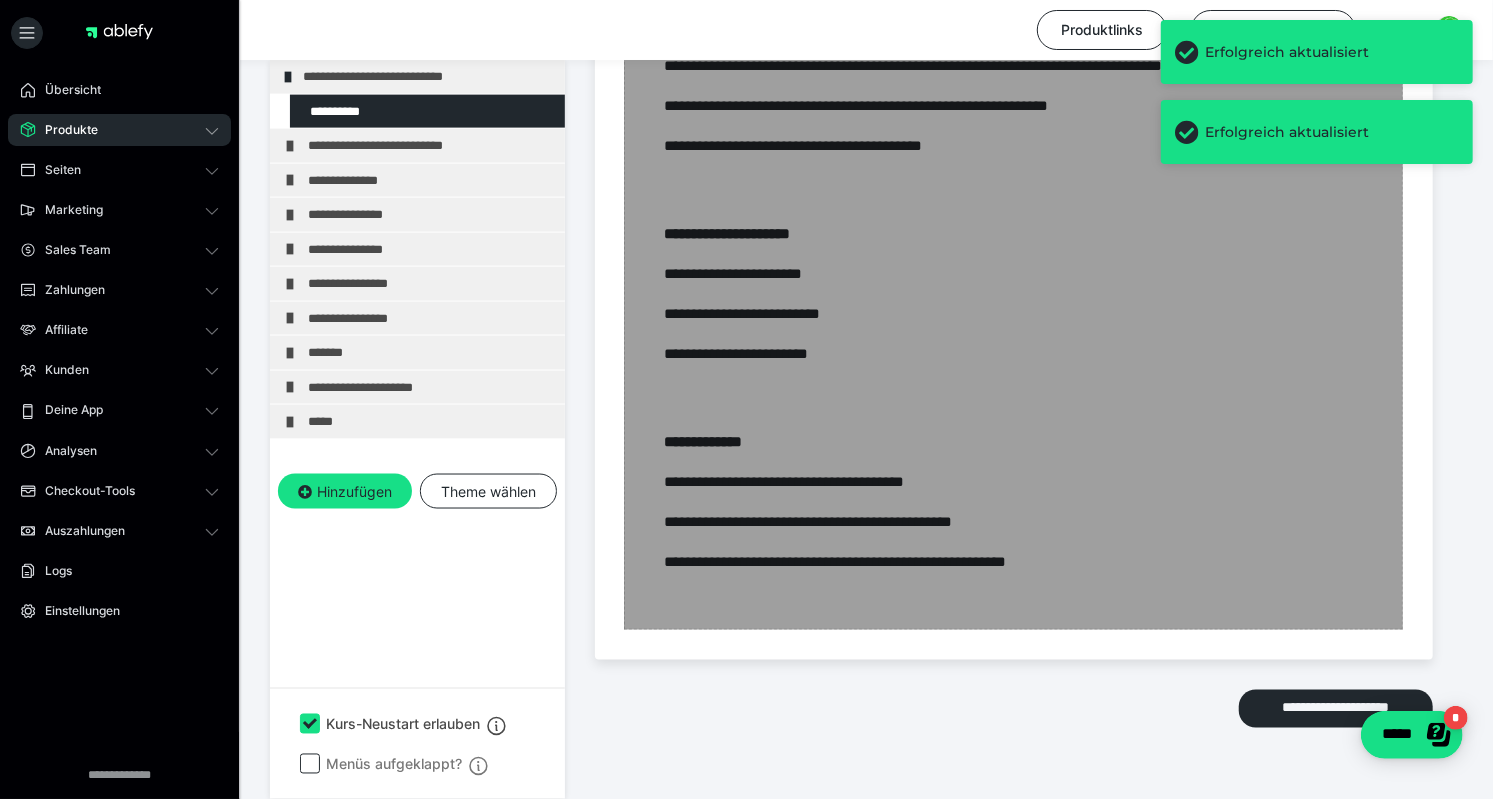 click at bounding box center [1013, -171] 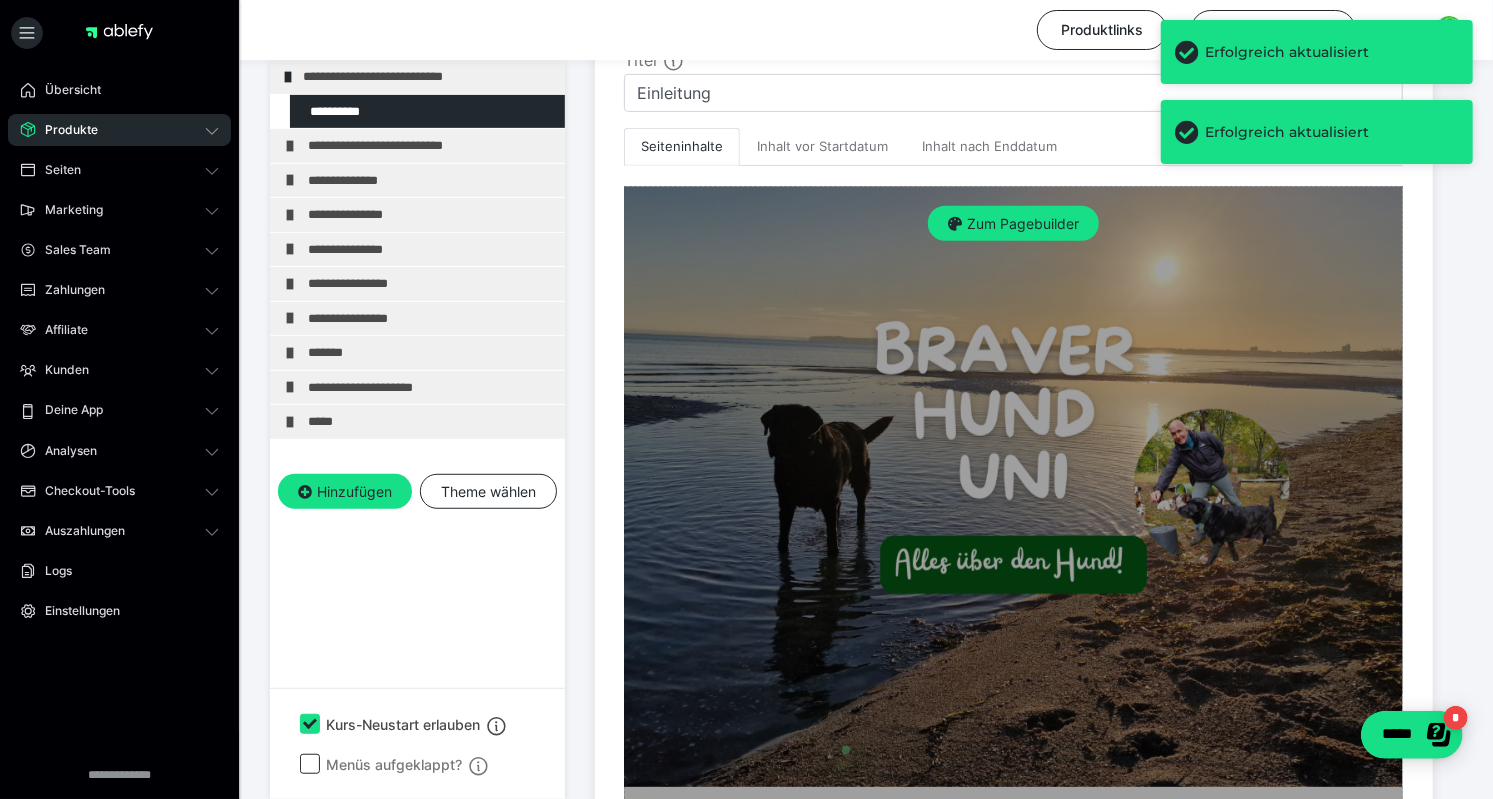 scroll, scrollTop: 501, scrollLeft: 0, axis: vertical 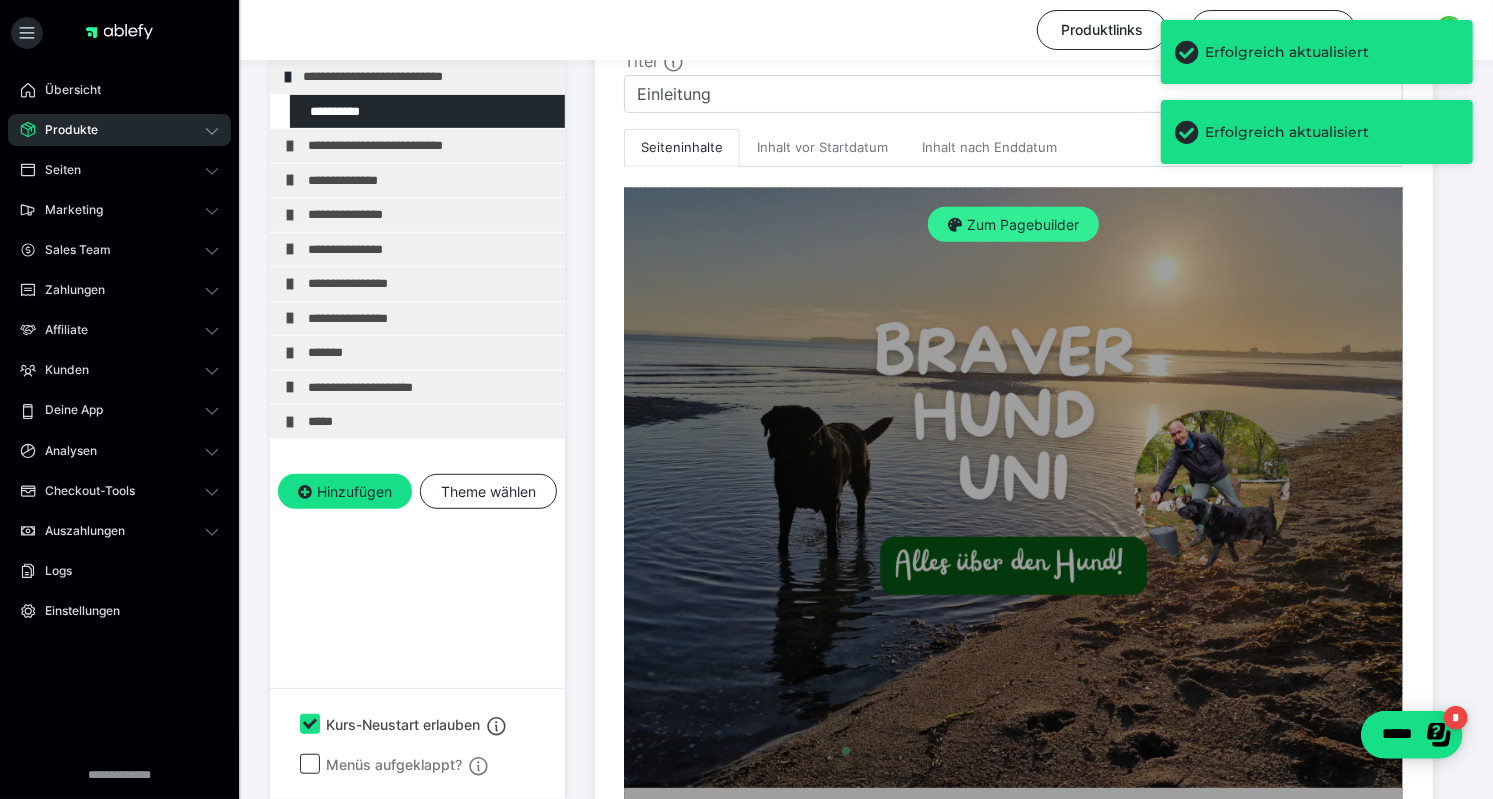 click on "Zum Pagebuilder" at bounding box center (1013, 225) 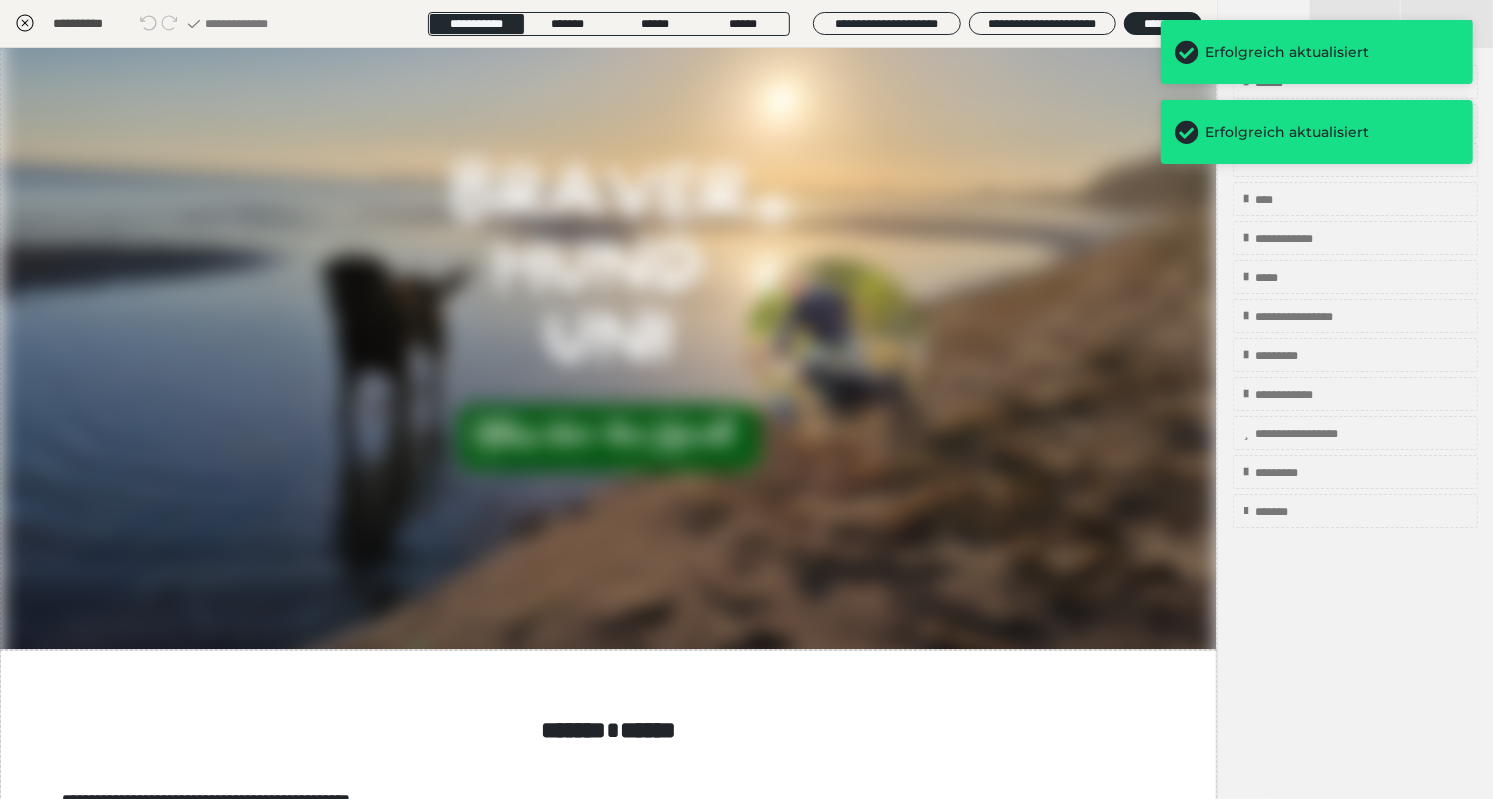 scroll, scrollTop: 443, scrollLeft: 0, axis: vertical 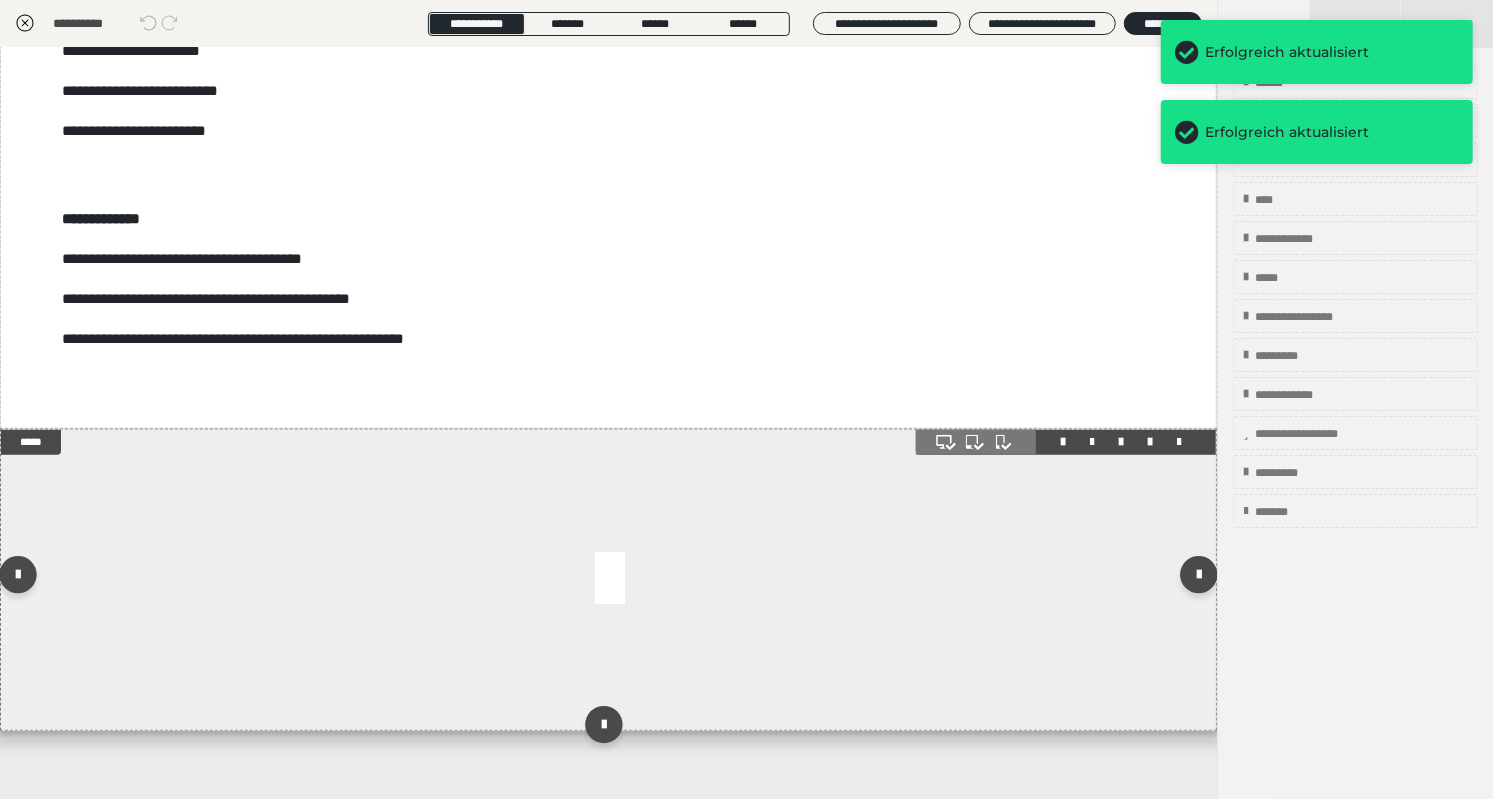 click at bounding box center [608, 580] 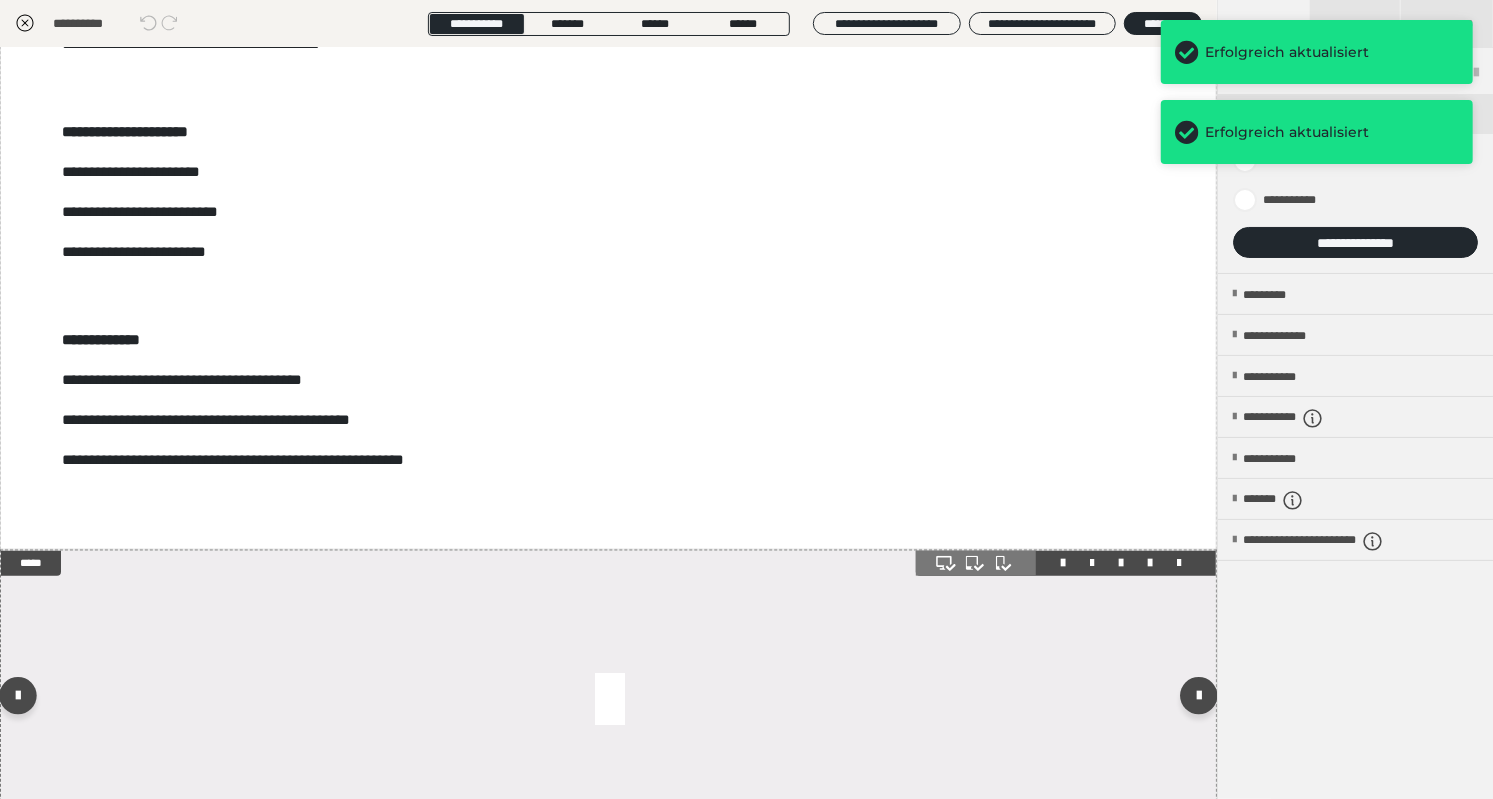 scroll, scrollTop: 1125, scrollLeft: 0, axis: vertical 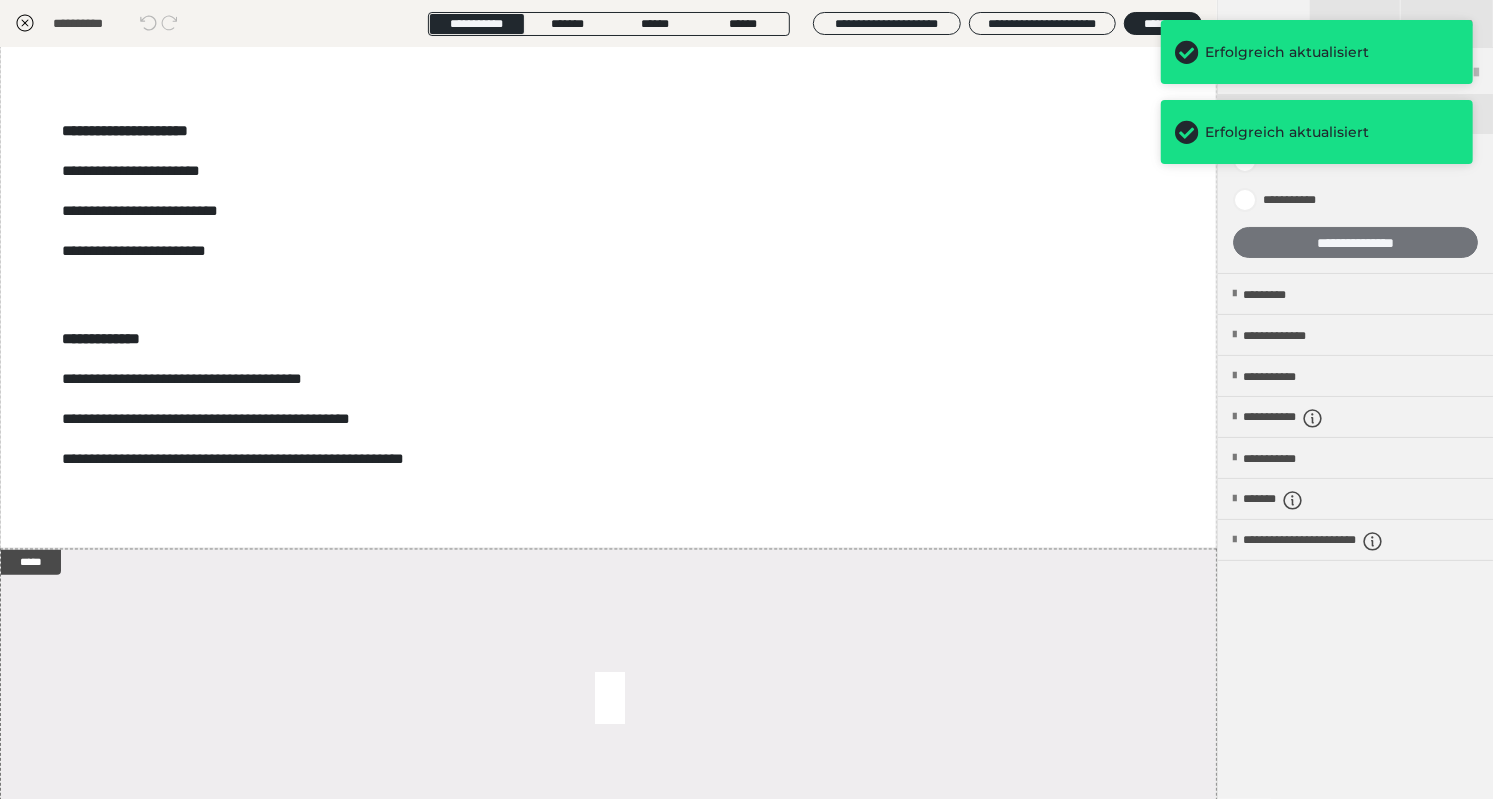 click on "**********" at bounding box center (1355, 242) 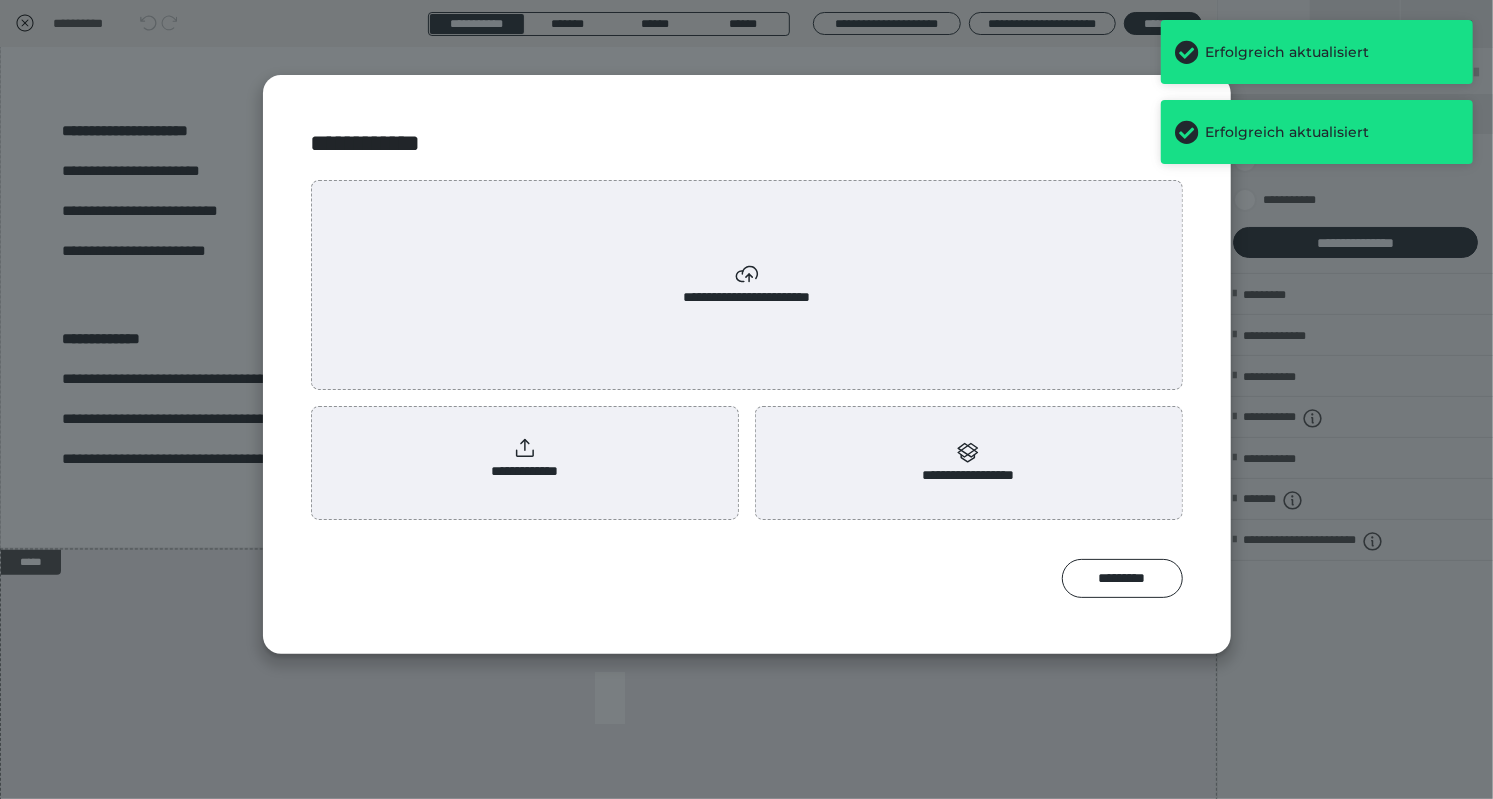 click on "**********" at bounding box center (747, 285) 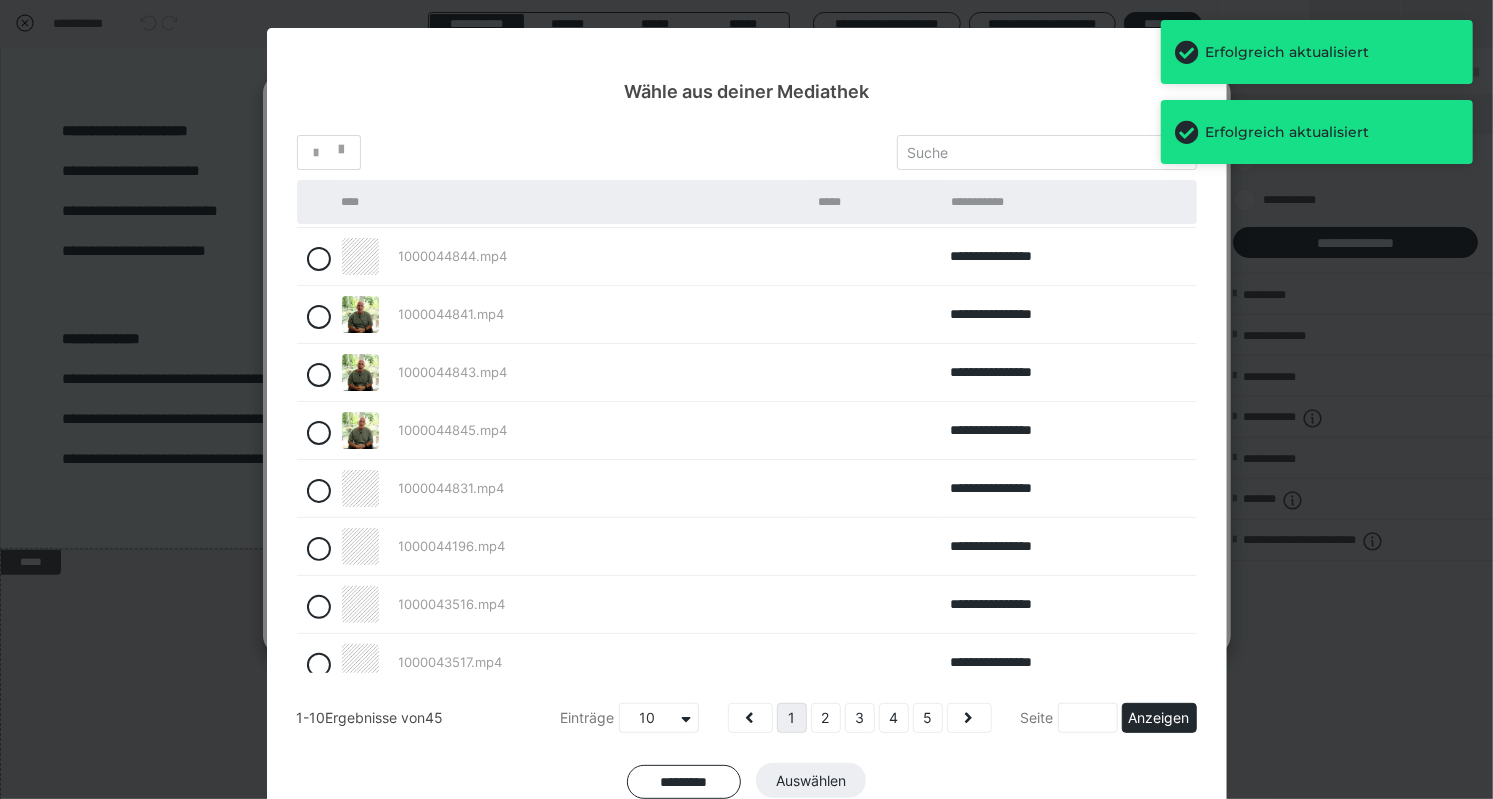 scroll, scrollTop: 126, scrollLeft: 0, axis: vertical 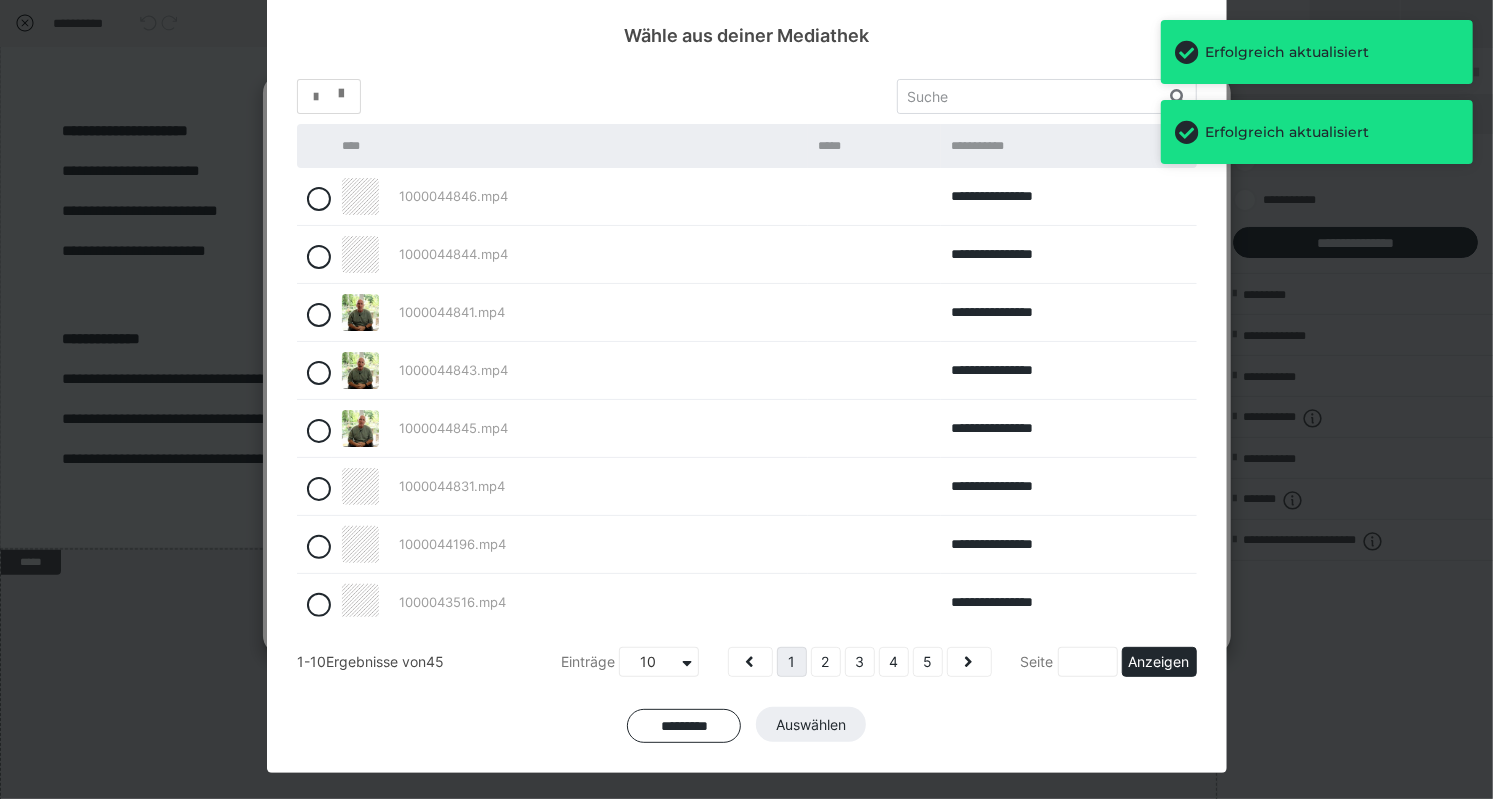click at bounding box center (341, 89) 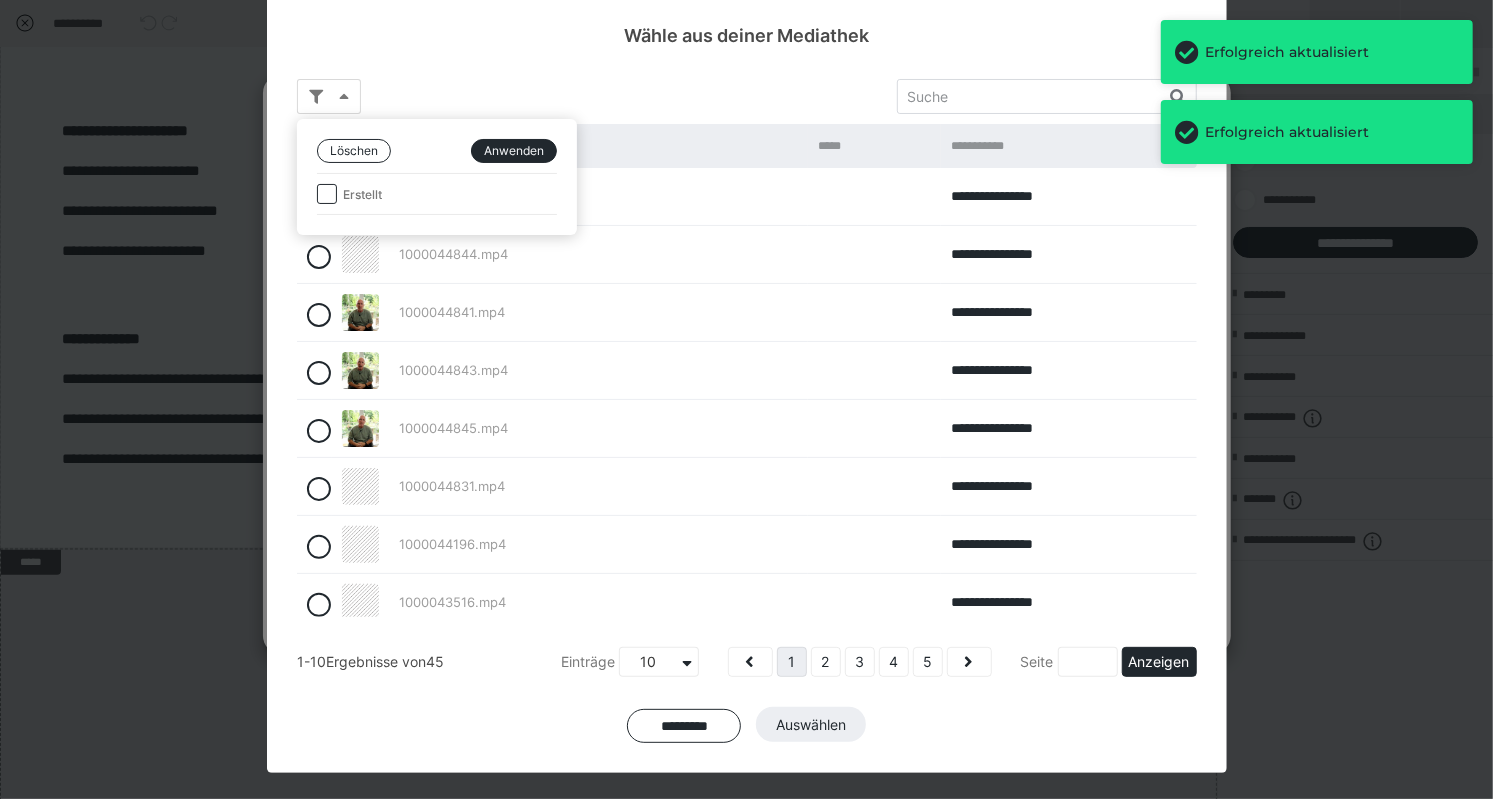 click at bounding box center [746, 399] 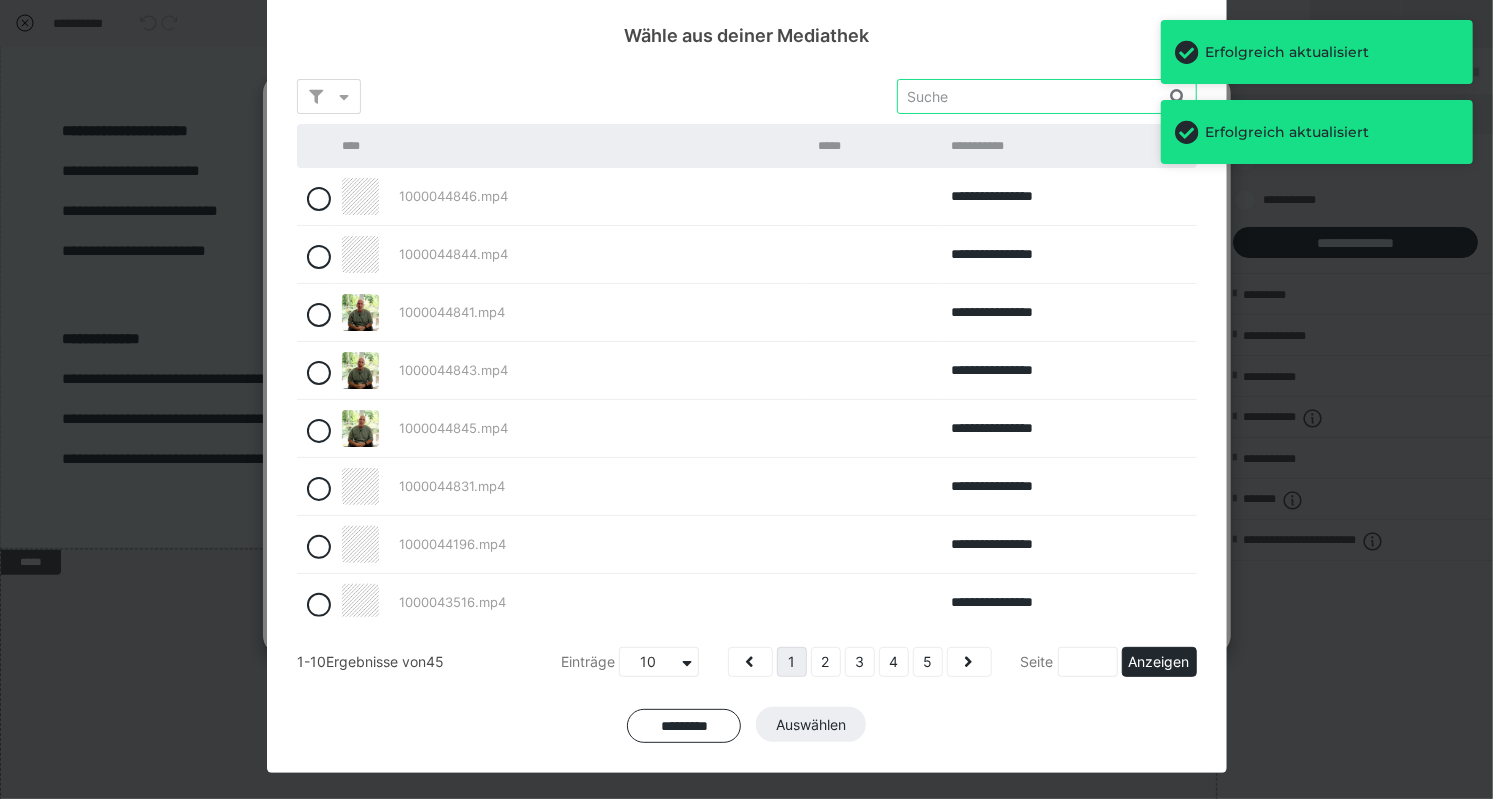 click at bounding box center (1047, 96) 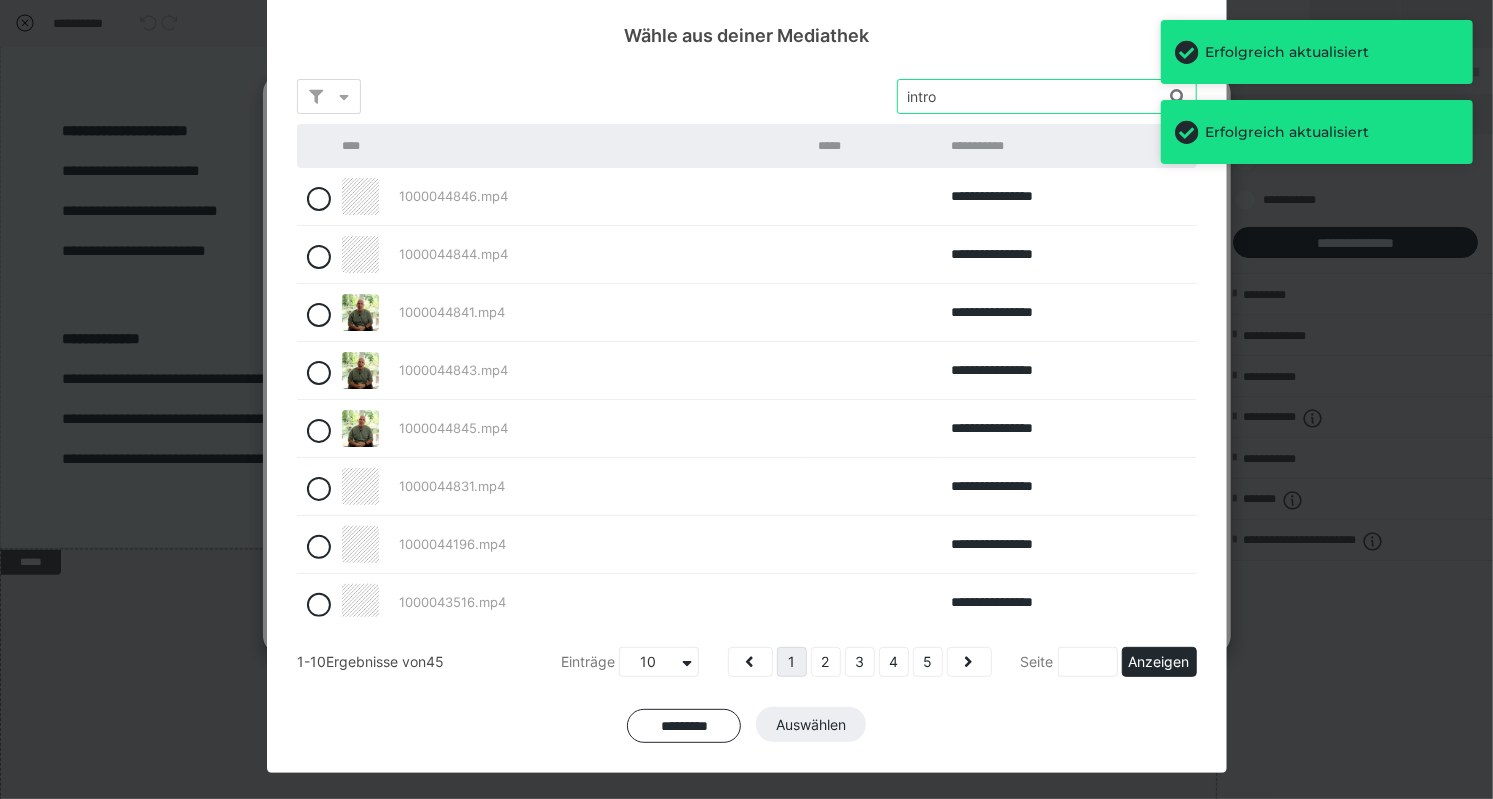 type on "intro" 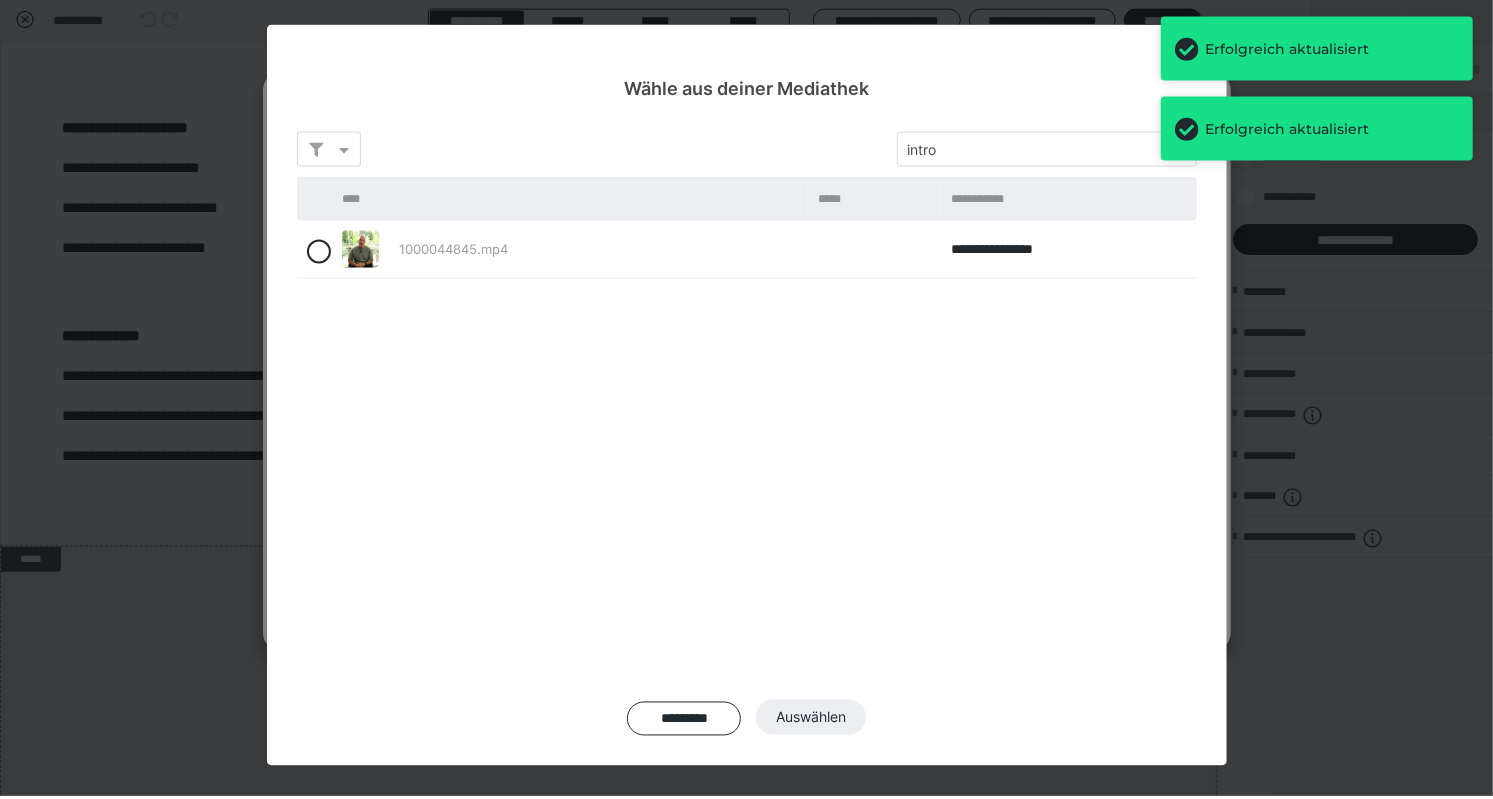 scroll, scrollTop: 0, scrollLeft: 0, axis: both 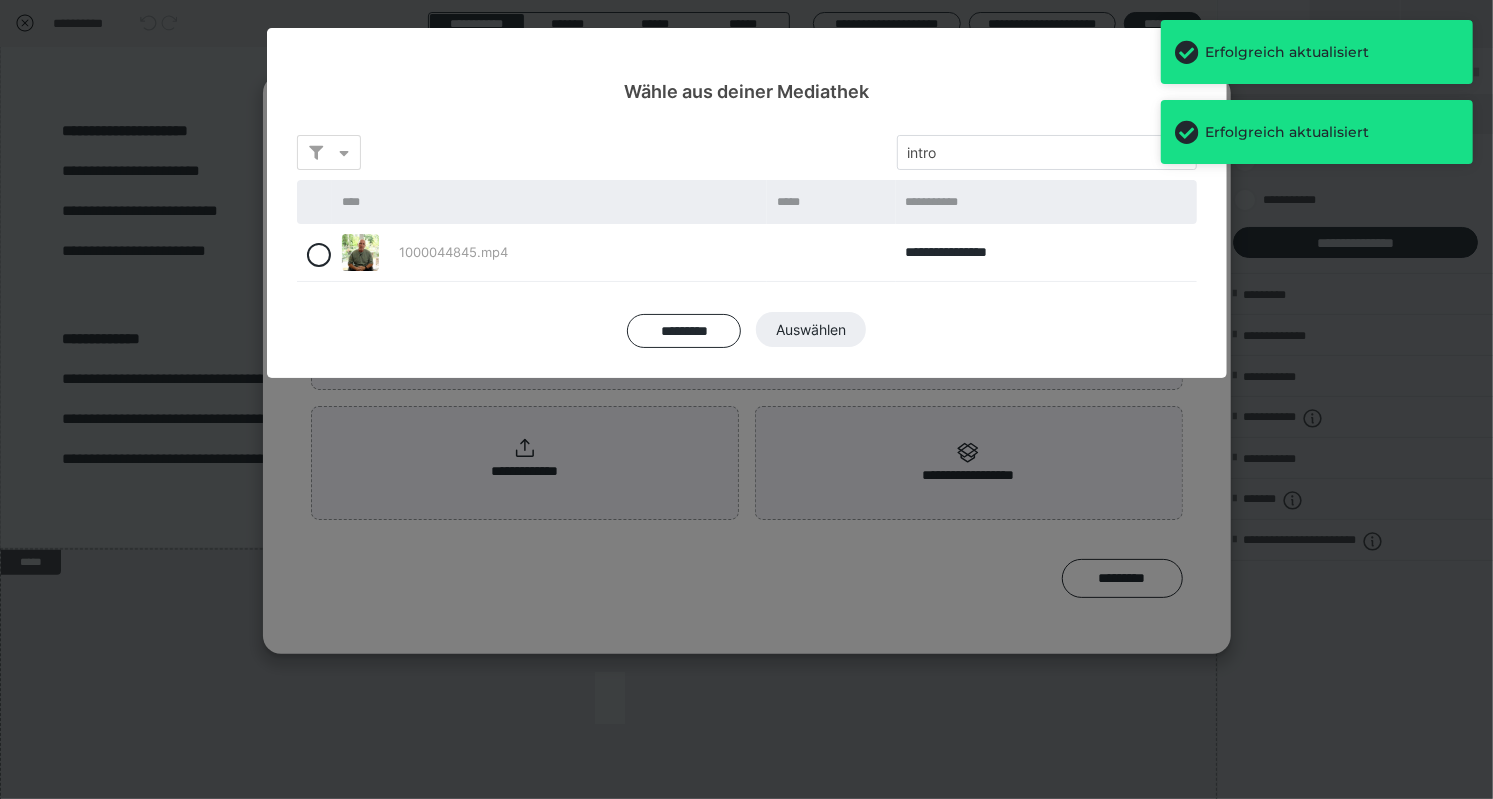 click on "********* Auswählen" at bounding box center [747, 330] 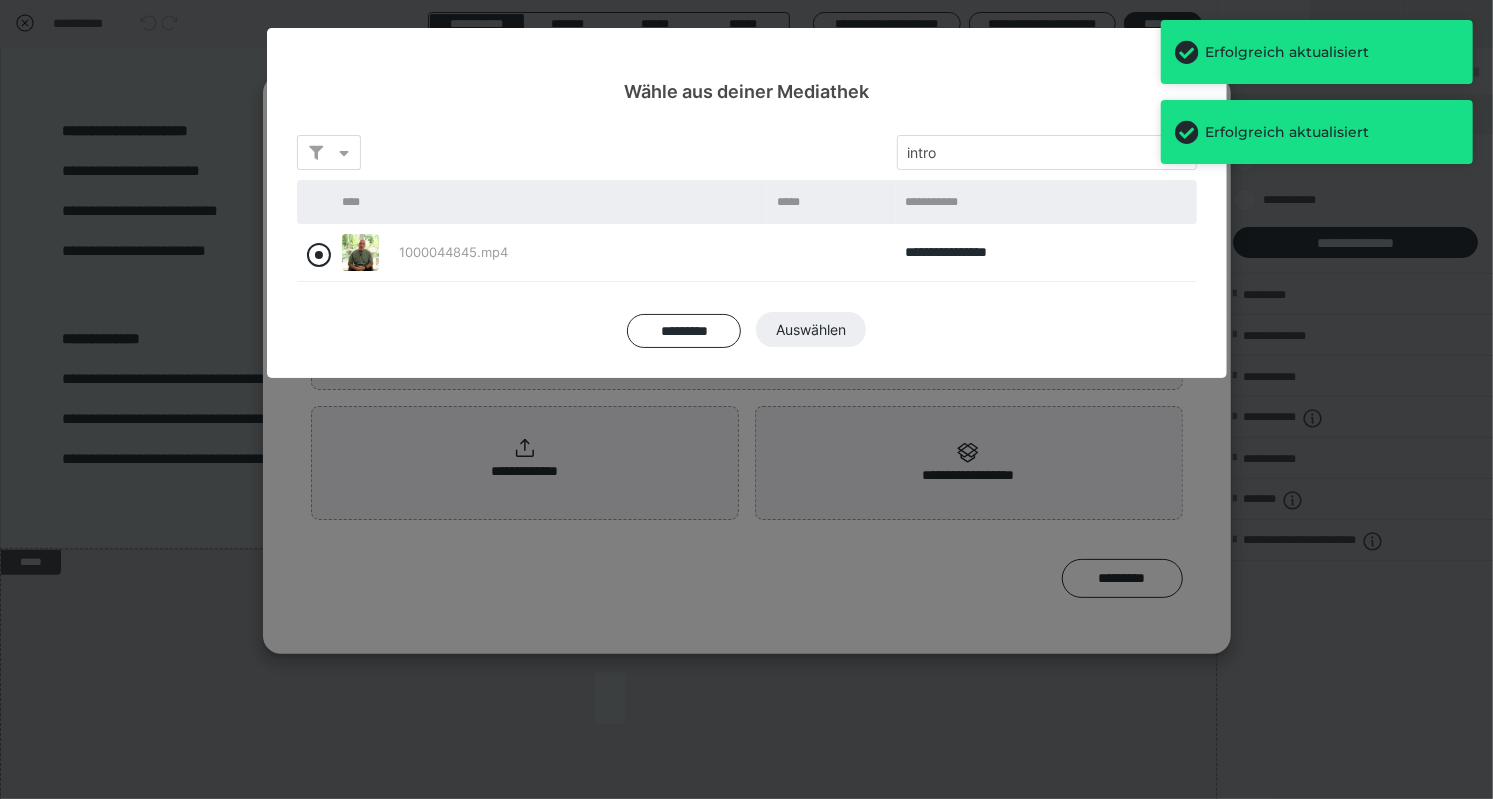 click at bounding box center [319, 255] 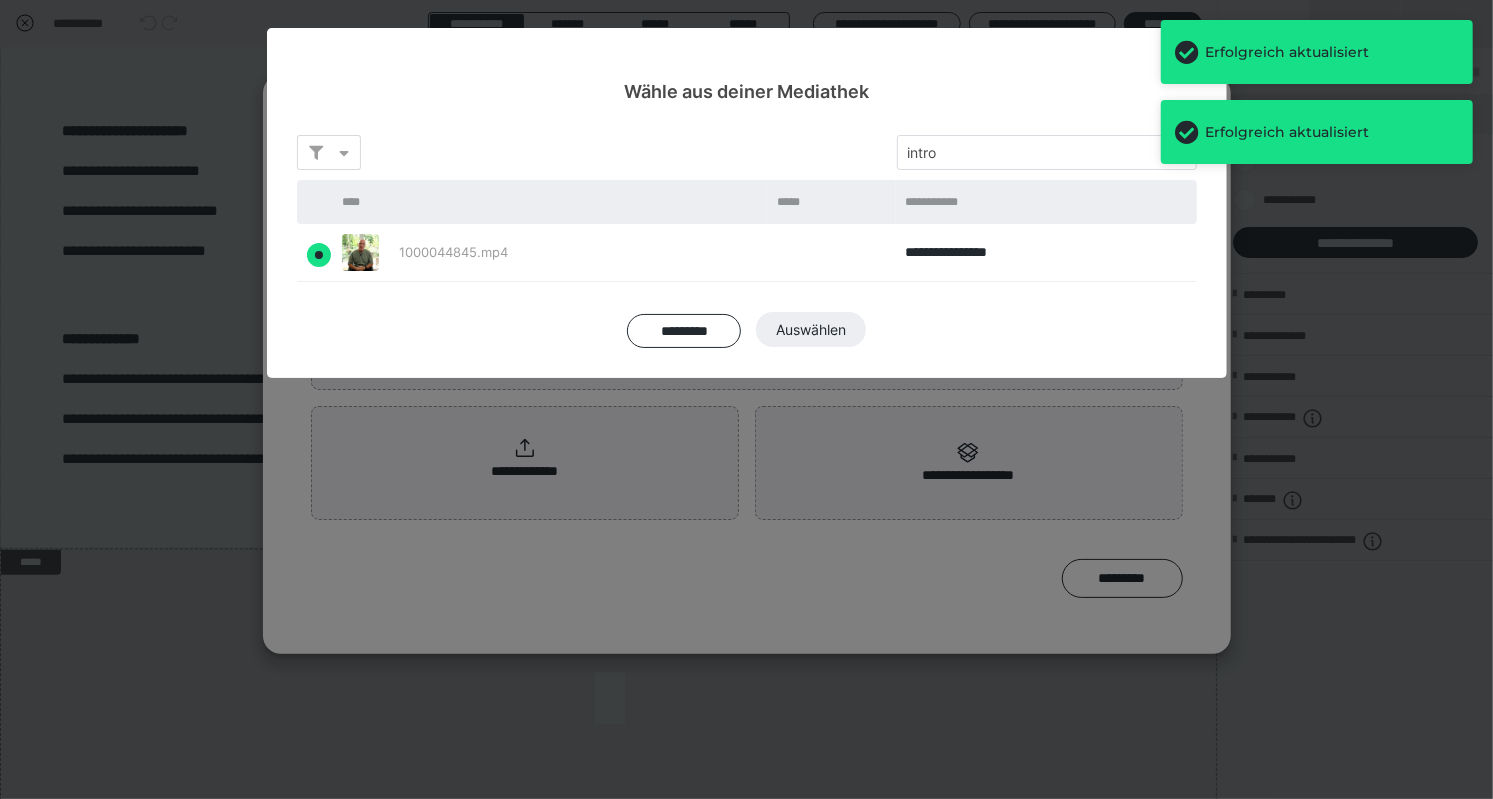 radio on "true" 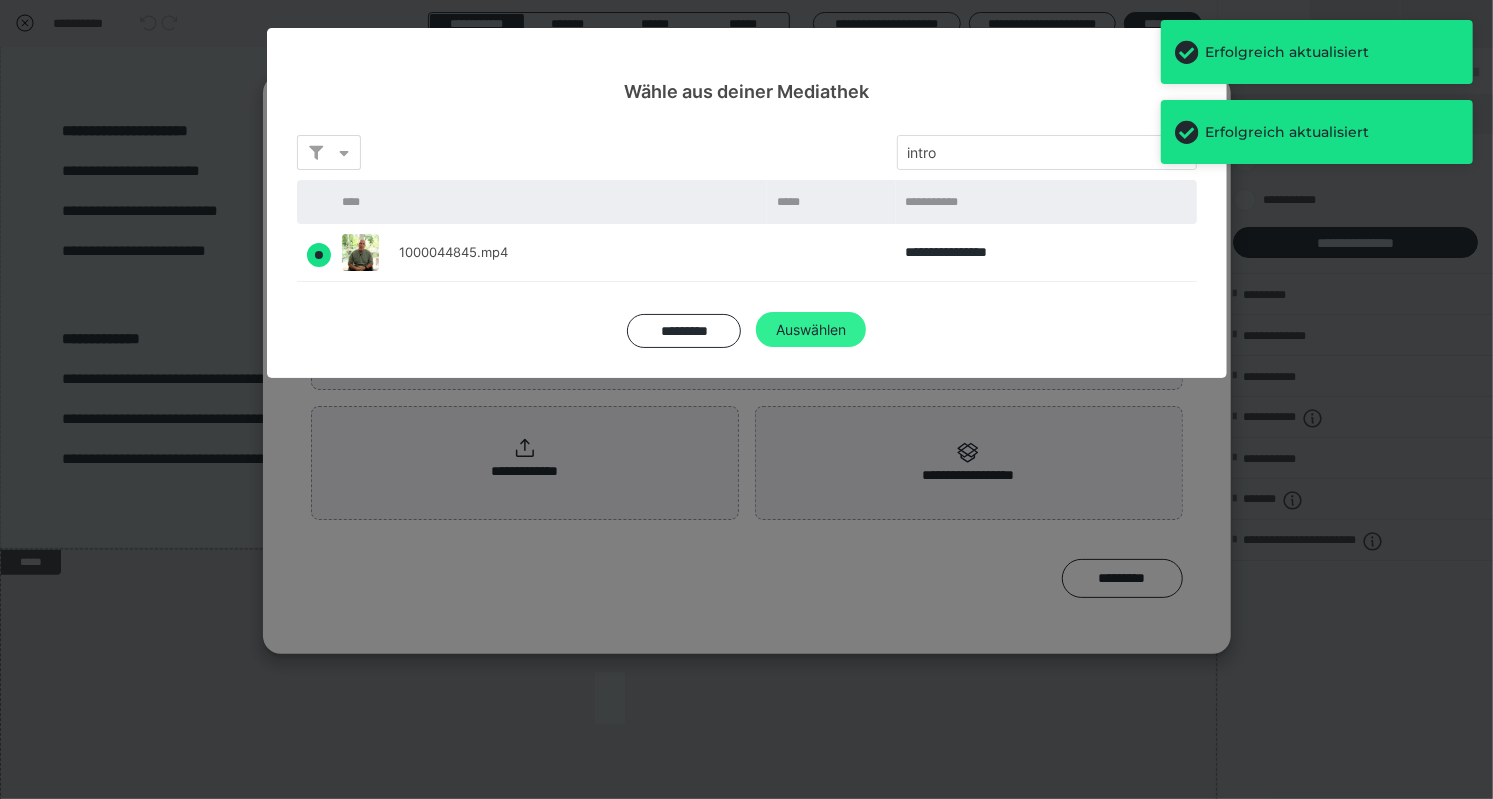 click on "Auswählen" at bounding box center [811, 330] 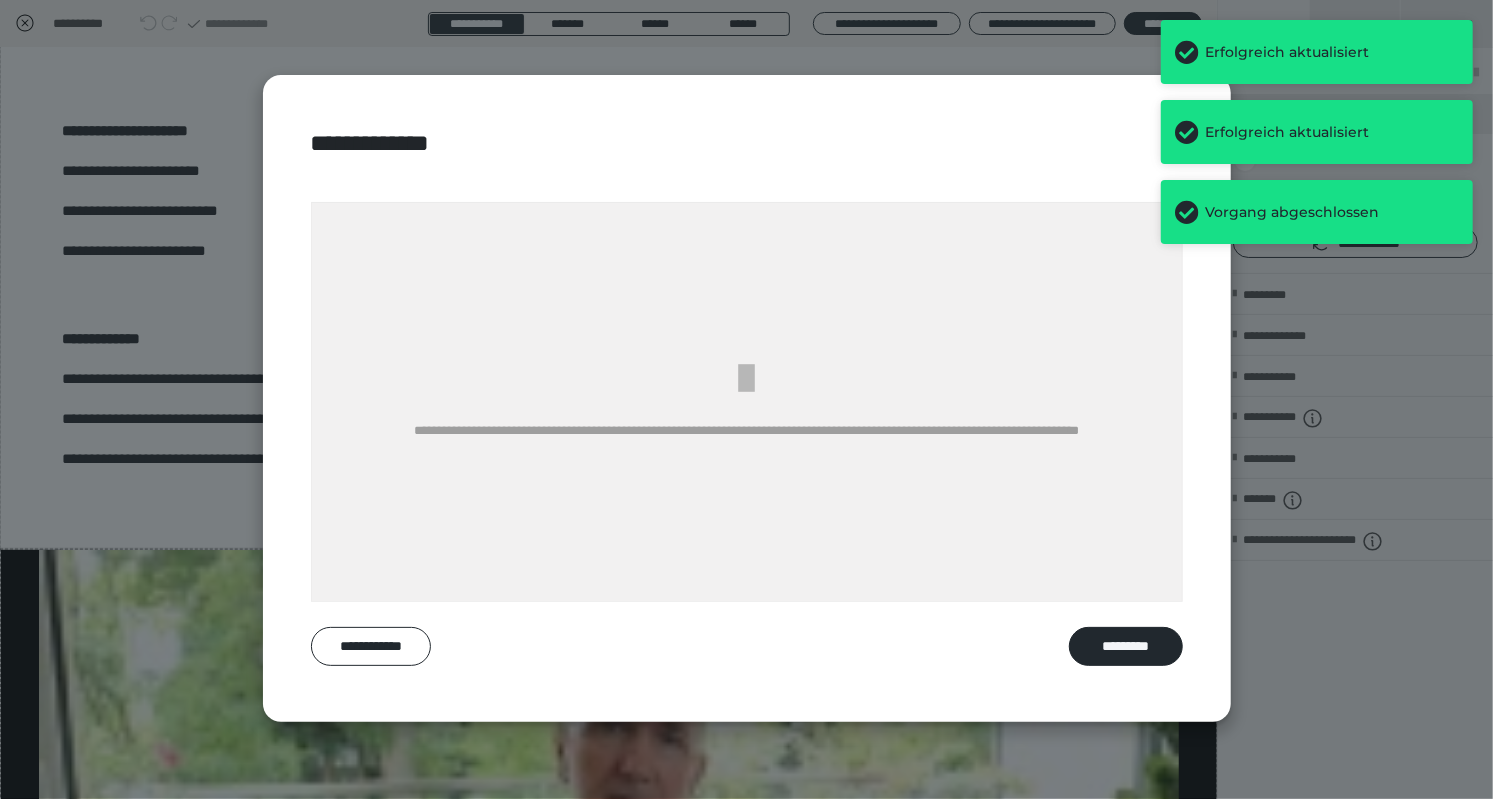 scroll, scrollTop: 969, scrollLeft: 0, axis: vertical 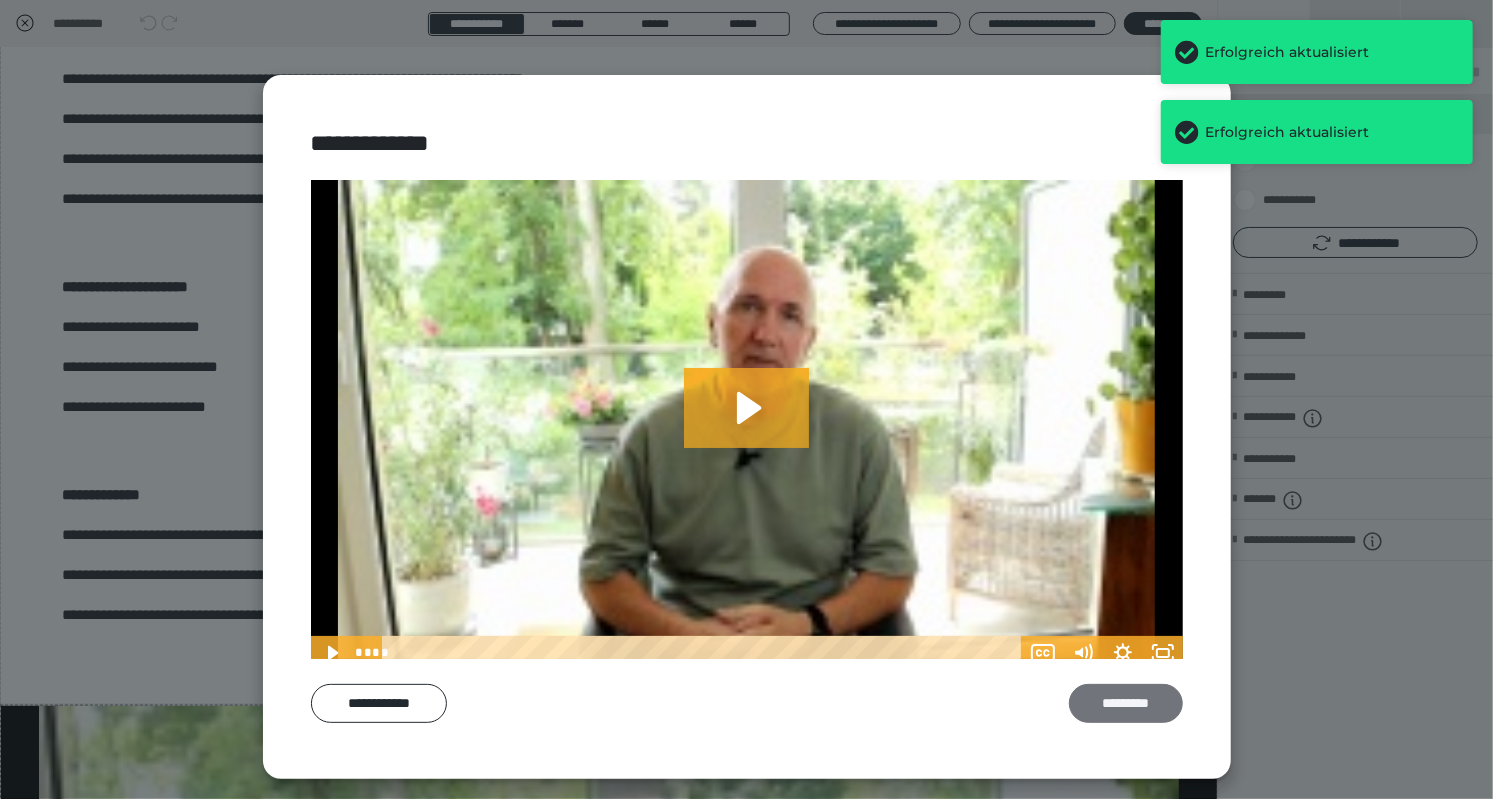 click on "*********" at bounding box center [1125, 703] 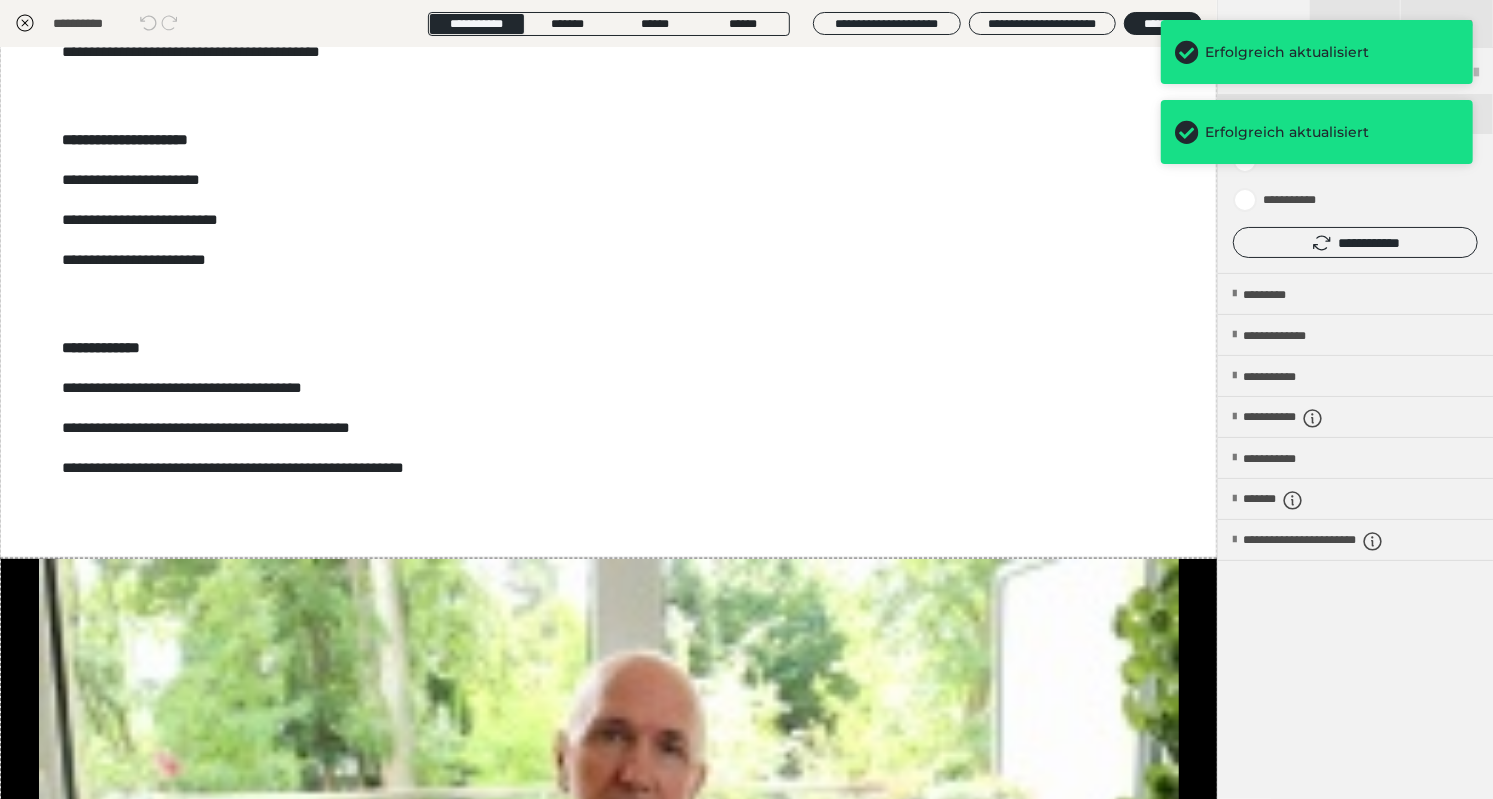 scroll, scrollTop: 1097, scrollLeft: 0, axis: vertical 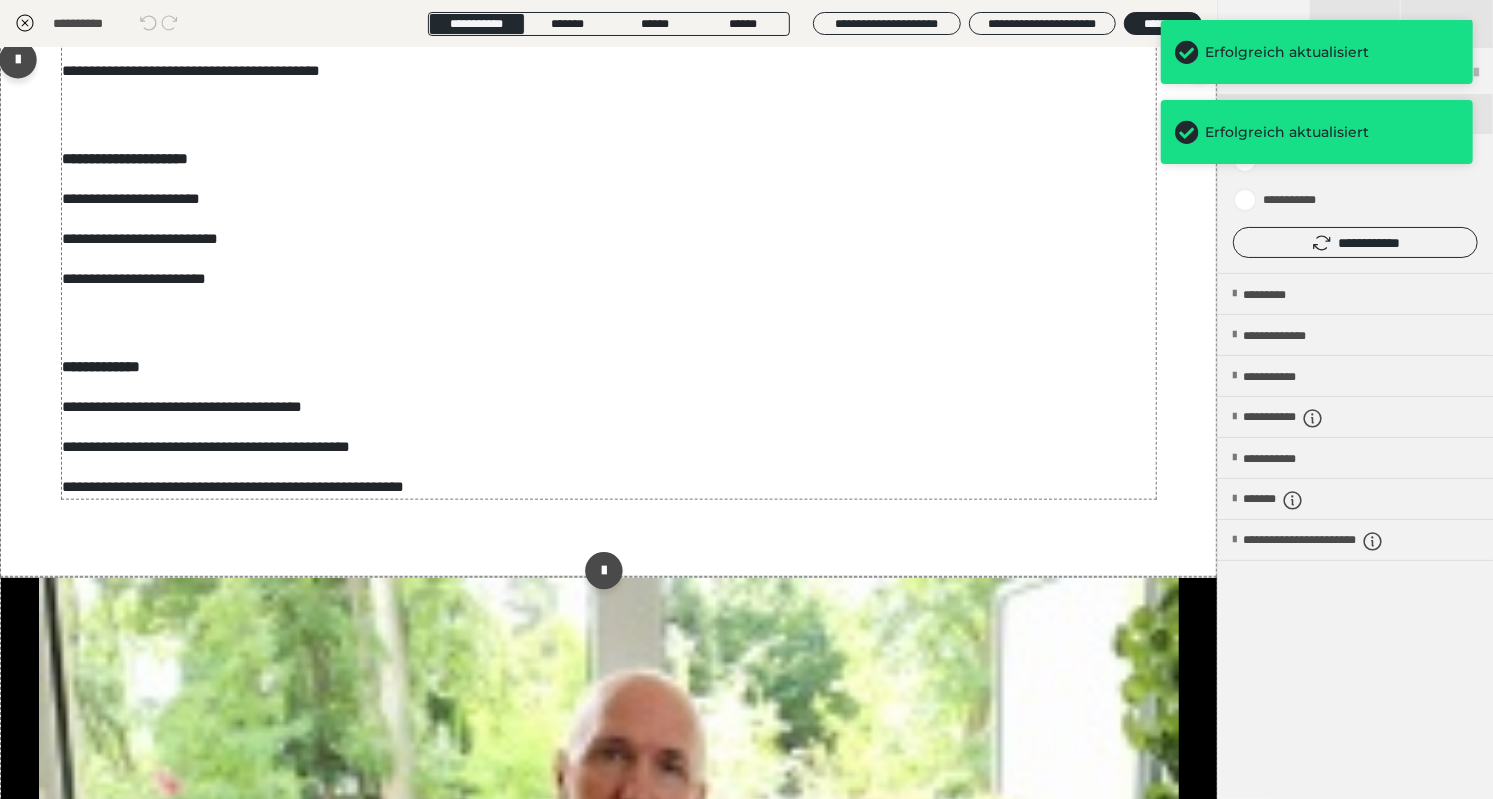 click on "**********" at bounding box center (609, 447) 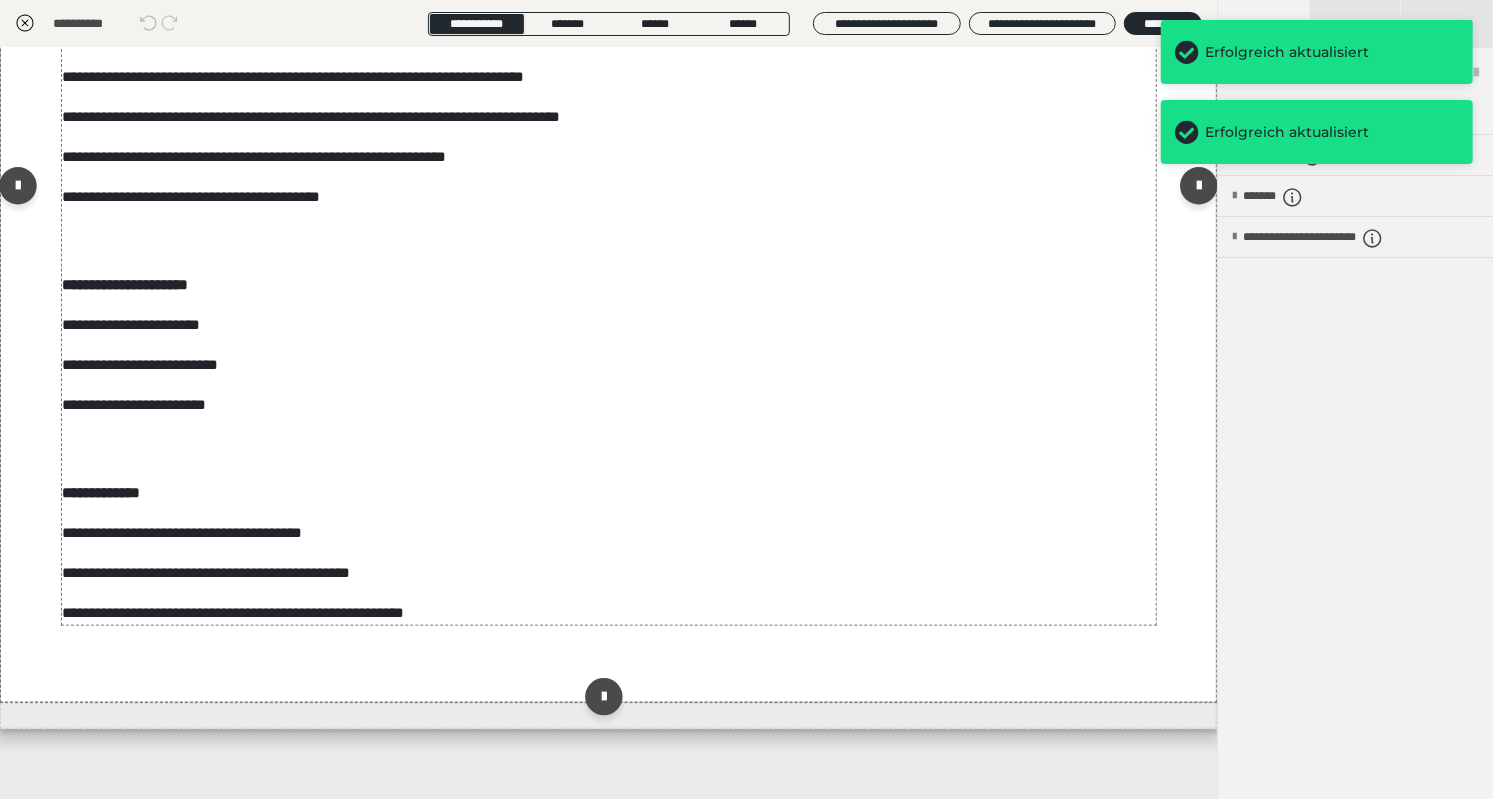 click on "**********" at bounding box center [609, 325] 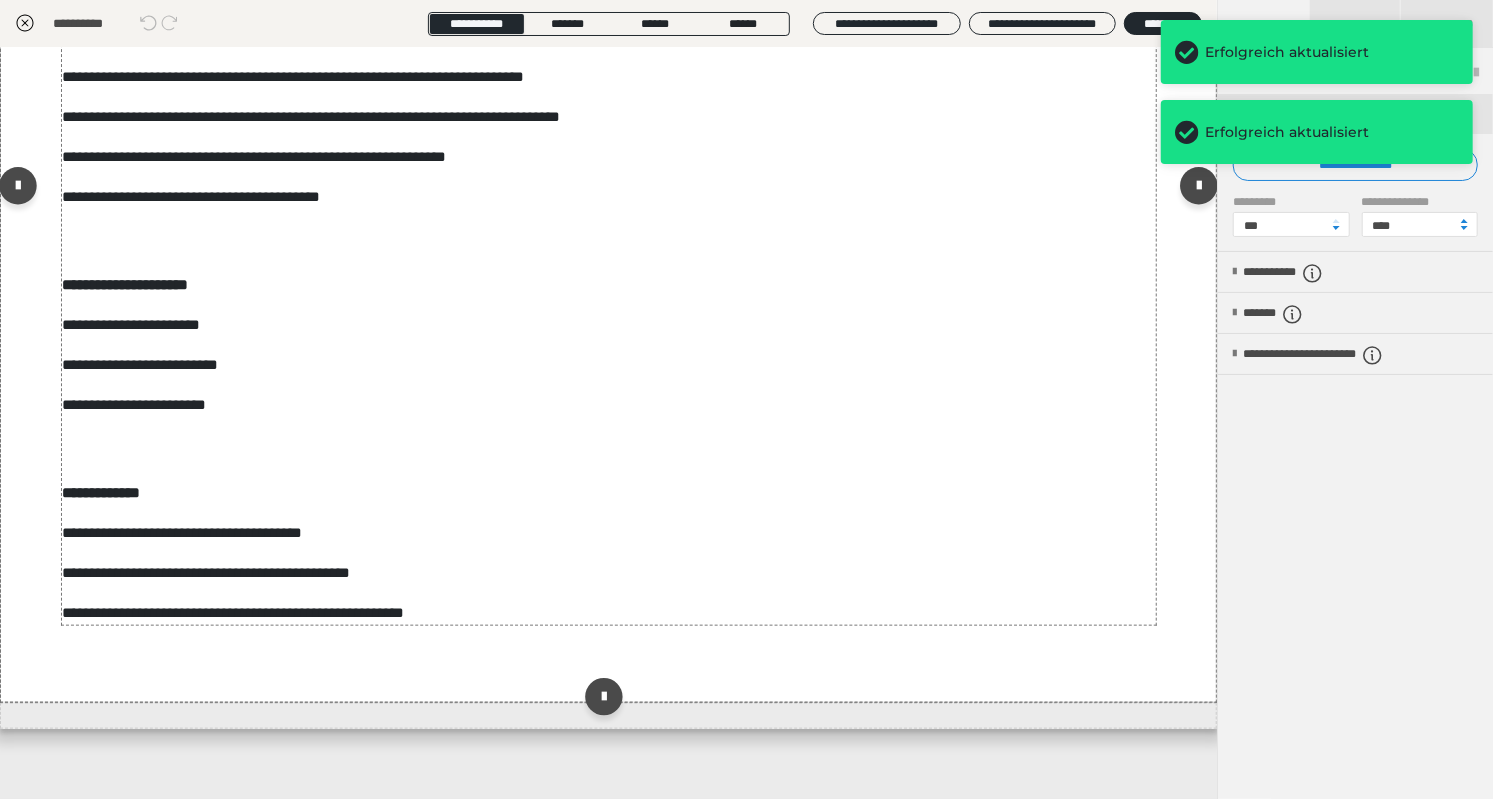 scroll, scrollTop: 969, scrollLeft: 0, axis: vertical 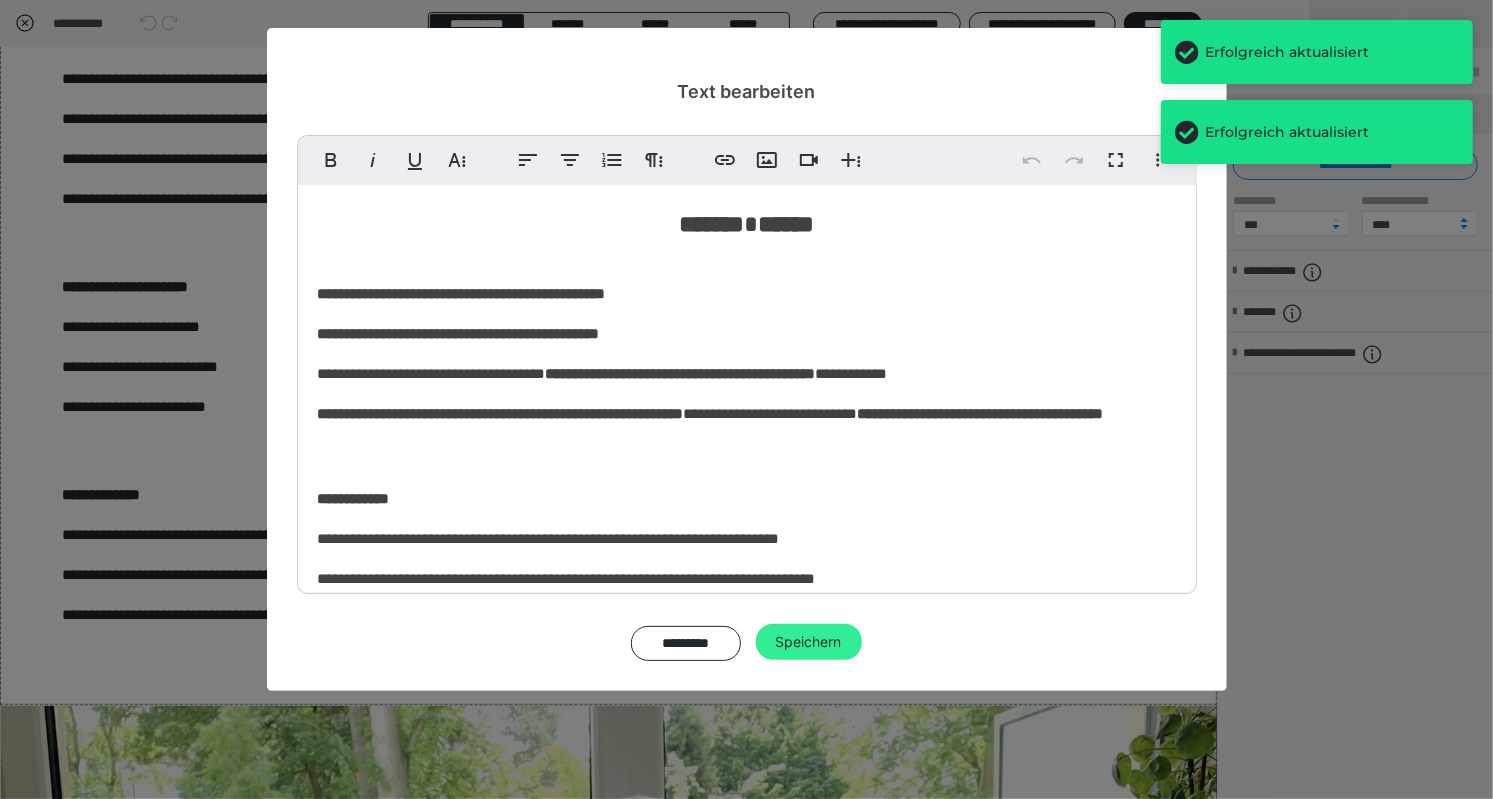 click on "Speichern" at bounding box center [809, 642] 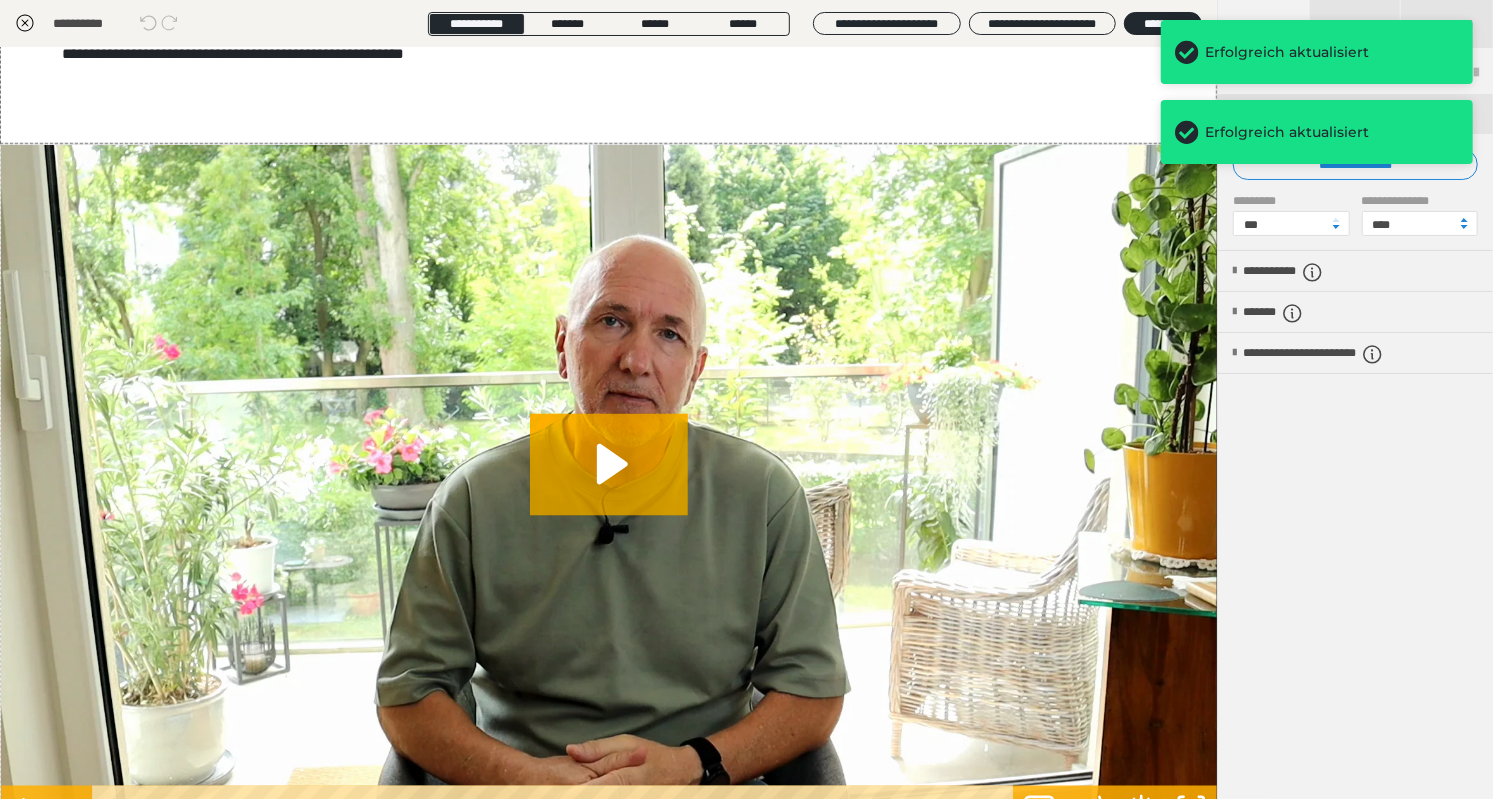 scroll, scrollTop: 1535, scrollLeft: 0, axis: vertical 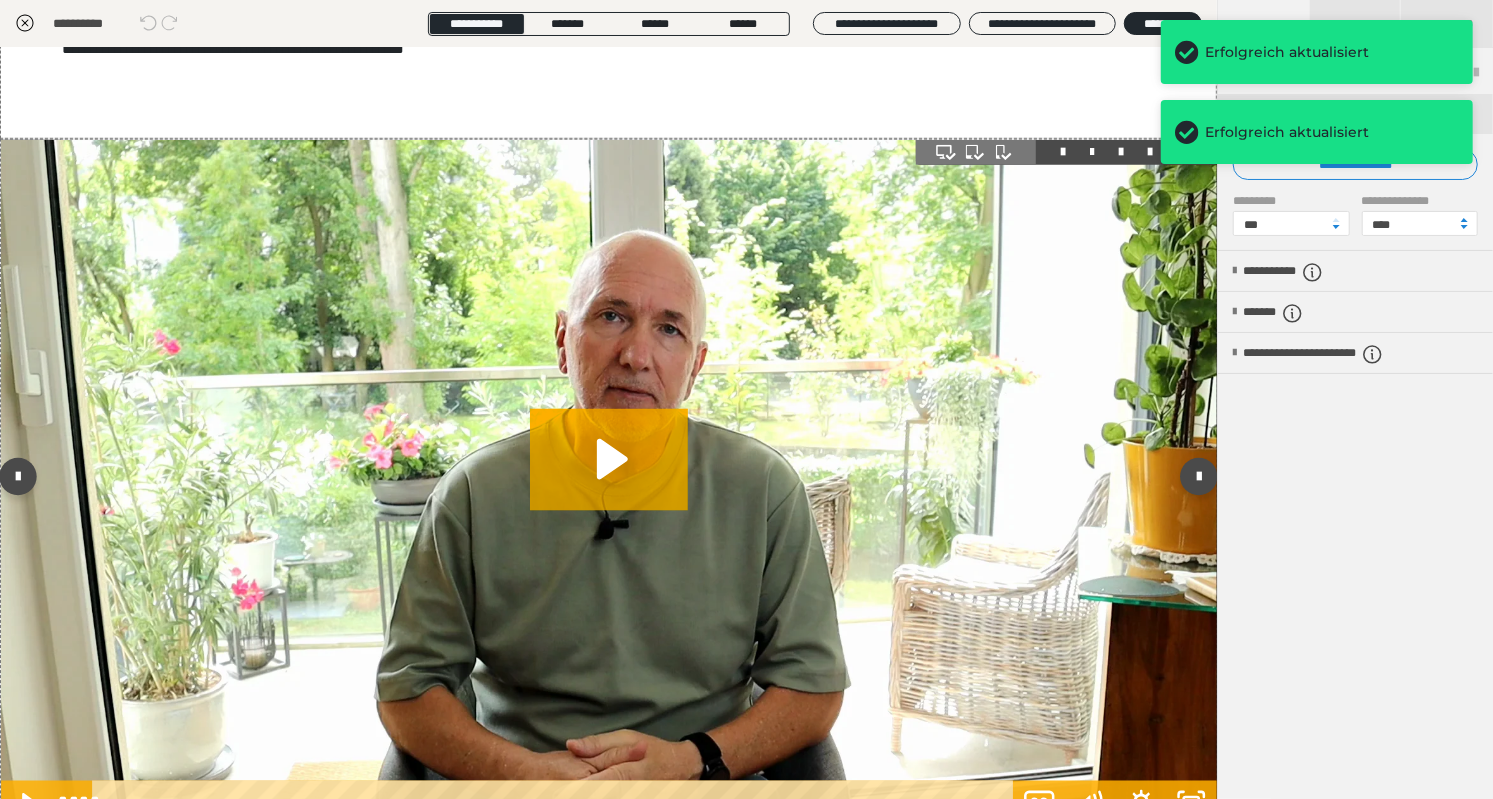 click 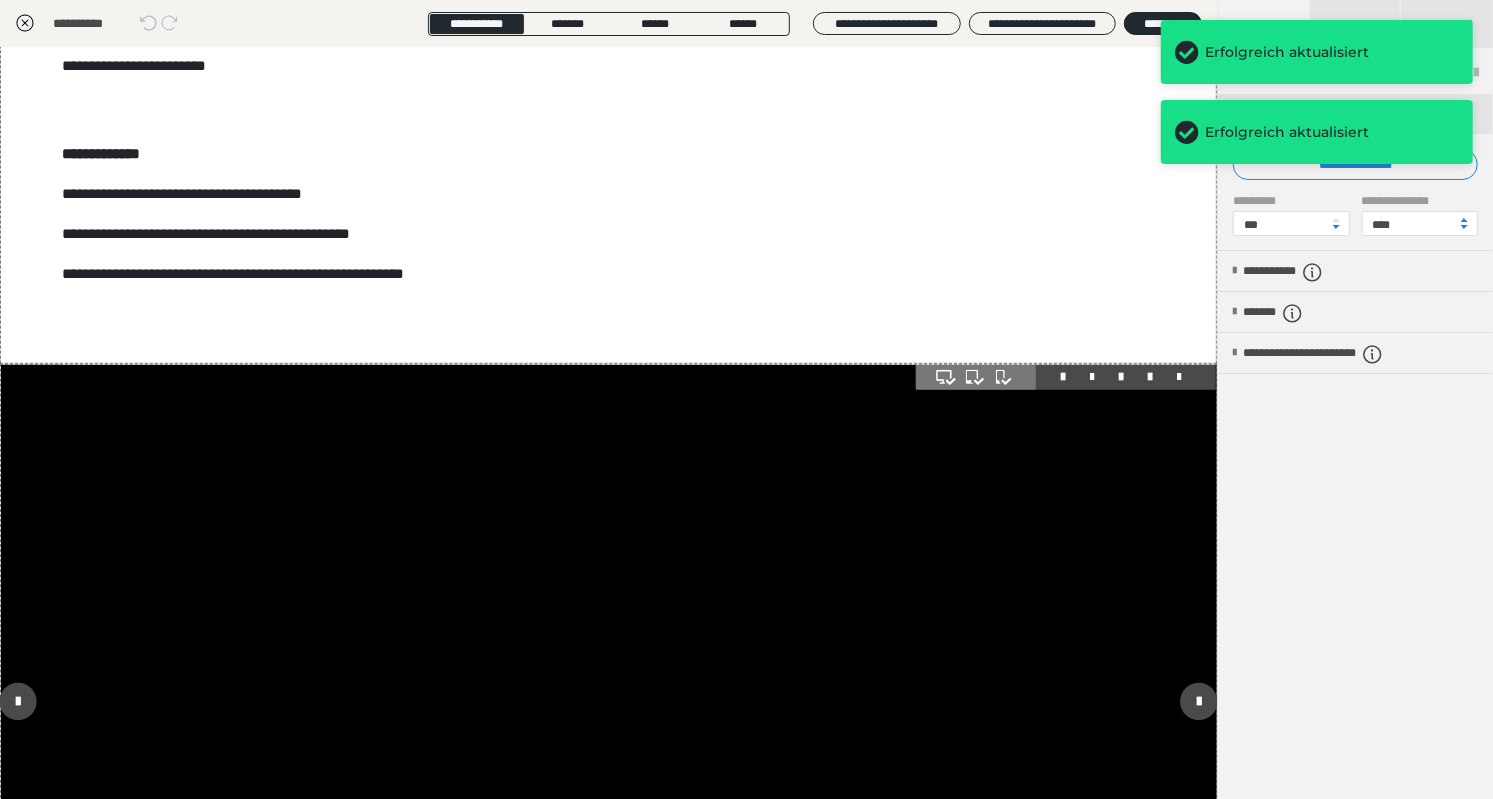scroll, scrollTop: 1308, scrollLeft: 0, axis: vertical 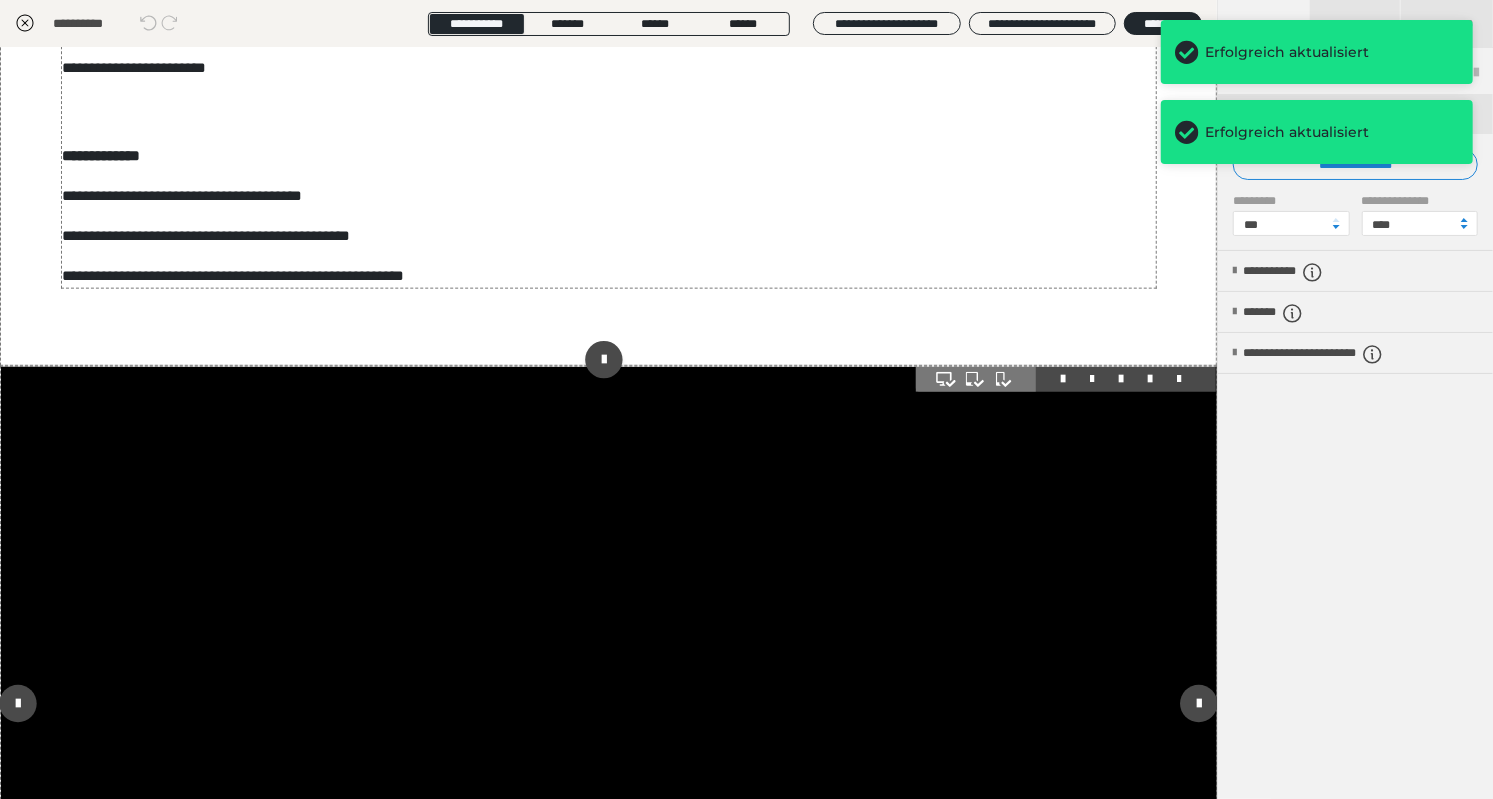 click on "**********" at bounding box center [609, 196] 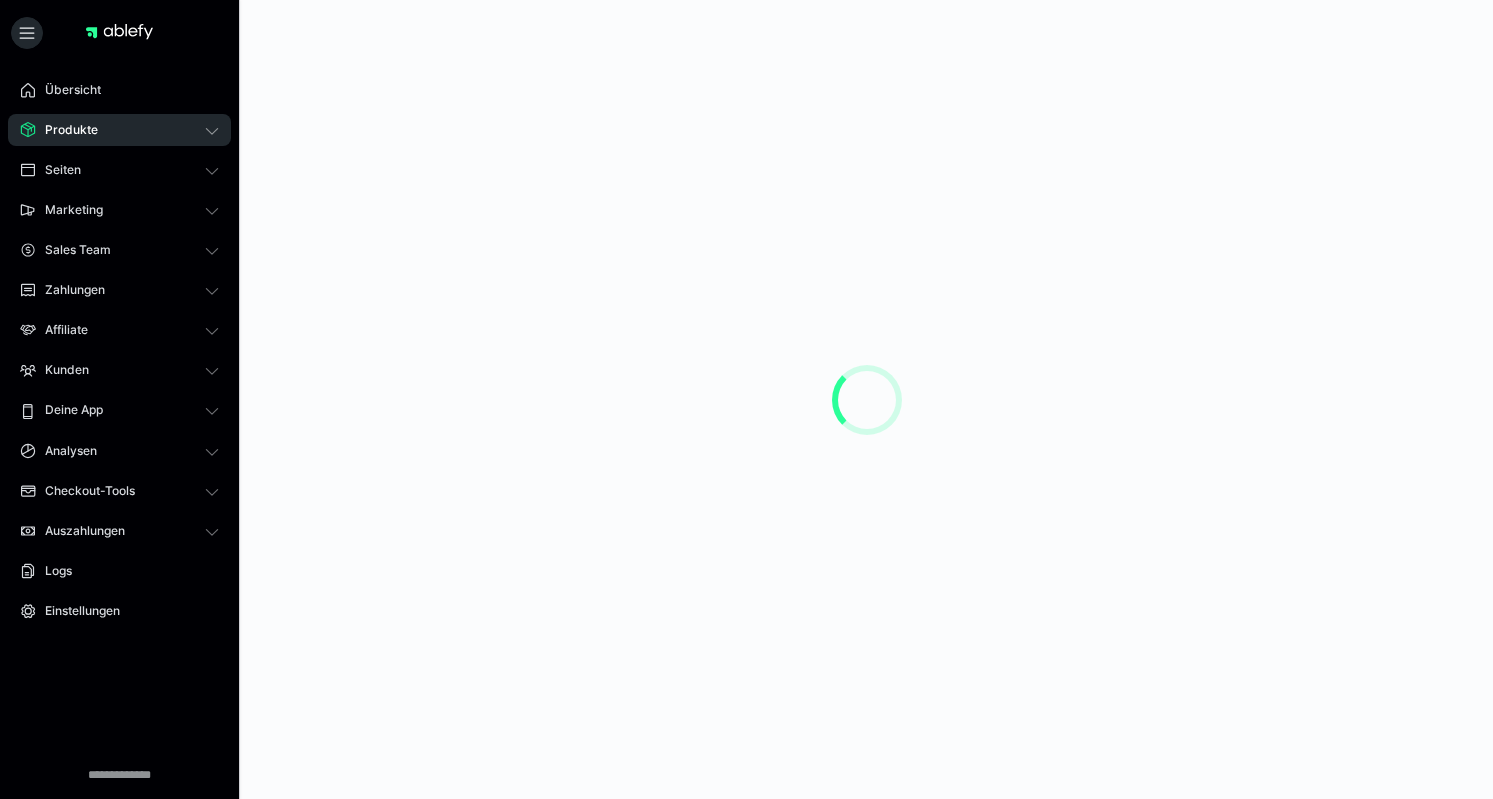 scroll, scrollTop: 0, scrollLeft: 0, axis: both 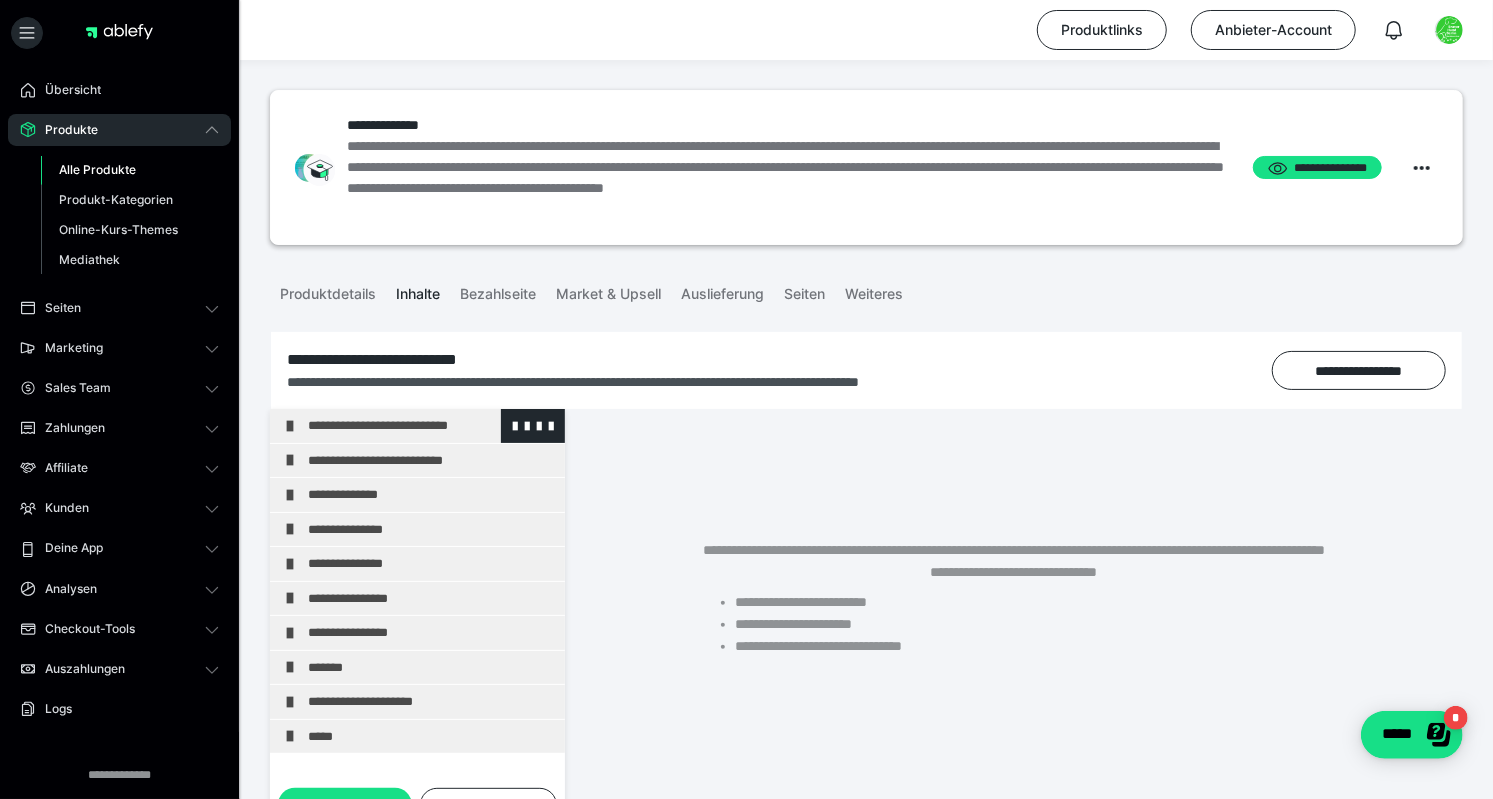 click on "**********" at bounding box center [431, 426] 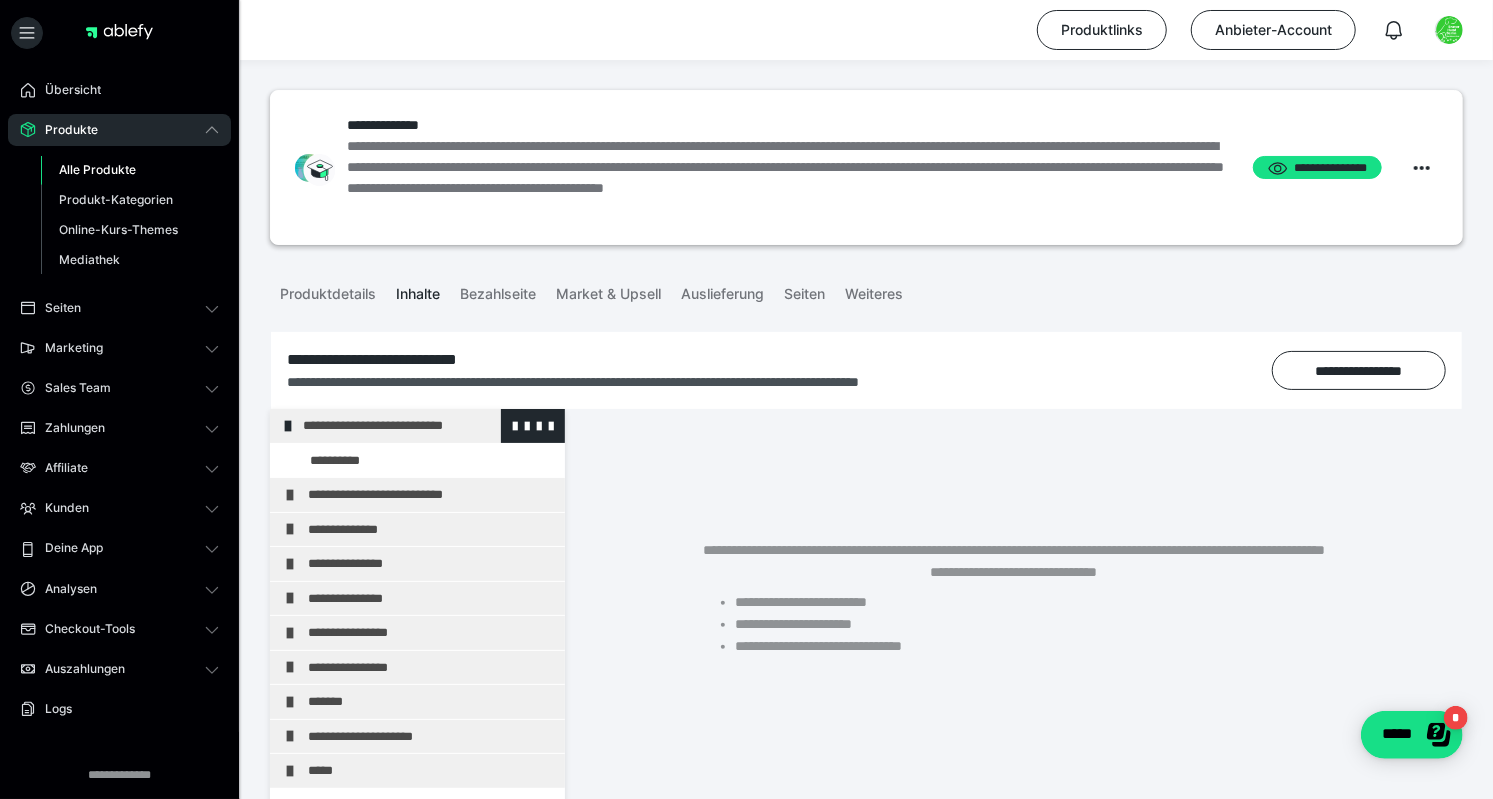 click on "**********" at bounding box center [426, 426] 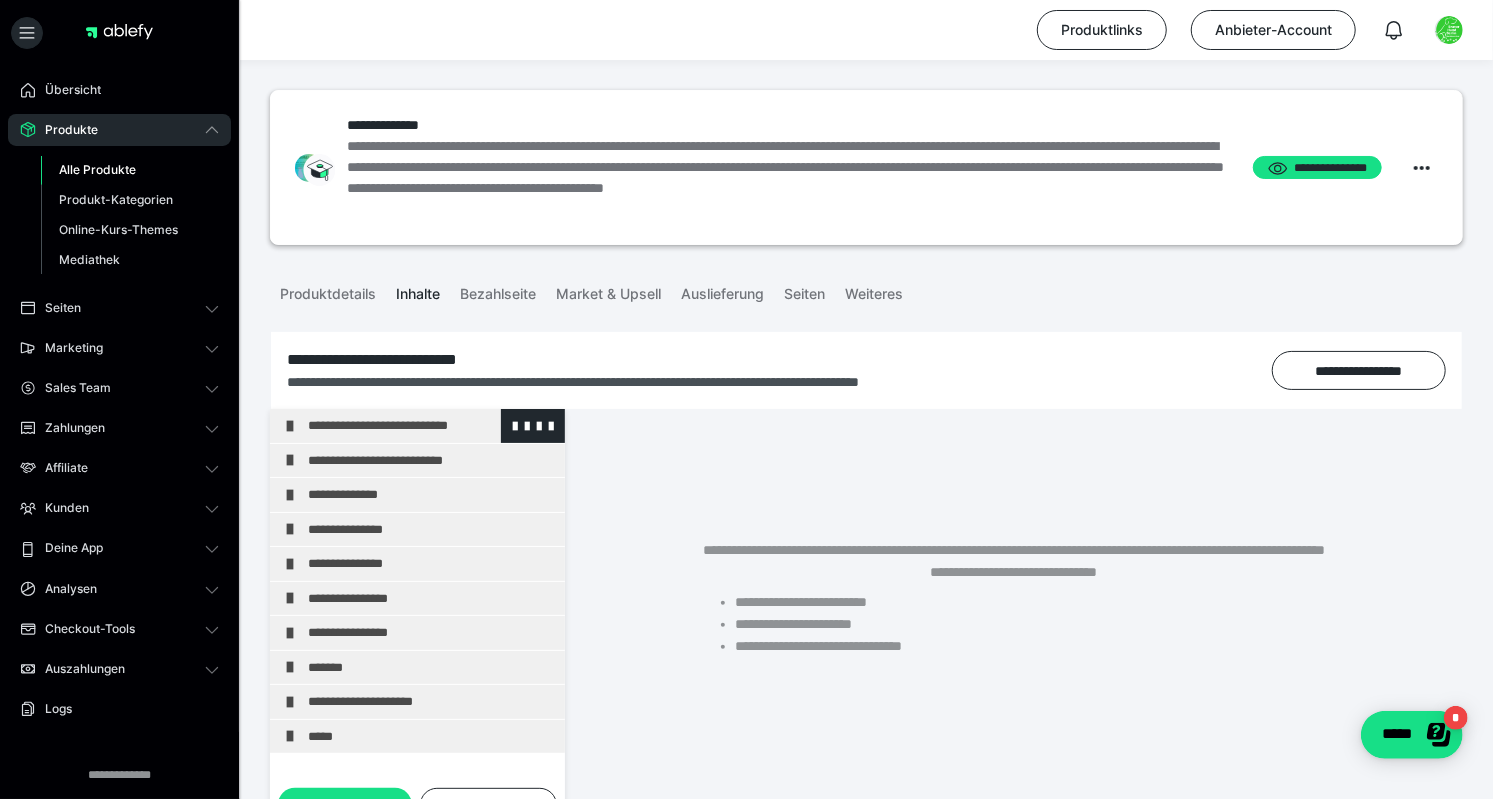 click on "**********" at bounding box center (431, 426) 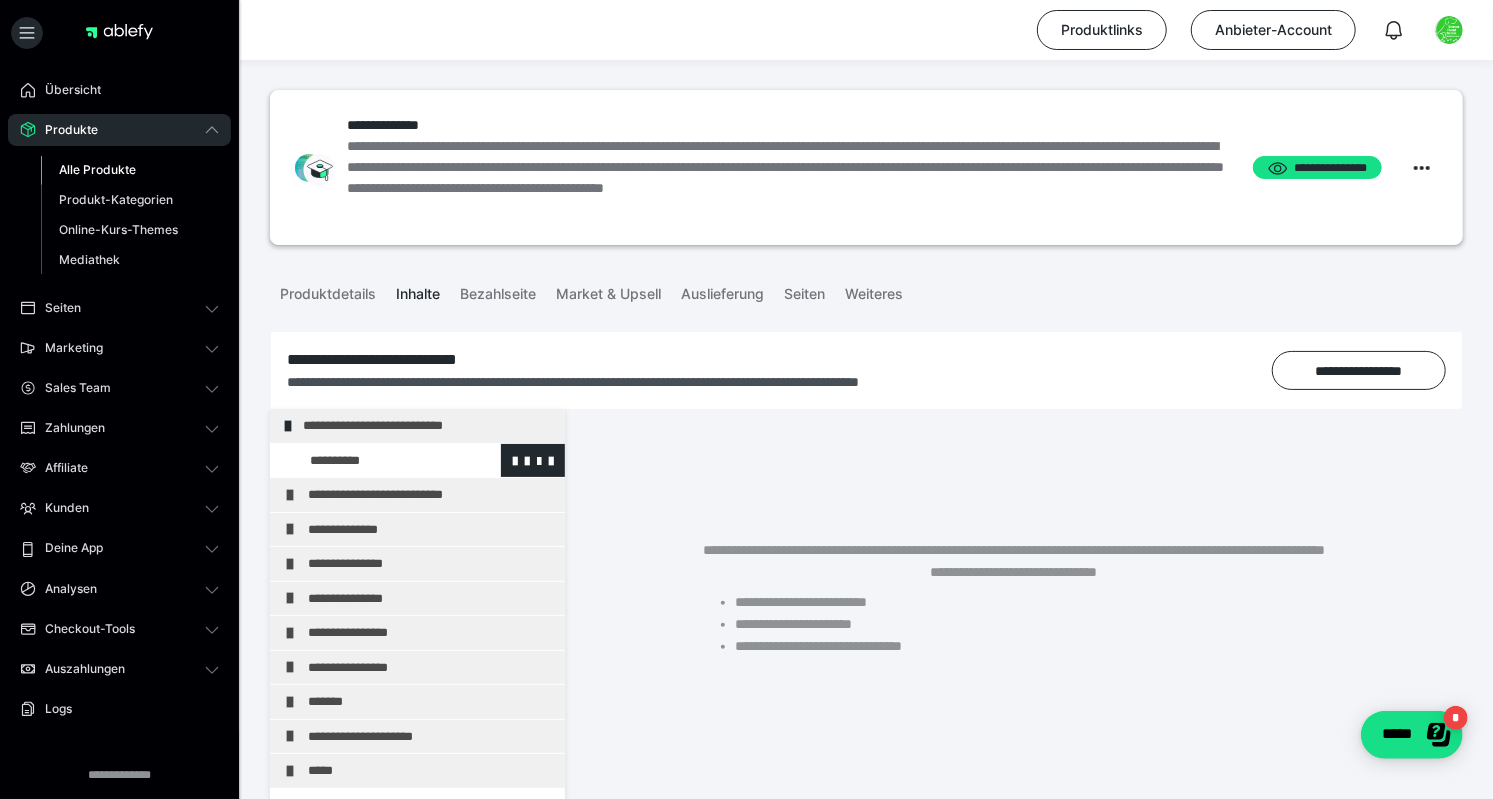 click at bounding box center (375, 461) 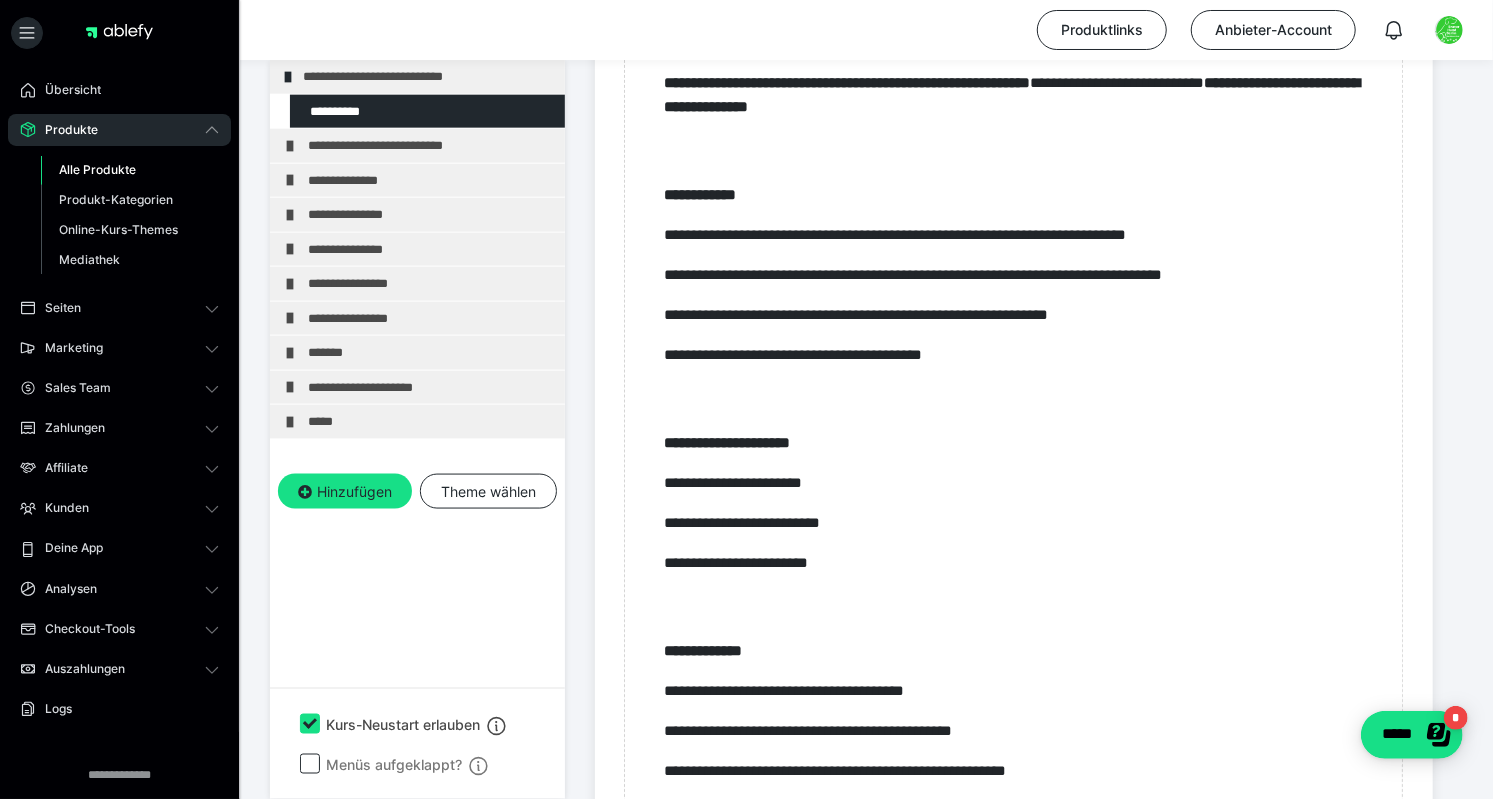 scroll, scrollTop: 1451, scrollLeft: 0, axis: vertical 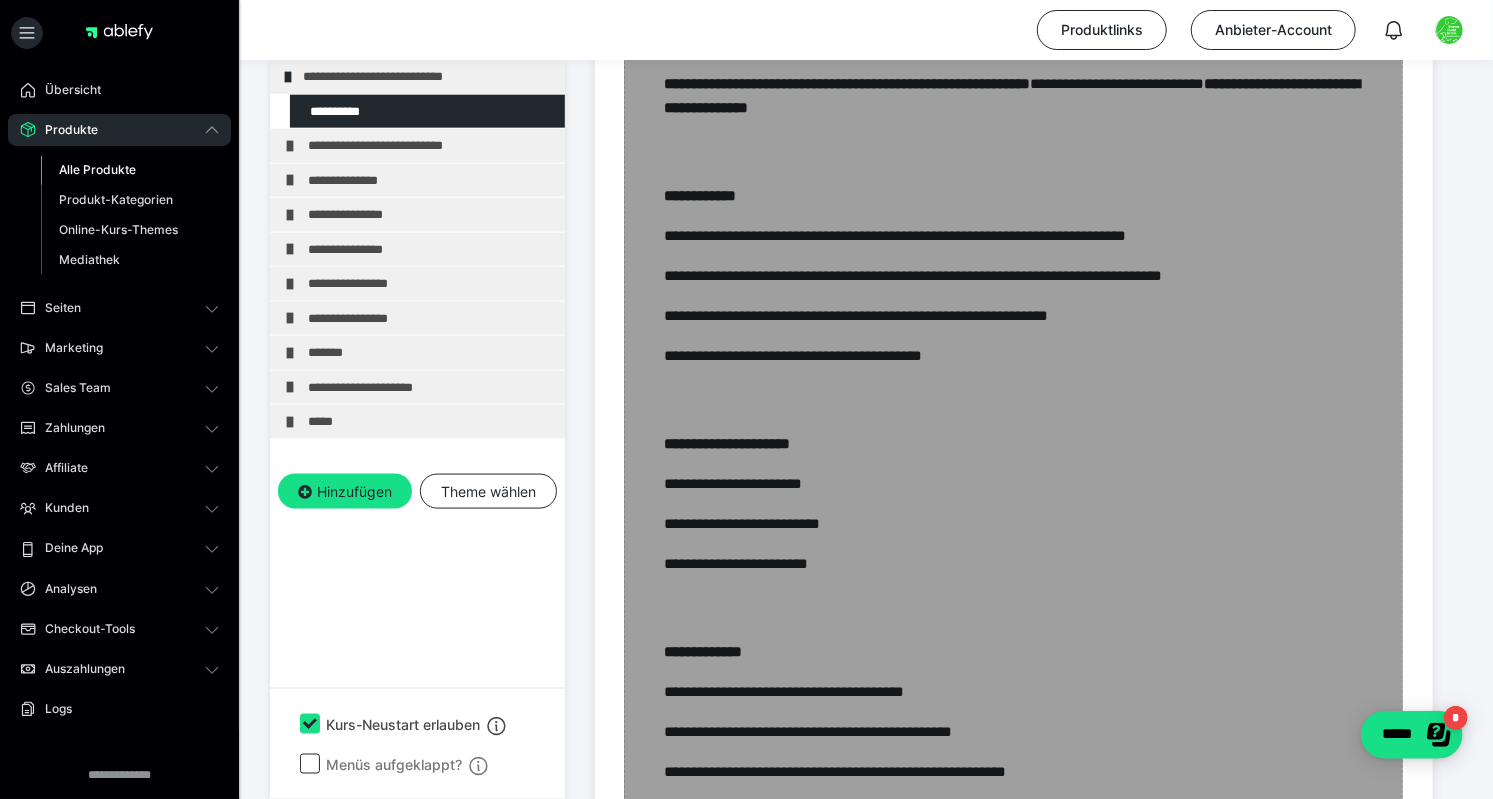 click at bounding box center (1013, 257) 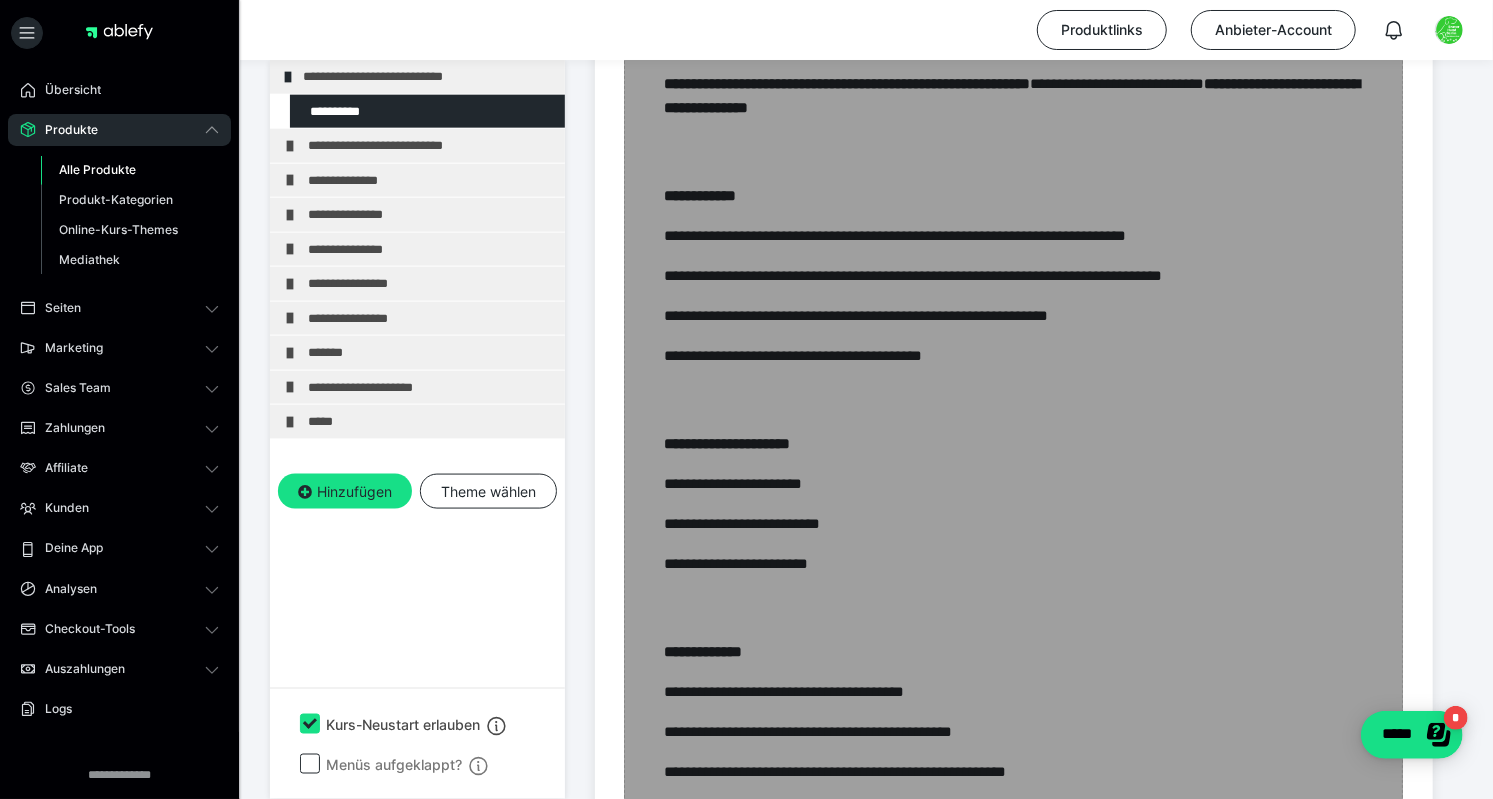 click on "Zum Pagebuilder" at bounding box center [1013, 257] 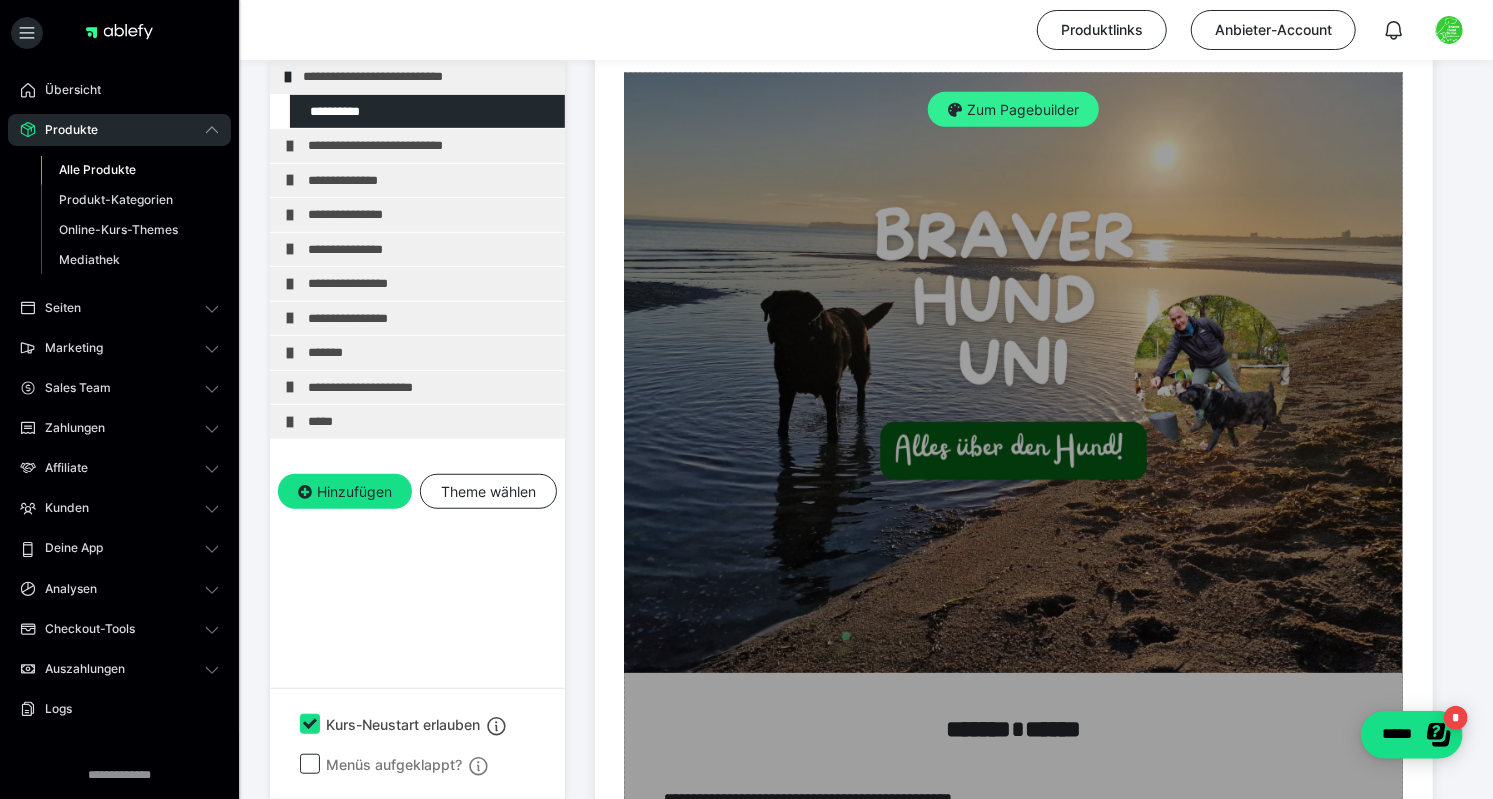 click on "Zum Pagebuilder" at bounding box center (1013, 110) 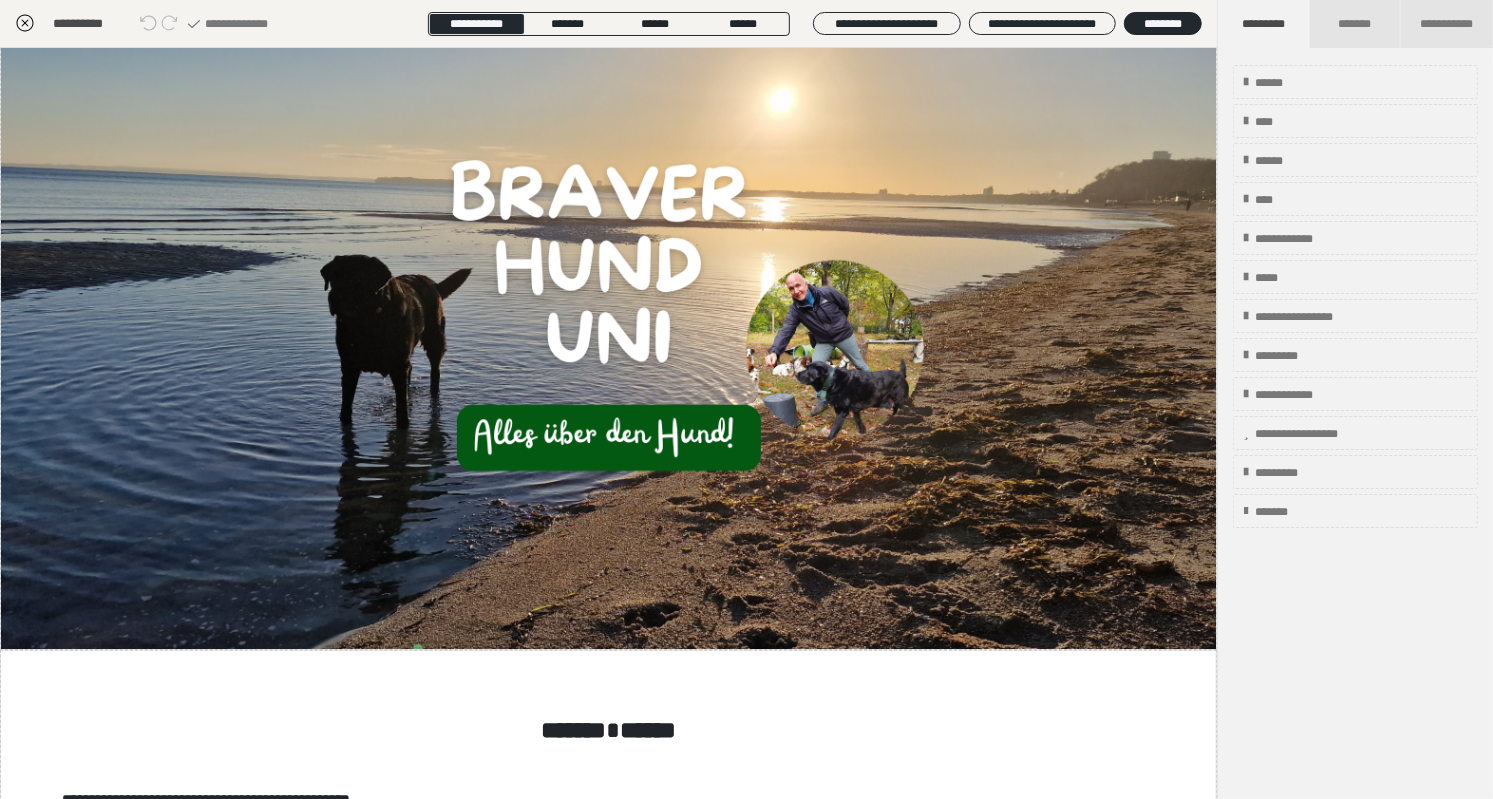 scroll, scrollTop: 443, scrollLeft: 0, axis: vertical 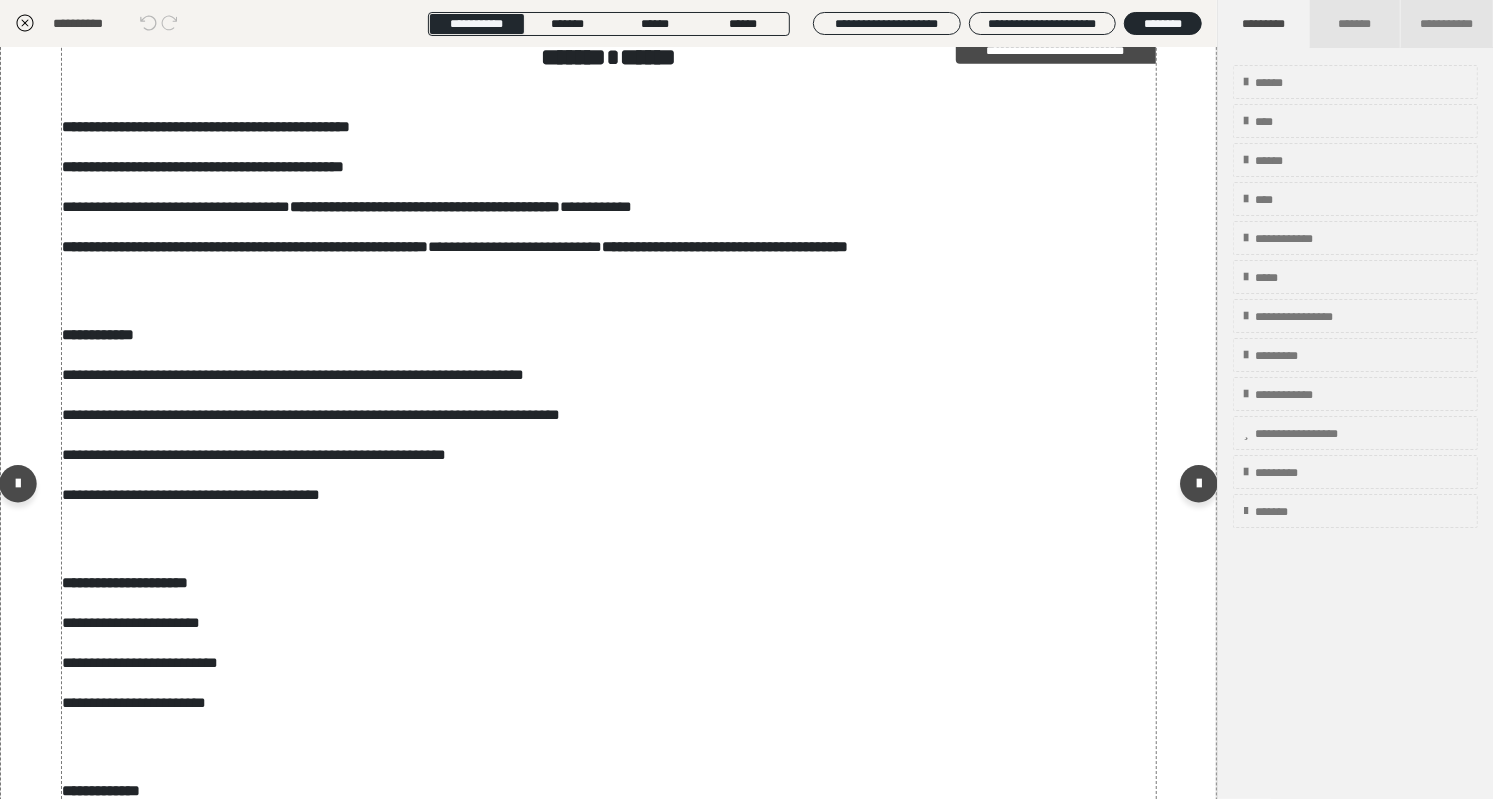 click on "**********" at bounding box center (311, 414) 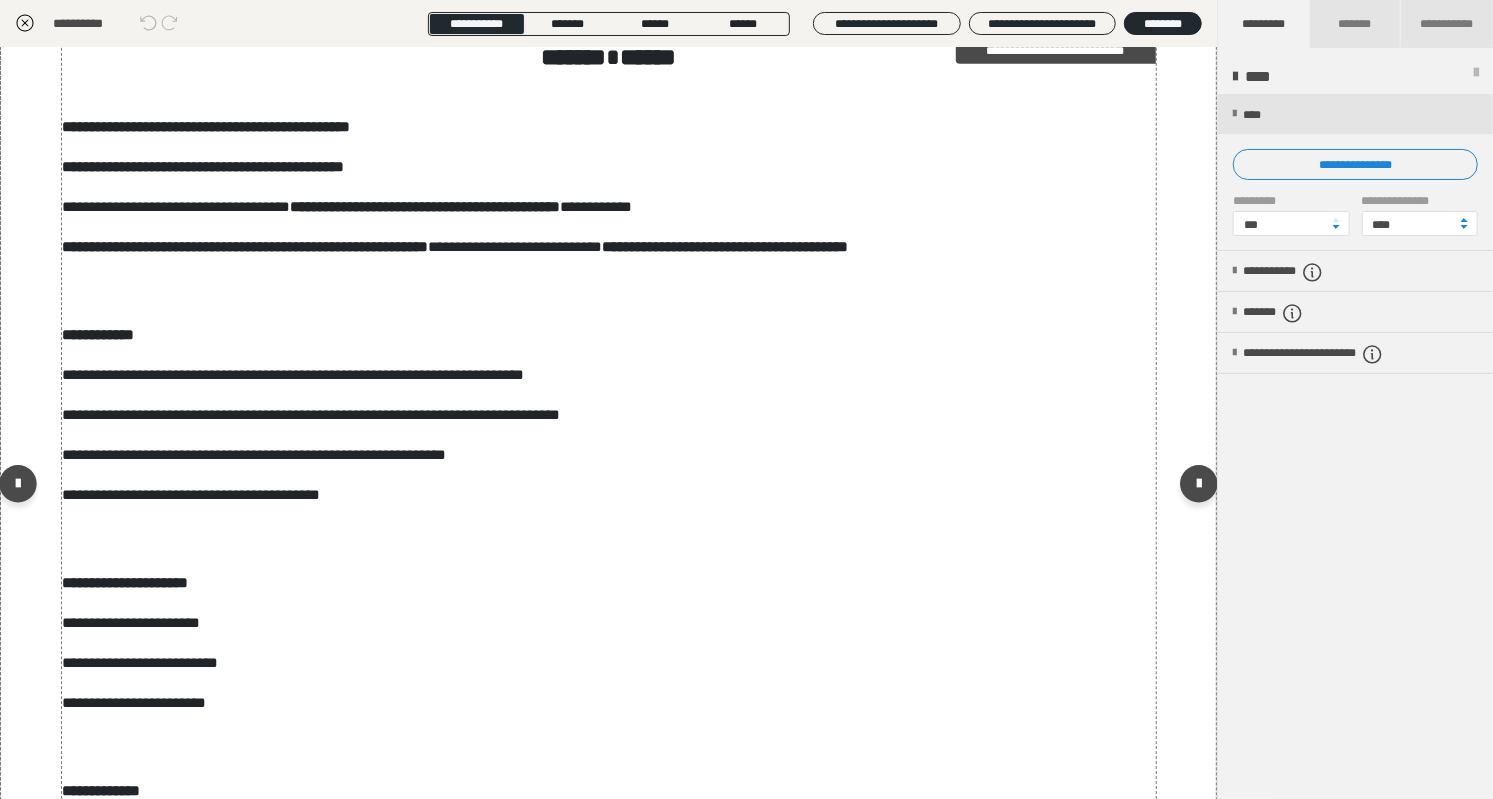 click on "**********" at bounding box center [311, 414] 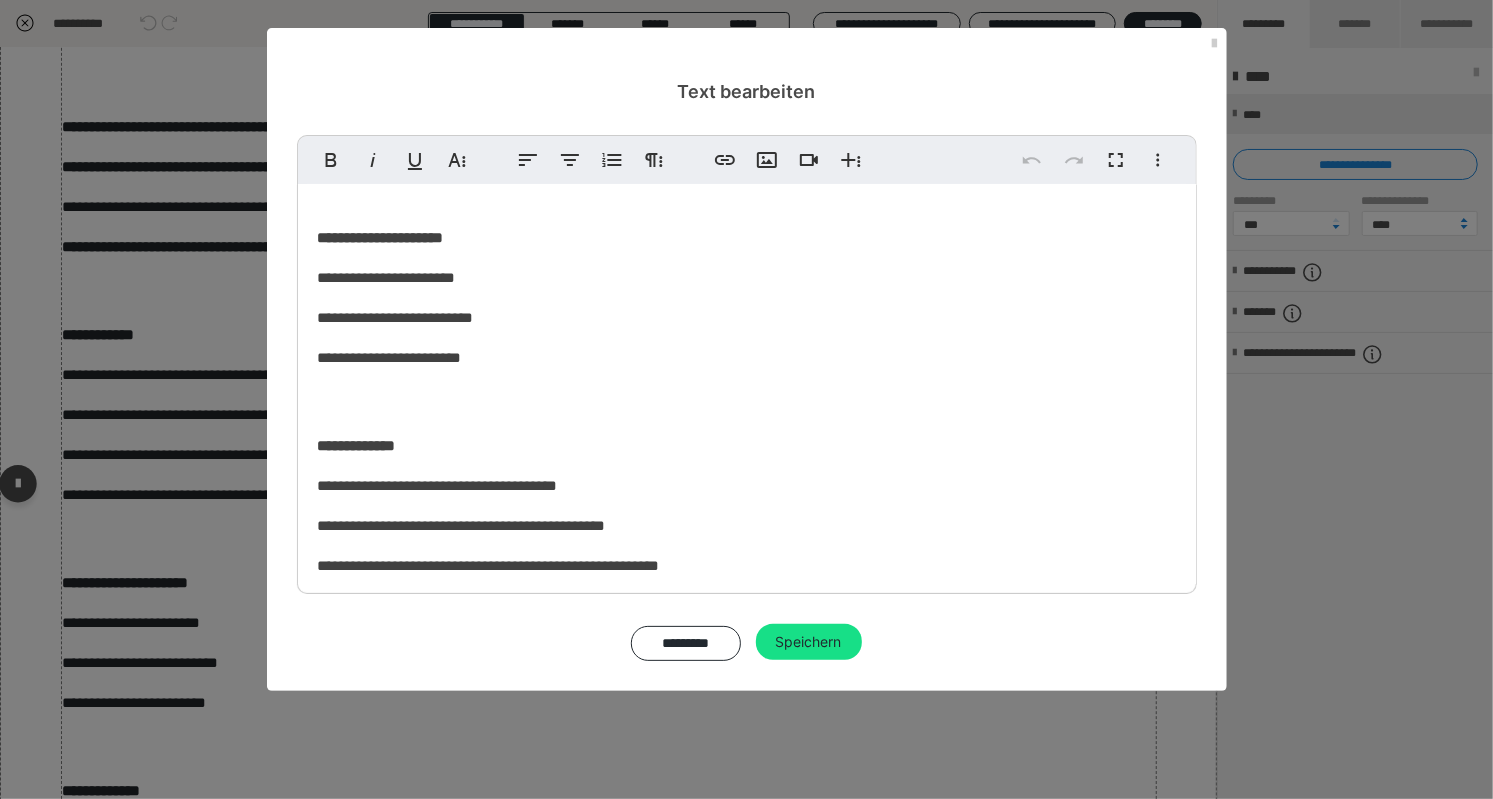 scroll, scrollTop: 562, scrollLeft: 0, axis: vertical 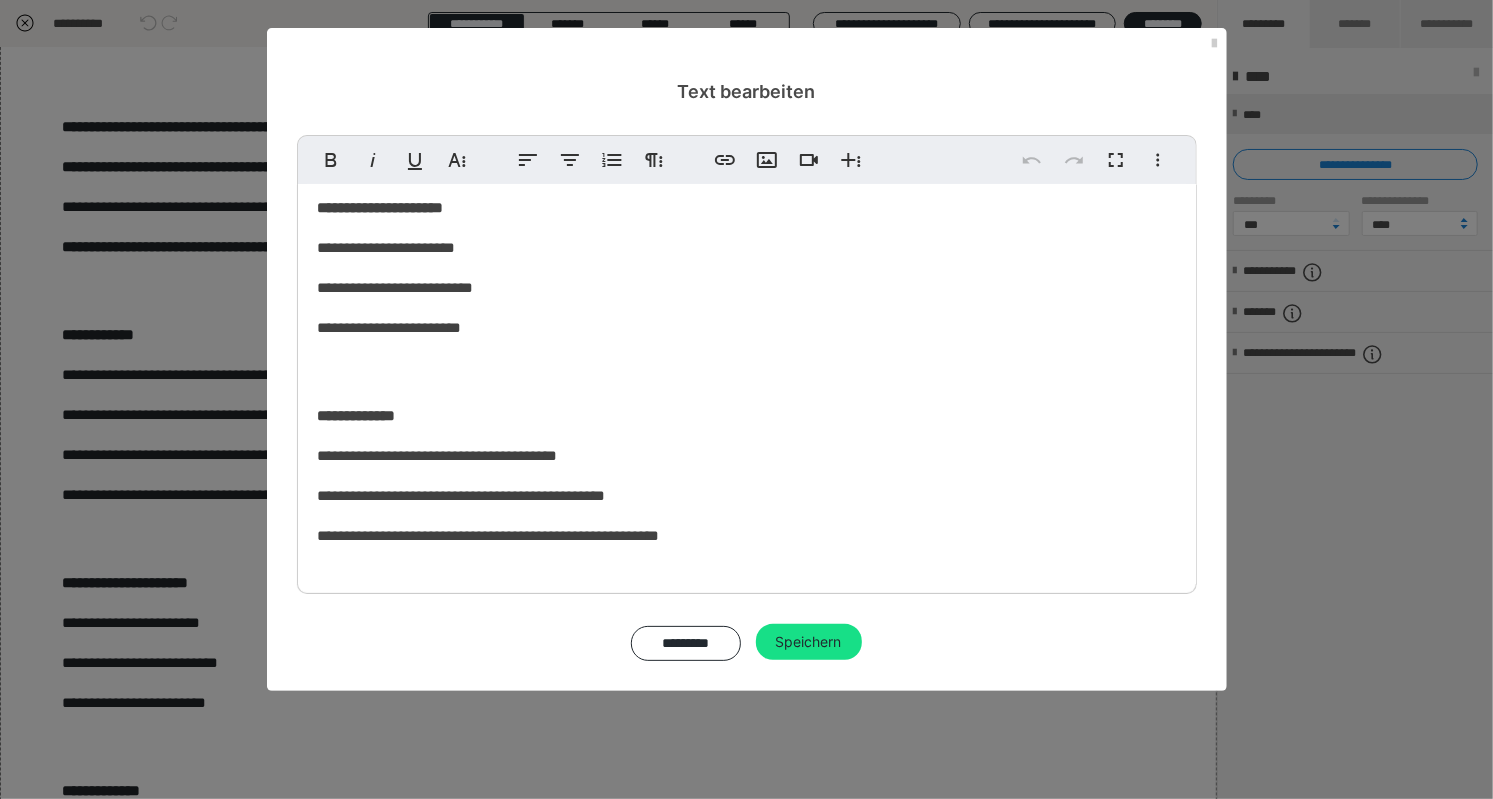 click on "**********" at bounding box center (747, 536) 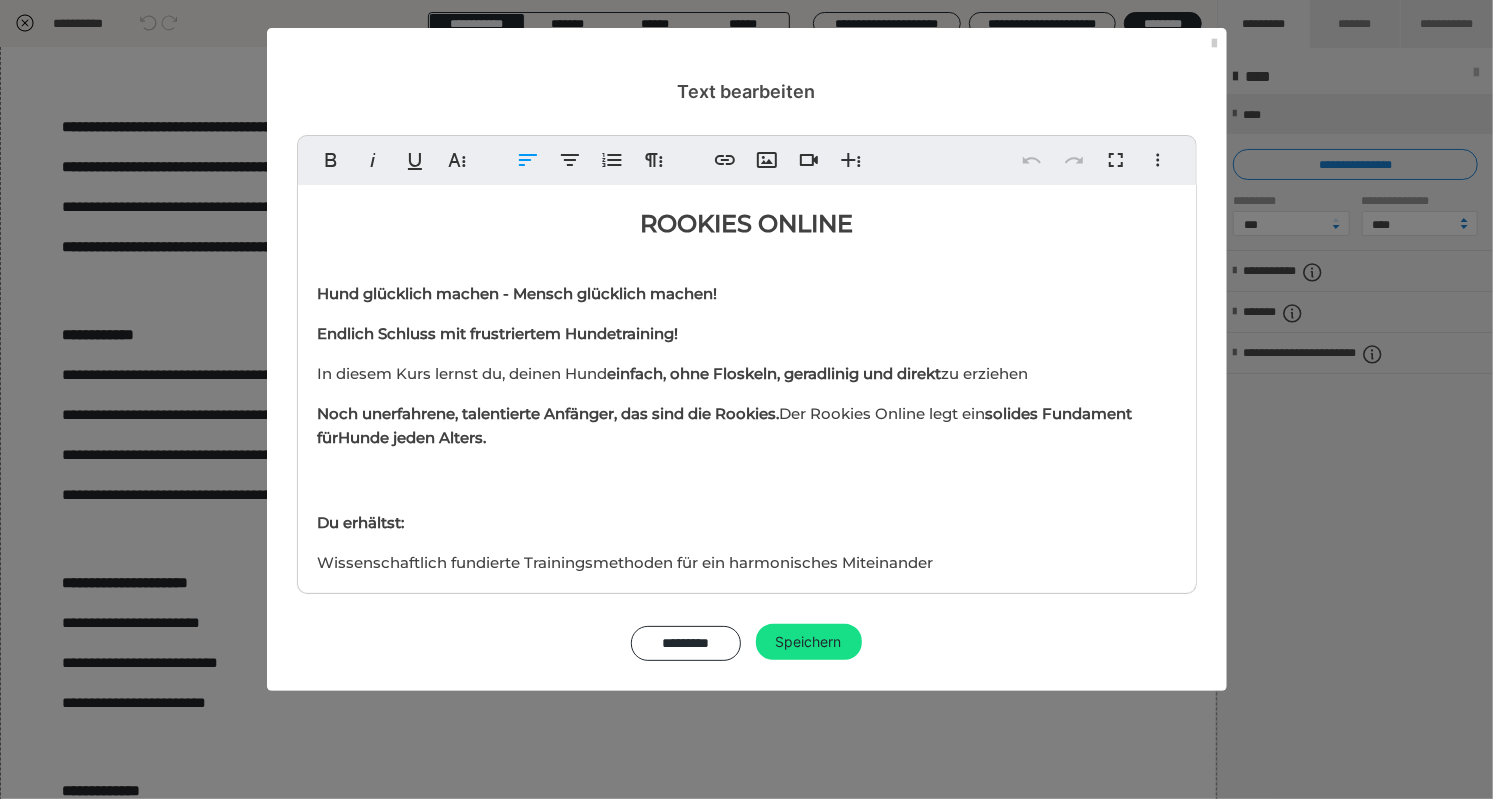 scroll, scrollTop: 562, scrollLeft: 0, axis: vertical 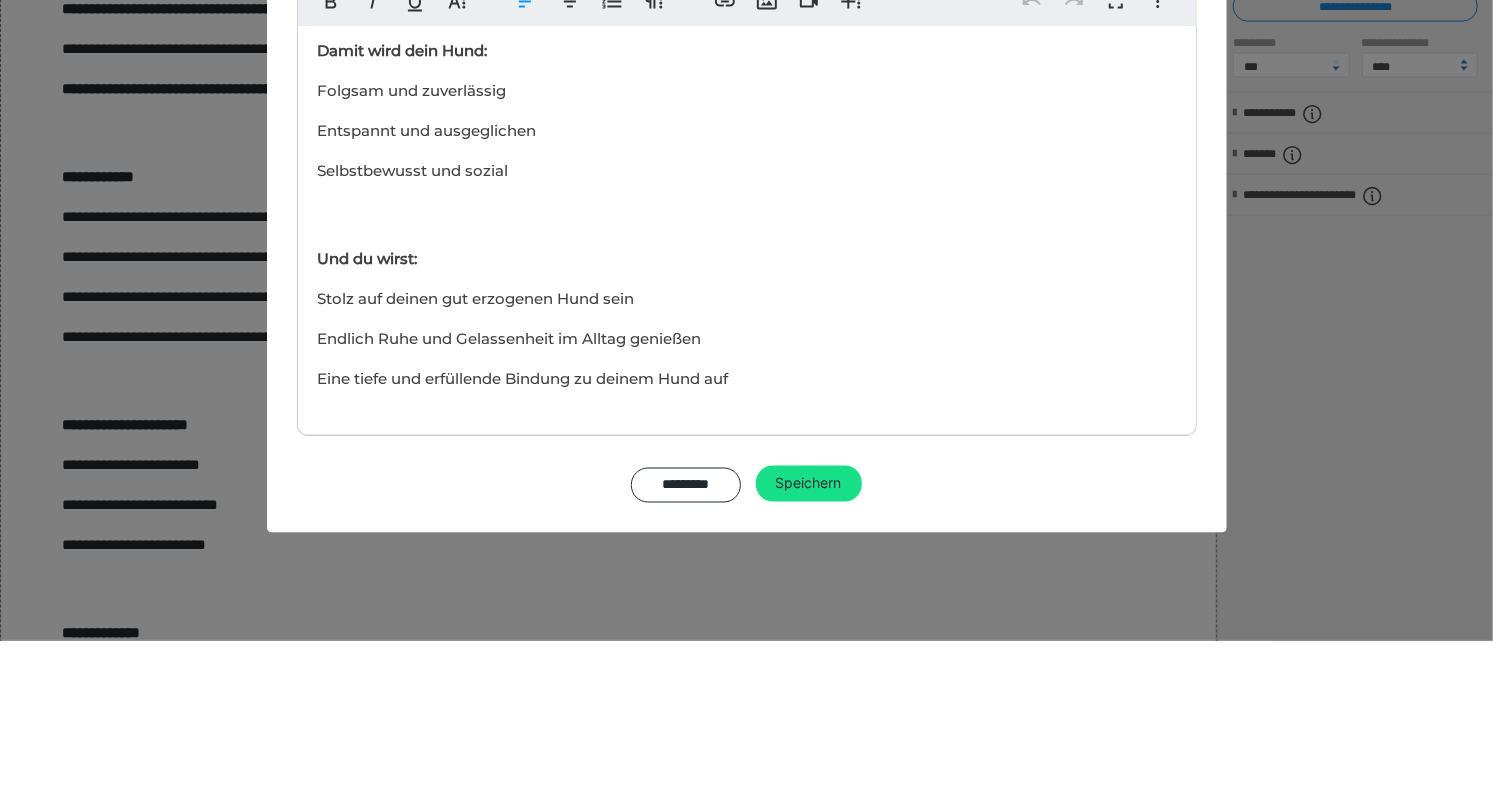 type 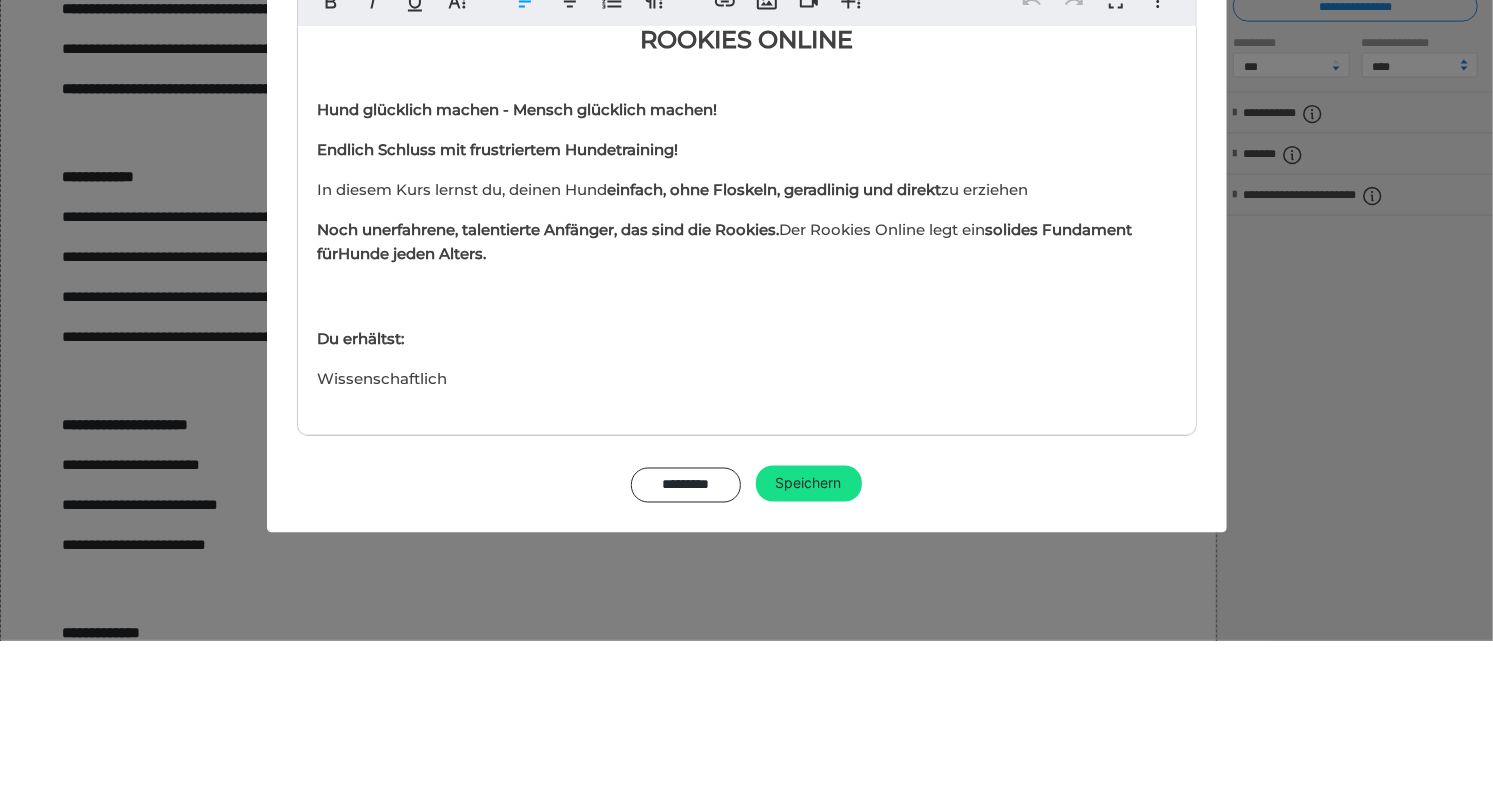 scroll, scrollTop: 0, scrollLeft: 0, axis: both 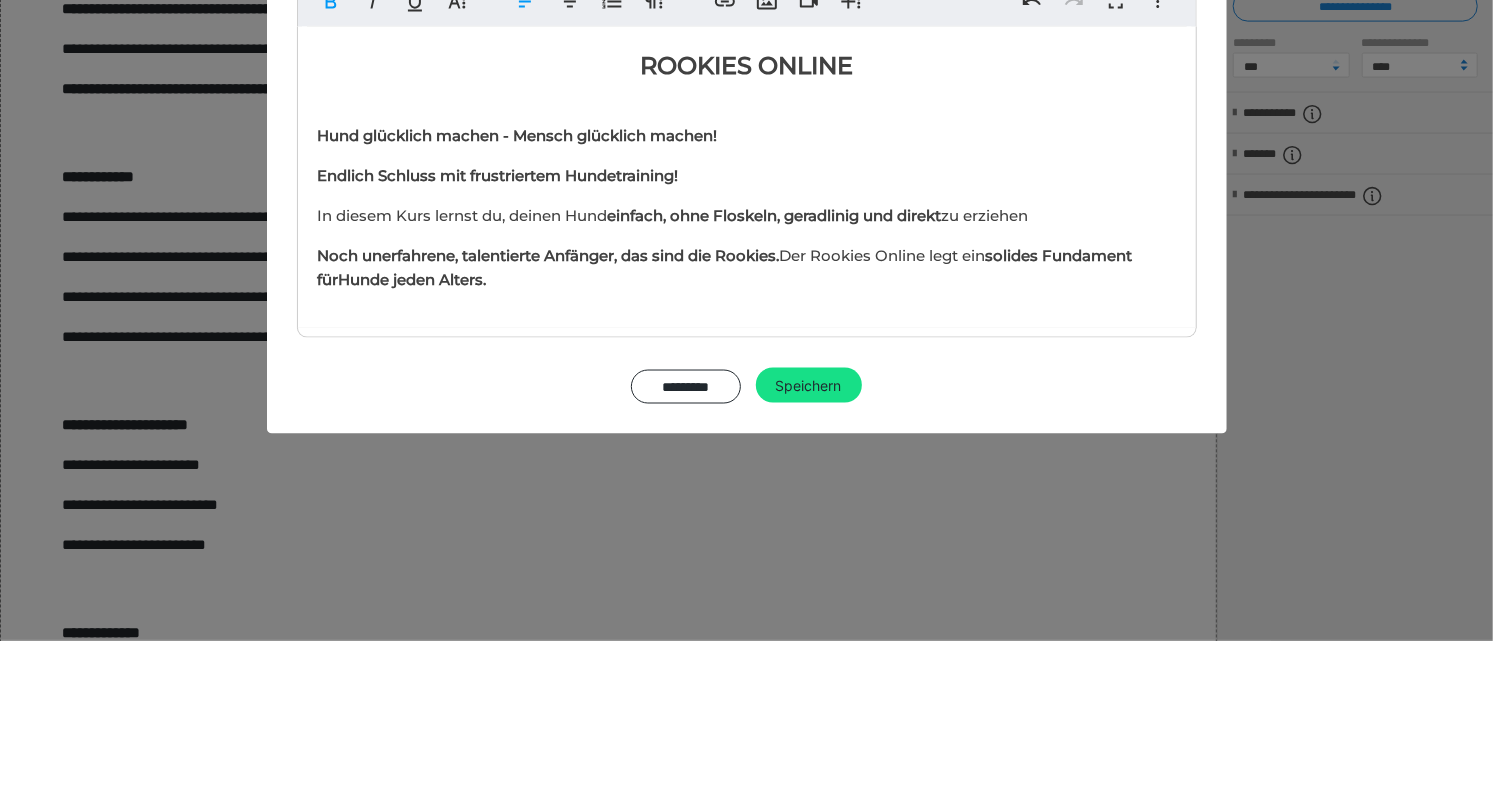 click on "ROOKIES   ONLINE Hund glücklich machen - Mensch glücklich machen! Endlich Schluss mit frustriertem Hundetraining! In diesem Kurs lernst du, deinen Hund  einfach, ohne Floskeln, geradlinig und direkt  zu erziehen Noch unerfahrene, talentierte Anfänger, das sind die Rookies.  Der Rookies Online legt ein  solides Fundament für  Hunde jeden Alters." at bounding box center [747, 335] 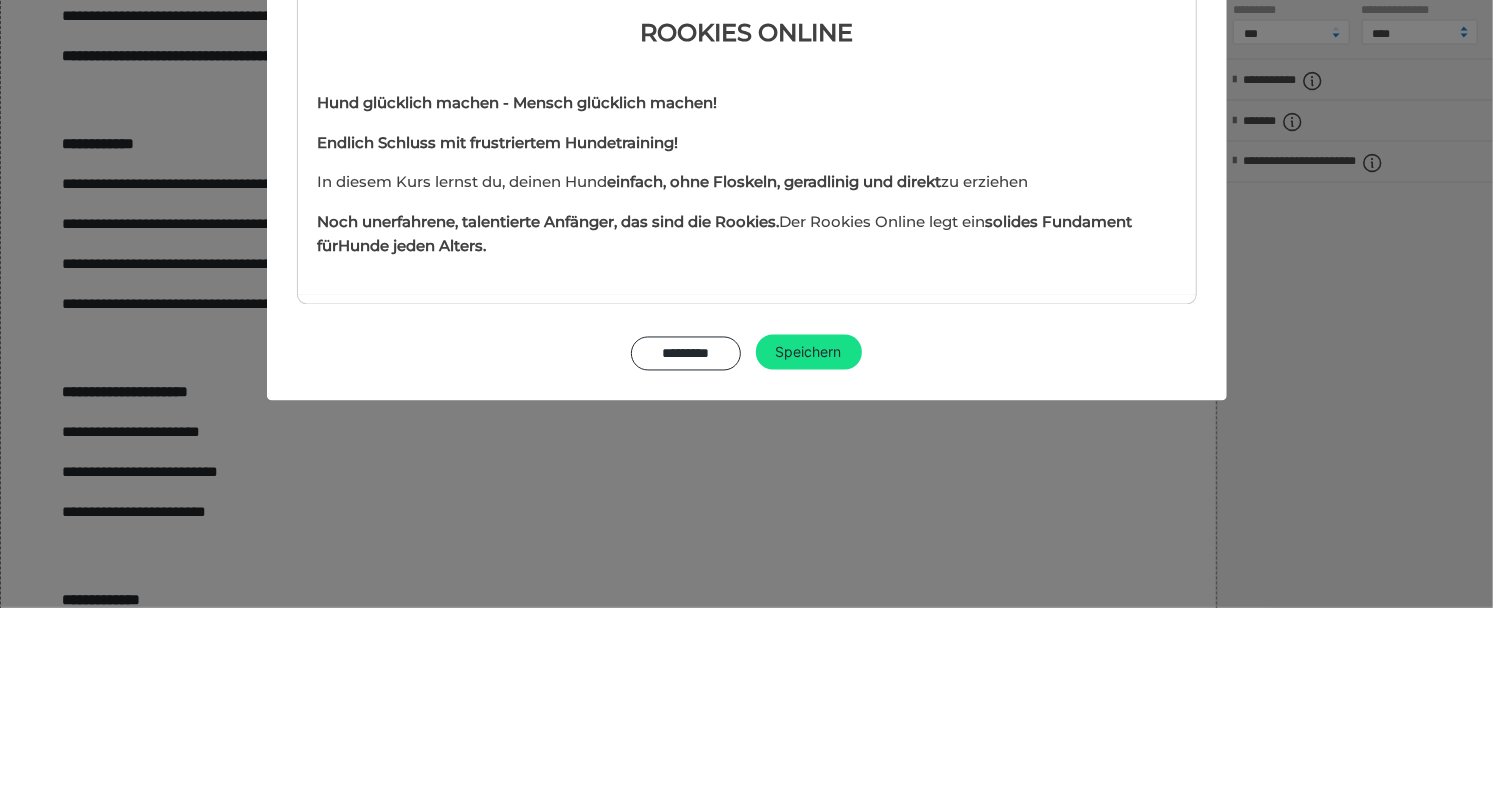 scroll, scrollTop: 443, scrollLeft: 0, axis: vertical 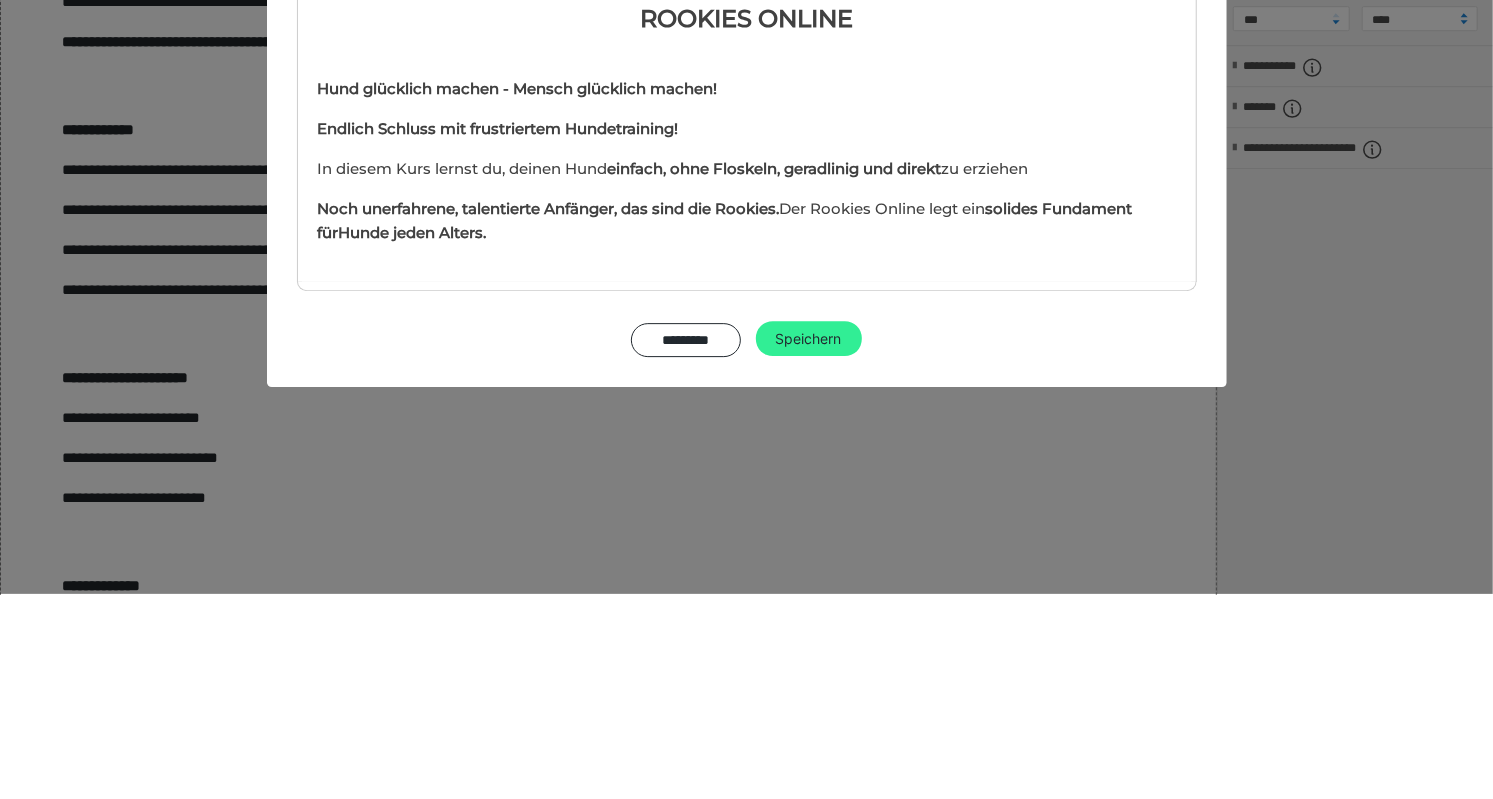 click on "Speichern" at bounding box center [809, 544] 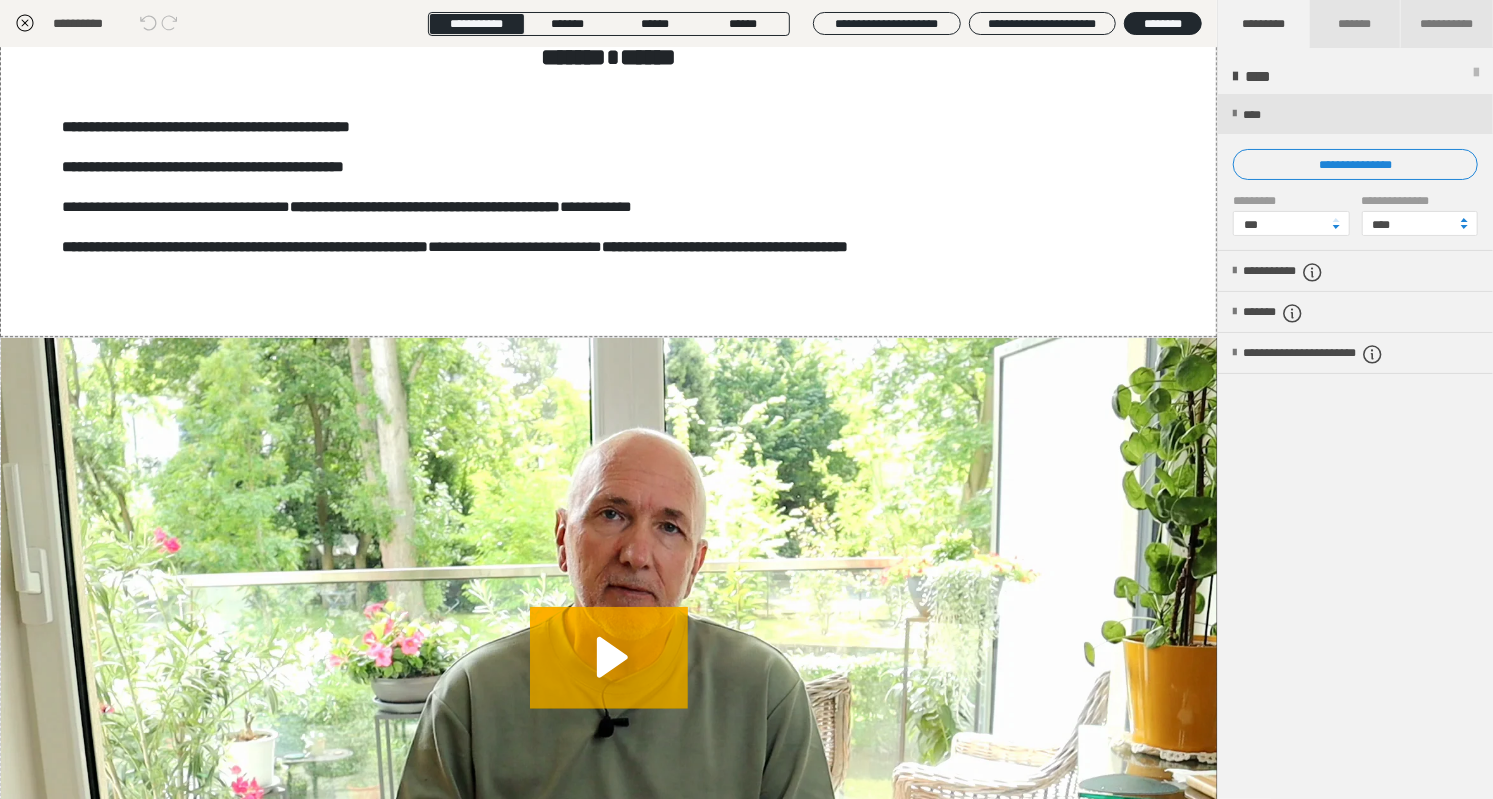 click 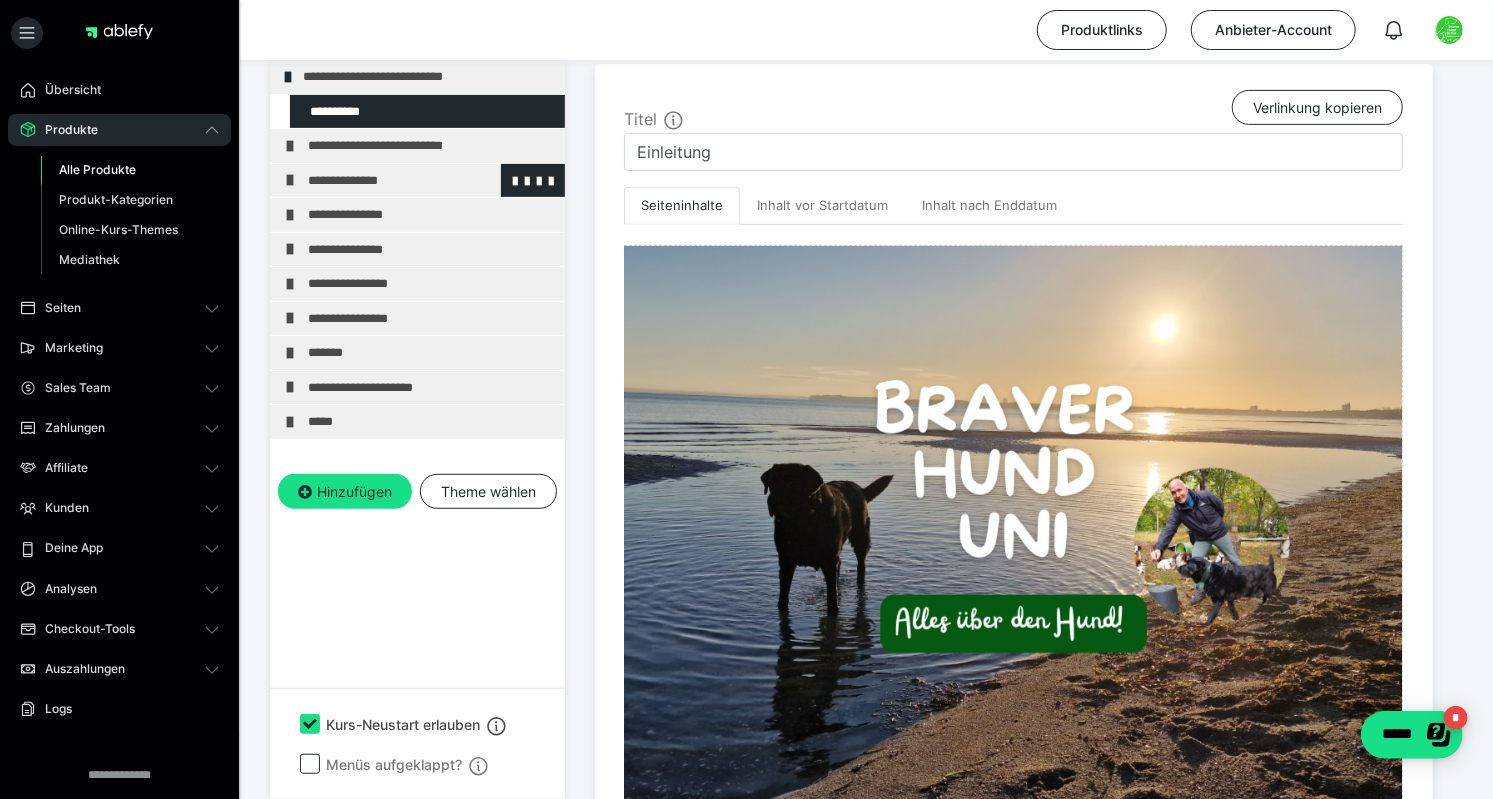 click on "**********" at bounding box center [417, 181] 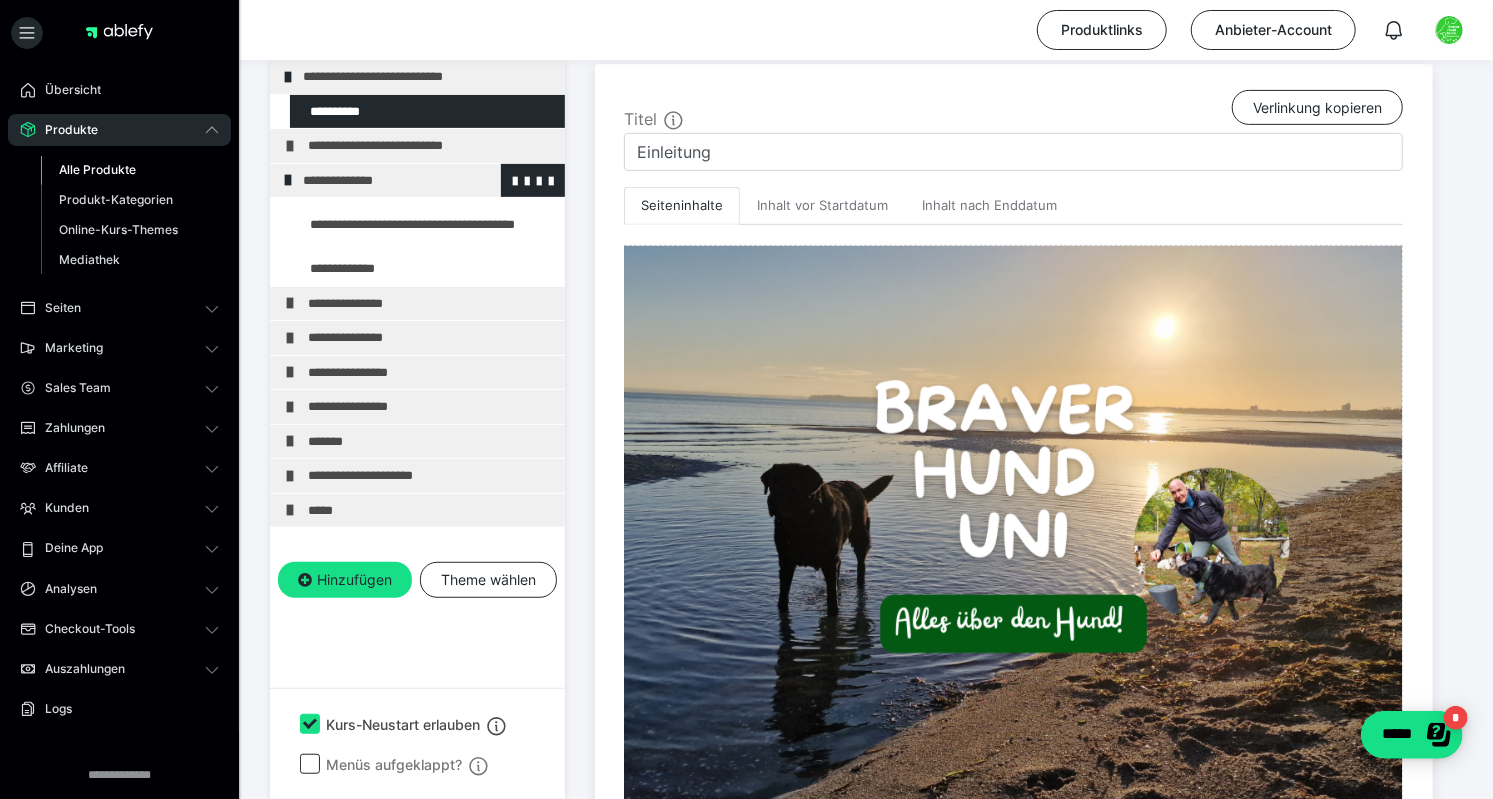 click at bounding box center (288, 180) 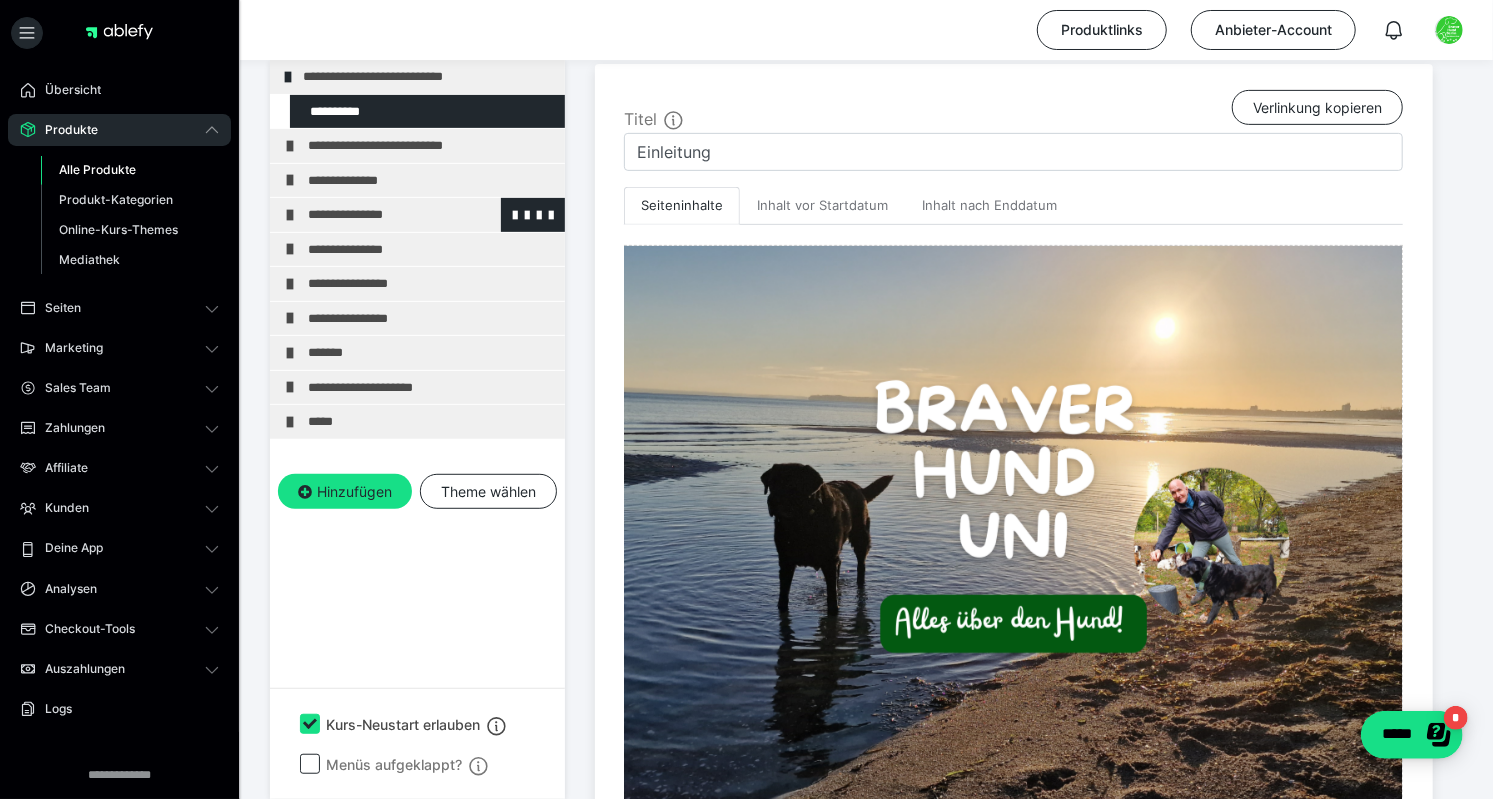 click on "**********" at bounding box center [431, 215] 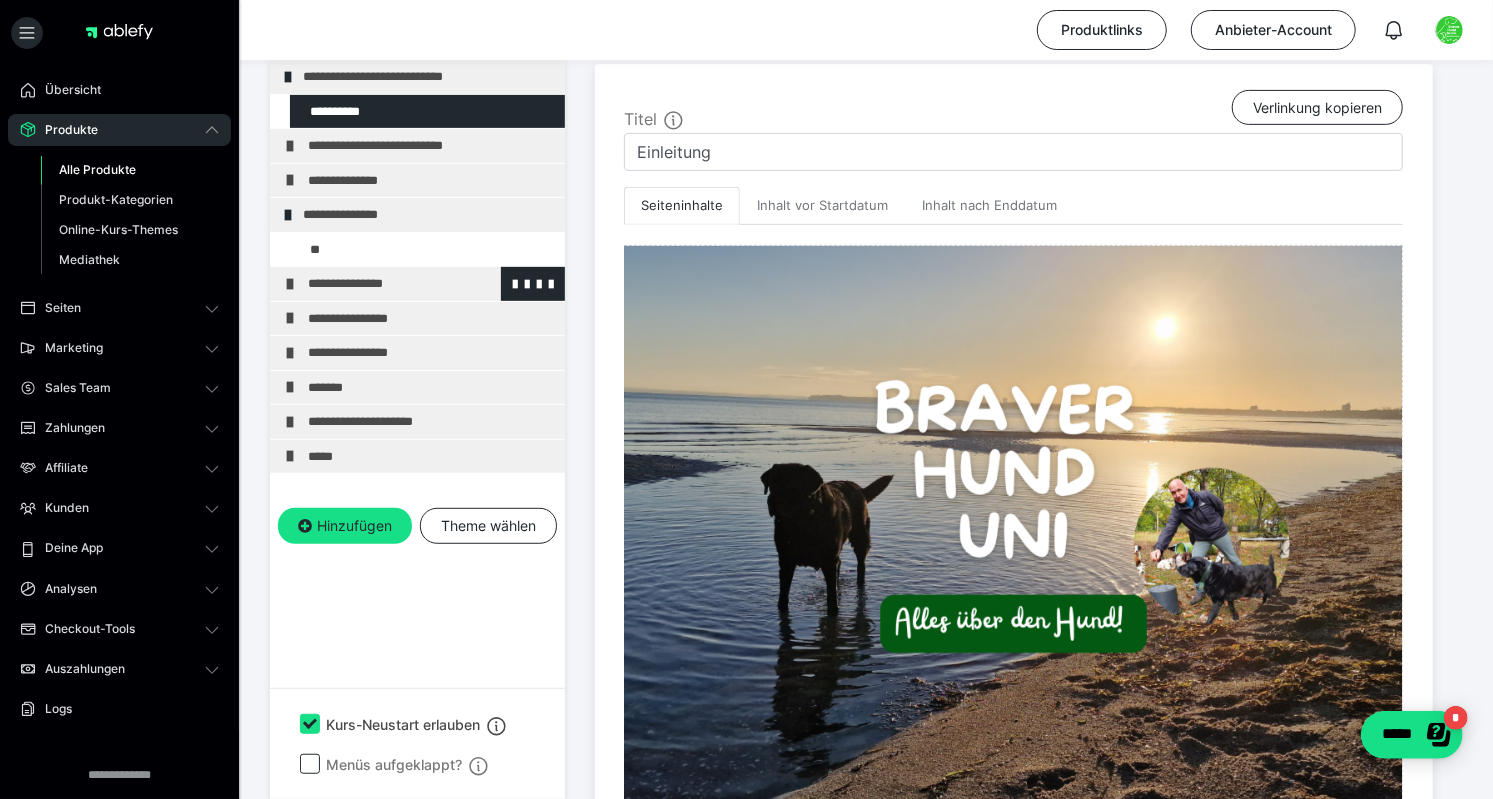 click on "**********" at bounding box center [431, 284] 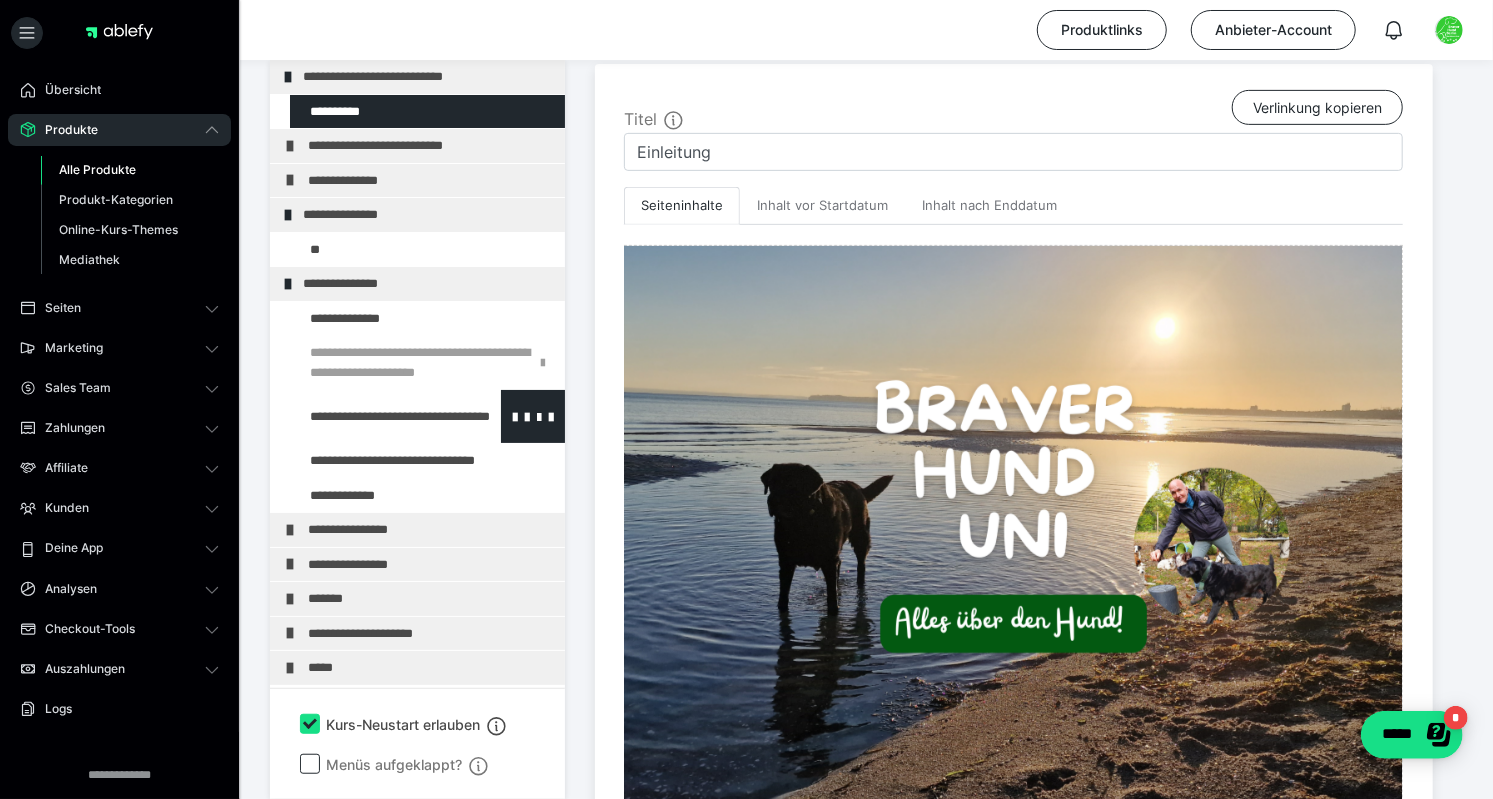 click at bounding box center (375, 416) 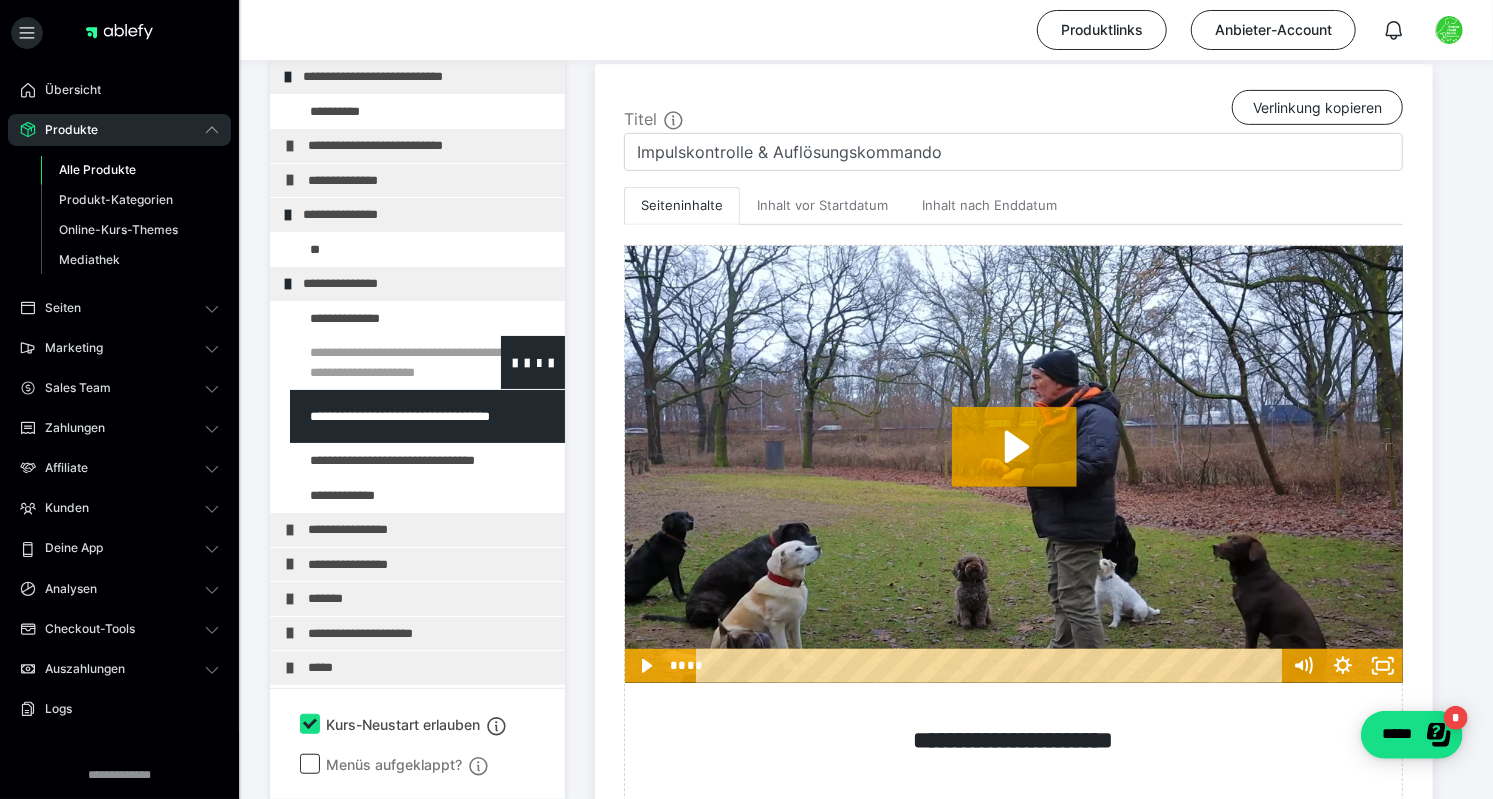 click at bounding box center (375, 362) 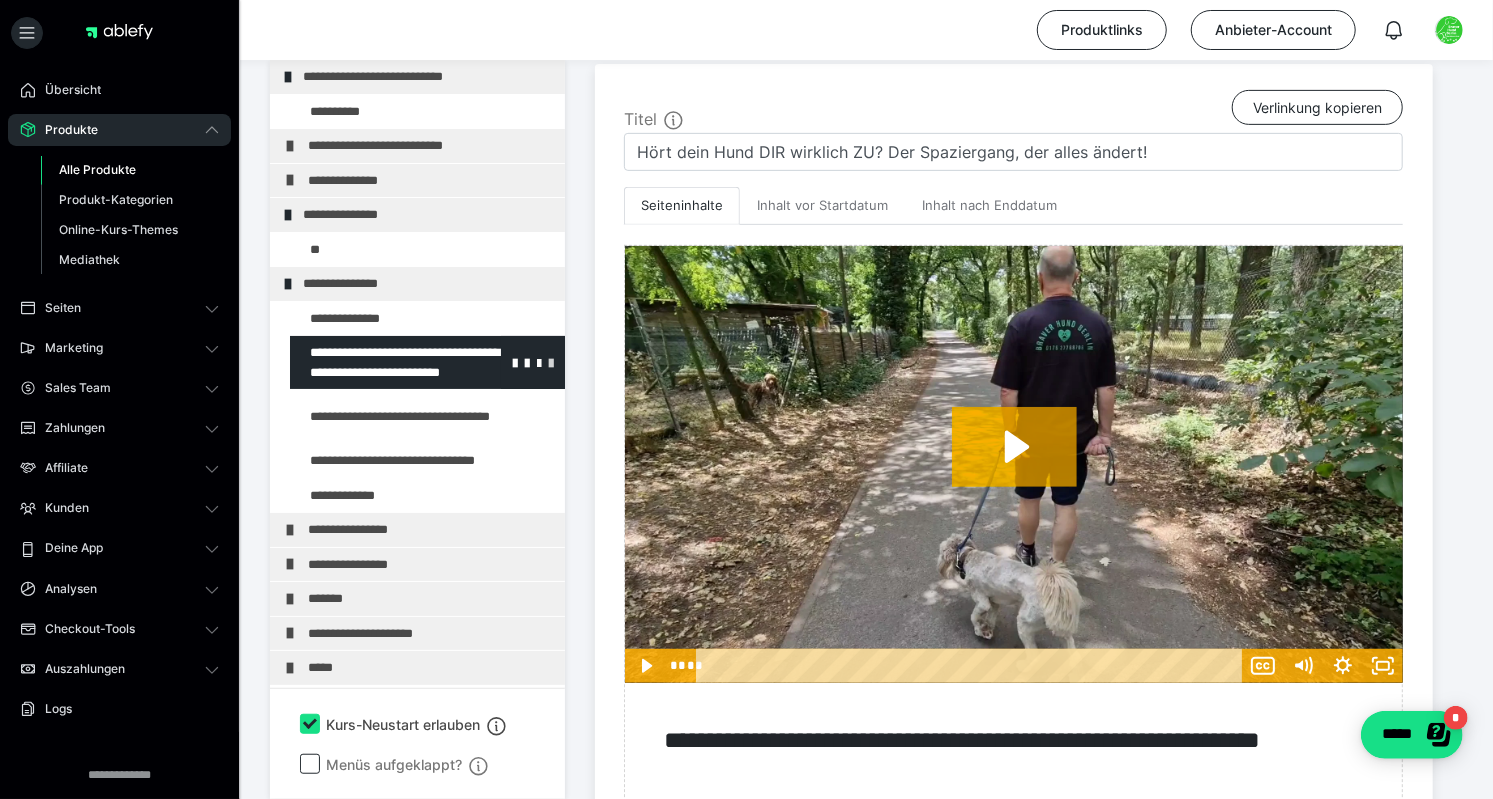 click at bounding box center (551, 362) 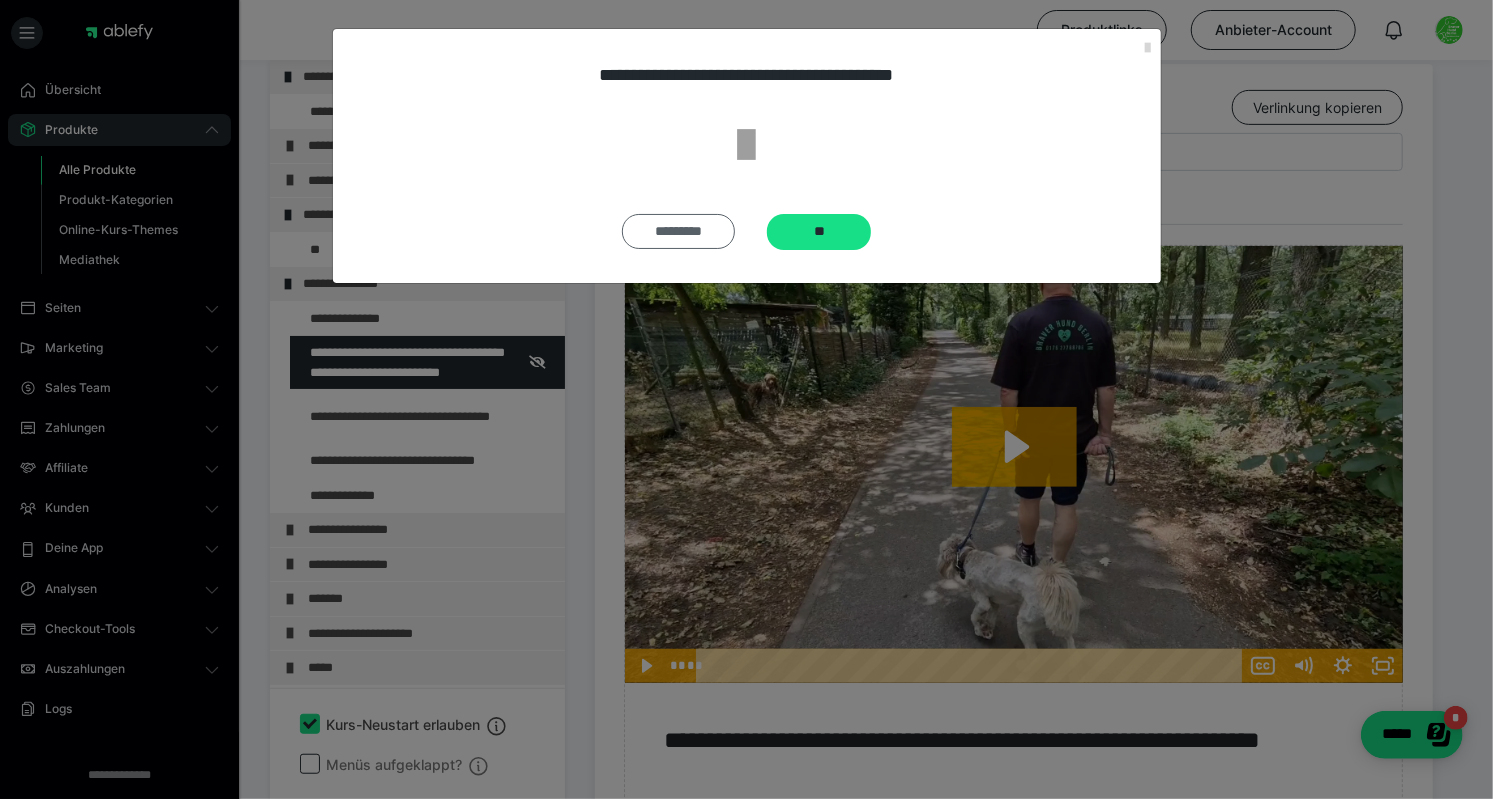 click on "*********" at bounding box center [678, 231] 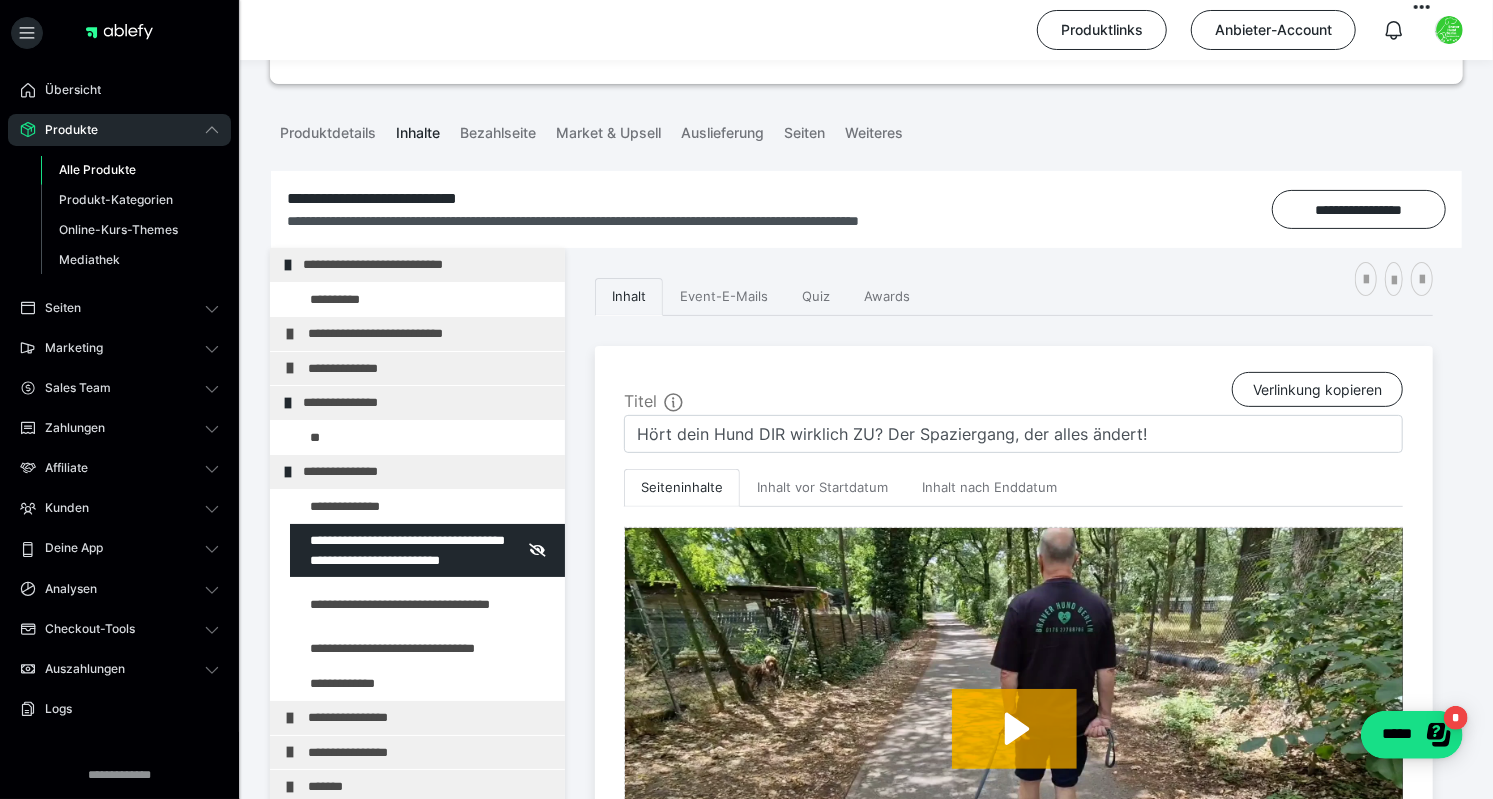 scroll, scrollTop: 156, scrollLeft: 0, axis: vertical 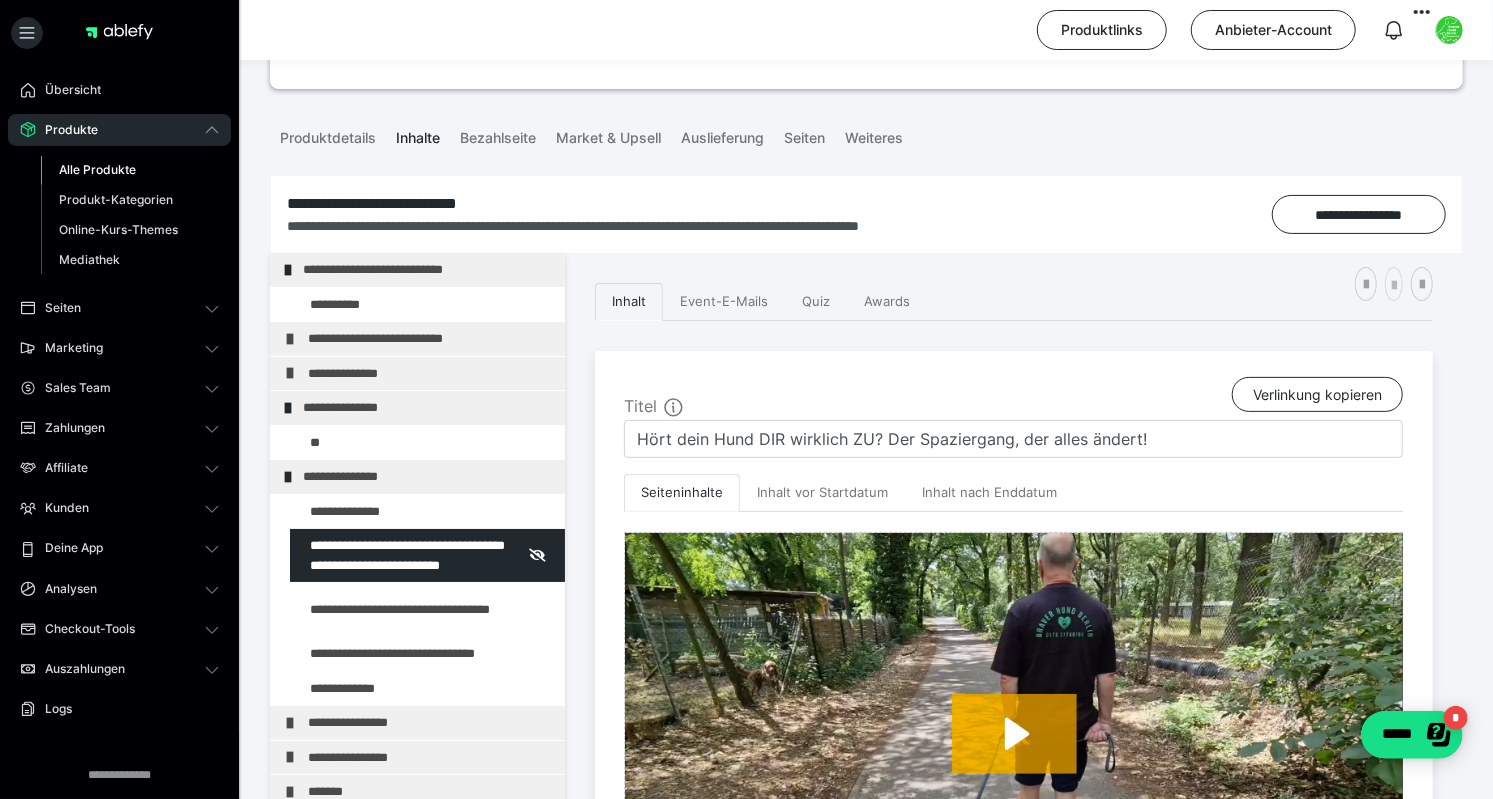 click at bounding box center [1394, 284] 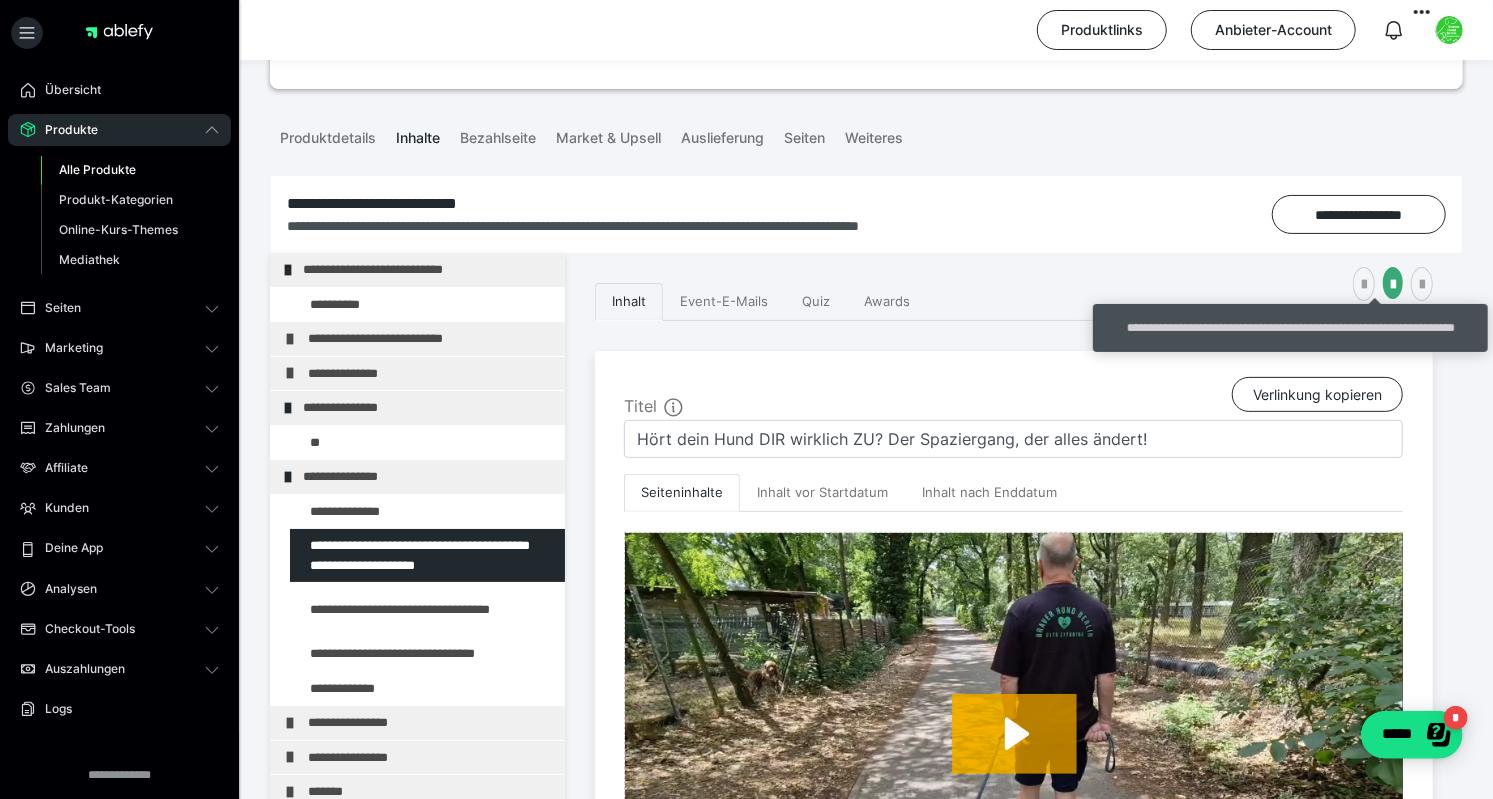 click on "**********" at bounding box center (866, 1441) 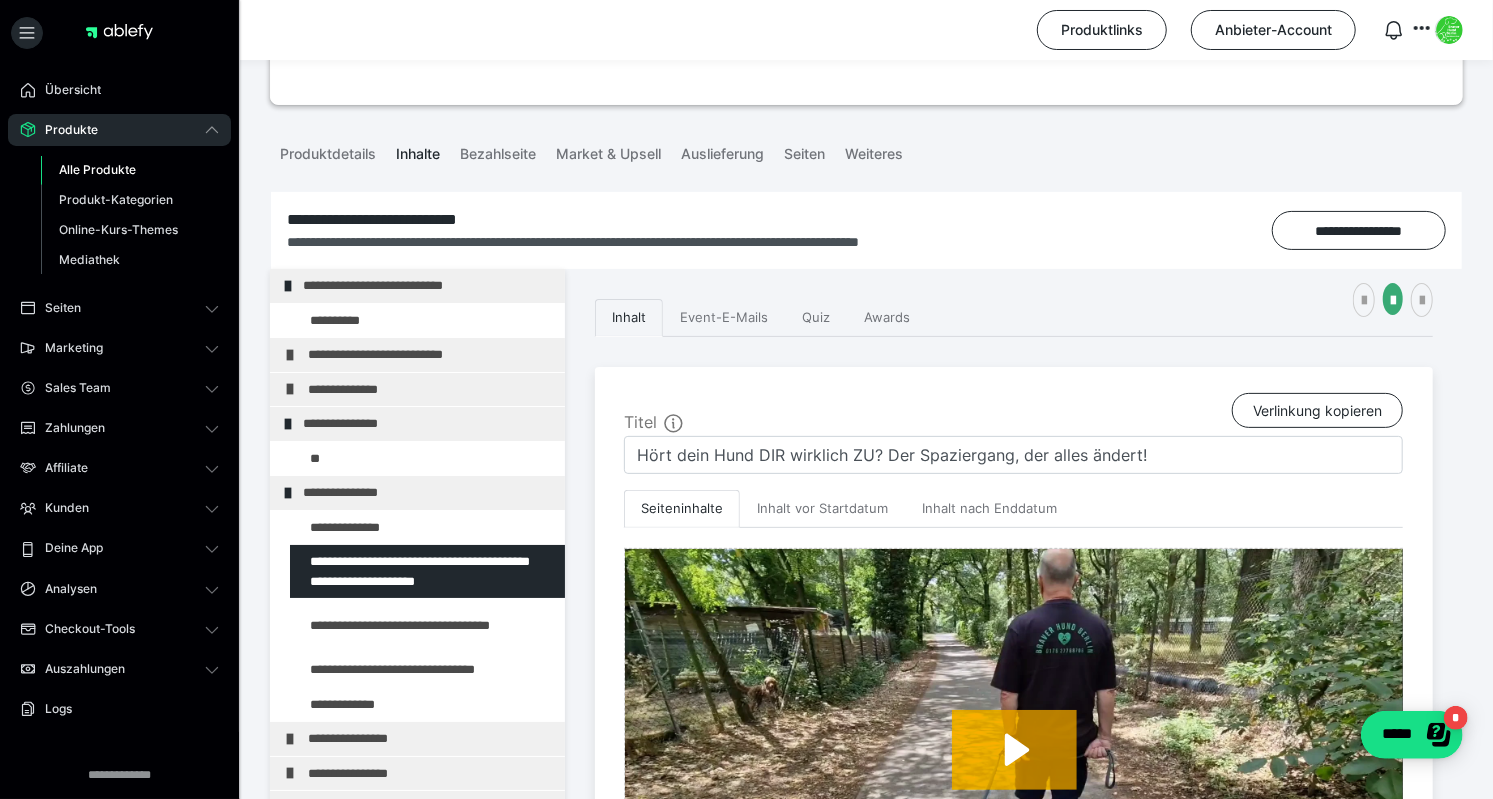 scroll, scrollTop: 94, scrollLeft: 0, axis: vertical 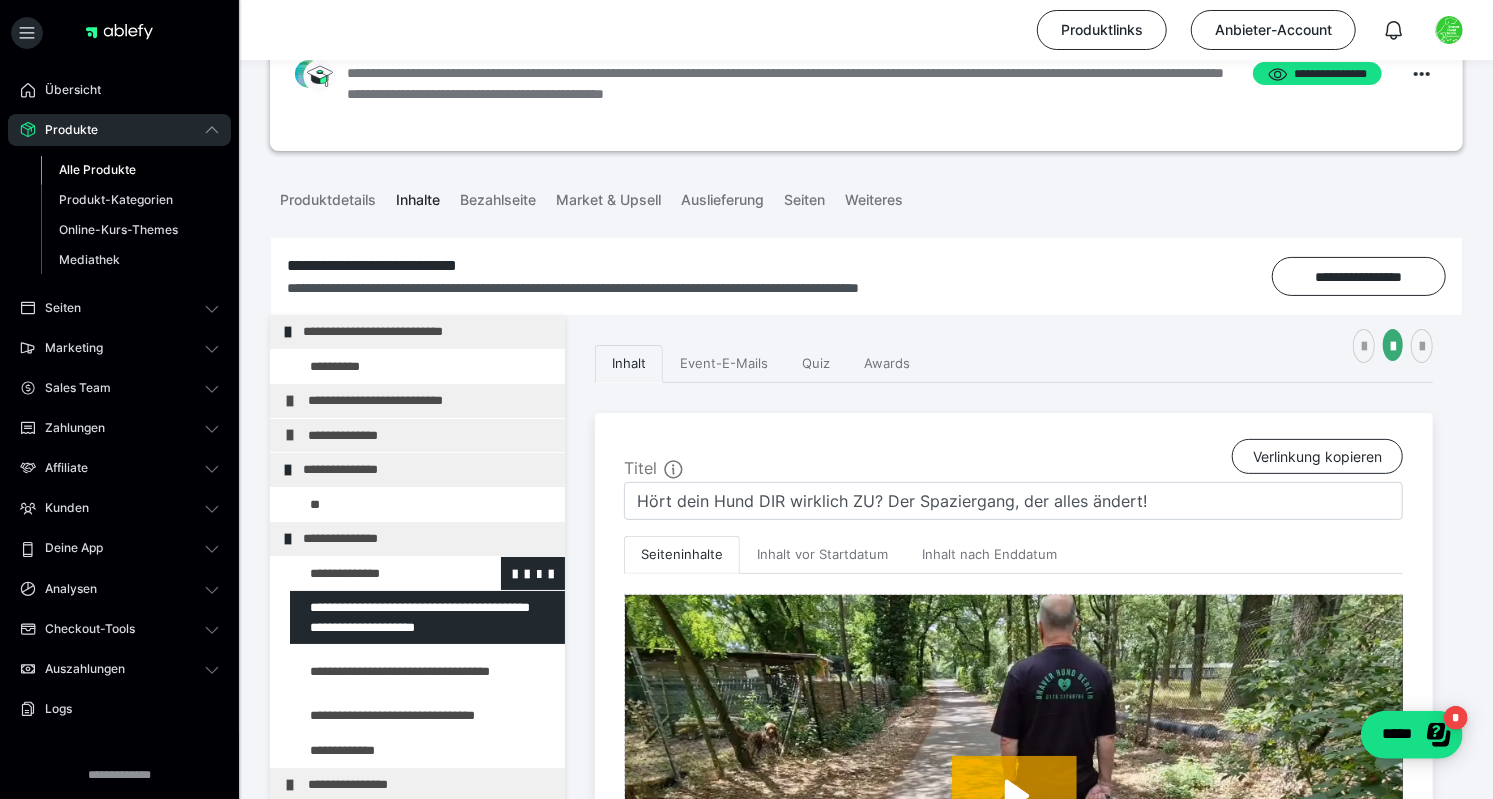 click at bounding box center (375, 574) 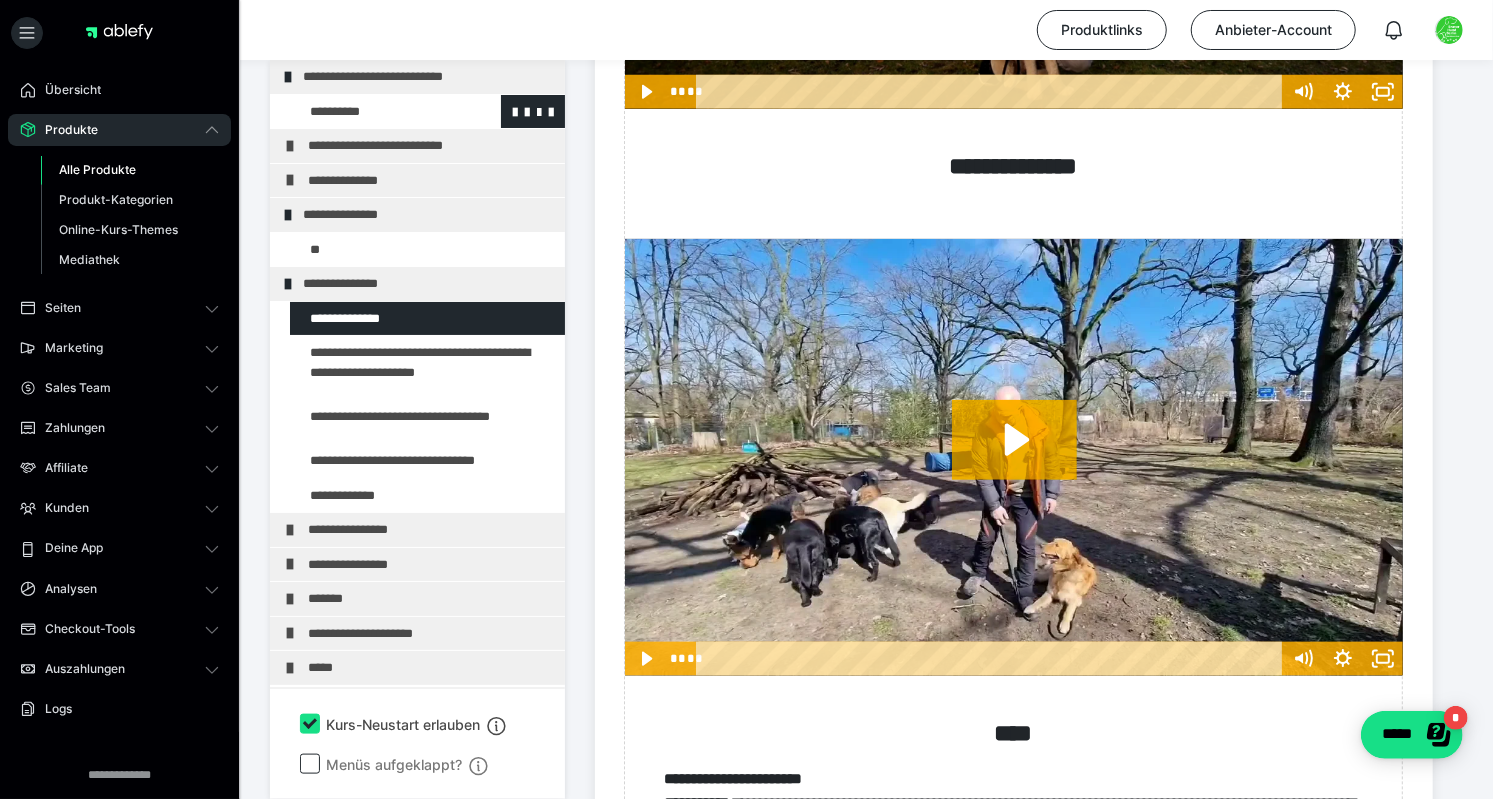 click at bounding box center [375, 112] 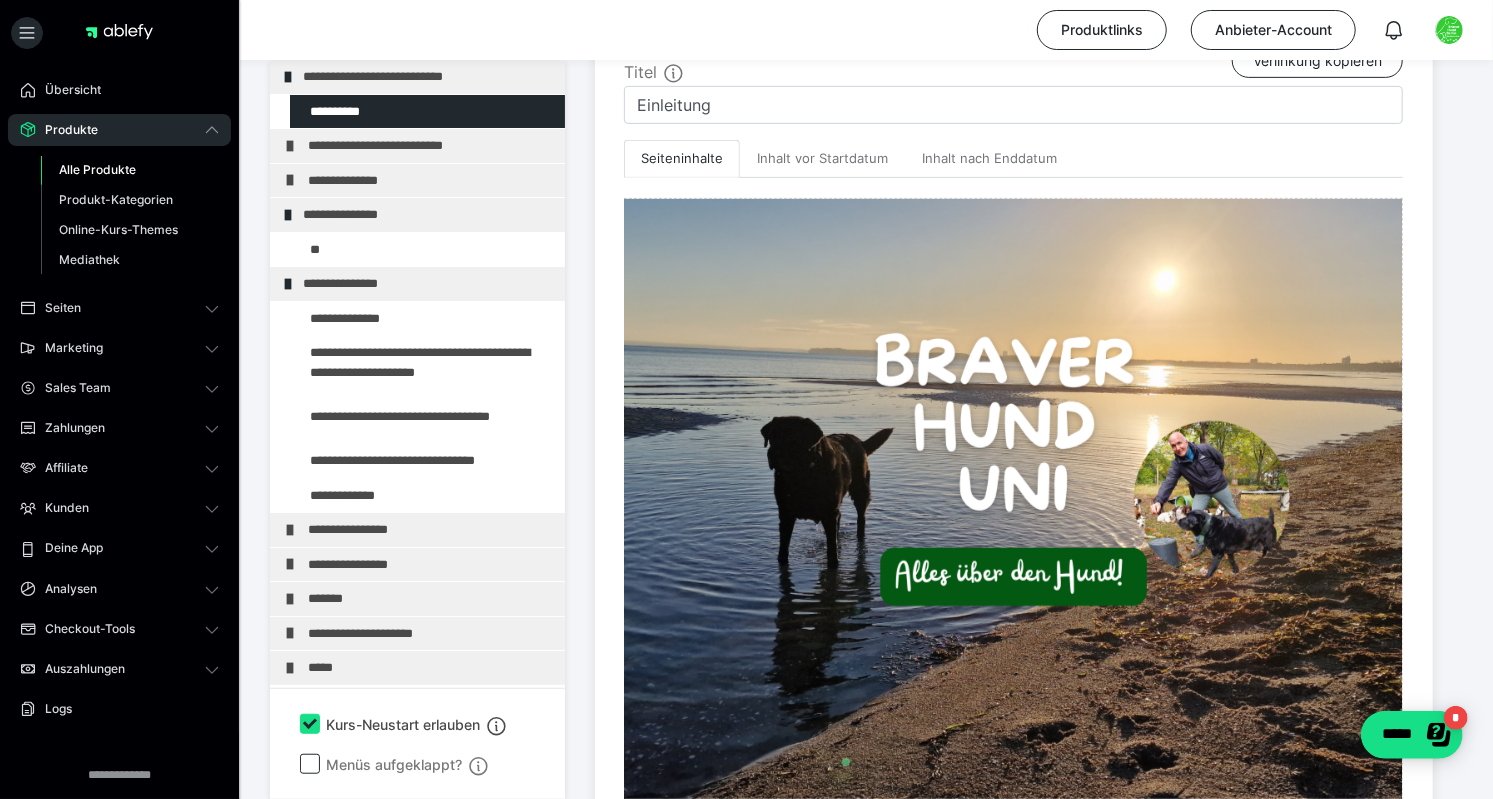 scroll, scrollTop: 496, scrollLeft: 0, axis: vertical 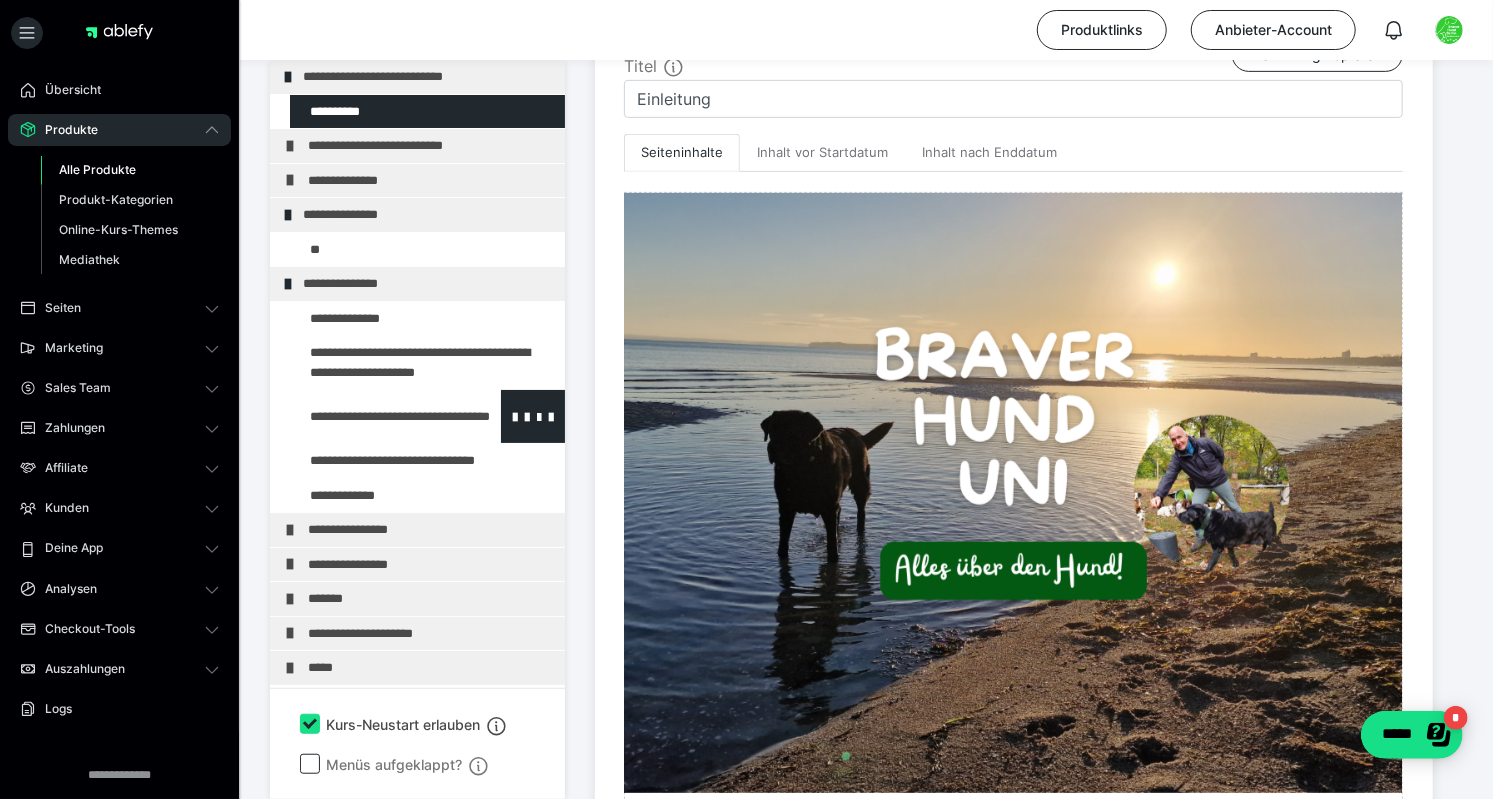 click at bounding box center (375, 416) 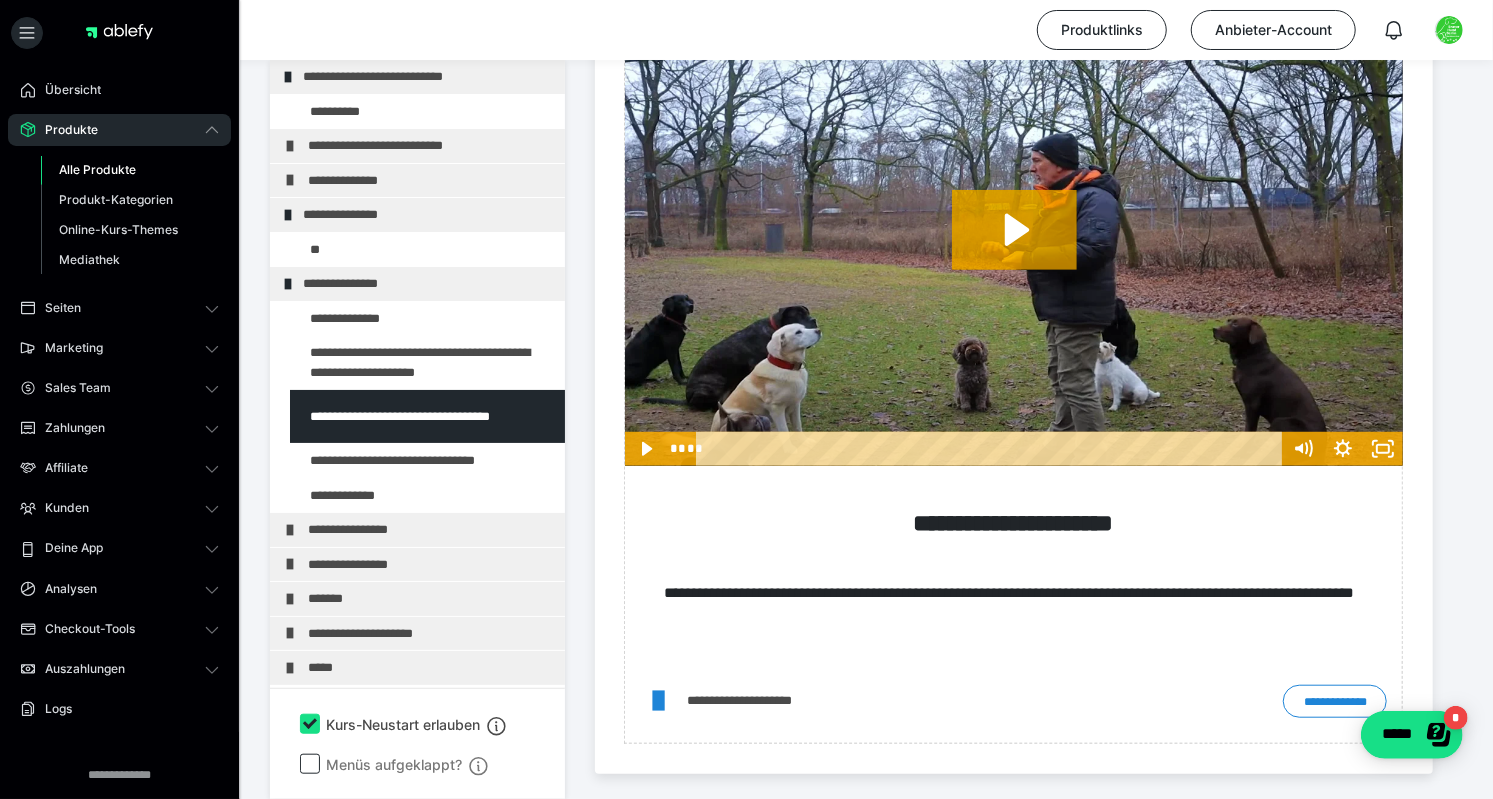 scroll, scrollTop: 724, scrollLeft: 0, axis: vertical 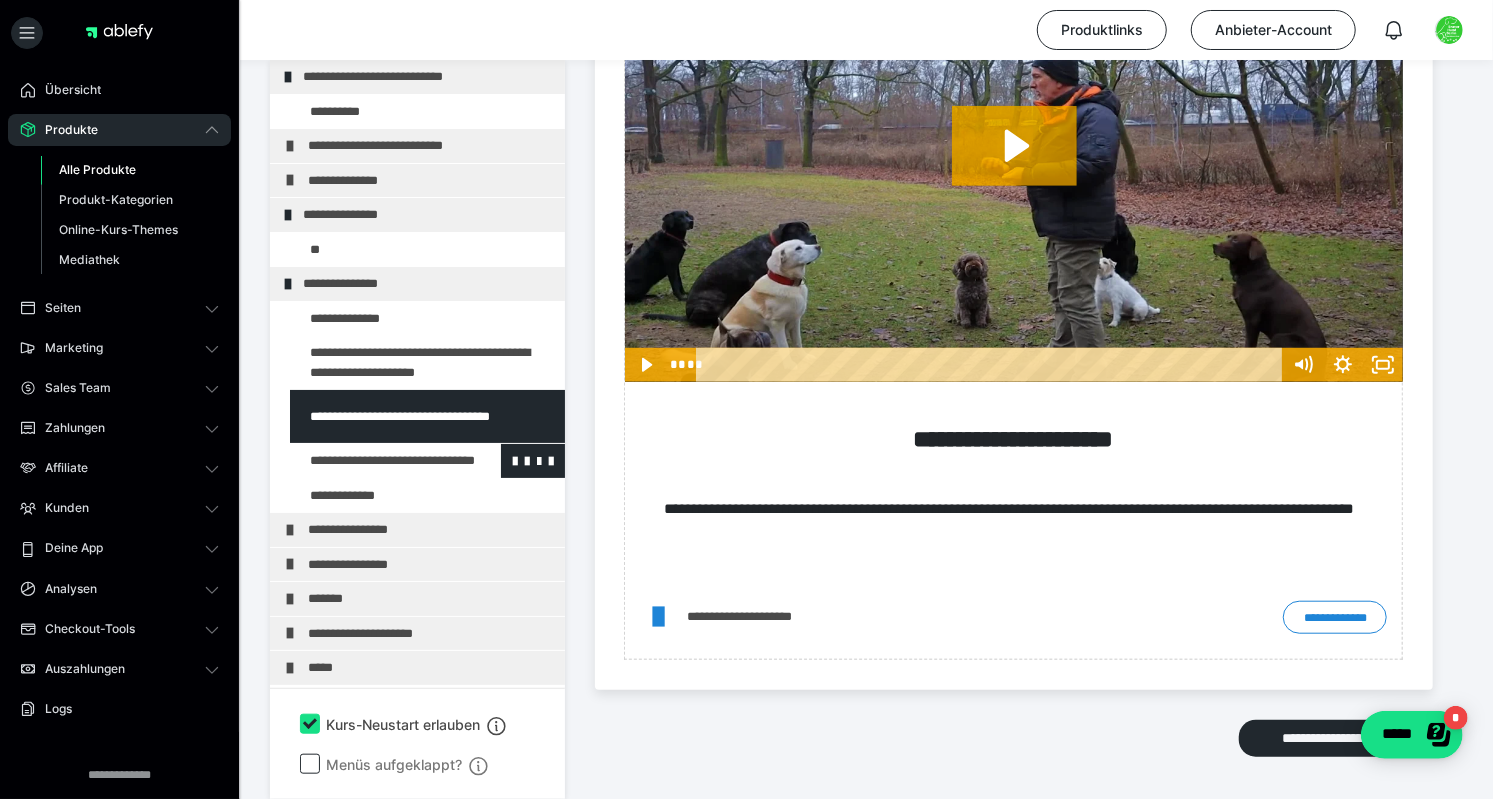 click at bounding box center [375, 461] 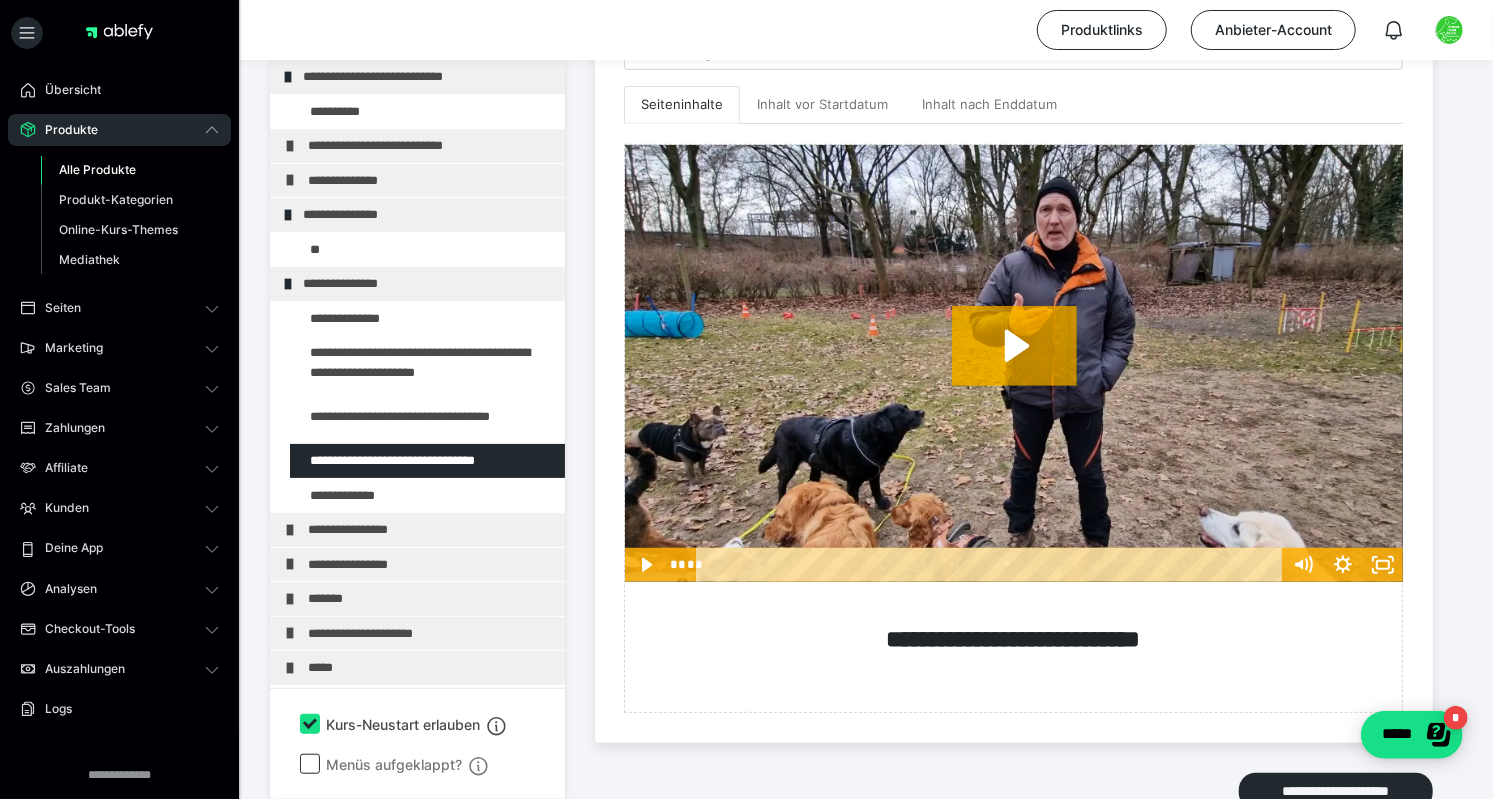 scroll, scrollTop: 552, scrollLeft: 0, axis: vertical 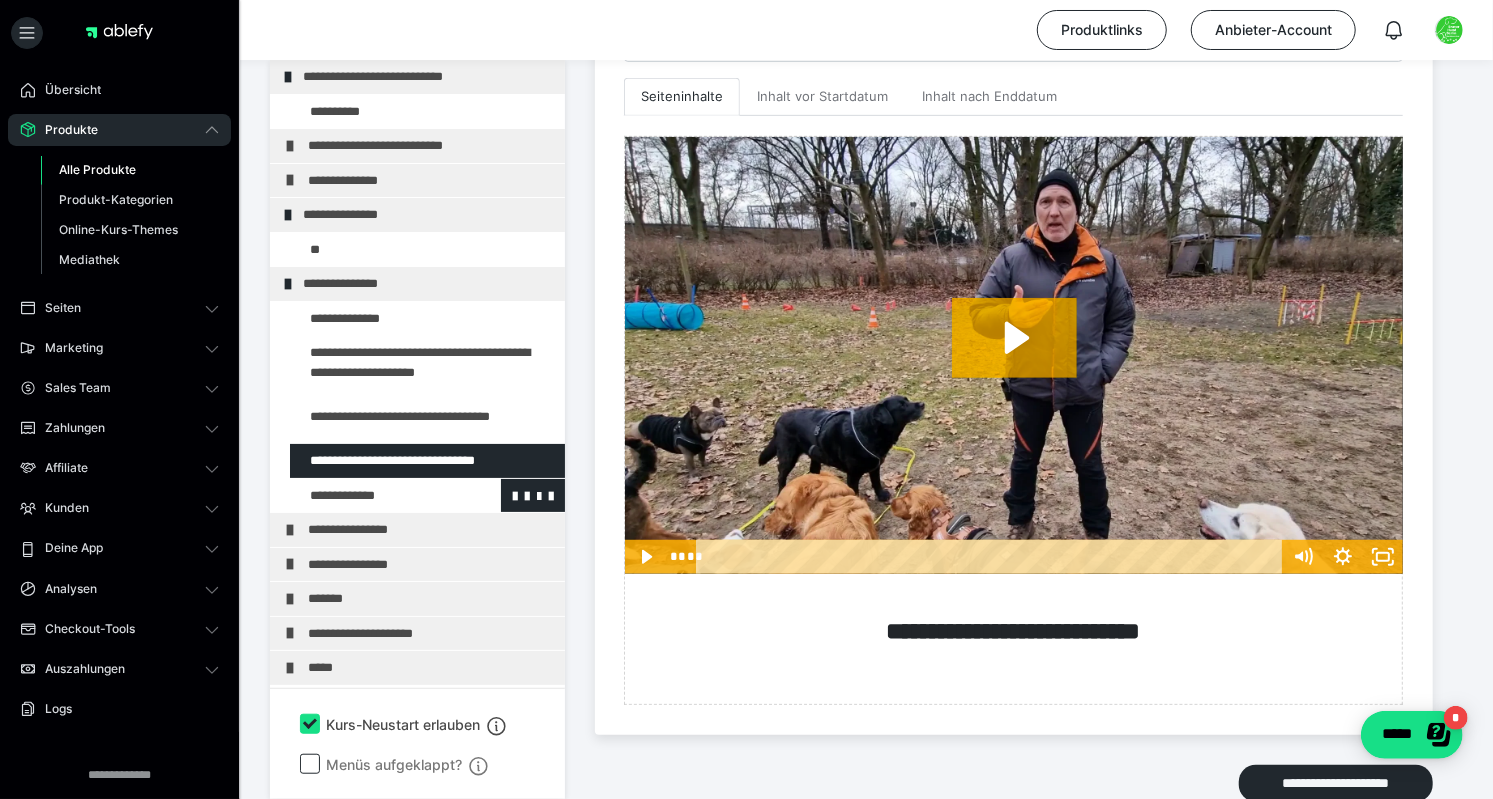 click at bounding box center (375, 496) 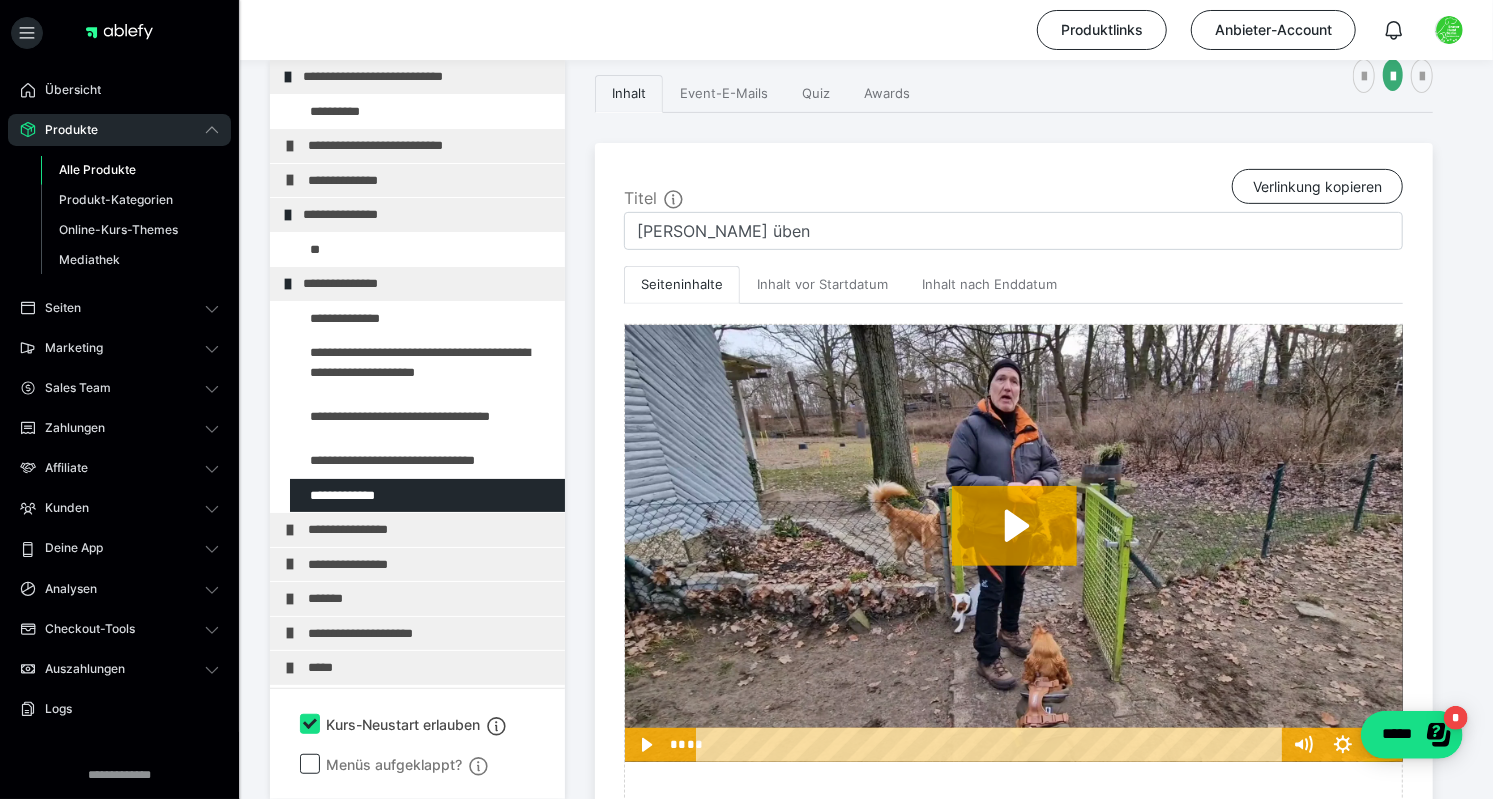 scroll, scrollTop: 351, scrollLeft: 0, axis: vertical 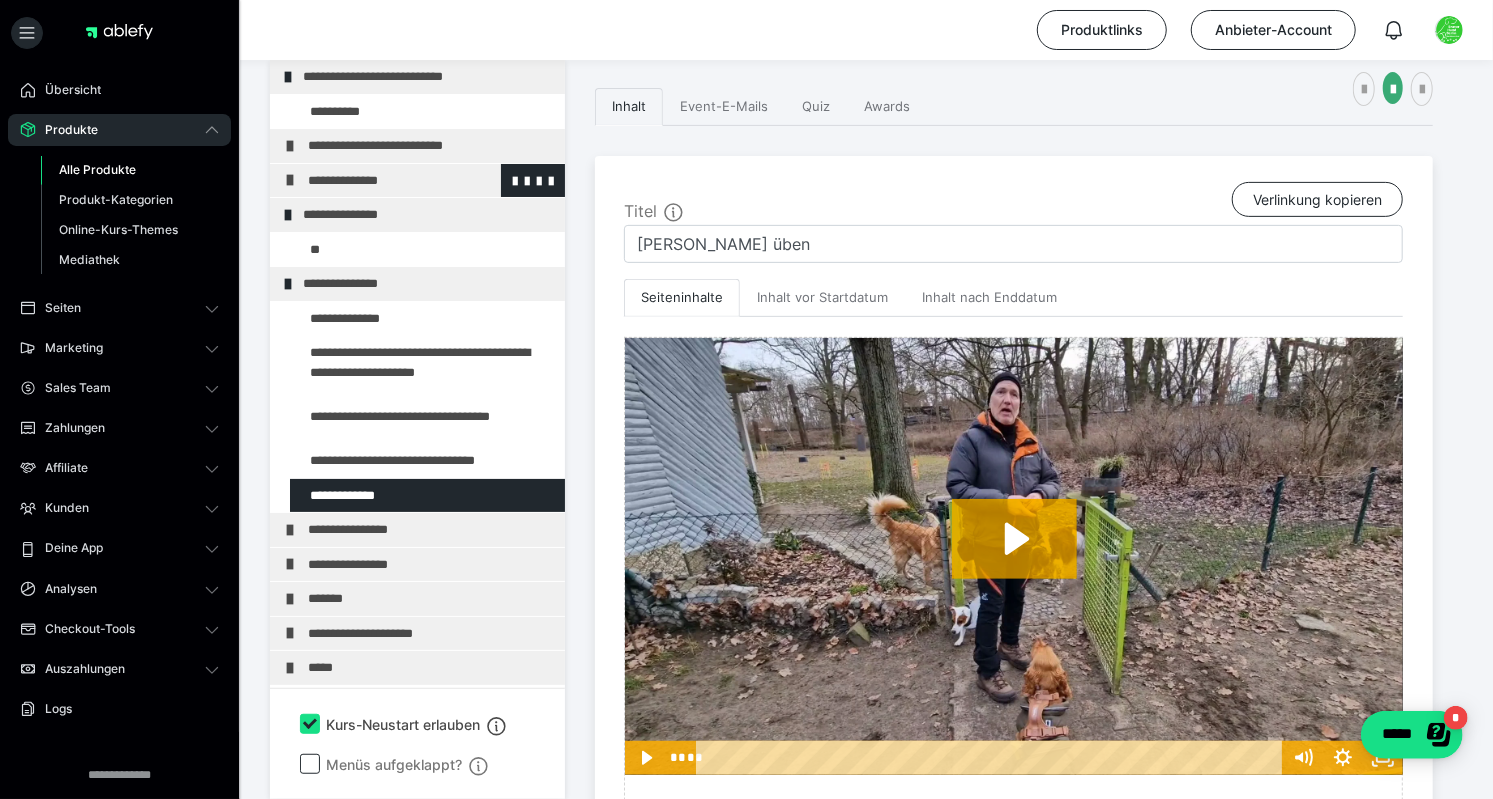 click on "**********" at bounding box center (417, 181) 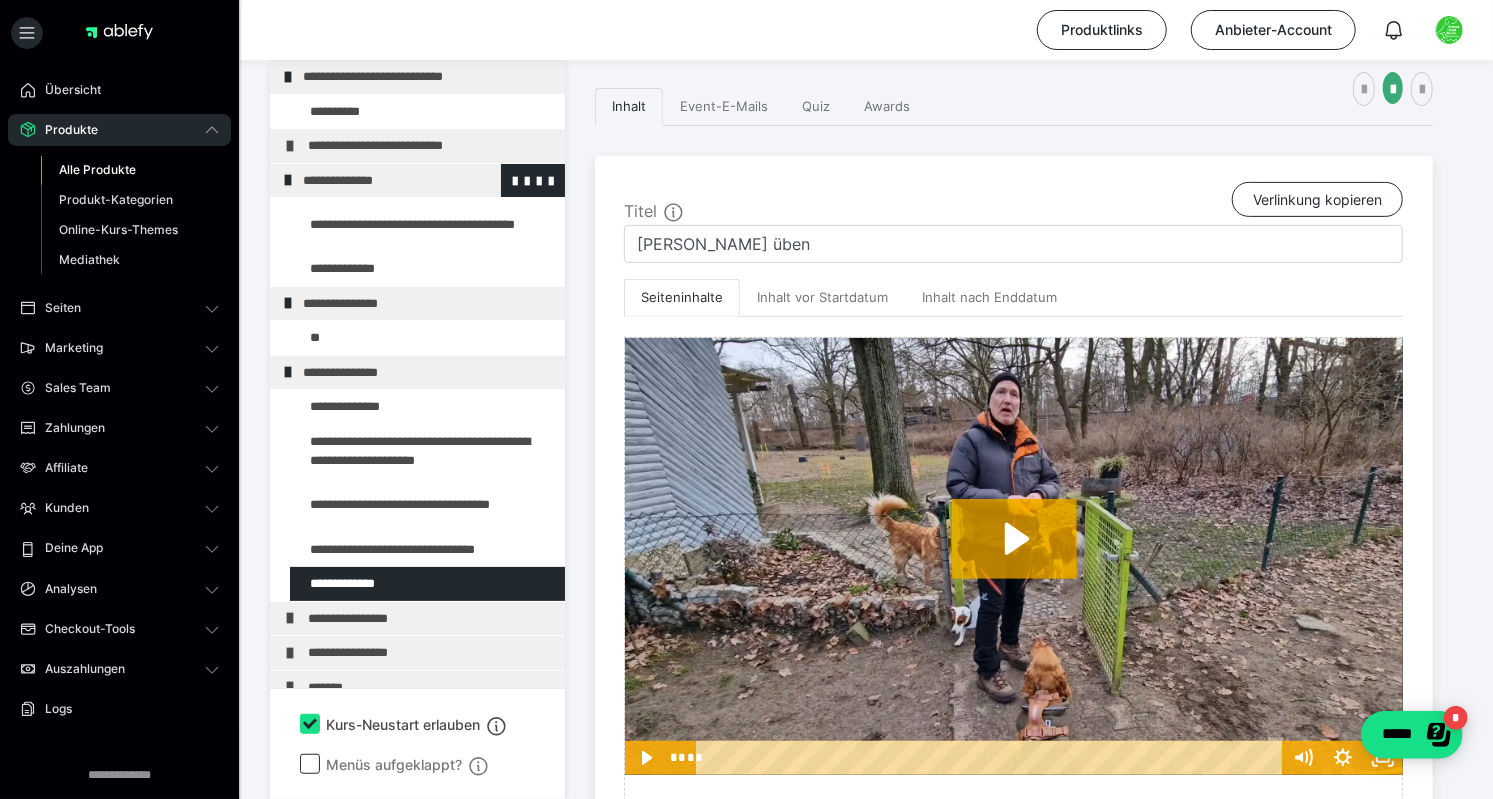 click on "**********" at bounding box center (417, 181) 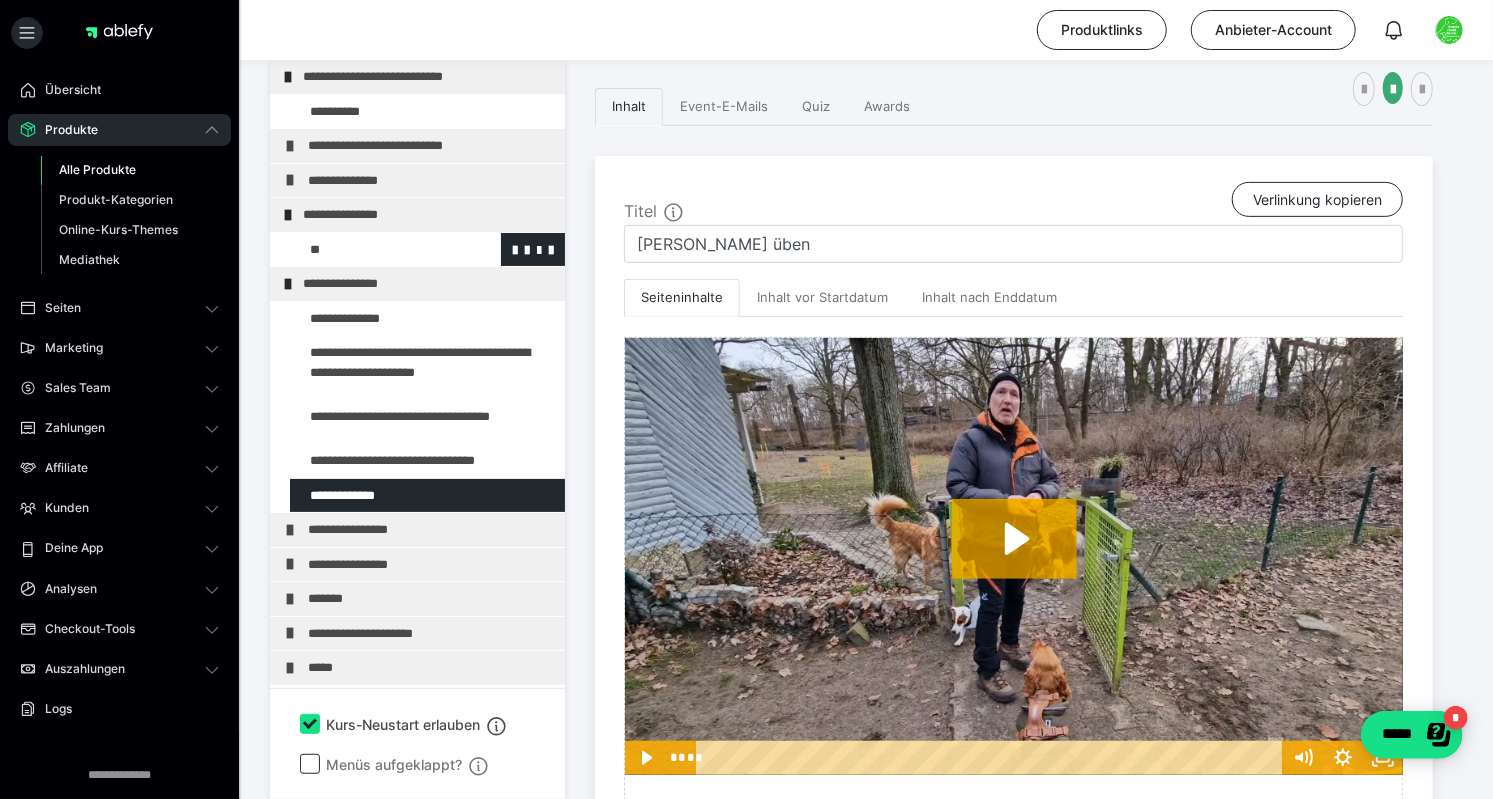click at bounding box center [375, 250] 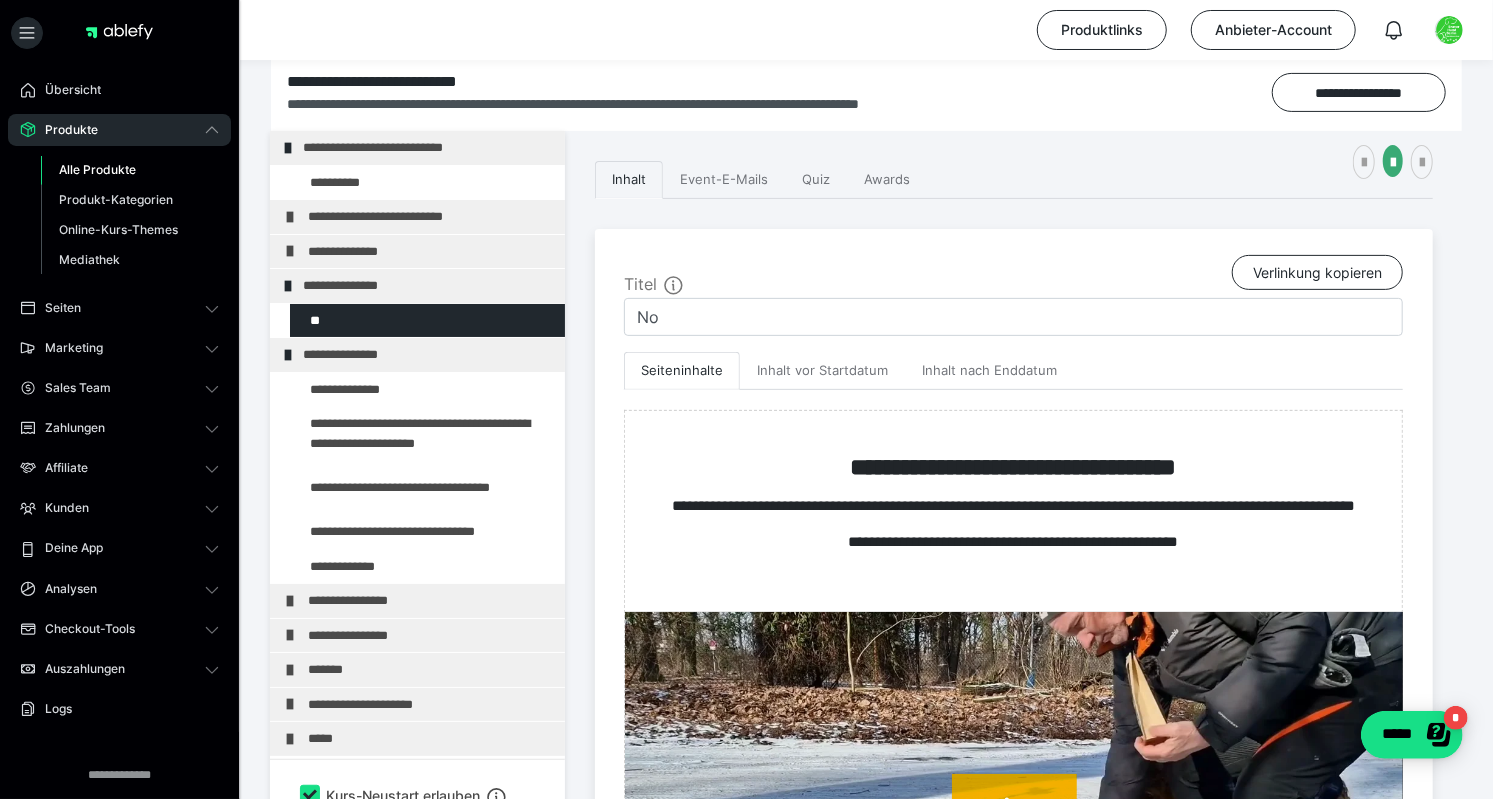 scroll, scrollTop: 274, scrollLeft: 0, axis: vertical 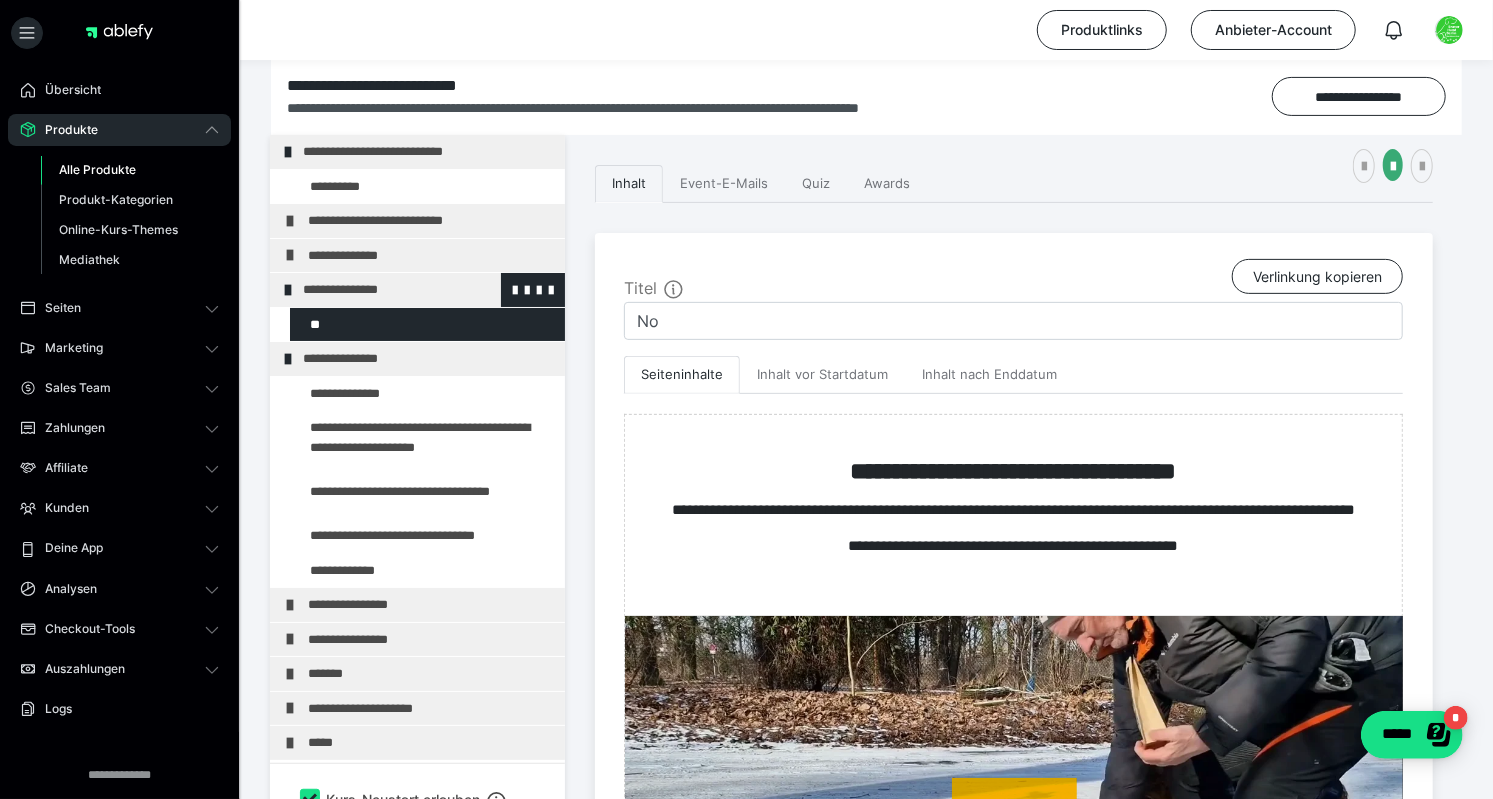 click at bounding box center (288, 290) 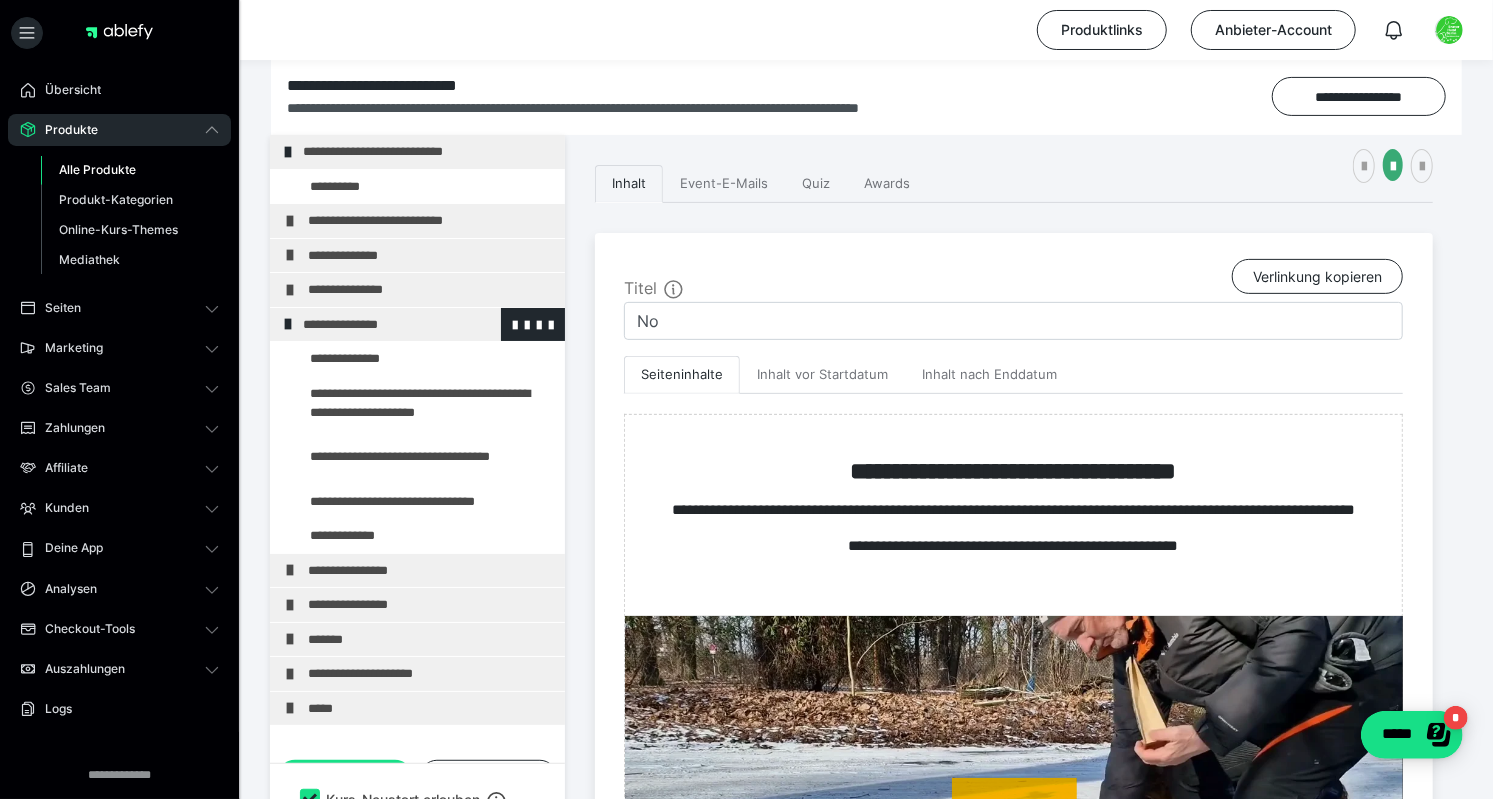 click at bounding box center [288, 324] 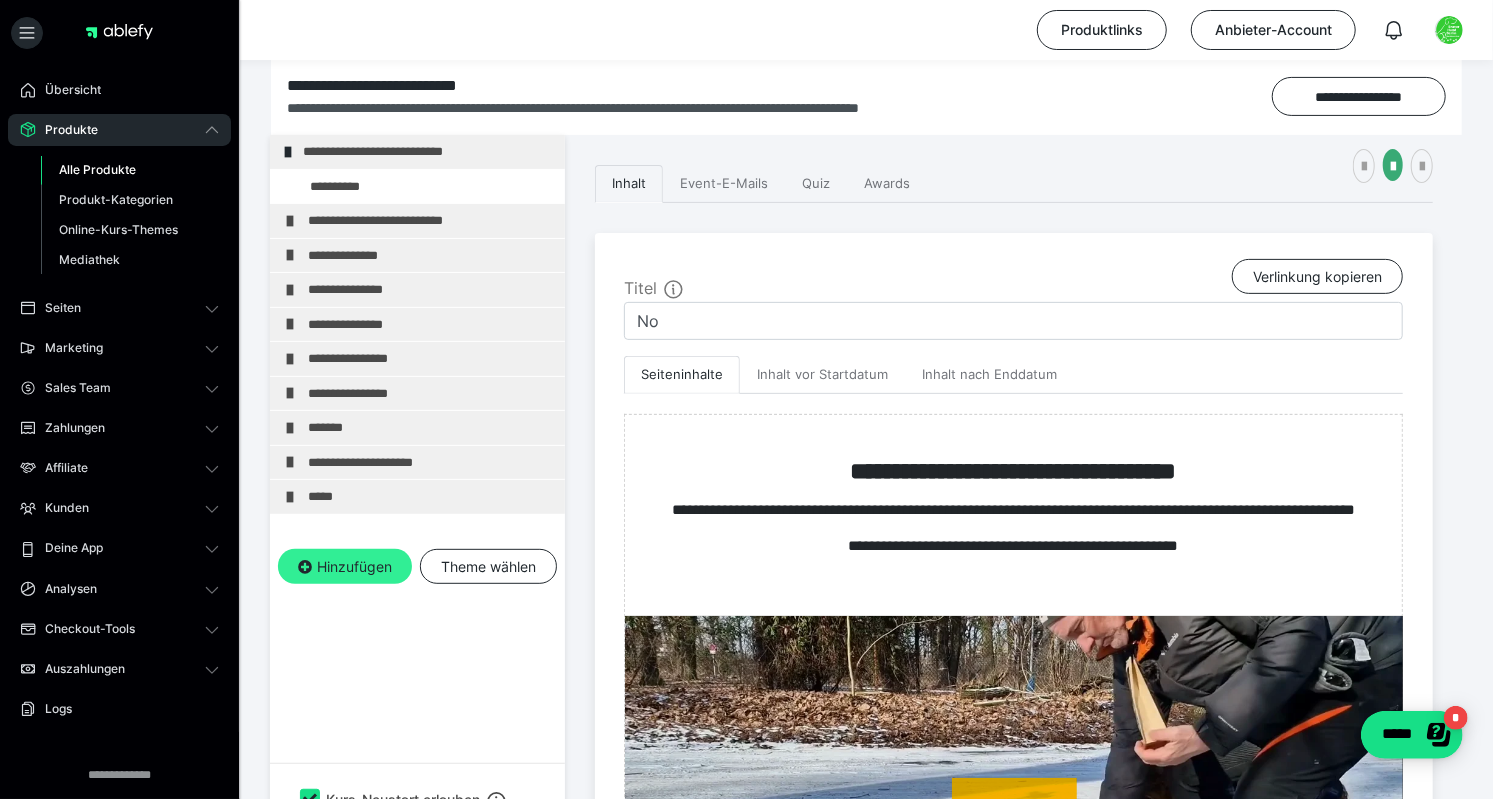 click on "Hinzufügen" at bounding box center [345, 567] 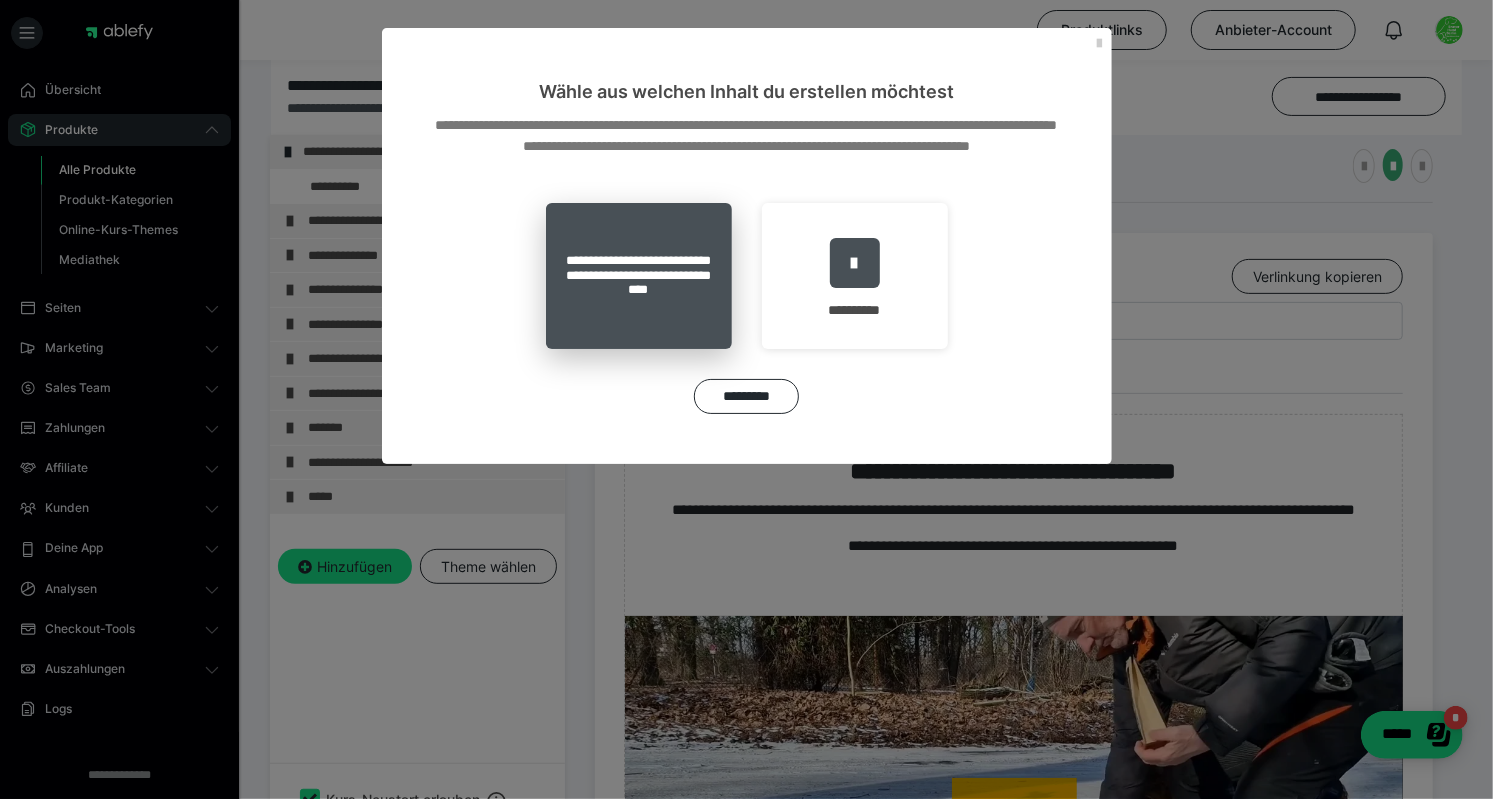 click on "**********" at bounding box center (639, 276) 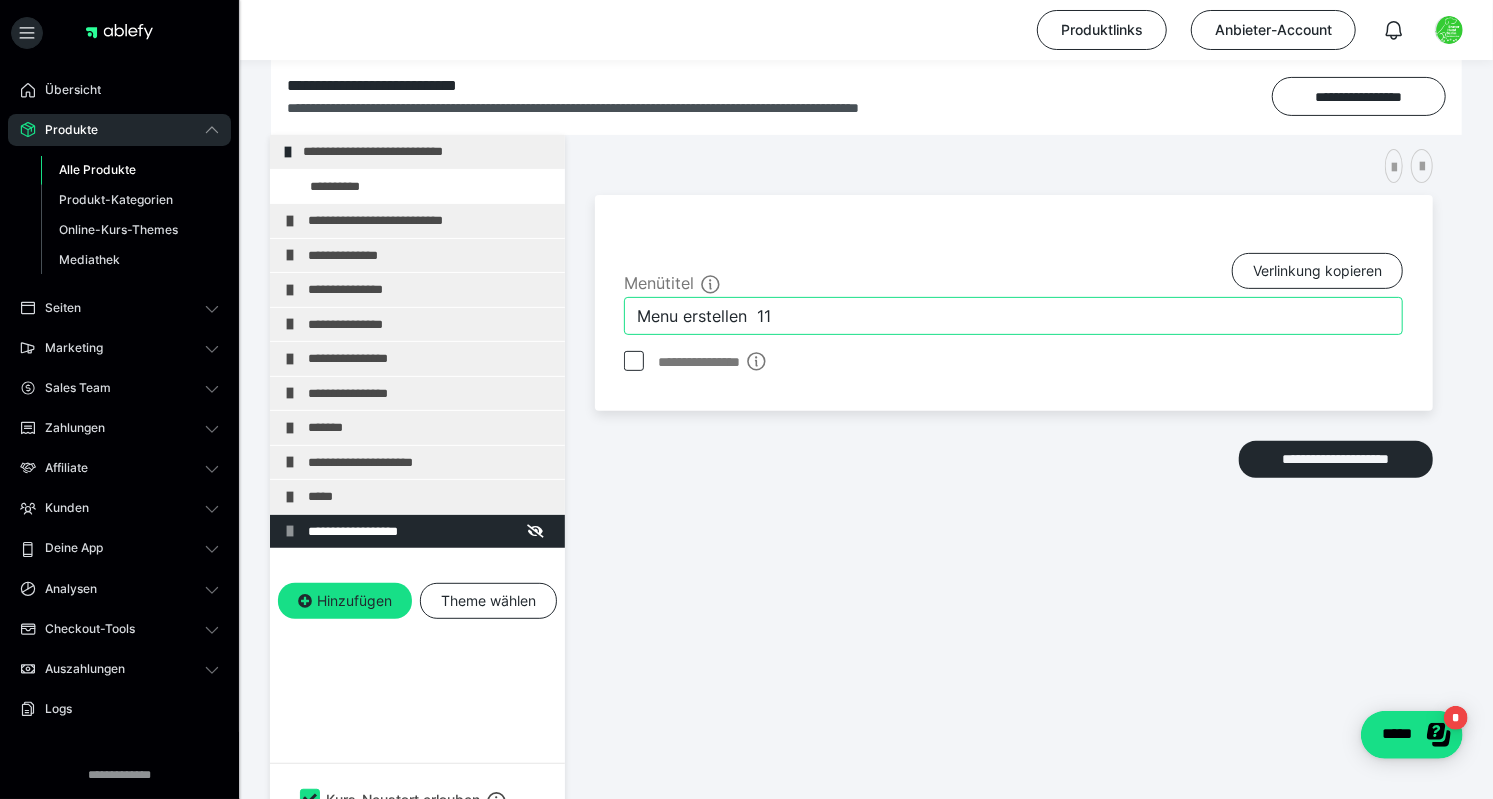 click on "Menu erstellen  11" at bounding box center (1013, 316) 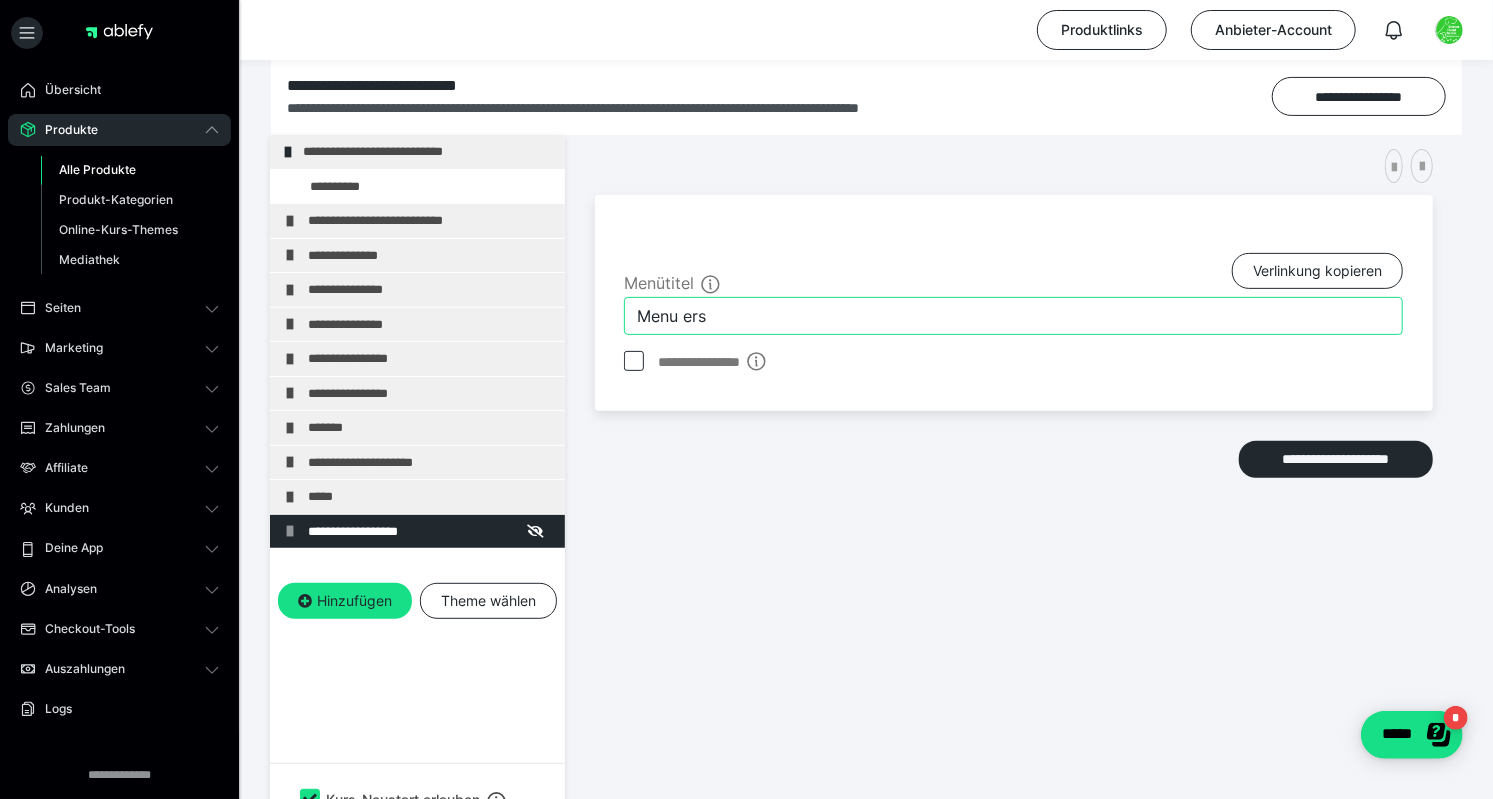type on "Menu" 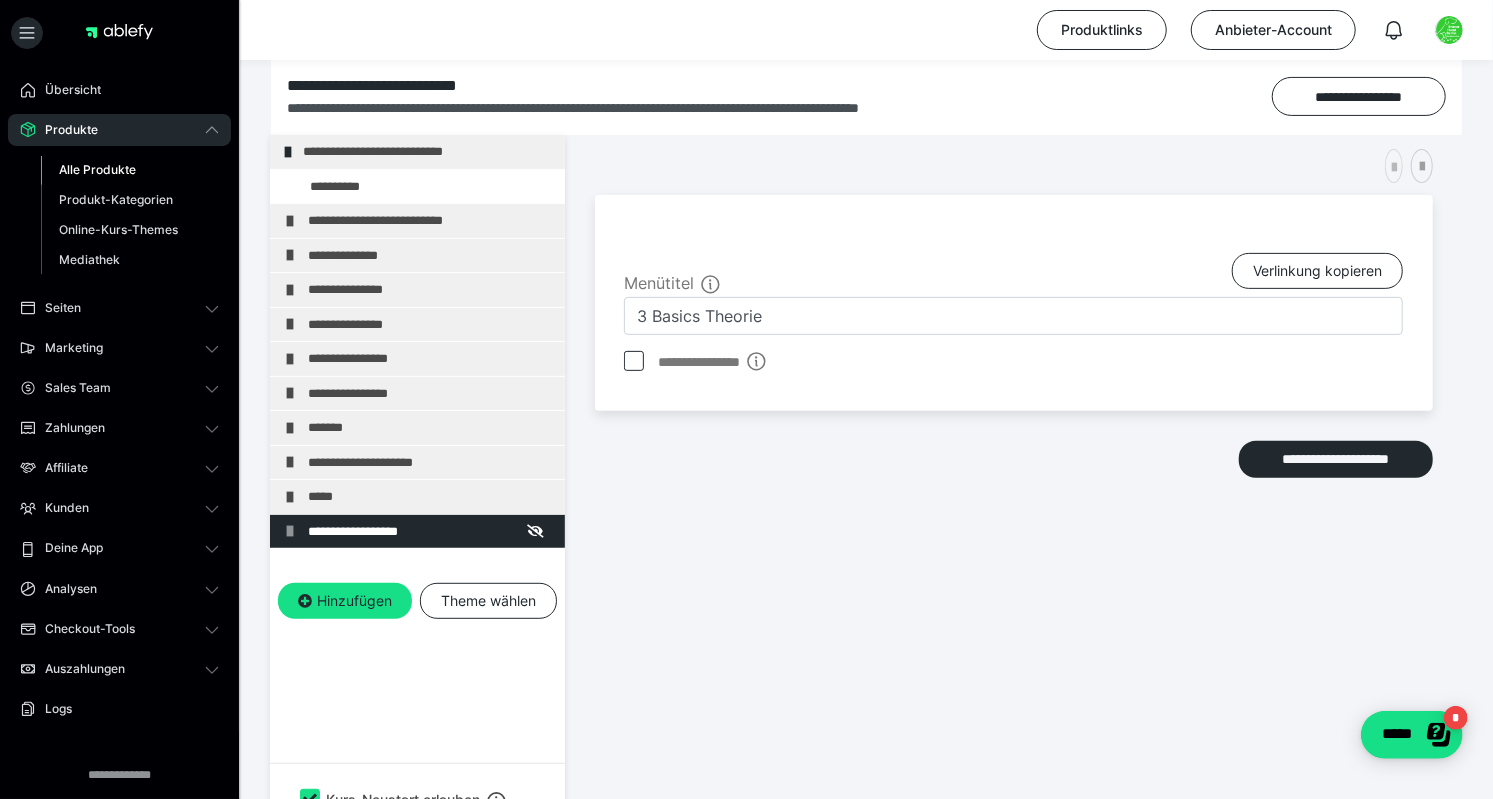 click at bounding box center [1394, 168] 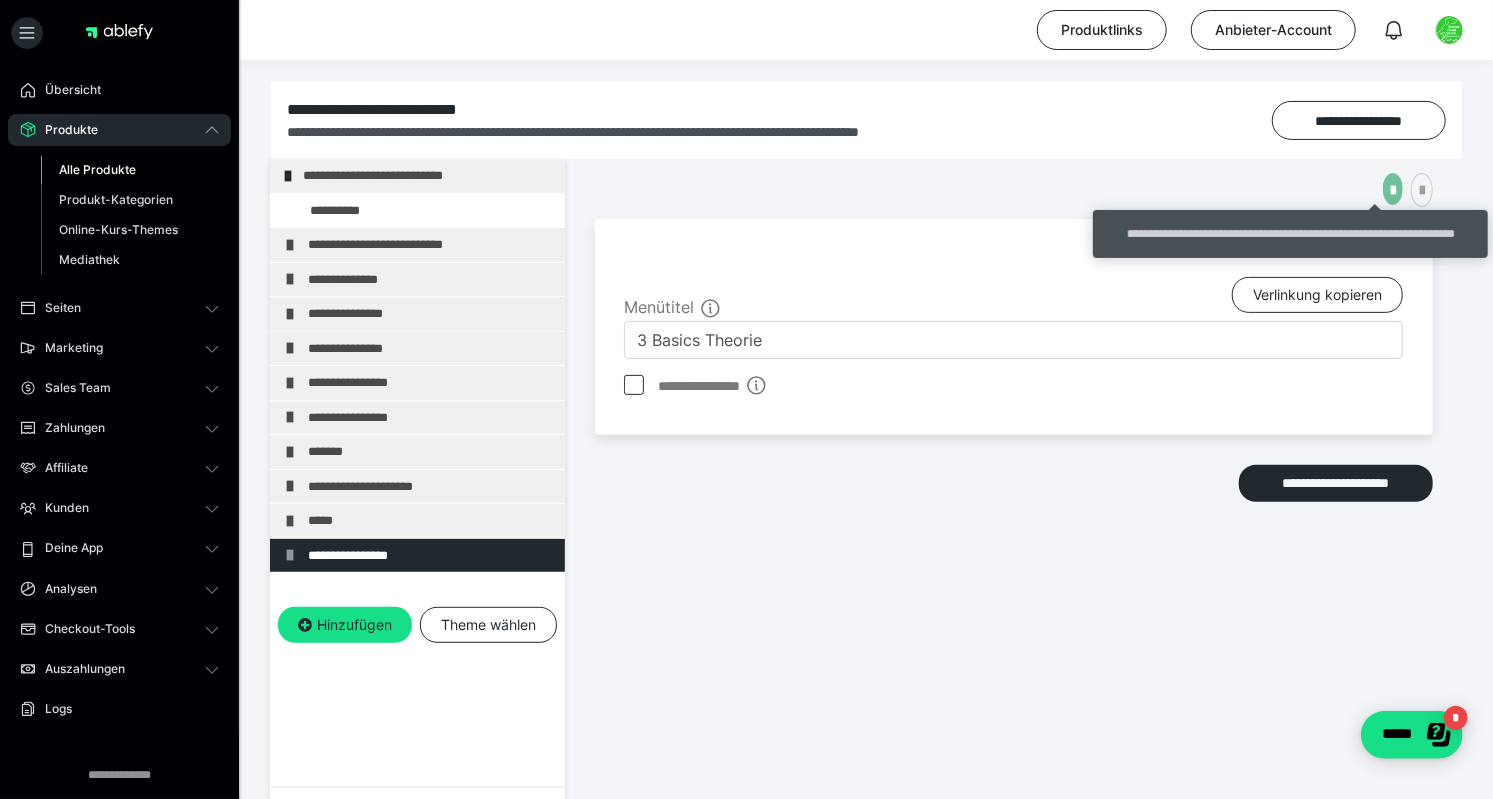 scroll, scrollTop: 242, scrollLeft: 0, axis: vertical 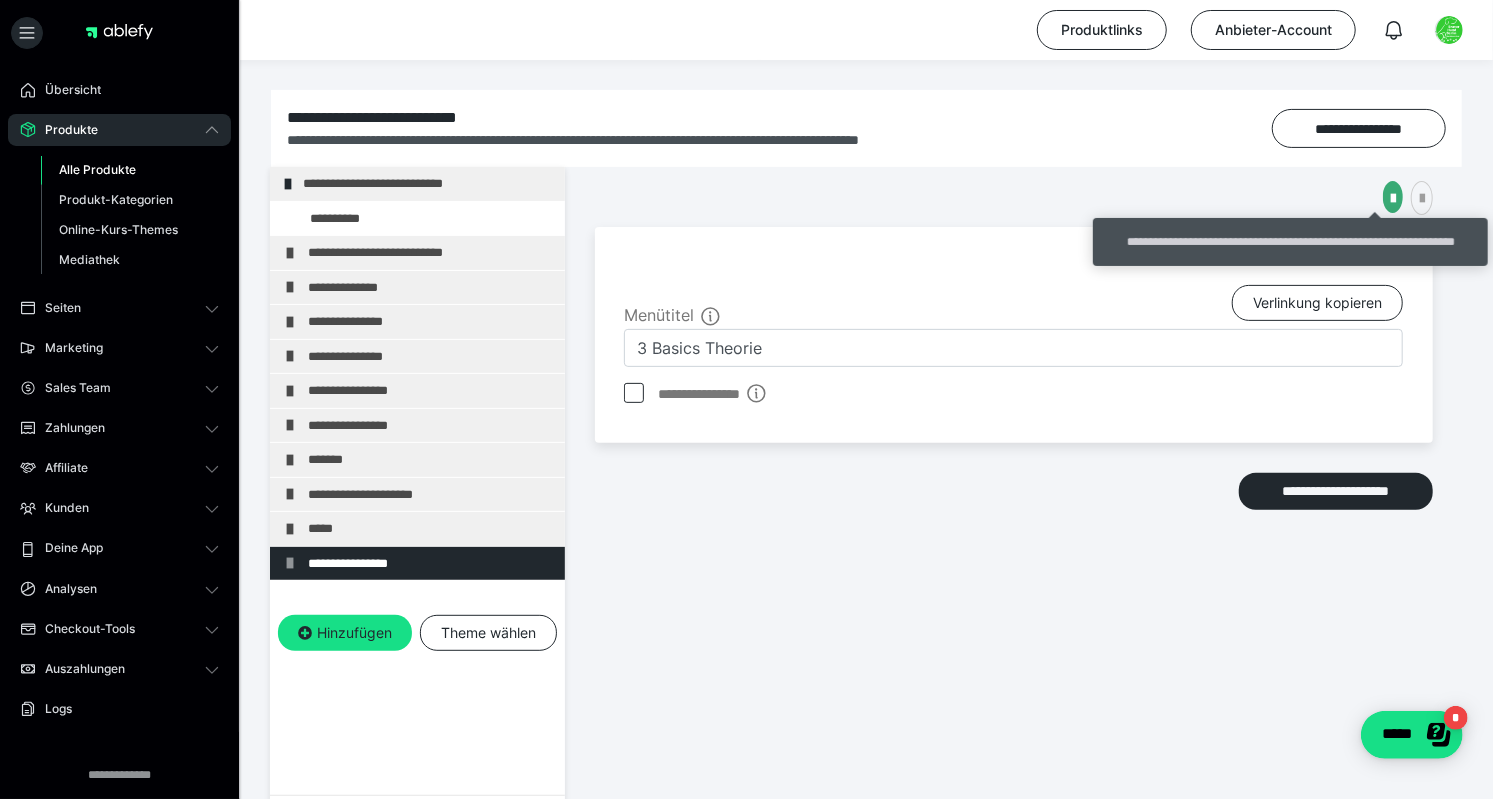 click on "**********" at bounding box center (1013, 398) 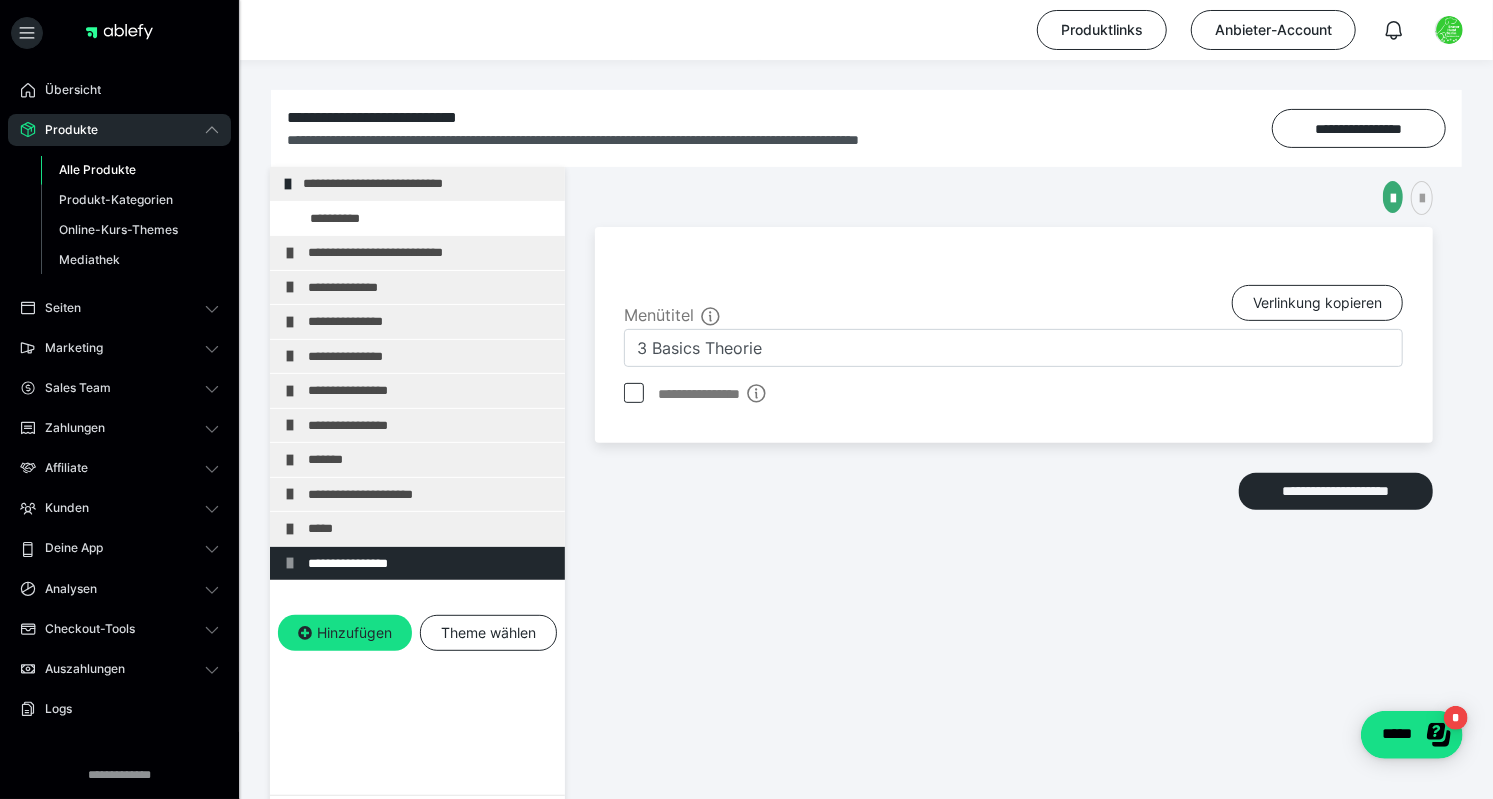 click on "**********" at bounding box center (1013, 398) 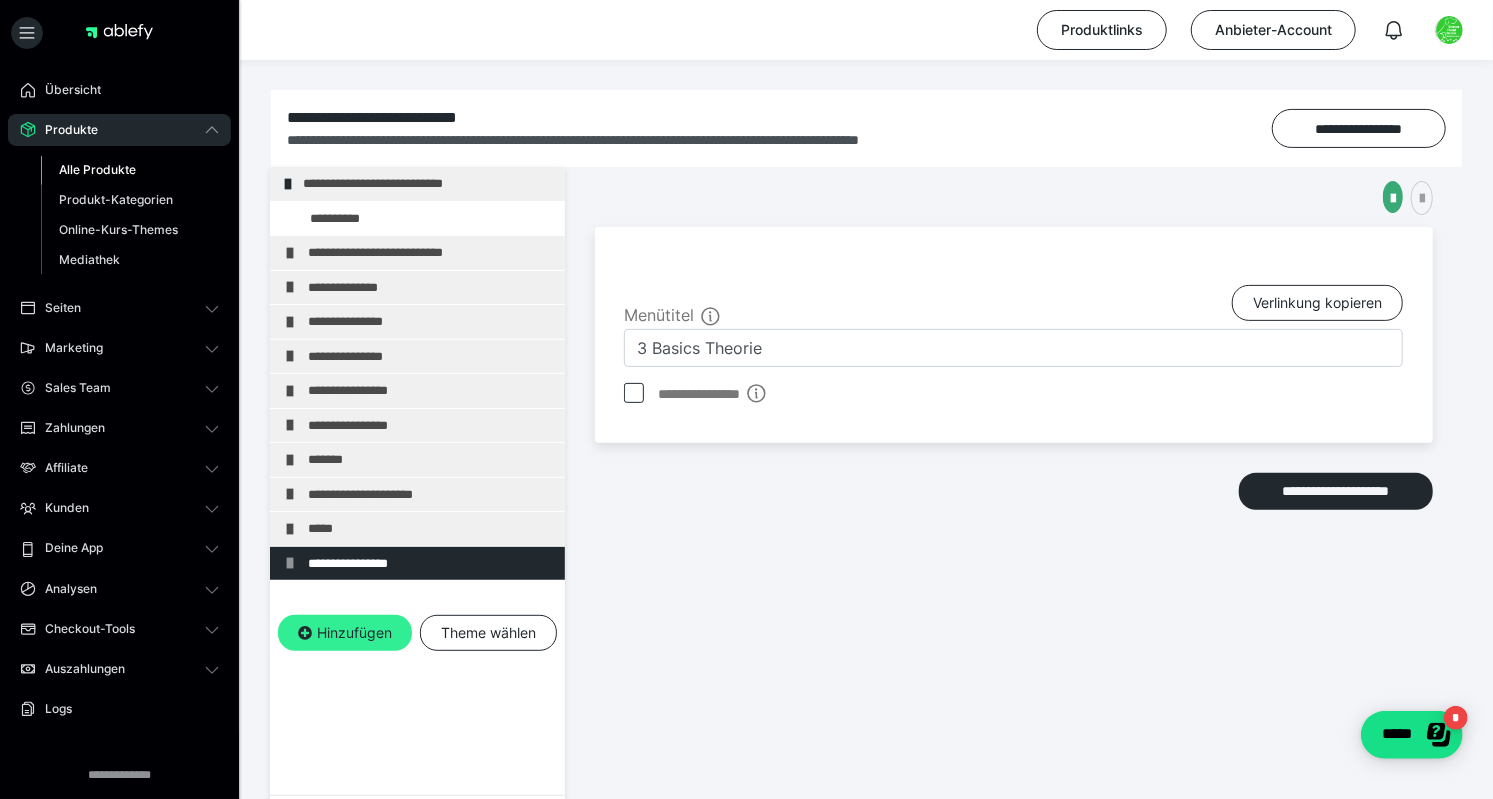 click on "Hinzufügen" at bounding box center (345, 633) 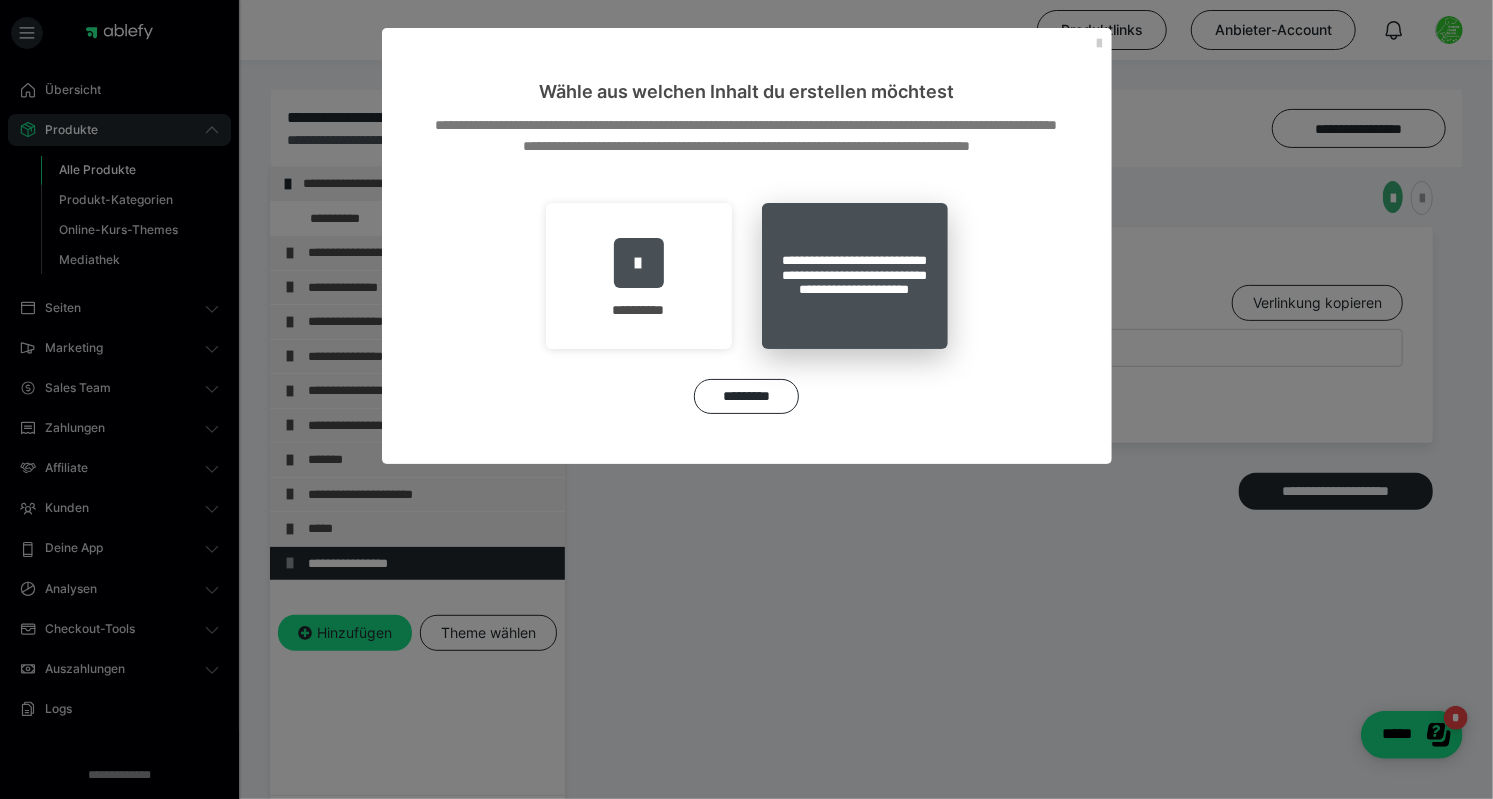 click on "**********" at bounding box center [855, 276] 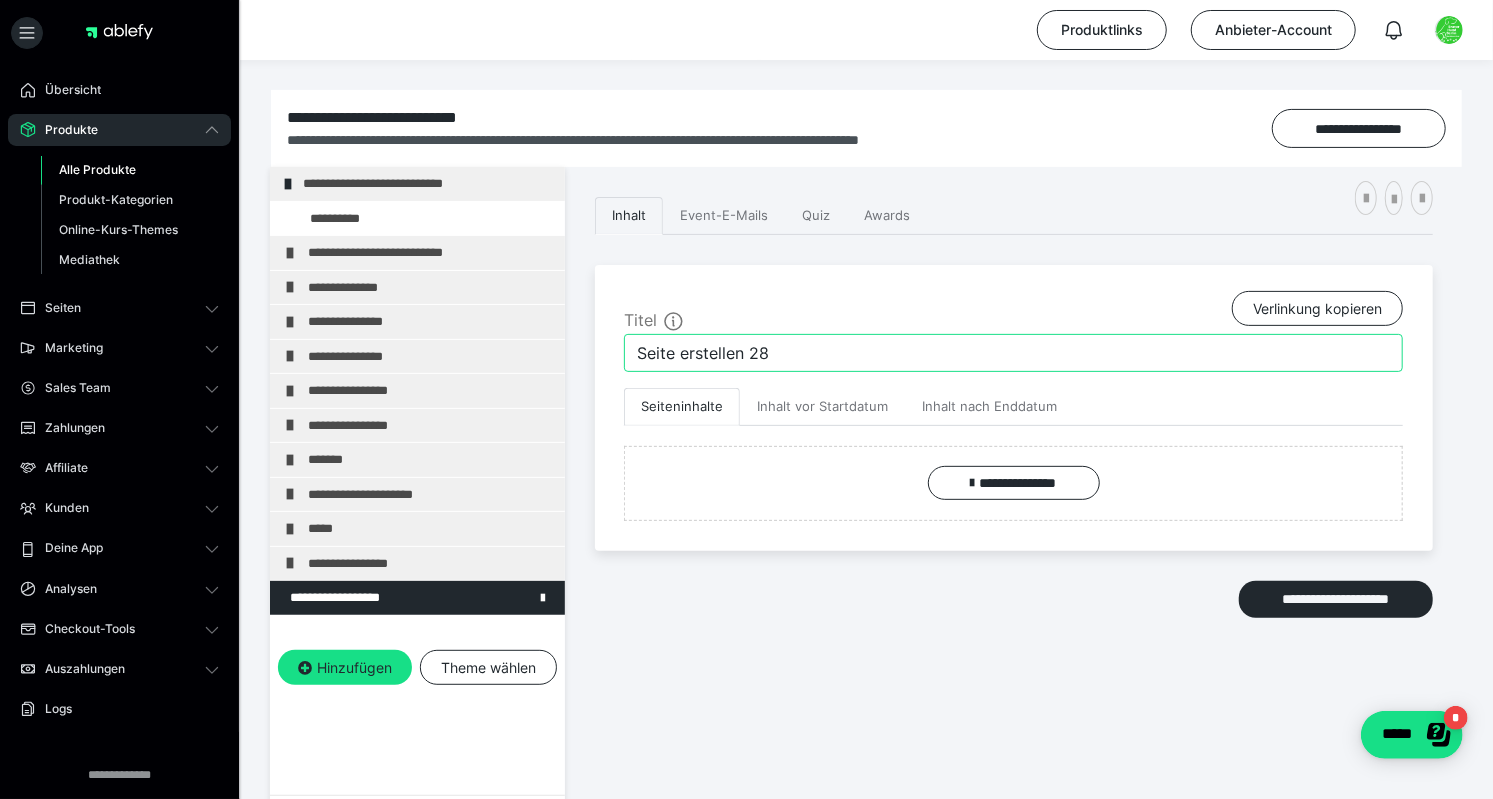 click on "Seite erstellen 28" at bounding box center (1013, 353) 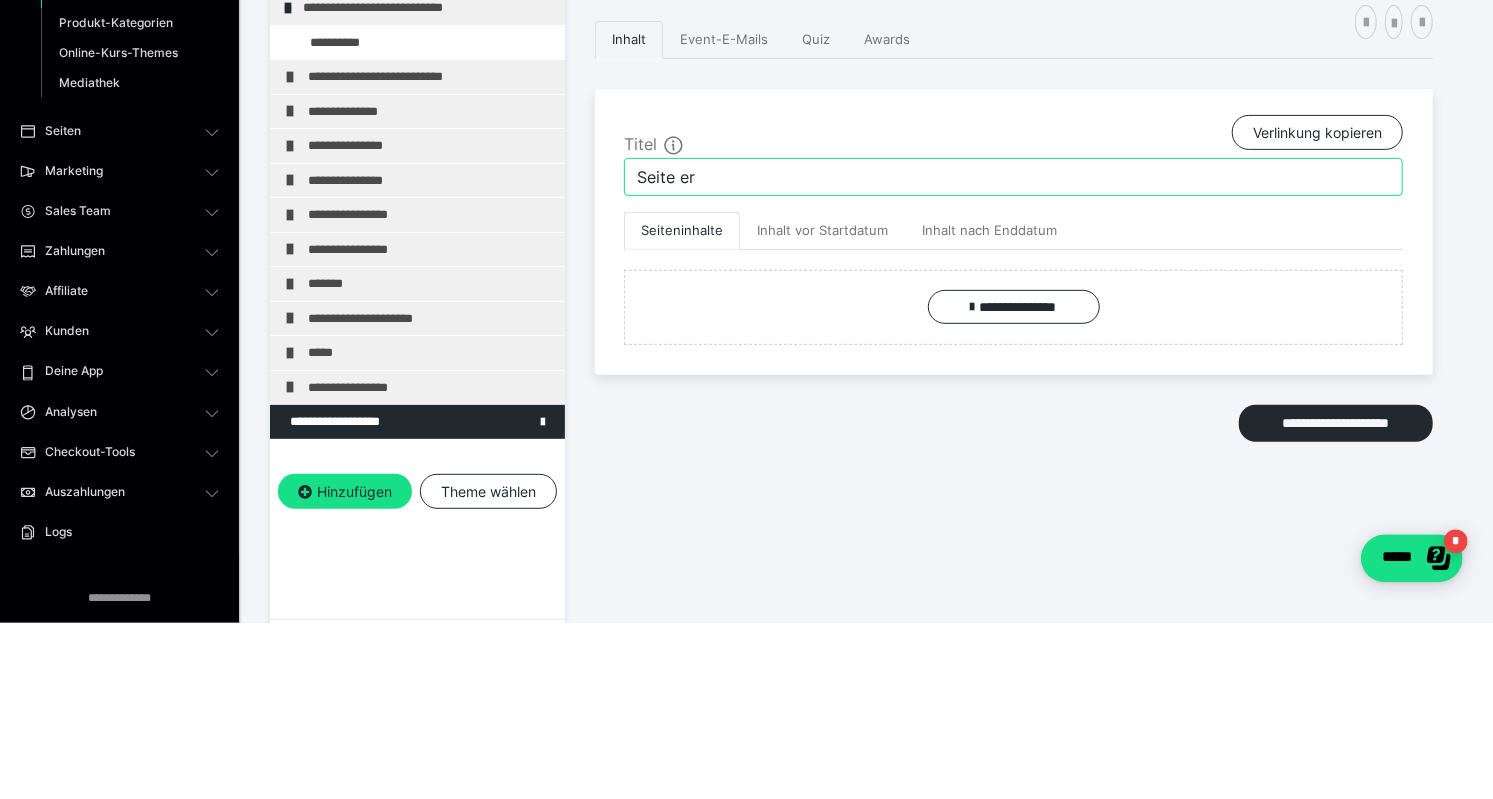 type on "Seite" 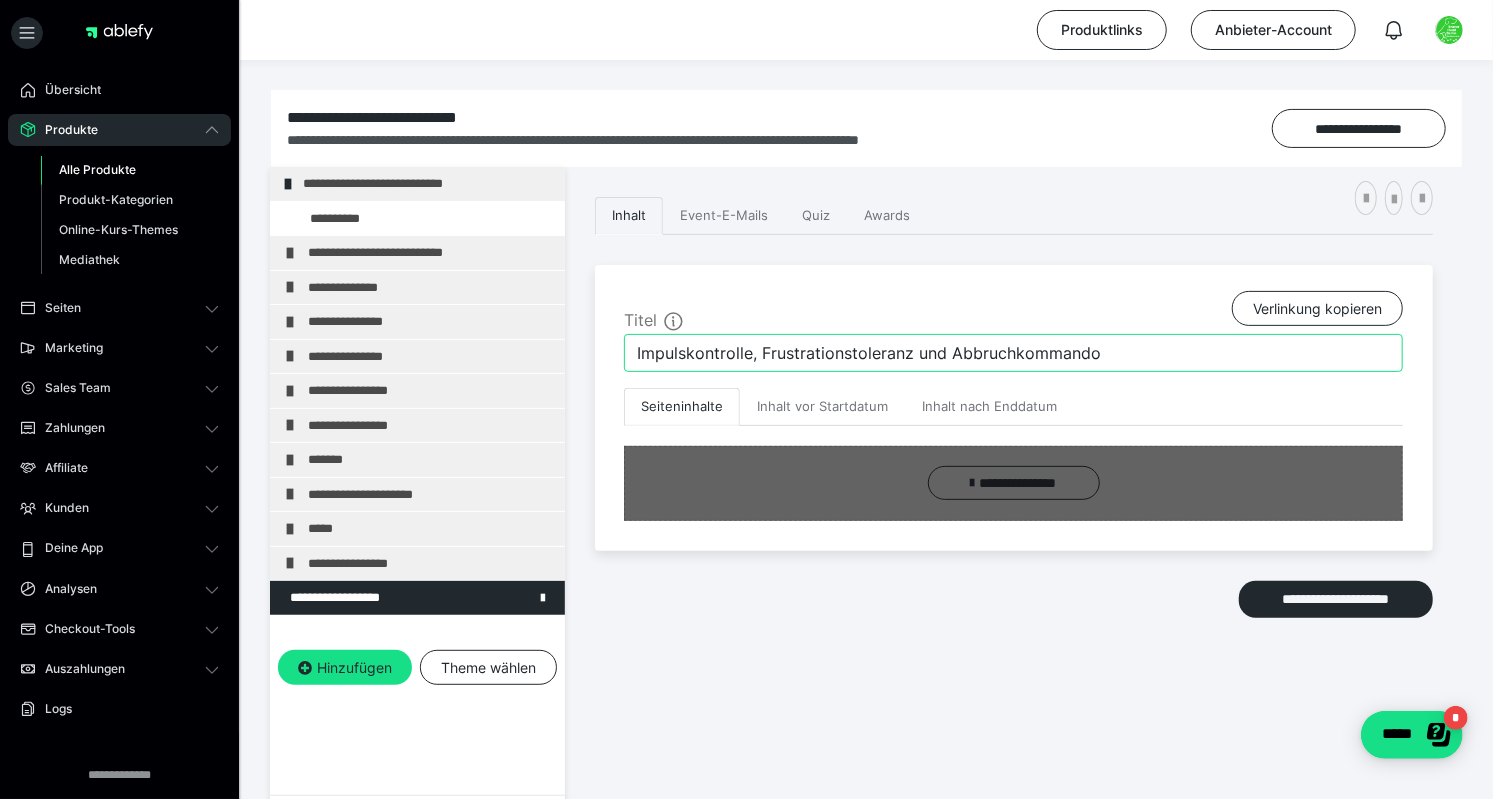 type on "Impulskontrolle, Frustrationstoleranz und Abbruchkommando" 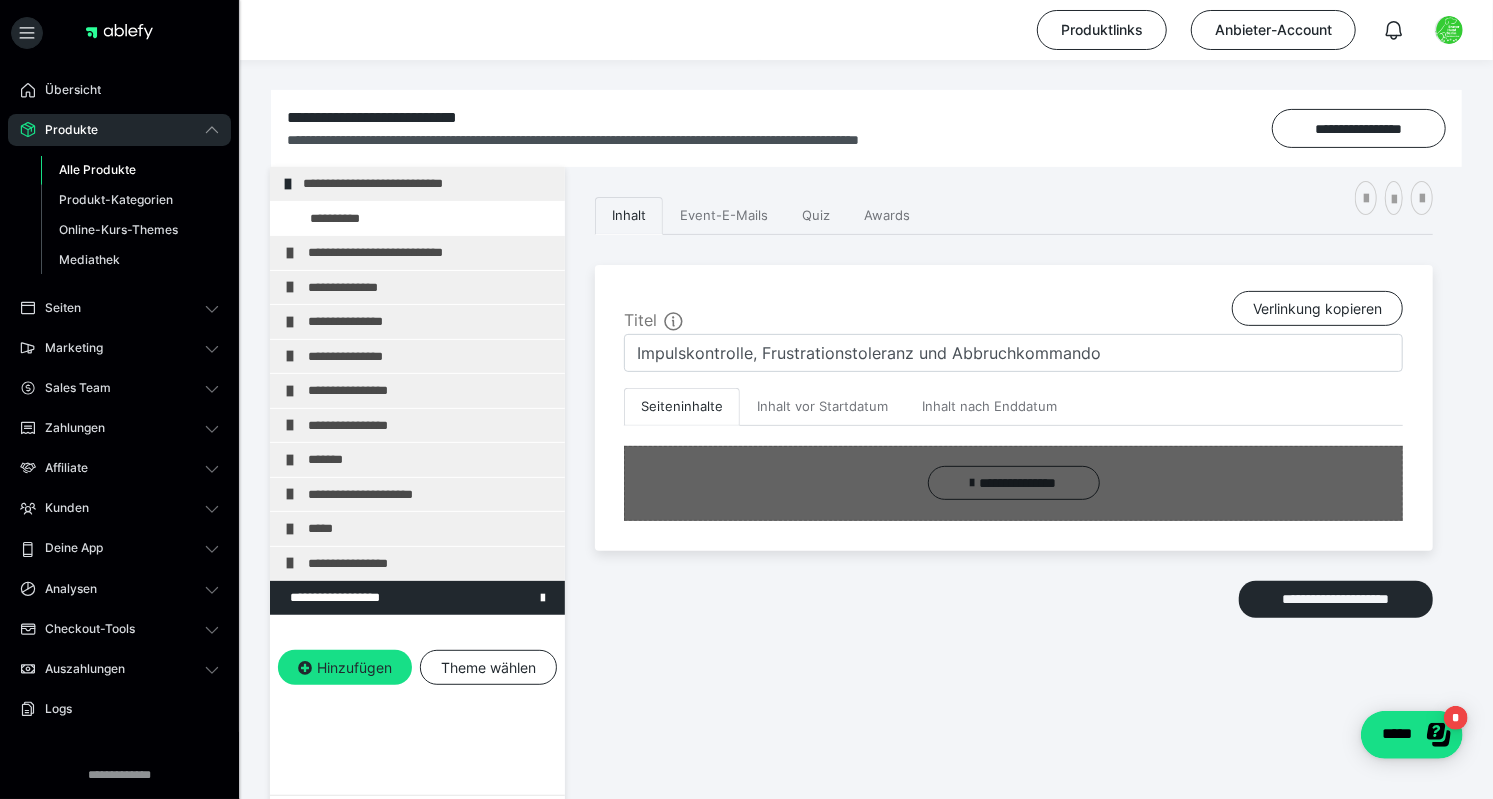 click at bounding box center [1013, 483] 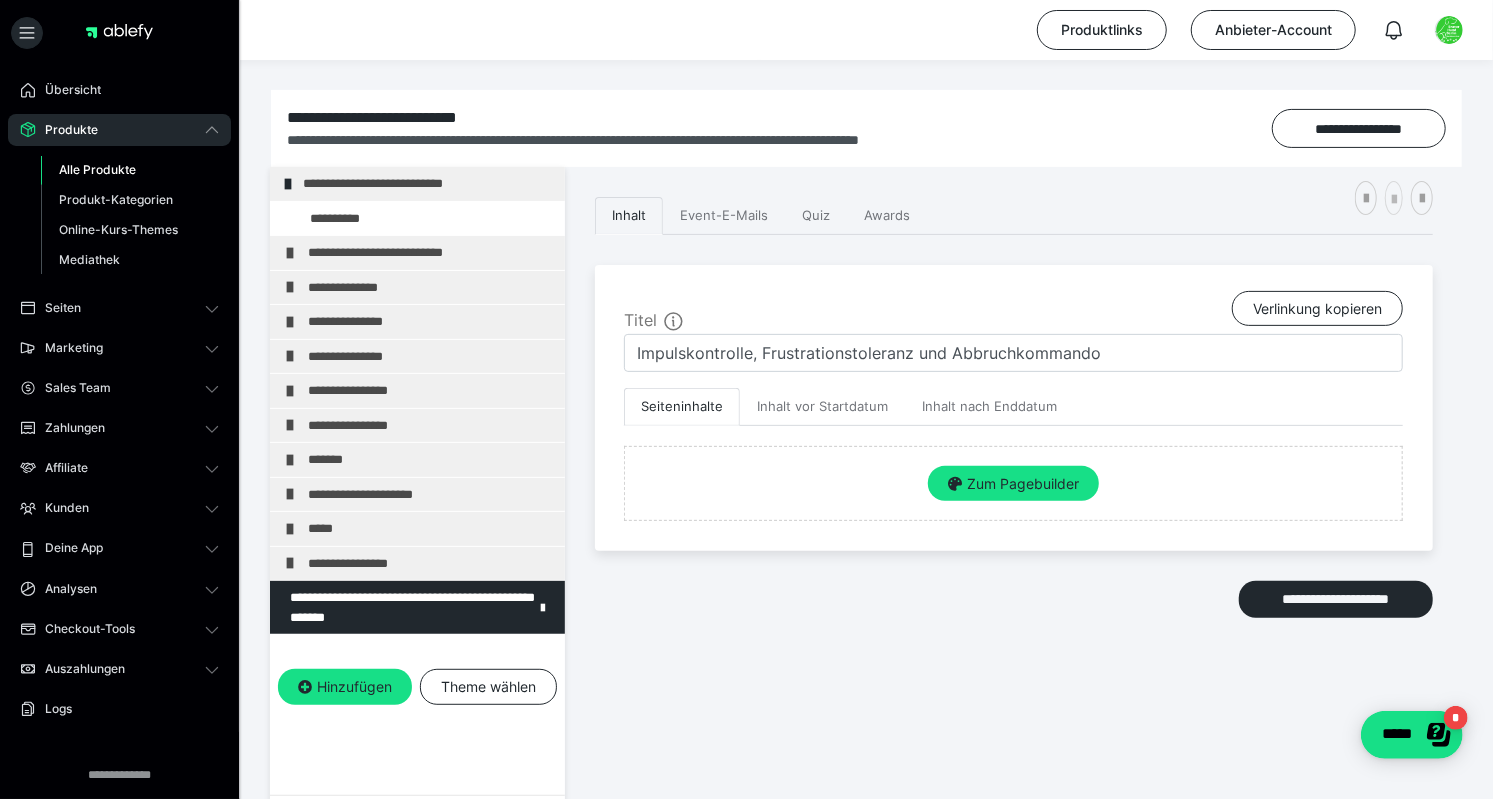 click at bounding box center [1394, 200] 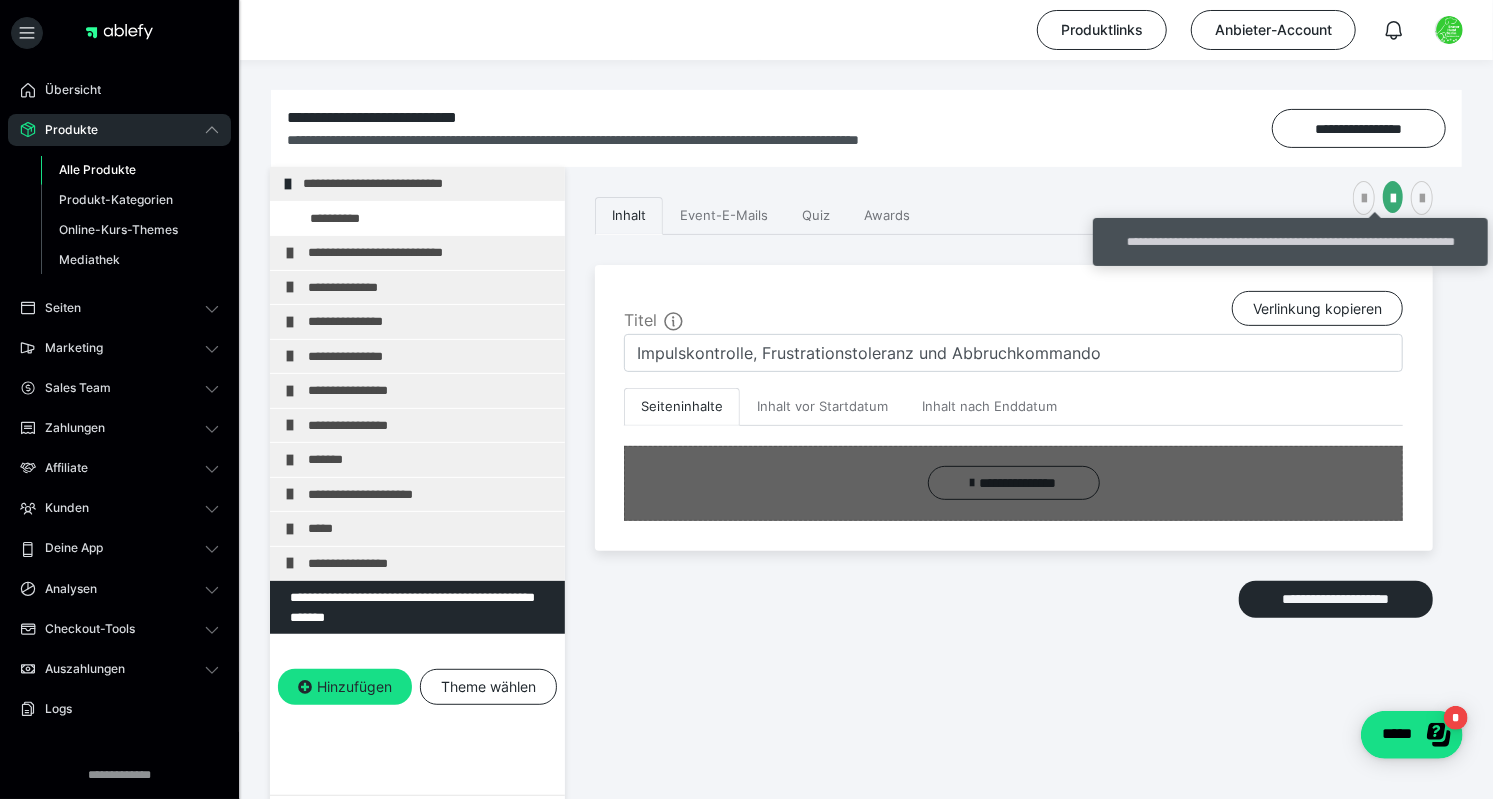 click at bounding box center [1013, 483] 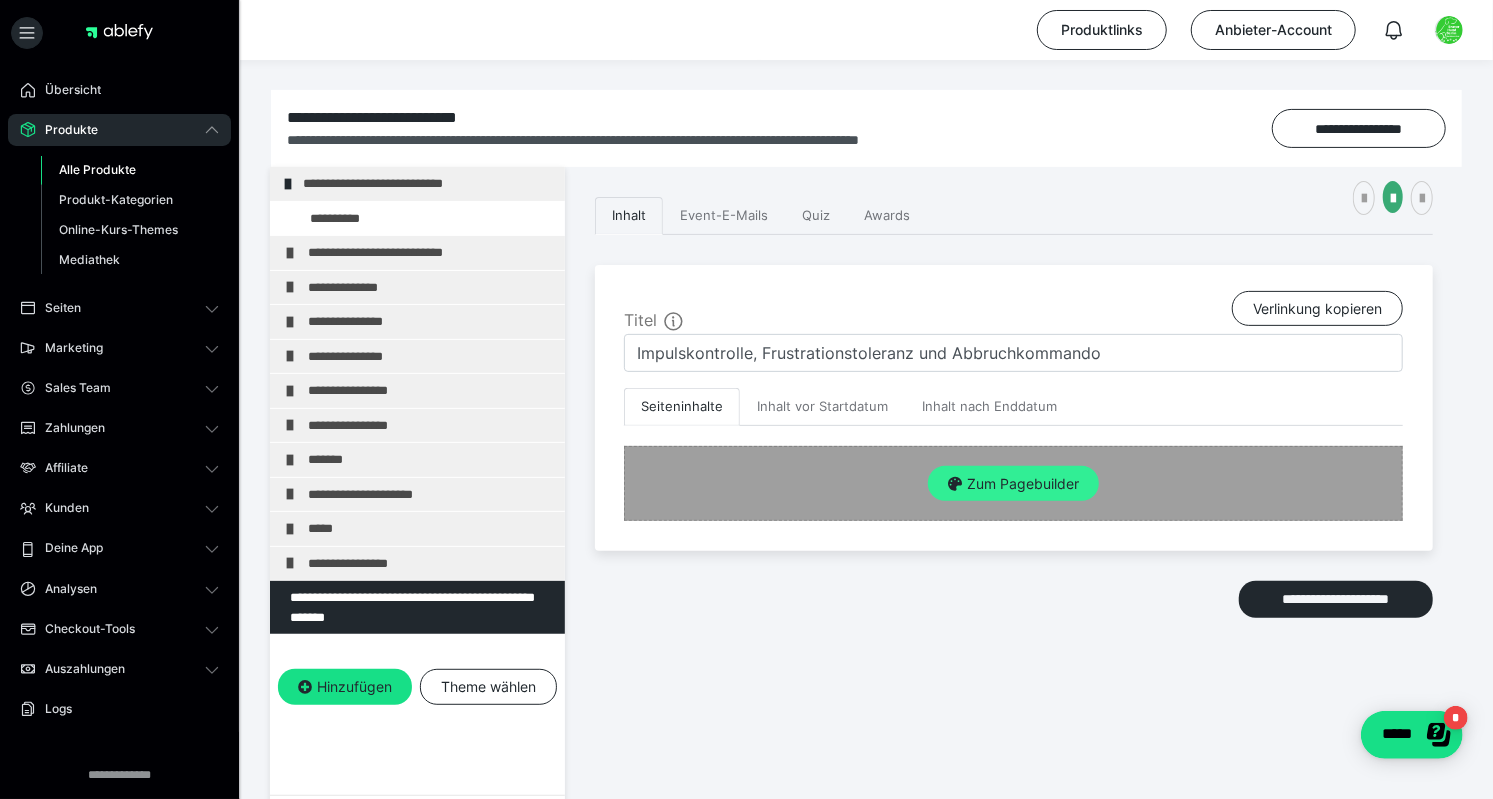 click on "Zum Pagebuilder" at bounding box center [1013, 484] 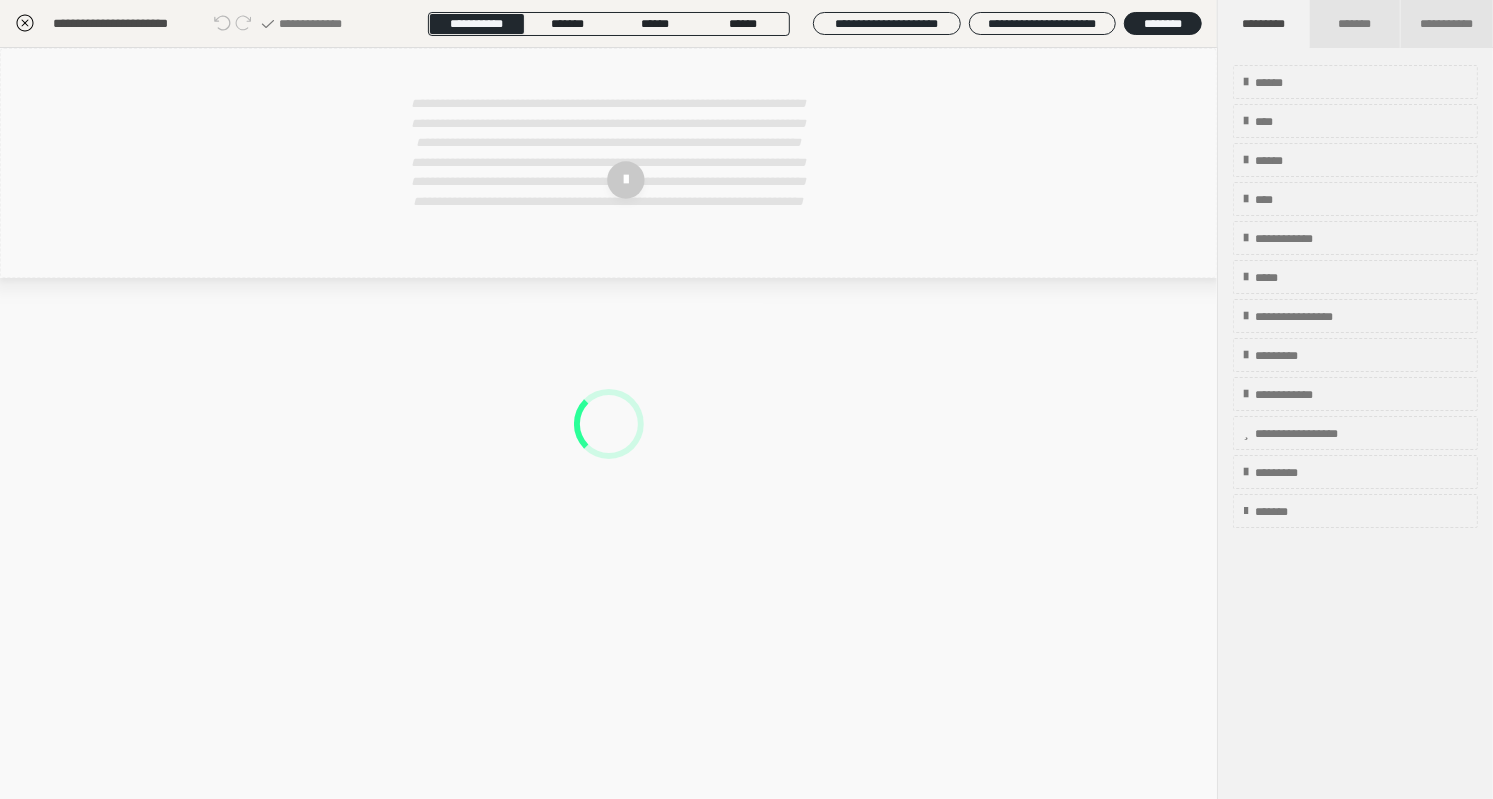 click on "**********" at bounding box center (608, 423) 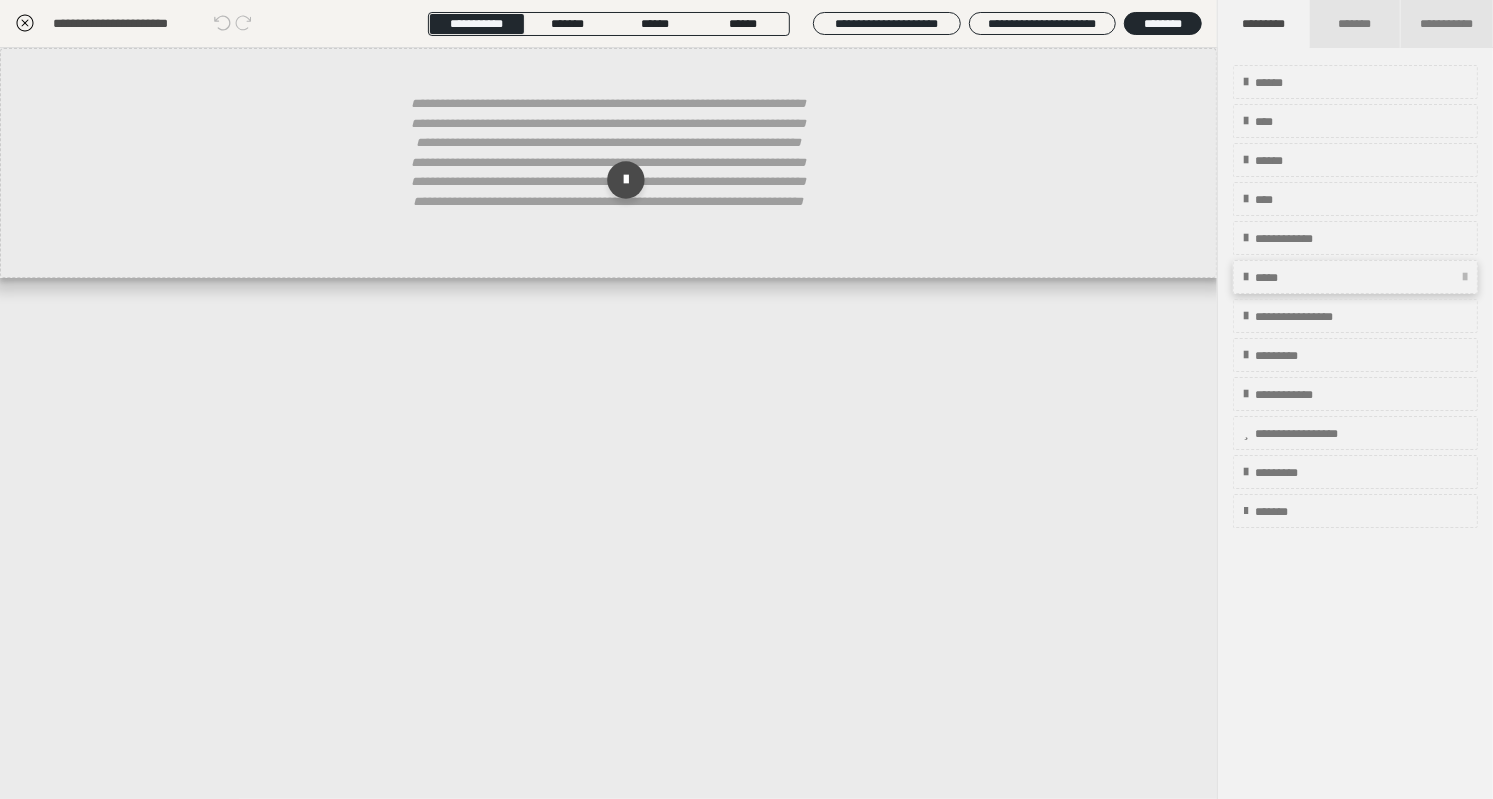 click on "*****" at bounding box center (1275, 278) 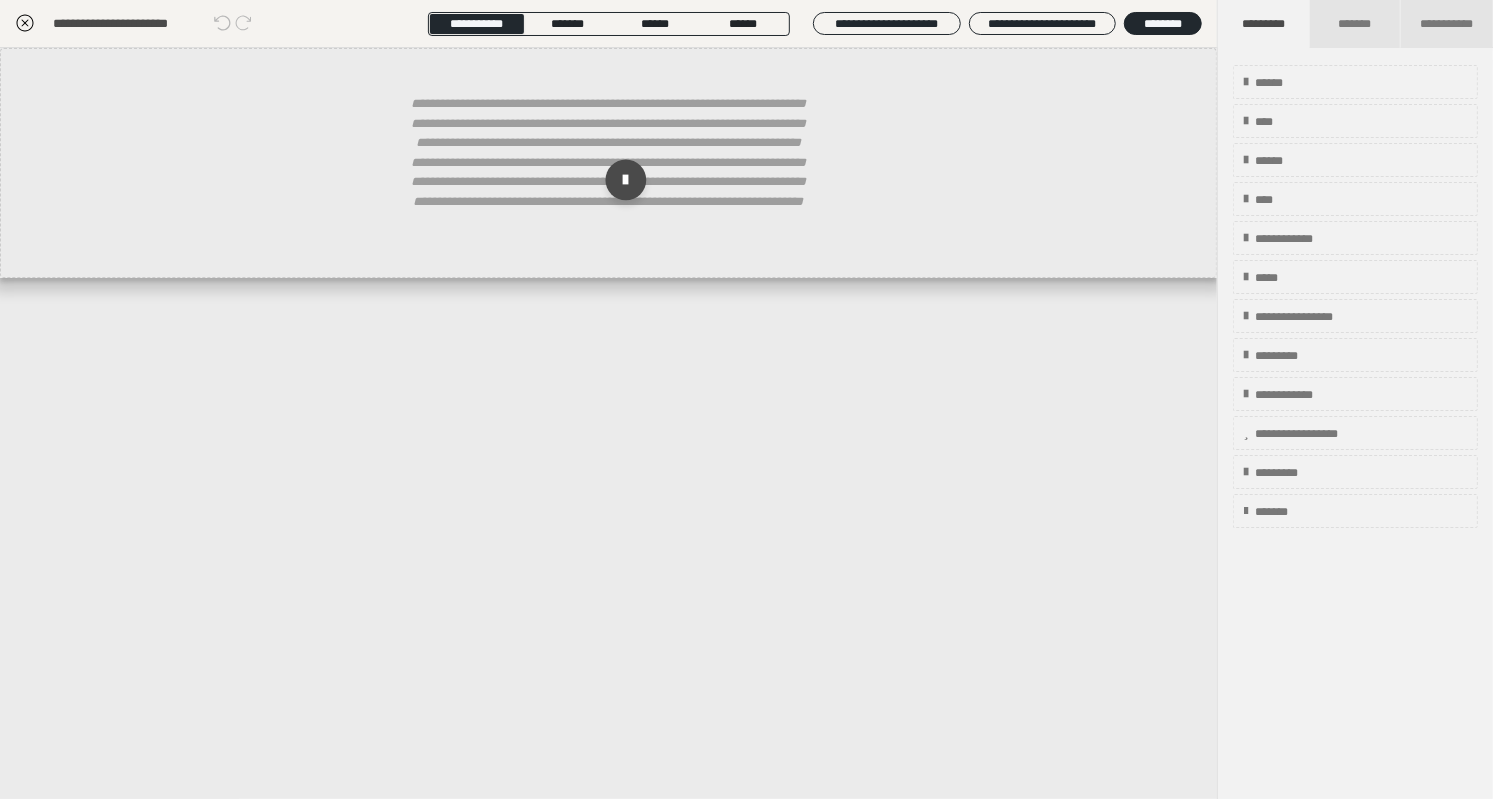 click at bounding box center [625, 180] 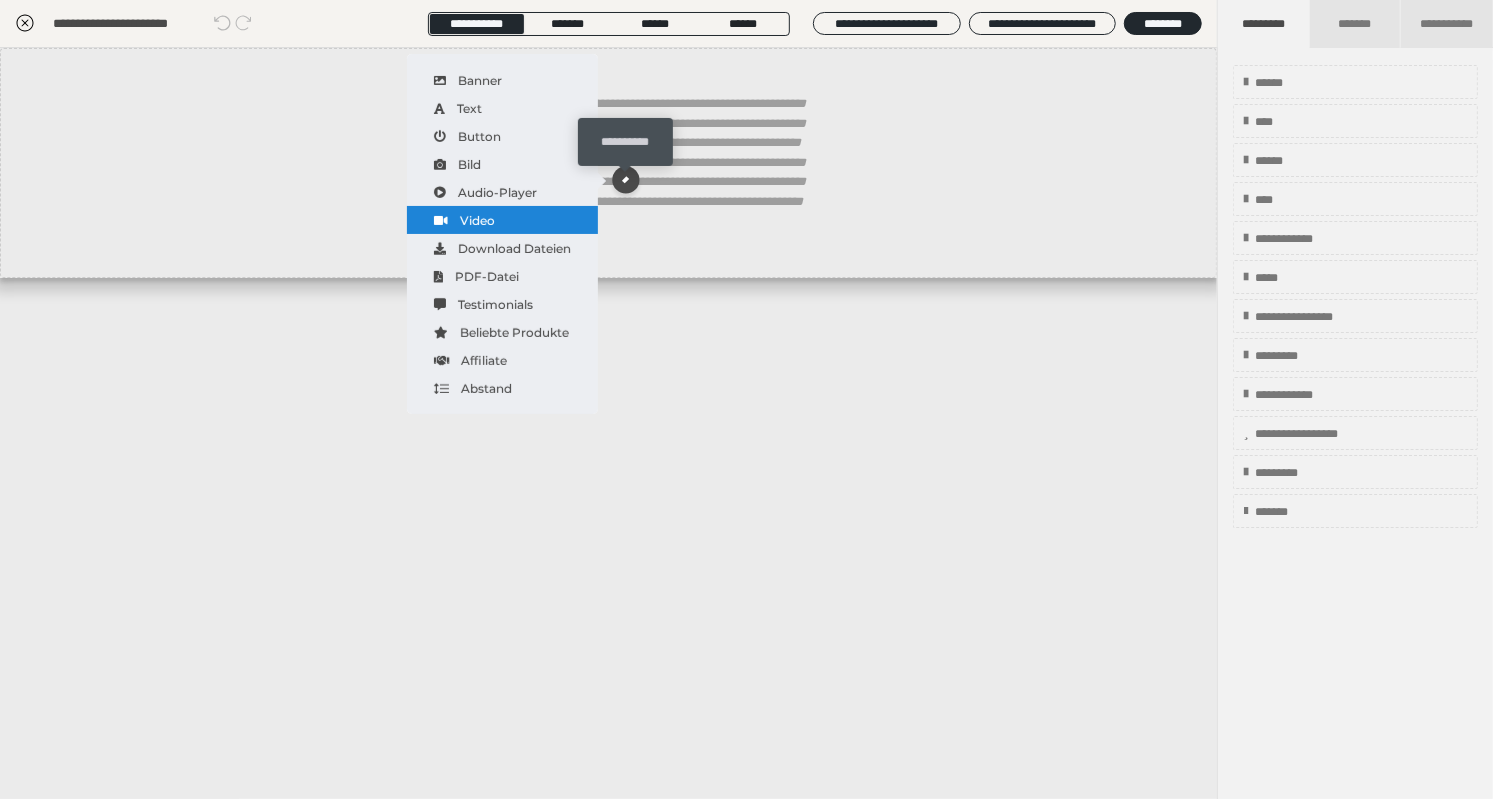 click on "Video" at bounding box center [502, 220] 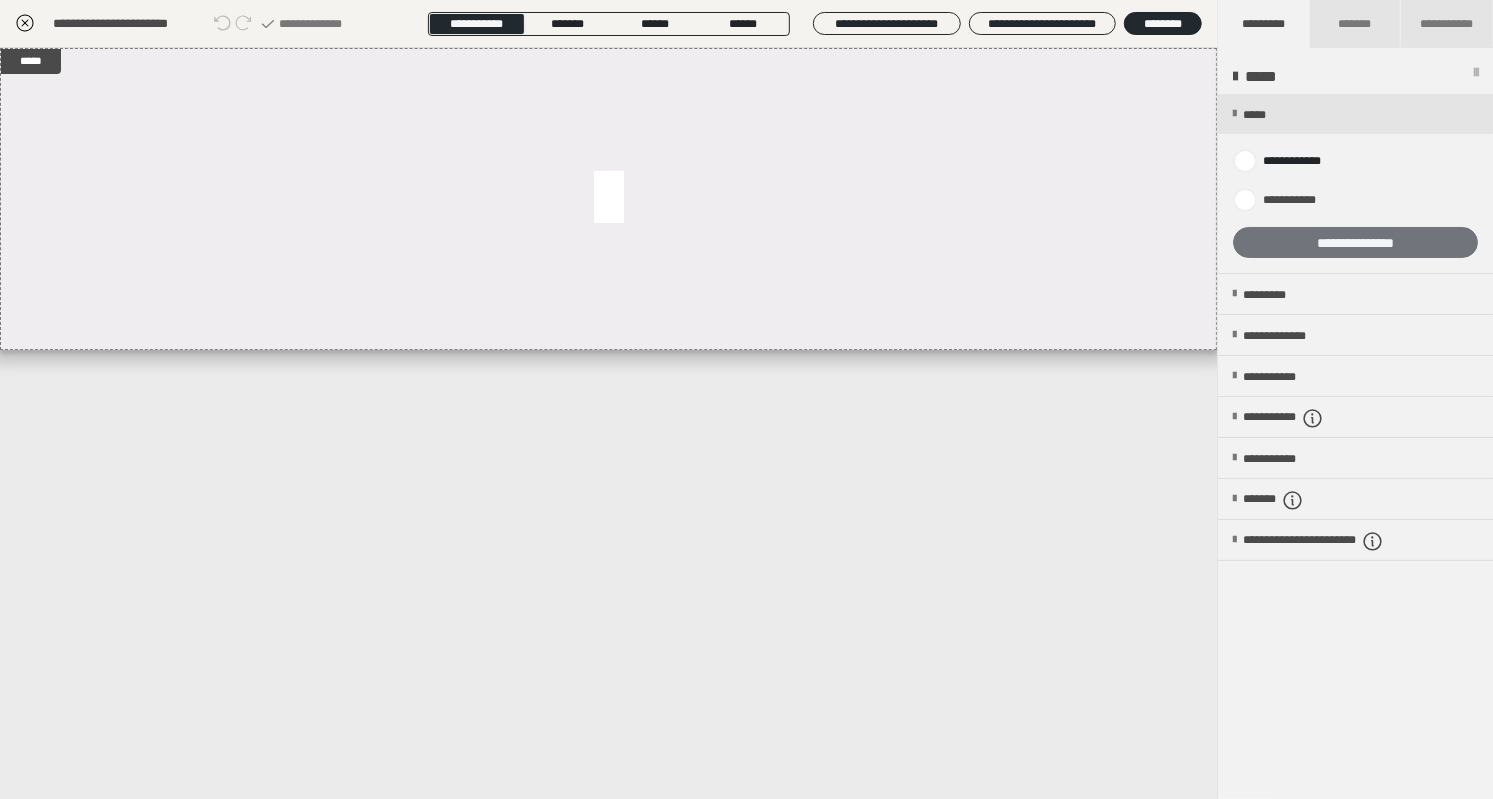 click on "**********" at bounding box center [1355, 242] 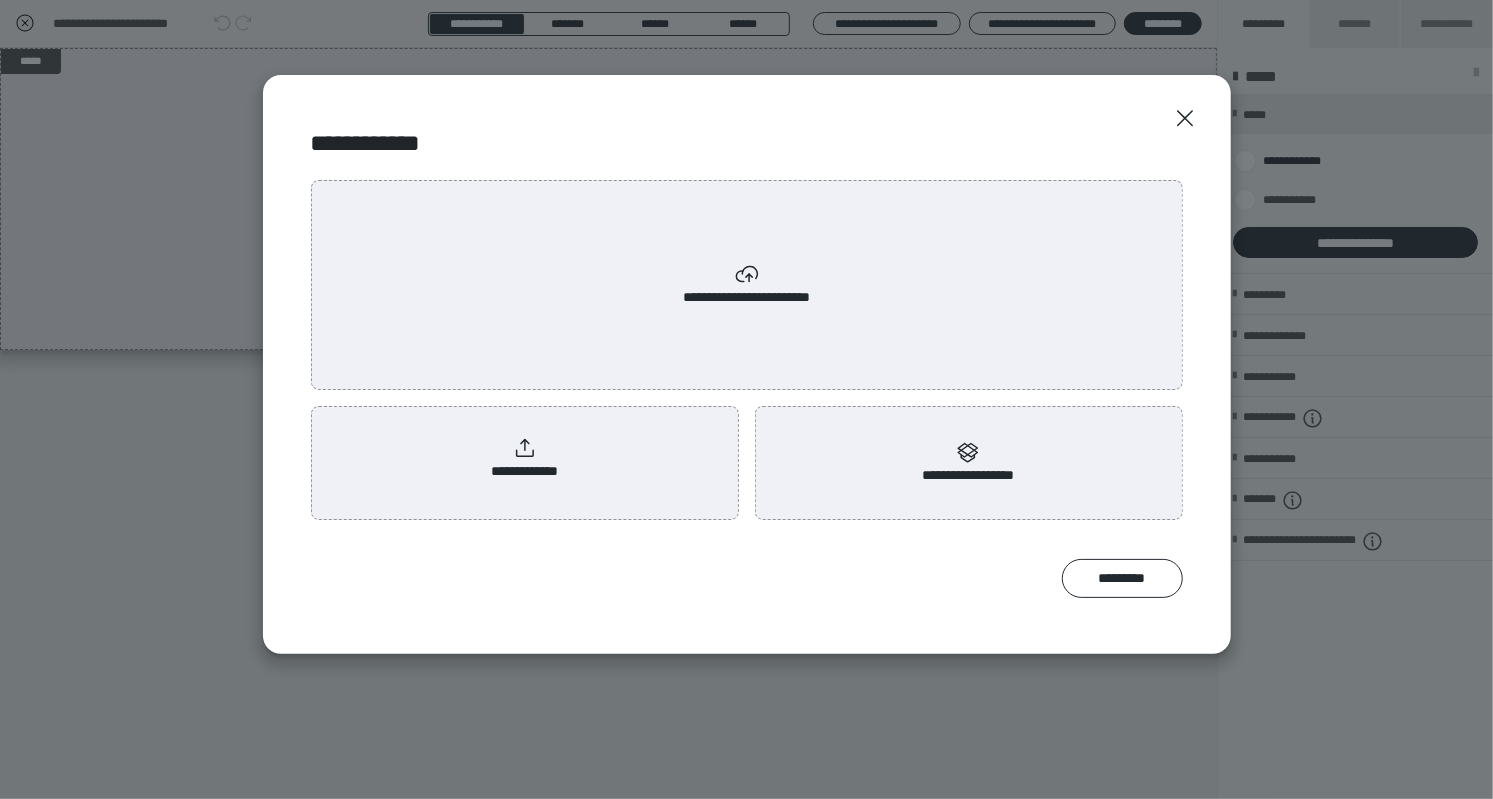 click on "**********" at bounding box center (747, 285) 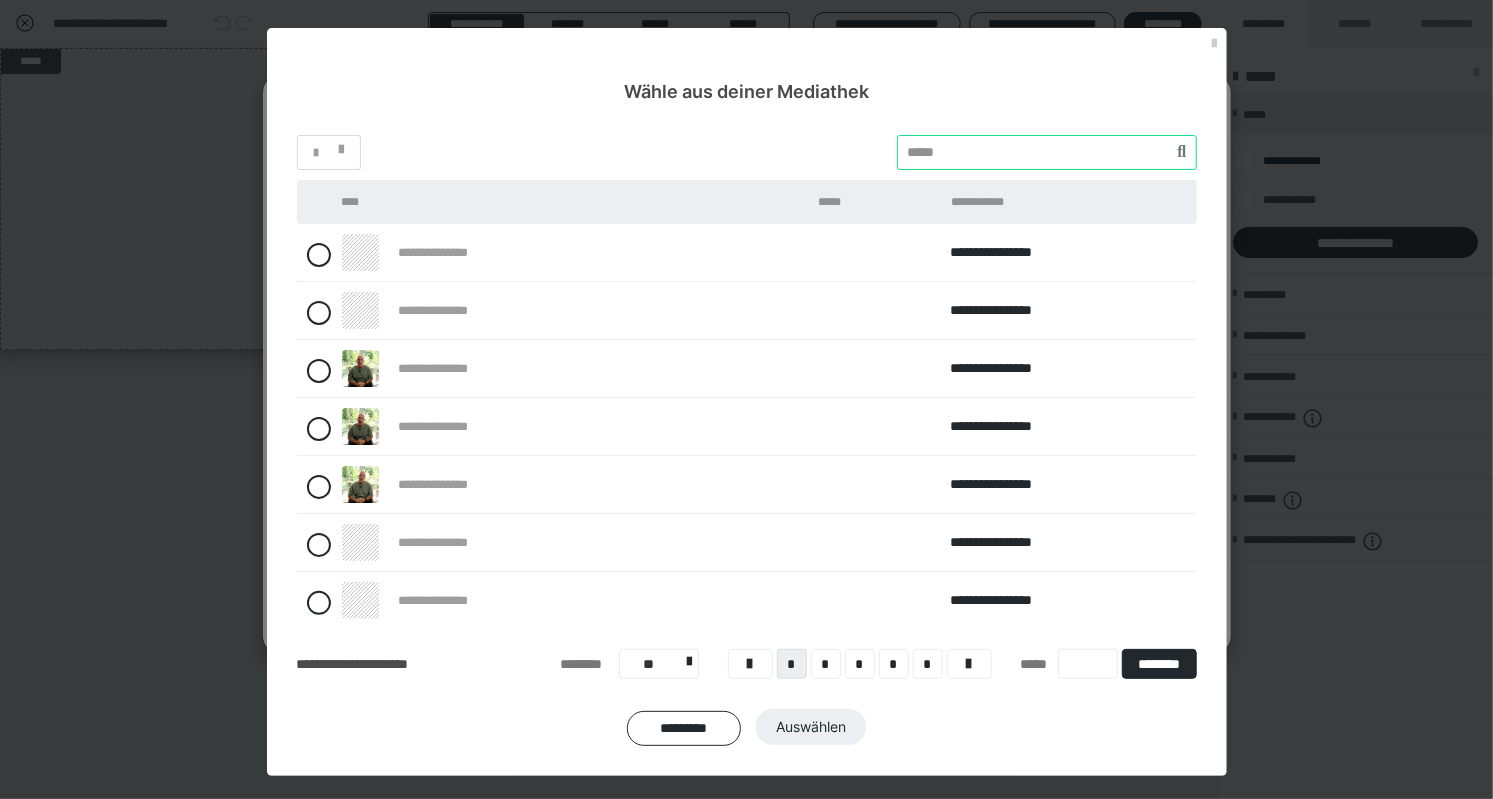click at bounding box center (1047, 152) 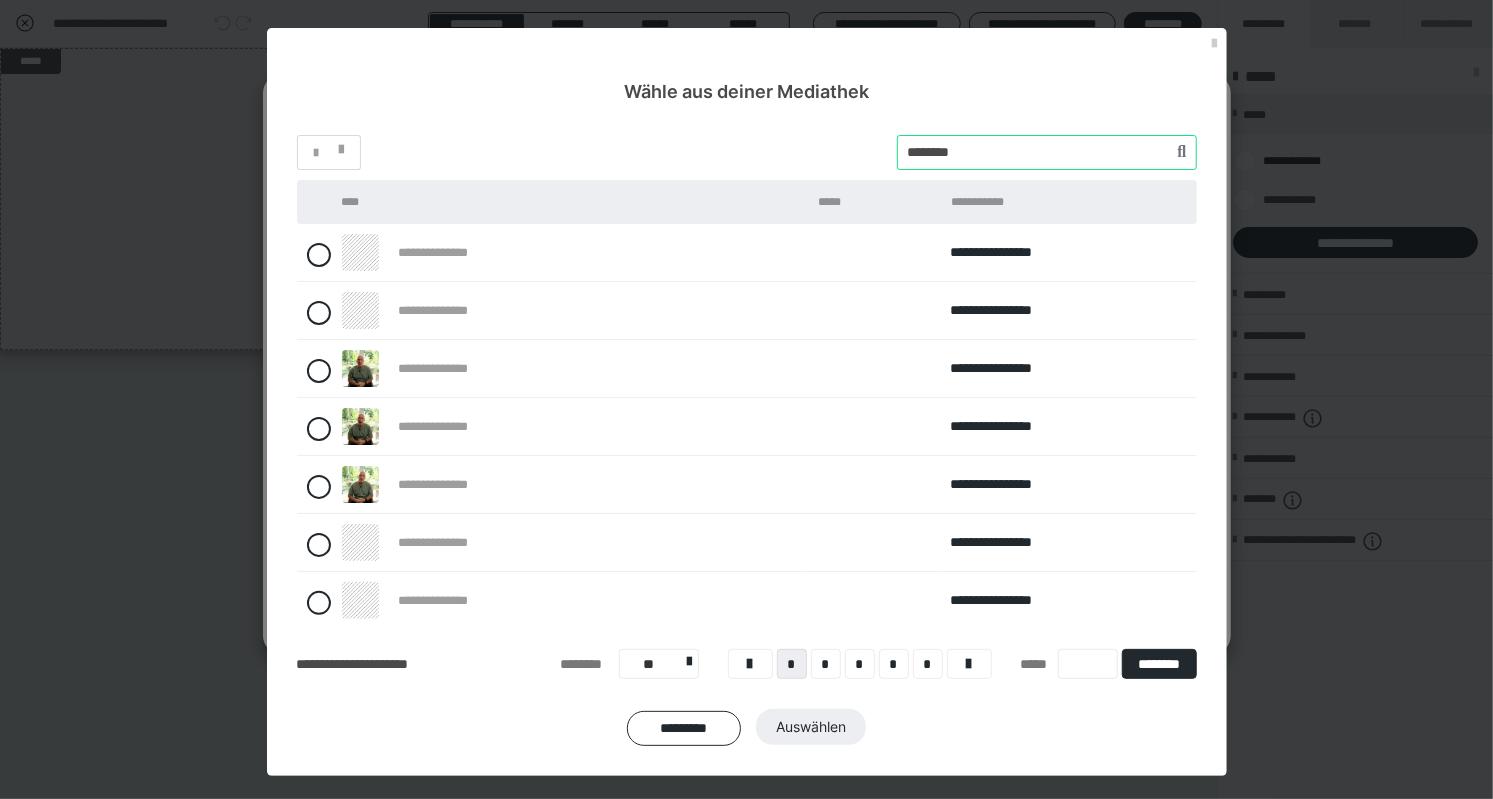 type on "********" 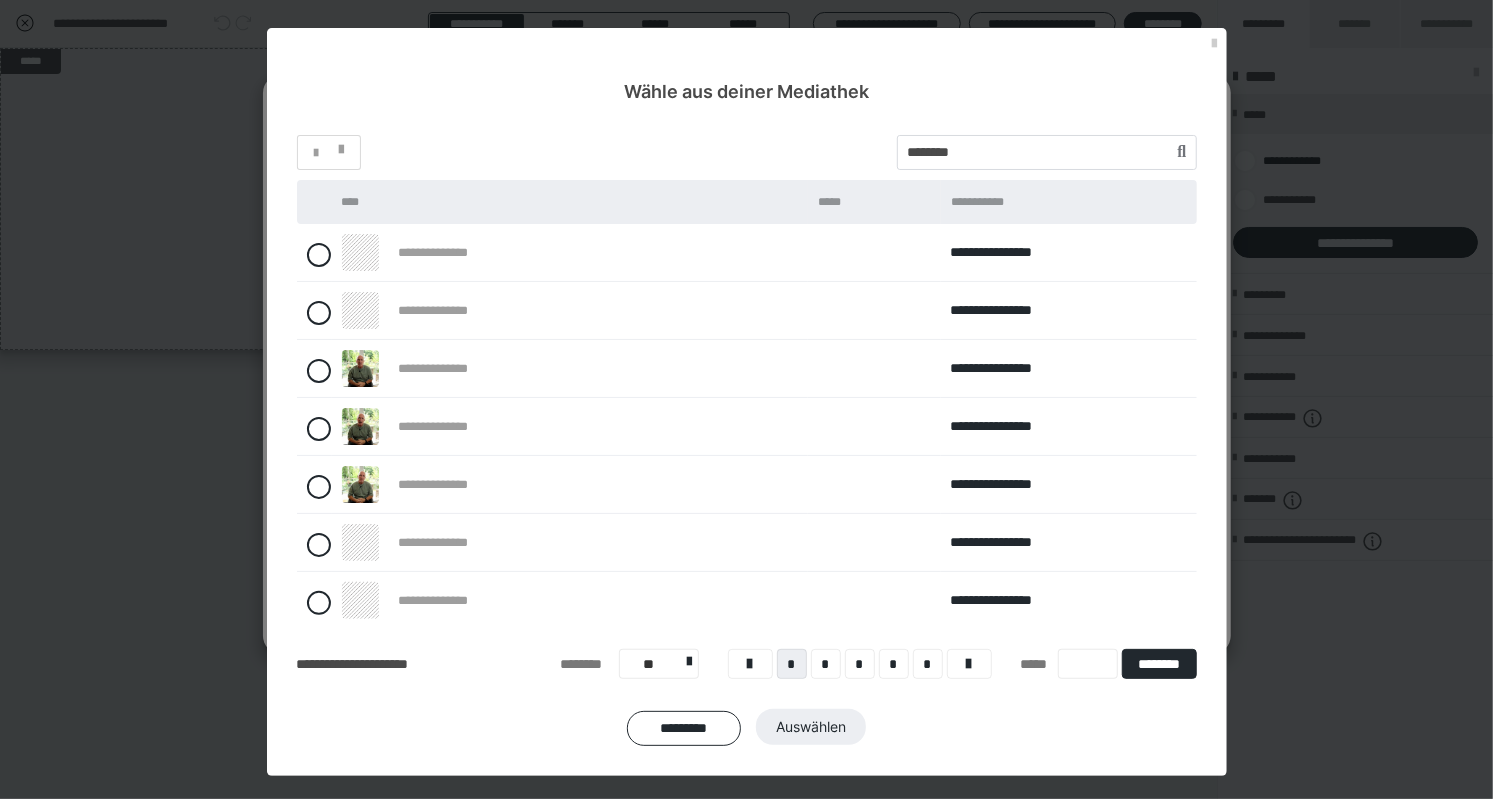 click on "**********" at bounding box center [747, 440] 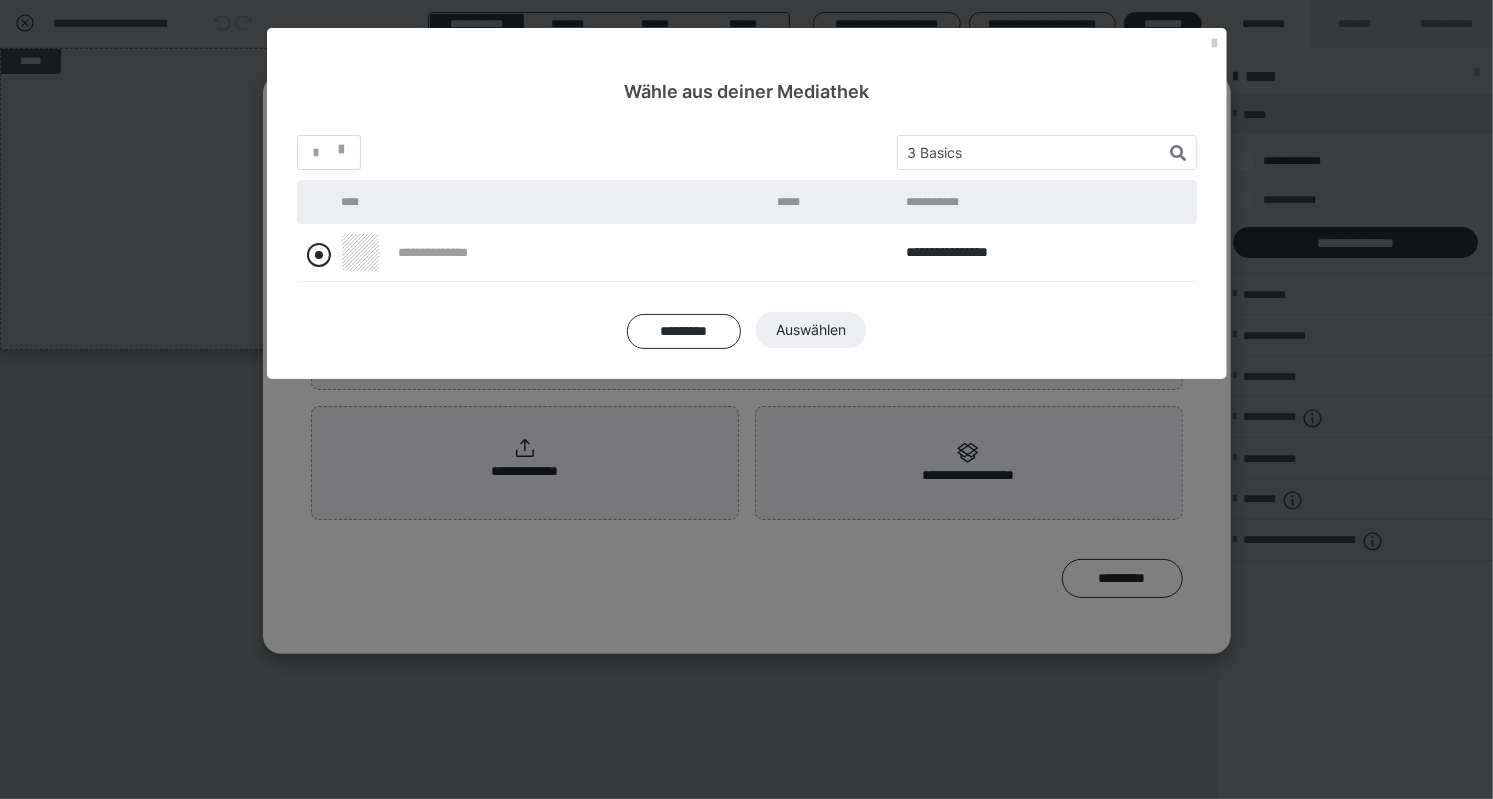 click at bounding box center (319, 255) 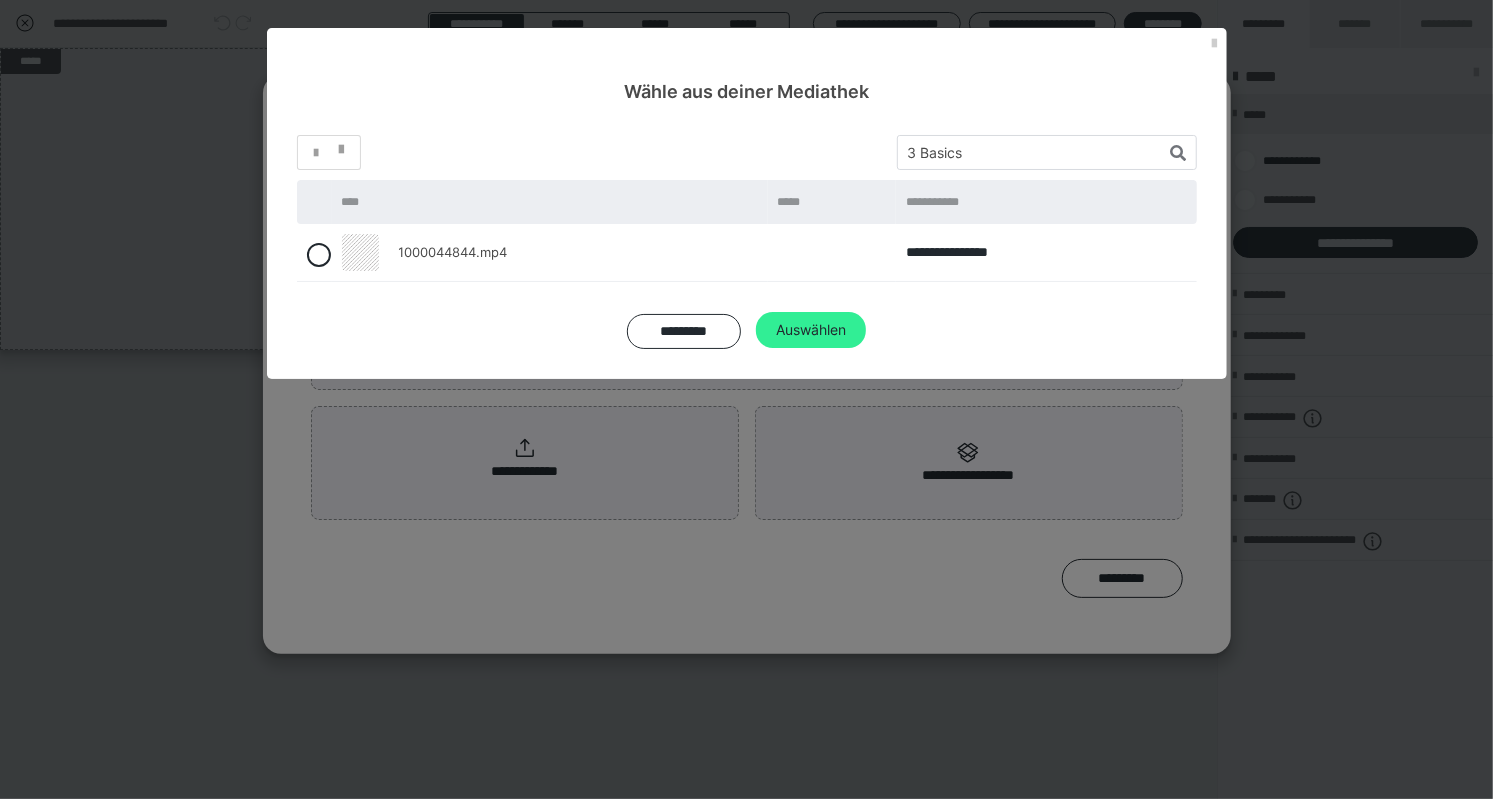 click on "Auswählen" at bounding box center (811, 330) 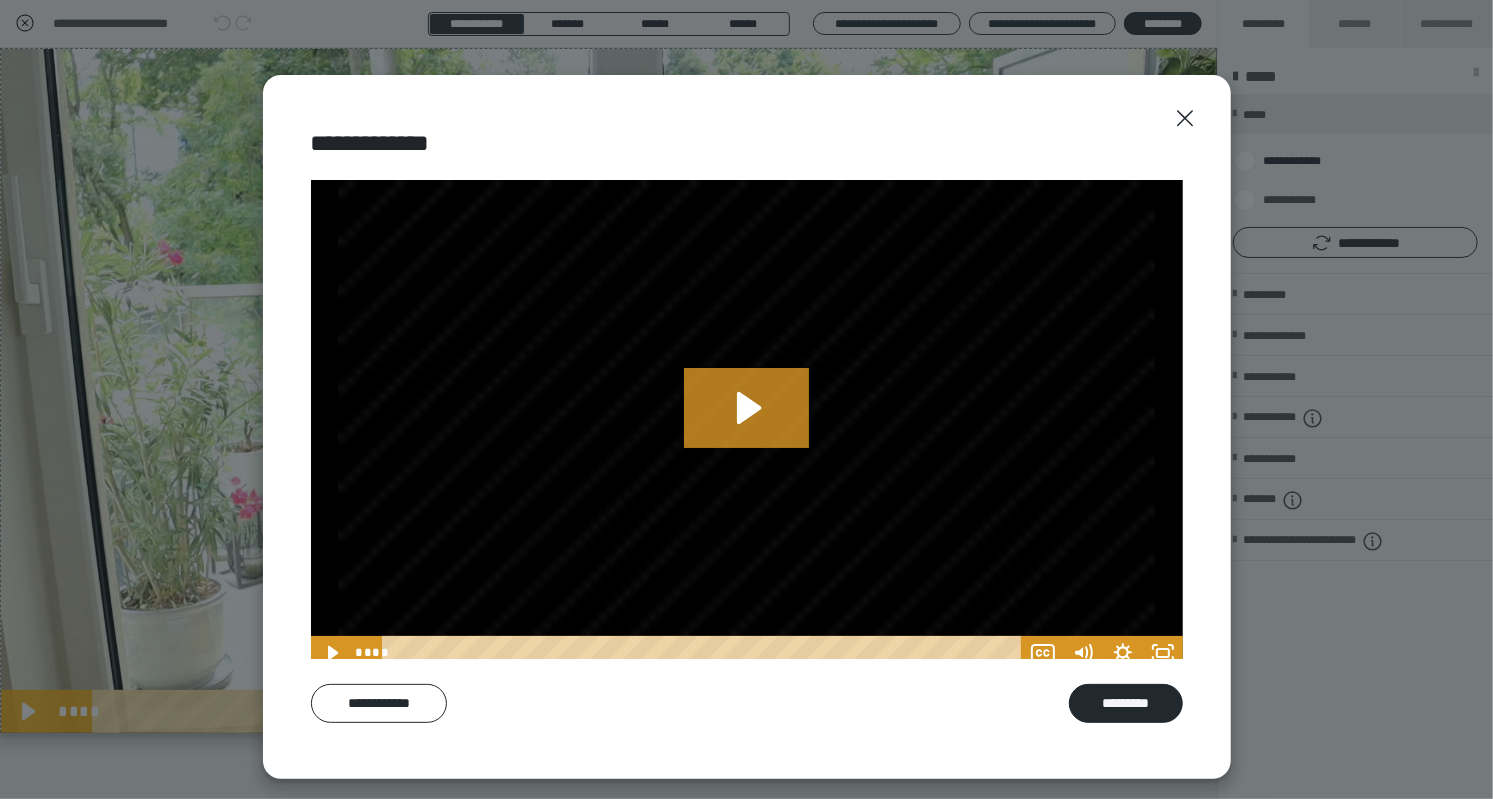 click 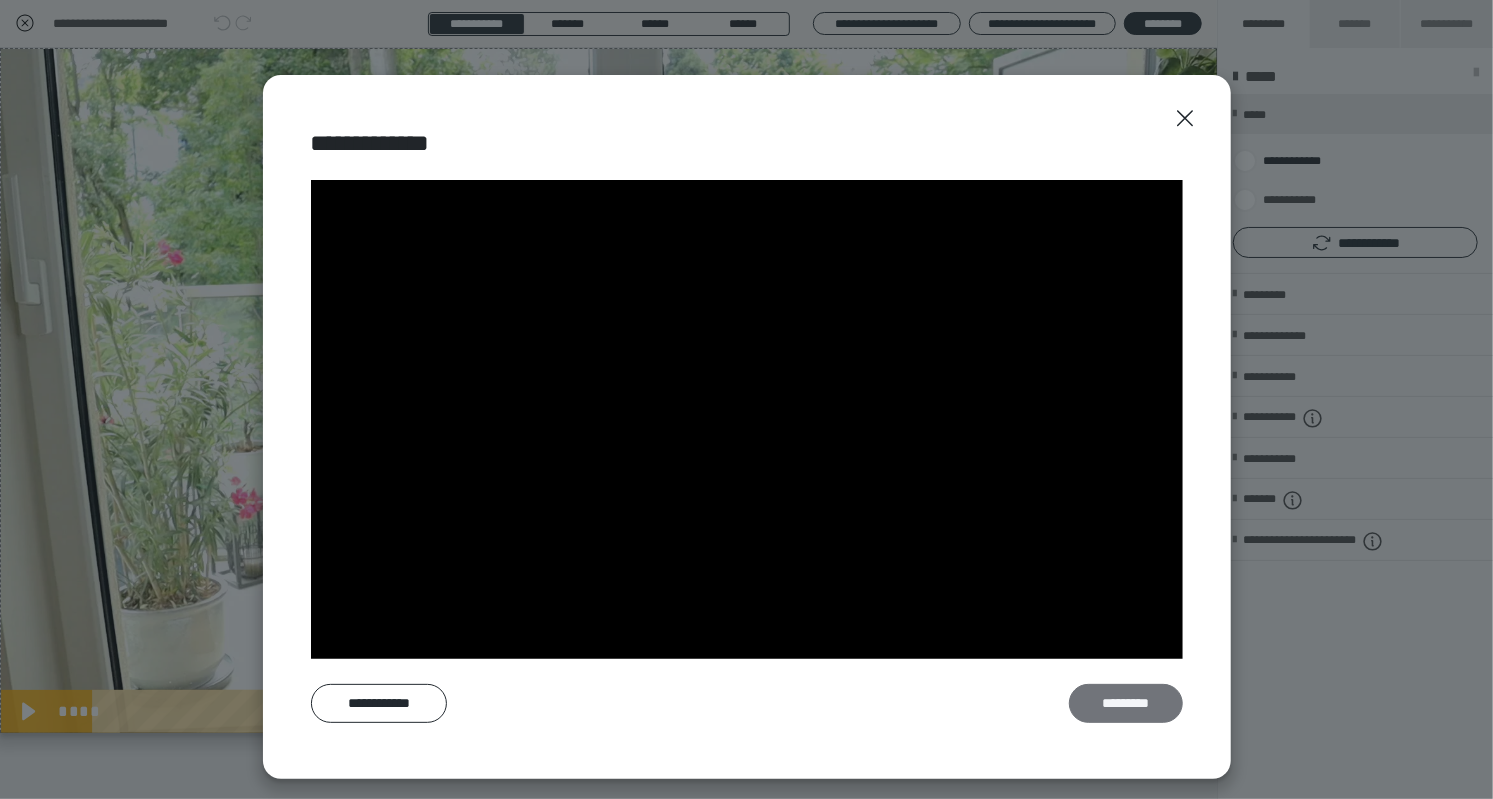 click on "*********" at bounding box center (1125, 703) 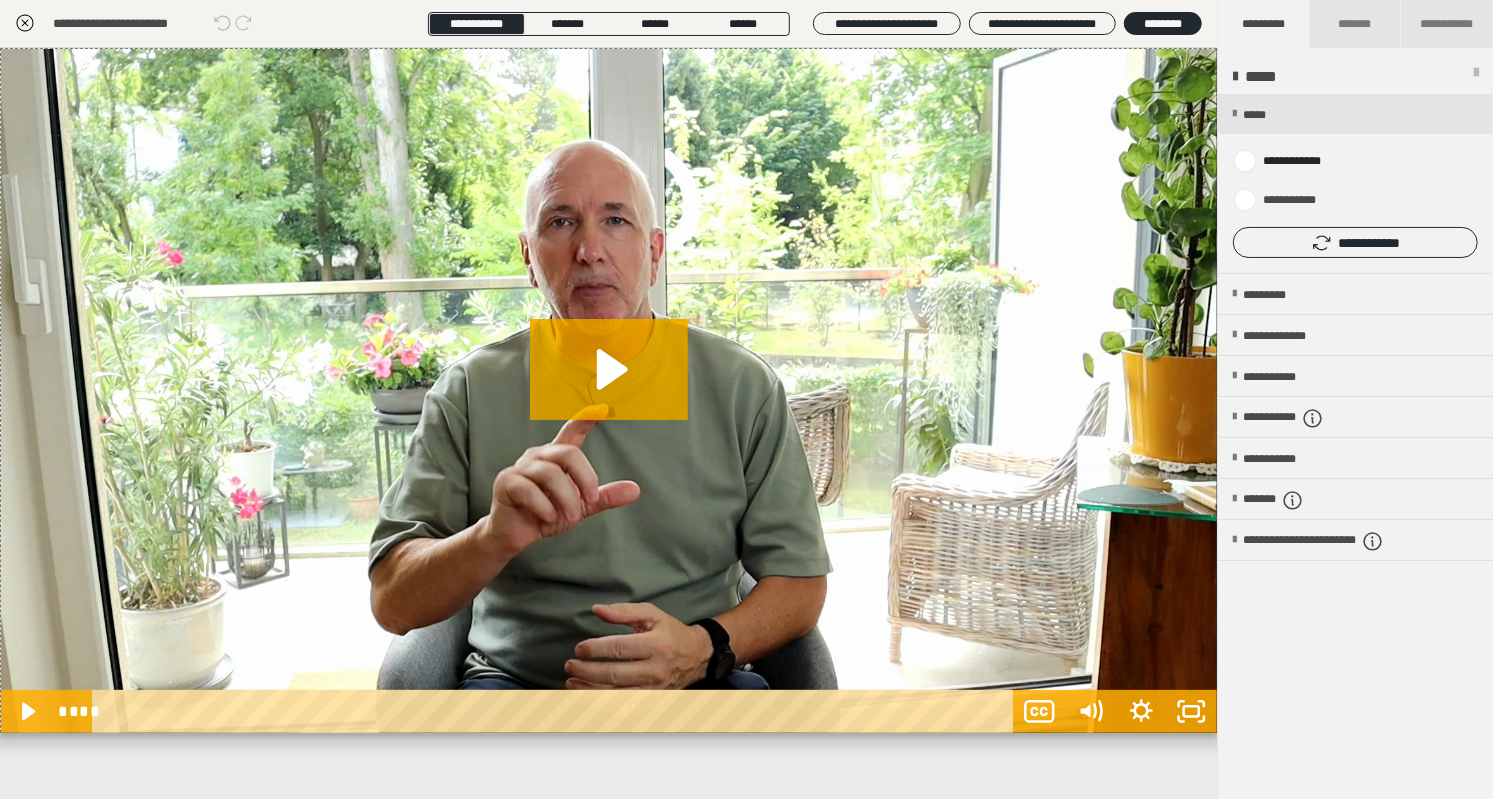 click 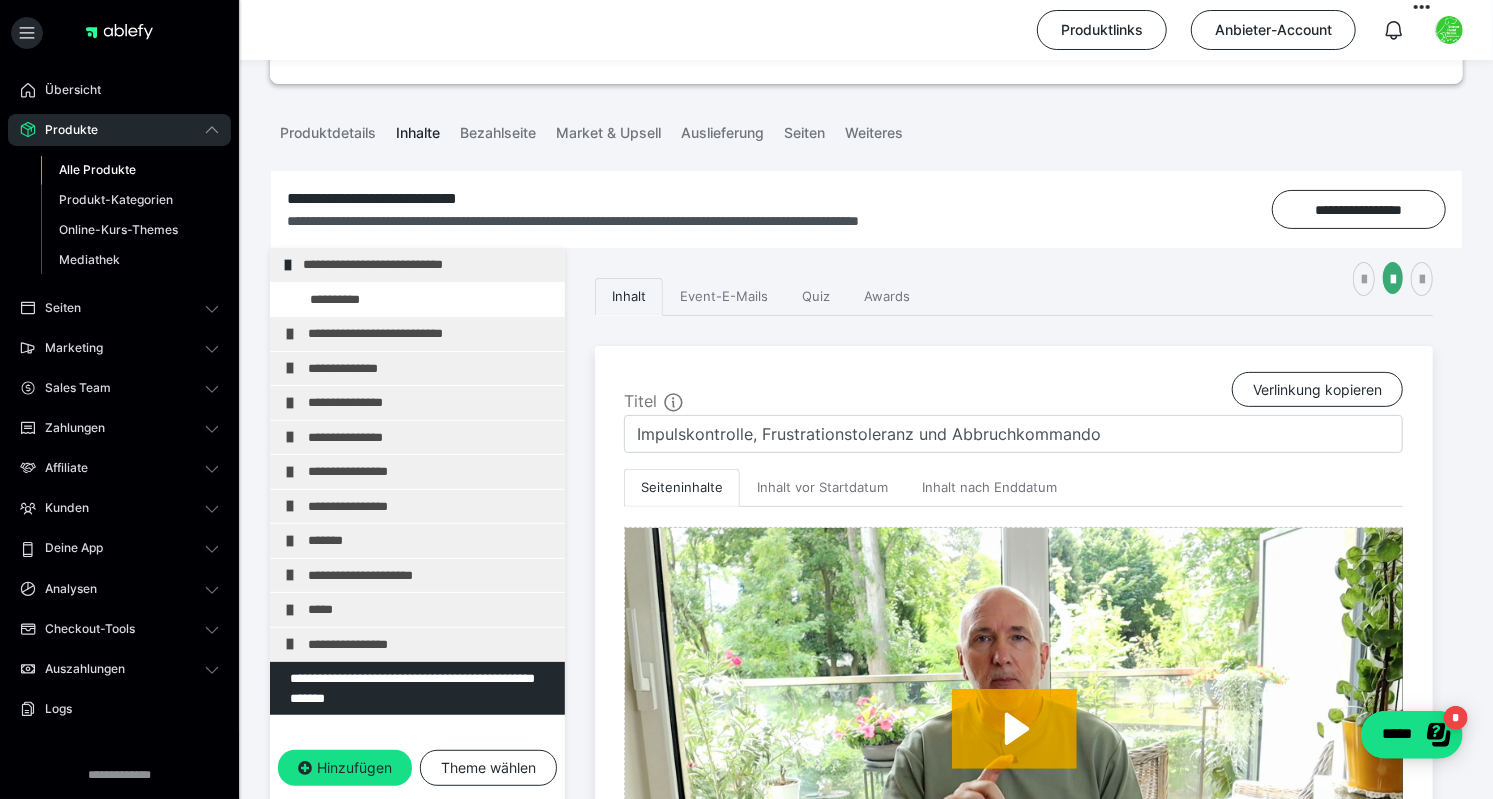 scroll, scrollTop: 163, scrollLeft: 0, axis: vertical 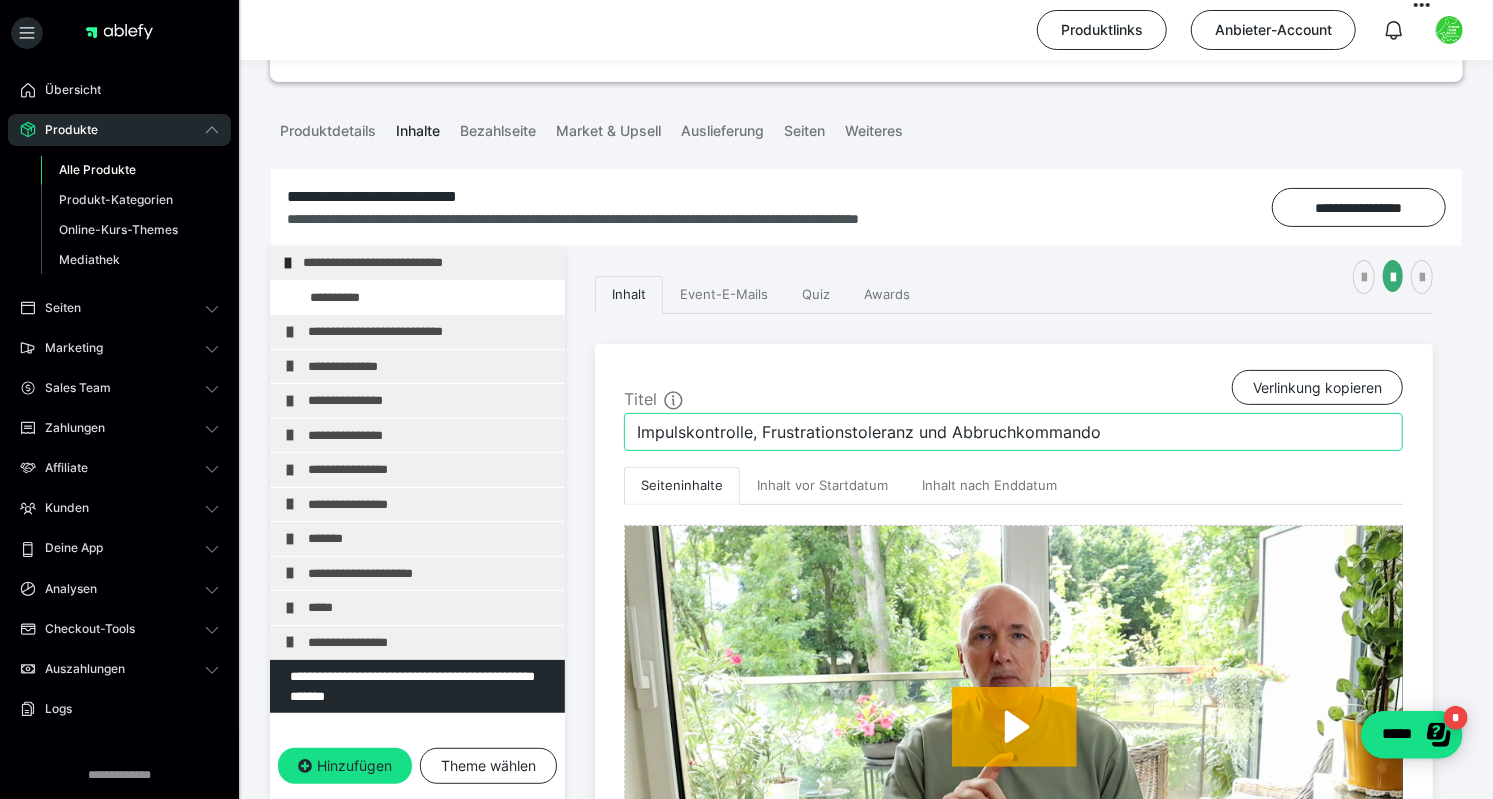 click on "Impulskontrolle, Frustrationstoleranz und Abbruchkommando" at bounding box center [1013, 432] 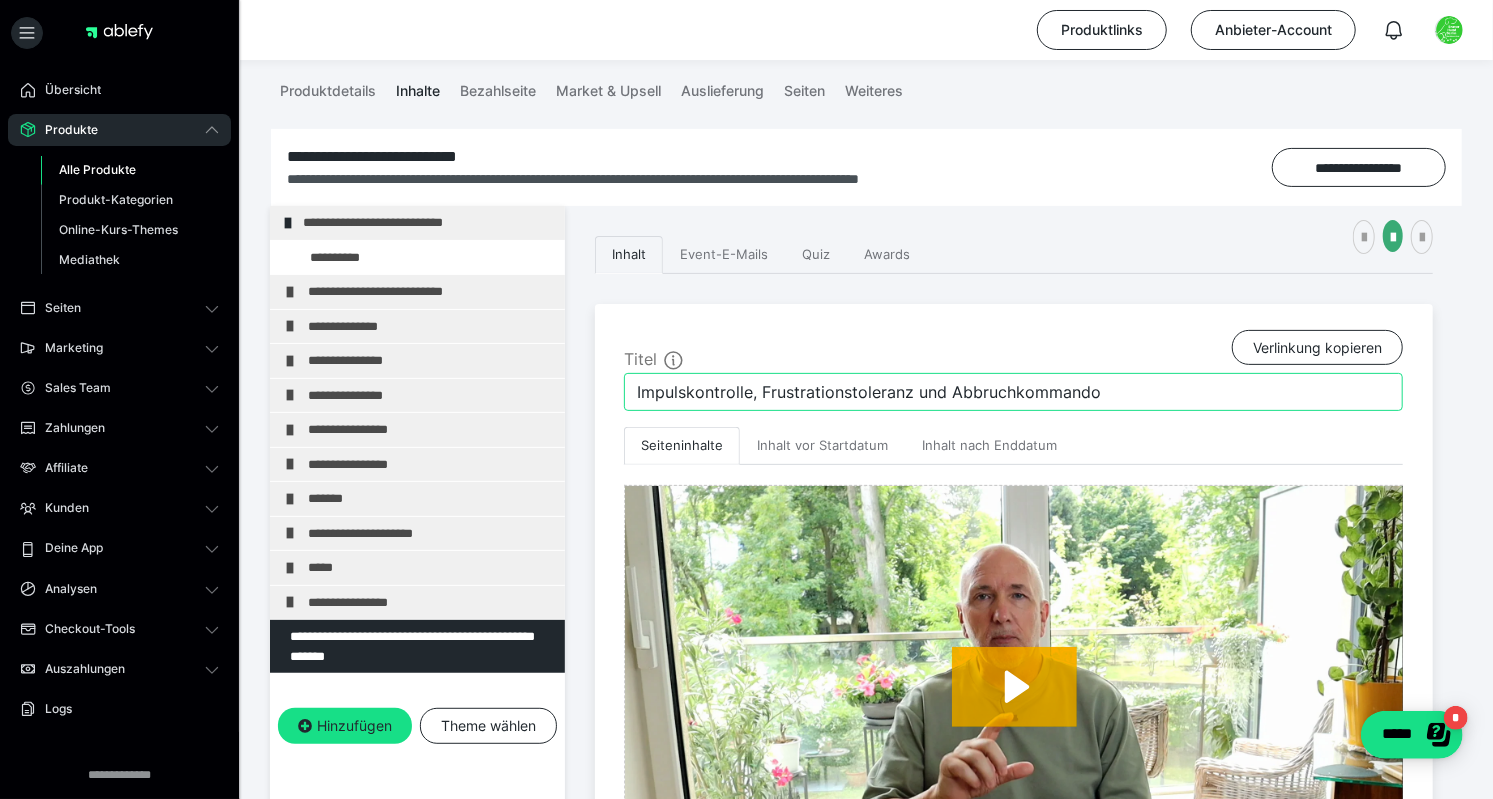 scroll, scrollTop: 227, scrollLeft: 0, axis: vertical 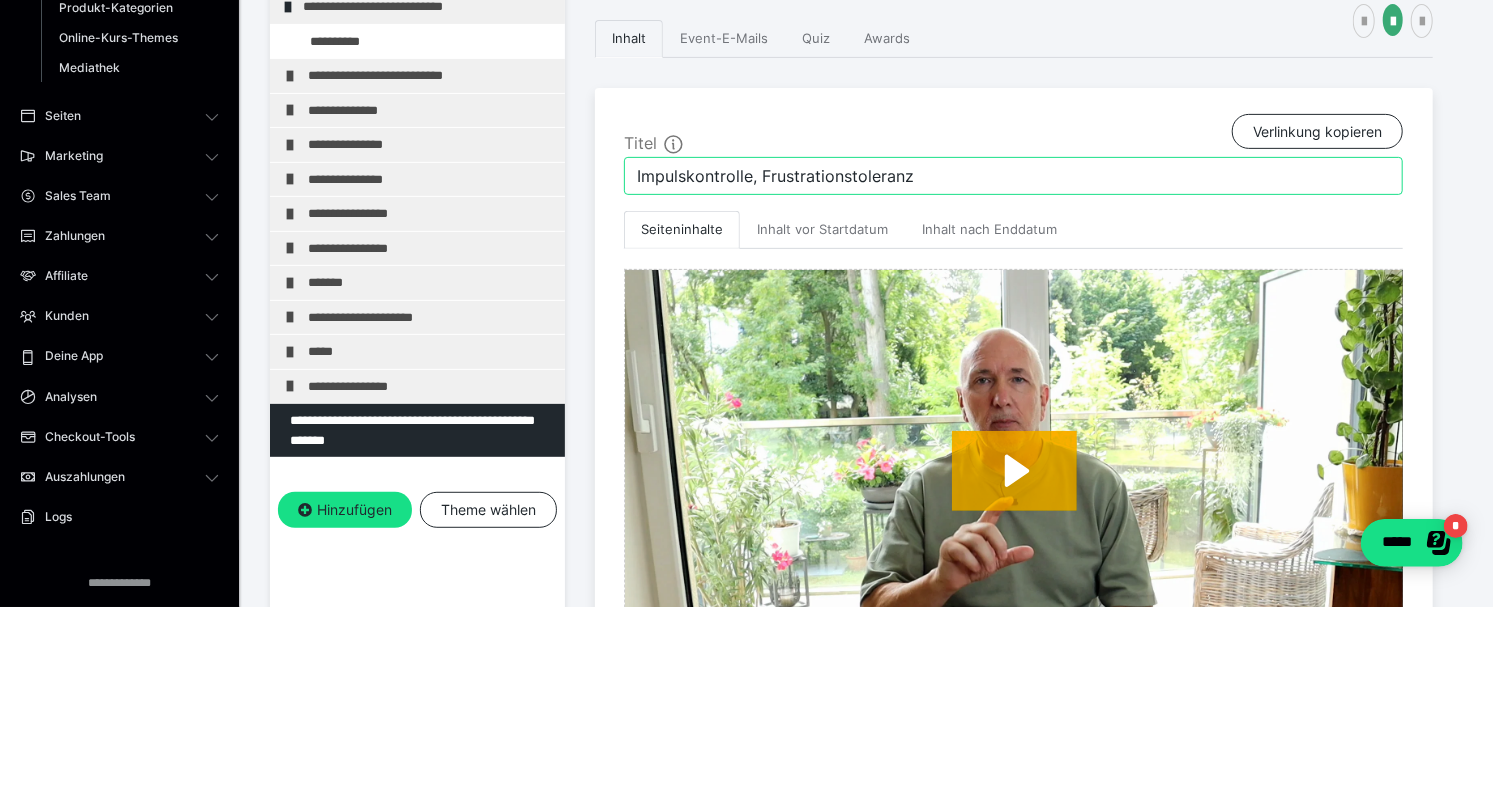 type on "Impulskontrolle," 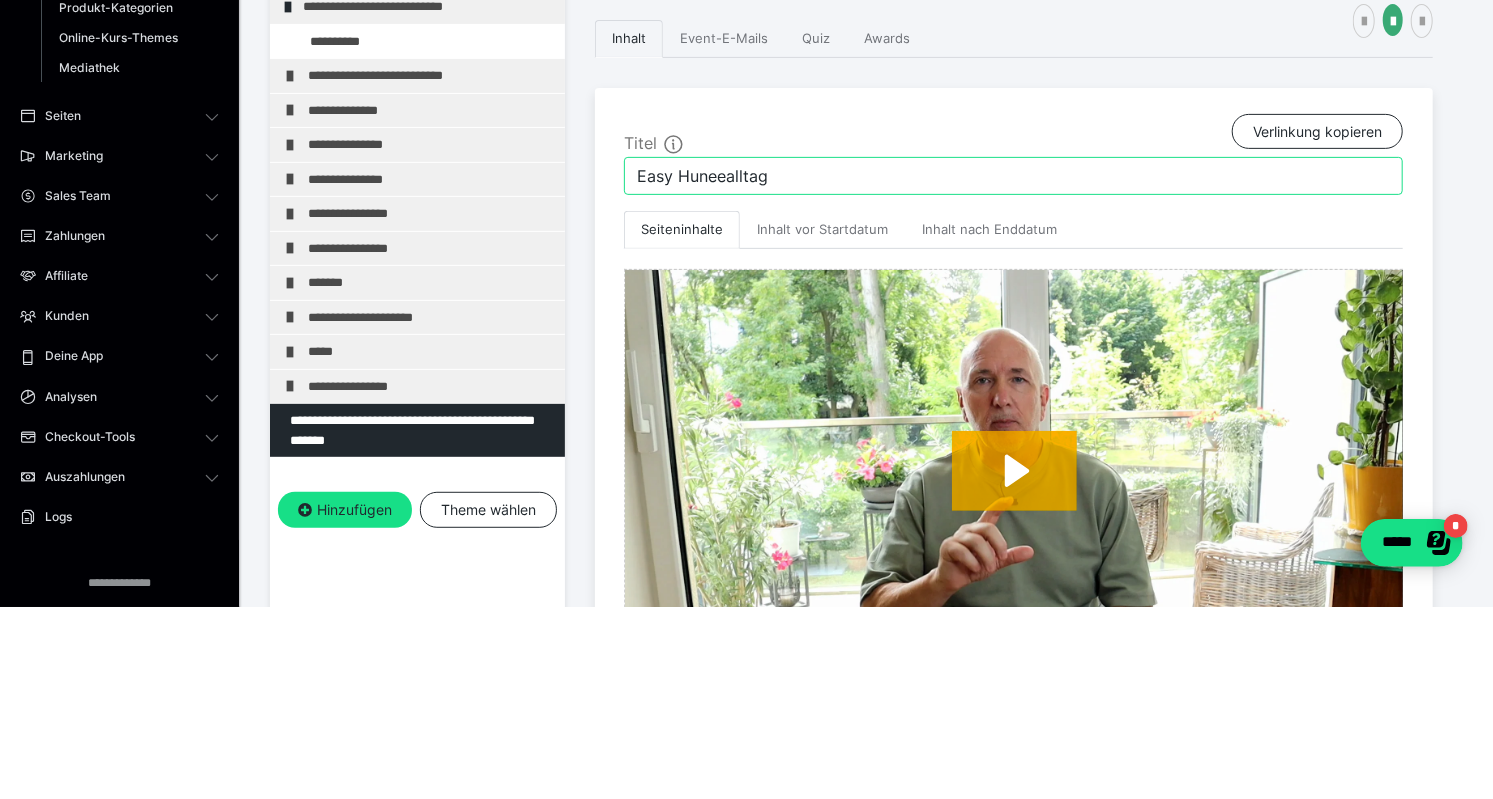 click on "Easy Huneealltag" at bounding box center (1013, 368) 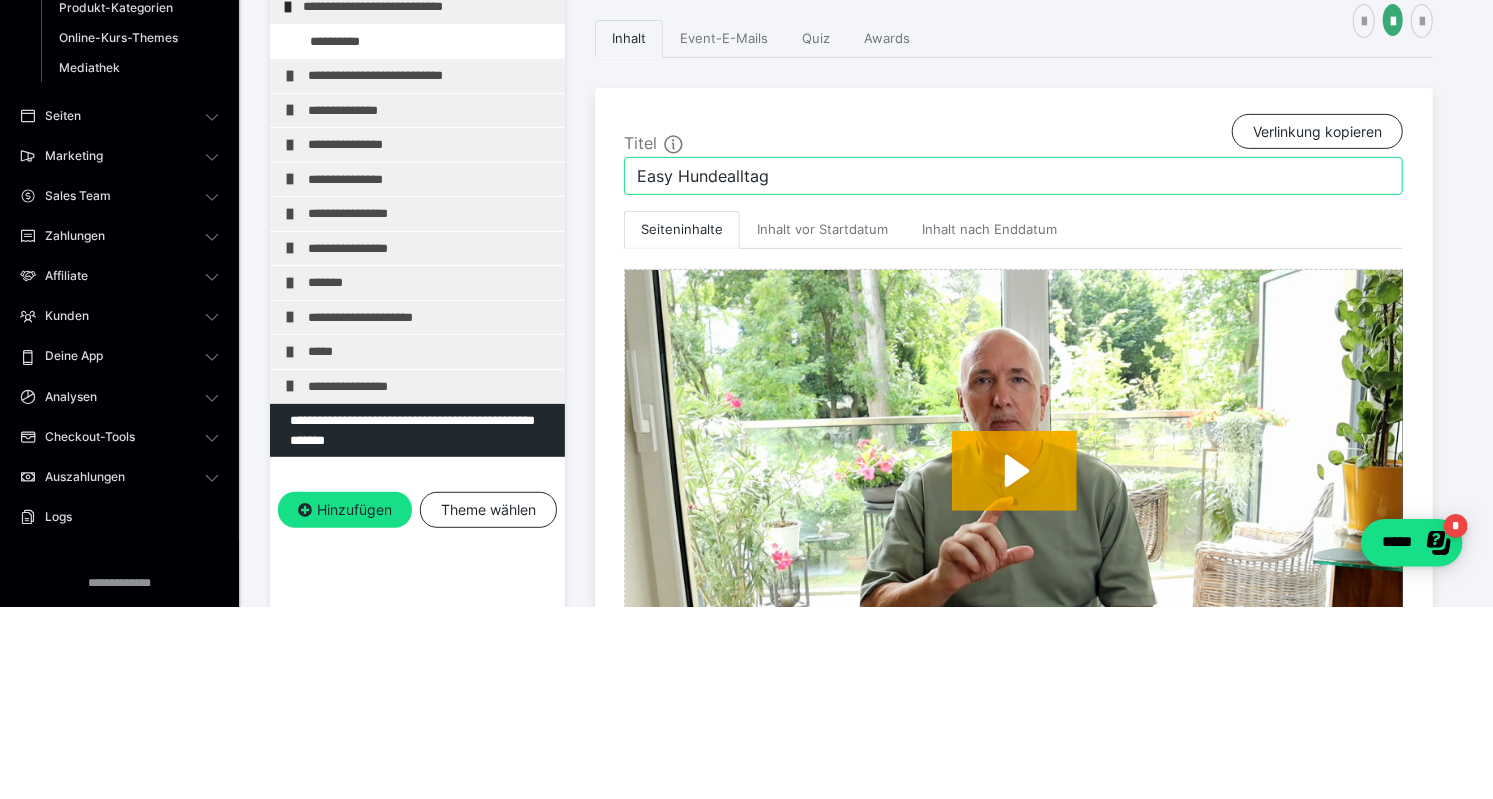 scroll, scrollTop: 227, scrollLeft: 0, axis: vertical 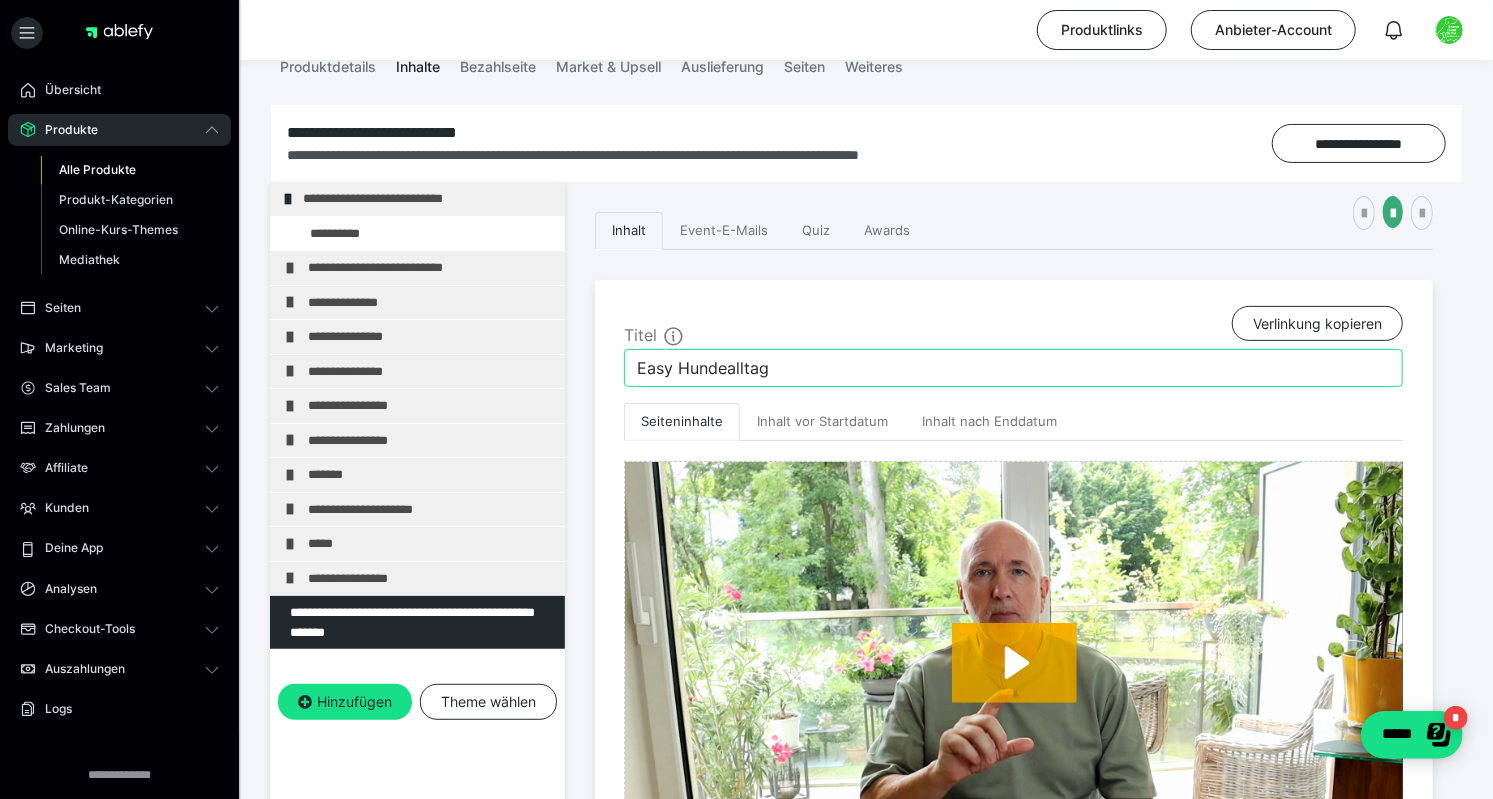 type on "Easy Hundealltag" 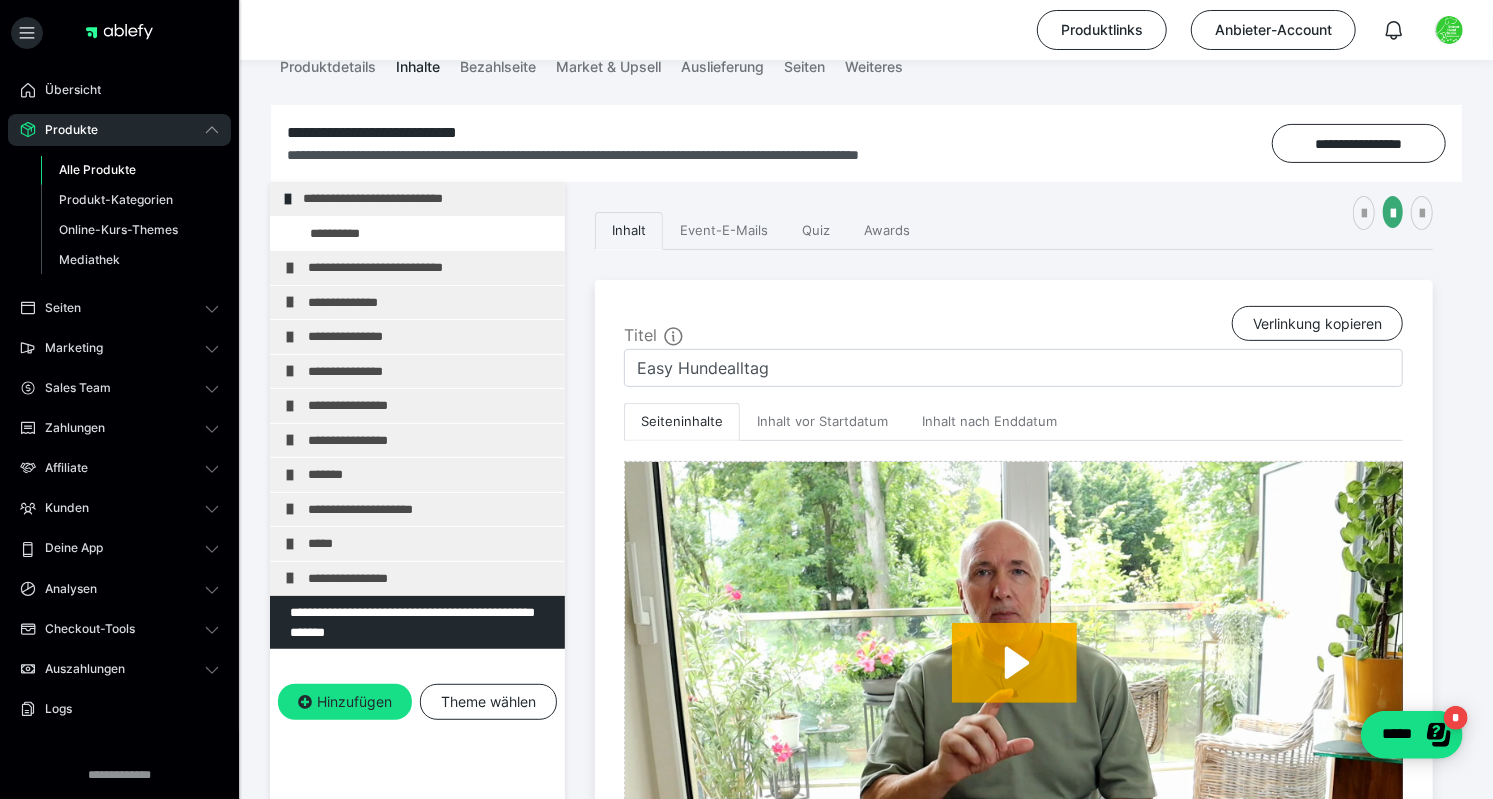 click on "Titel Verlinkung kopieren" at bounding box center (1013, 327) 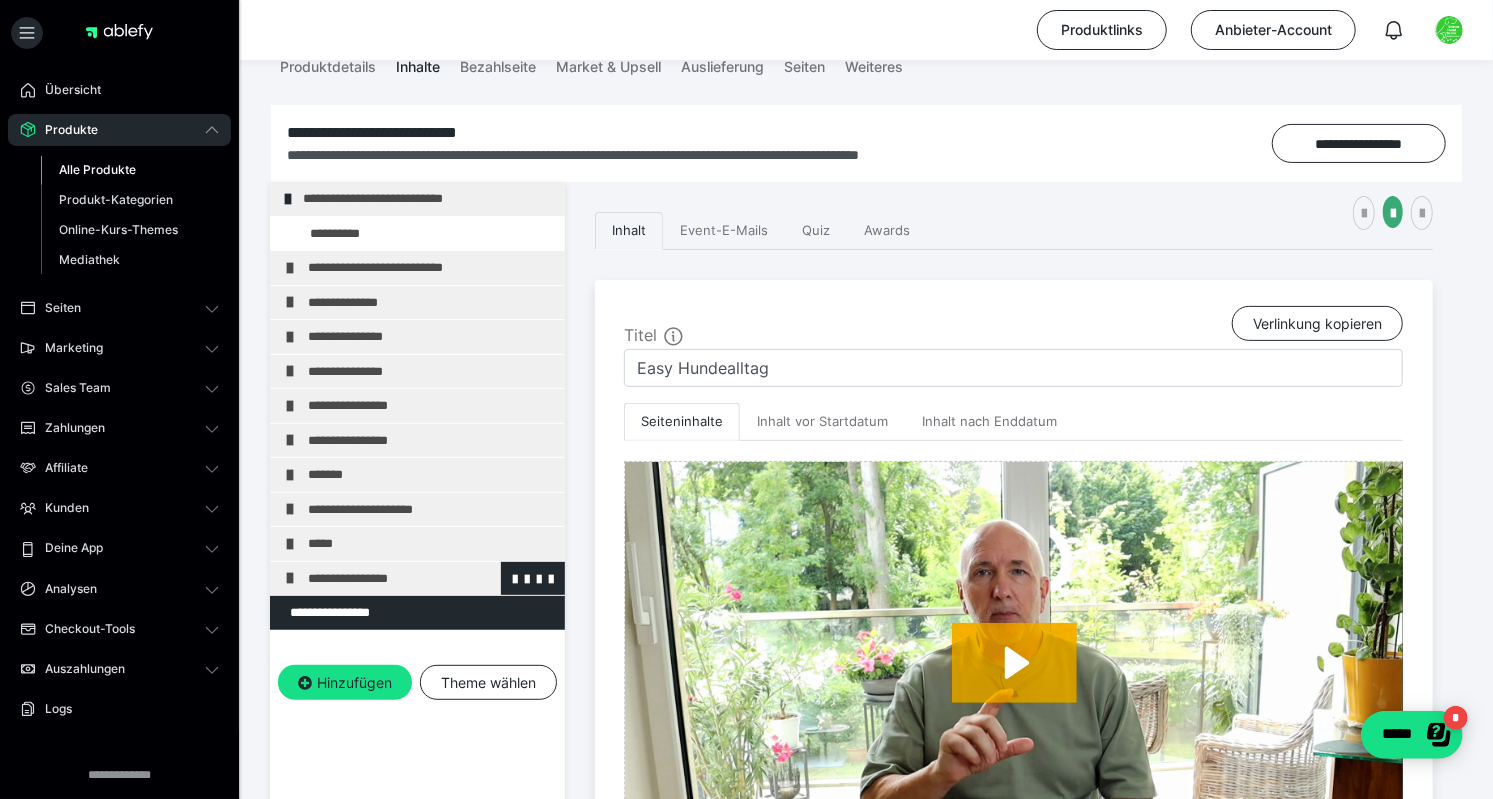 click on "**********" at bounding box center [417, 579] 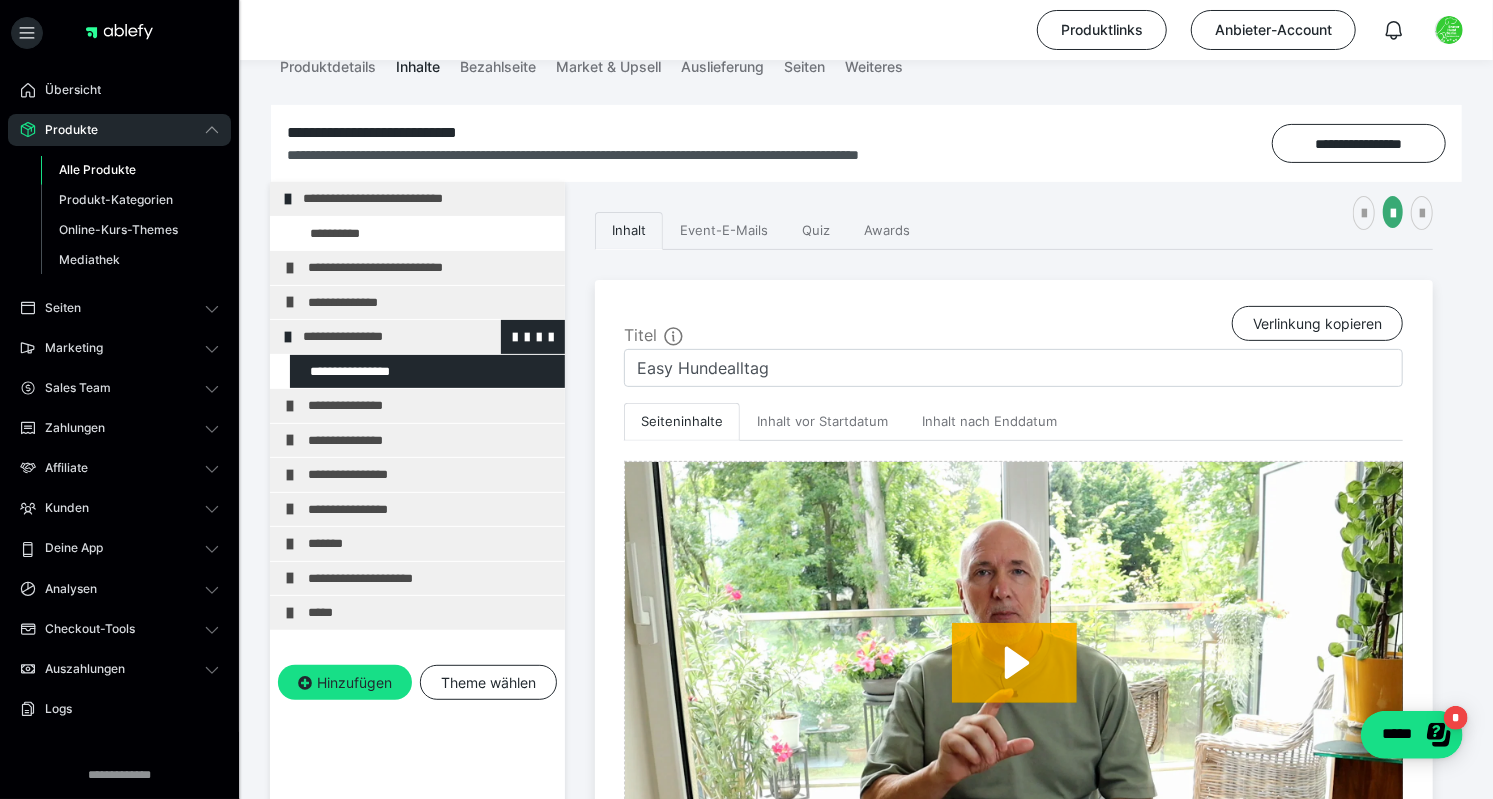 click on "**********" at bounding box center (417, 337) 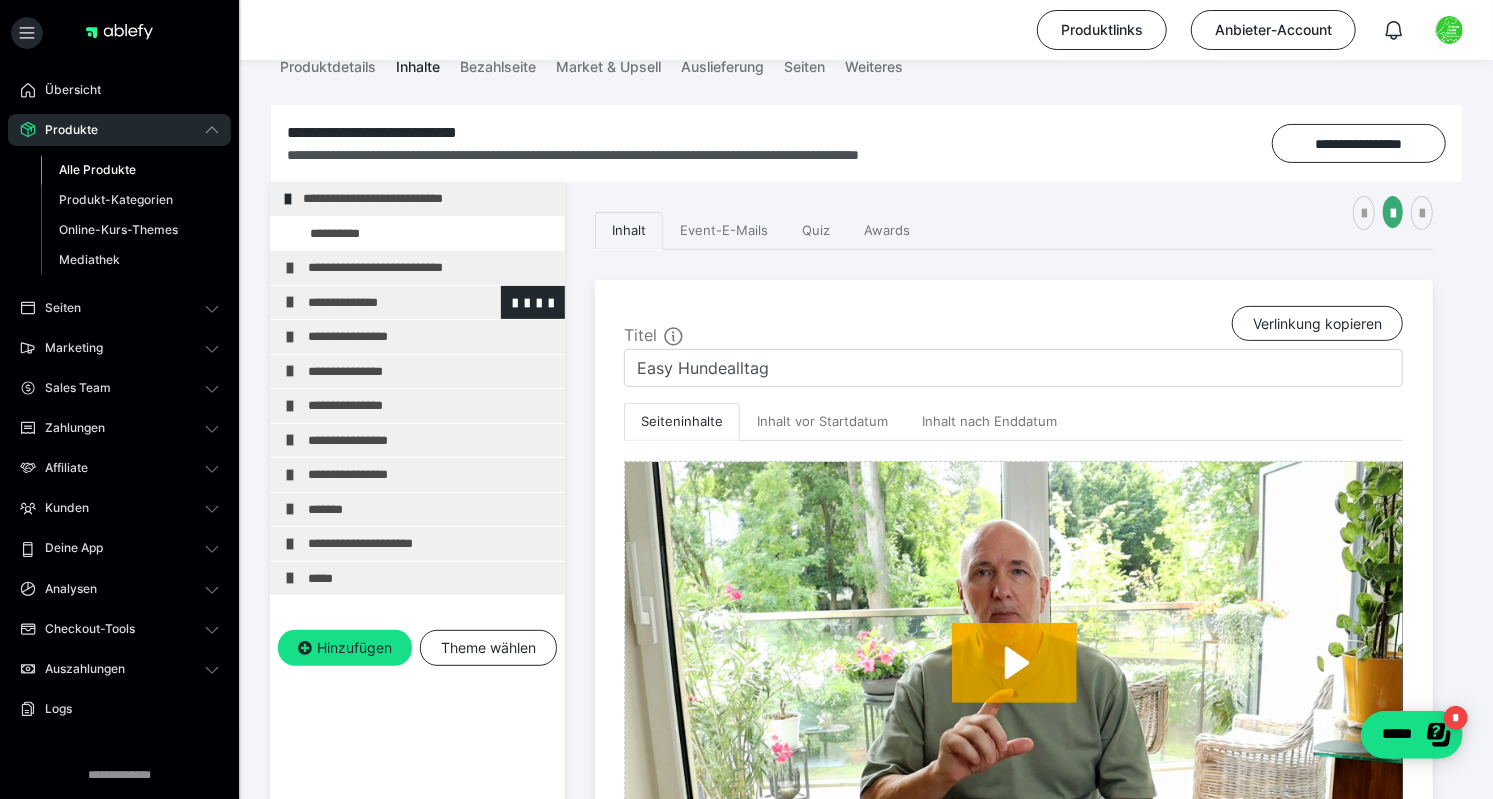 click on "**********" at bounding box center [417, 303] 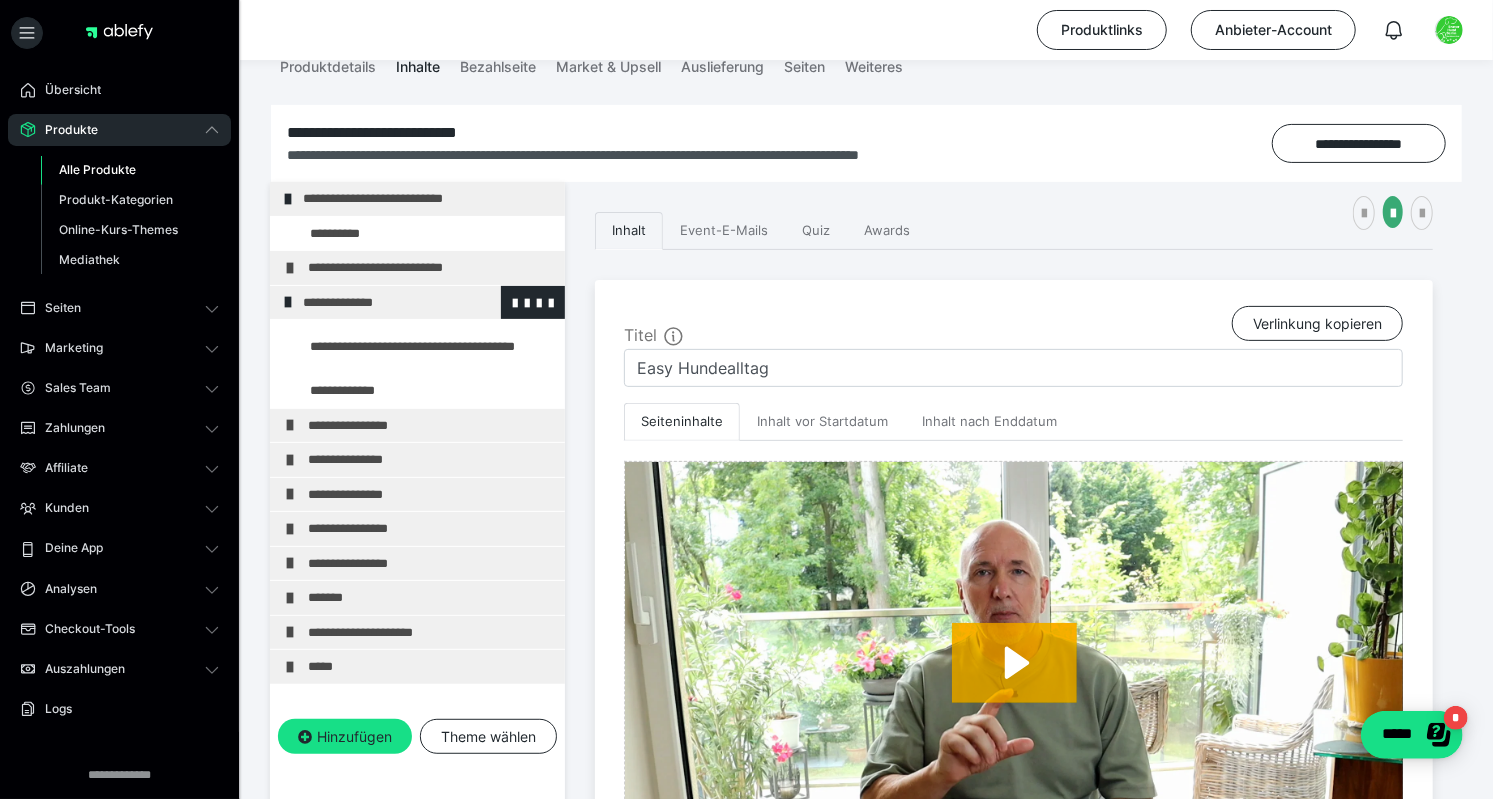 click at bounding box center [288, 302] 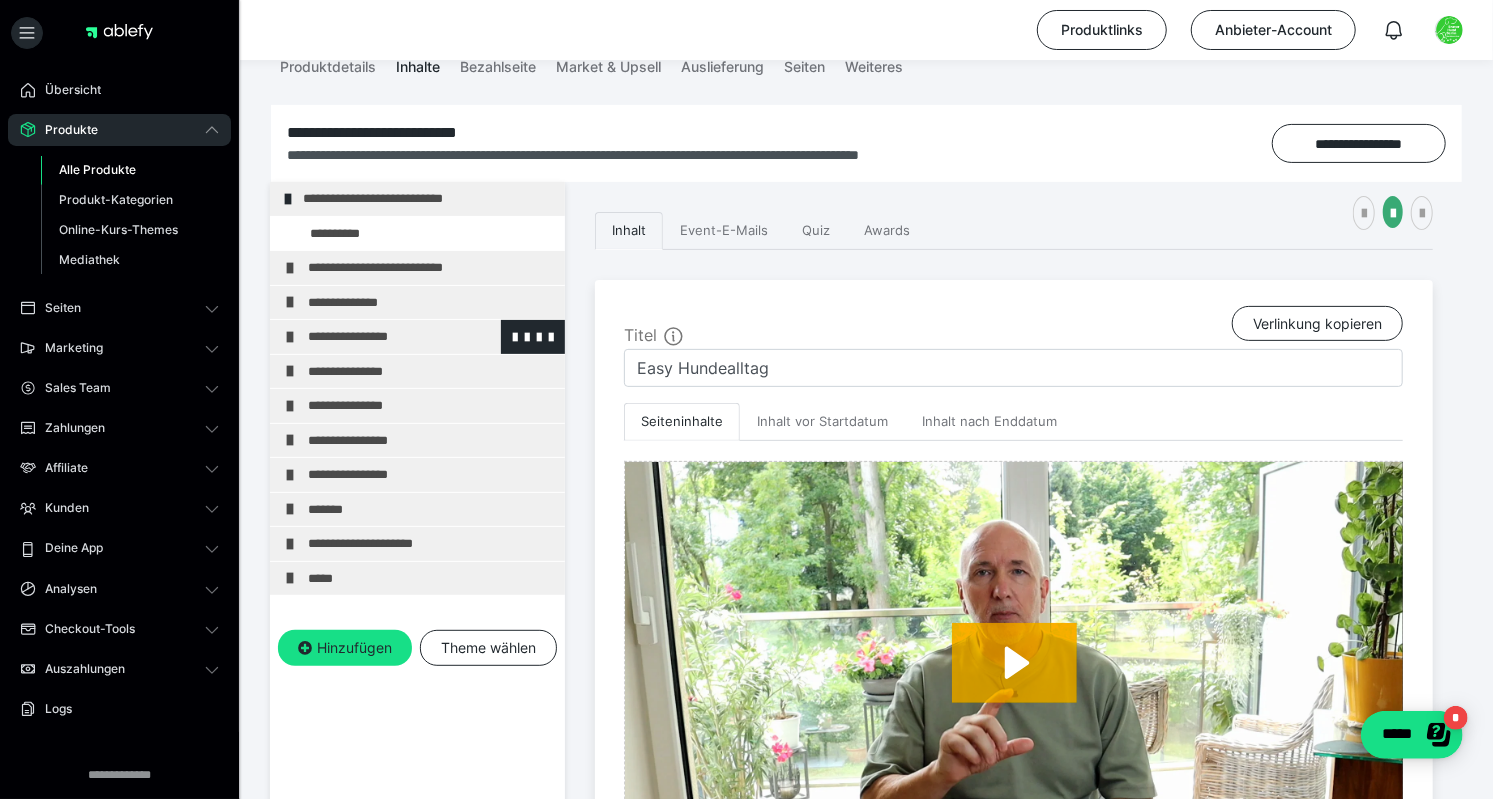 click on "**********" at bounding box center [417, 337] 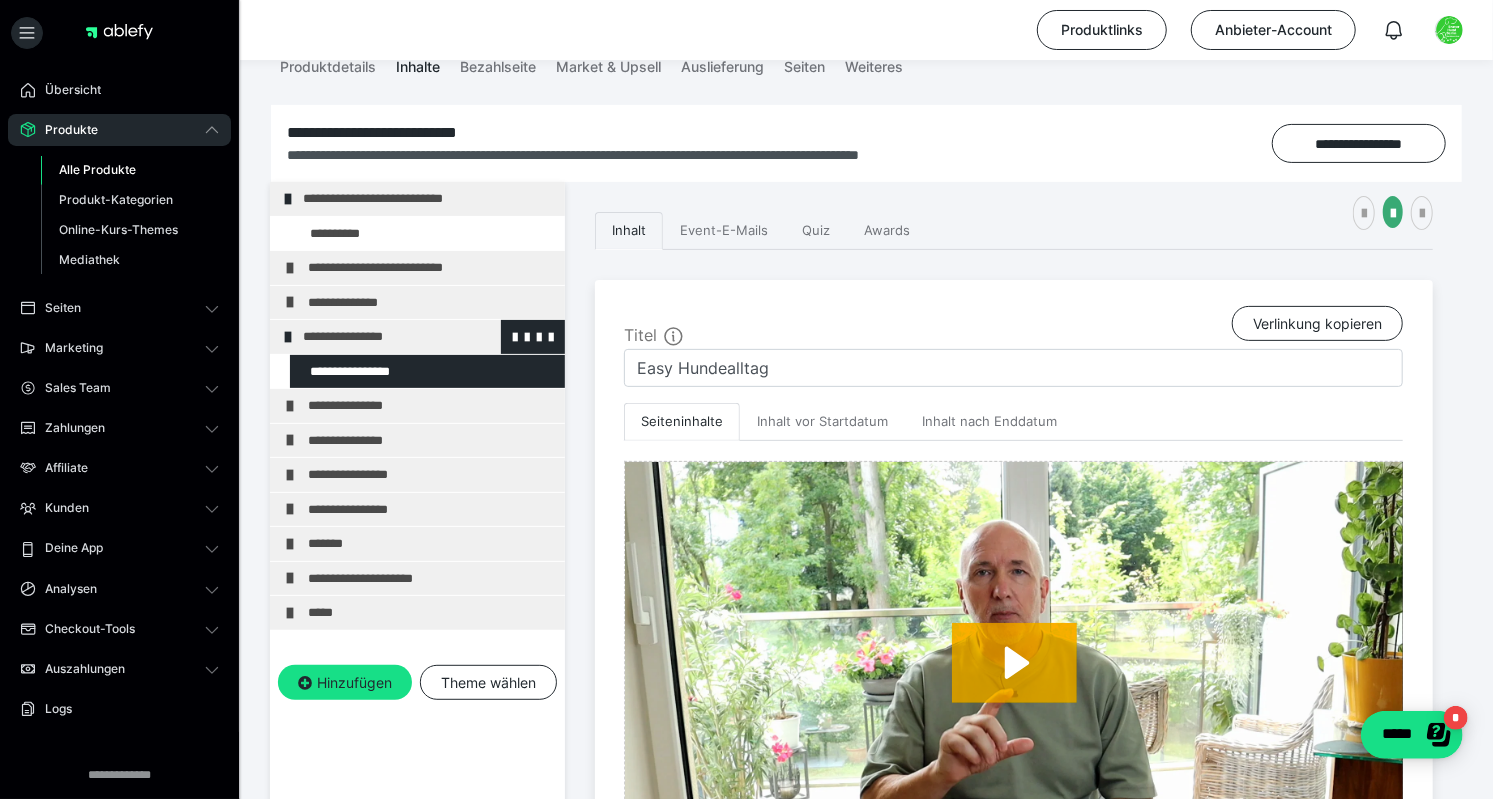 click on "**********" at bounding box center [417, 337] 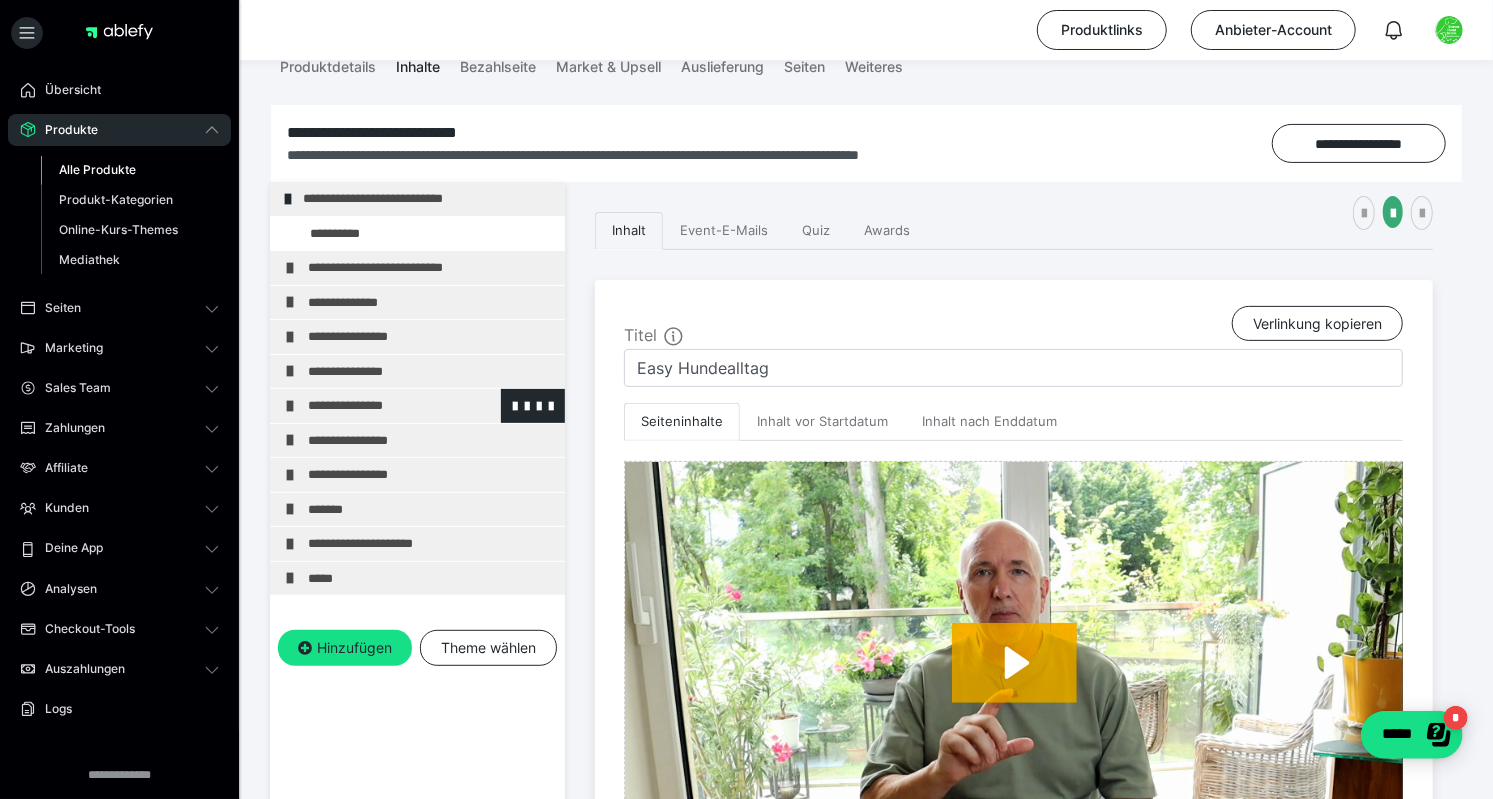 click on "**********" at bounding box center [417, 406] 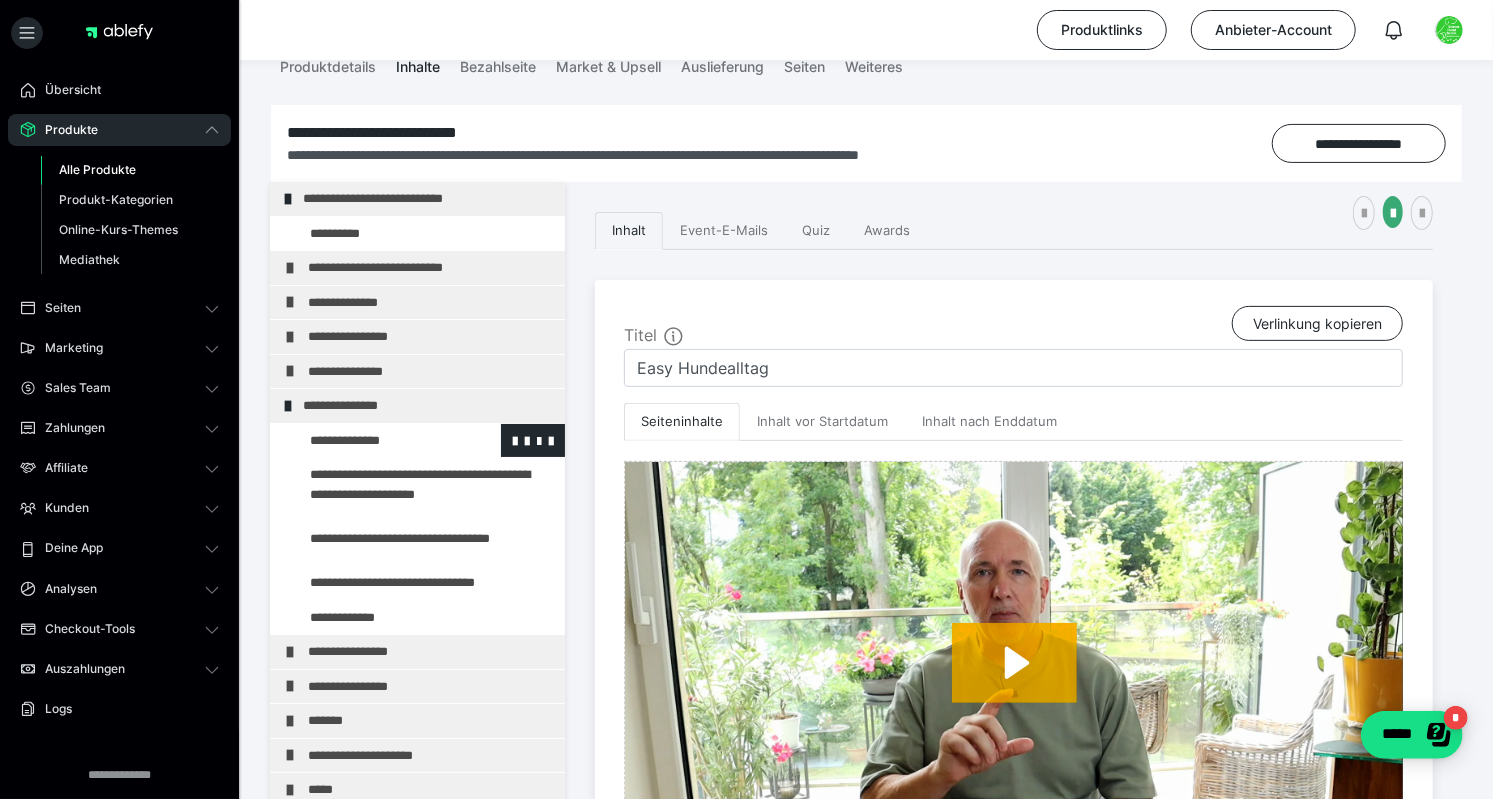 click at bounding box center (375, 441) 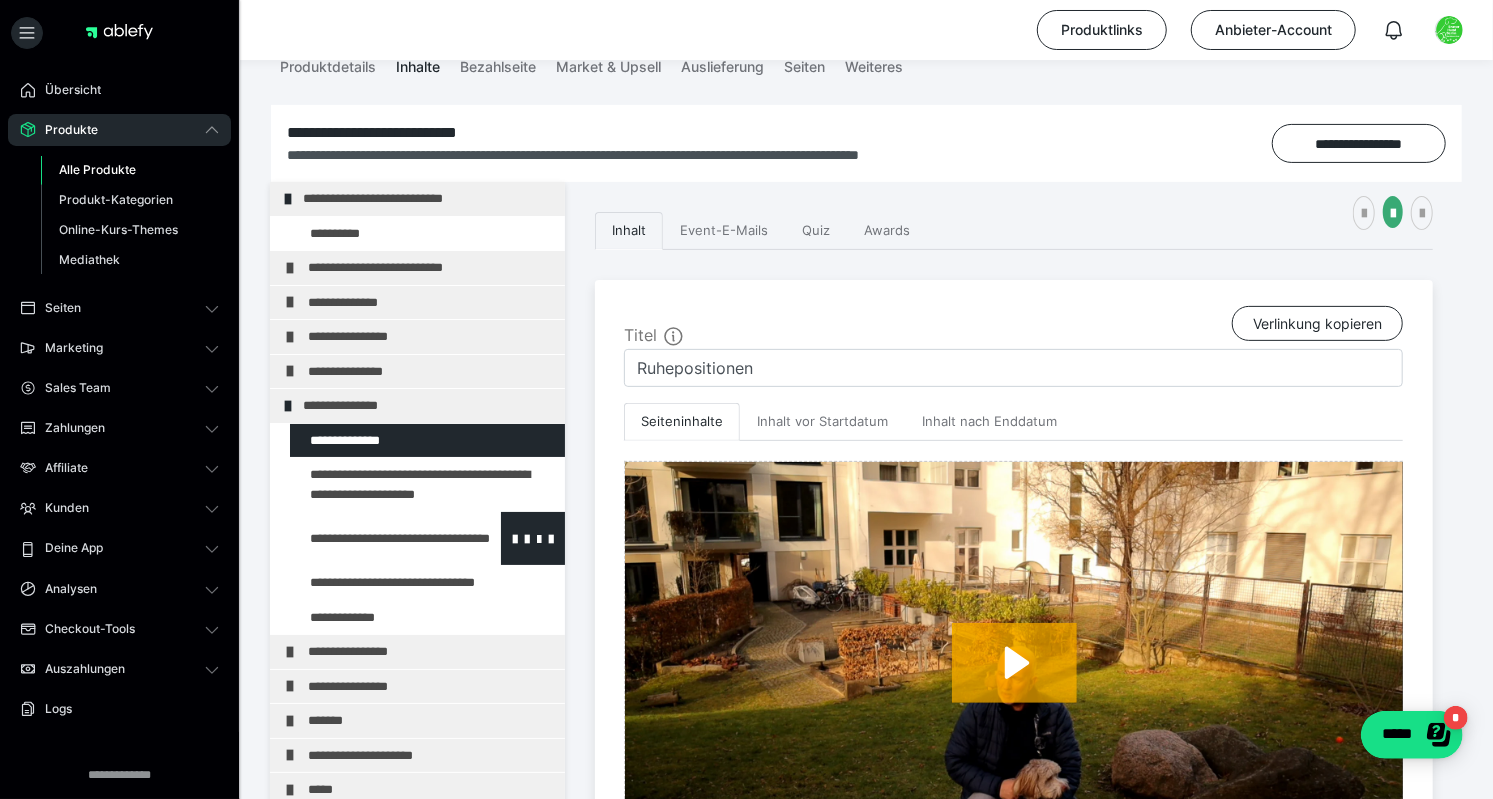 click at bounding box center (375, 538) 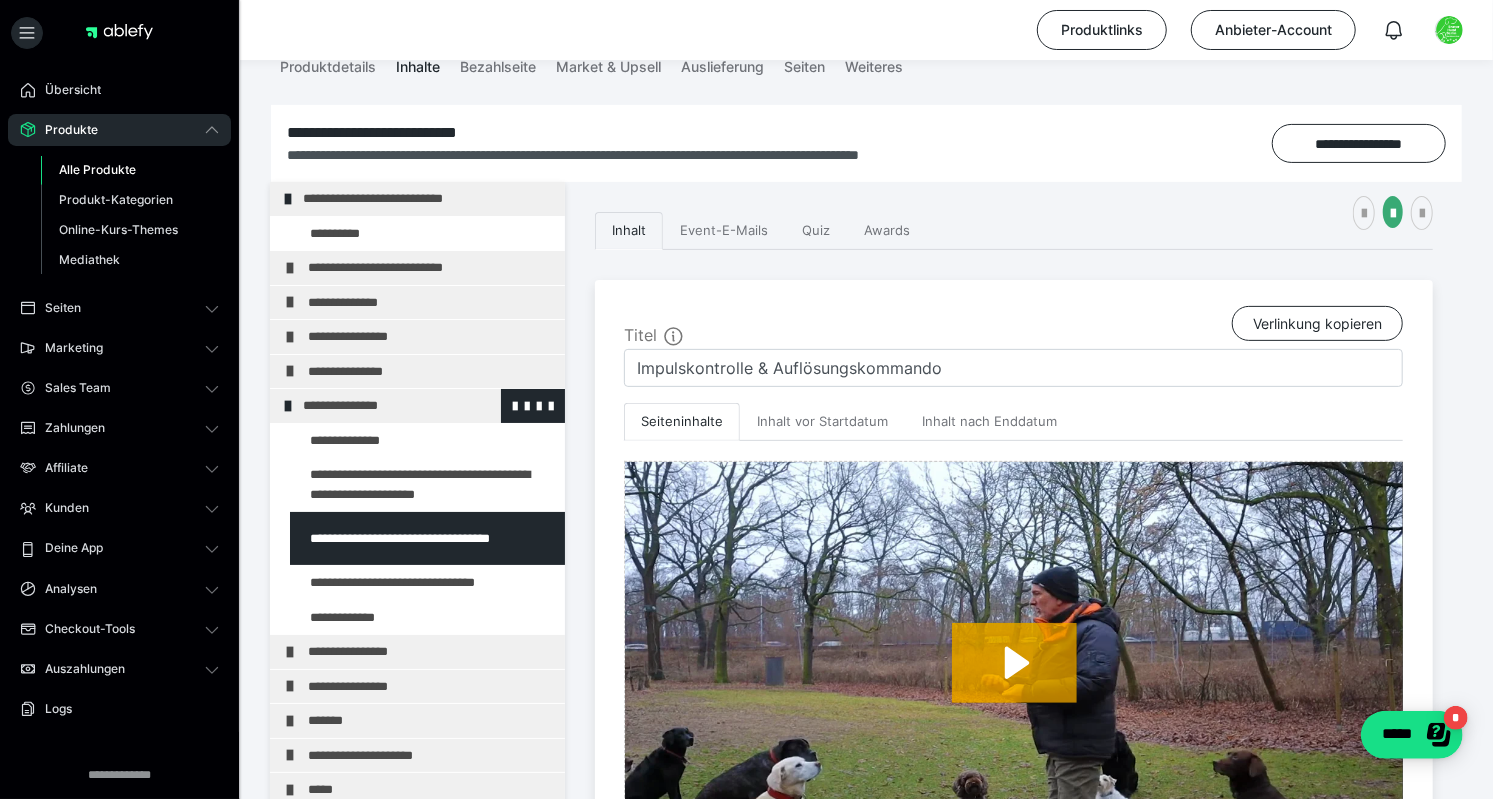 click on "**********" at bounding box center (426, 406) 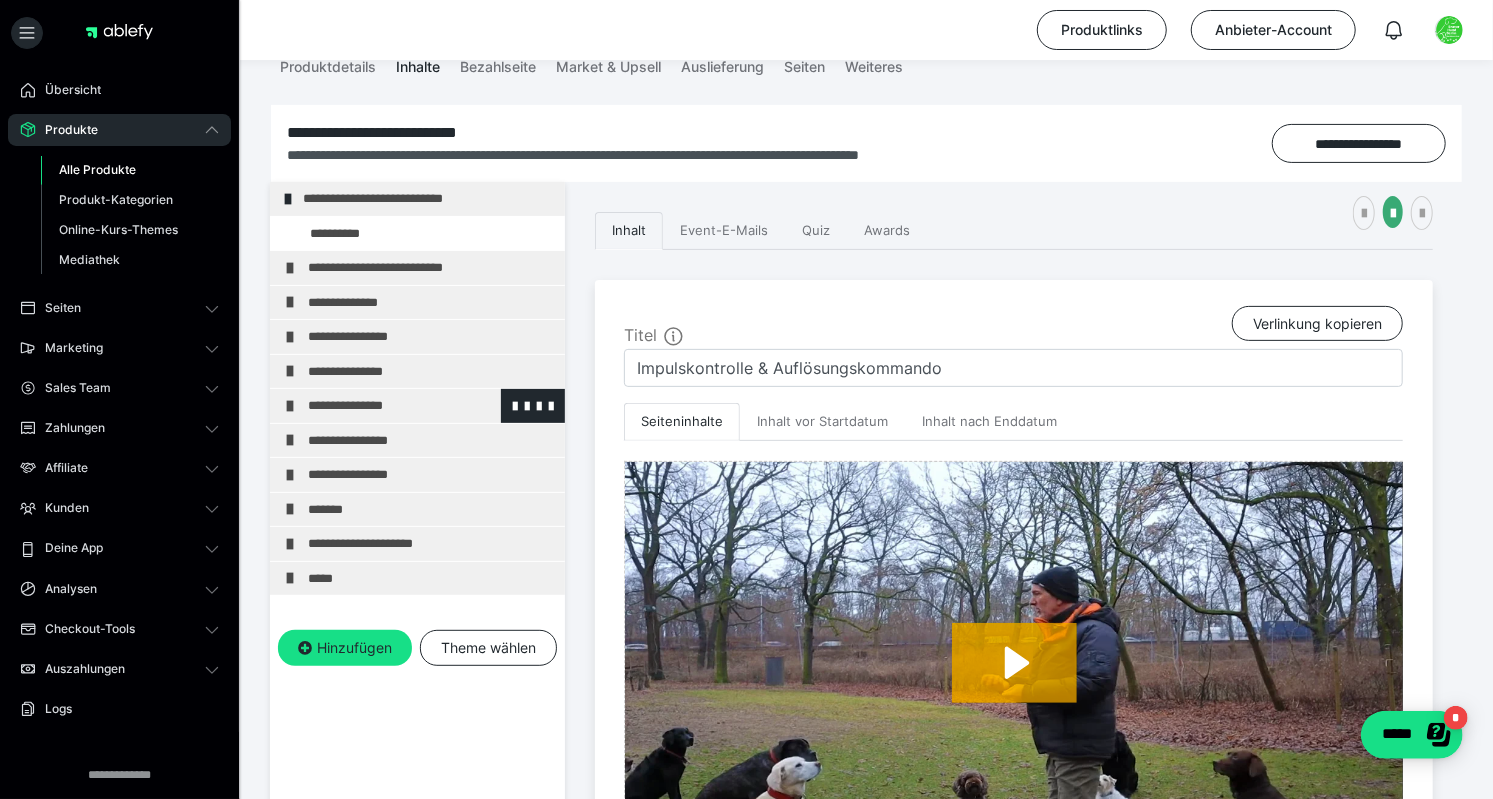 click on "**********" at bounding box center [431, 406] 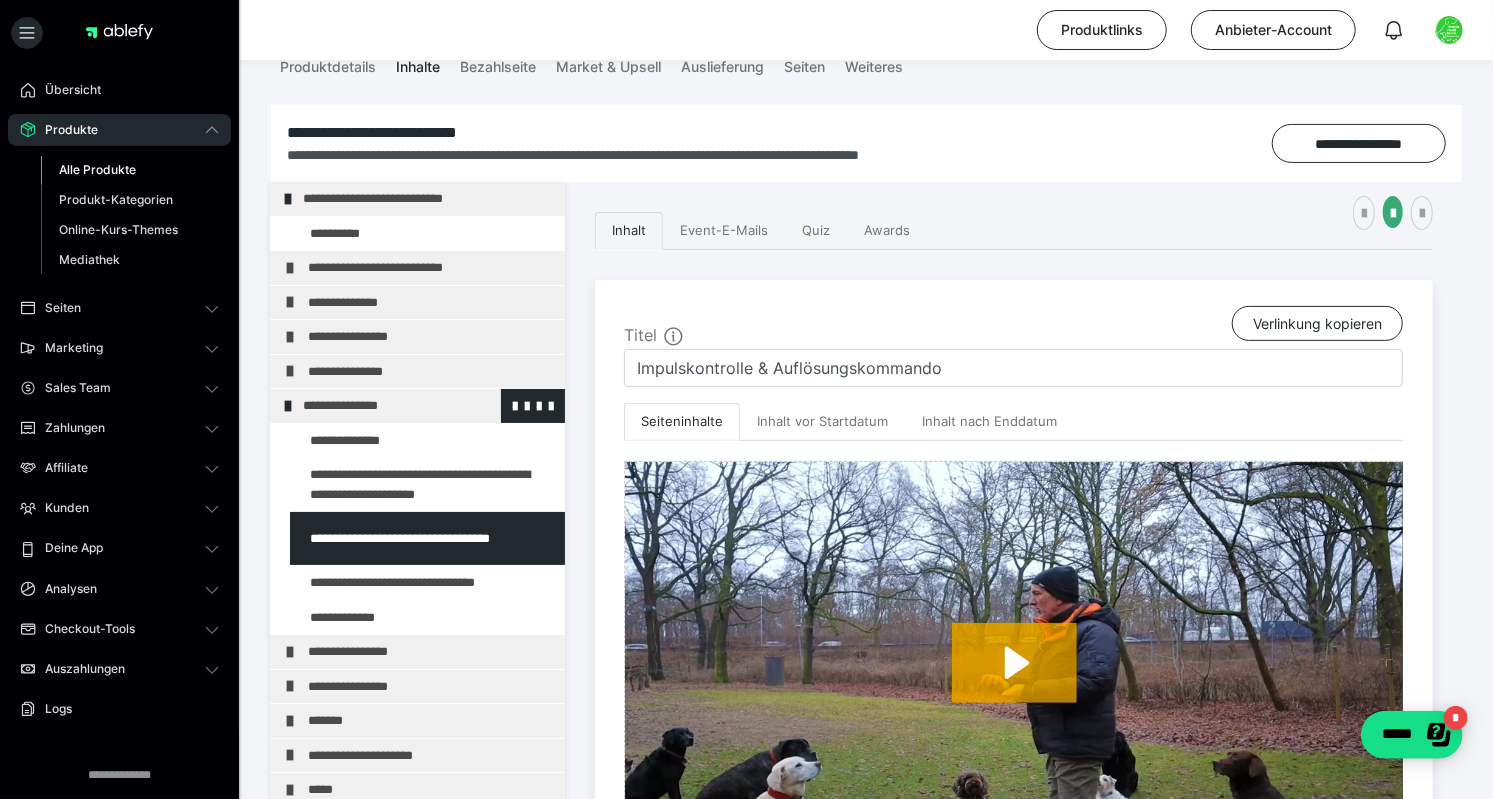 click on "**********" at bounding box center [426, 406] 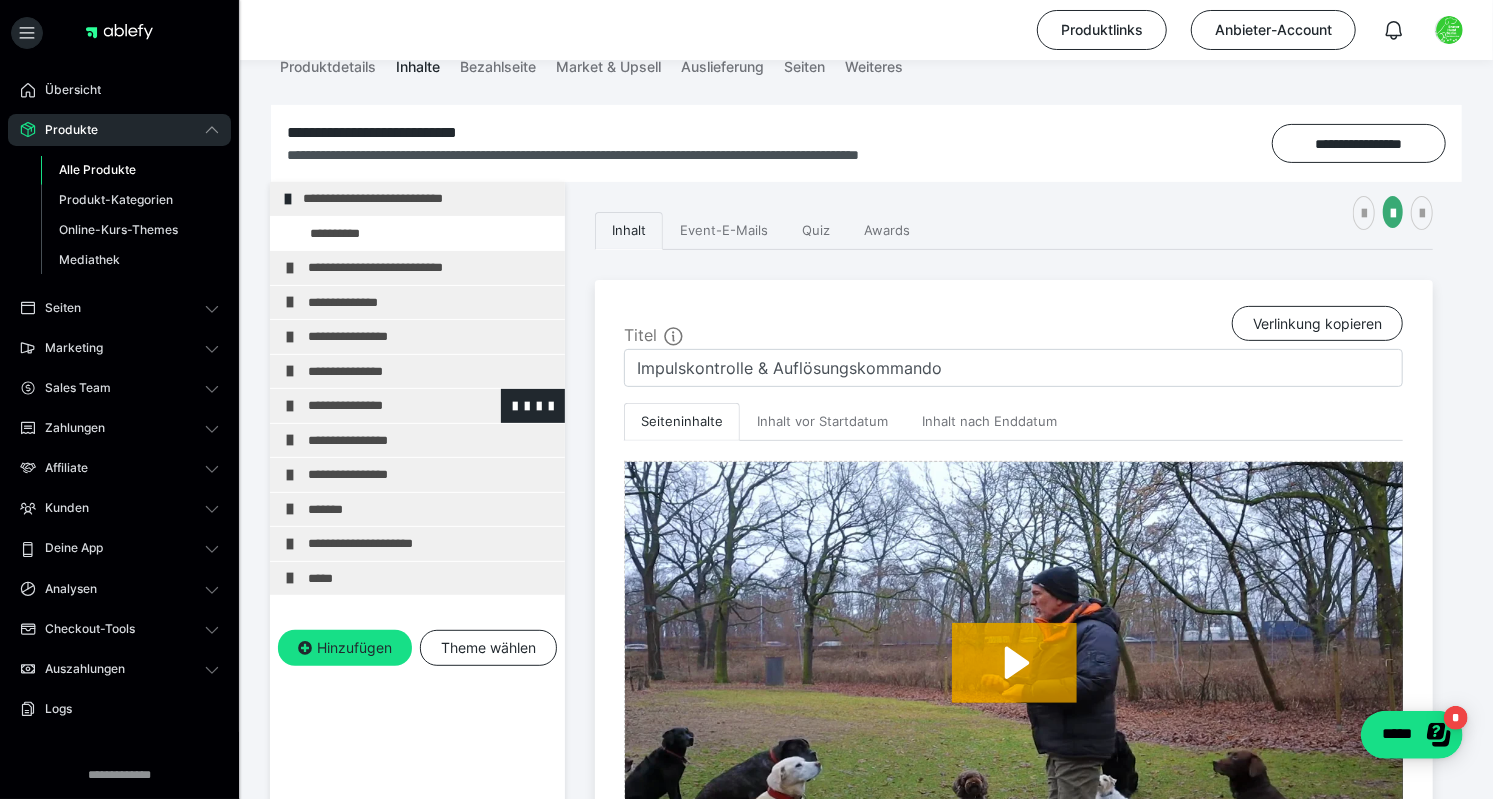 click on "**********" at bounding box center [431, 406] 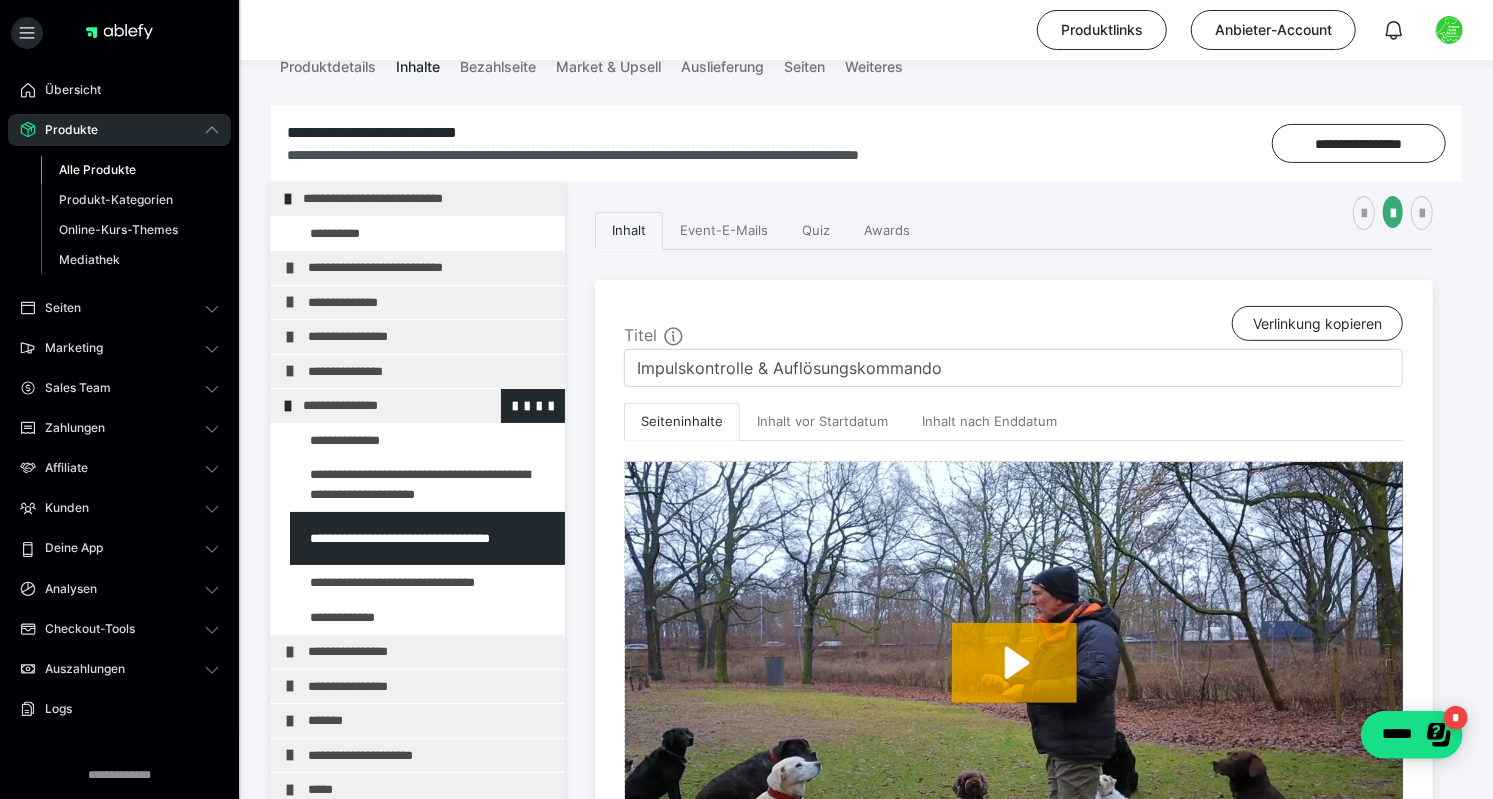 click on "**********" at bounding box center [426, 406] 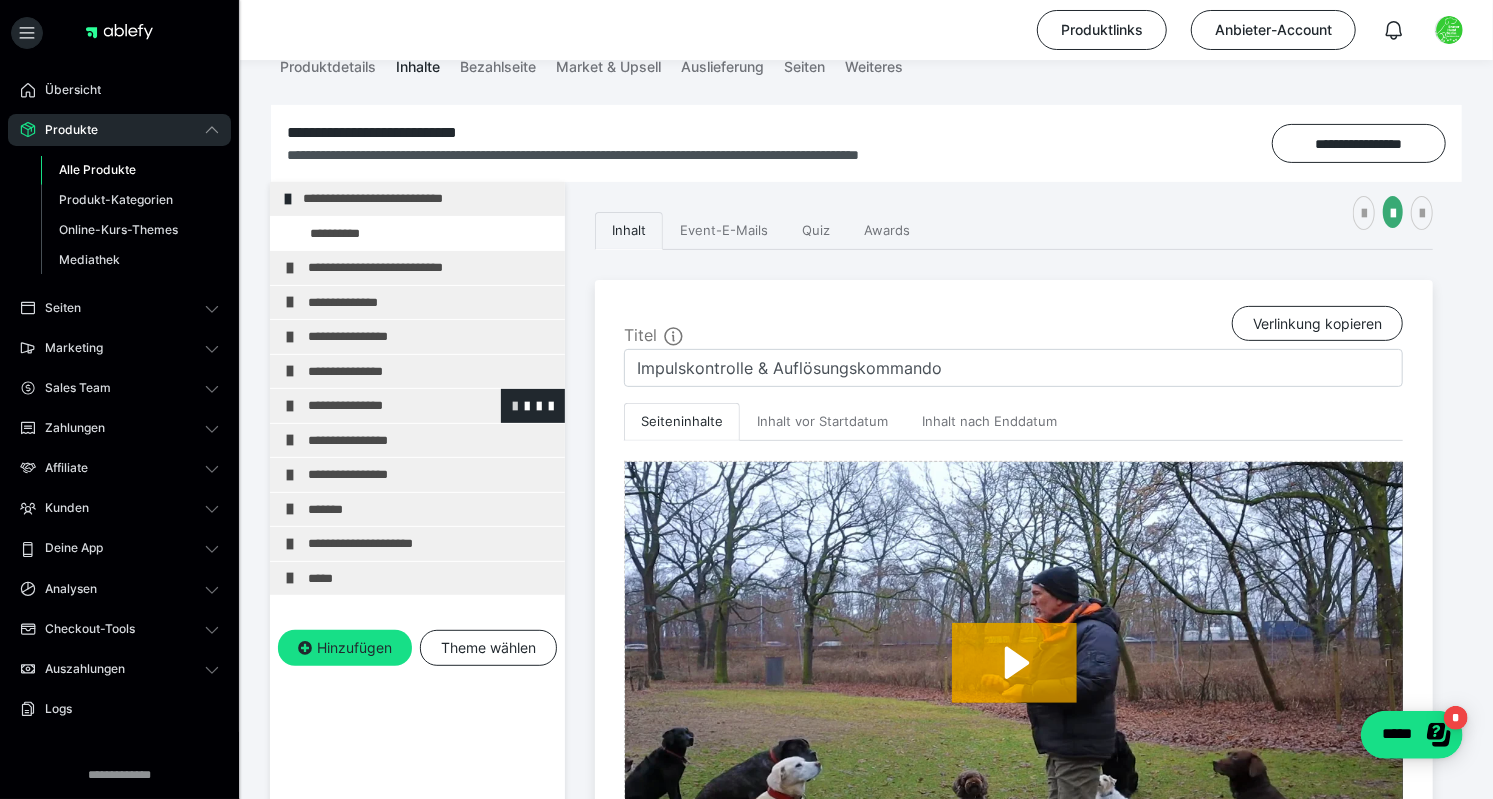 click at bounding box center (515, 405) 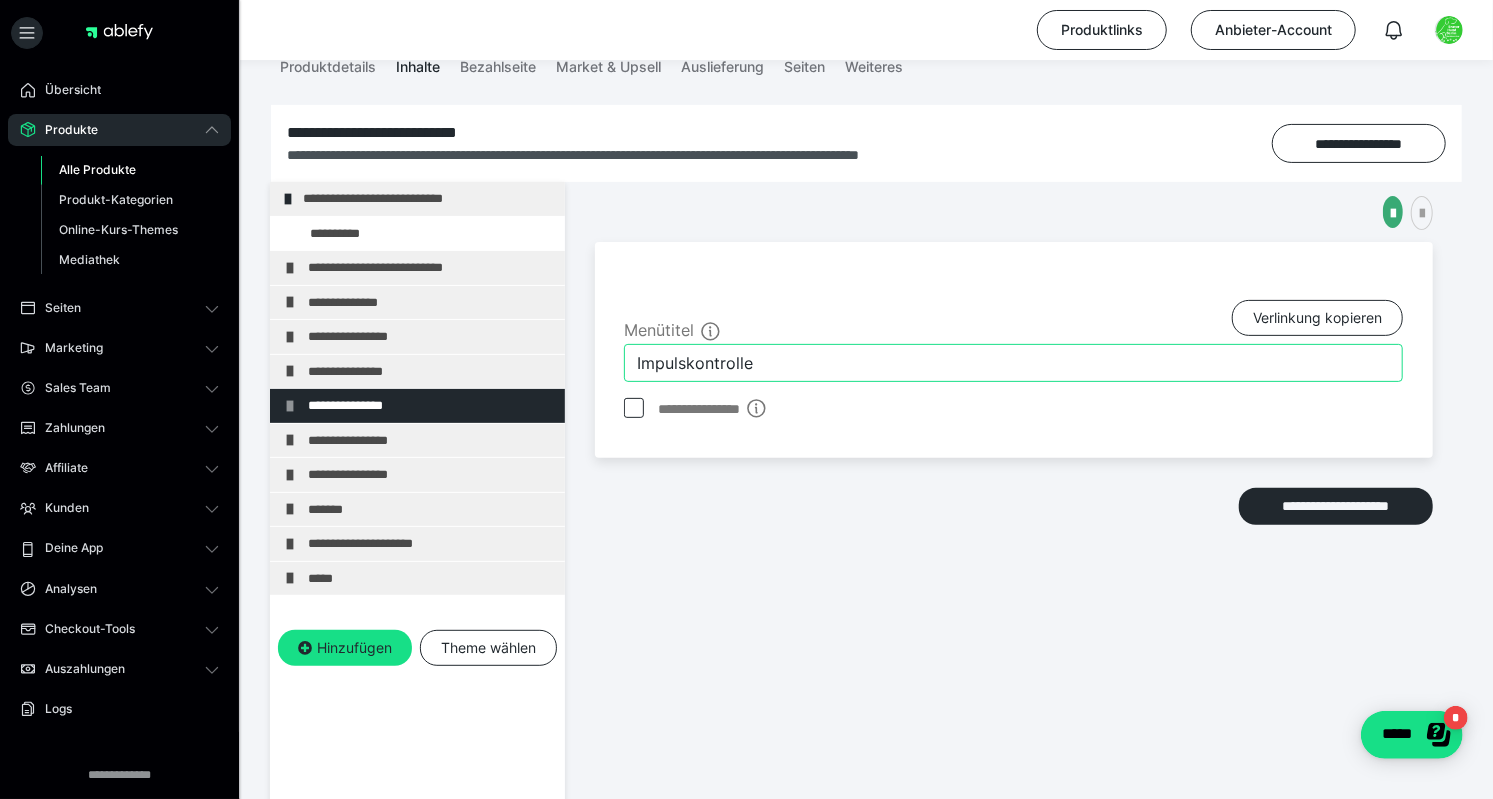 click on "Impulskontrolle" at bounding box center (1013, 363) 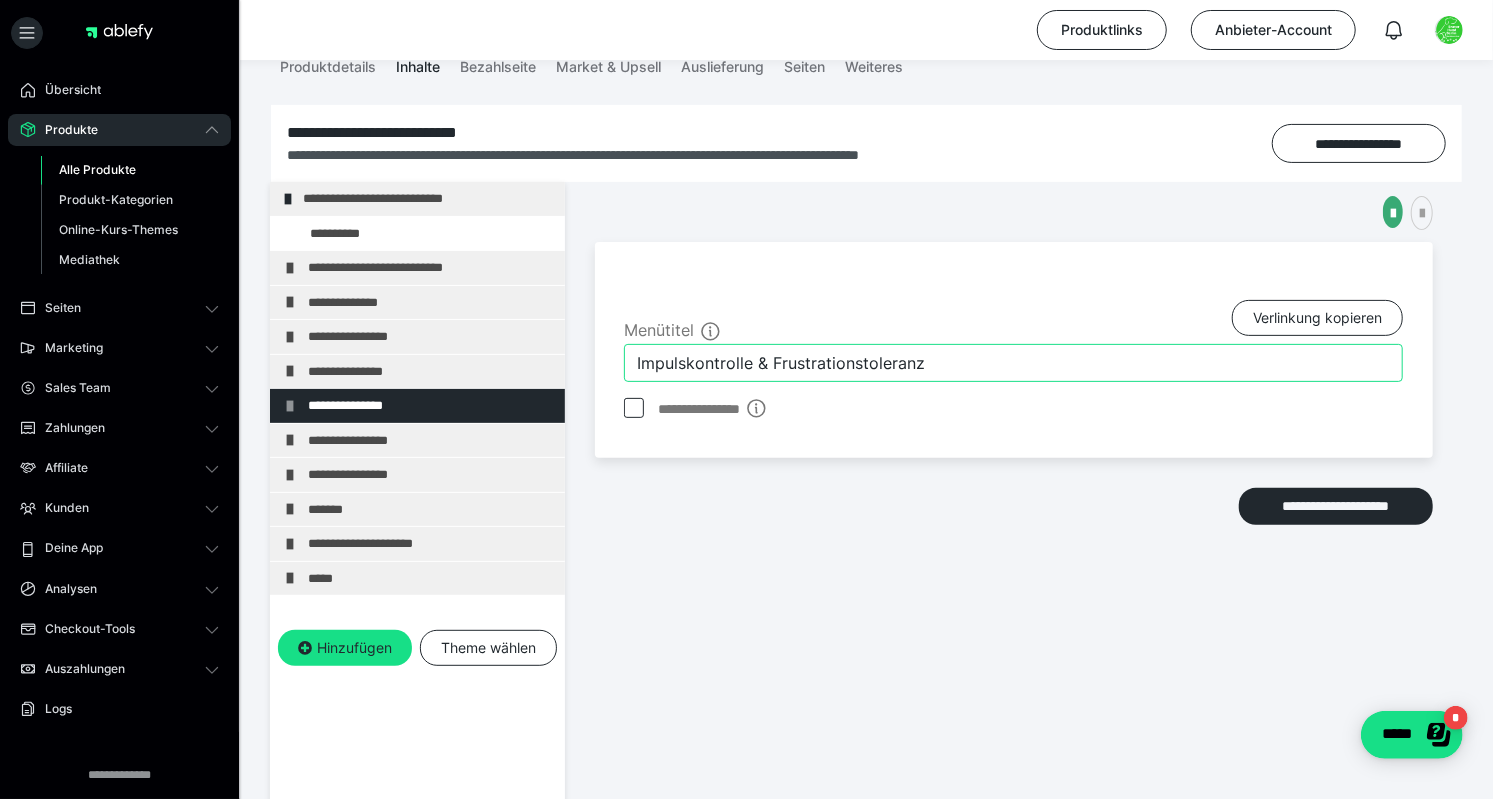 type on "Impulskontrolle & Frustrationstoleranz" 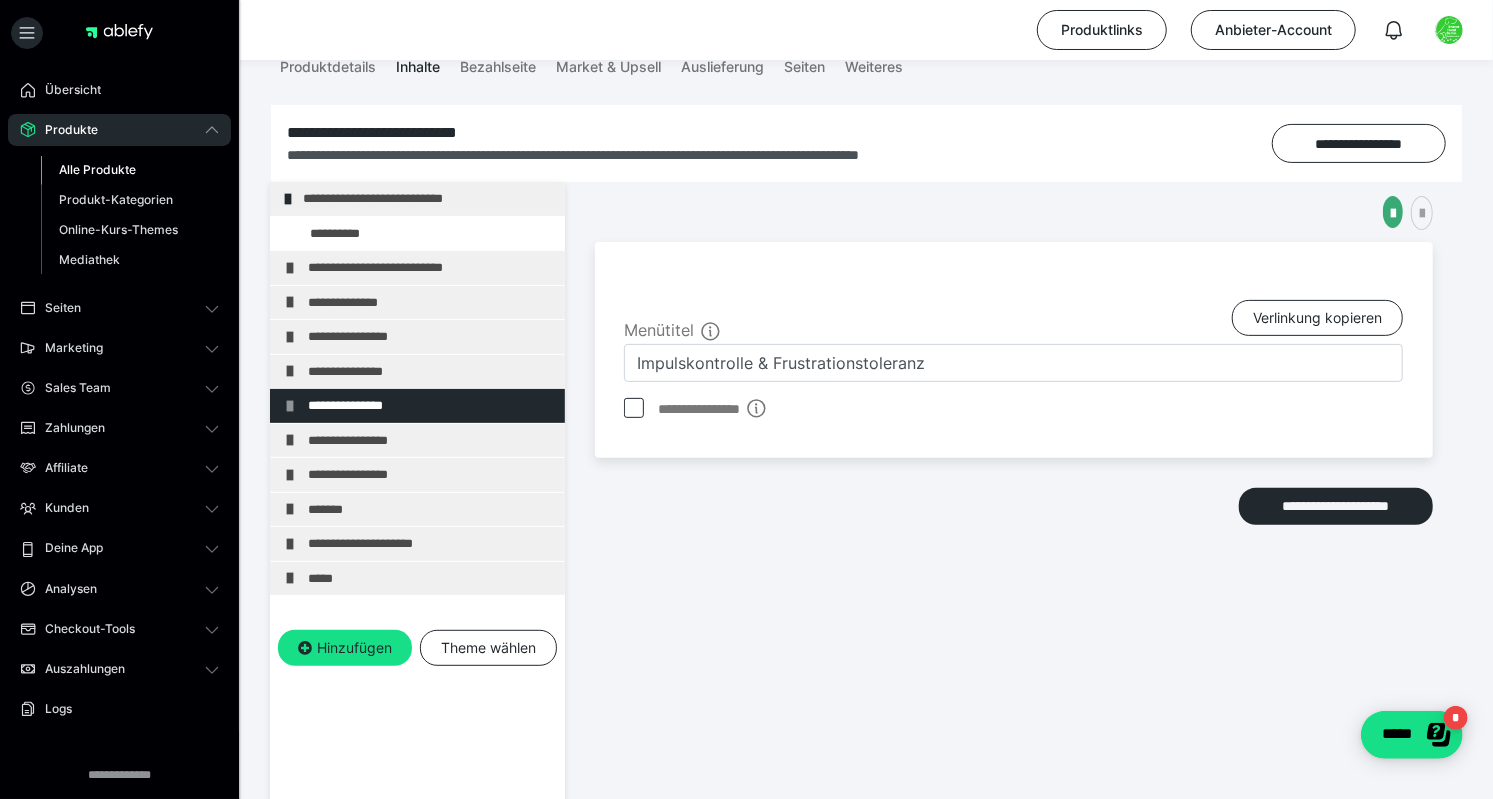click on "**********" at bounding box center (1014, 516) 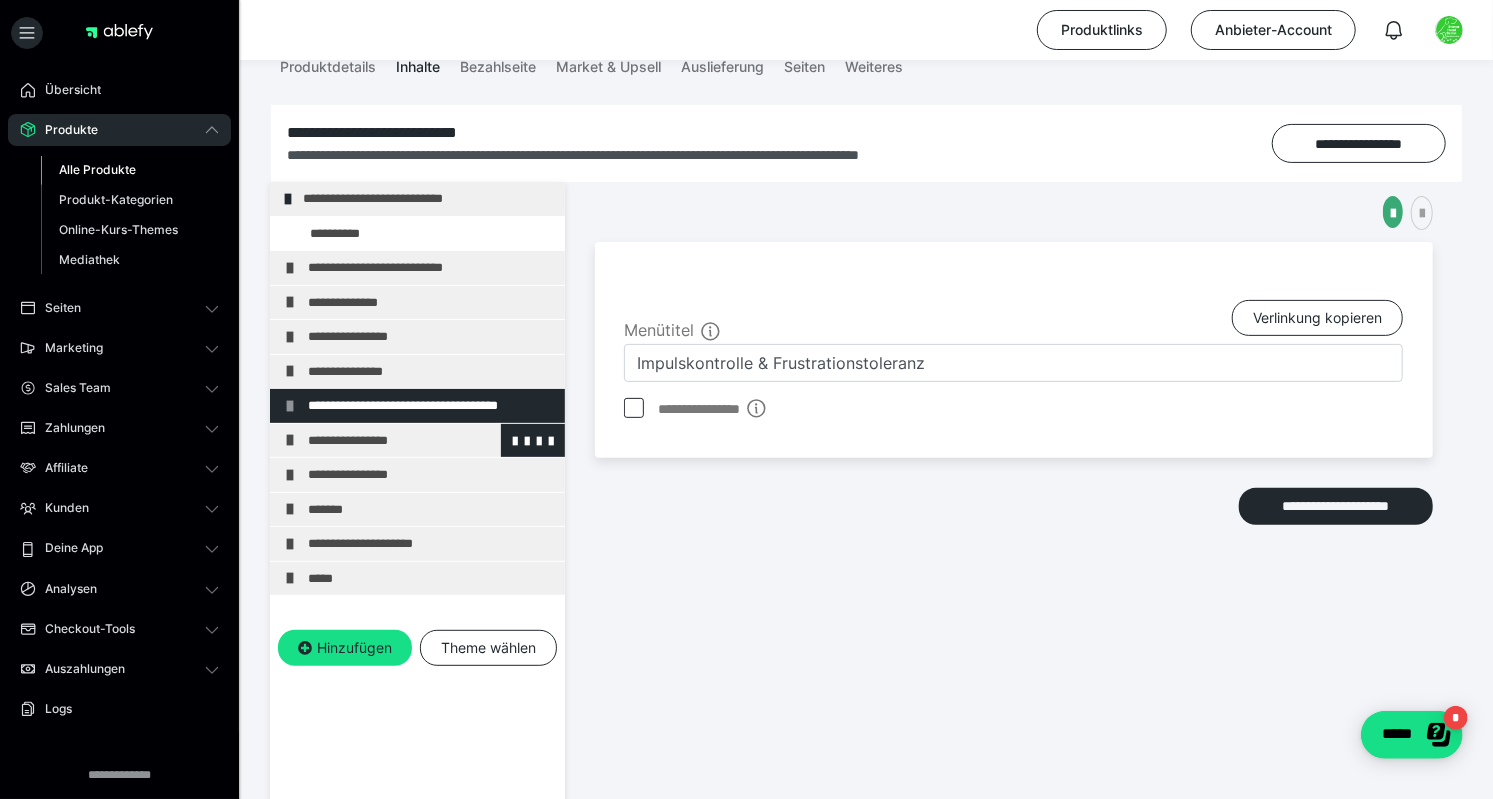 click on "**********" at bounding box center [417, 441] 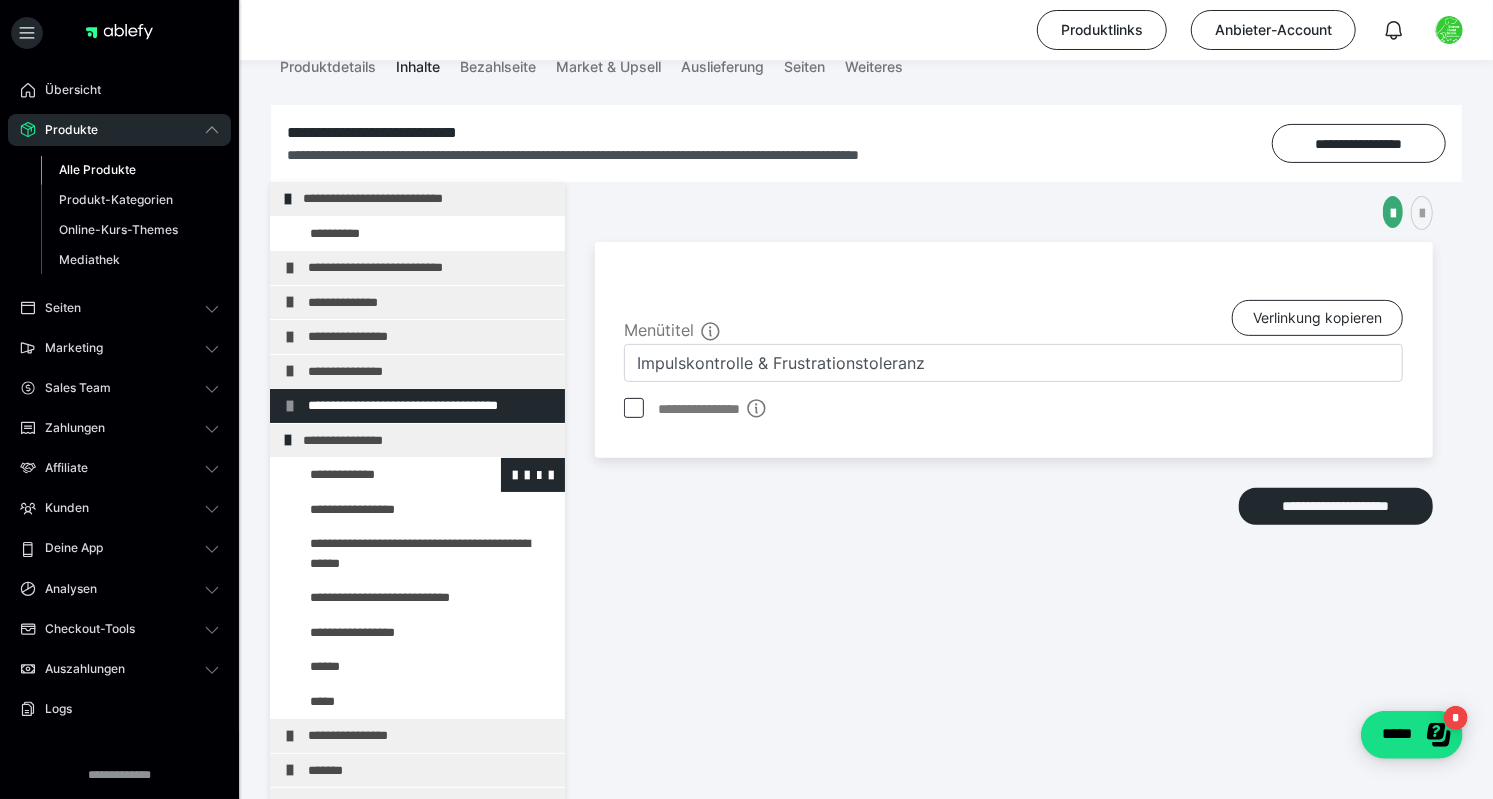 click at bounding box center [375, 475] 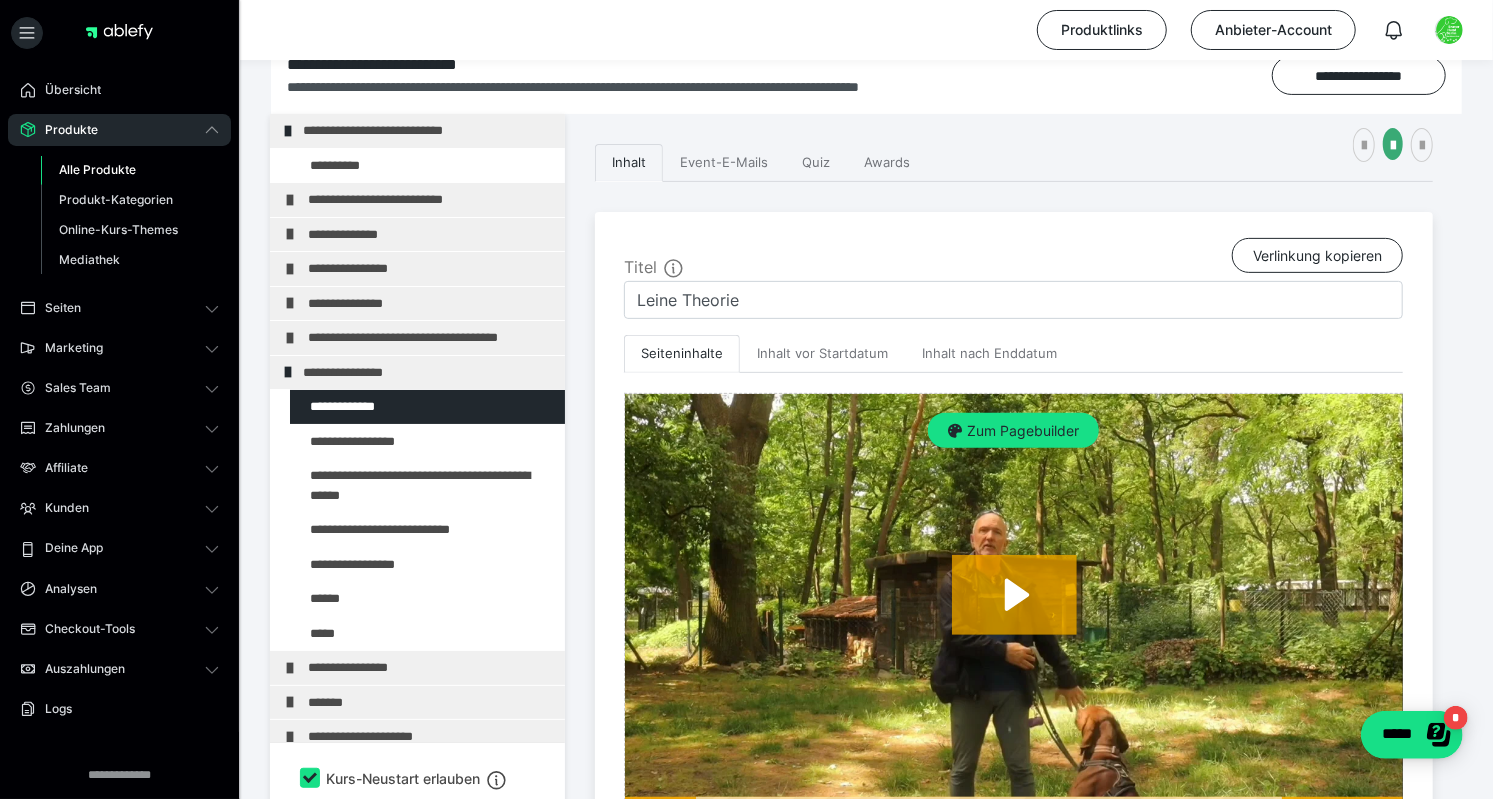 scroll, scrollTop: 293, scrollLeft: 0, axis: vertical 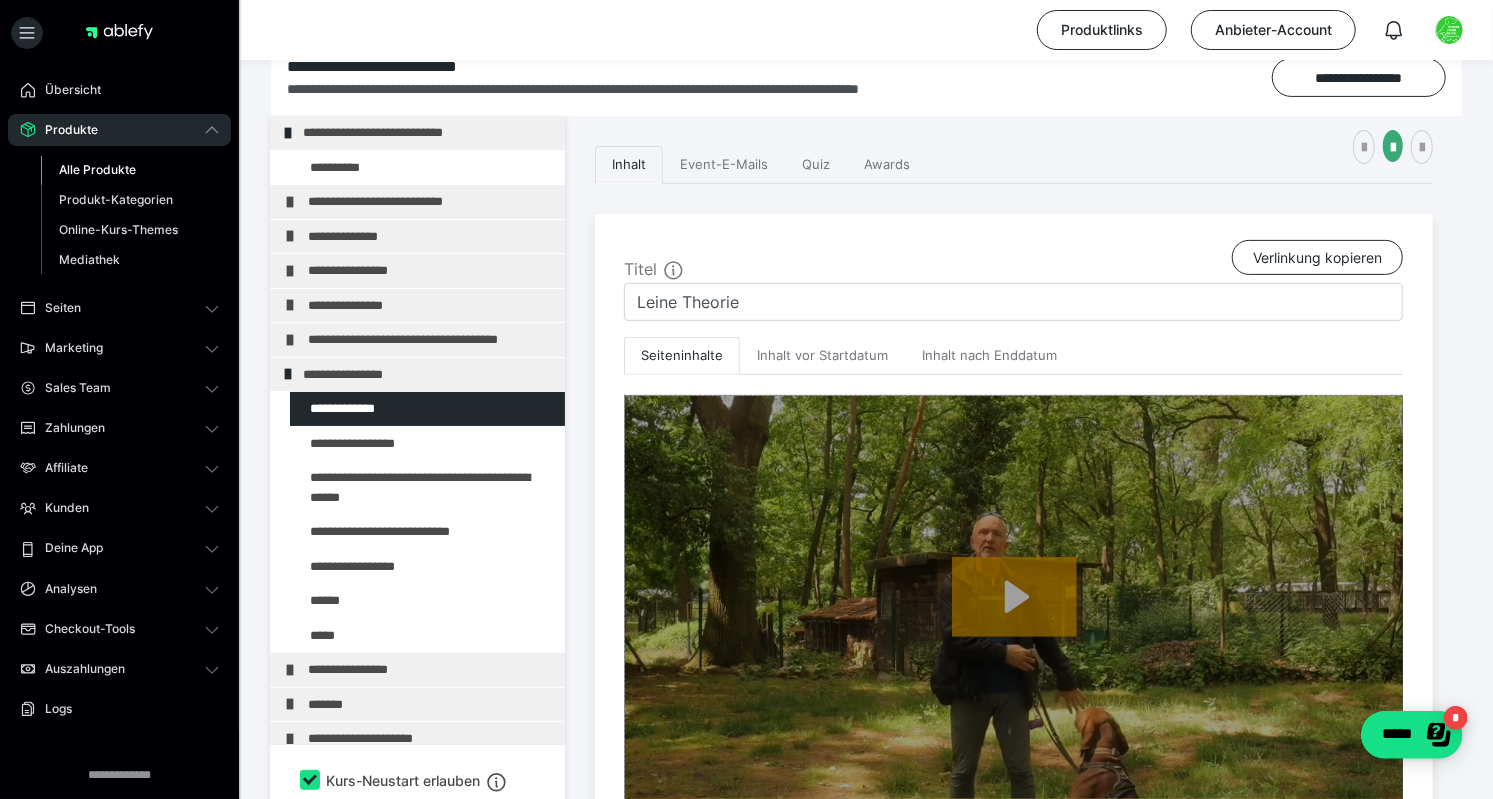 click at bounding box center [1013, 1427] 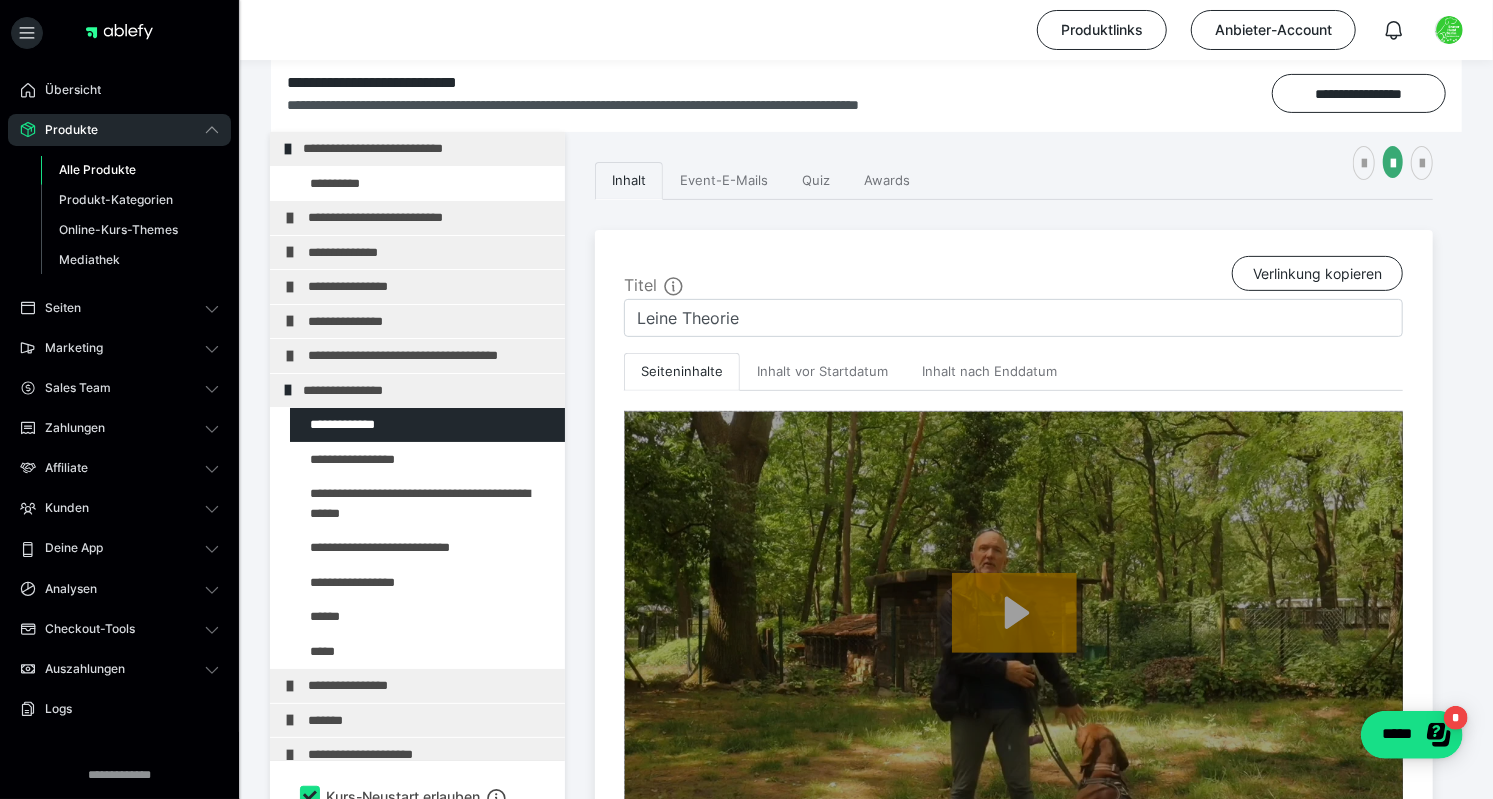 scroll, scrollTop: 273, scrollLeft: 0, axis: vertical 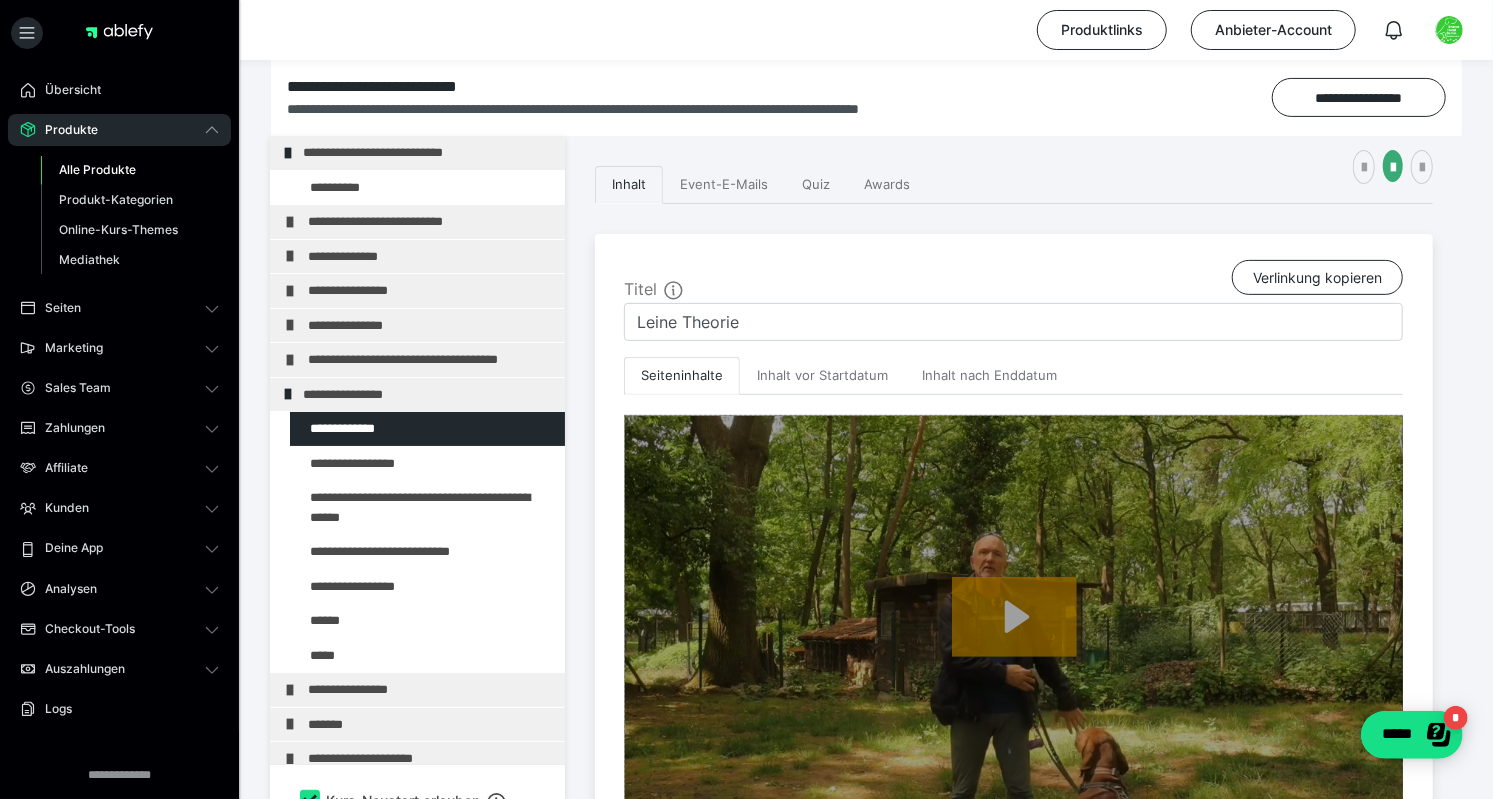 click at bounding box center [1013, 1447] 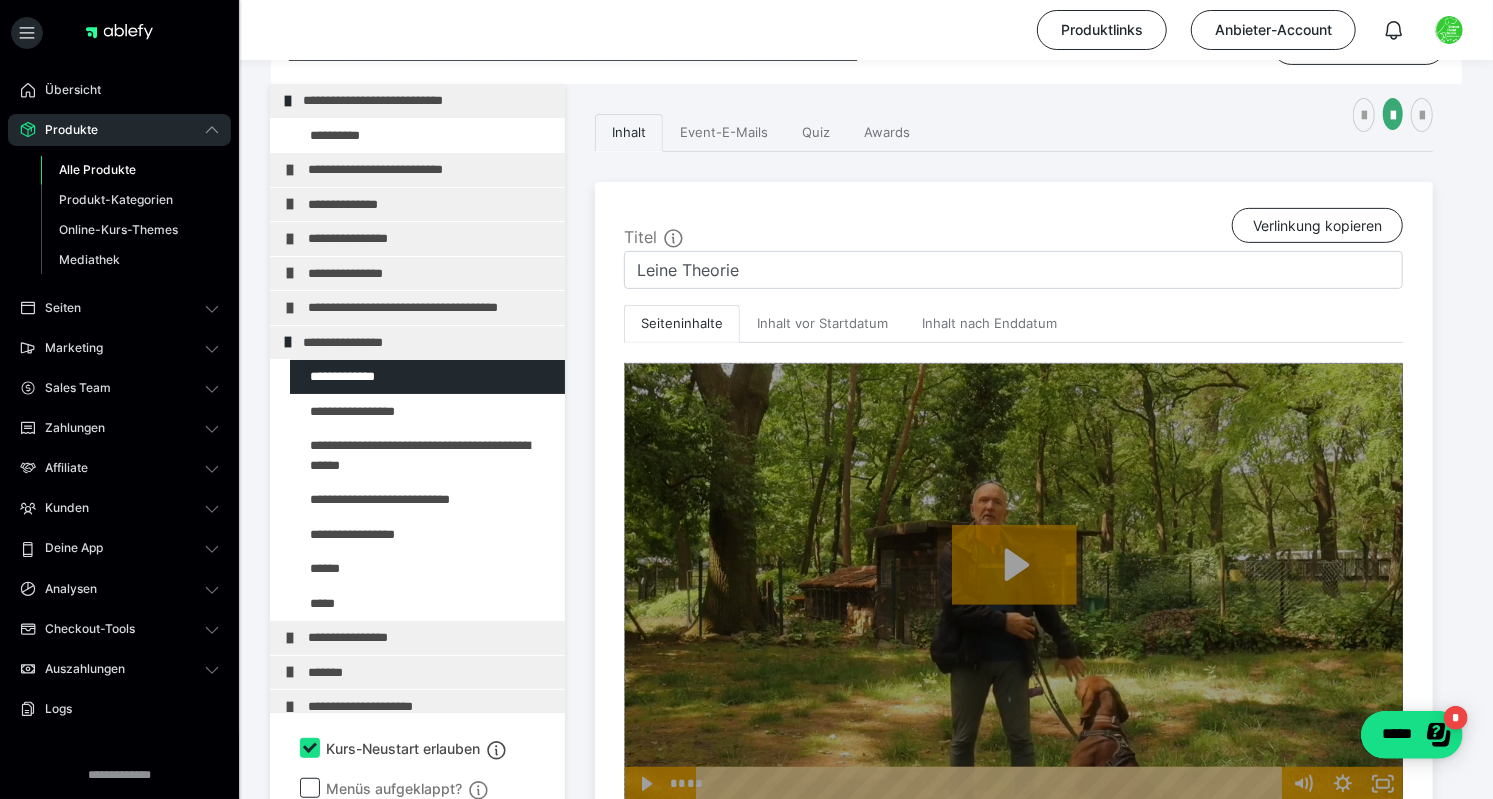 scroll, scrollTop: 340, scrollLeft: 0, axis: vertical 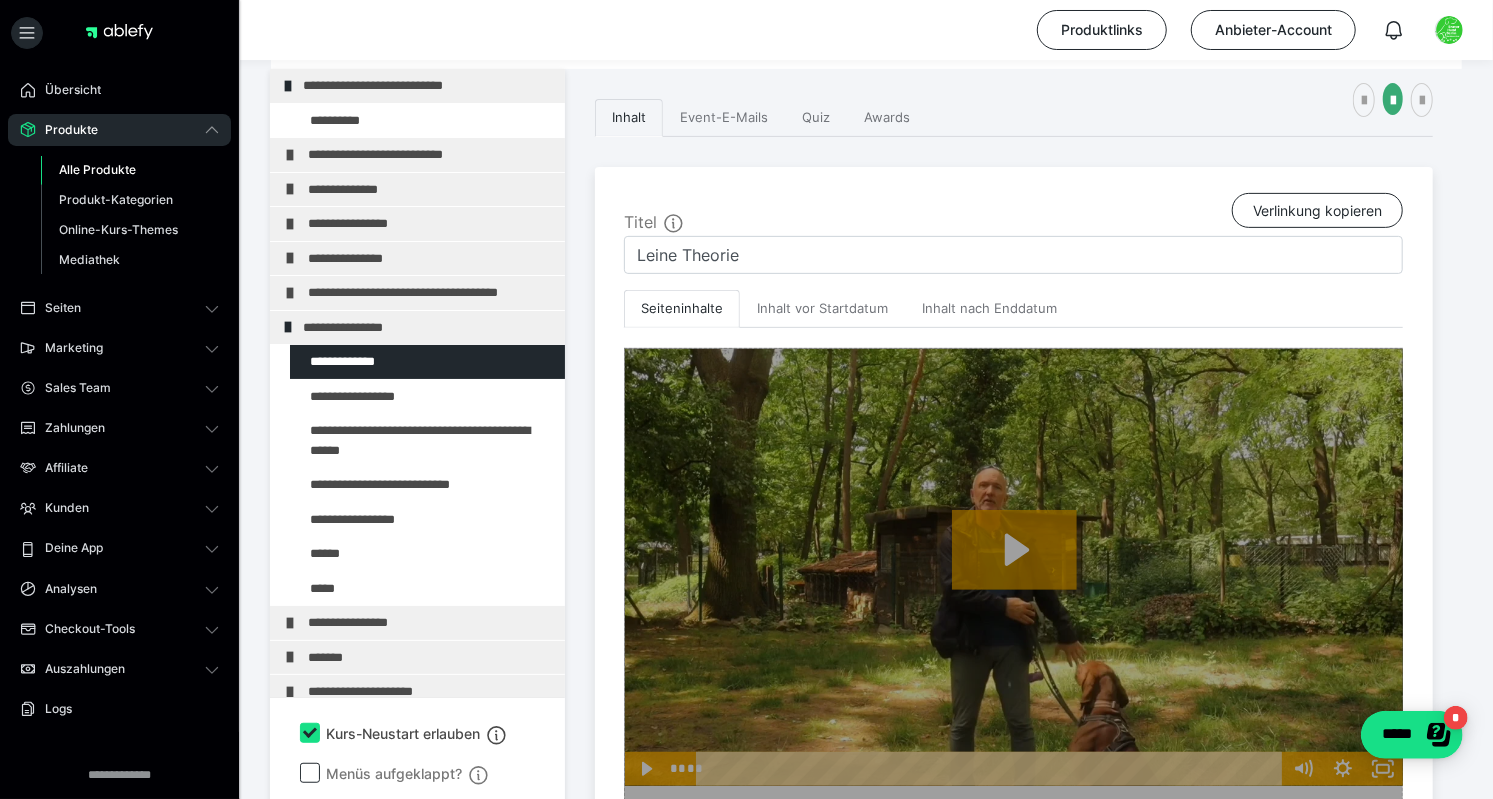 click at bounding box center (1013, 1380) 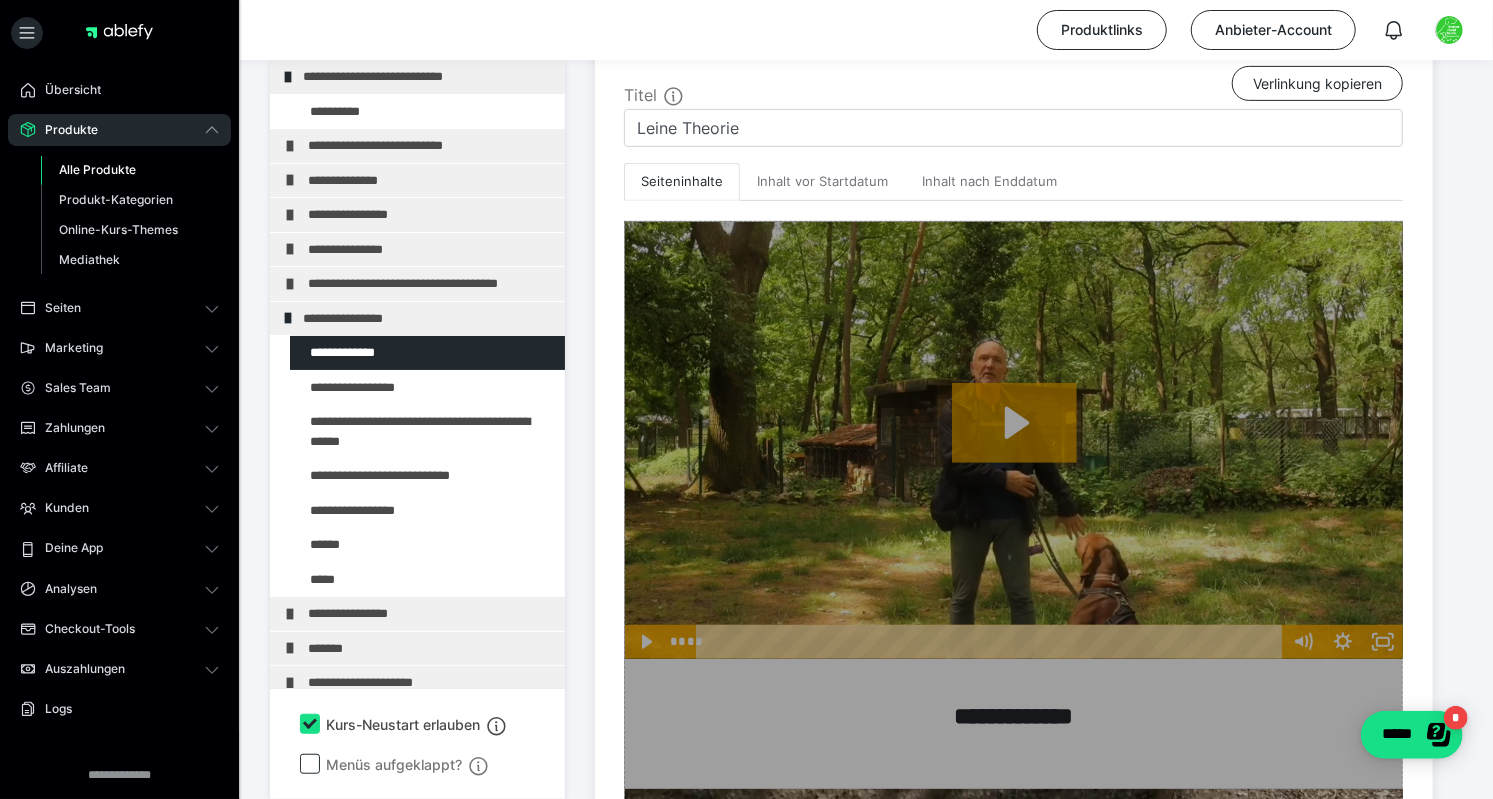 scroll, scrollTop: 481, scrollLeft: 0, axis: vertical 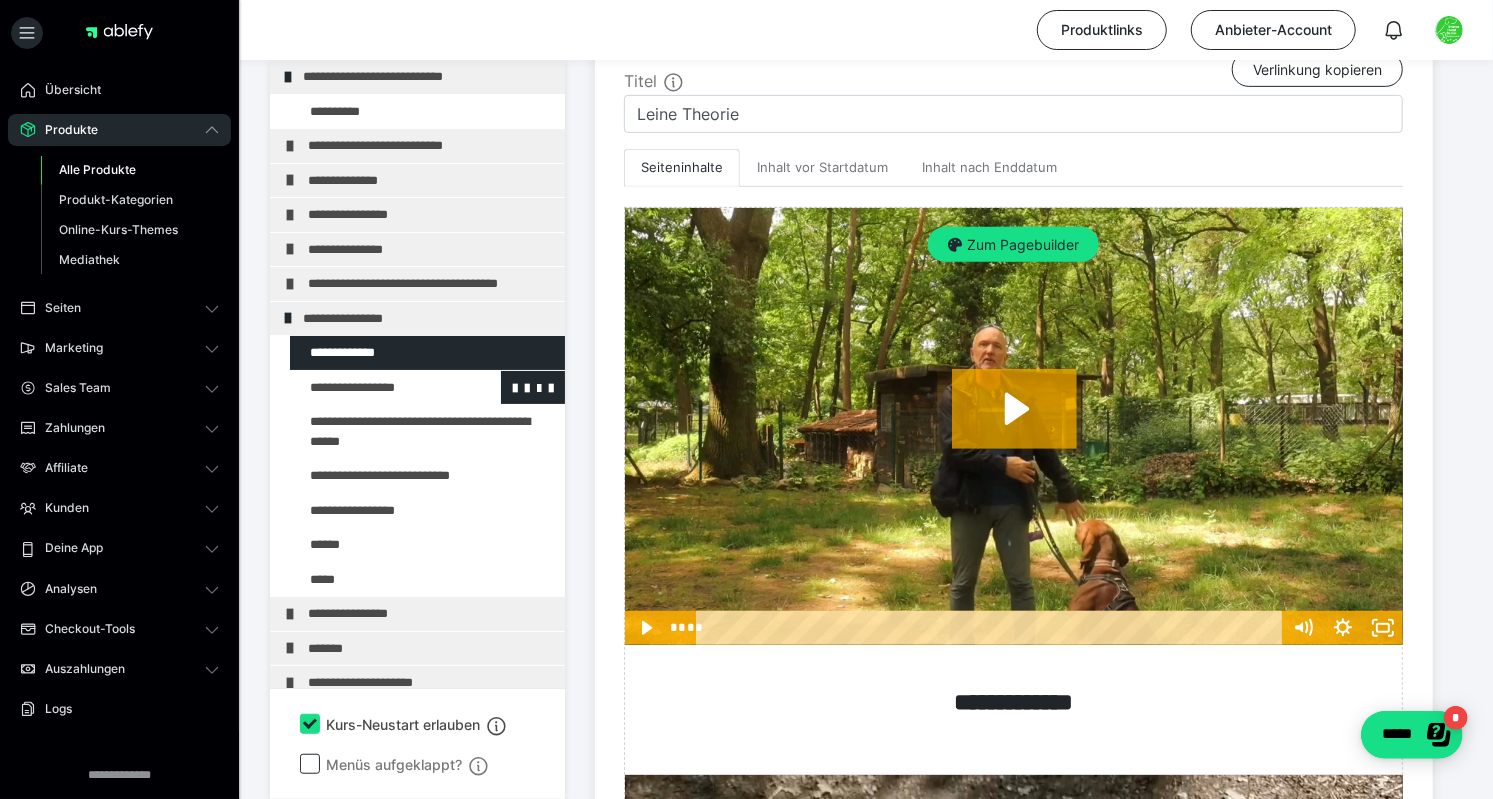 click at bounding box center [375, 388] 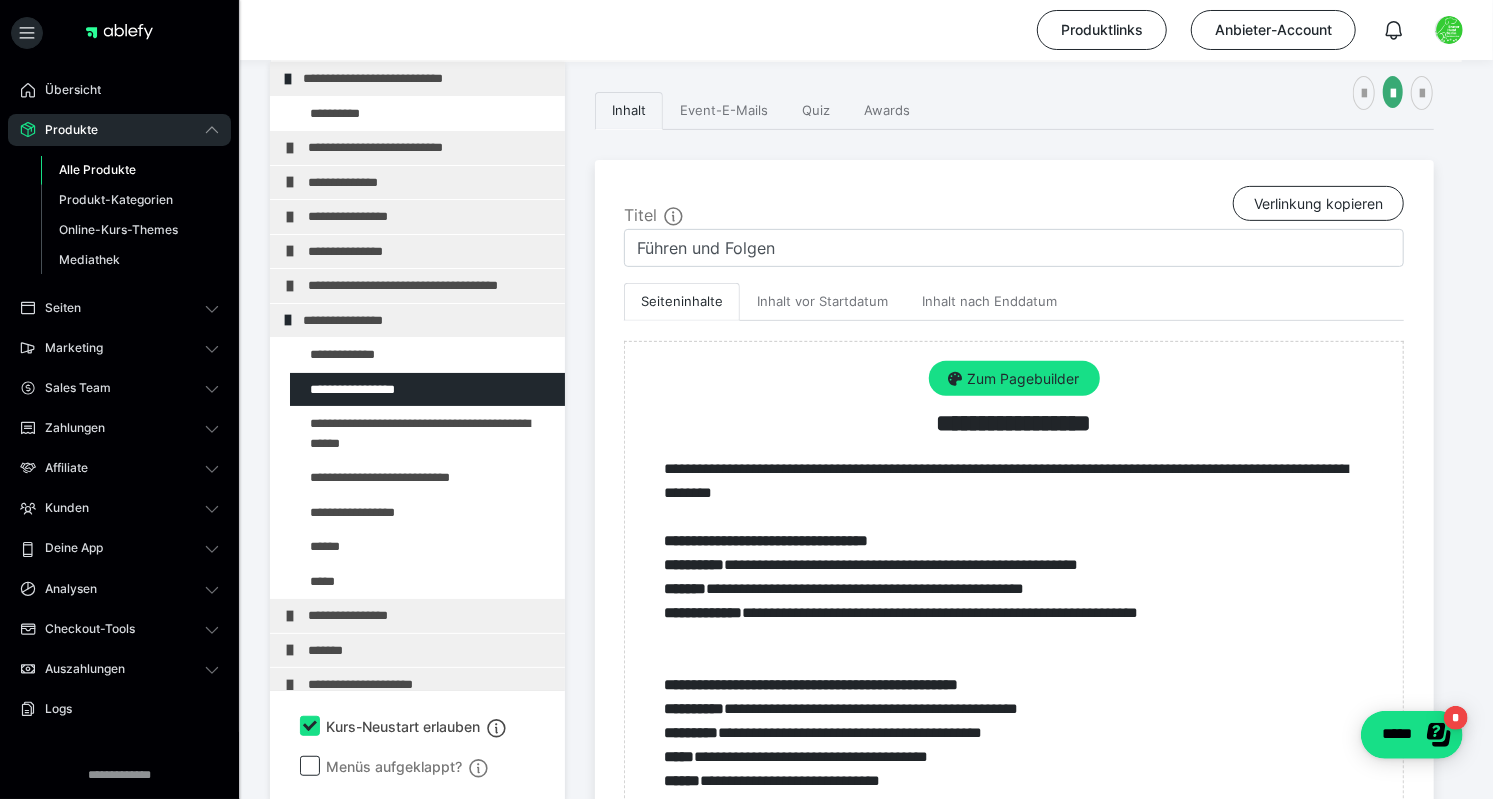 scroll, scrollTop: 481, scrollLeft: 0, axis: vertical 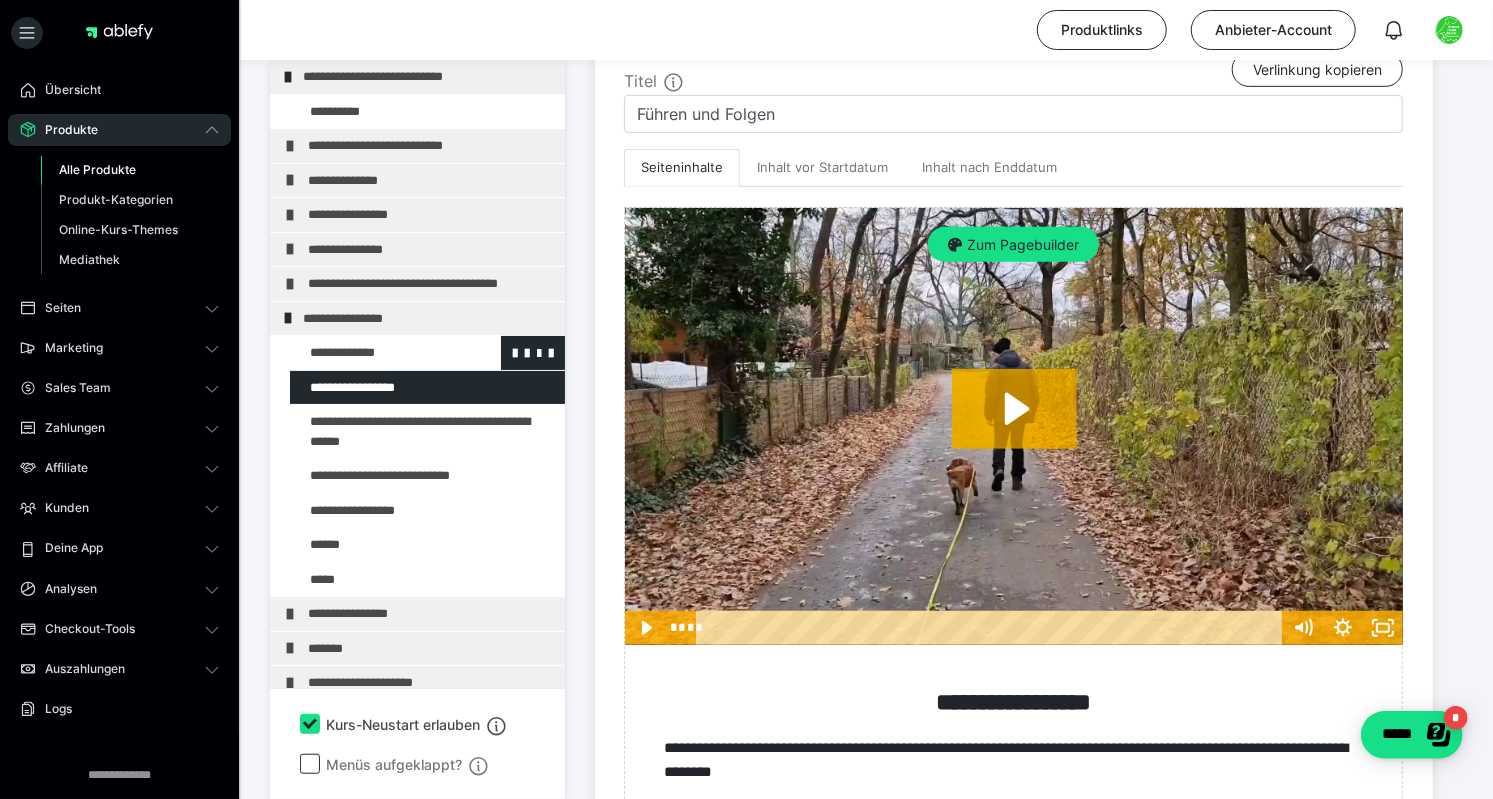click at bounding box center (375, 353) 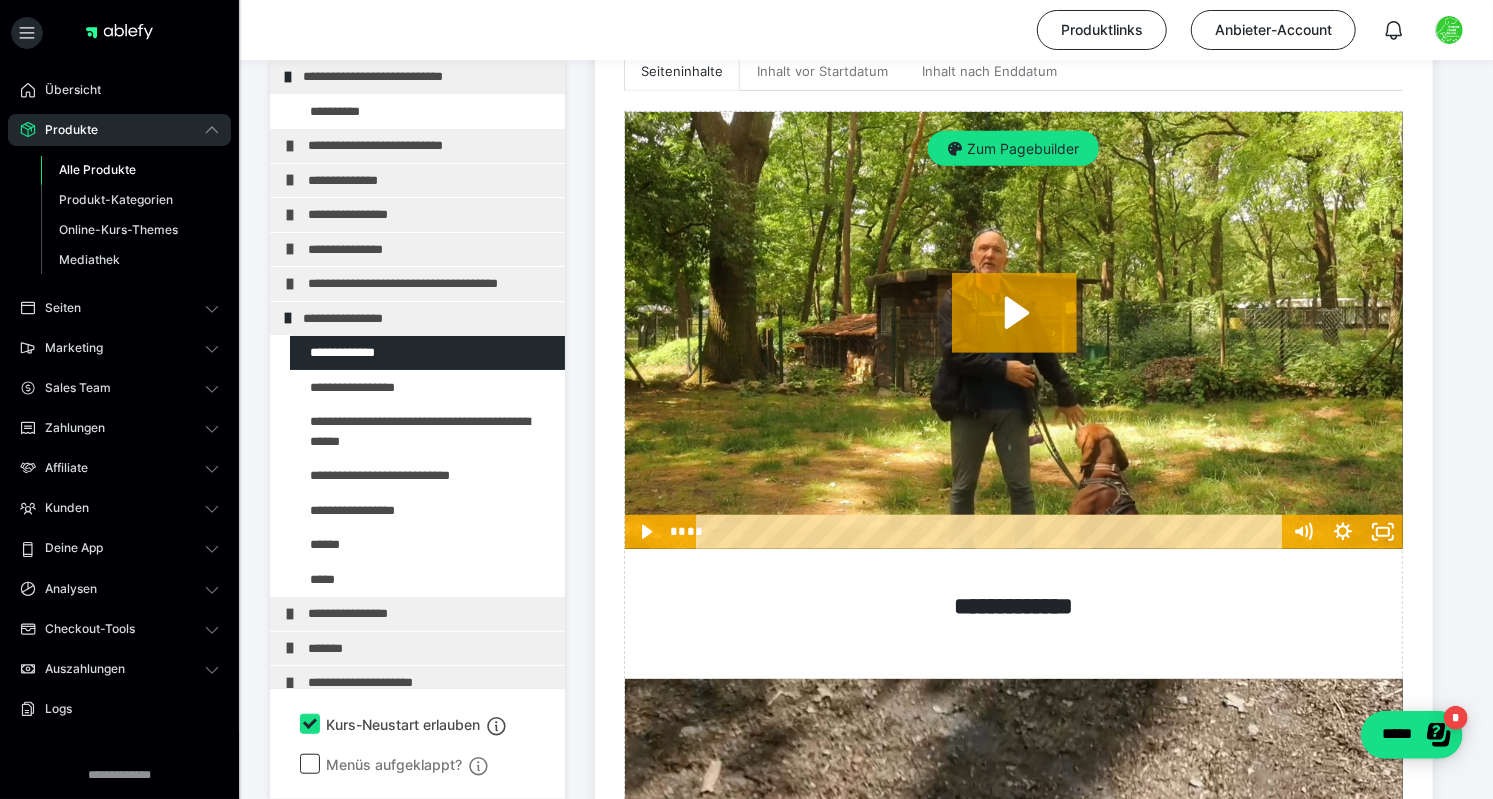 scroll, scrollTop: 574, scrollLeft: 0, axis: vertical 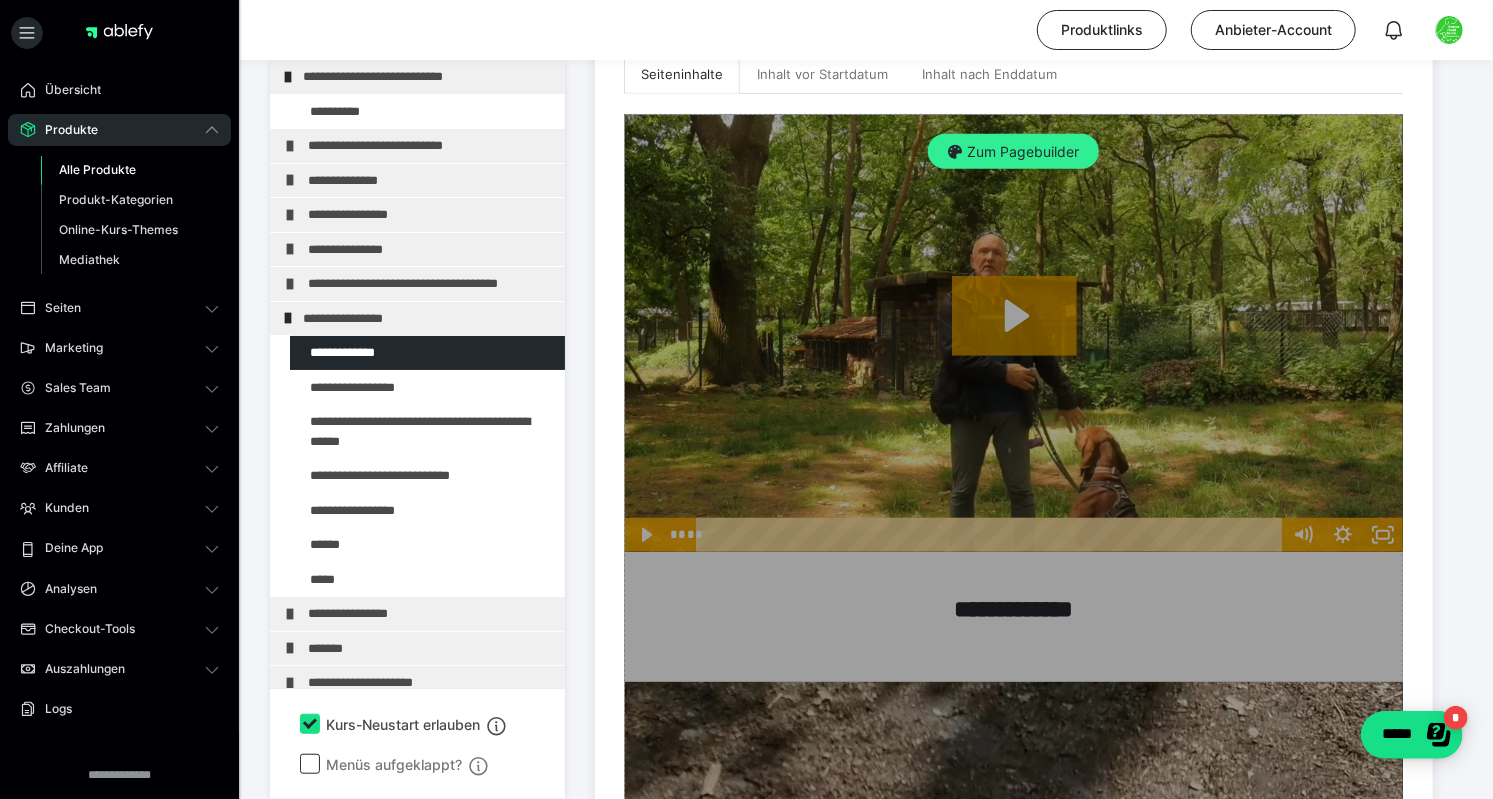 click on "Zum Pagebuilder" at bounding box center (1013, 152) 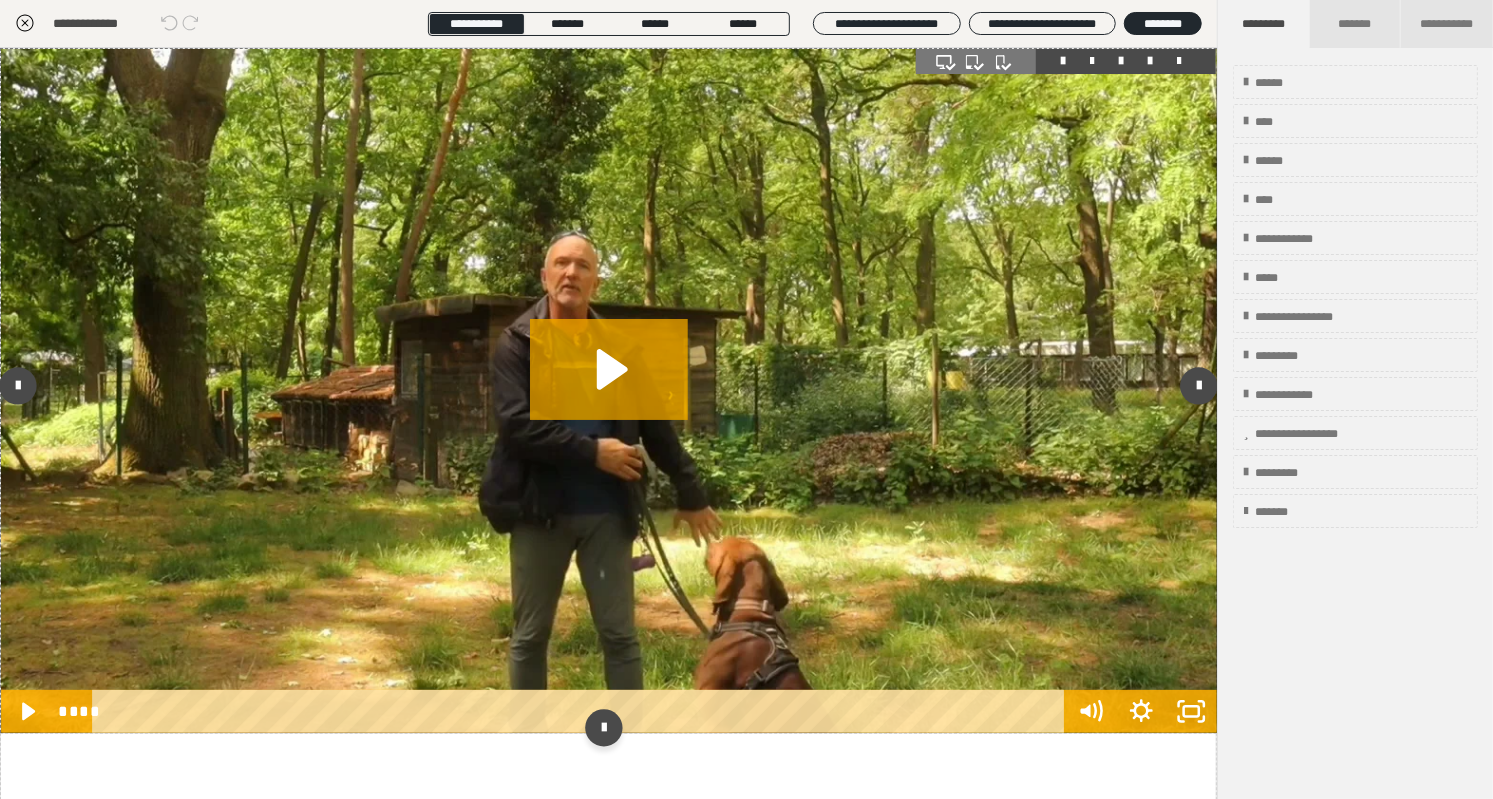 click at bounding box center (609, 391) 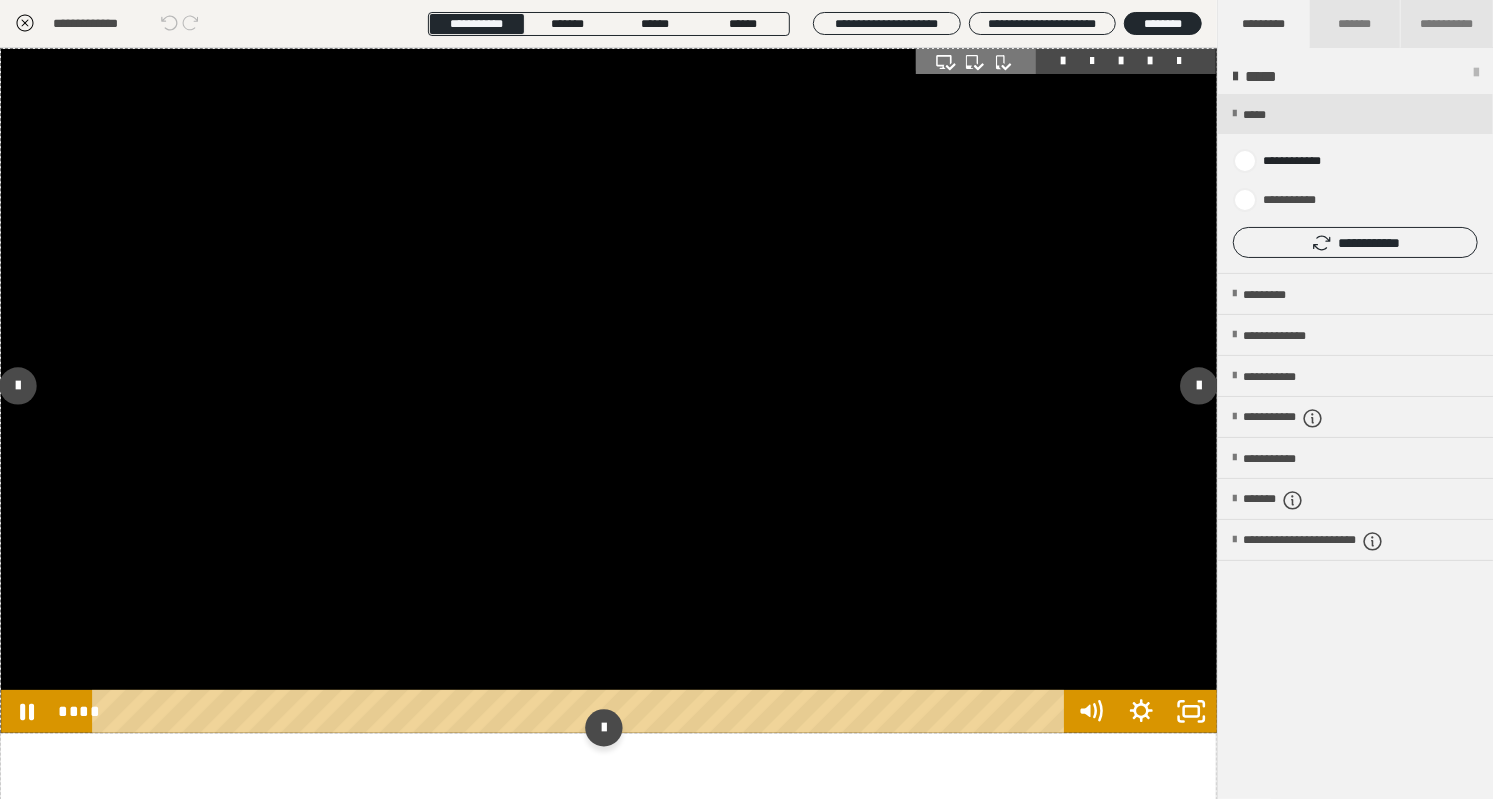 click 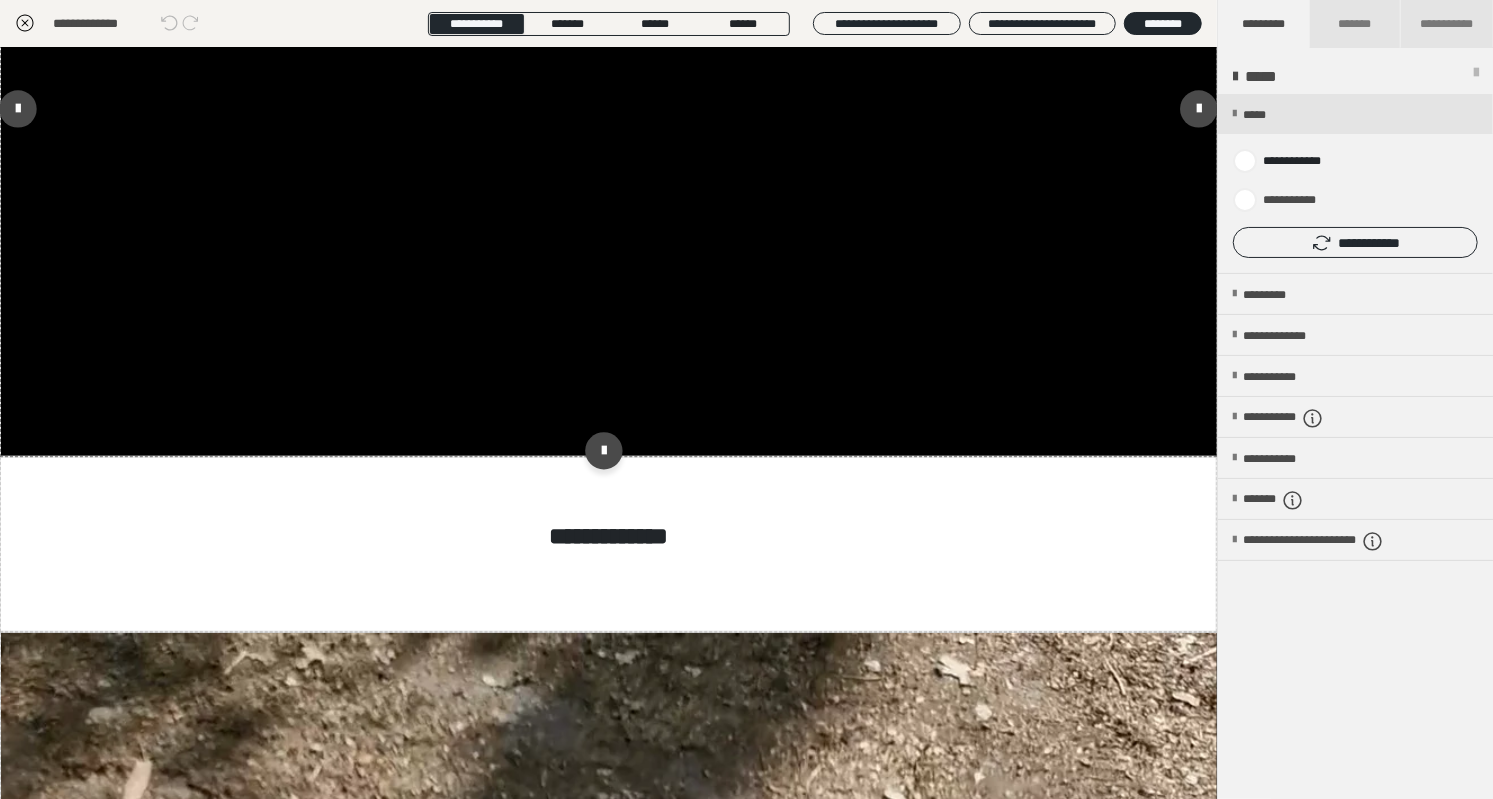 scroll, scrollTop: 269, scrollLeft: 0, axis: vertical 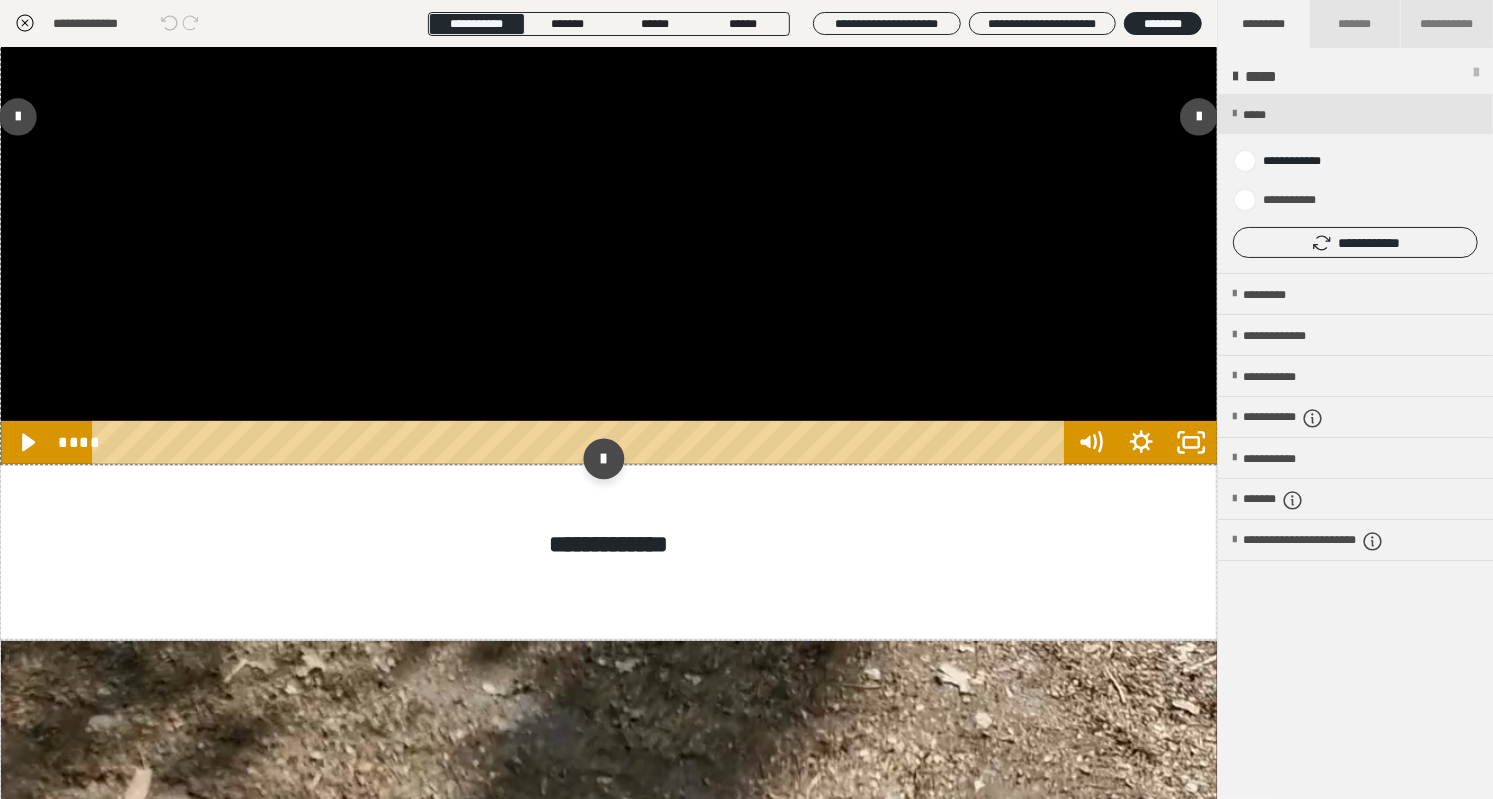 click at bounding box center (604, 459) 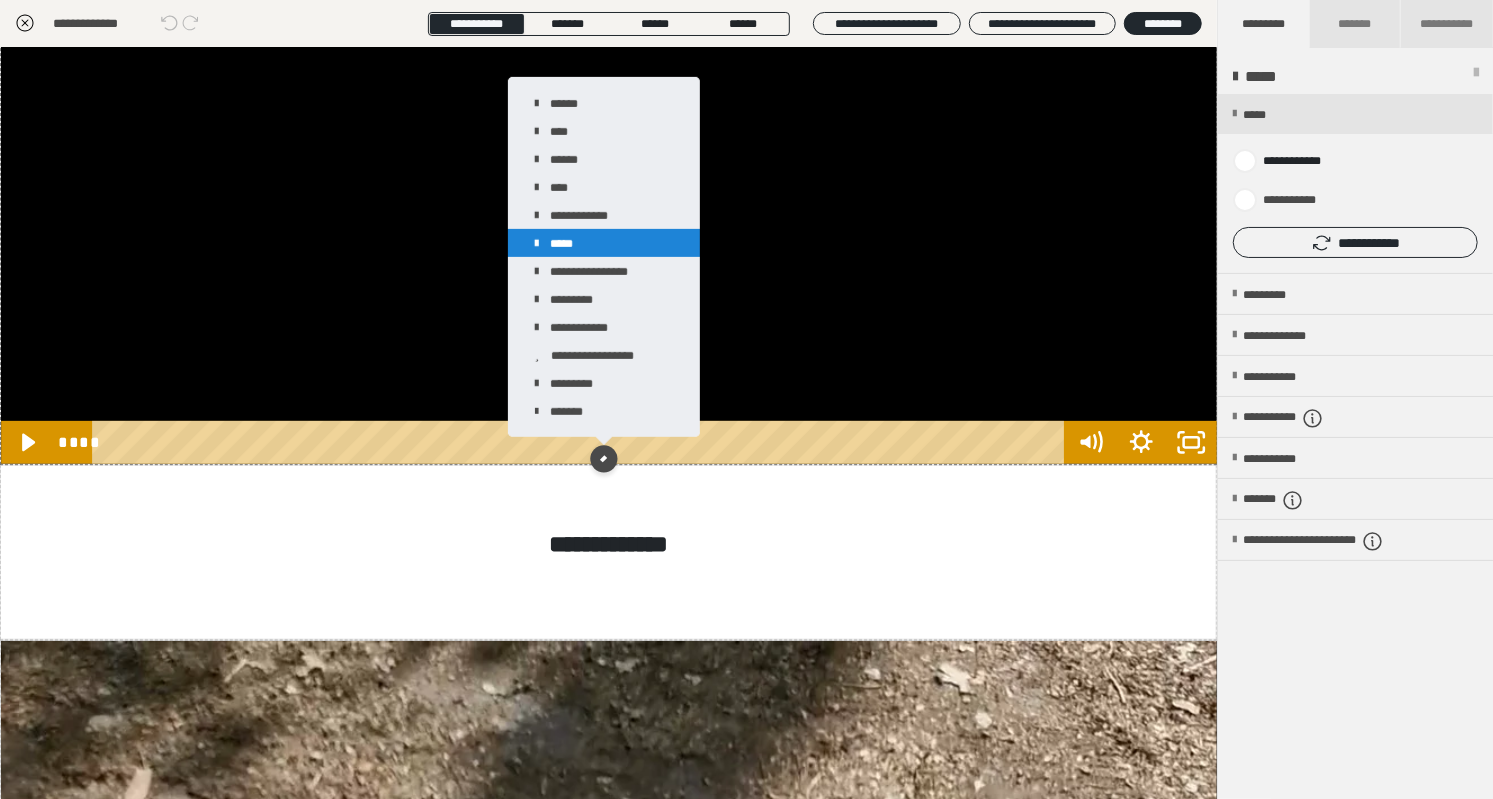 click on "*****" at bounding box center [604, 243] 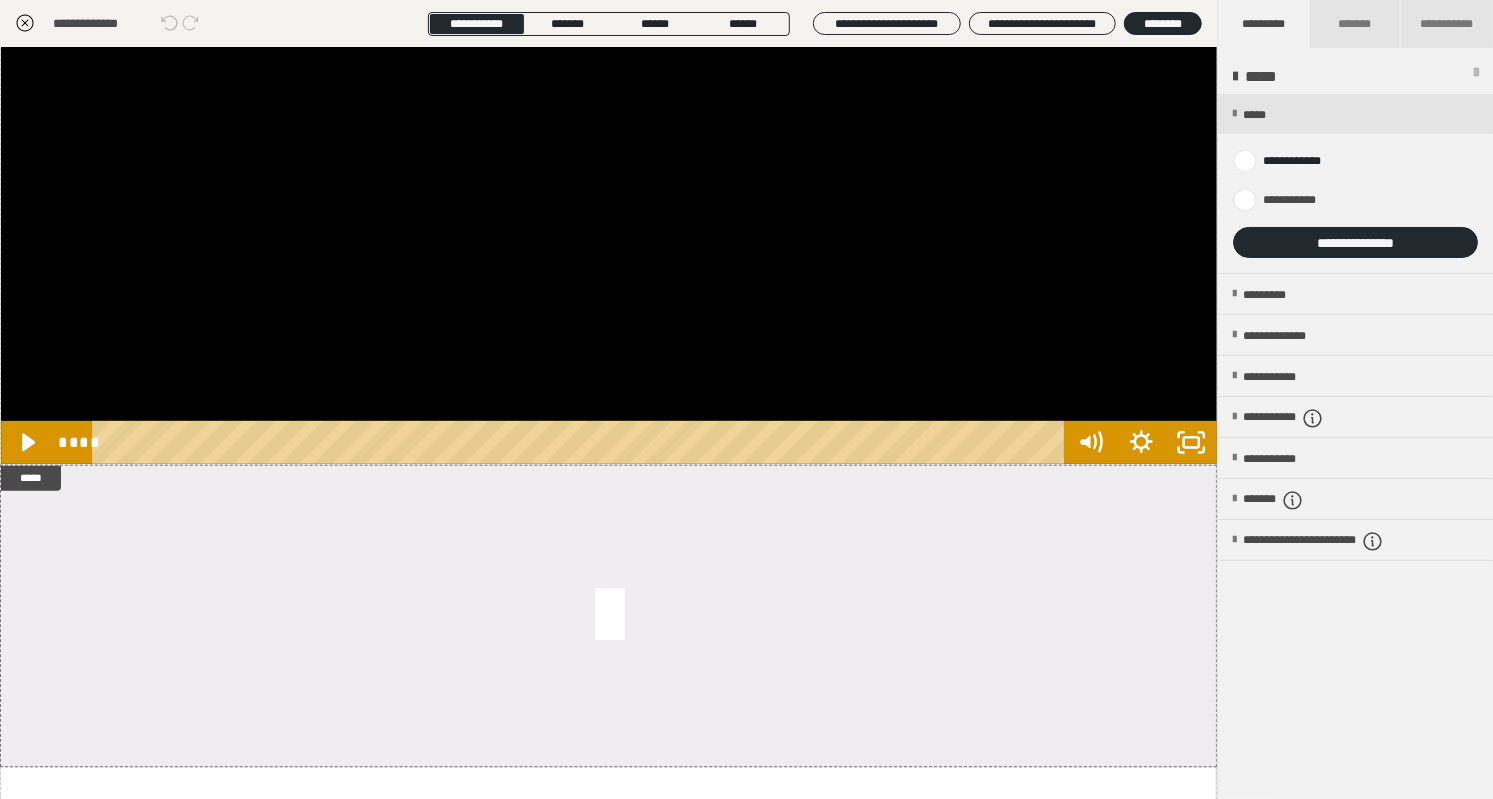 scroll, scrollTop: 269, scrollLeft: 1, axis: both 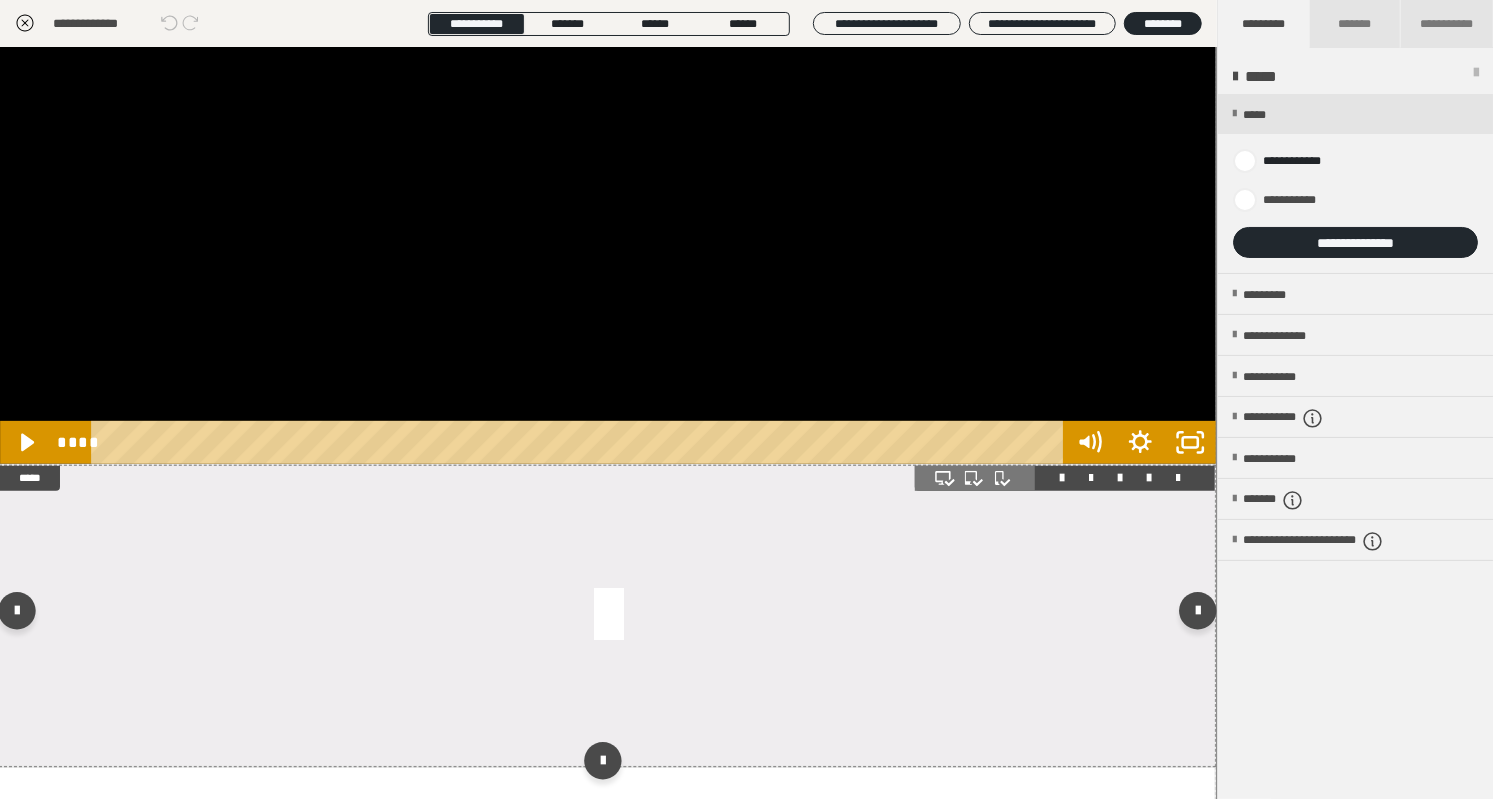 click at bounding box center [607, 616] 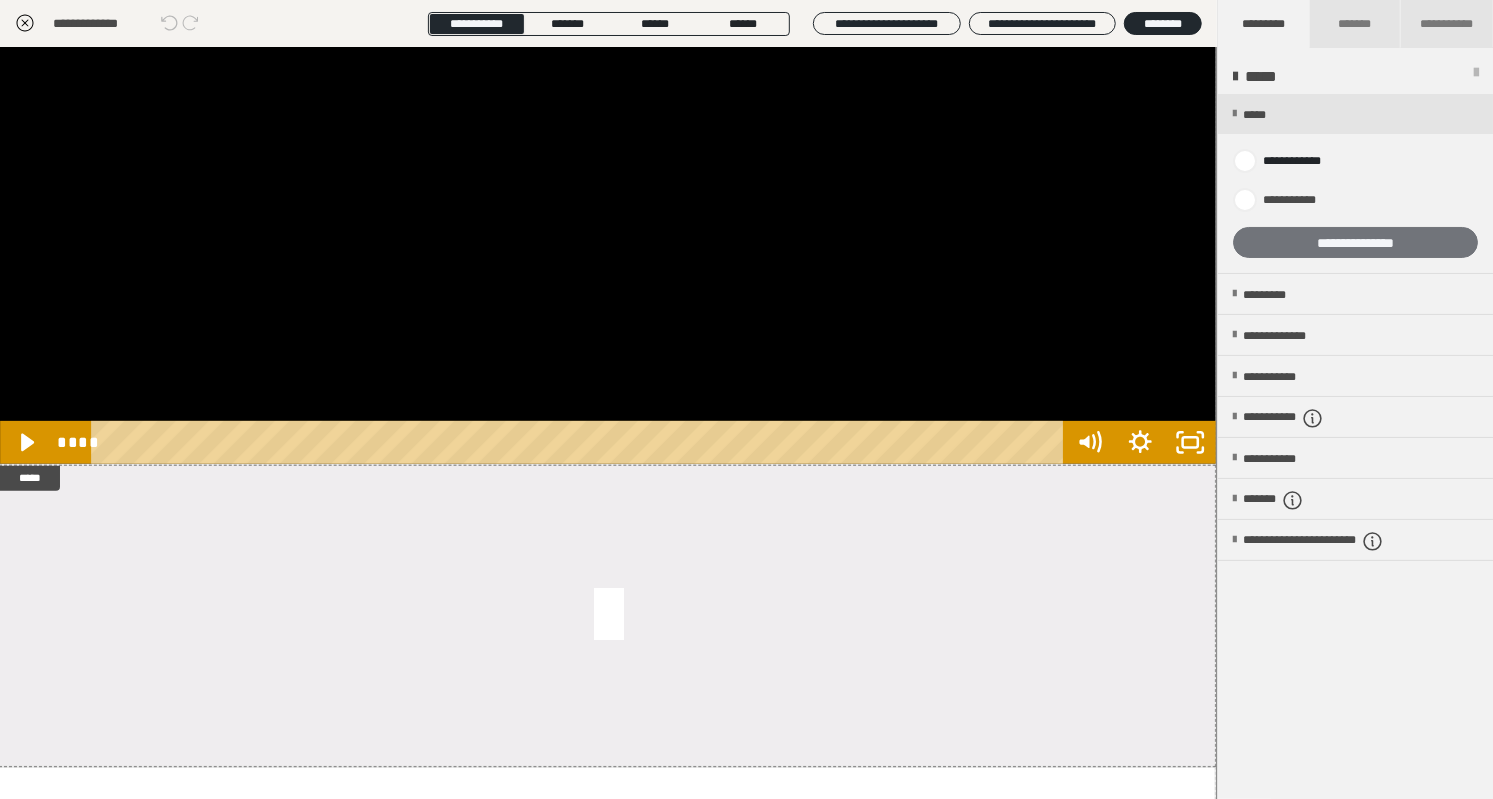 click on "**********" at bounding box center (1355, 242) 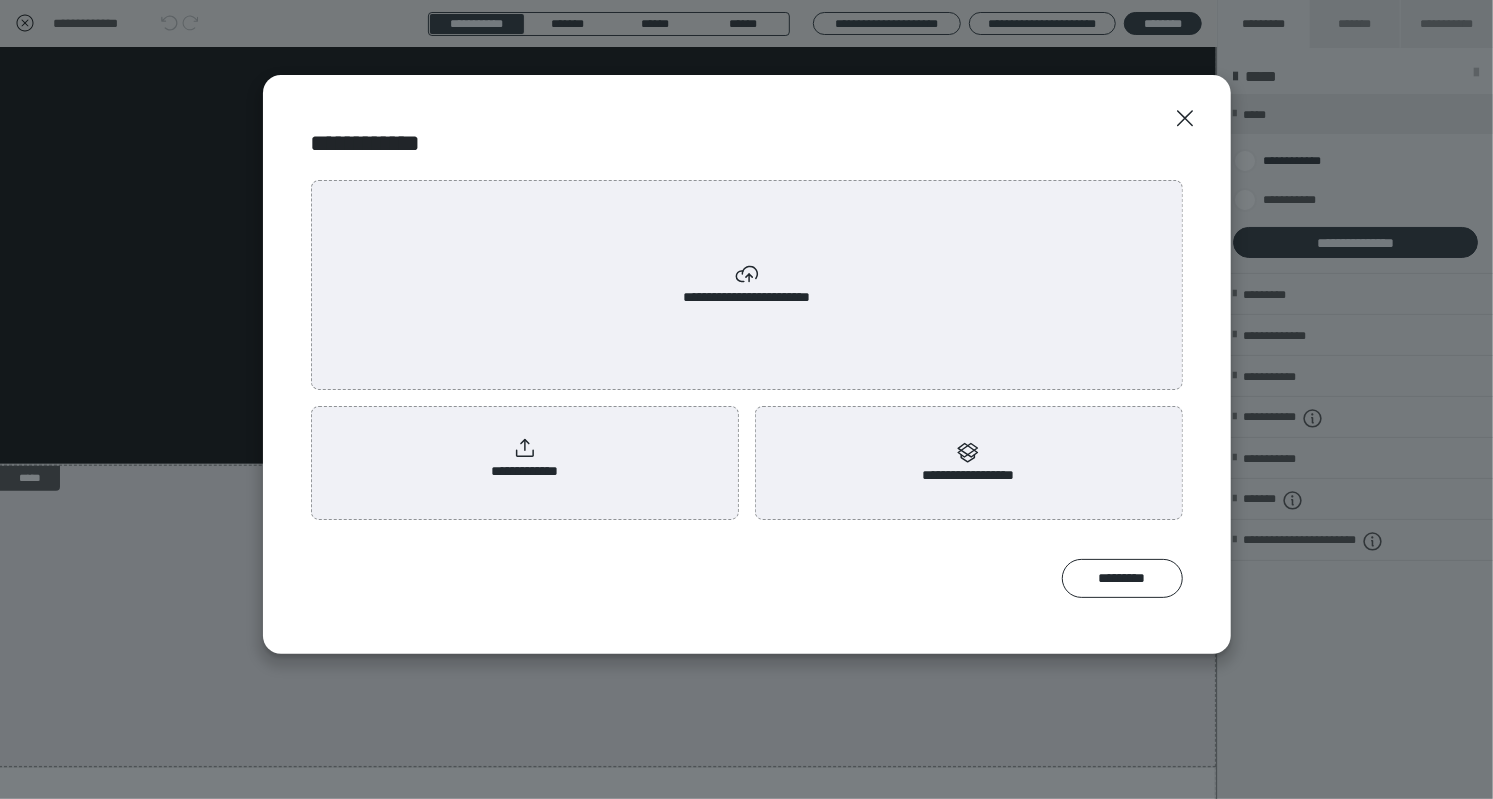 click 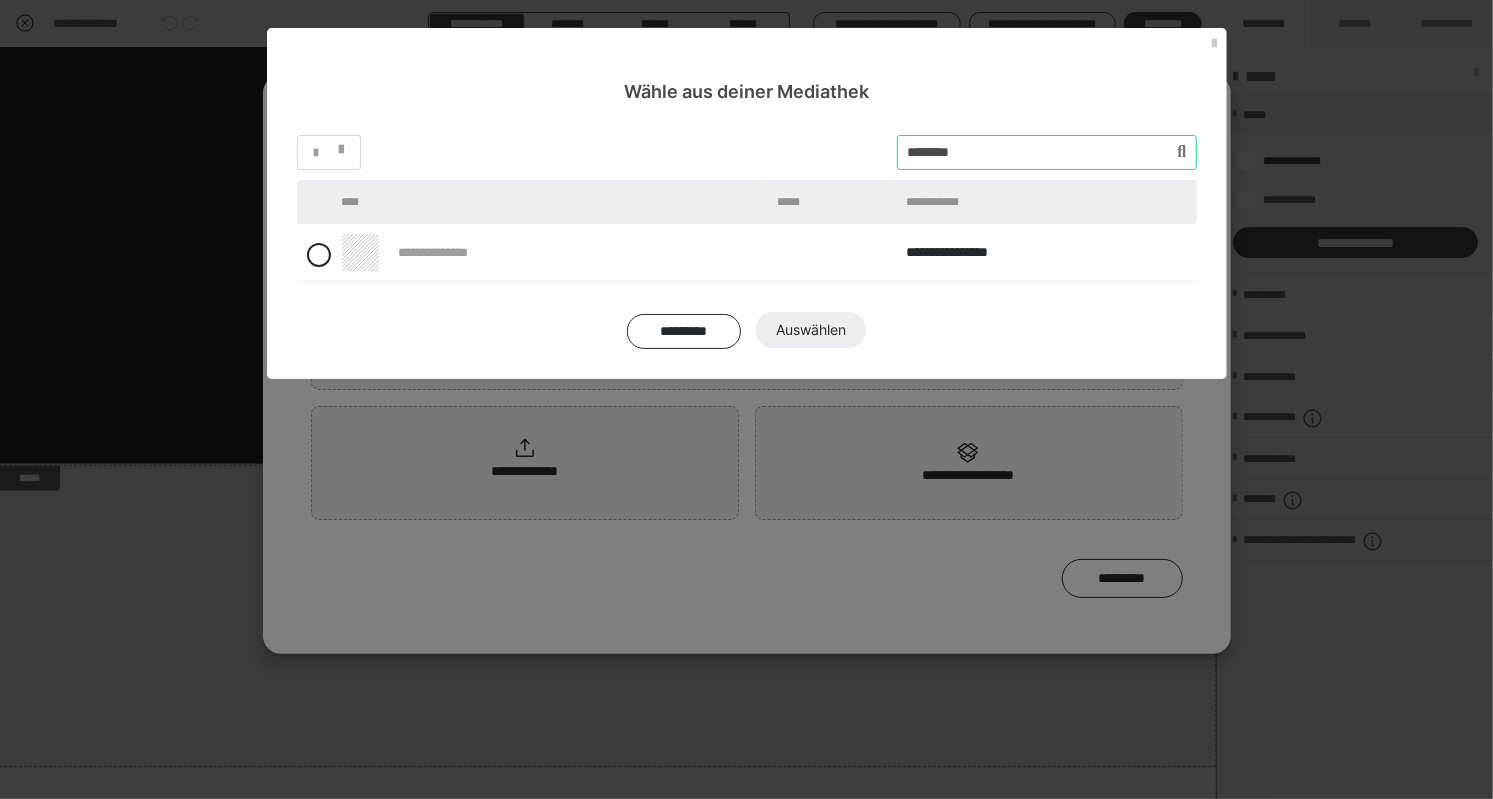 click at bounding box center (1047, 152) 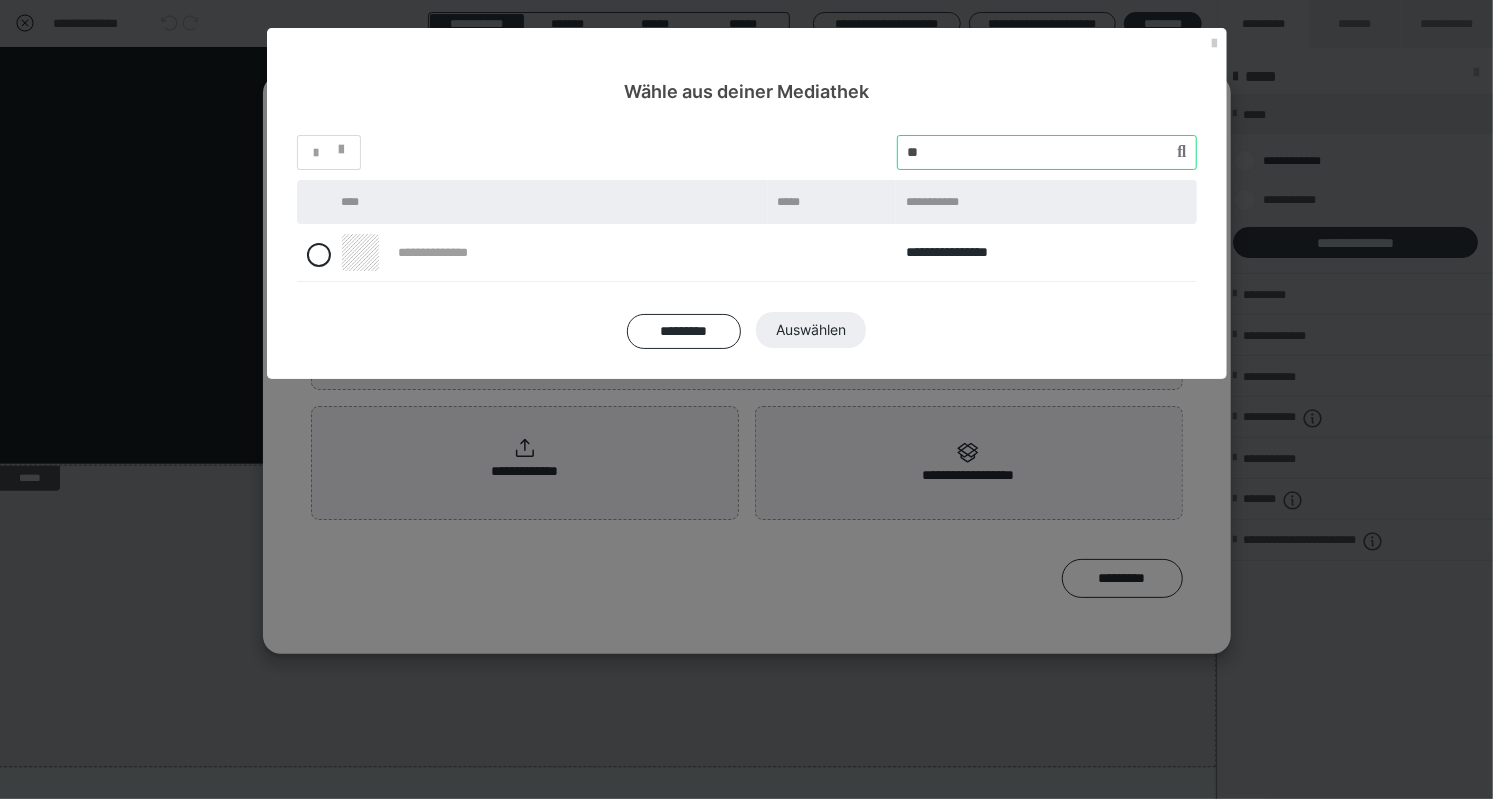 type on "*" 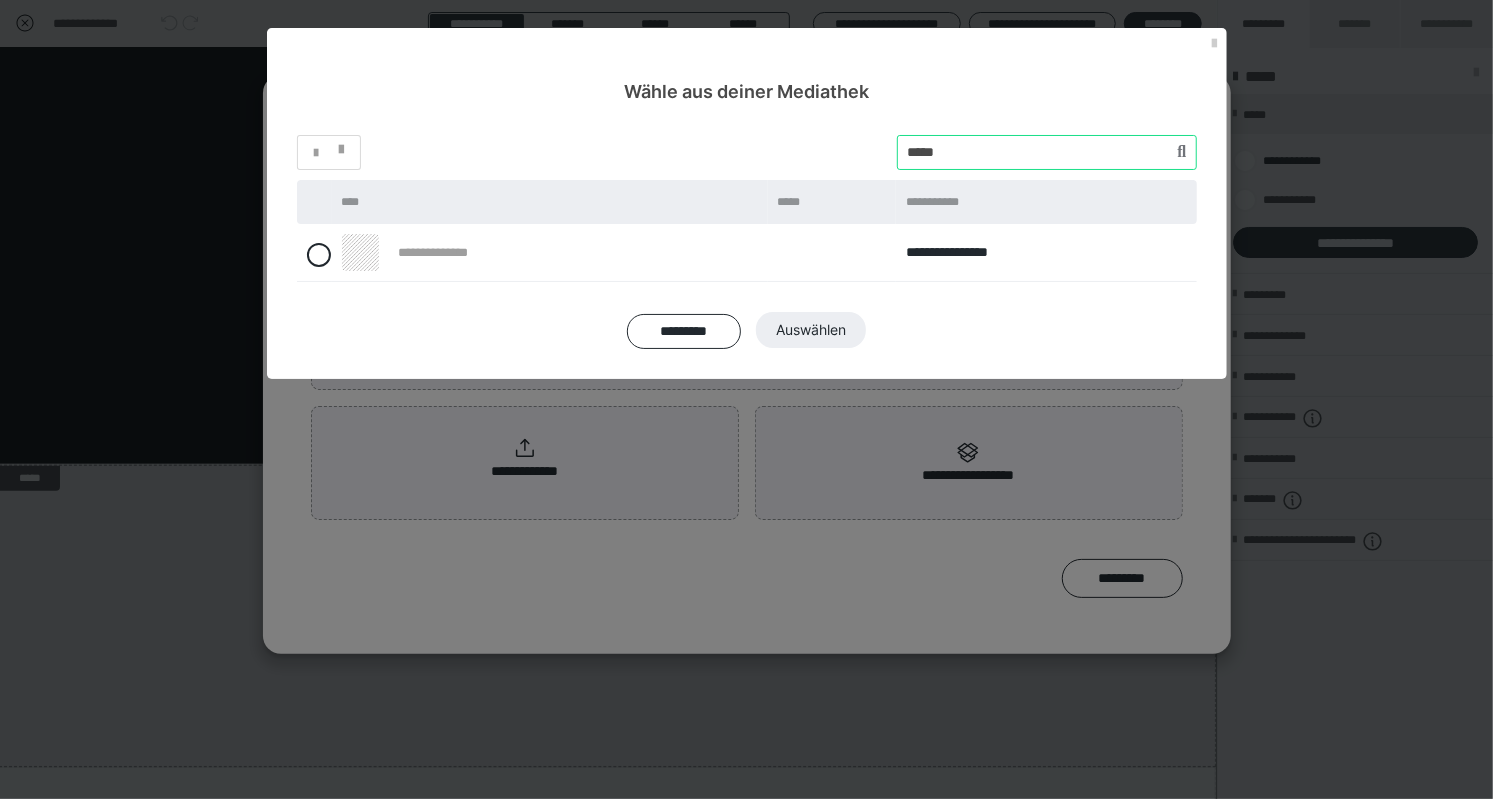 click at bounding box center [1047, 152] 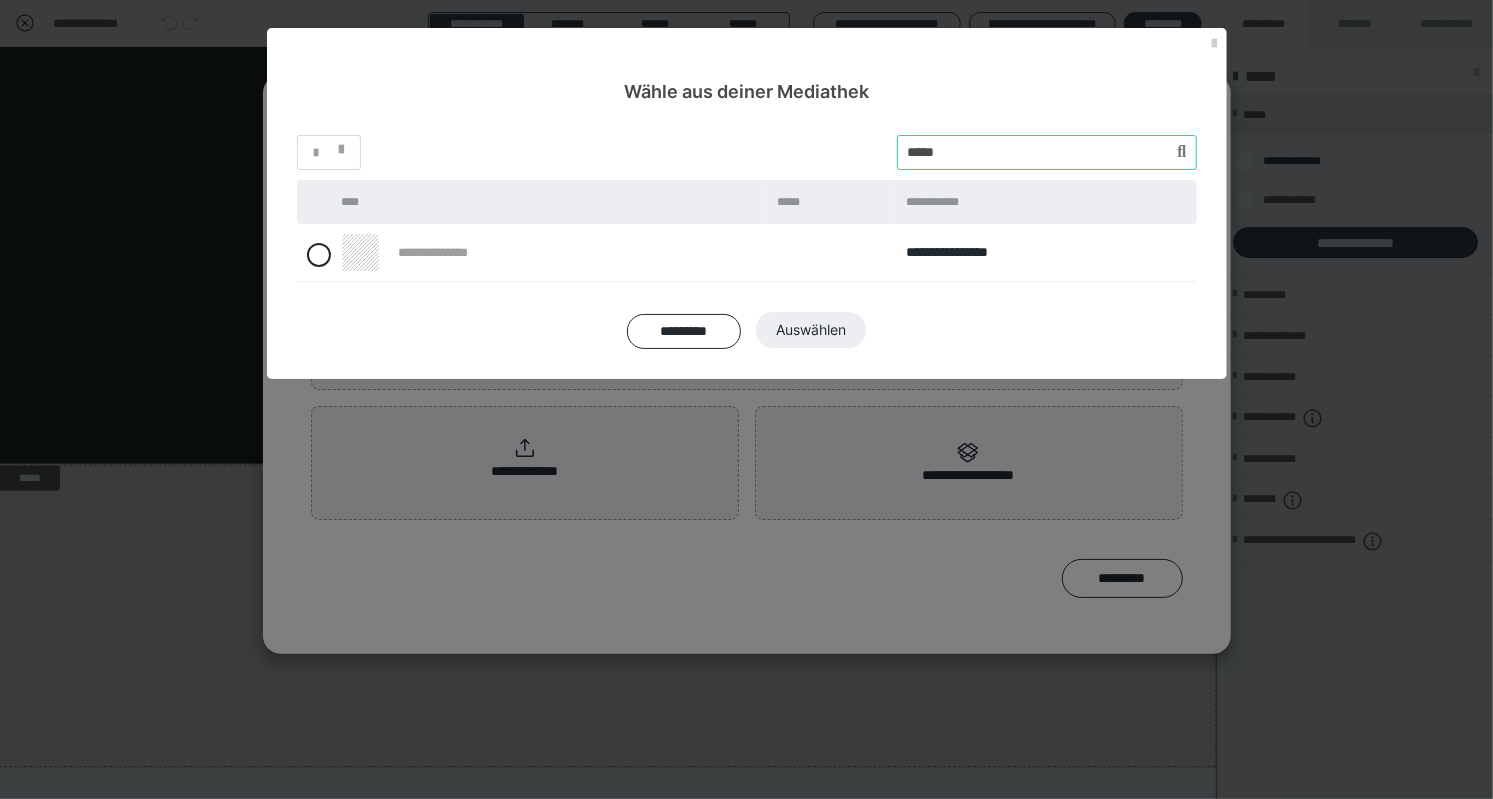 click at bounding box center [1047, 152] 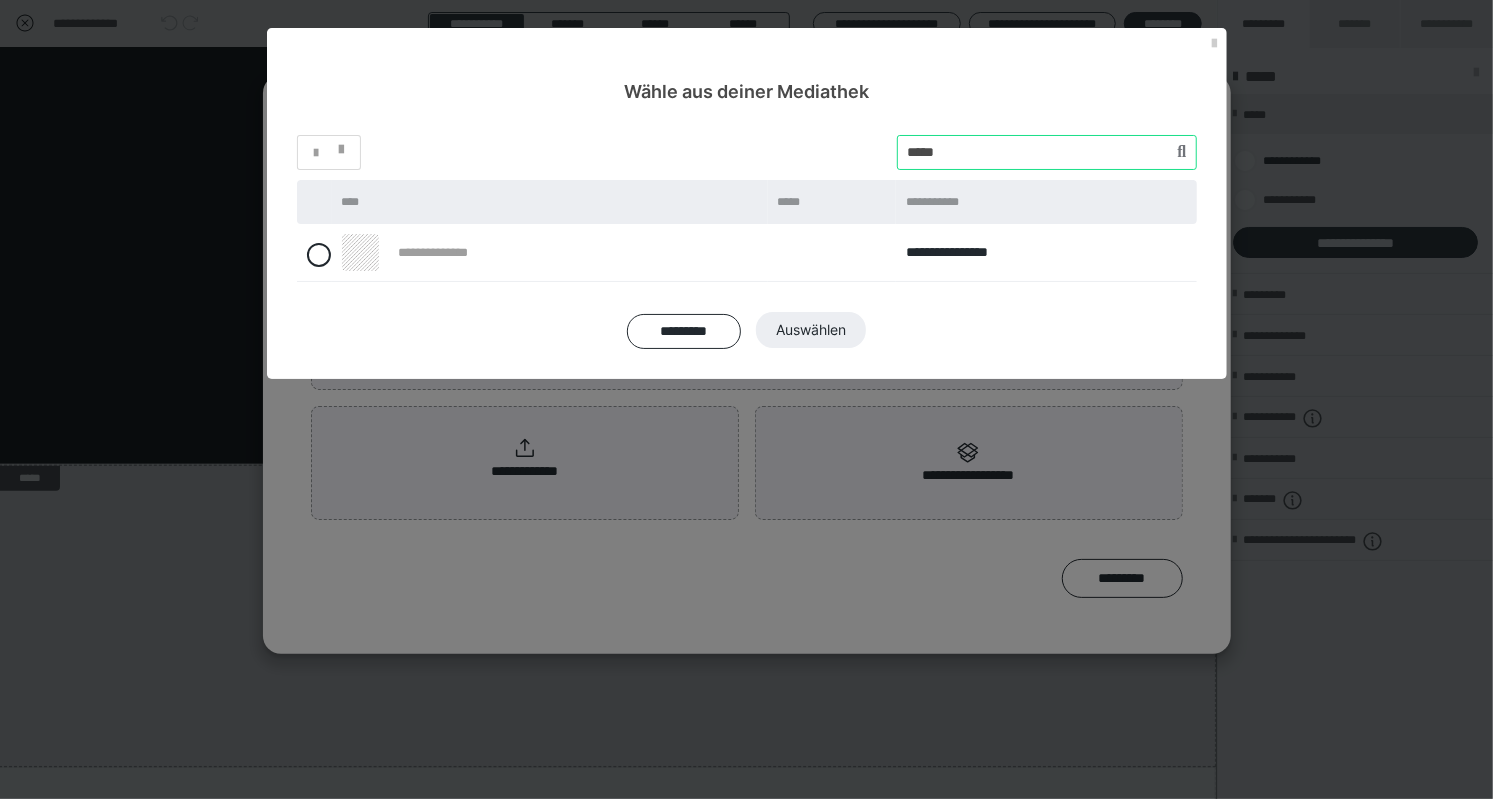 click at bounding box center [1047, 152] 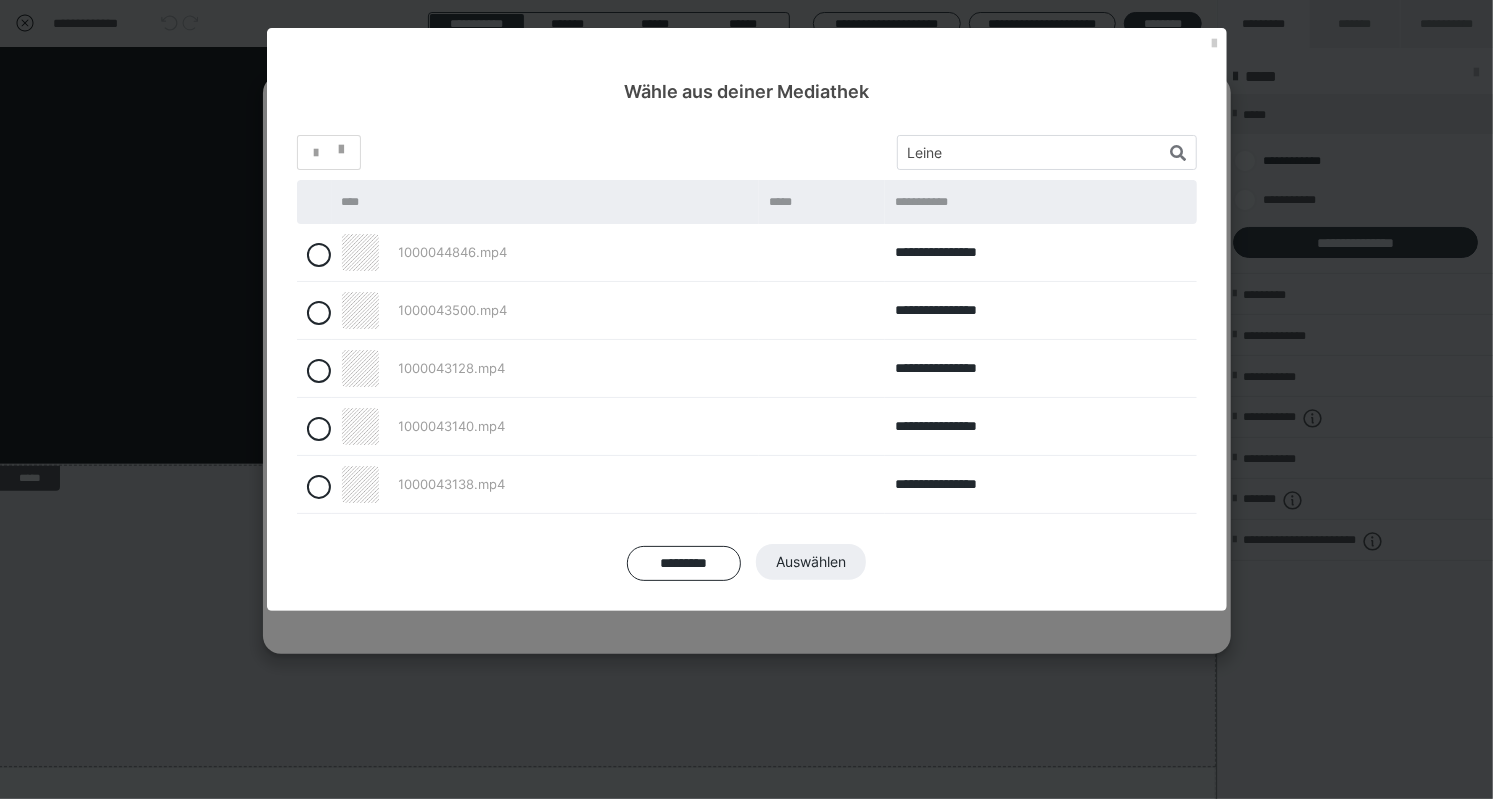 click at bounding box center [1179, 153] 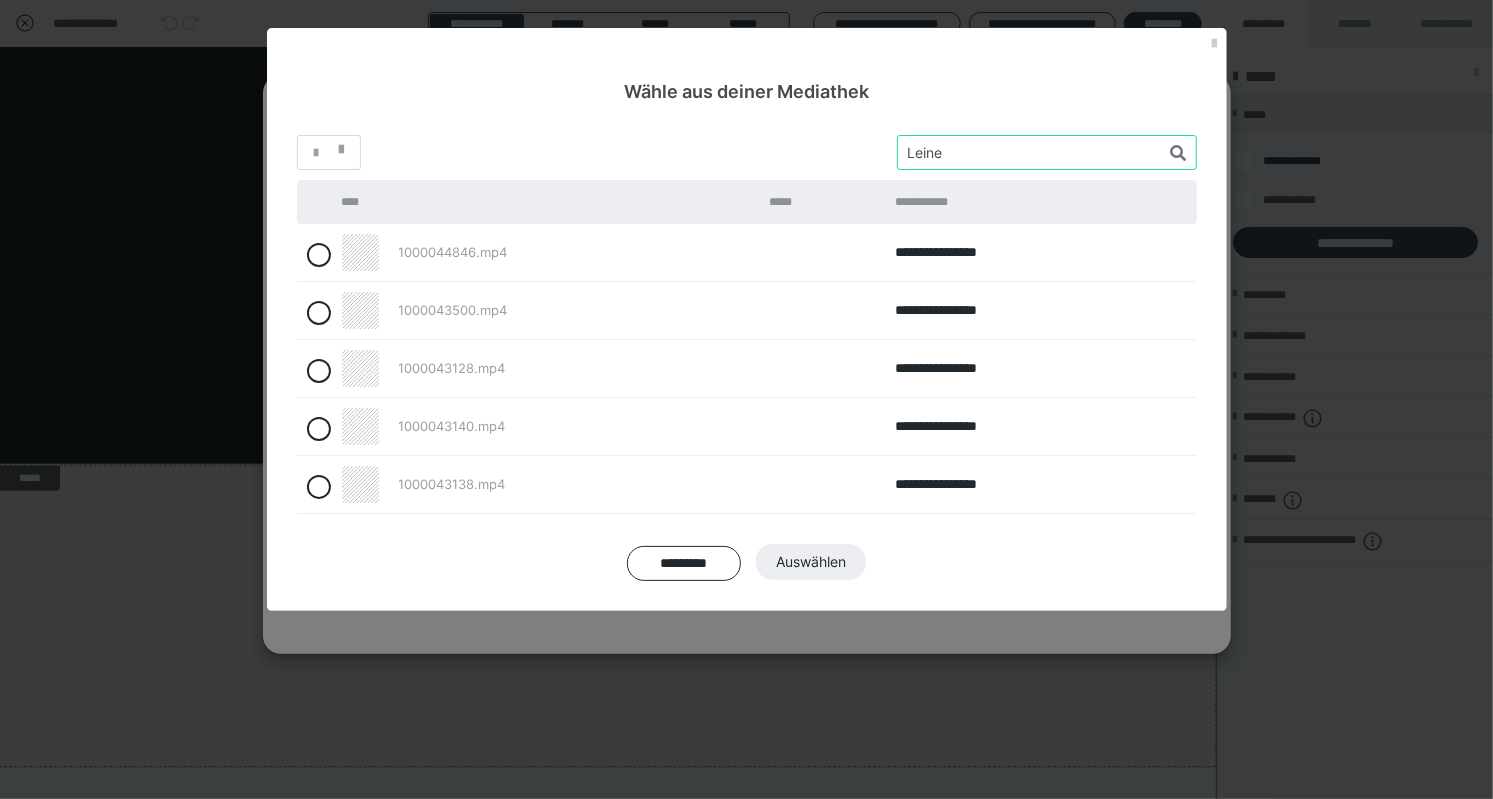 click at bounding box center (1047, 152) 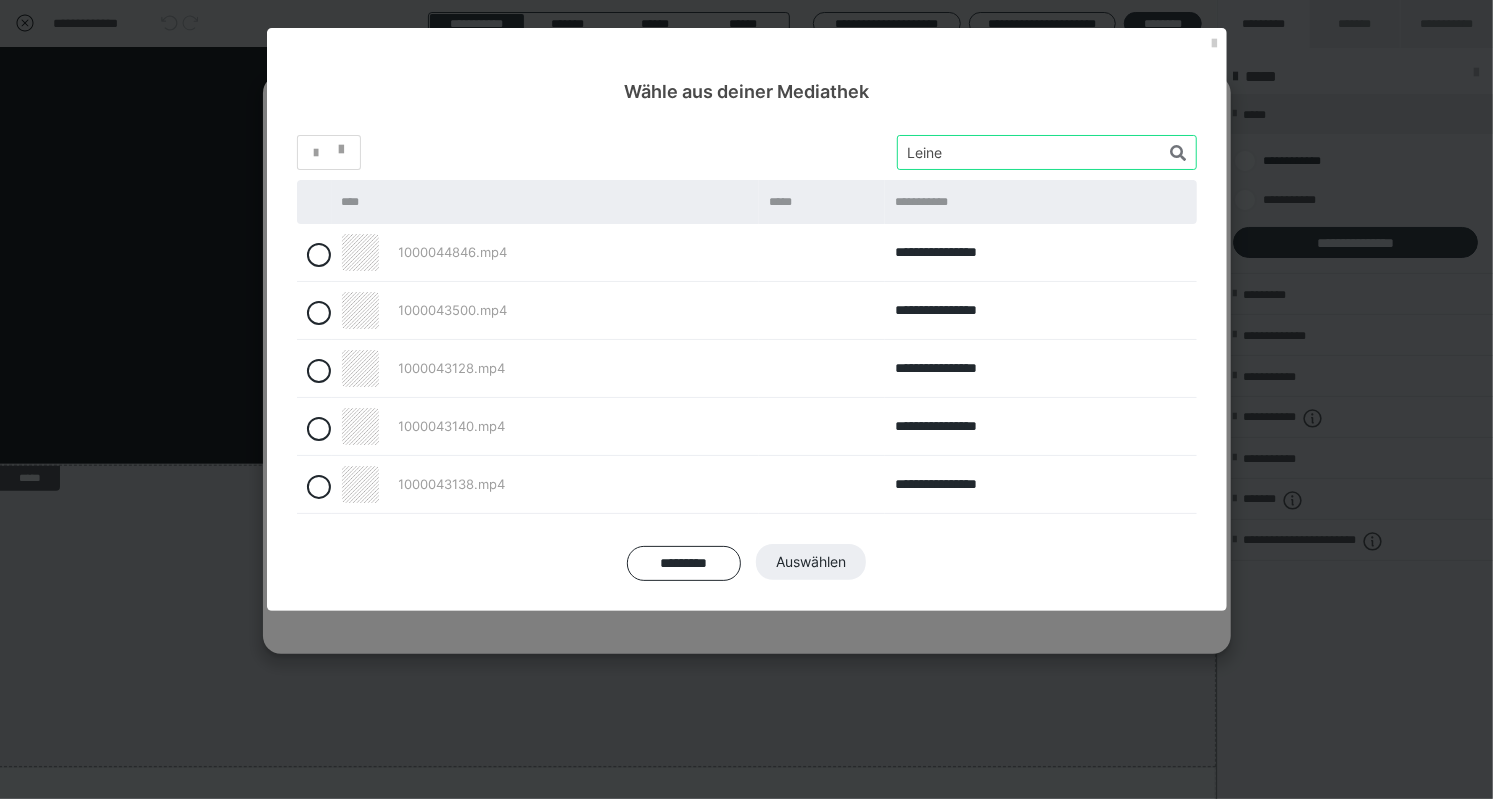 type on "Leine" 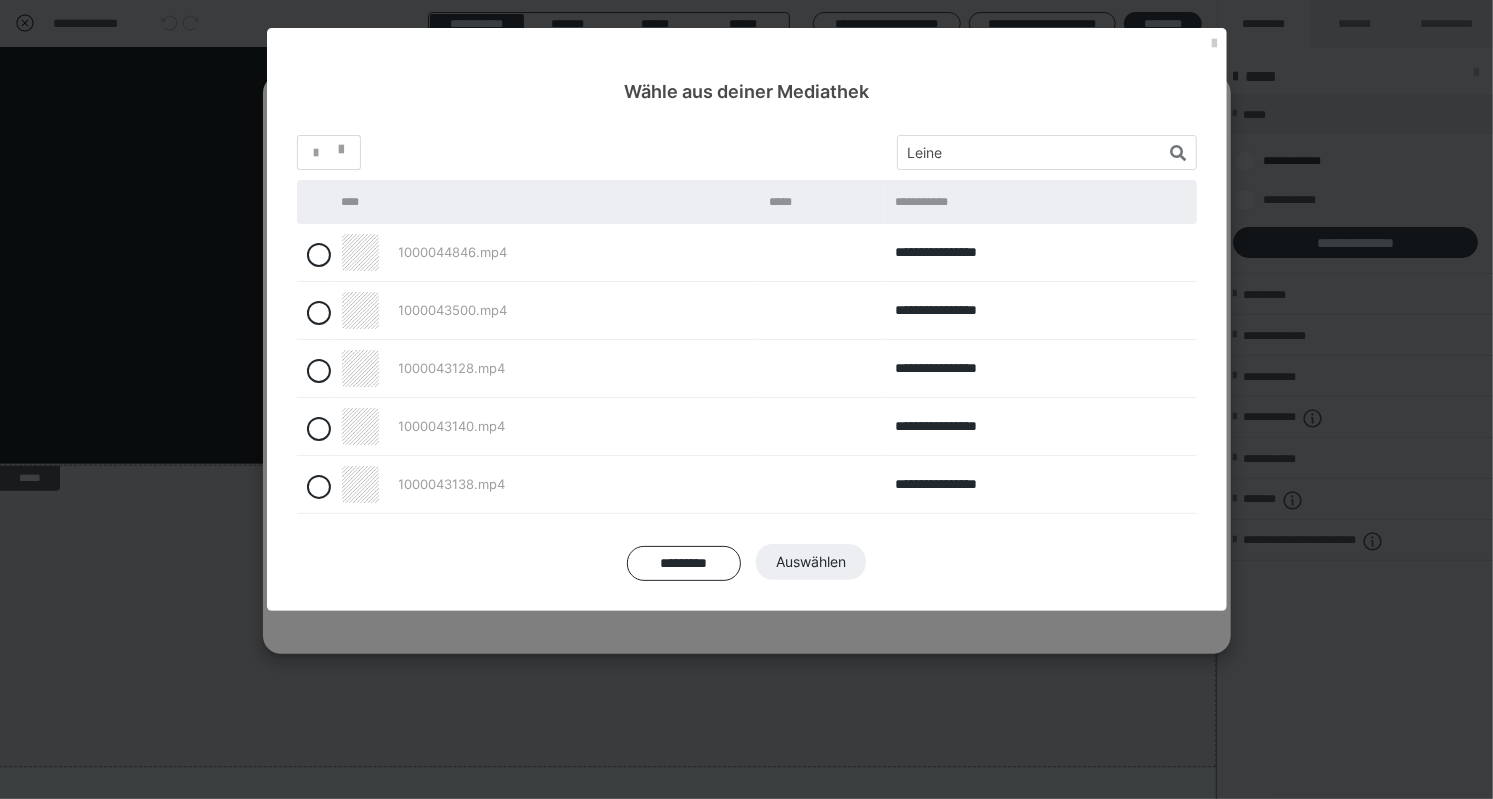 click on "**********" at bounding box center [747, 358] 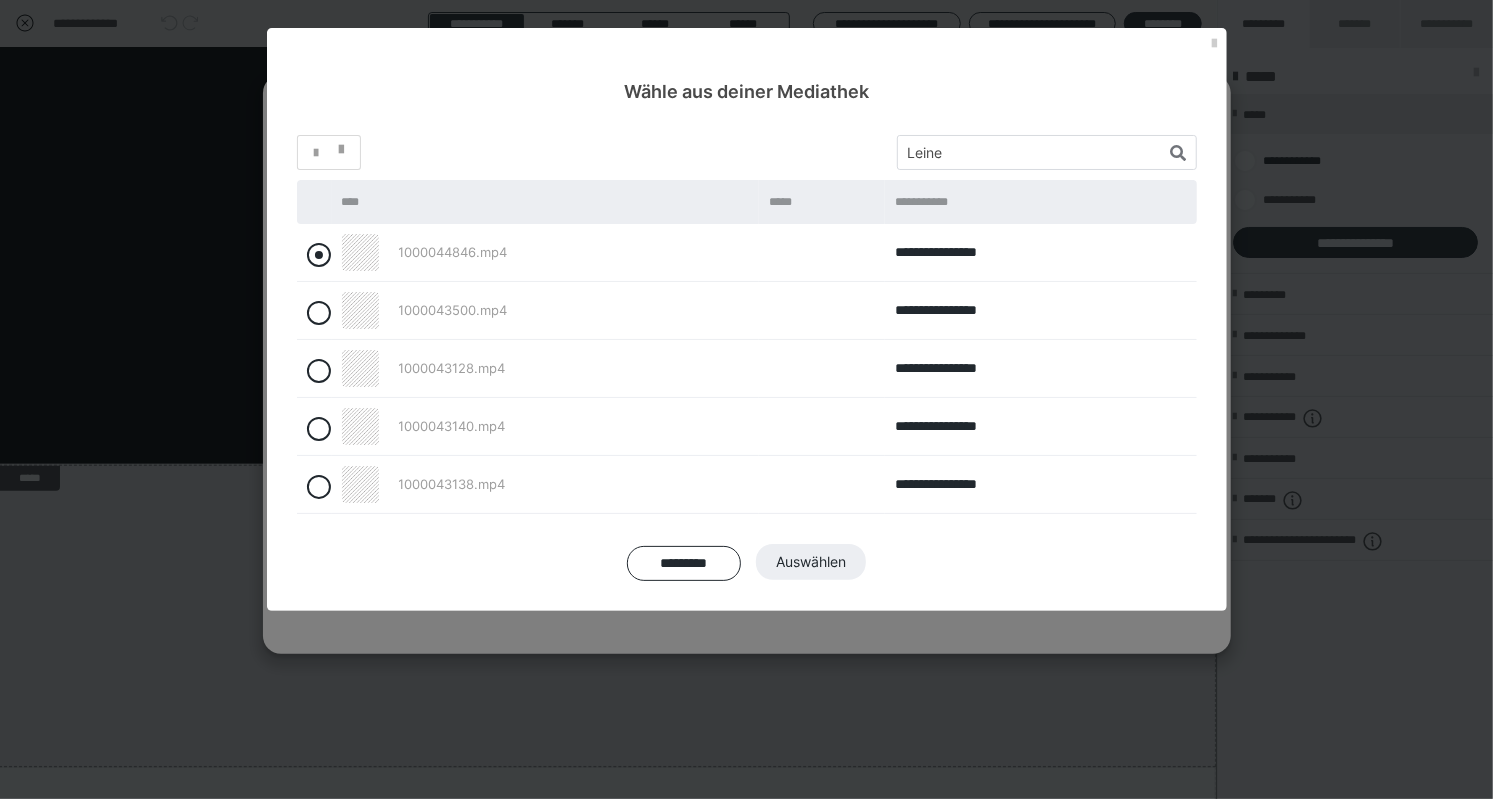 click at bounding box center [319, 255] 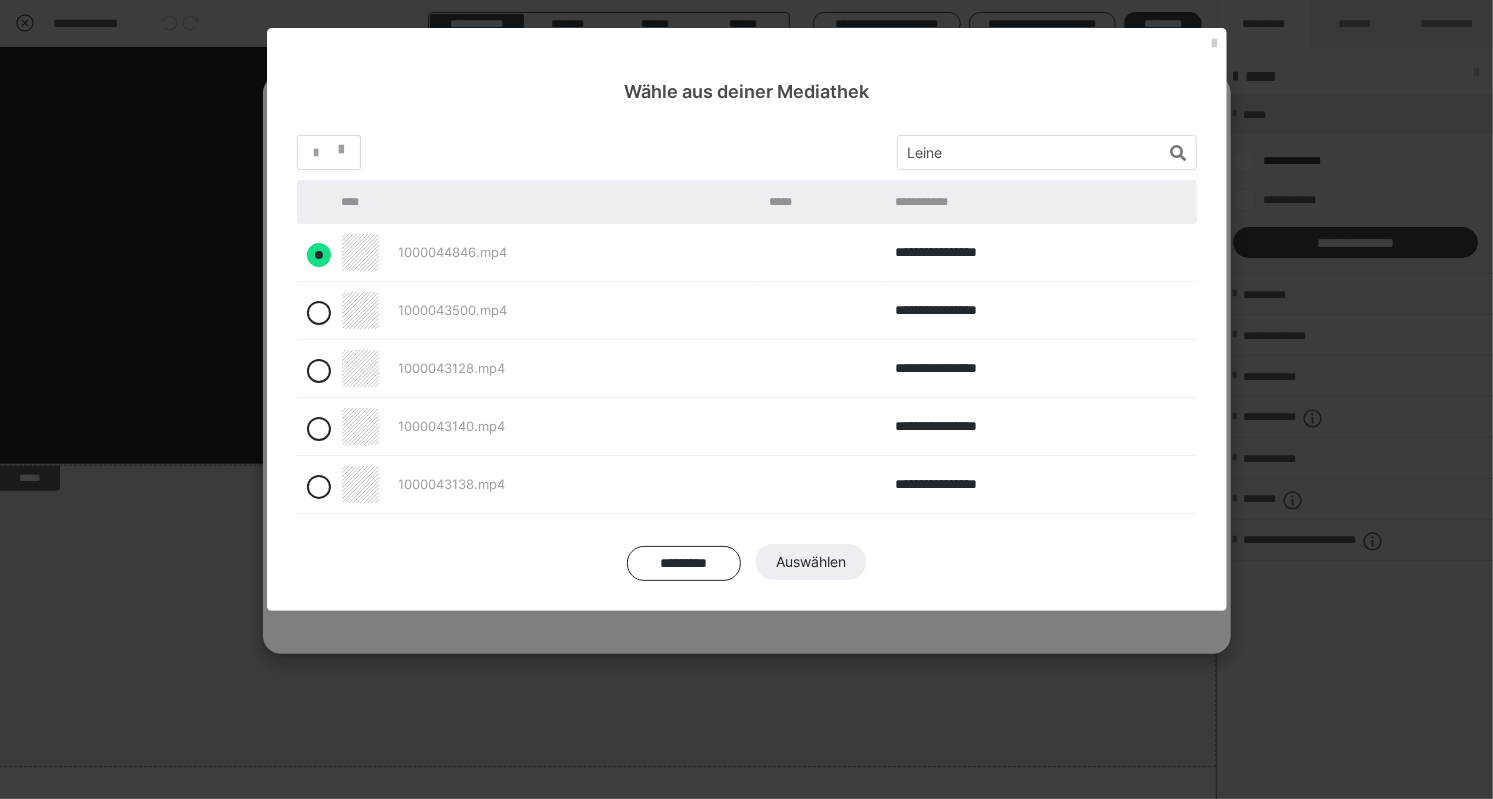 radio on "true" 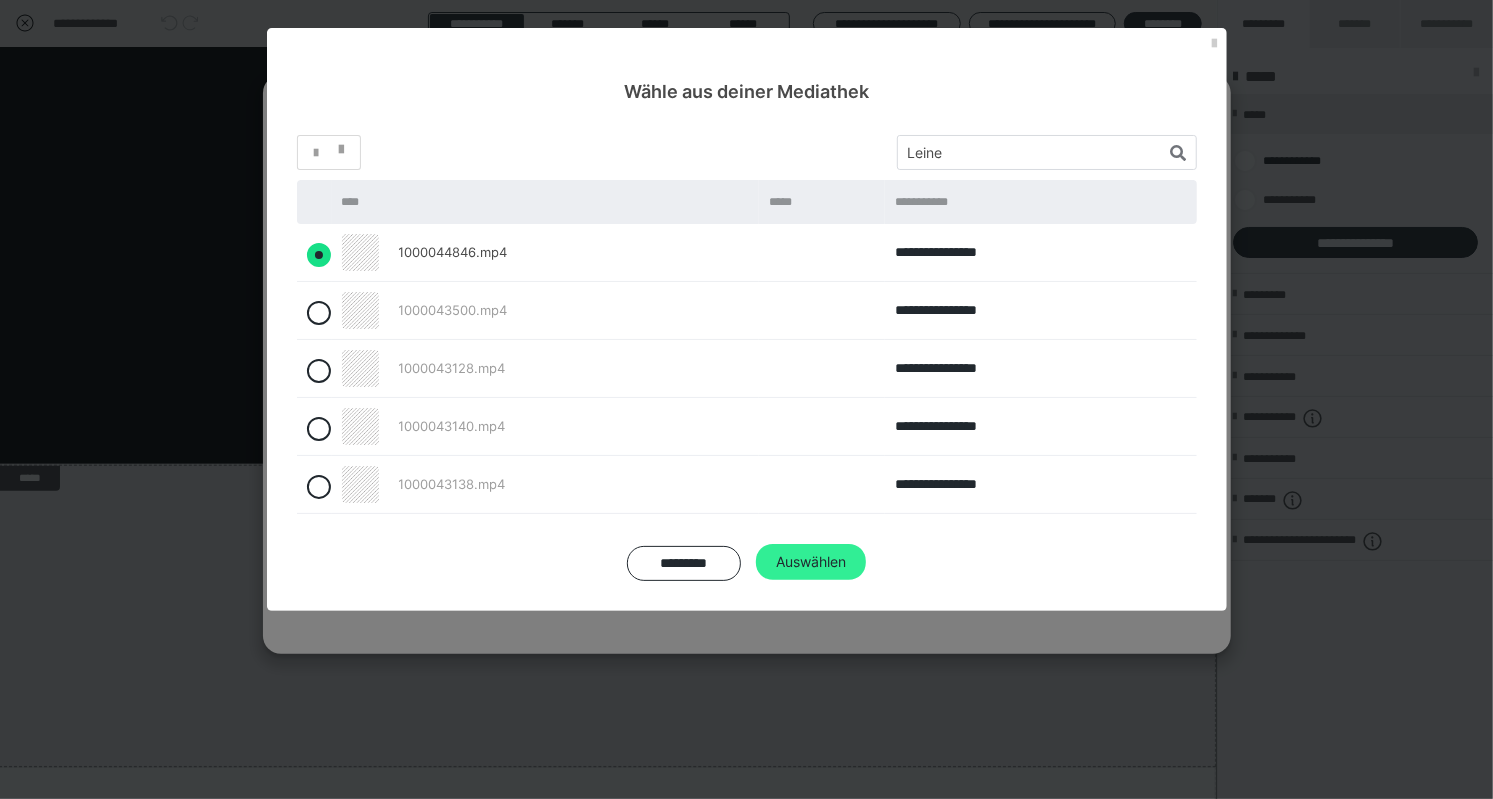 click on "Auswählen" at bounding box center (811, 562) 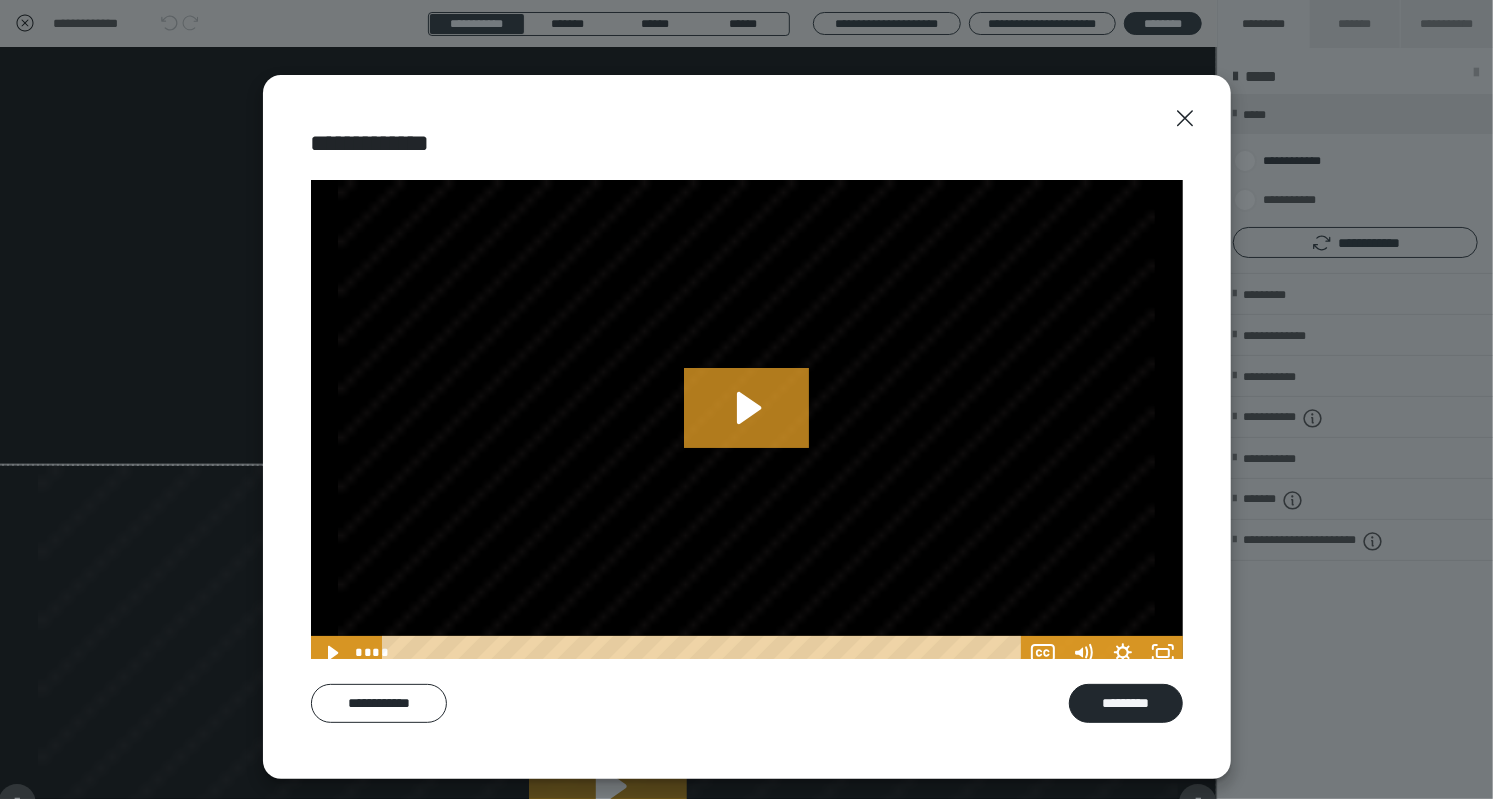 click on "*********" at bounding box center [1125, 703] 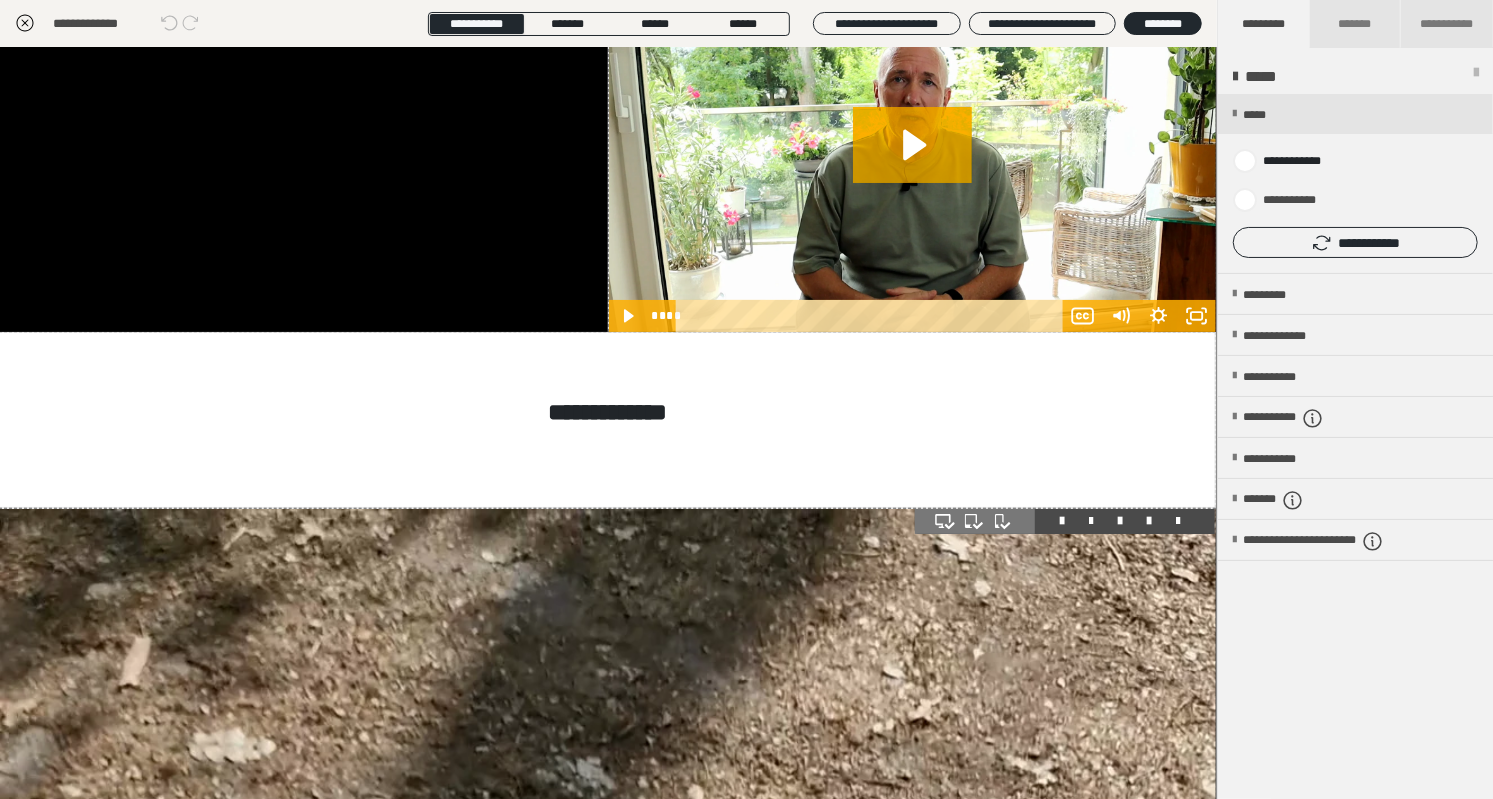 scroll, scrollTop: 0, scrollLeft: 1, axis: horizontal 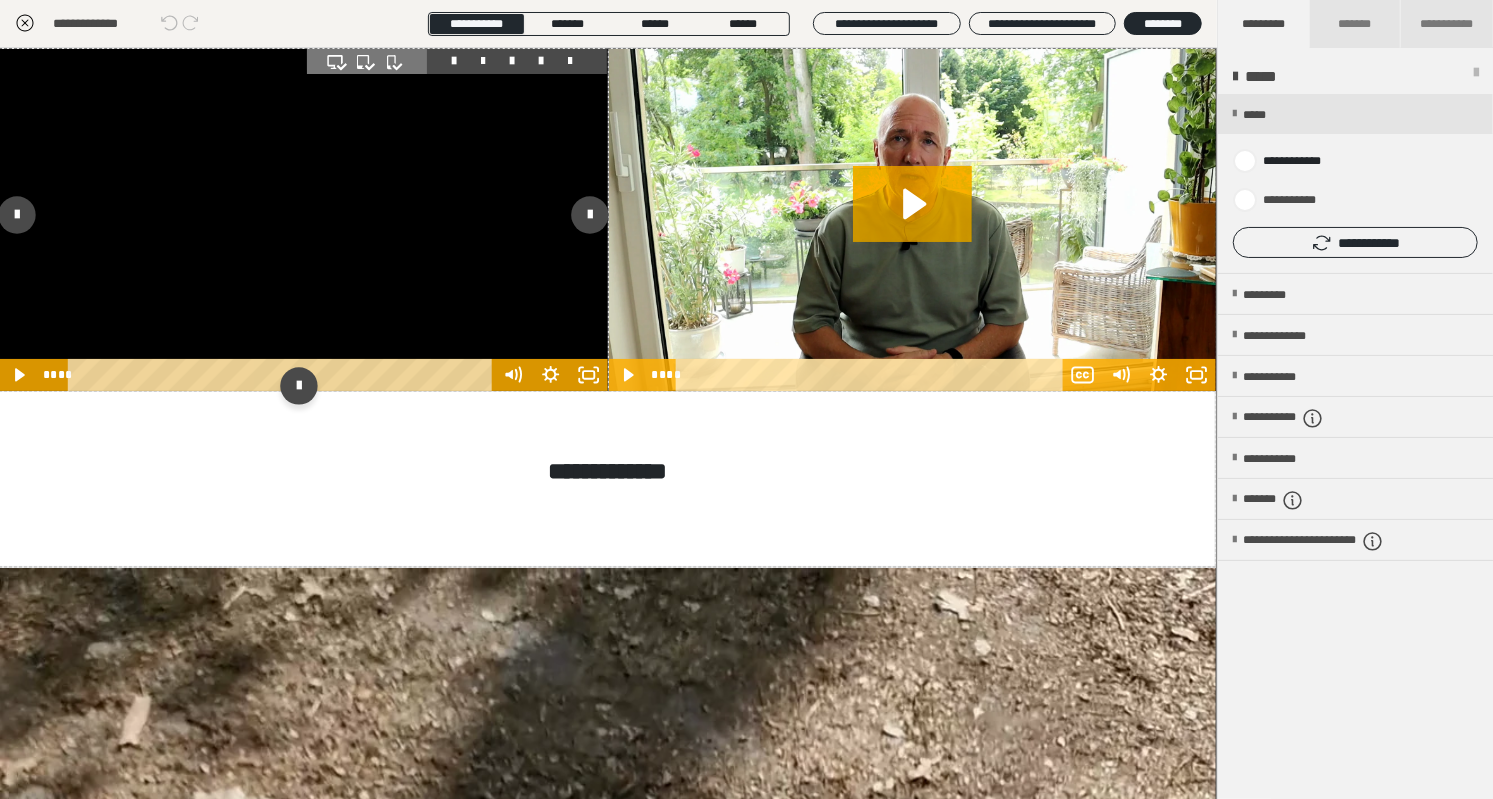 click at bounding box center [304, 220] 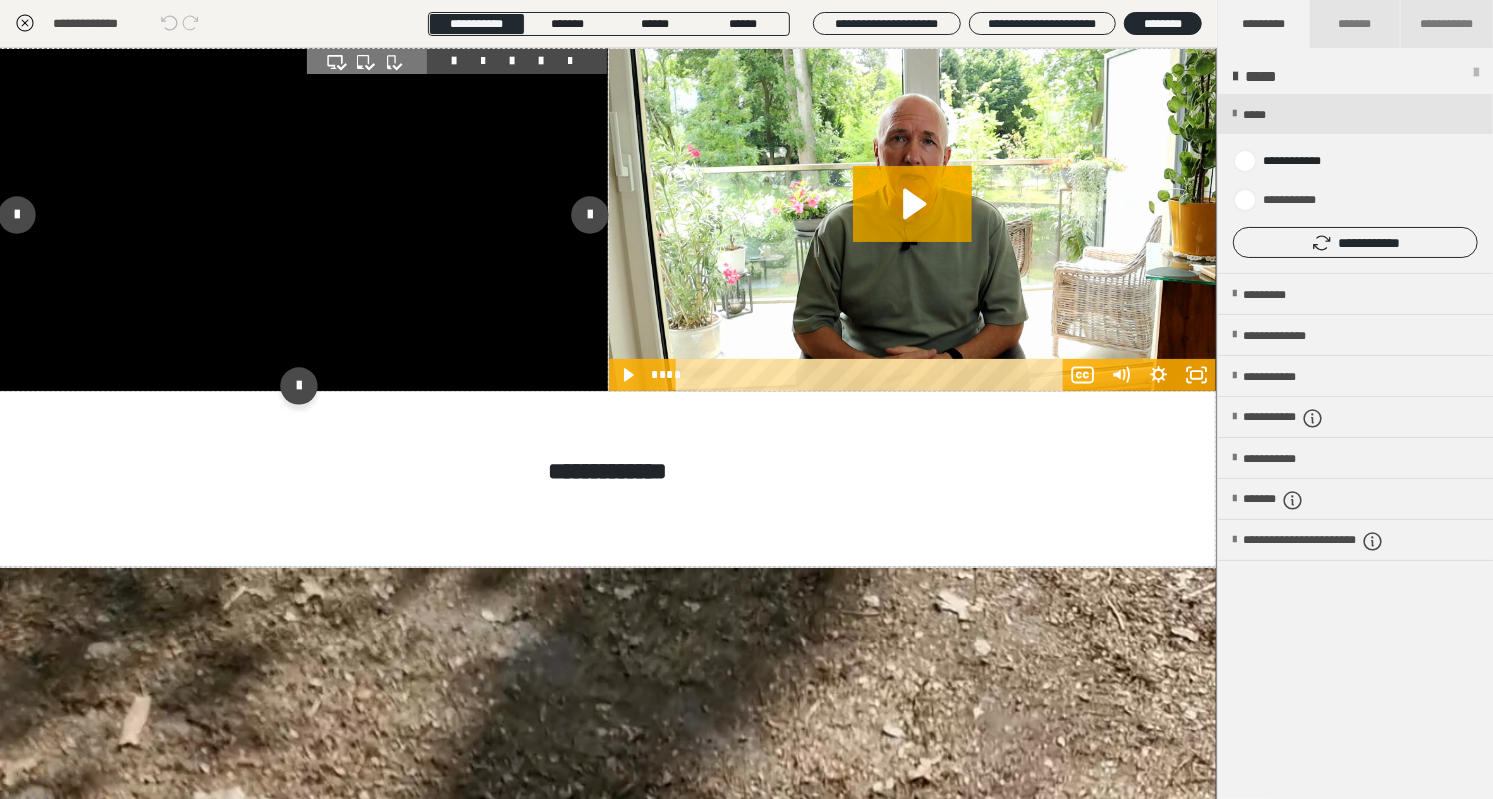 click at bounding box center (304, 220) 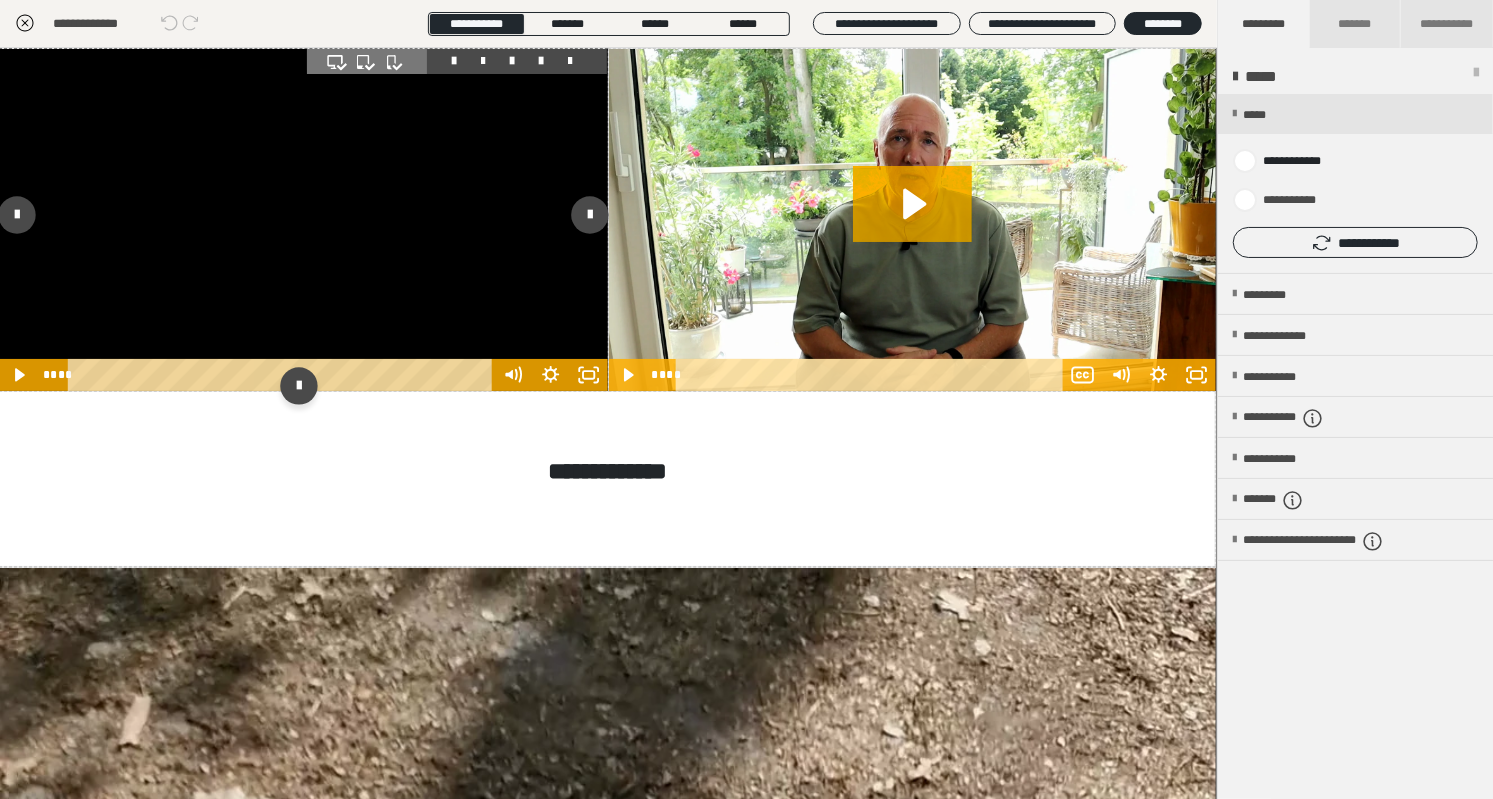 click at bounding box center [304, 220] 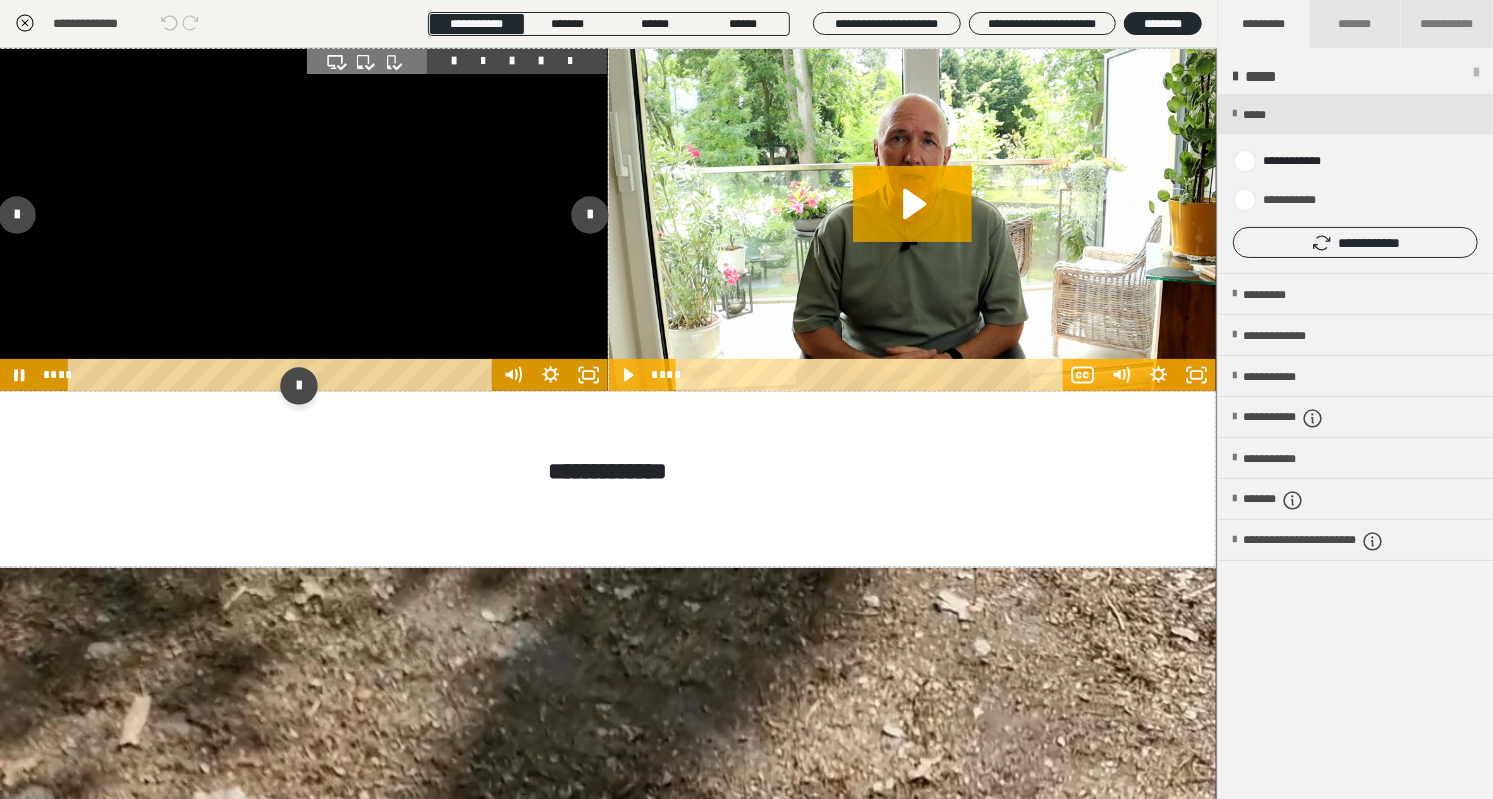click at bounding box center (304, 220) 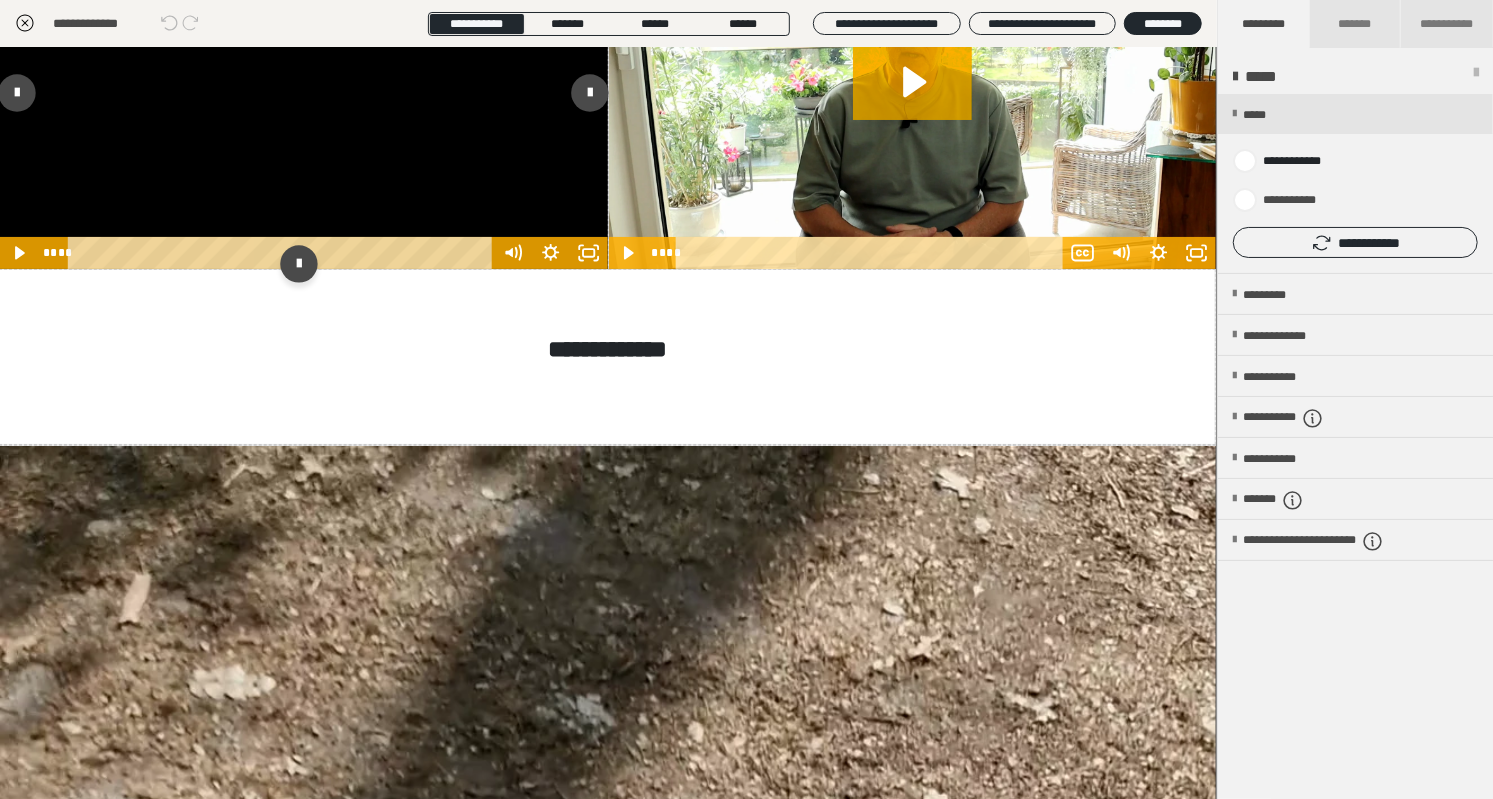 scroll, scrollTop: 0, scrollLeft: 1, axis: horizontal 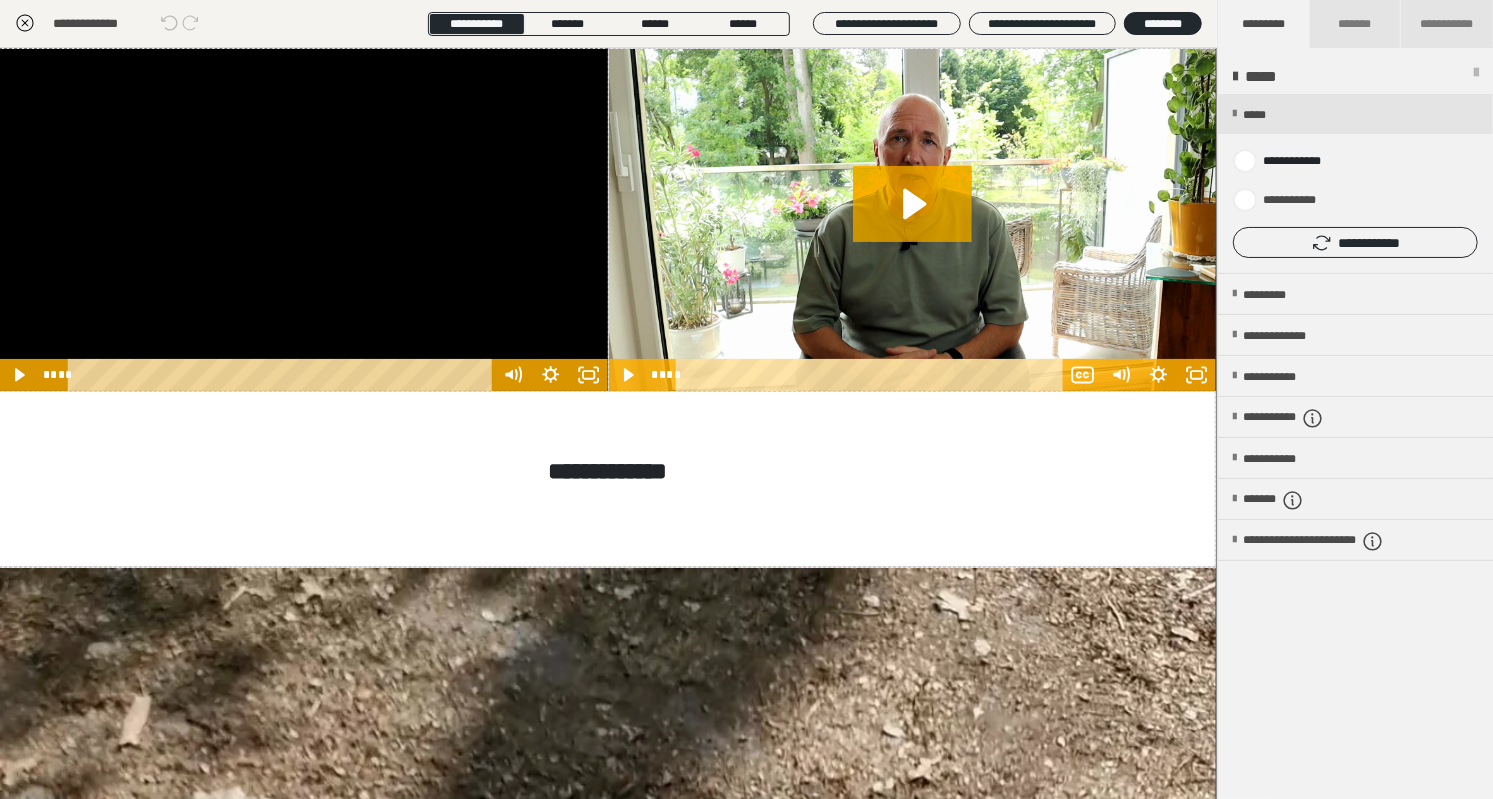 click 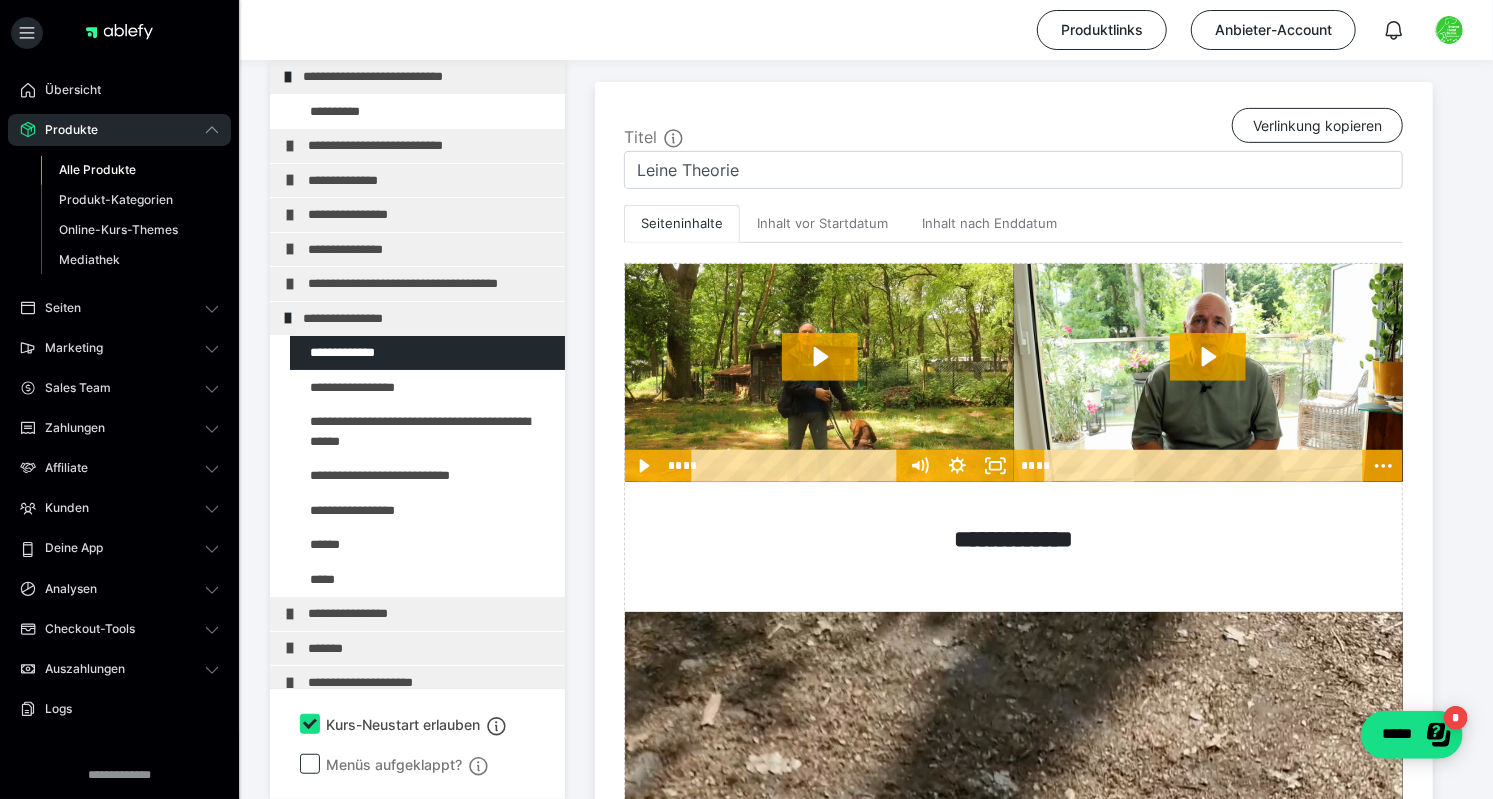 scroll, scrollTop: 412, scrollLeft: 0, axis: vertical 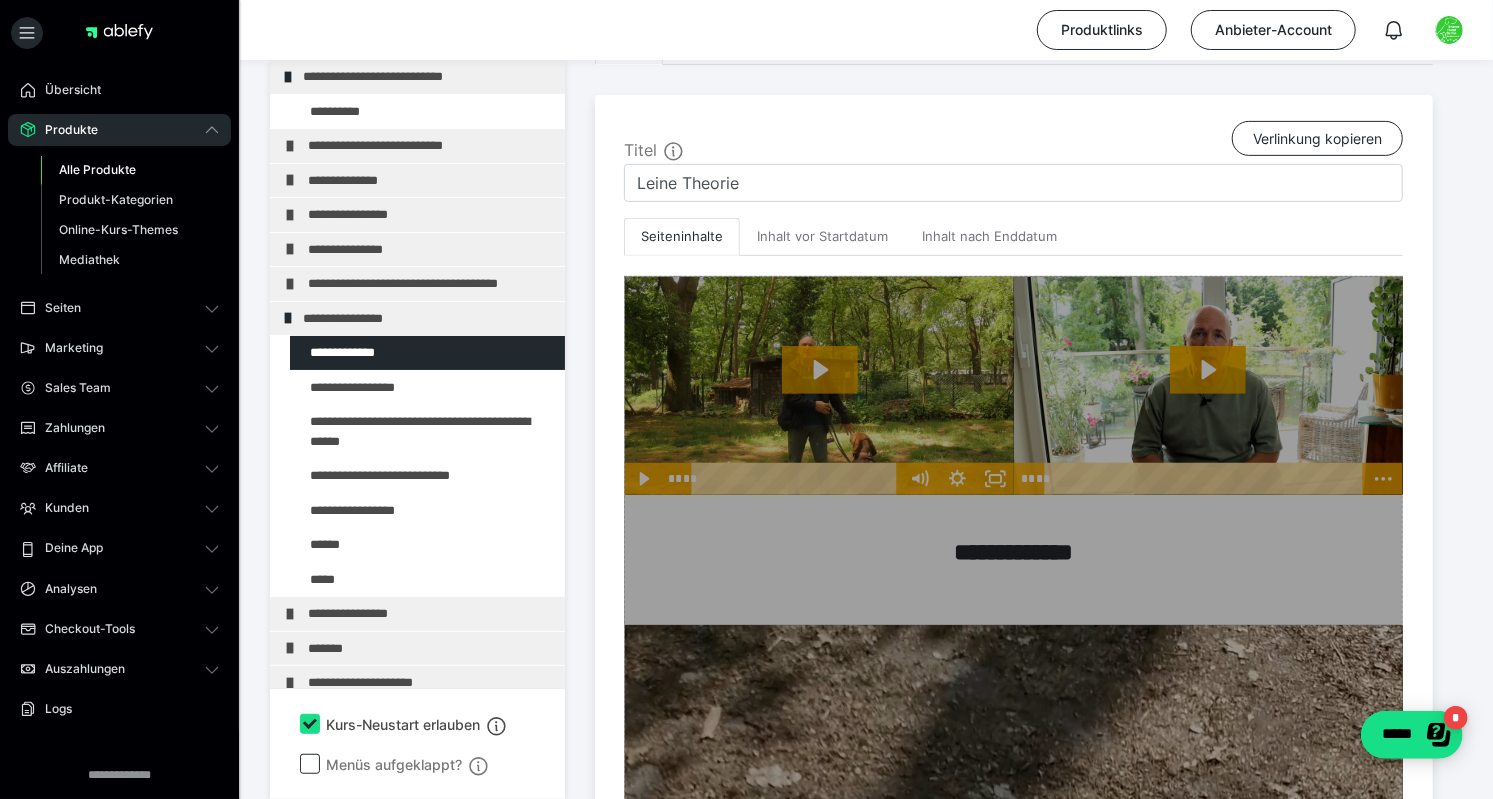 click at bounding box center [1013, 1199] 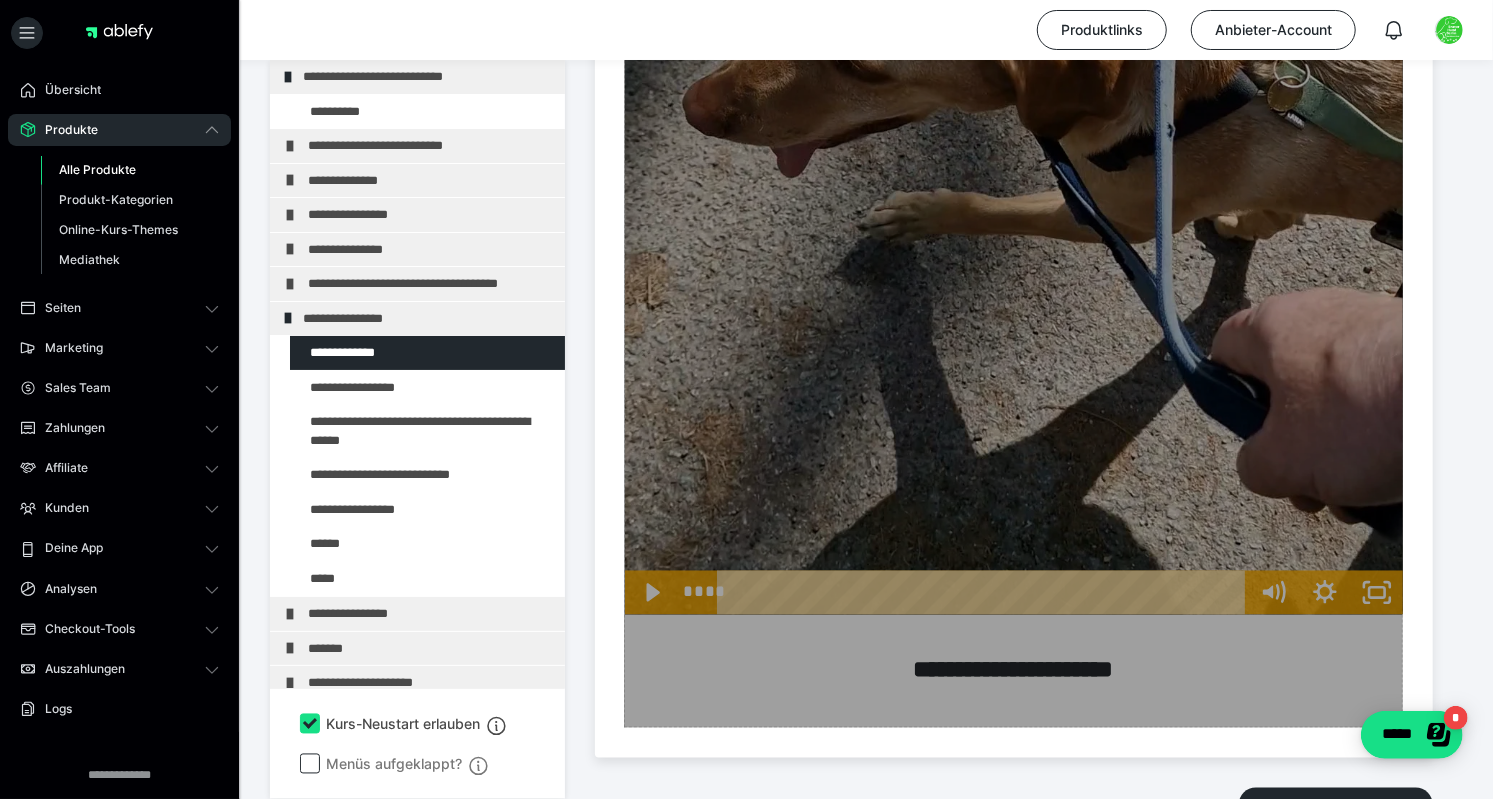 scroll, scrollTop: 1832, scrollLeft: 0, axis: vertical 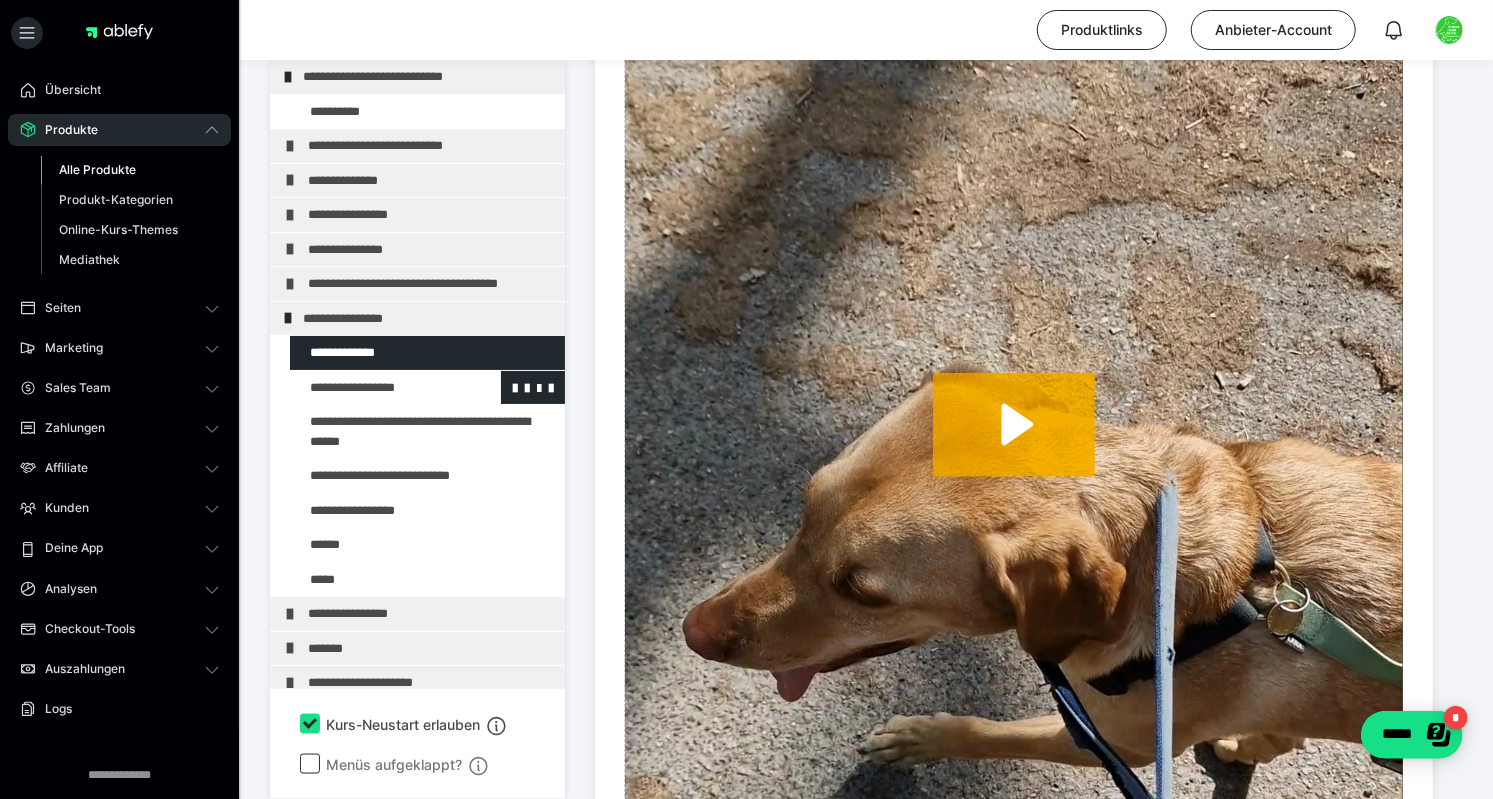 click at bounding box center [375, 388] 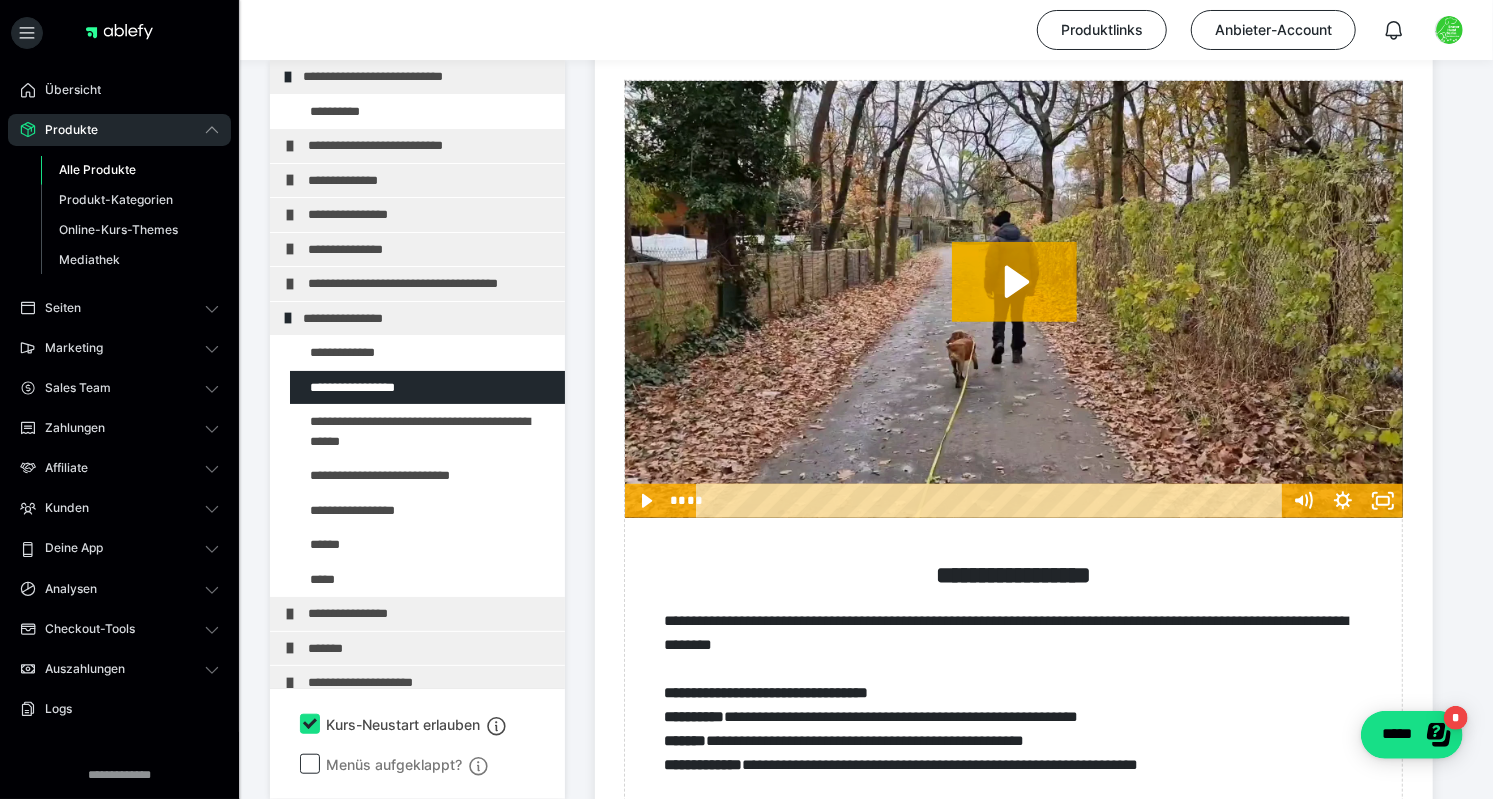 scroll, scrollTop: 596, scrollLeft: 0, axis: vertical 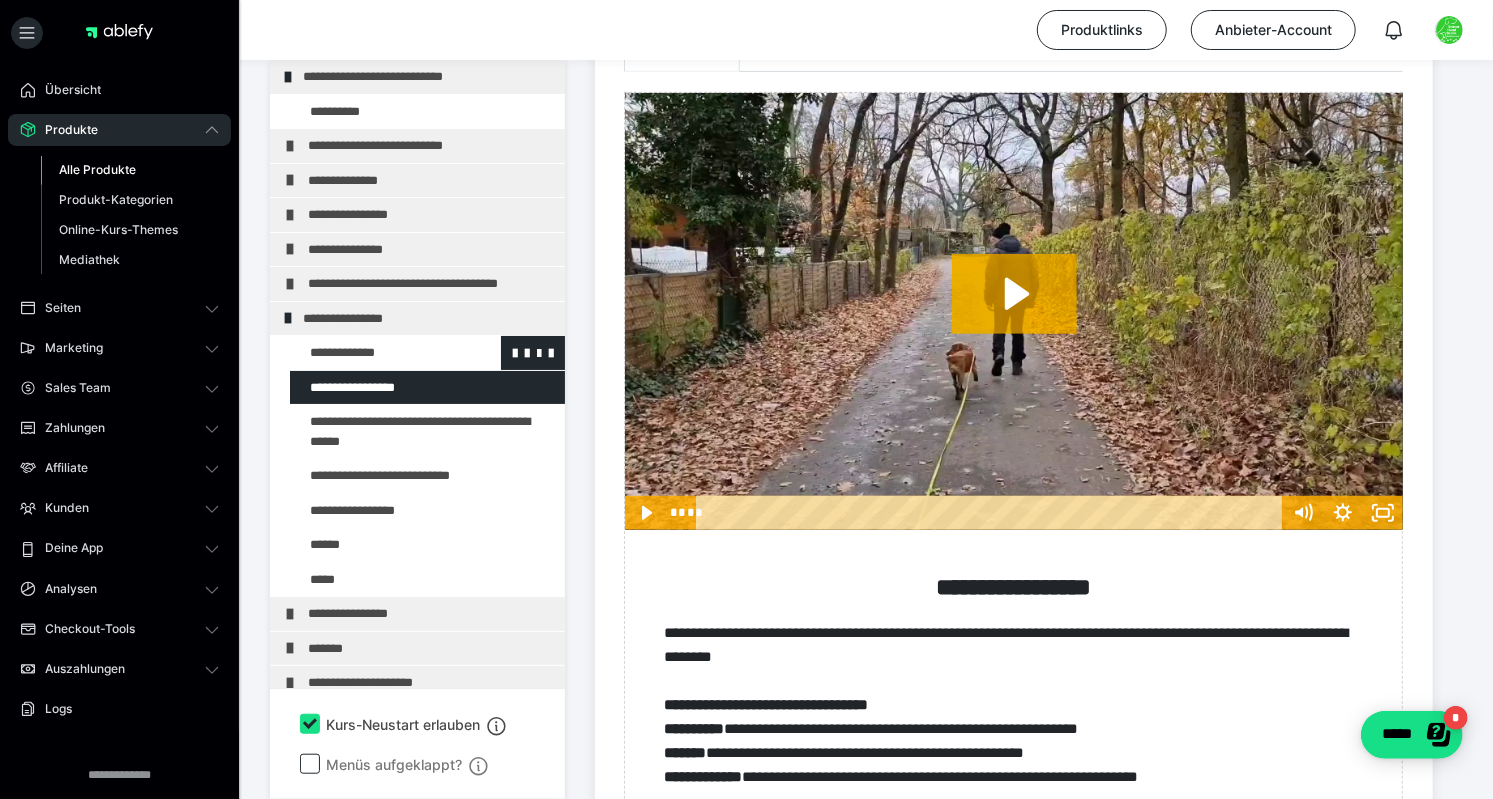 click at bounding box center [375, 353] 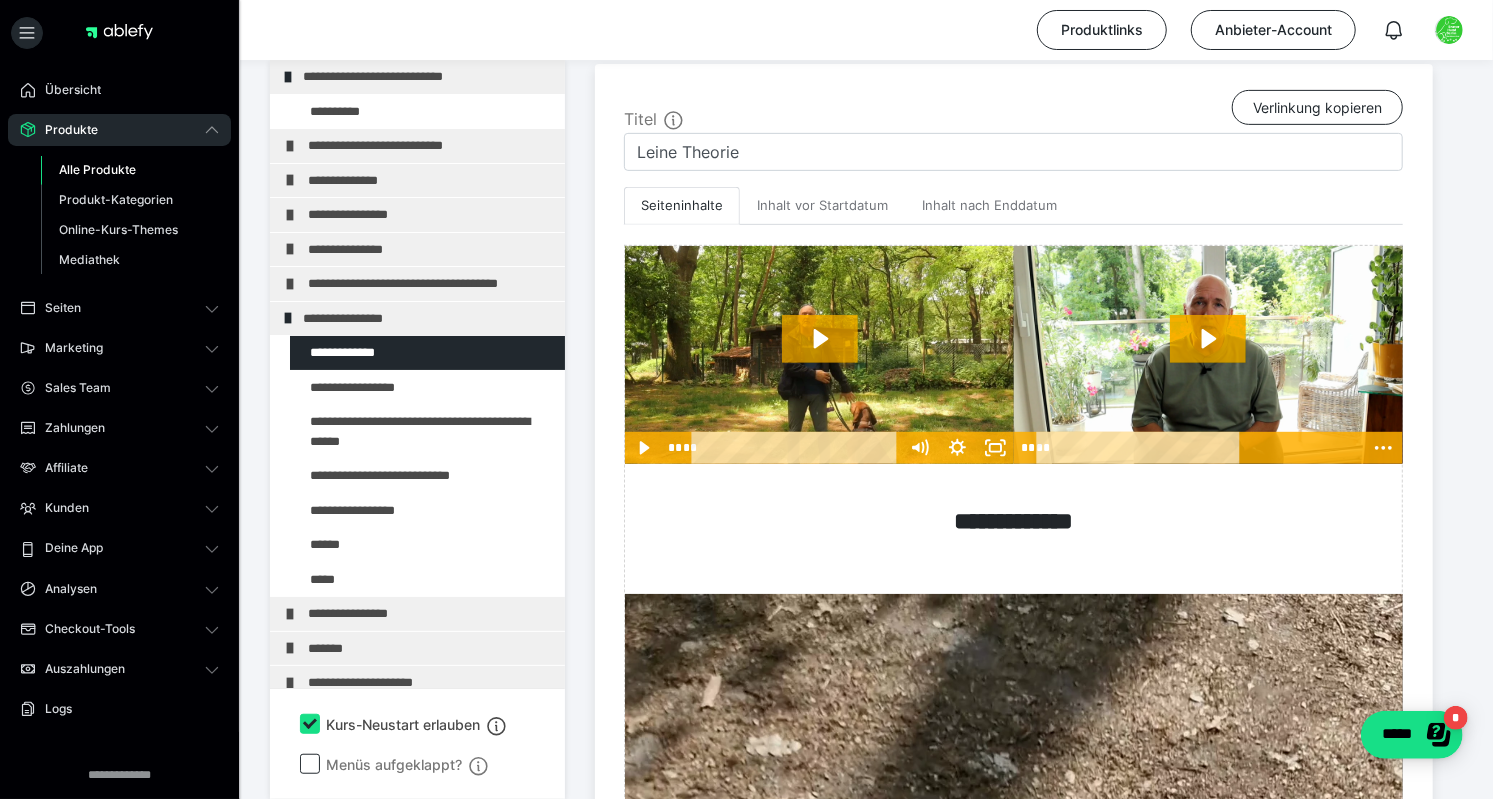 scroll, scrollTop: 320, scrollLeft: 0, axis: vertical 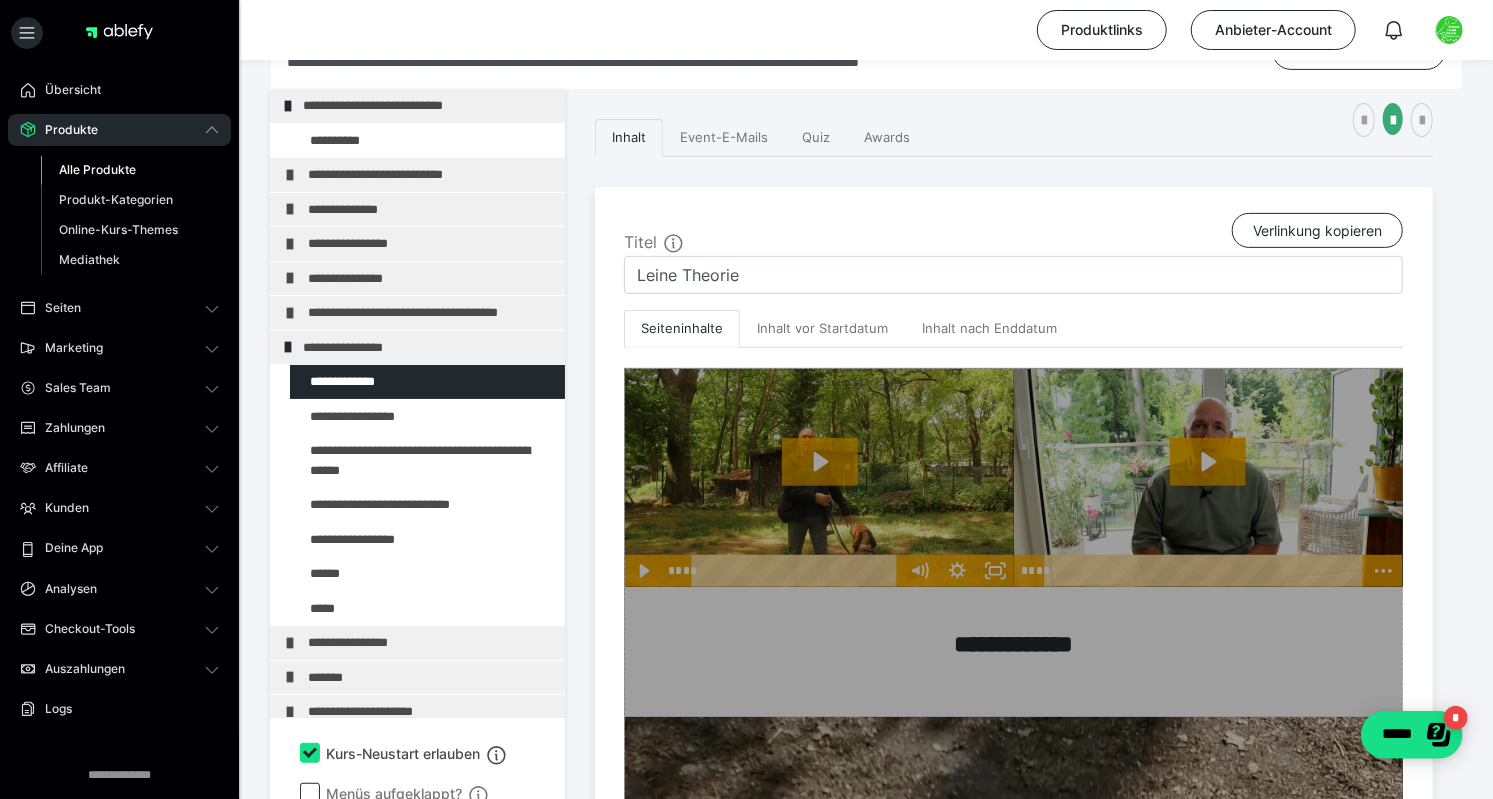 click at bounding box center (1013, 1291) 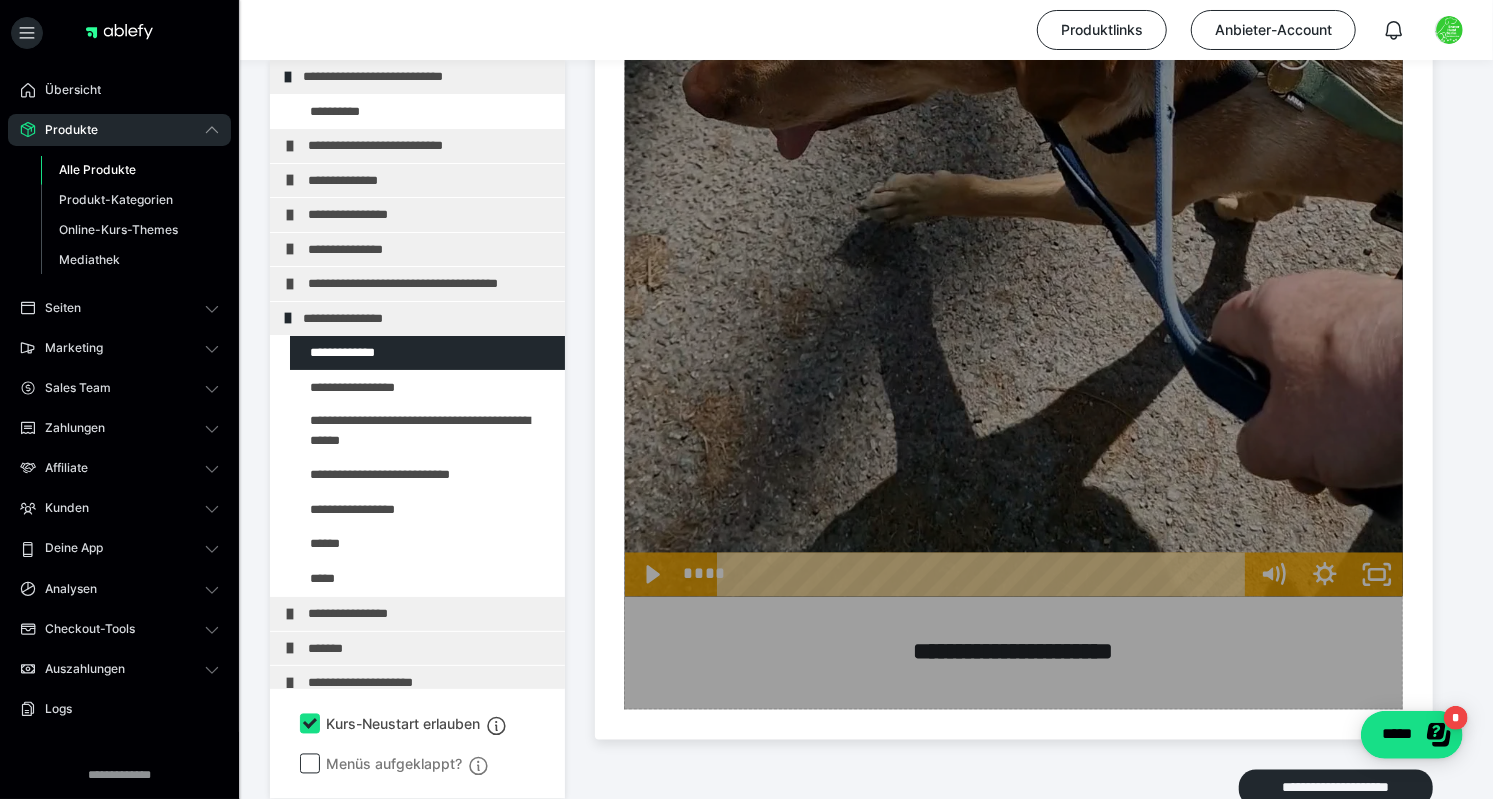 scroll, scrollTop: 1832, scrollLeft: 0, axis: vertical 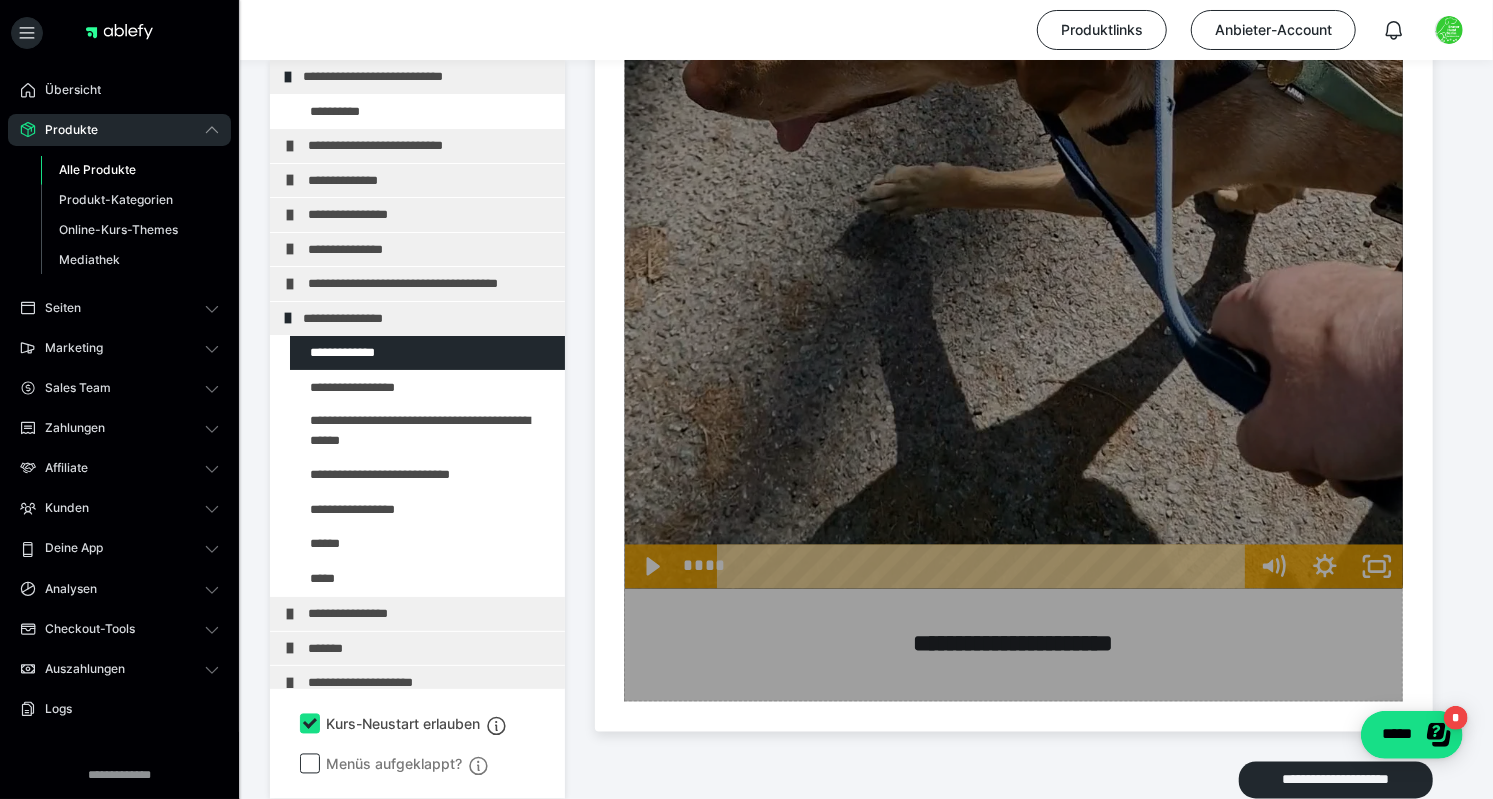 click at bounding box center [1013, -221] 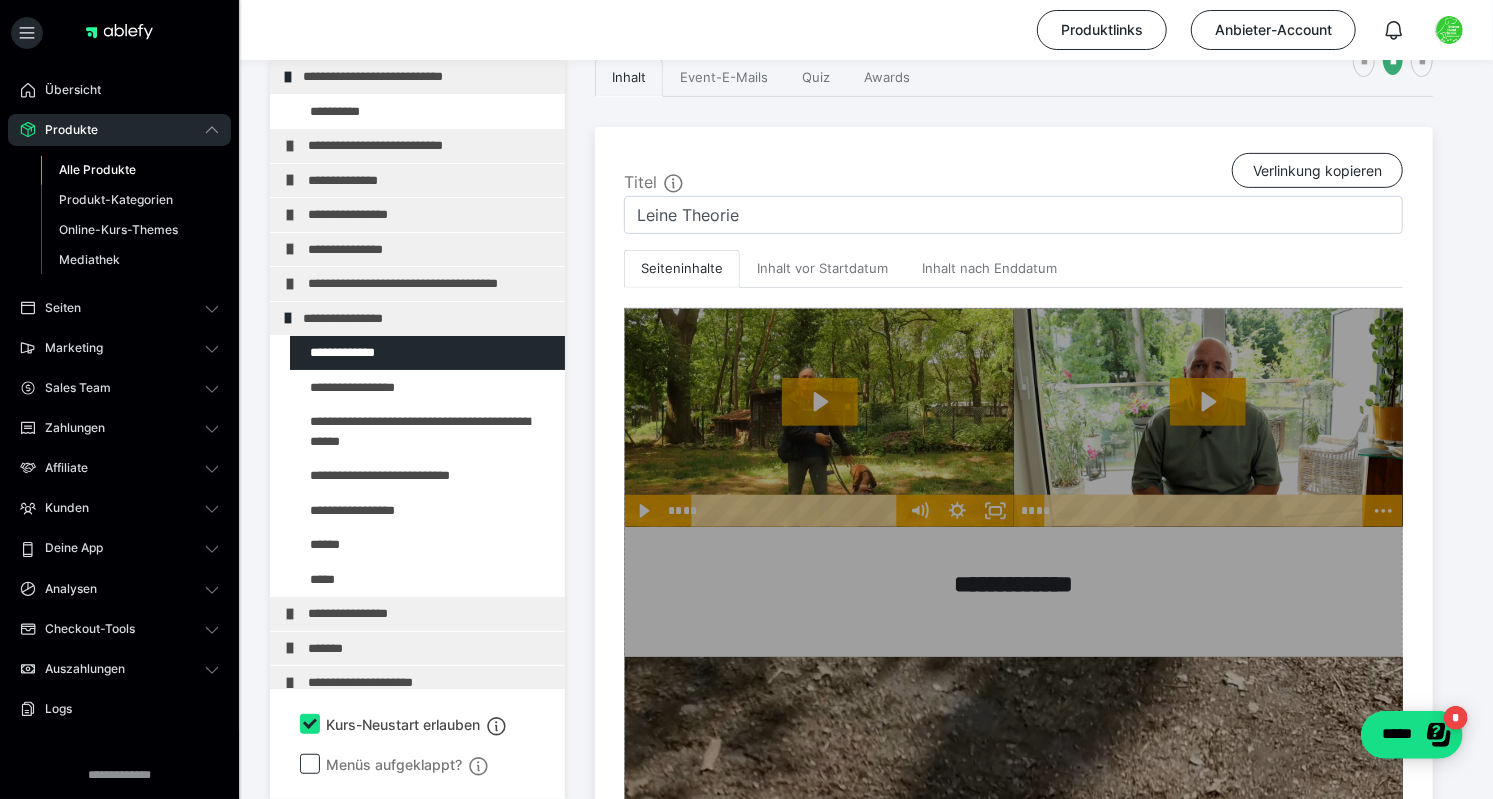 scroll, scrollTop: 379, scrollLeft: 0, axis: vertical 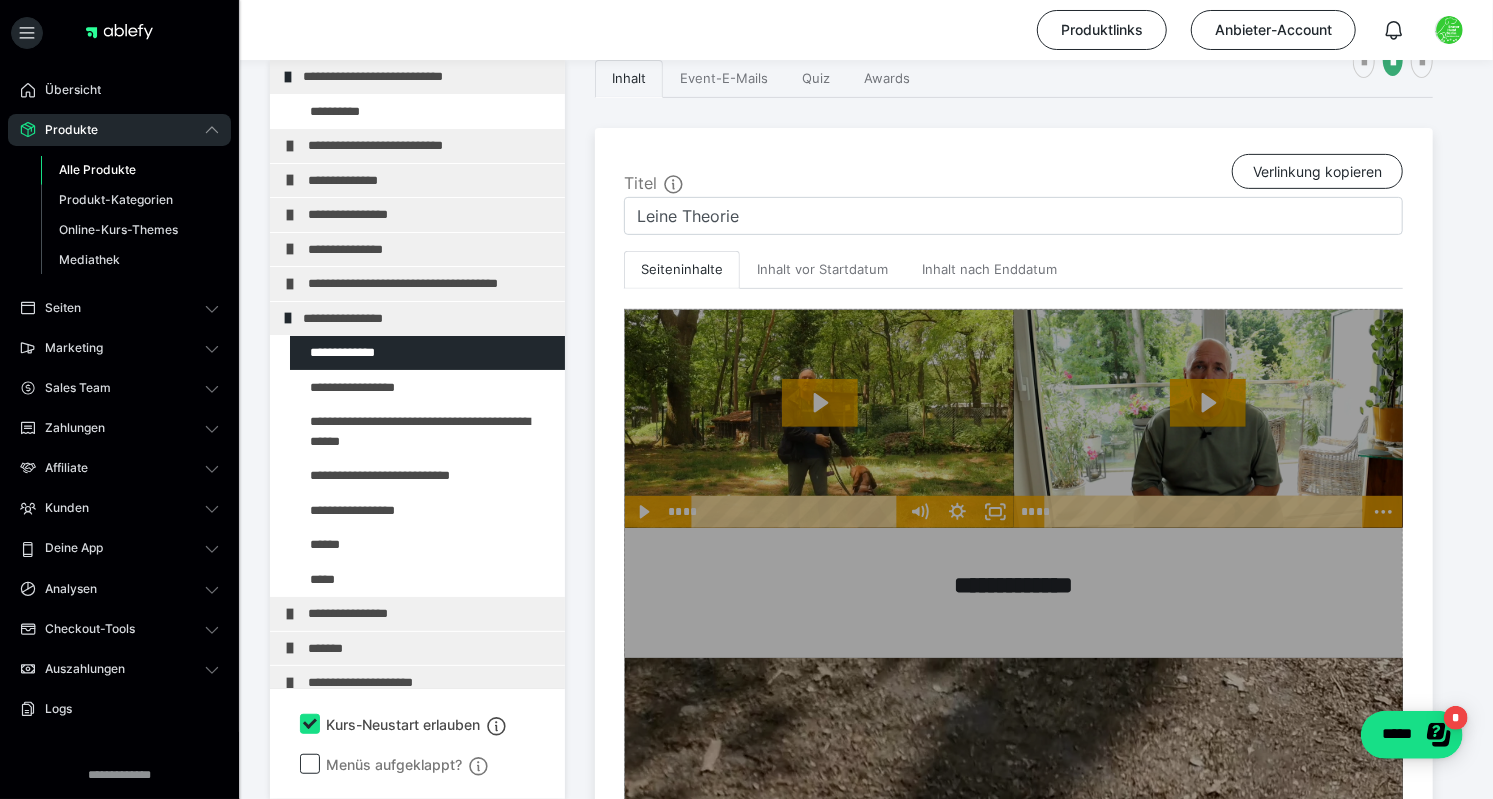 click at bounding box center (1013, 1232) 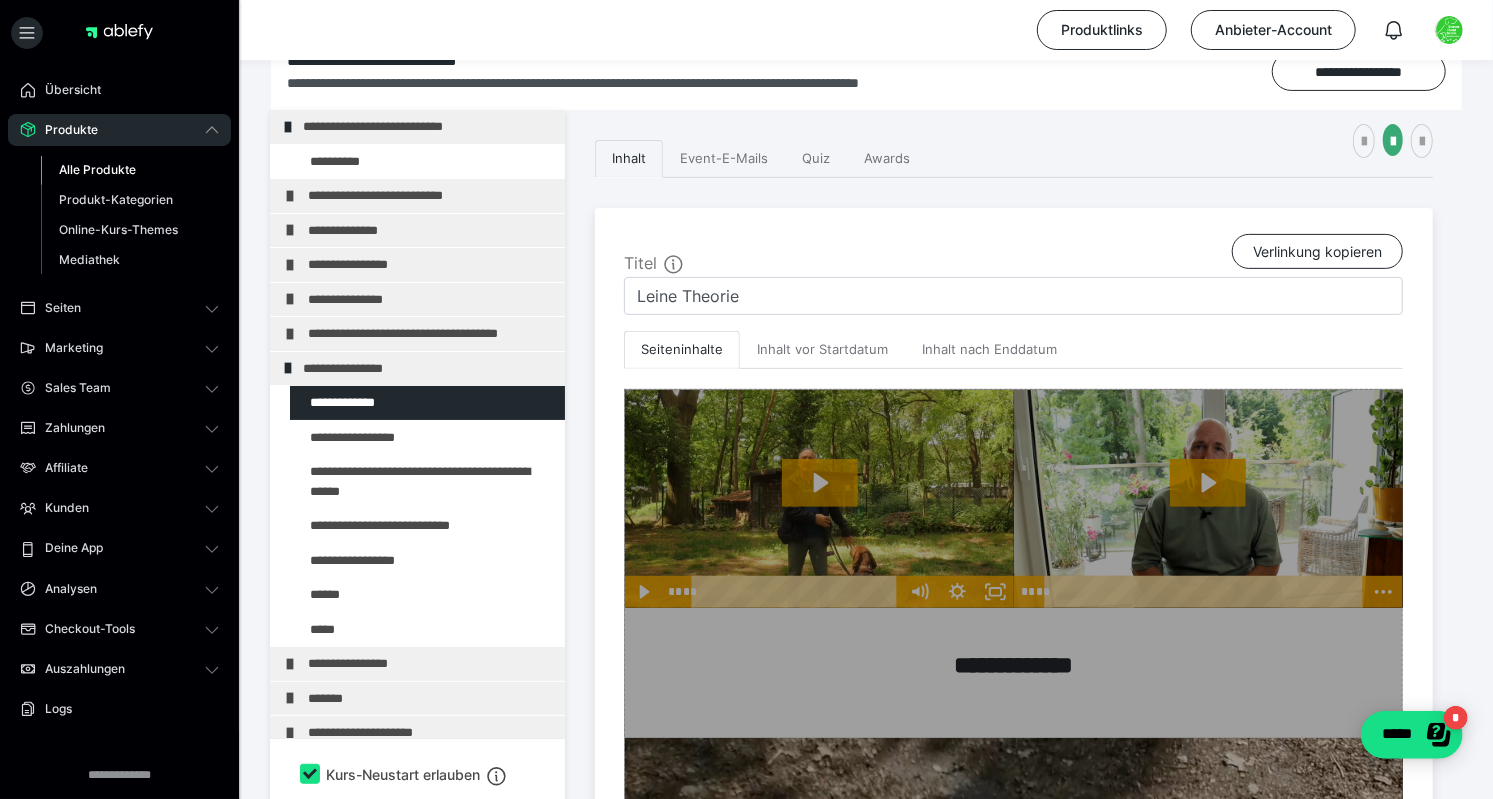 scroll, scrollTop: 300, scrollLeft: 0, axis: vertical 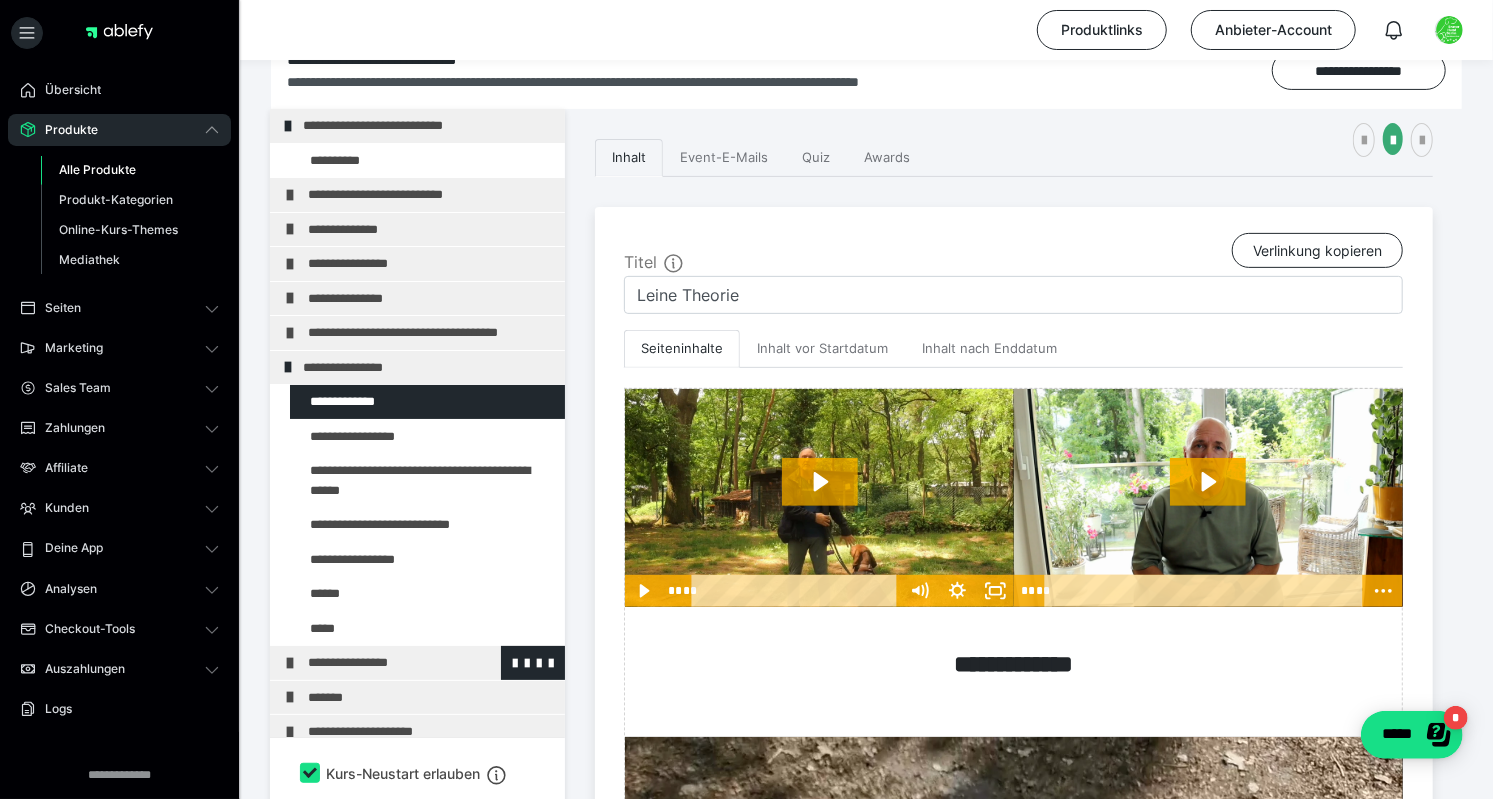 click on "**********" at bounding box center [417, 663] 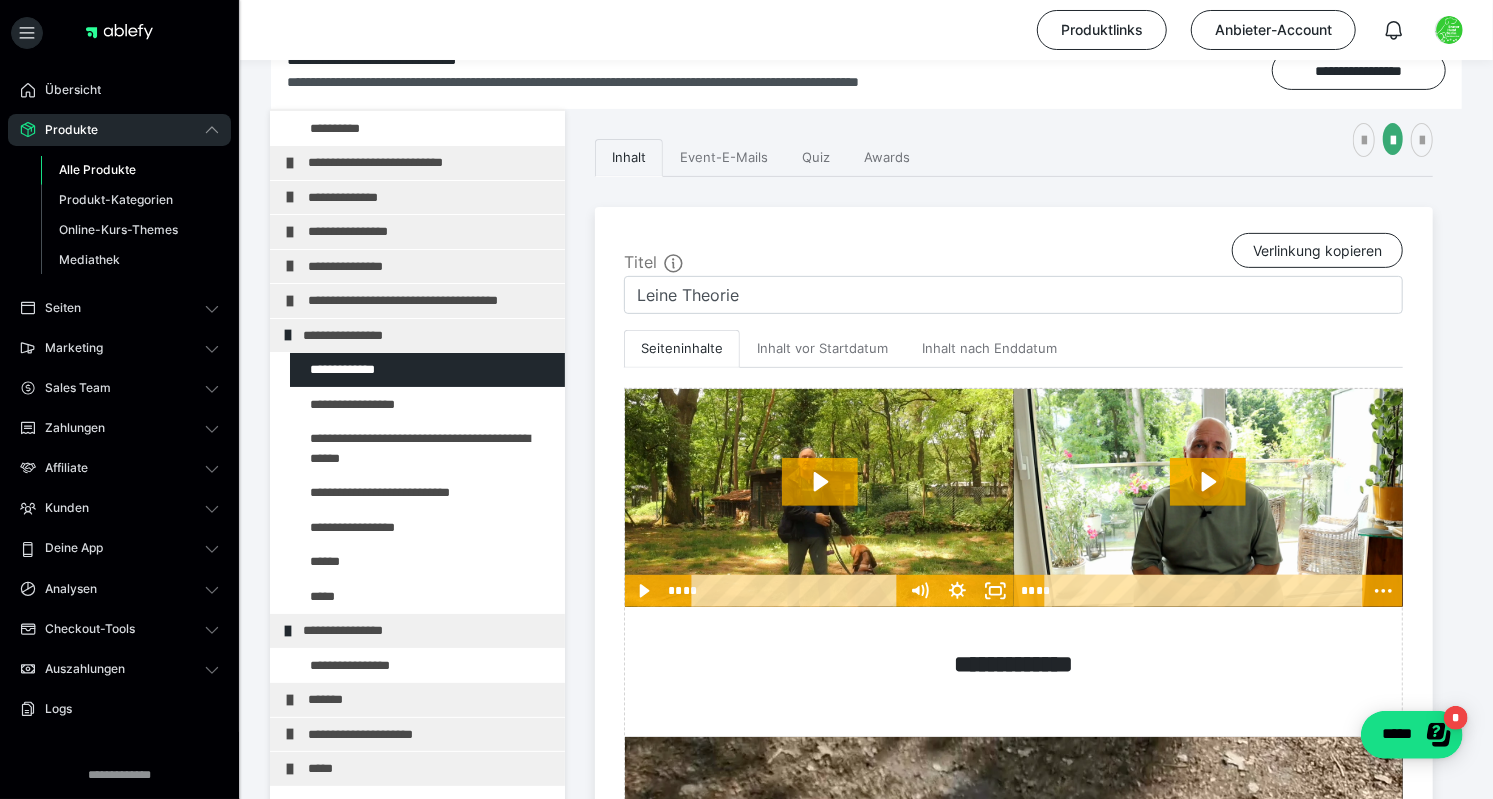 scroll, scrollTop: 89, scrollLeft: 0, axis: vertical 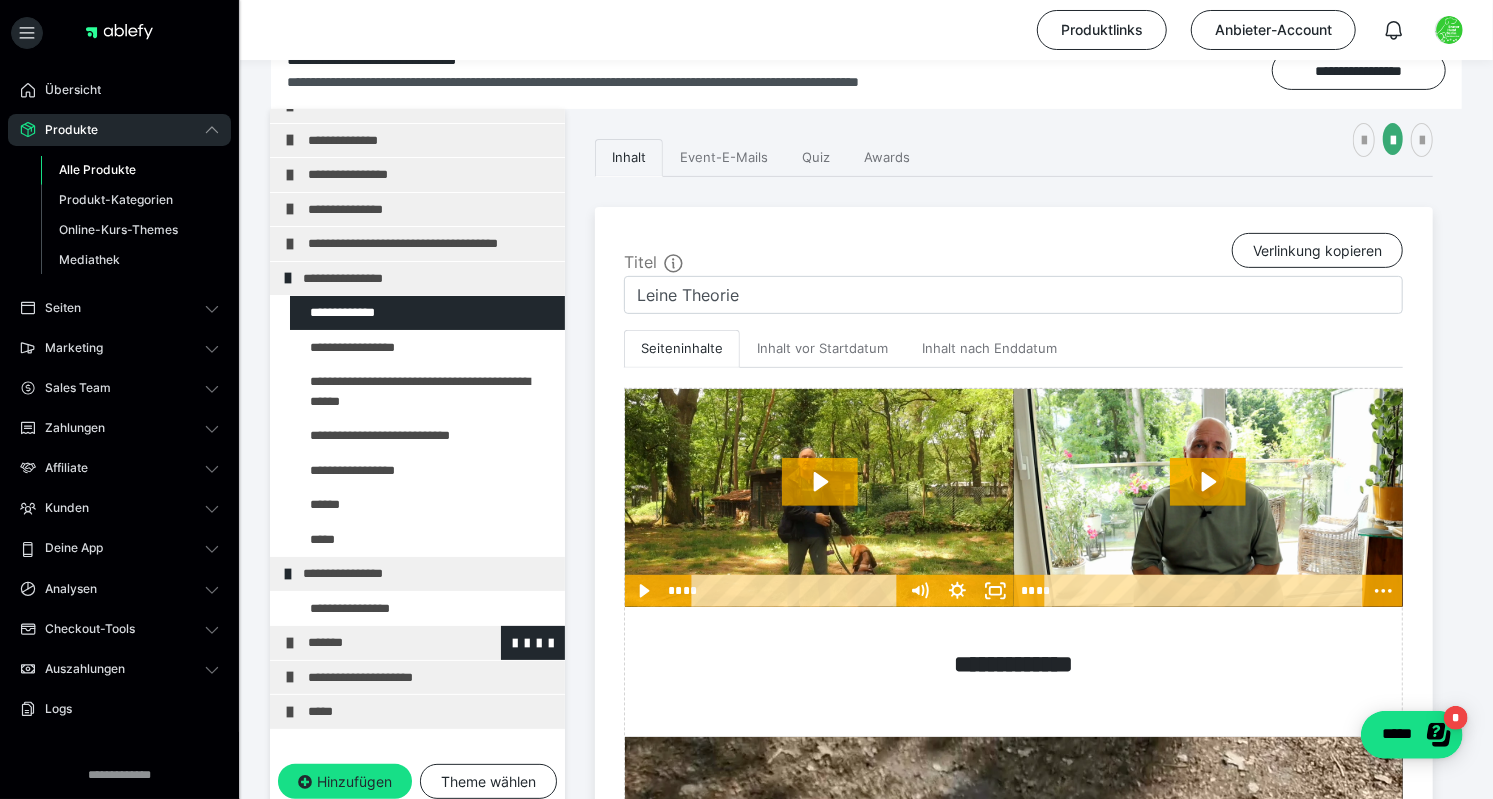click on "*******" at bounding box center (431, 643) 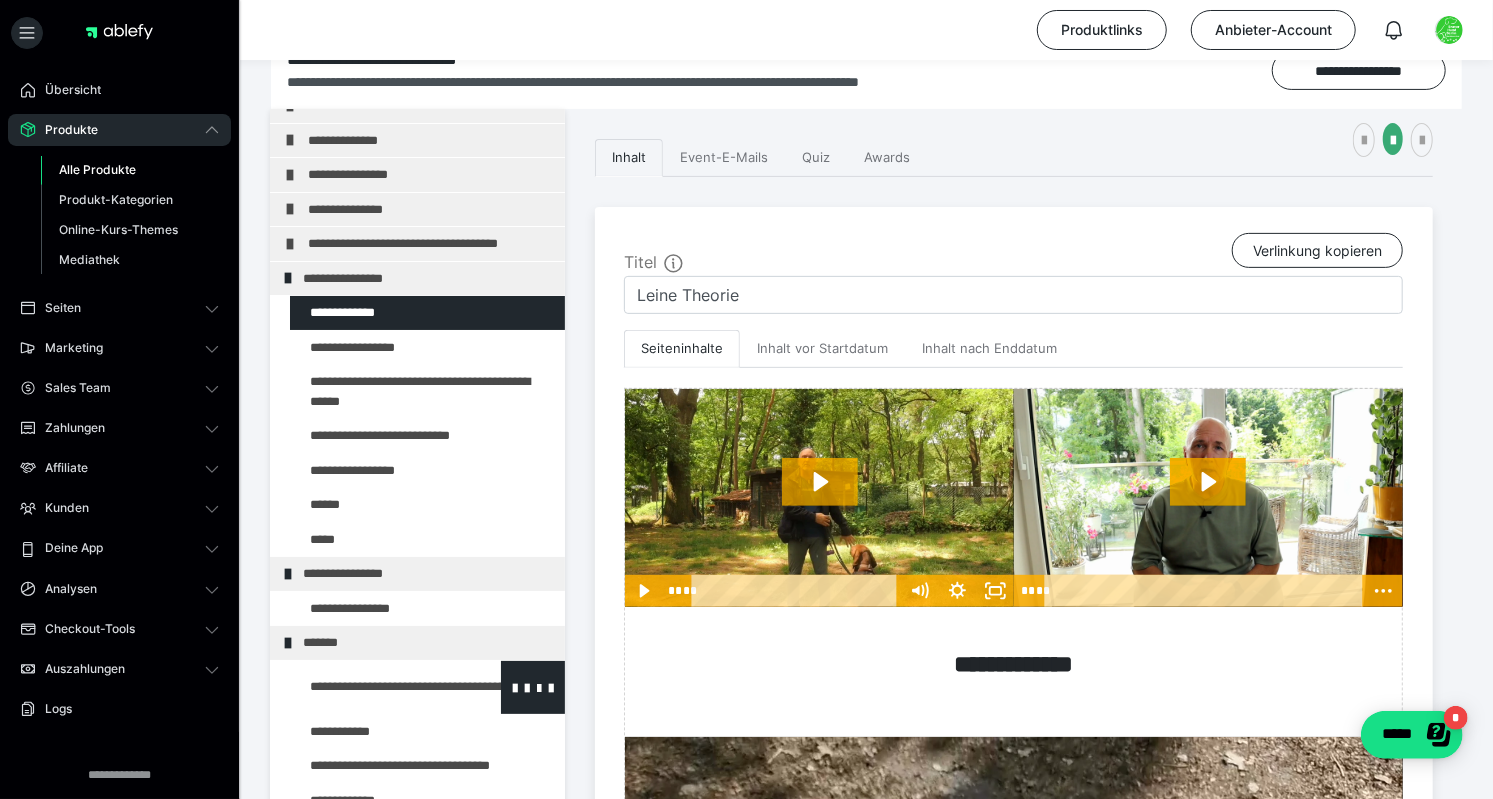 click at bounding box center [375, 687] 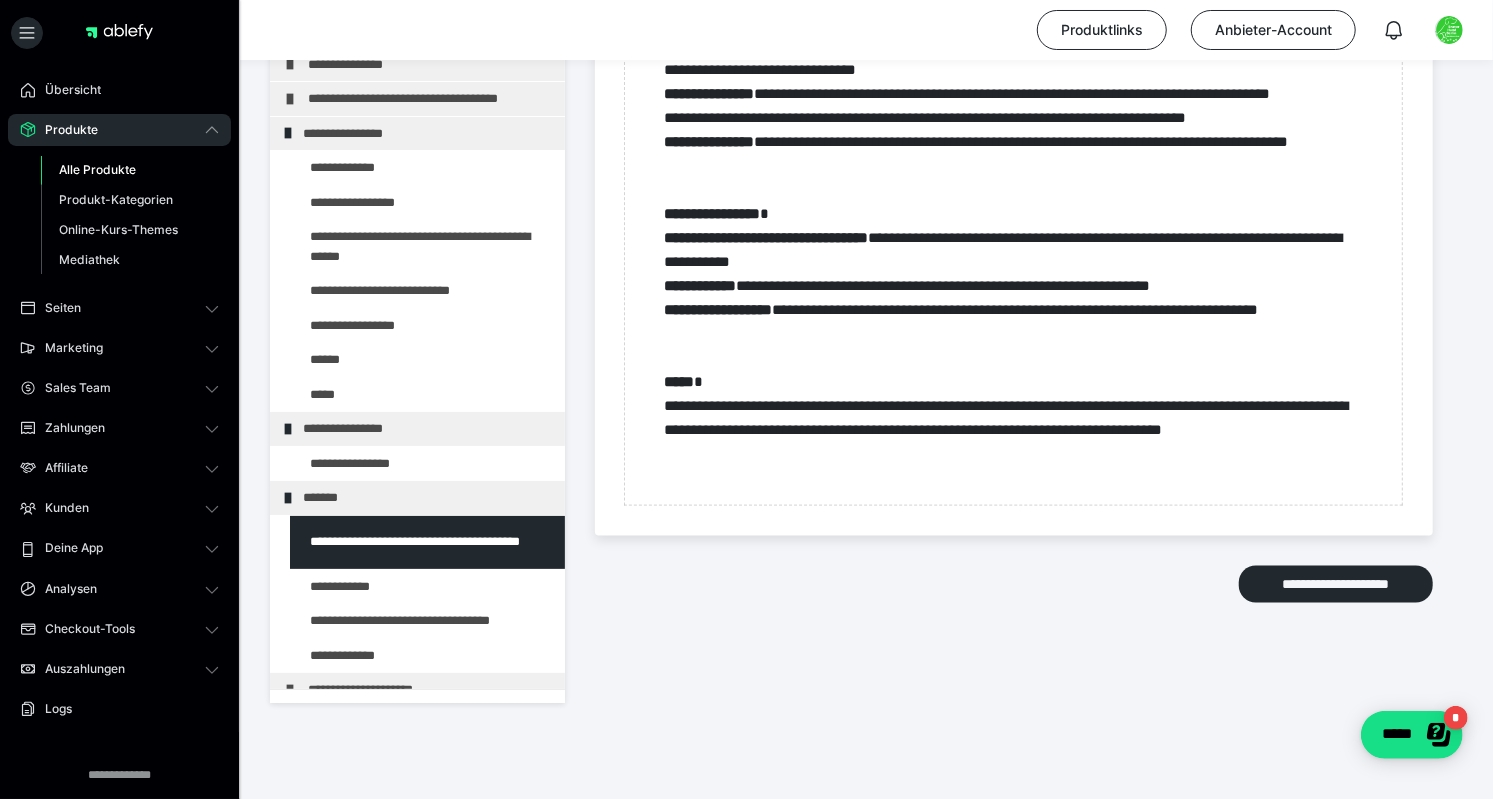 scroll, scrollTop: 1572, scrollLeft: 0, axis: vertical 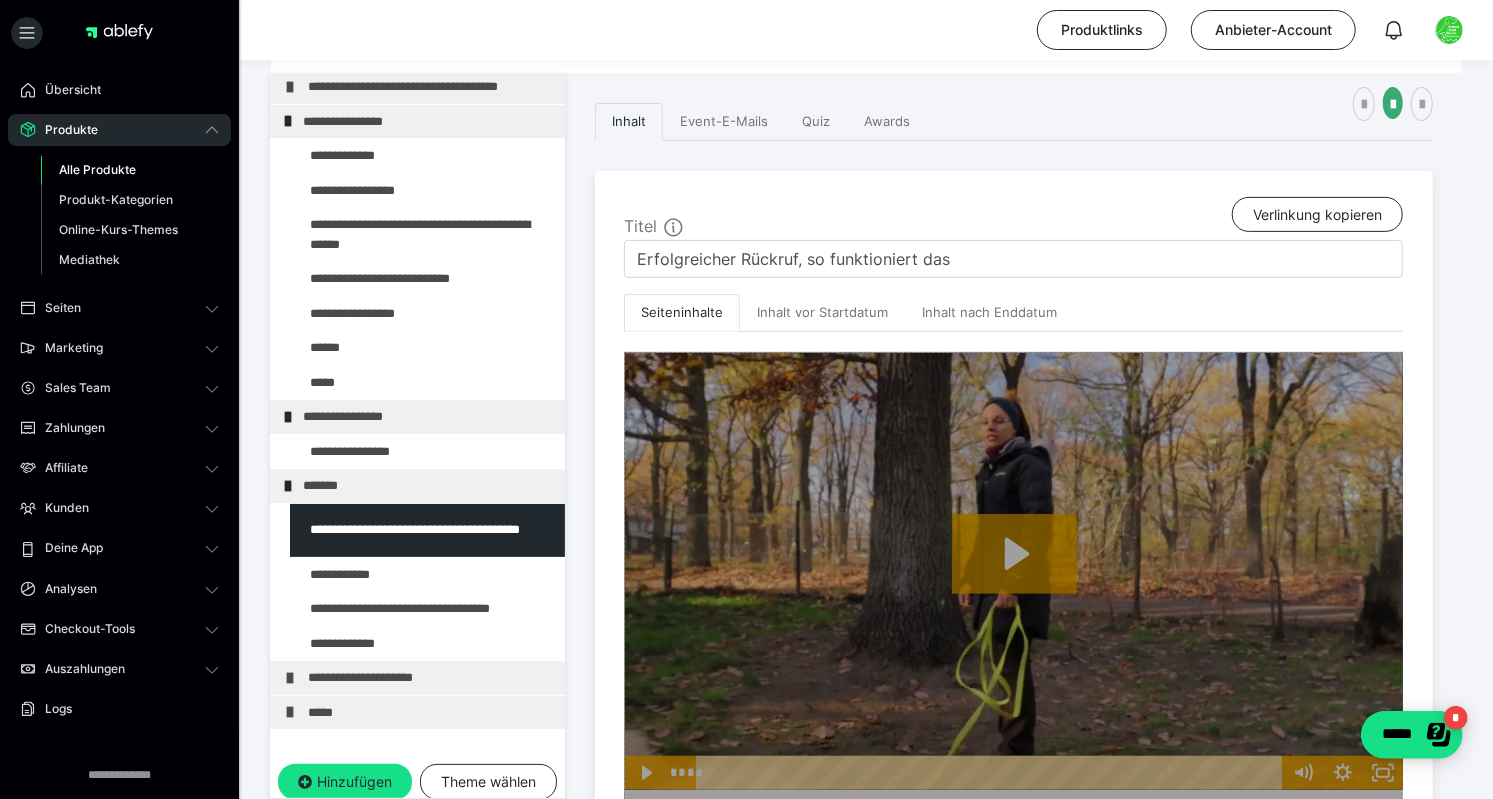 click at bounding box center [1013, 1044] 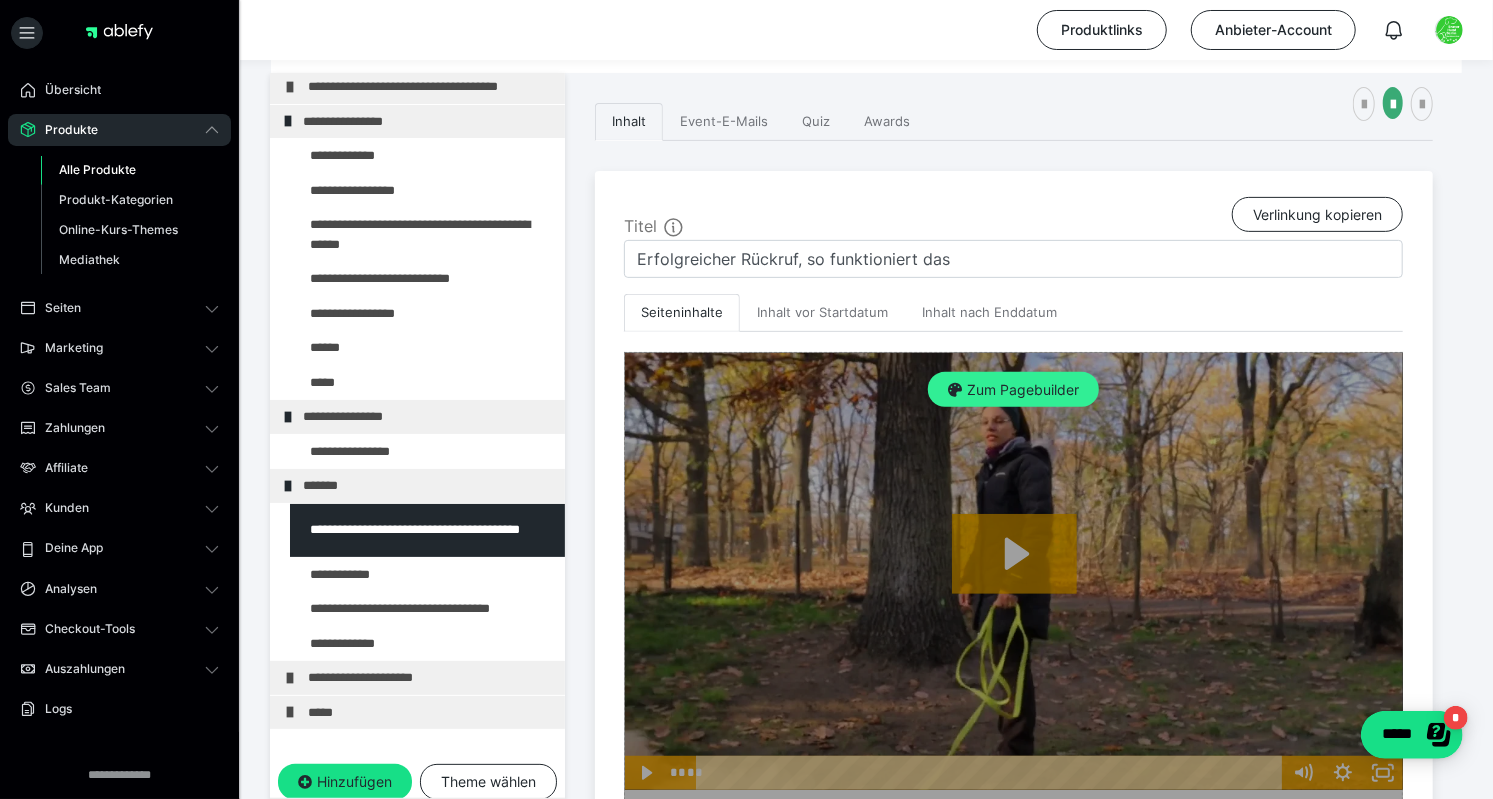 click on "Zum Pagebuilder" at bounding box center (1013, 390) 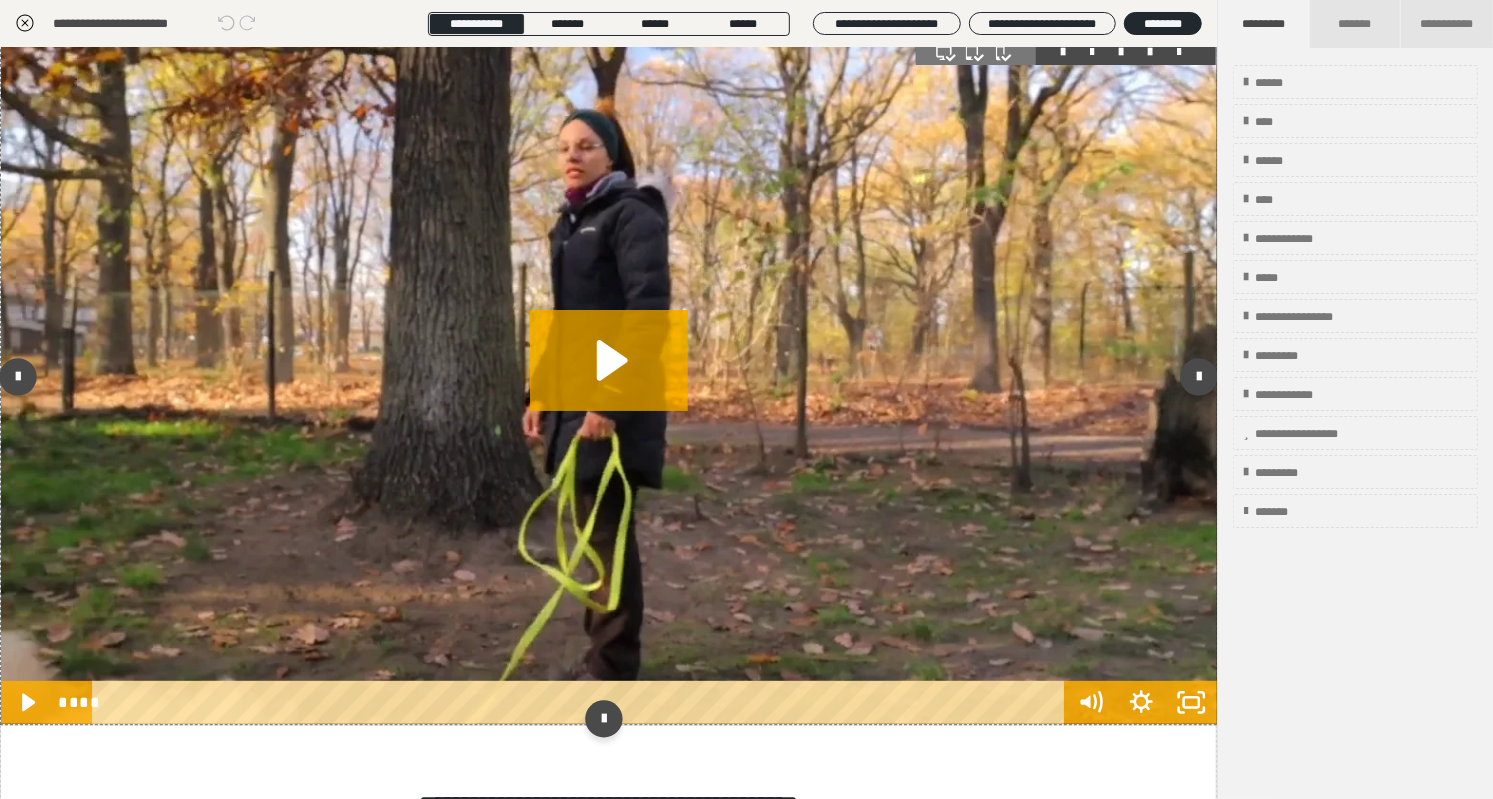 scroll, scrollTop: 0, scrollLeft: 0, axis: both 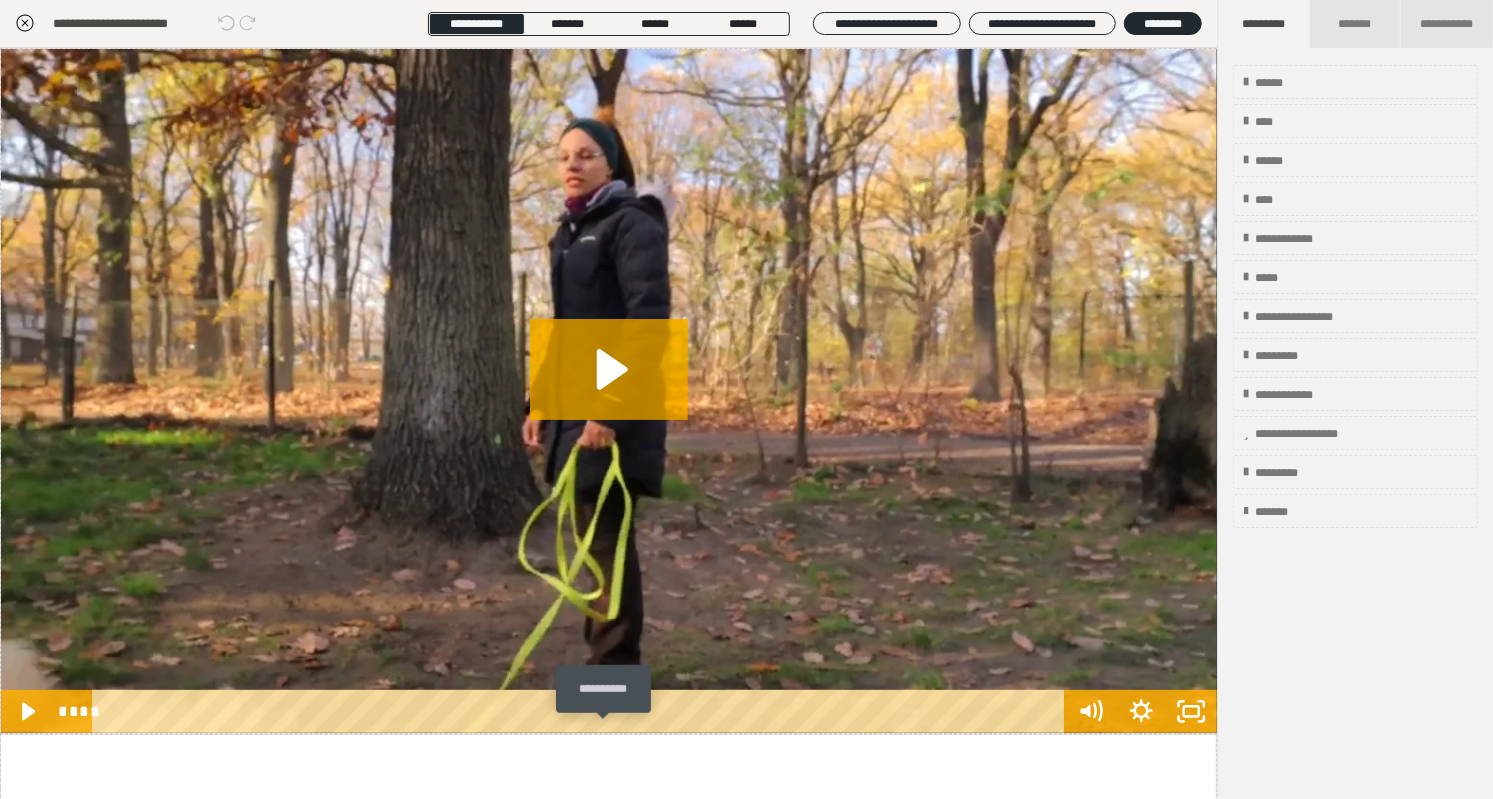 click at bounding box center (604, 727) 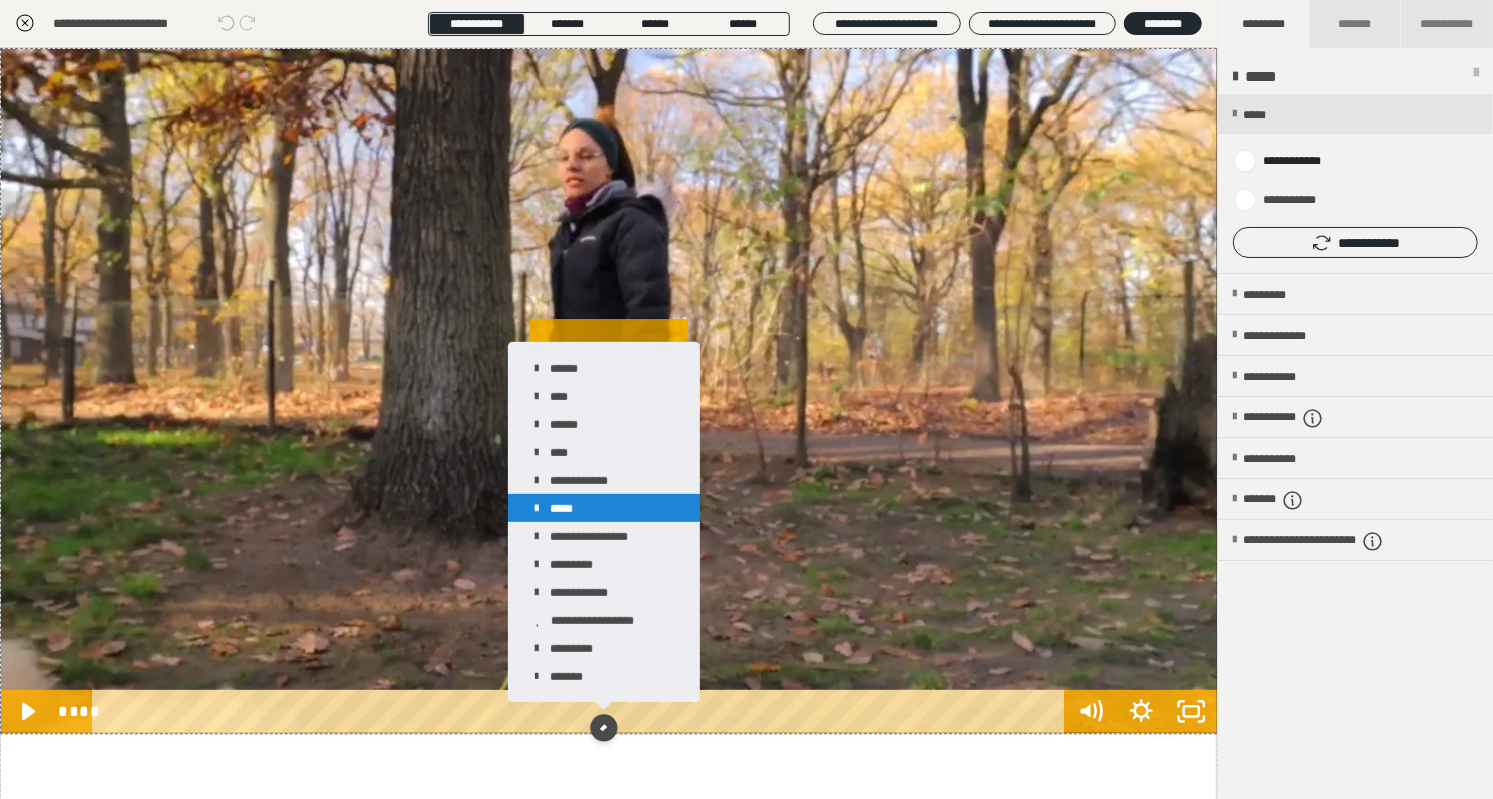 click on "*****" at bounding box center (604, 508) 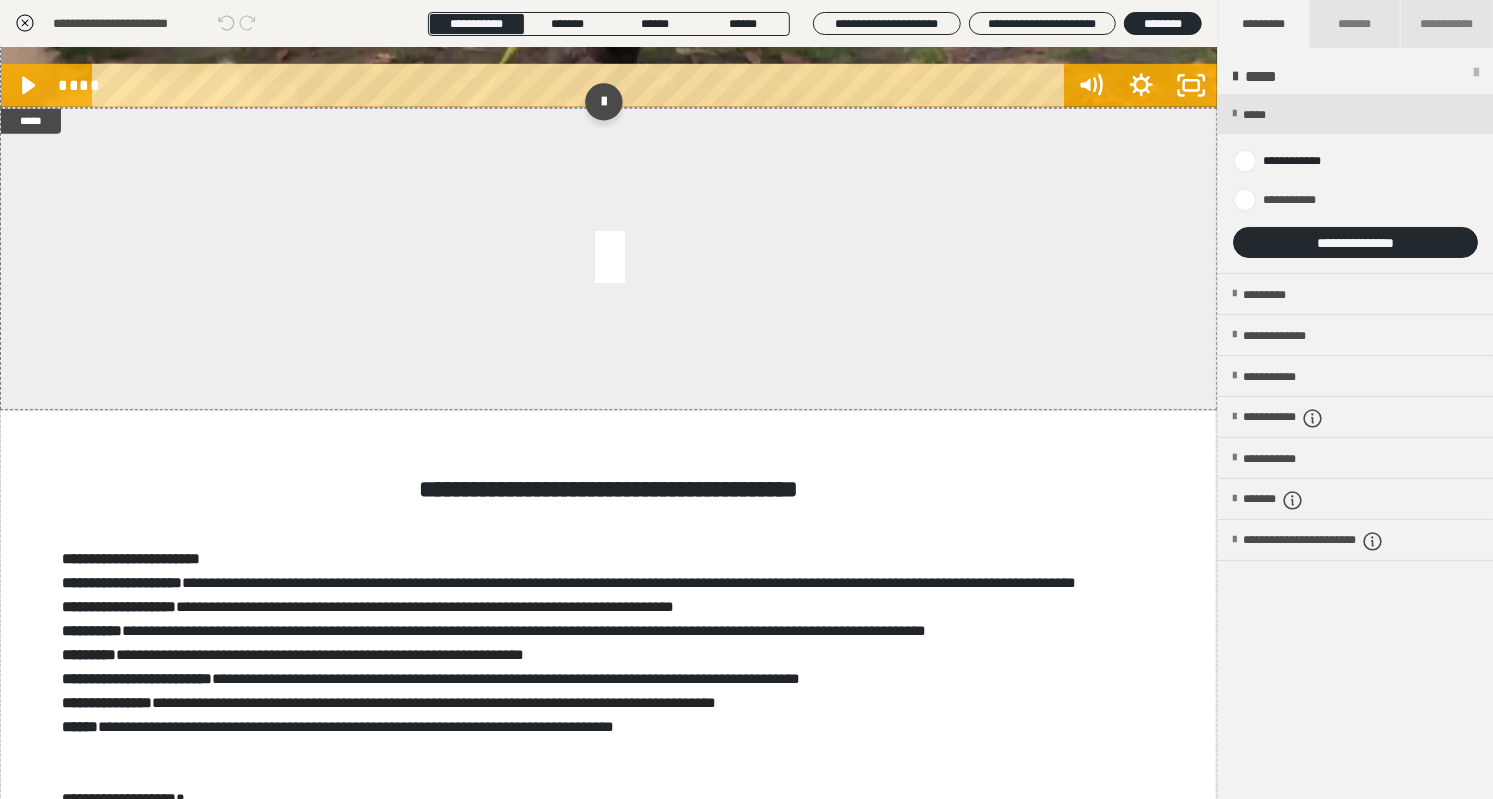 scroll, scrollTop: 625, scrollLeft: 0, axis: vertical 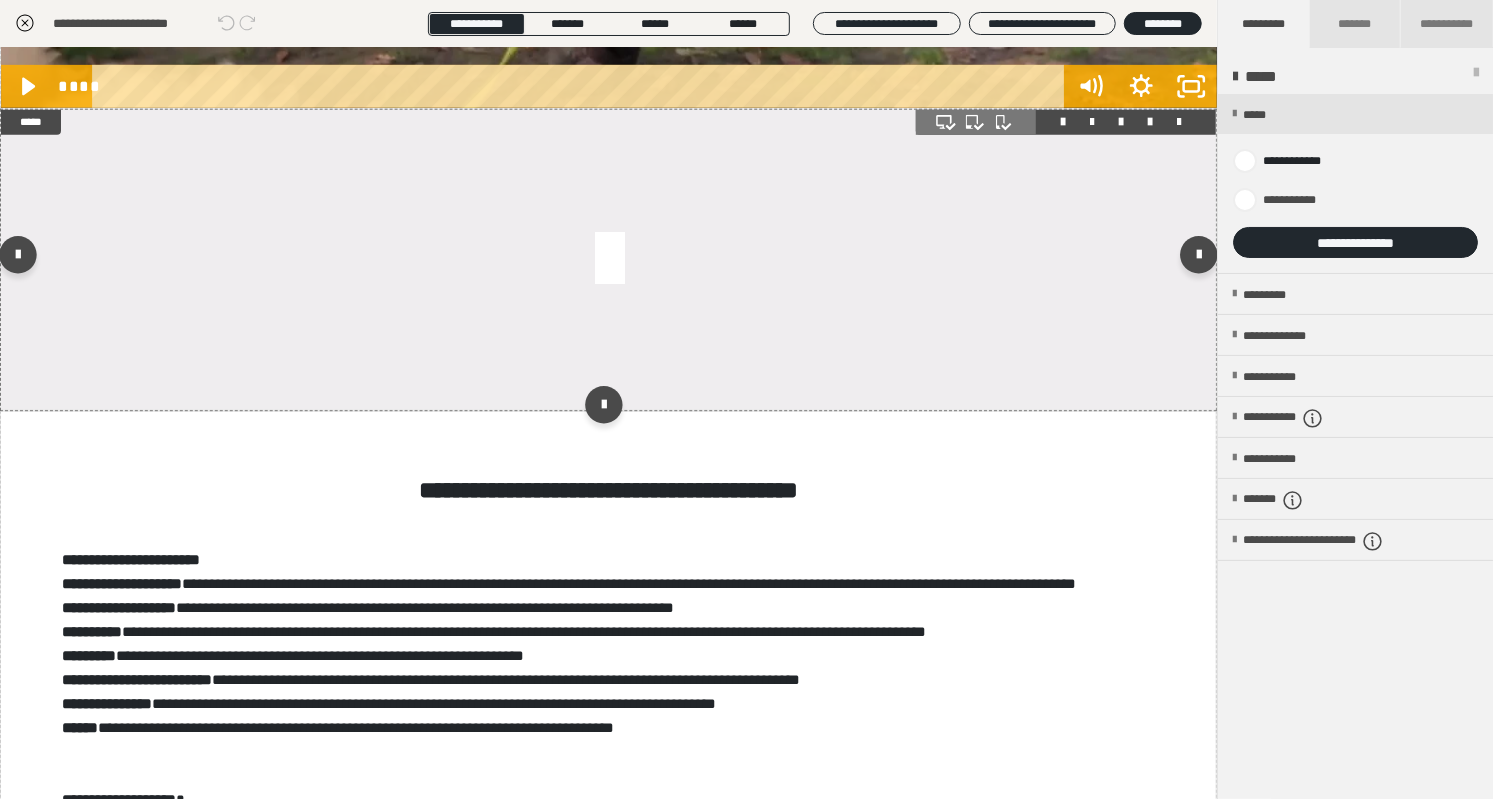 click at bounding box center [608, 260] 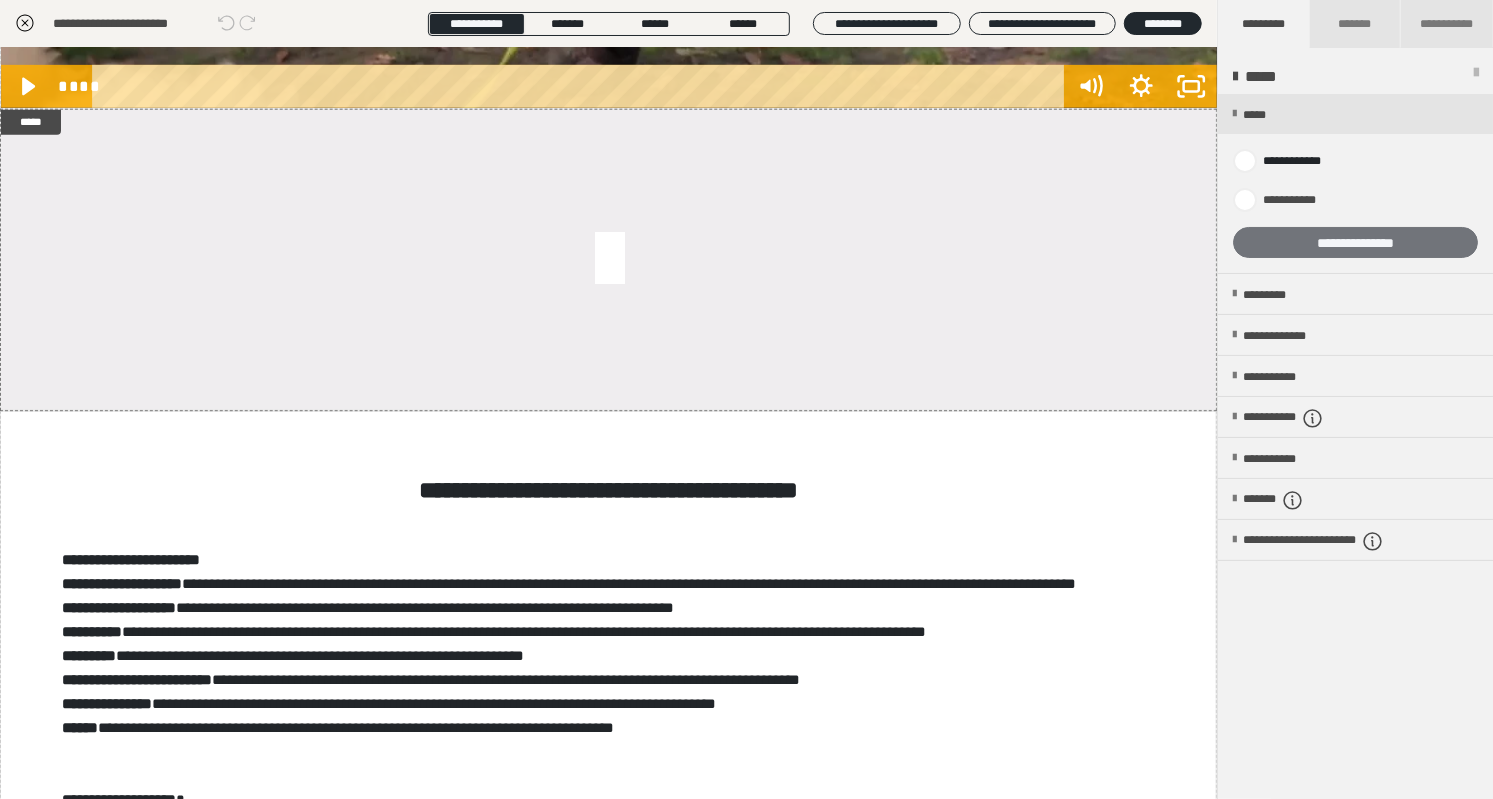 click on "**********" at bounding box center (1355, 242) 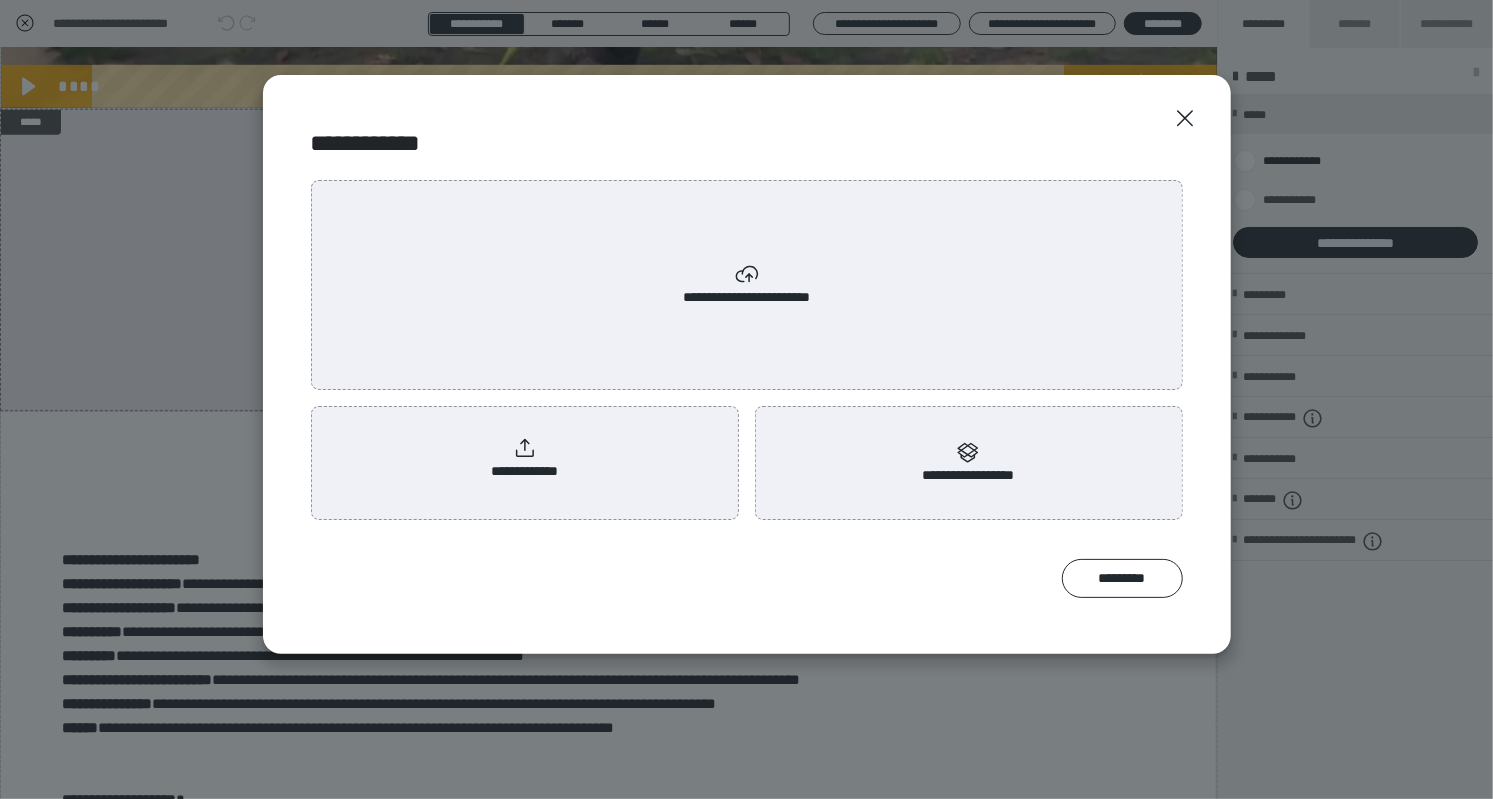 click on "**********" at bounding box center [747, 285] 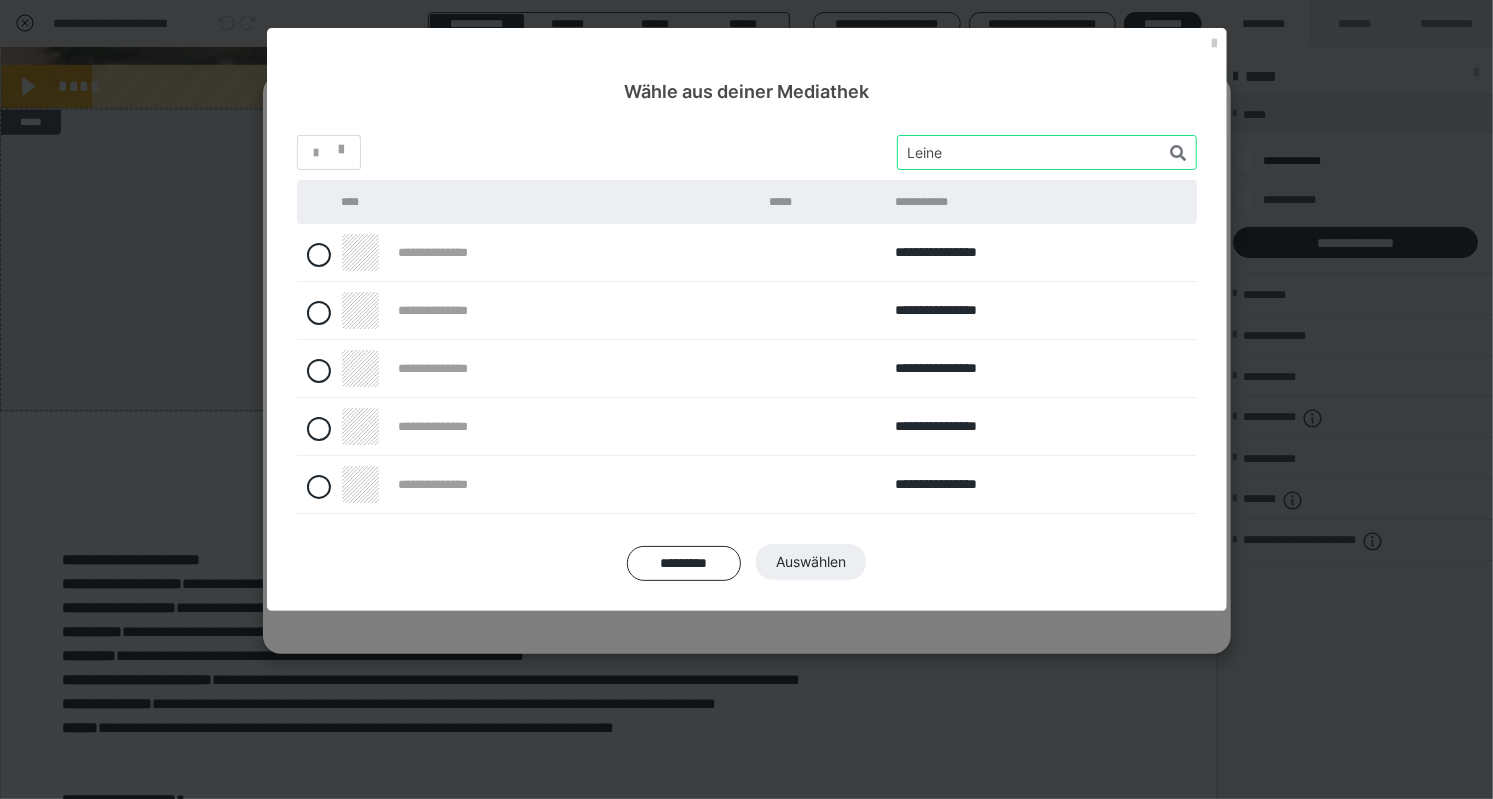 click at bounding box center (1047, 152) 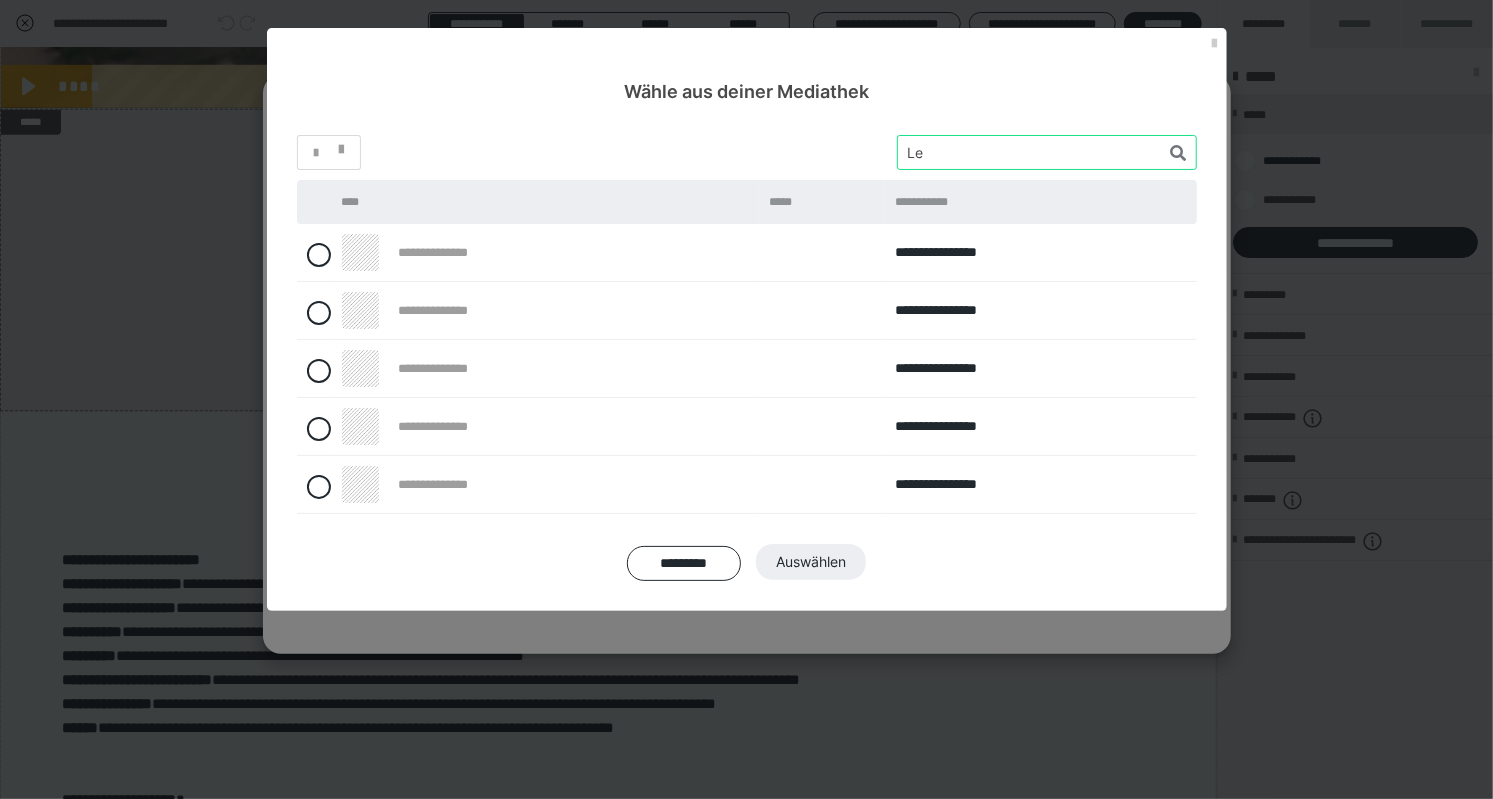type on "L" 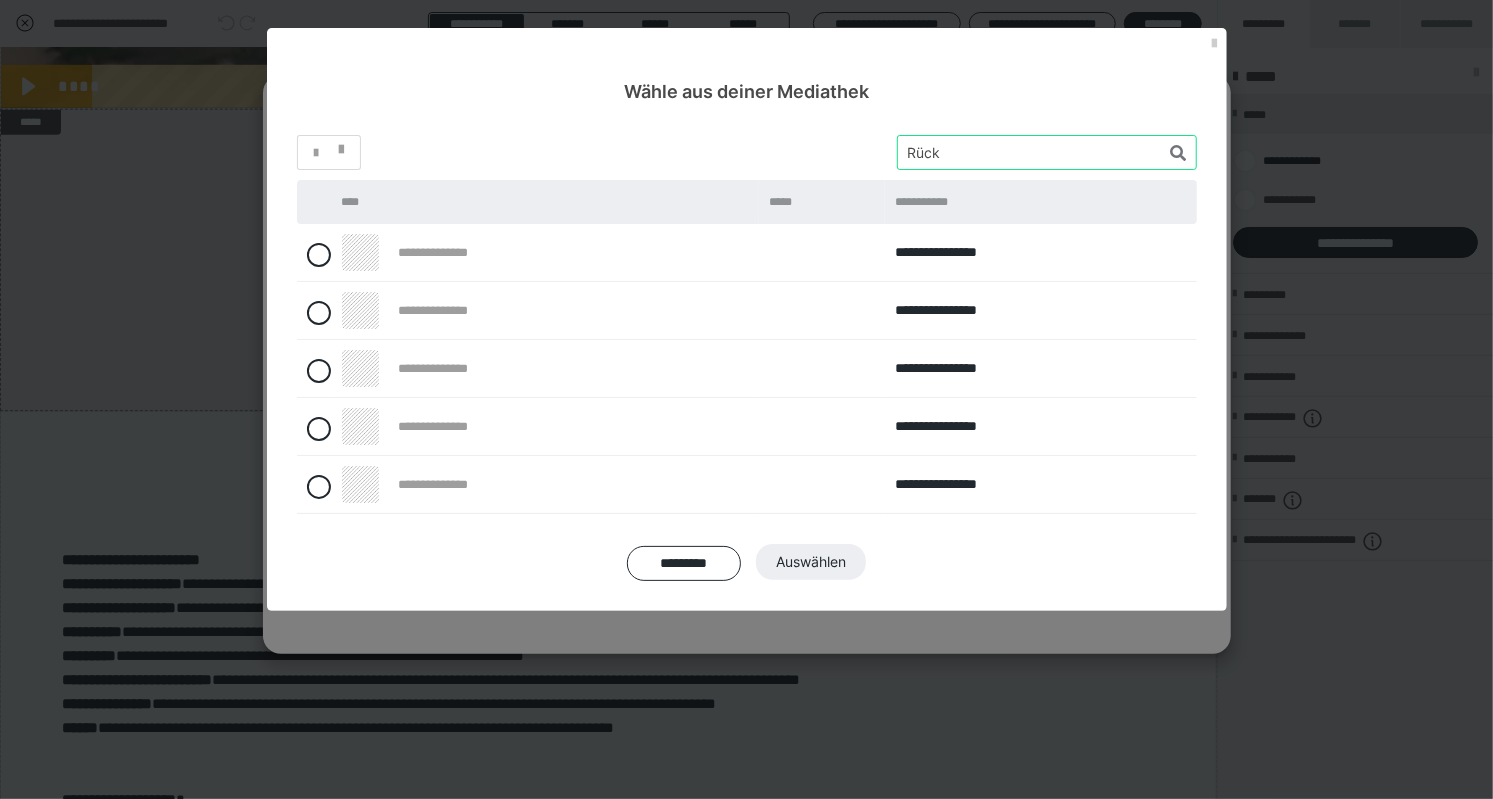 type on "Rück" 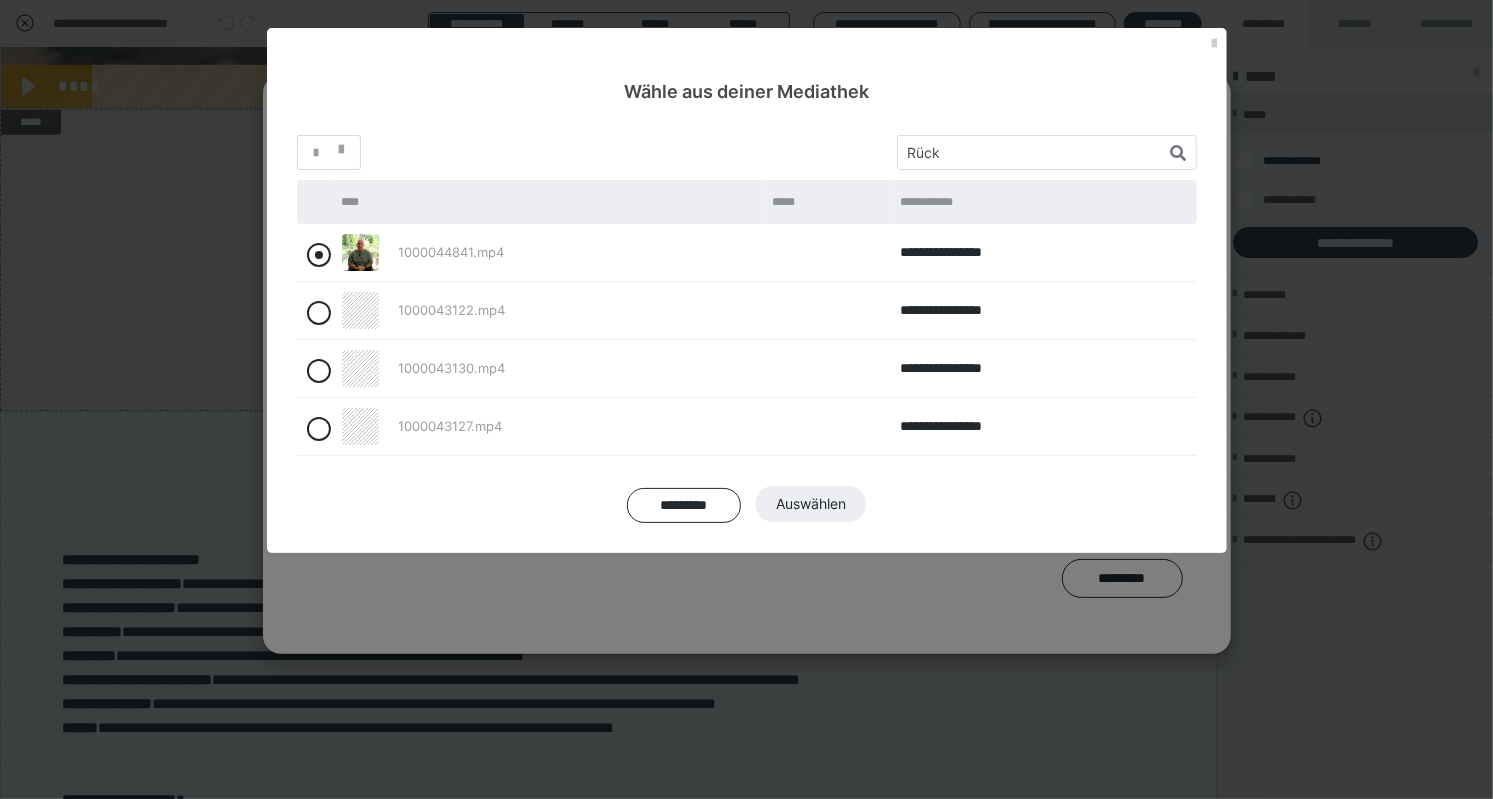 click at bounding box center [319, 255] 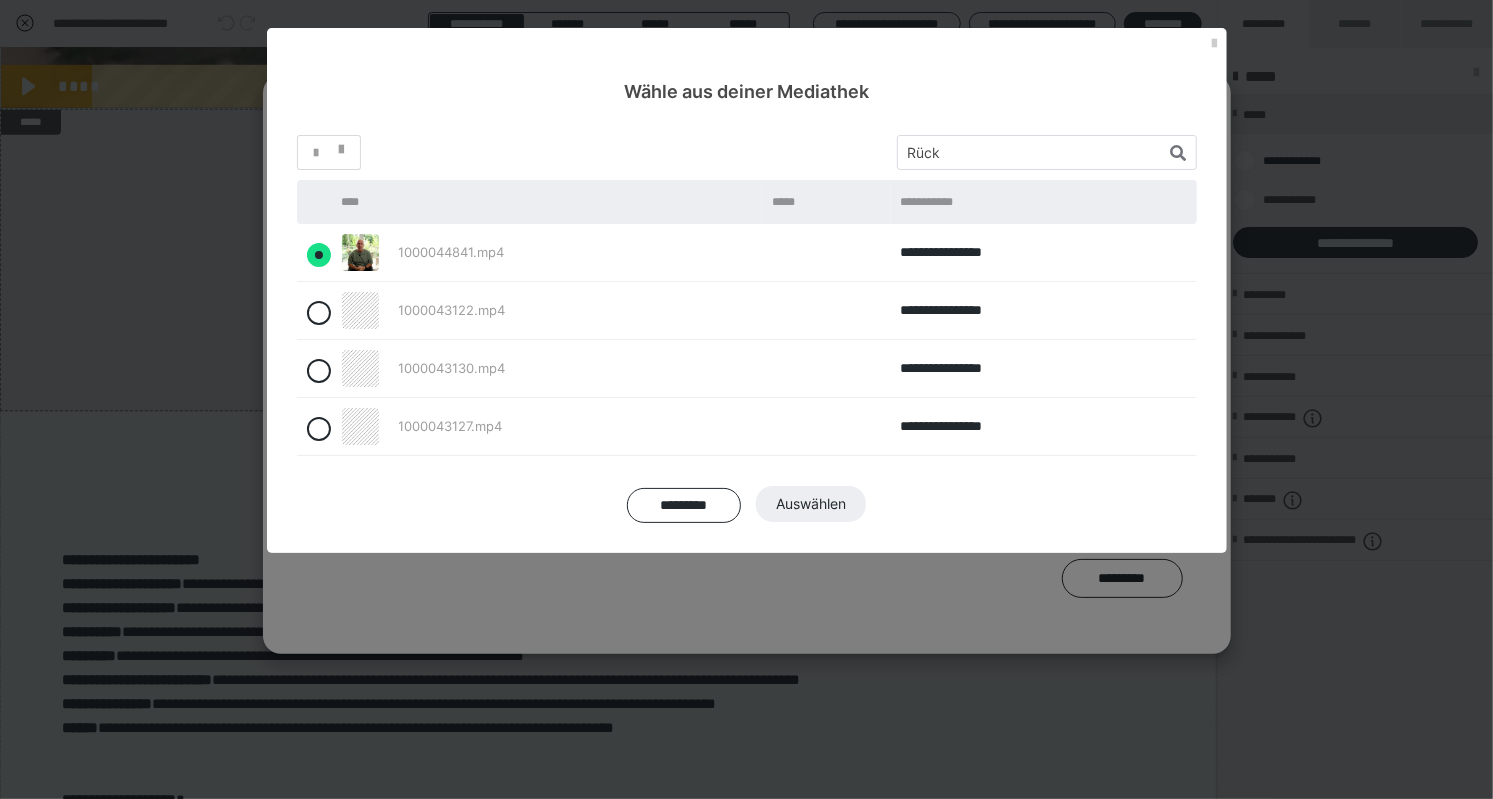 radio on "true" 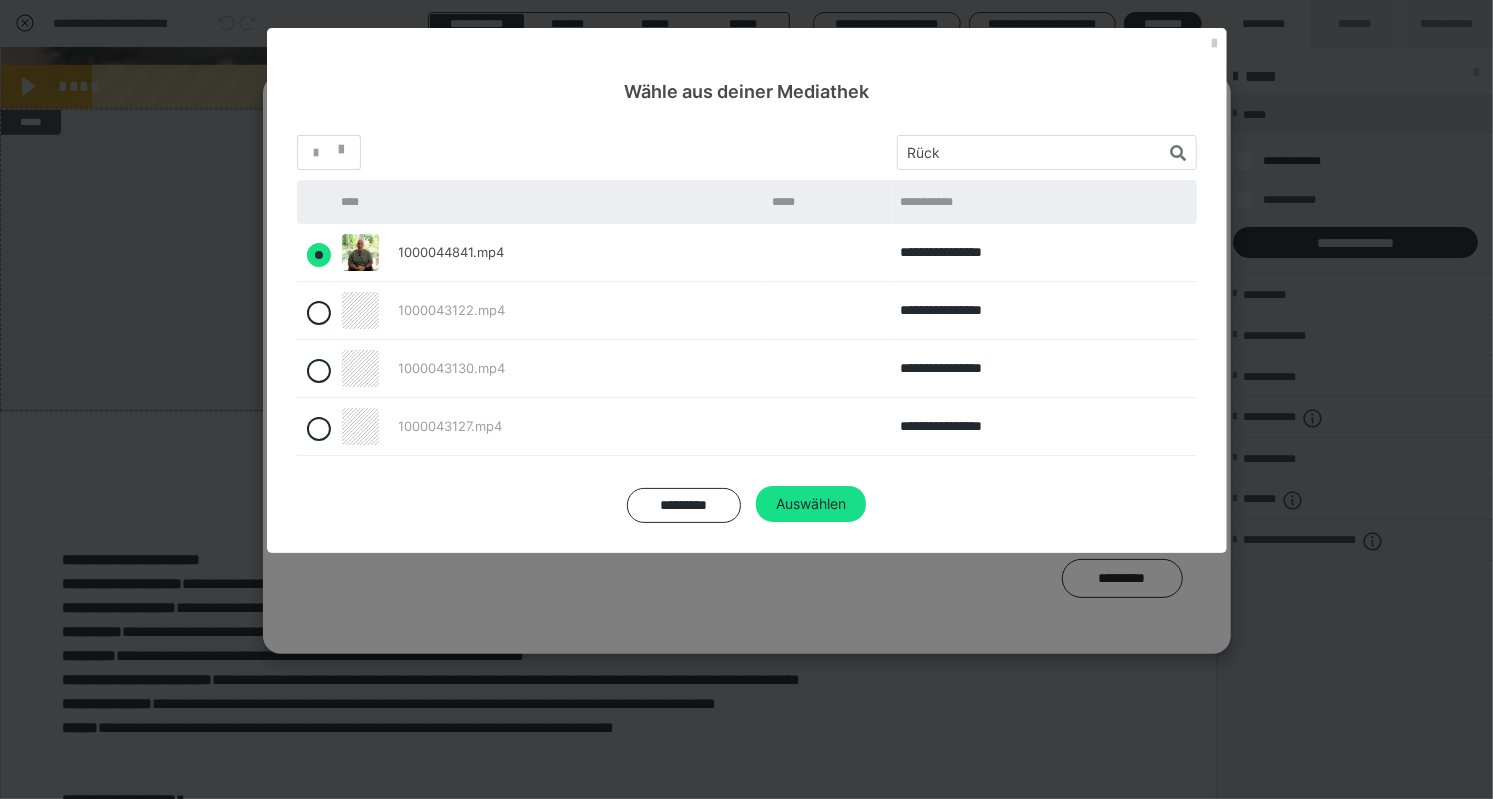 click on "Auswählen" at bounding box center (811, 504) 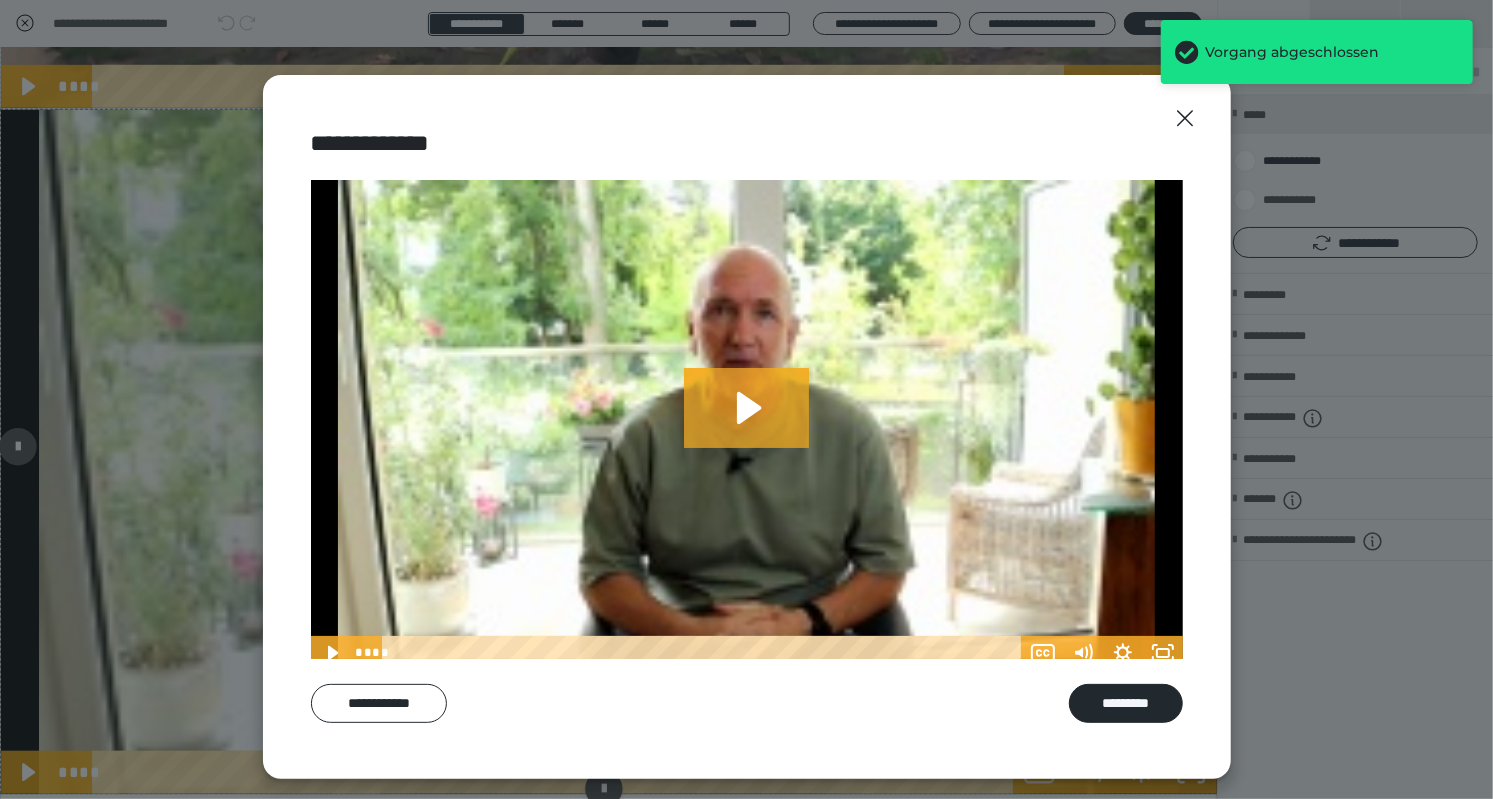 click on "*********" at bounding box center (1125, 703) 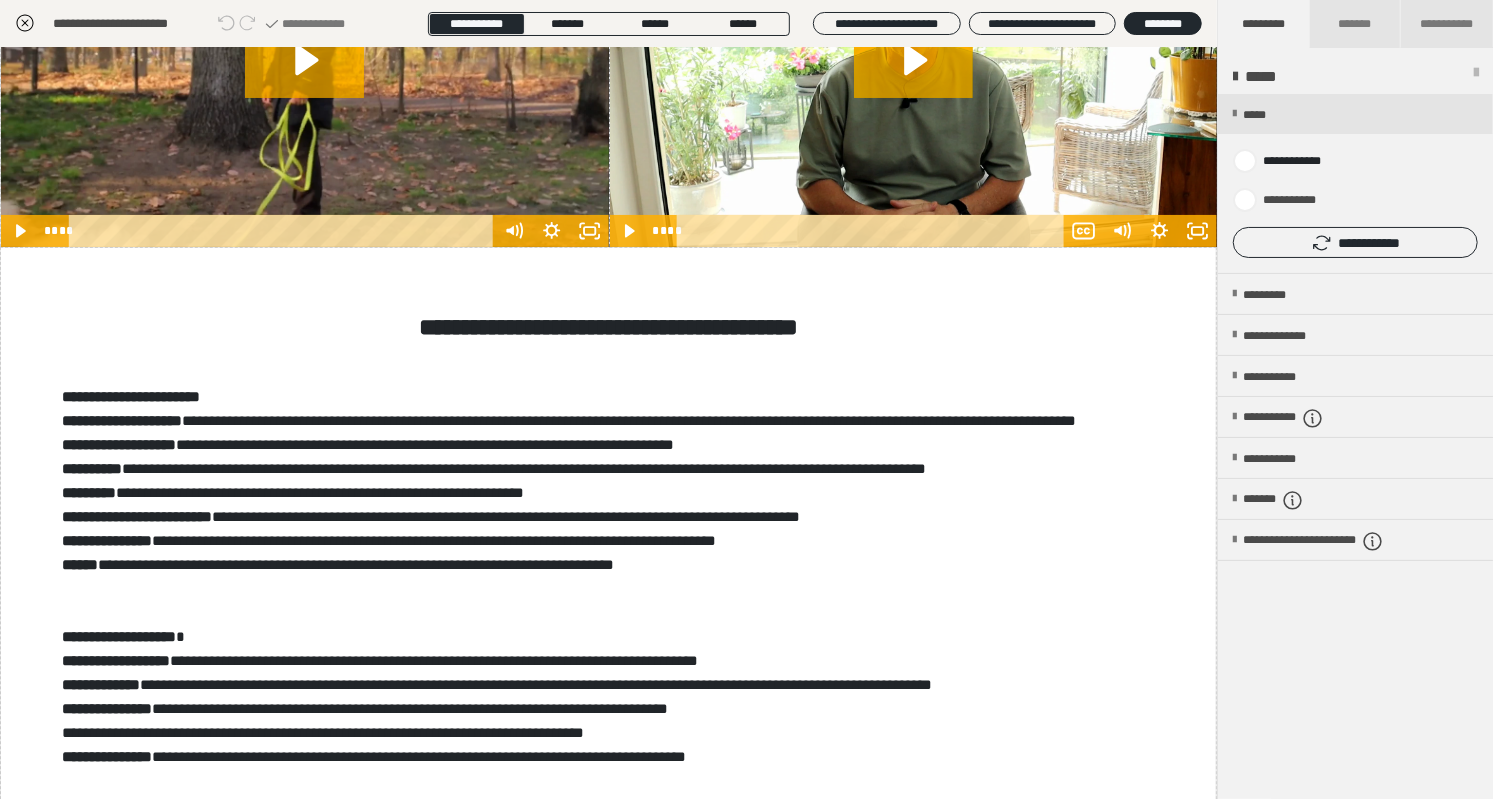 scroll, scrollTop: 0, scrollLeft: 0, axis: both 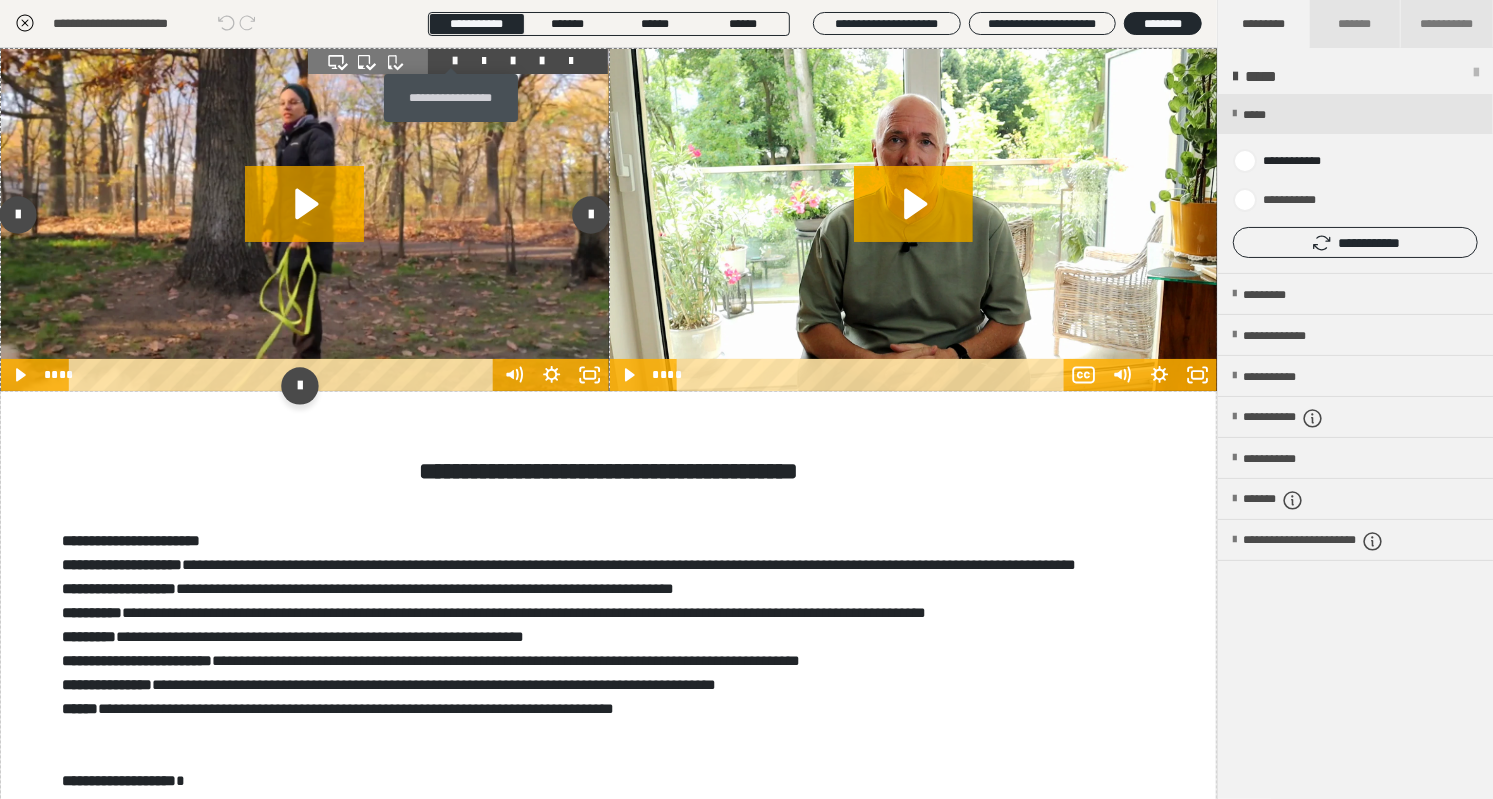 click at bounding box center (455, 61) 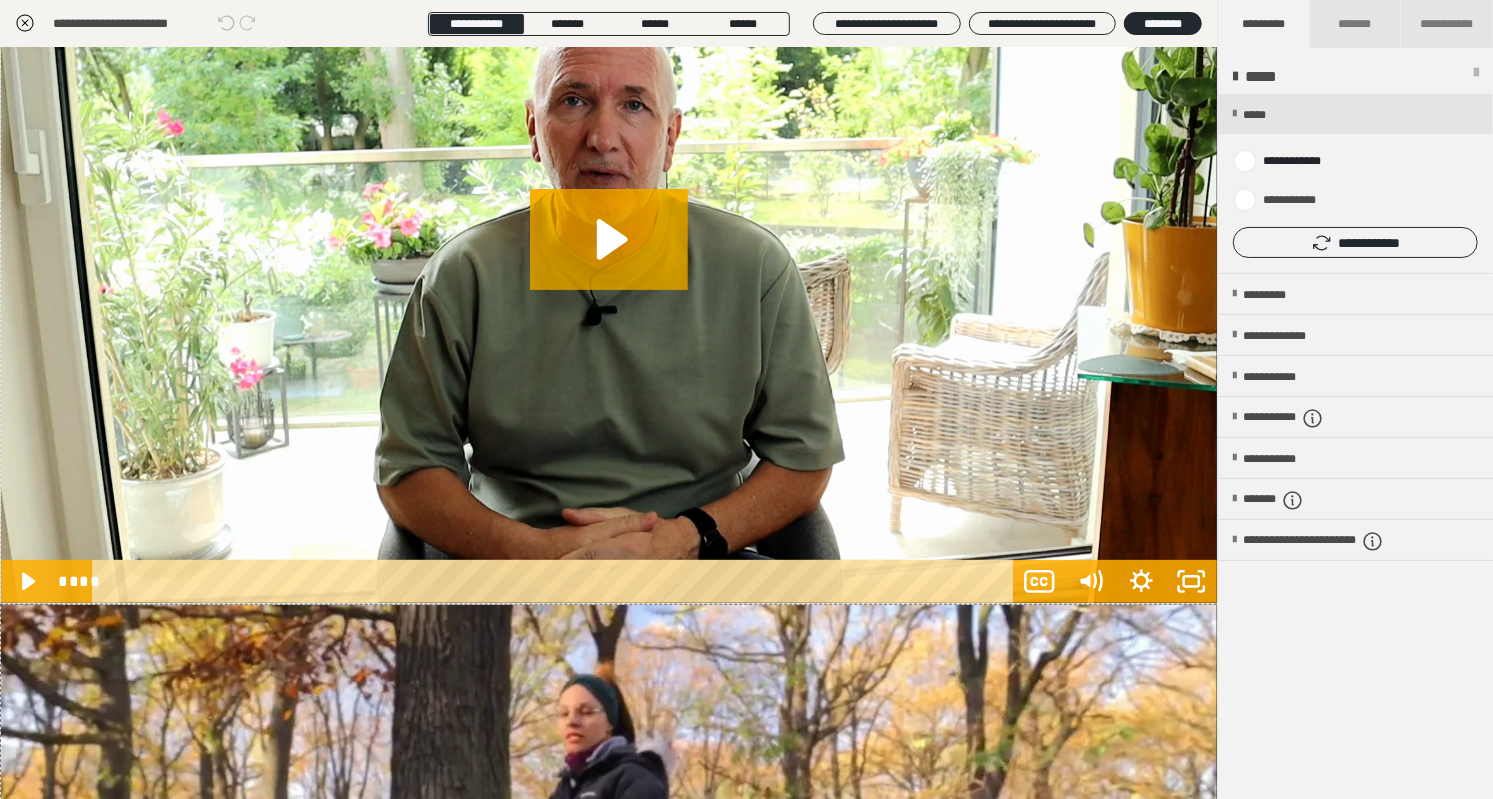 scroll, scrollTop: 129, scrollLeft: 0, axis: vertical 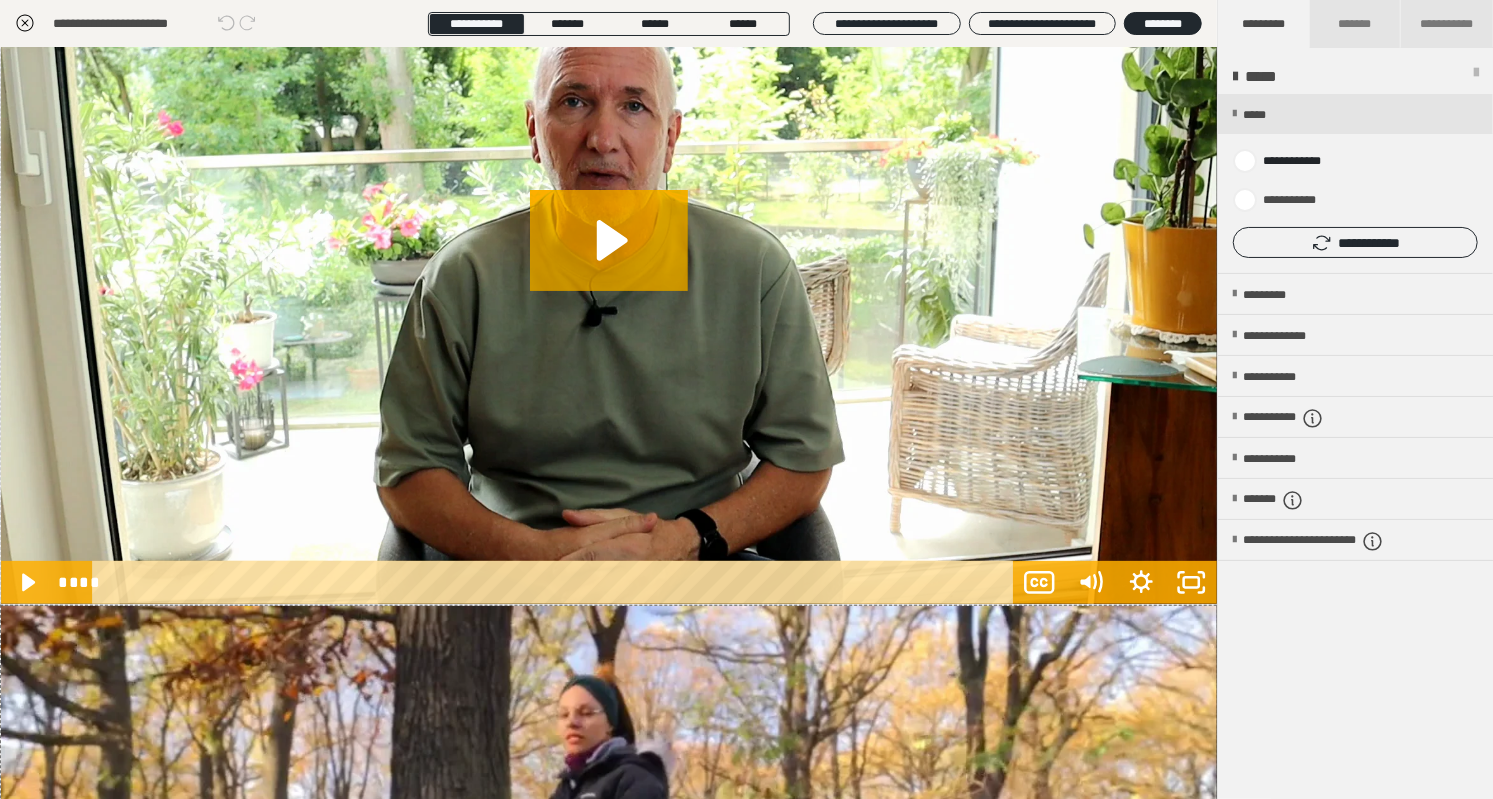 click 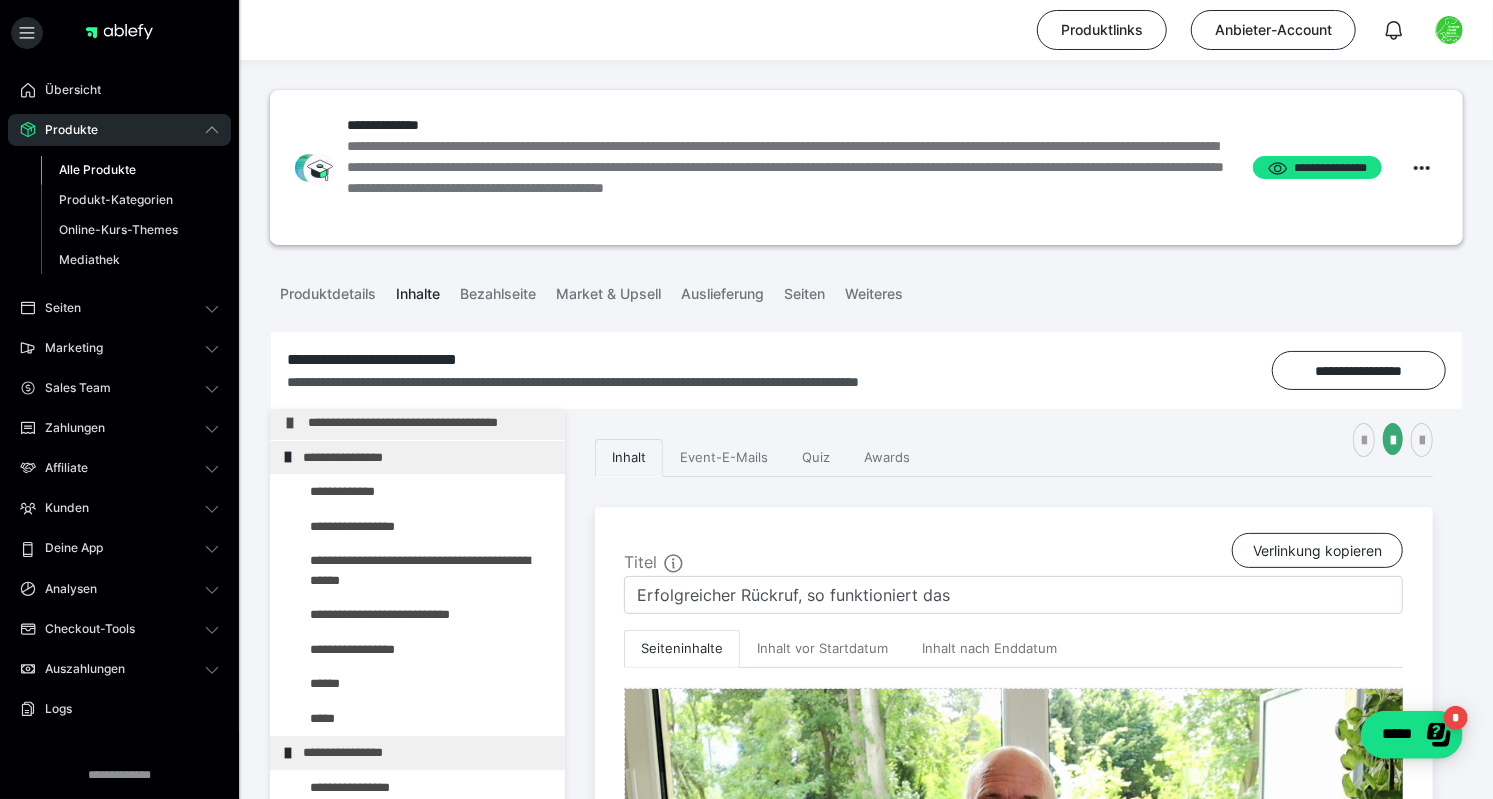 scroll, scrollTop: 246, scrollLeft: 0, axis: vertical 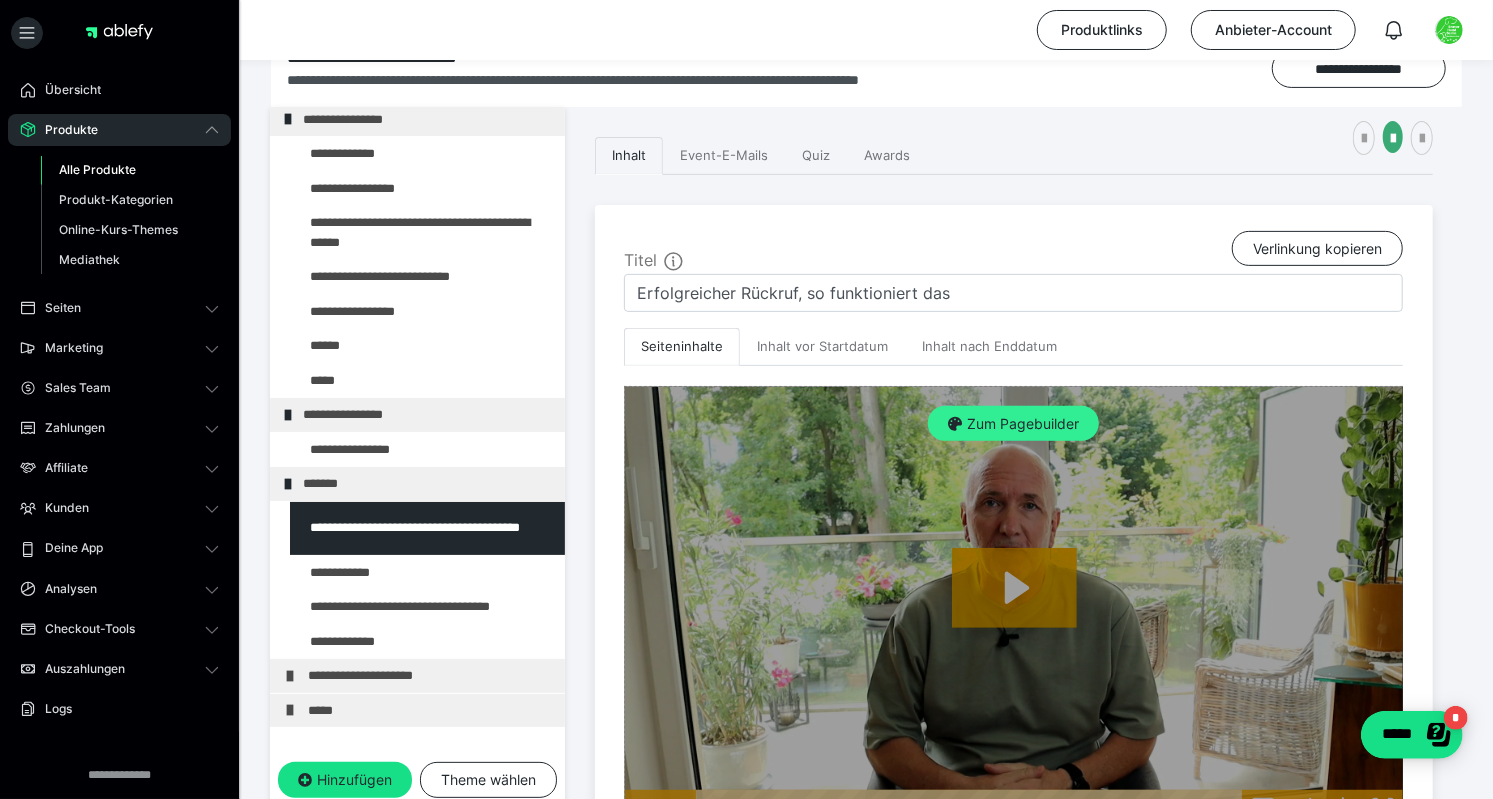 click on "Zum Pagebuilder" at bounding box center [1013, 424] 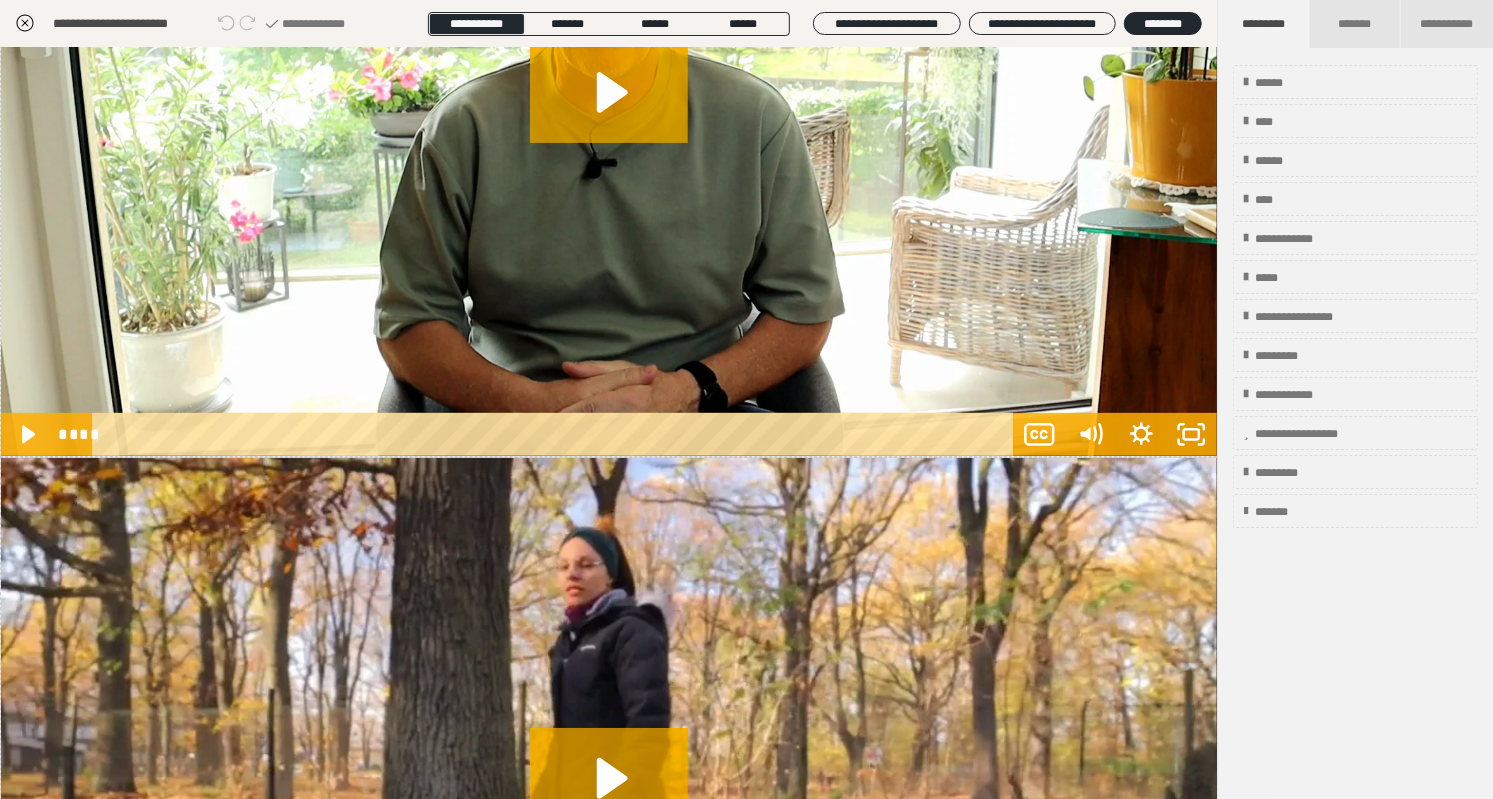 scroll, scrollTop: 280, scrollLeft: 0, axis: vertical 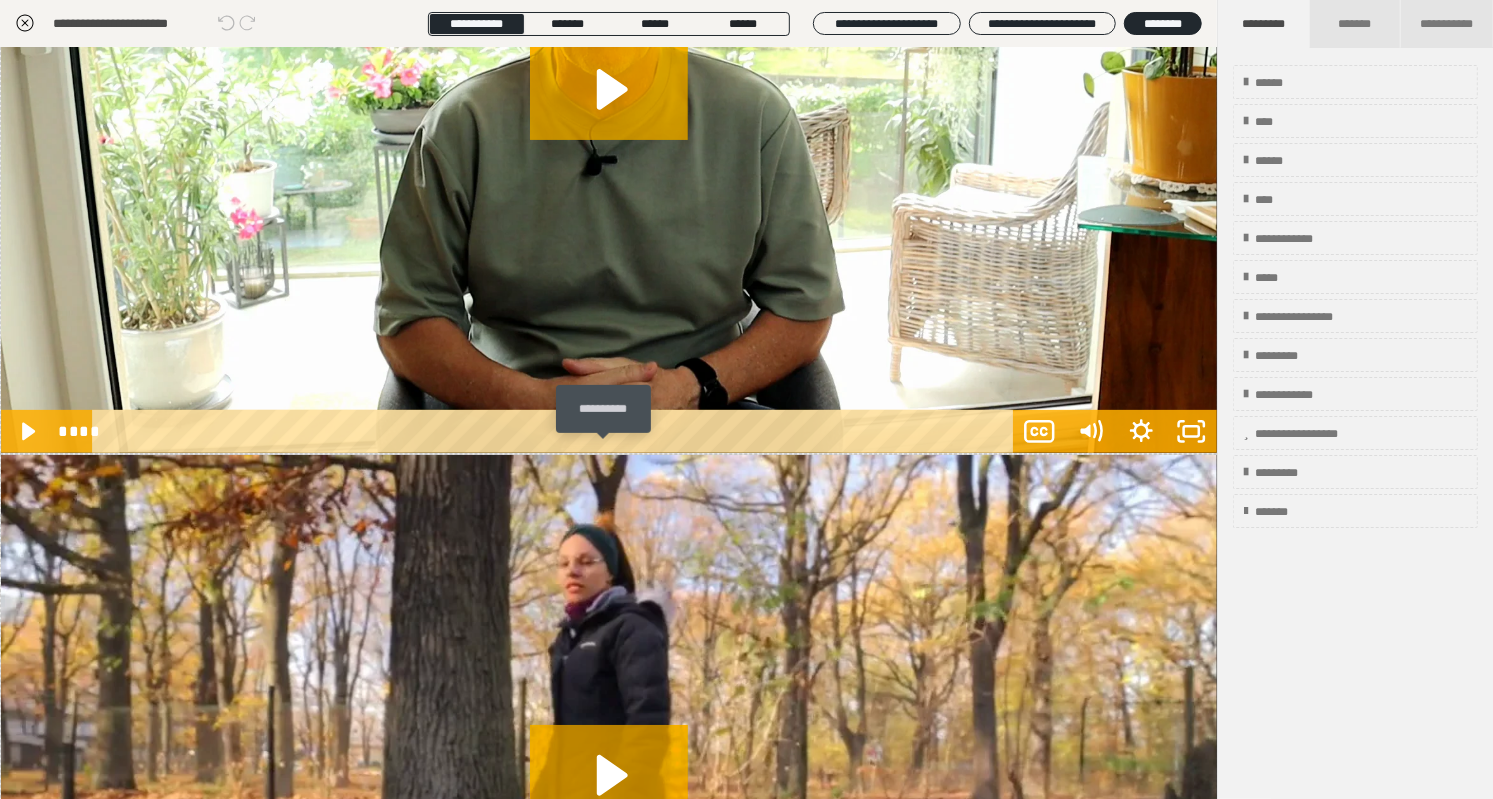 click at bounding box center (604, 447) 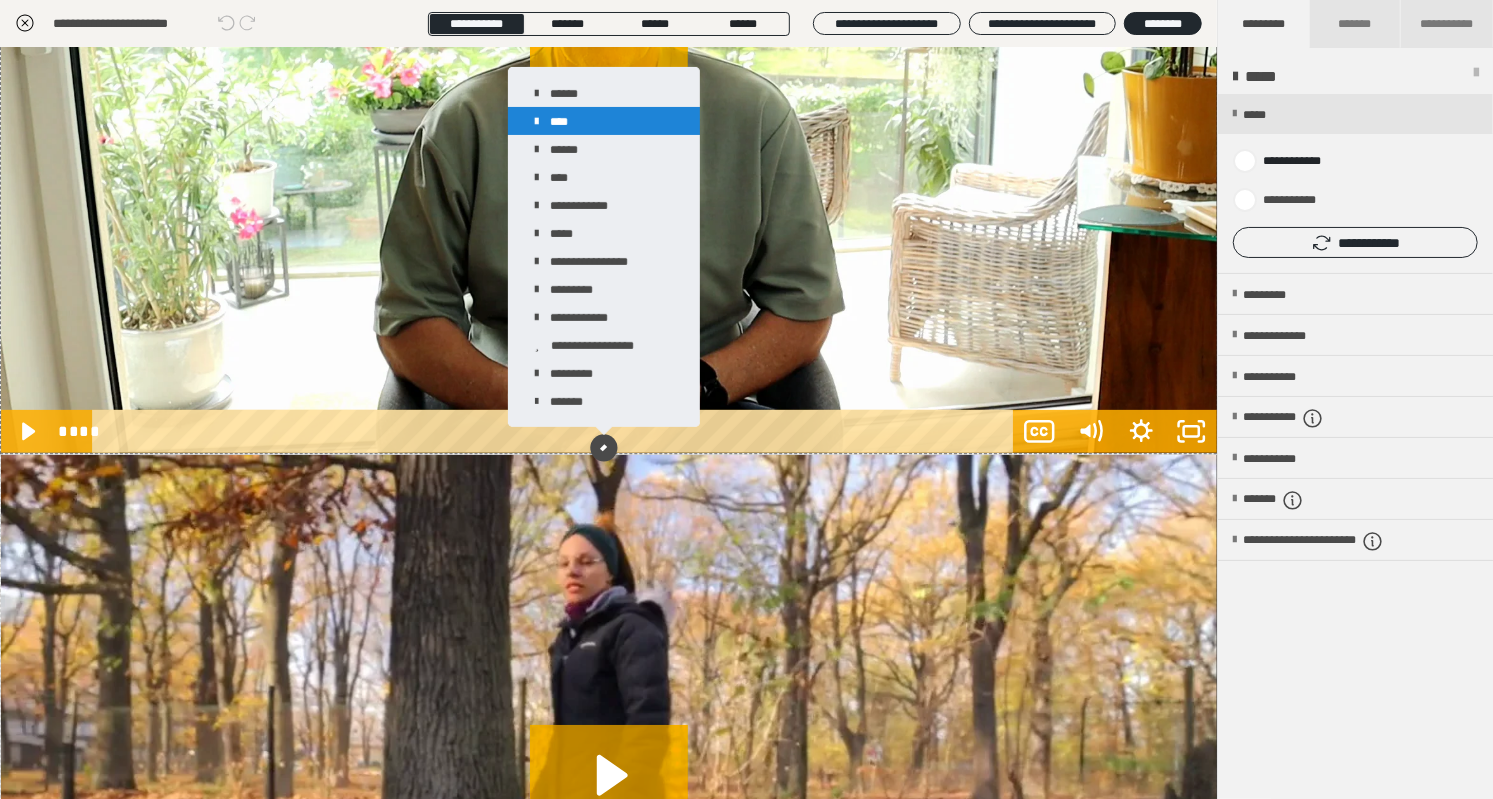 click on "****" at bounding box center (604, 121) 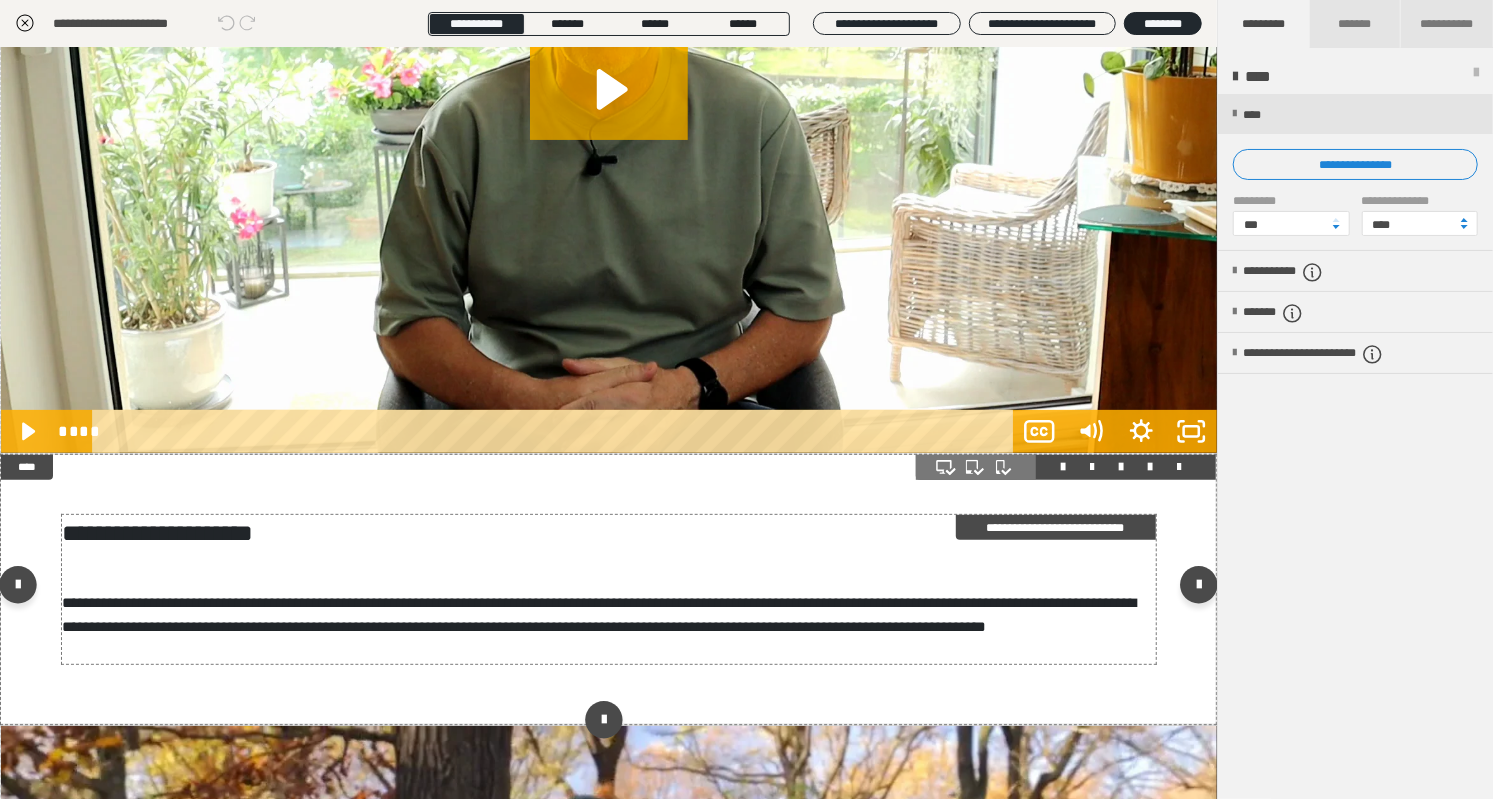 click on "**********" at bounding box center (609, 533) 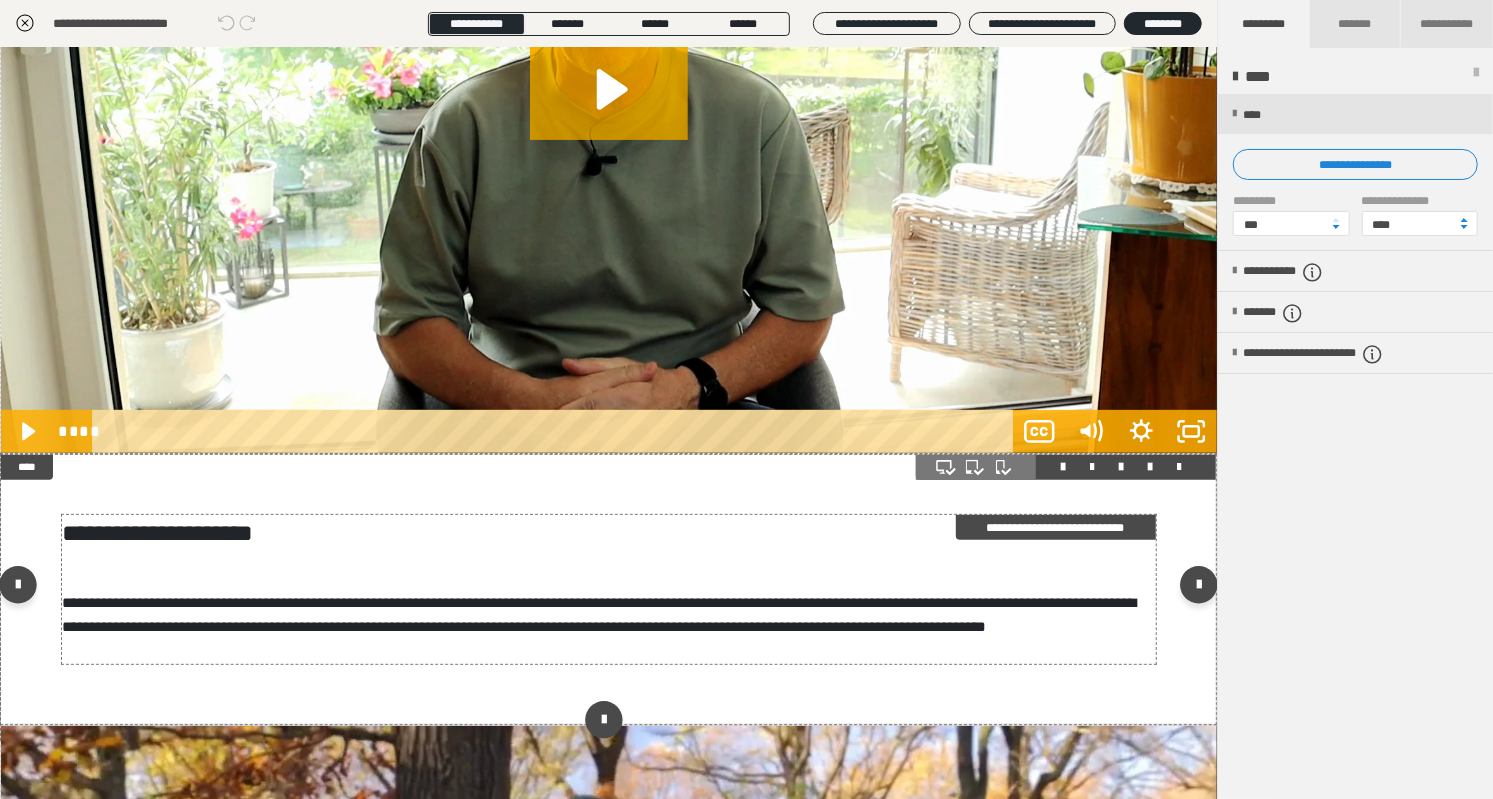 click on "**********" at bounding box center (609, 615) 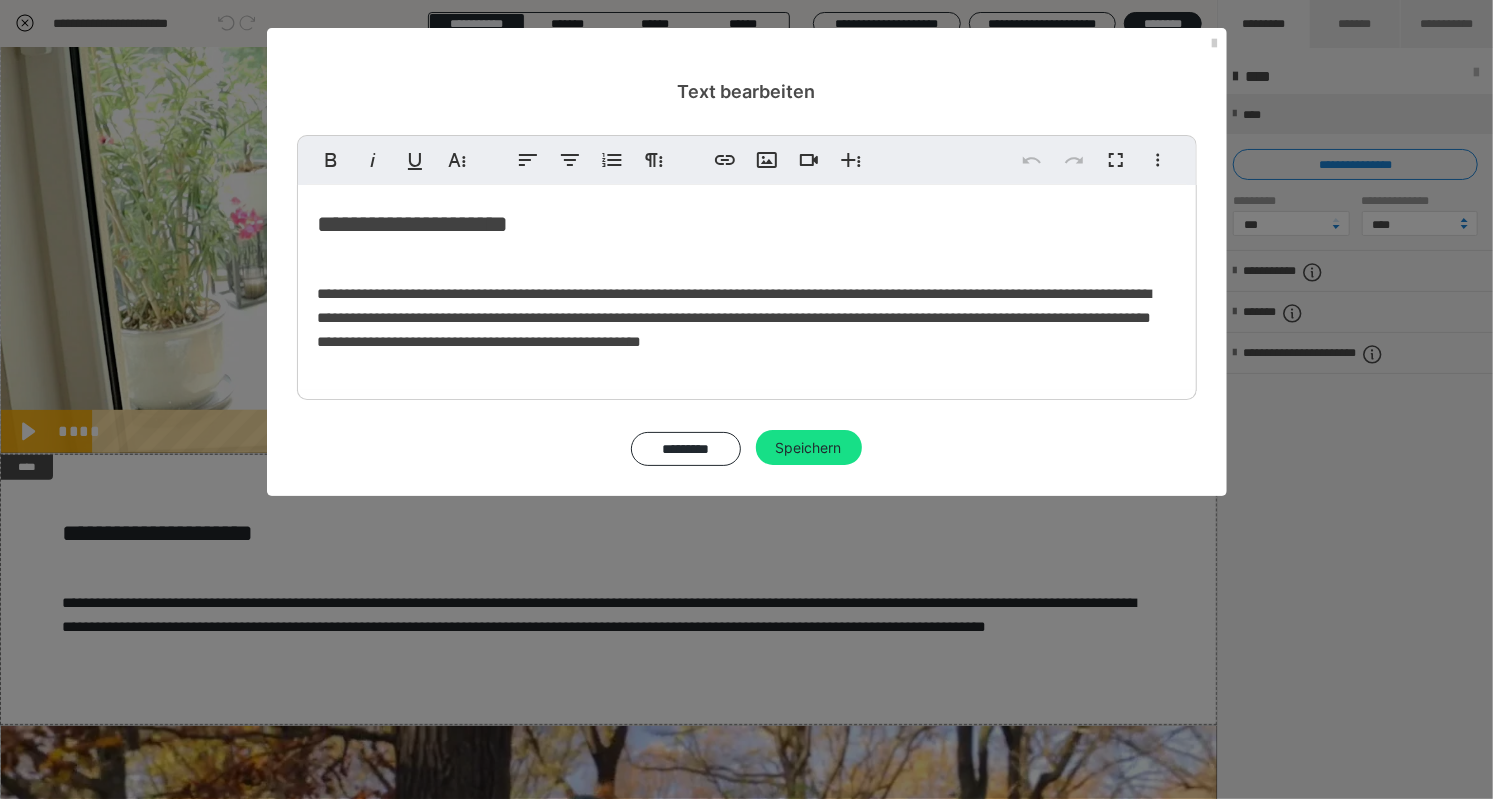click on "**********" at bounding box center (747, 318) 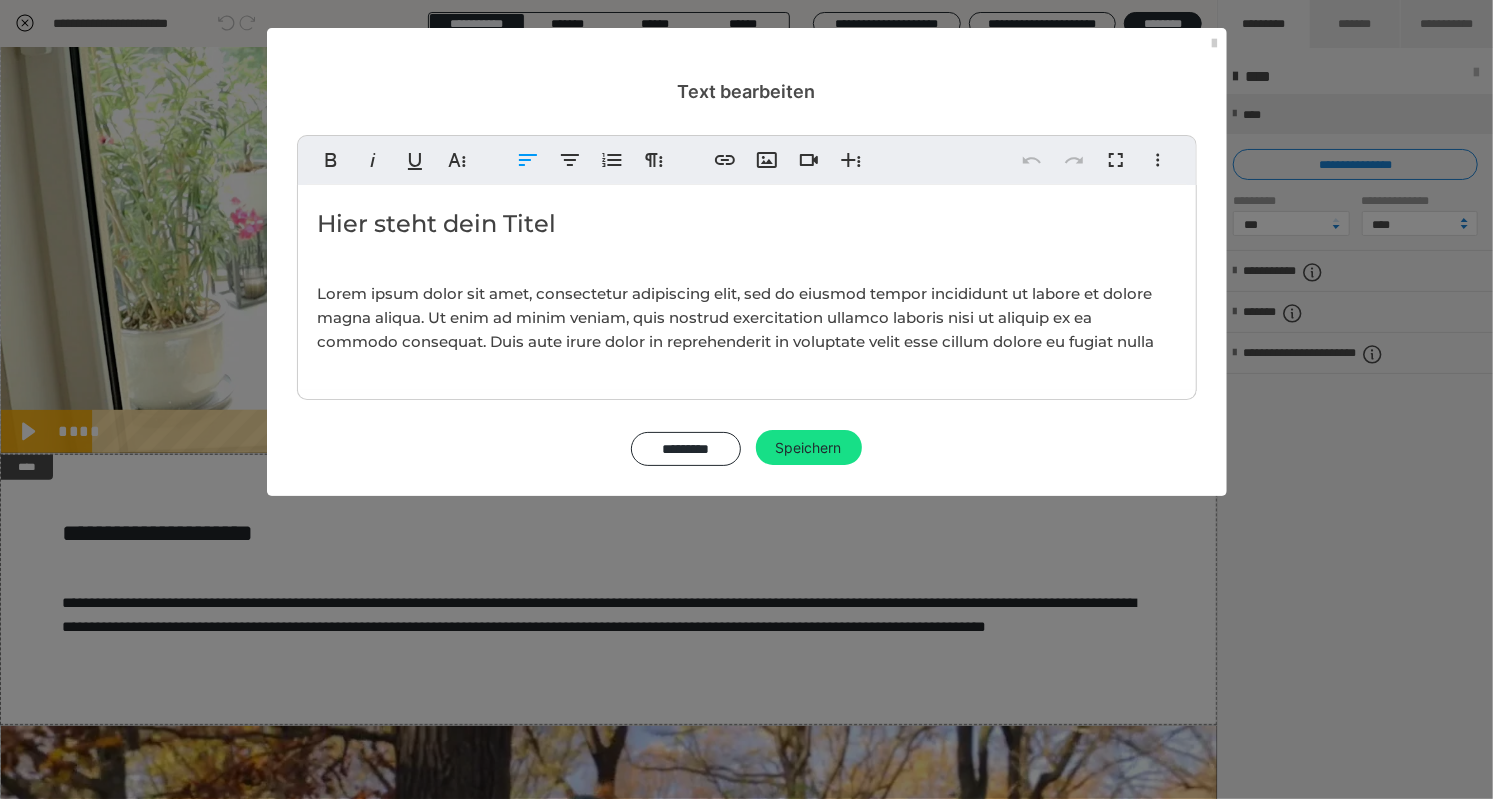 type 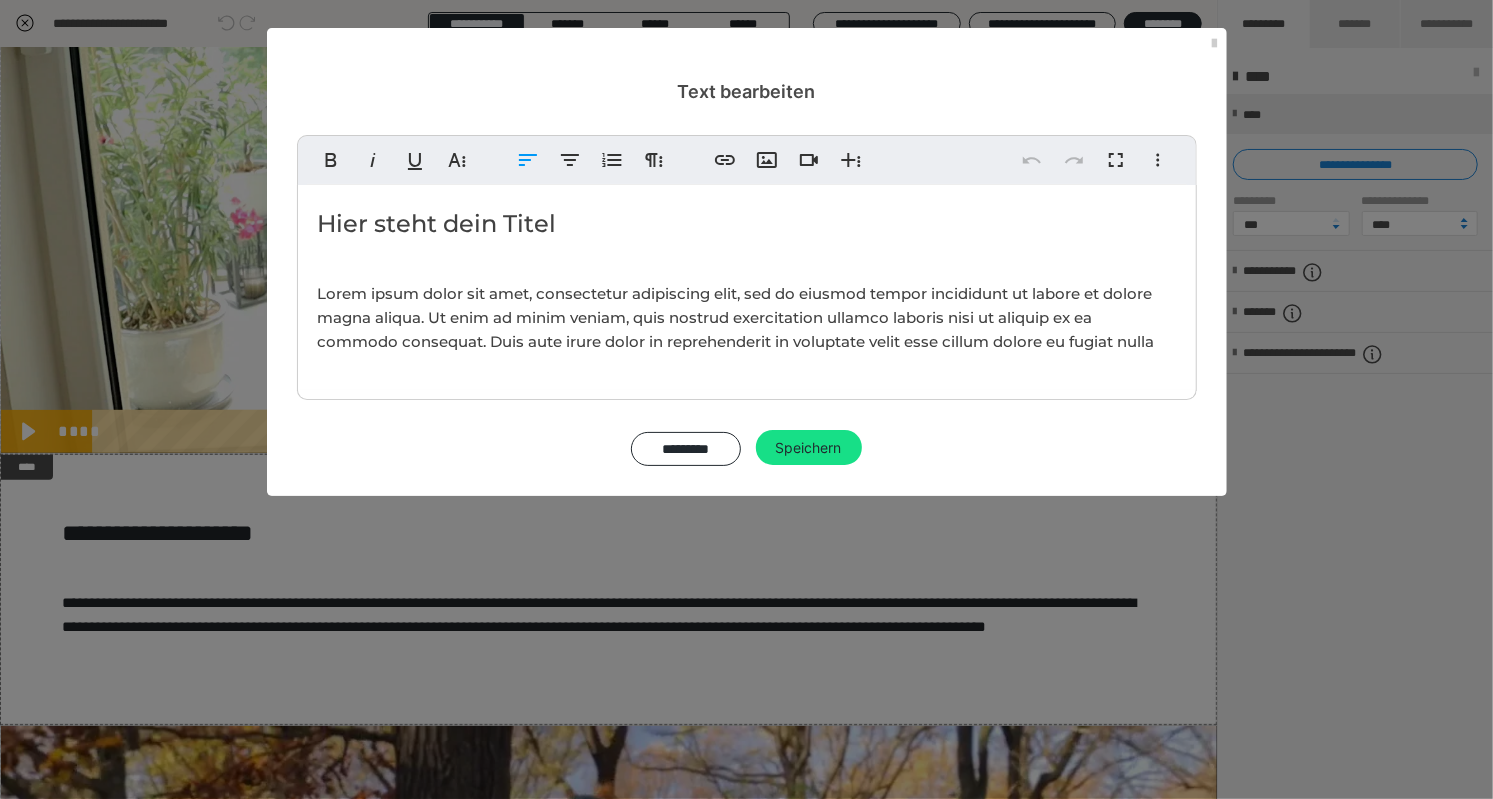 scroll, scrollTop: 302, scrollLeft: 0, axis: vertical 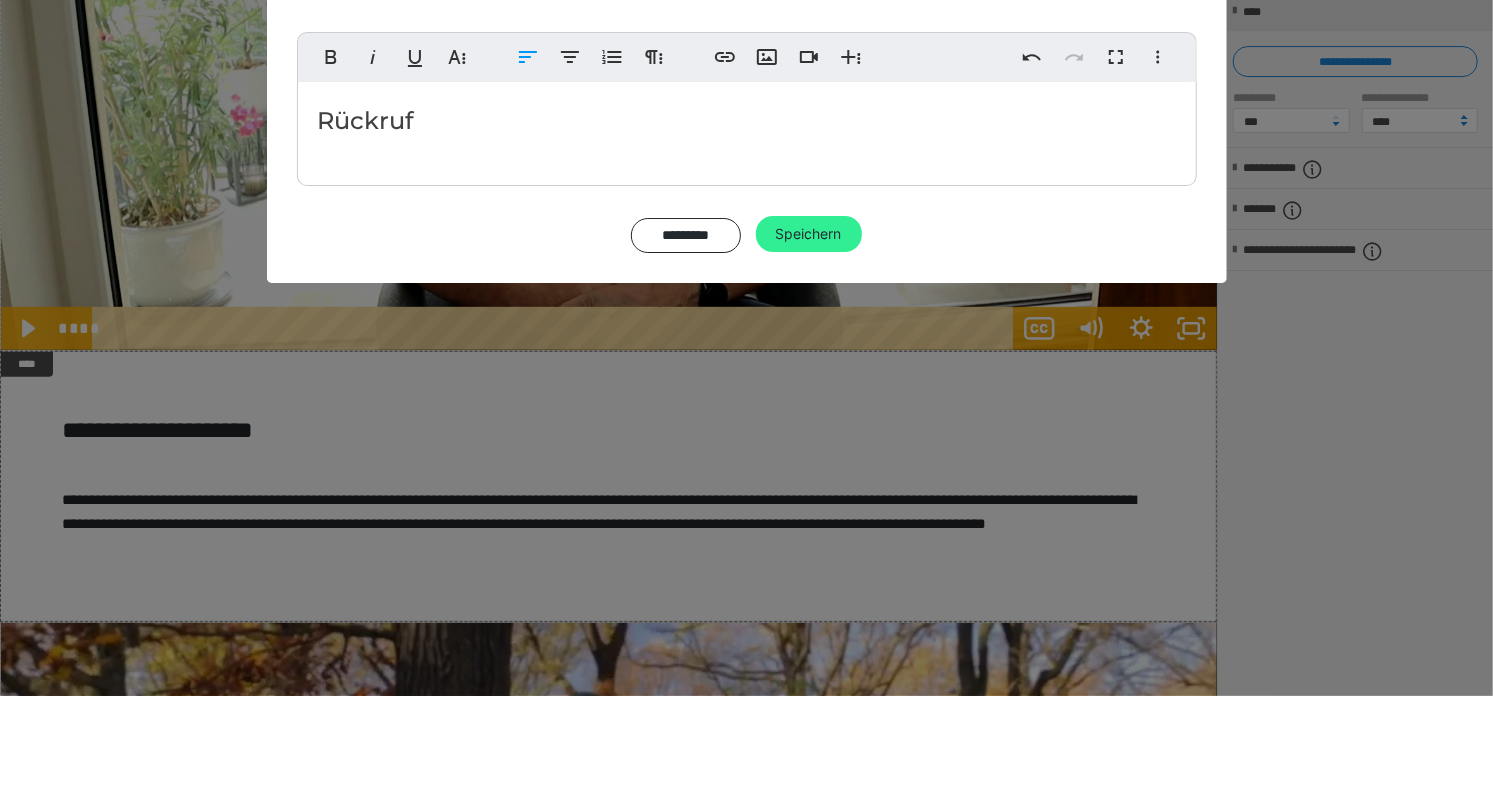 click on "Speichern" at bounding box center (809, 337) 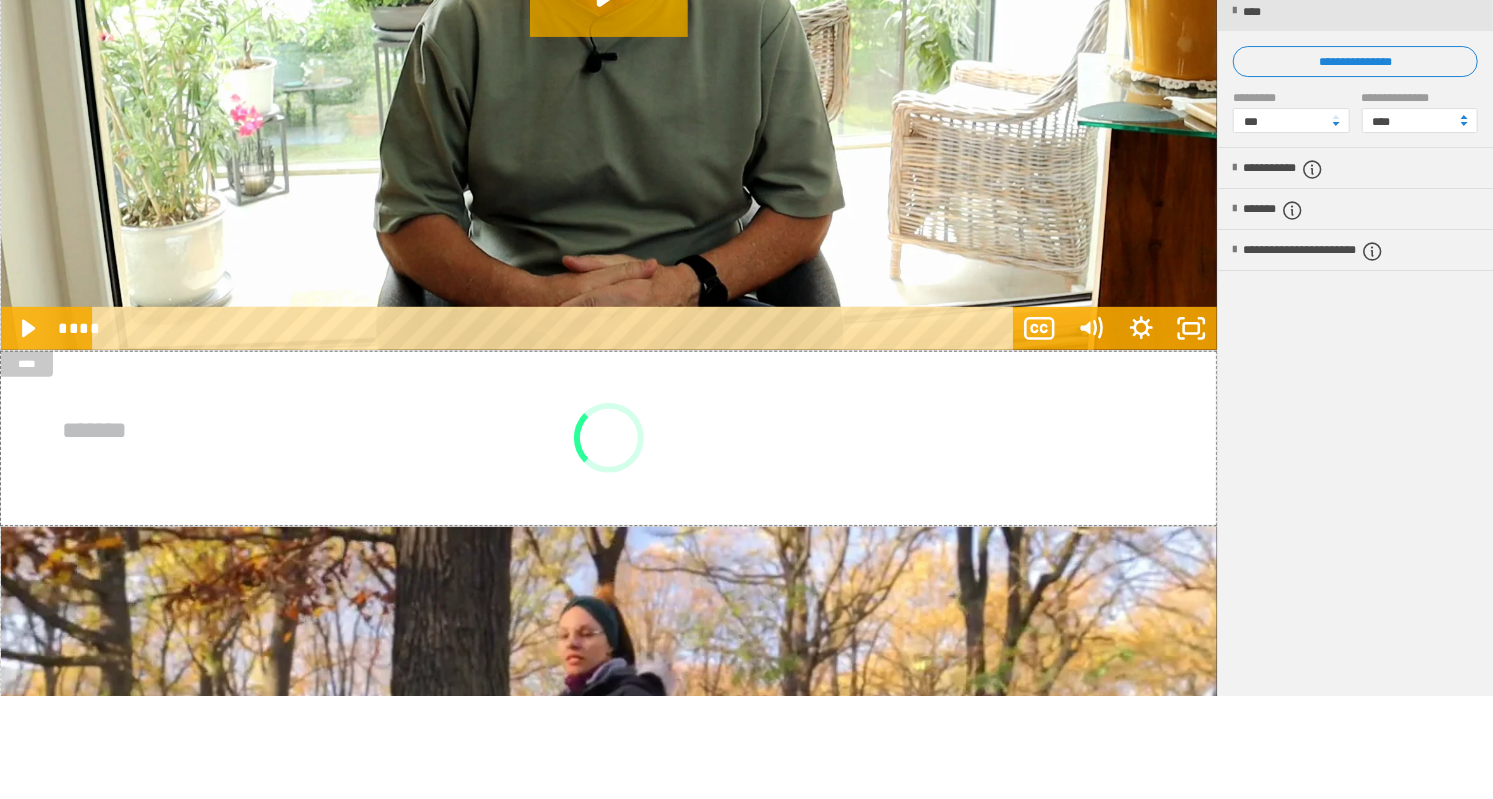 scroll, scrollTop: 302, scrollLeft: 0, axis: vertical 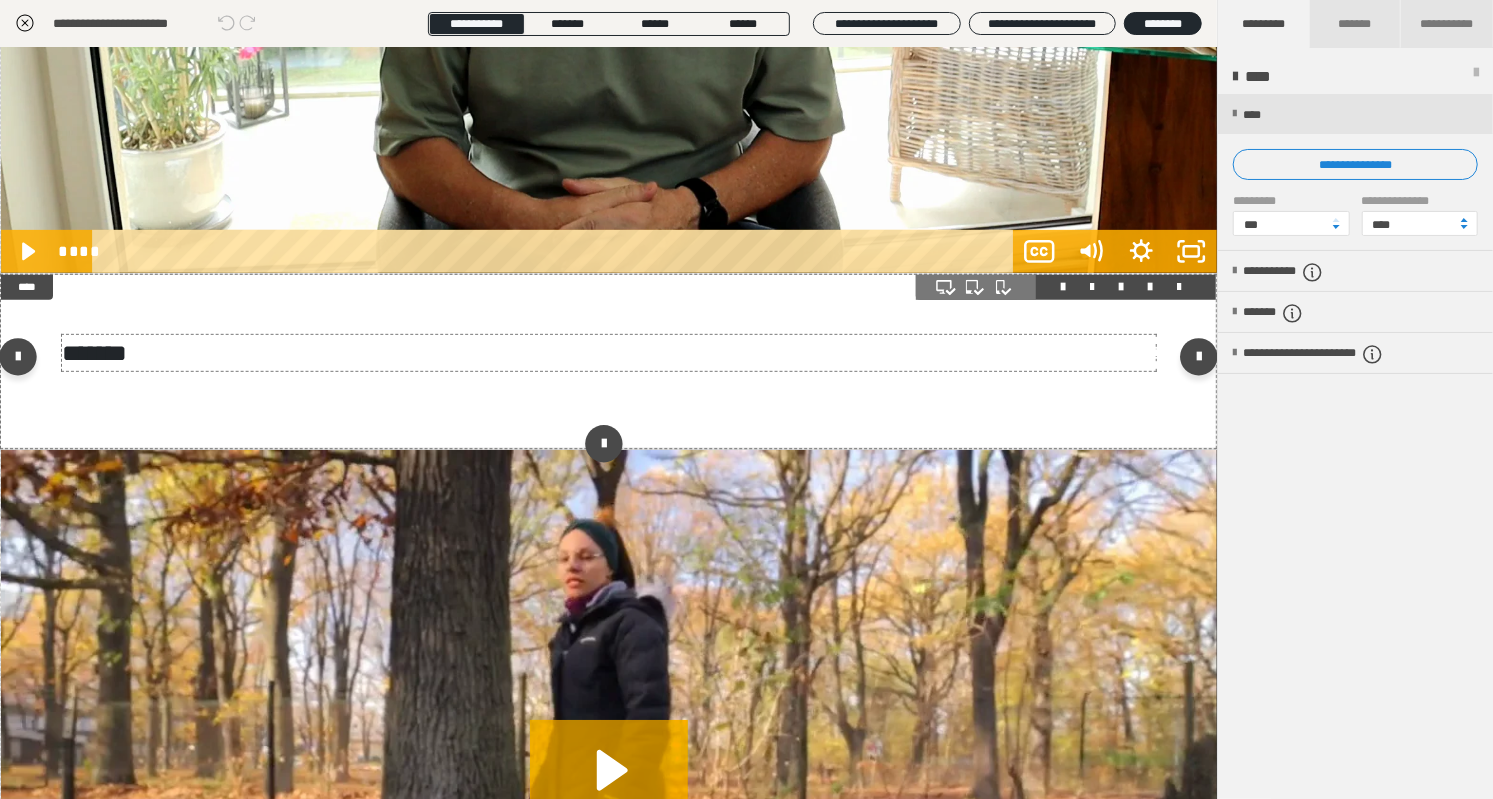 click on "*******" at bounding box center [609, 353] 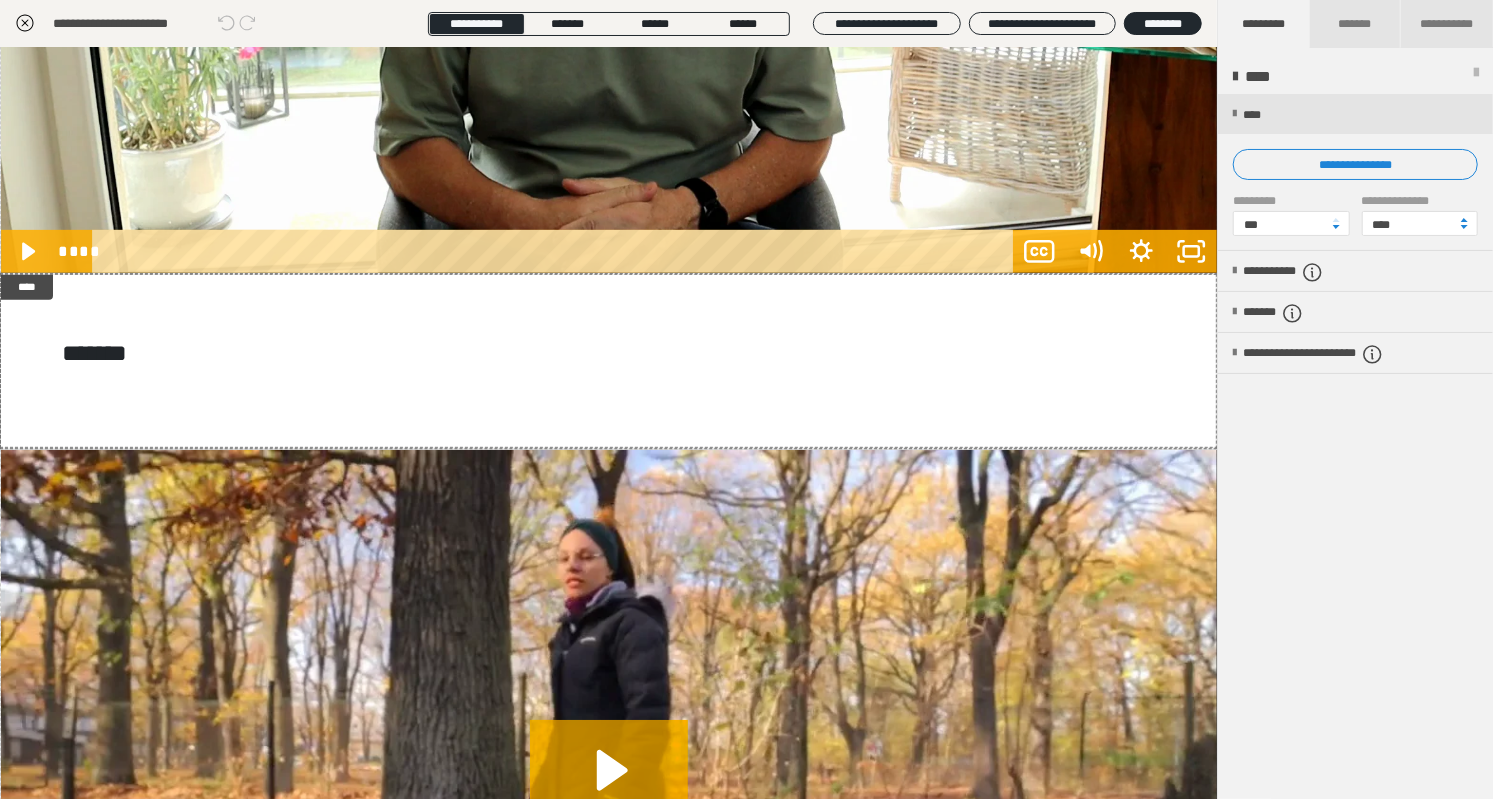 click on "**********" at bounding box center [746, 399] 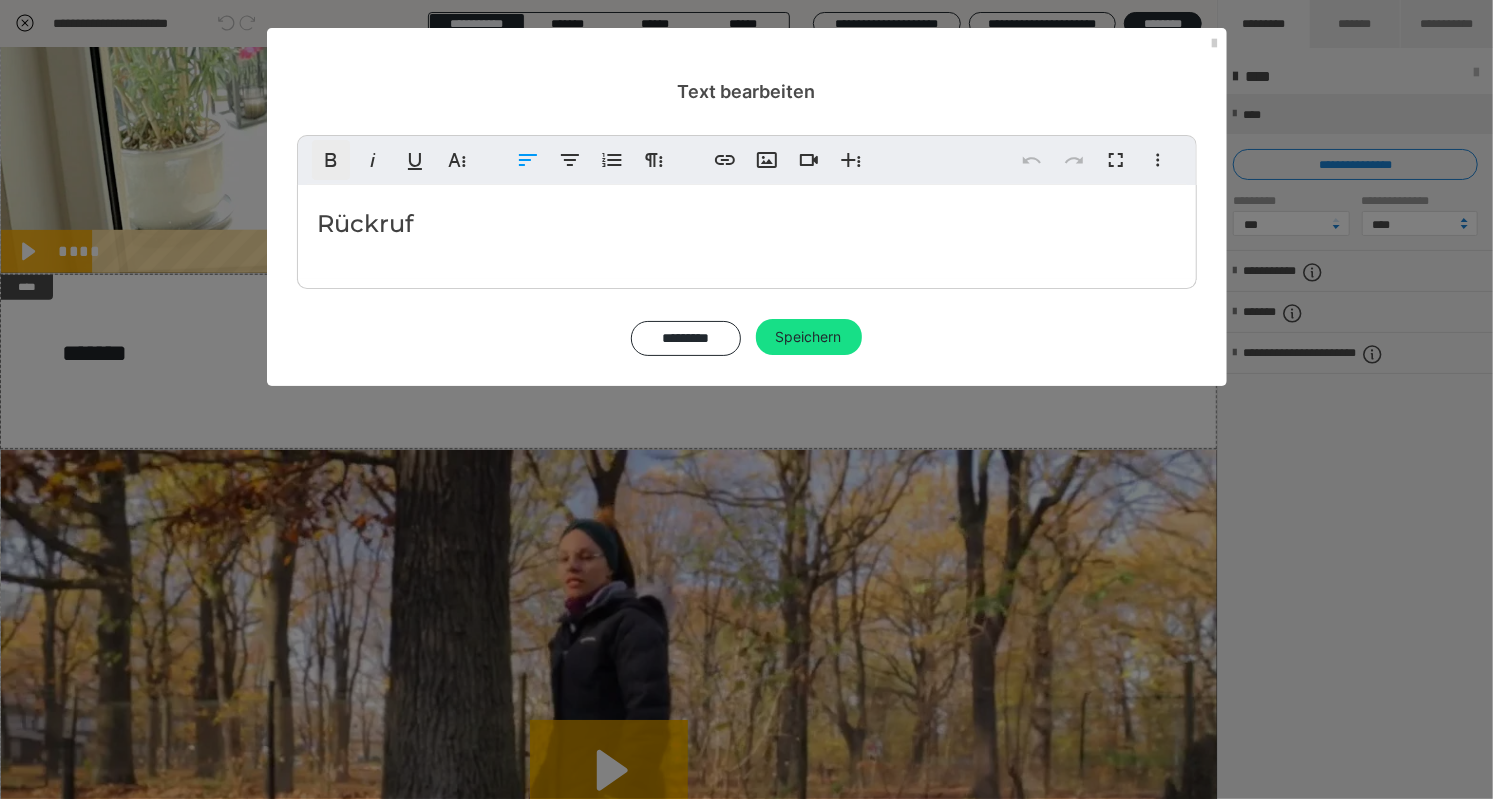 click 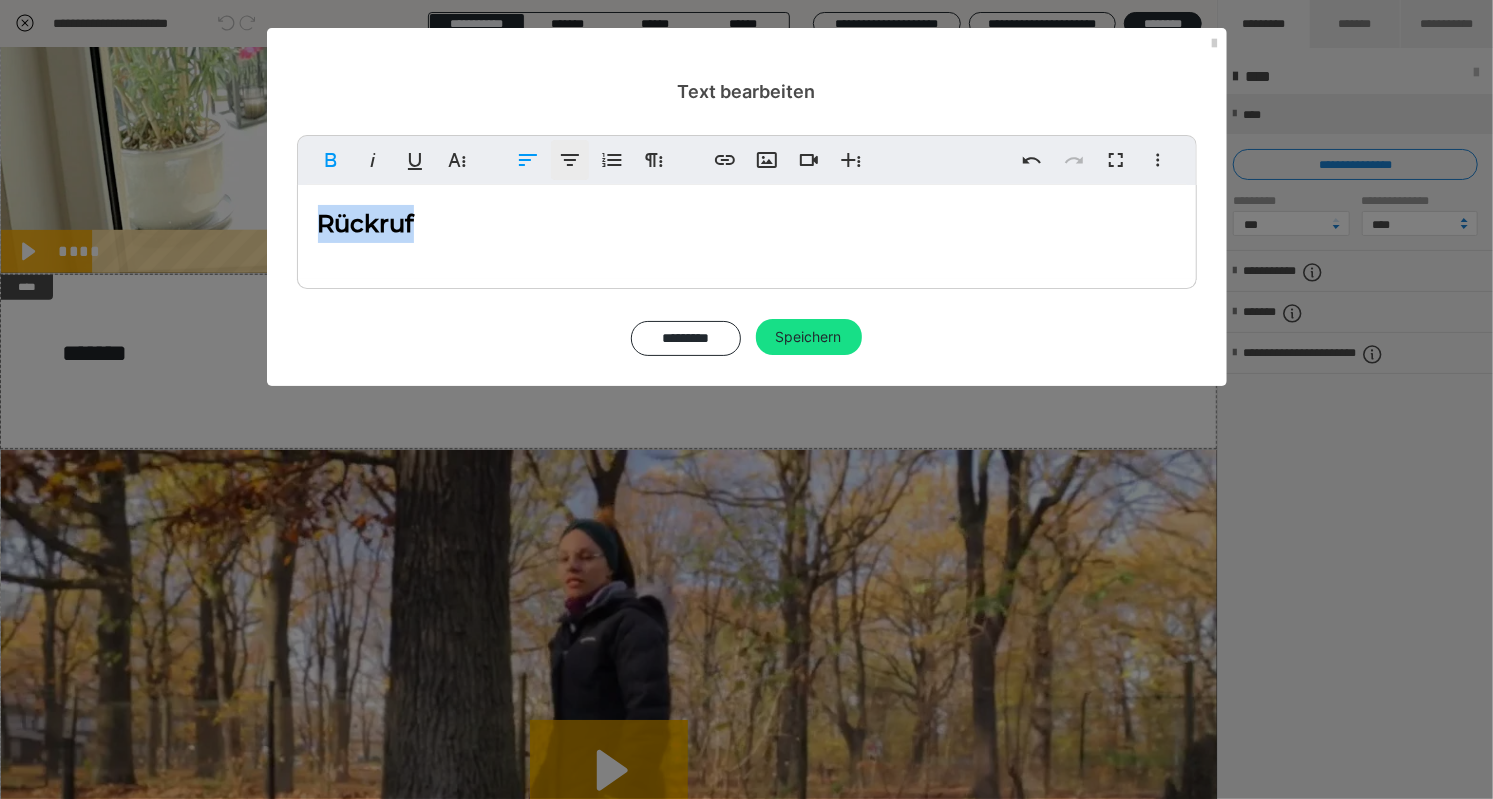 click 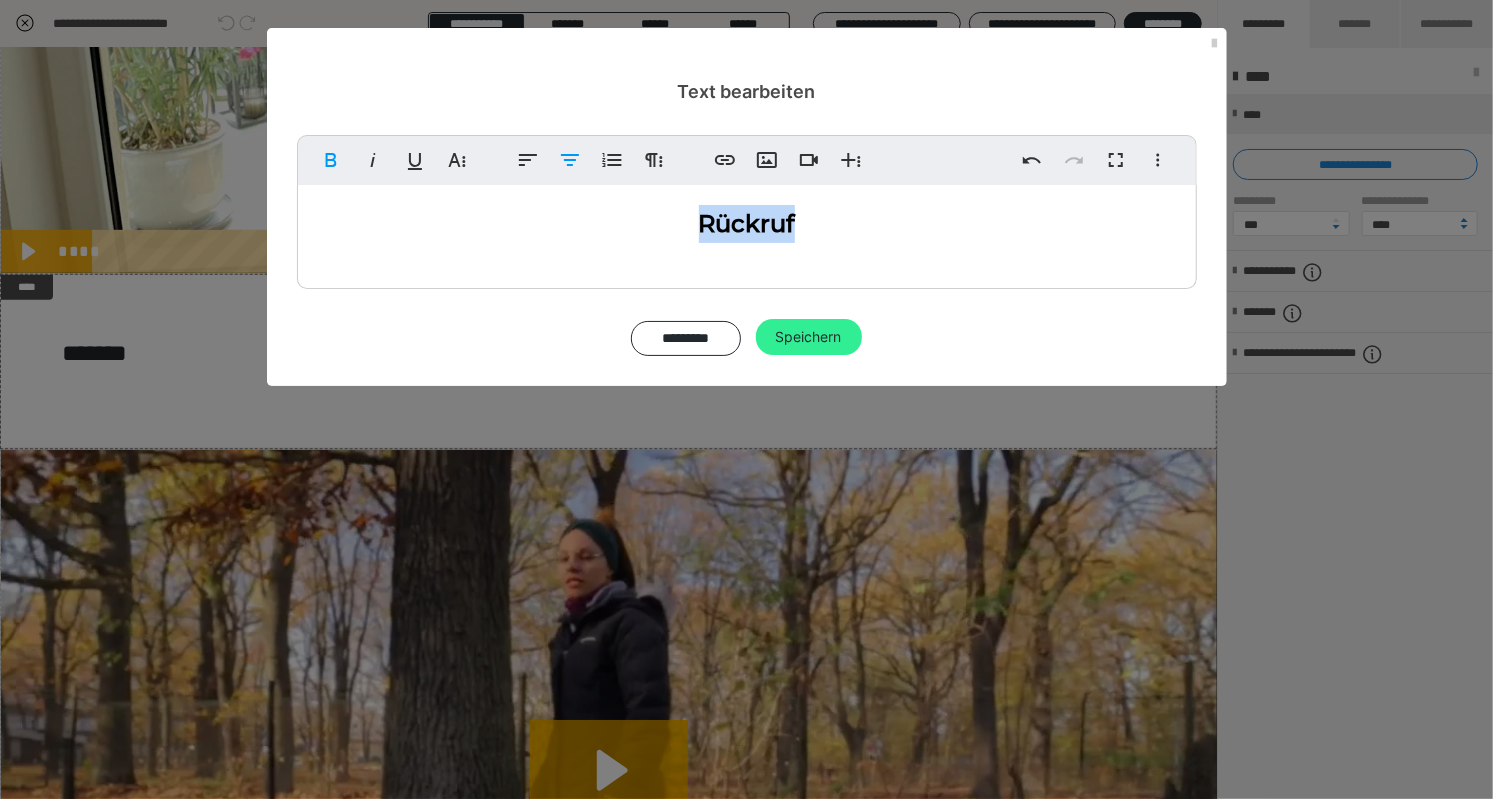click on "Speichern" at bounding box center (809, 337) 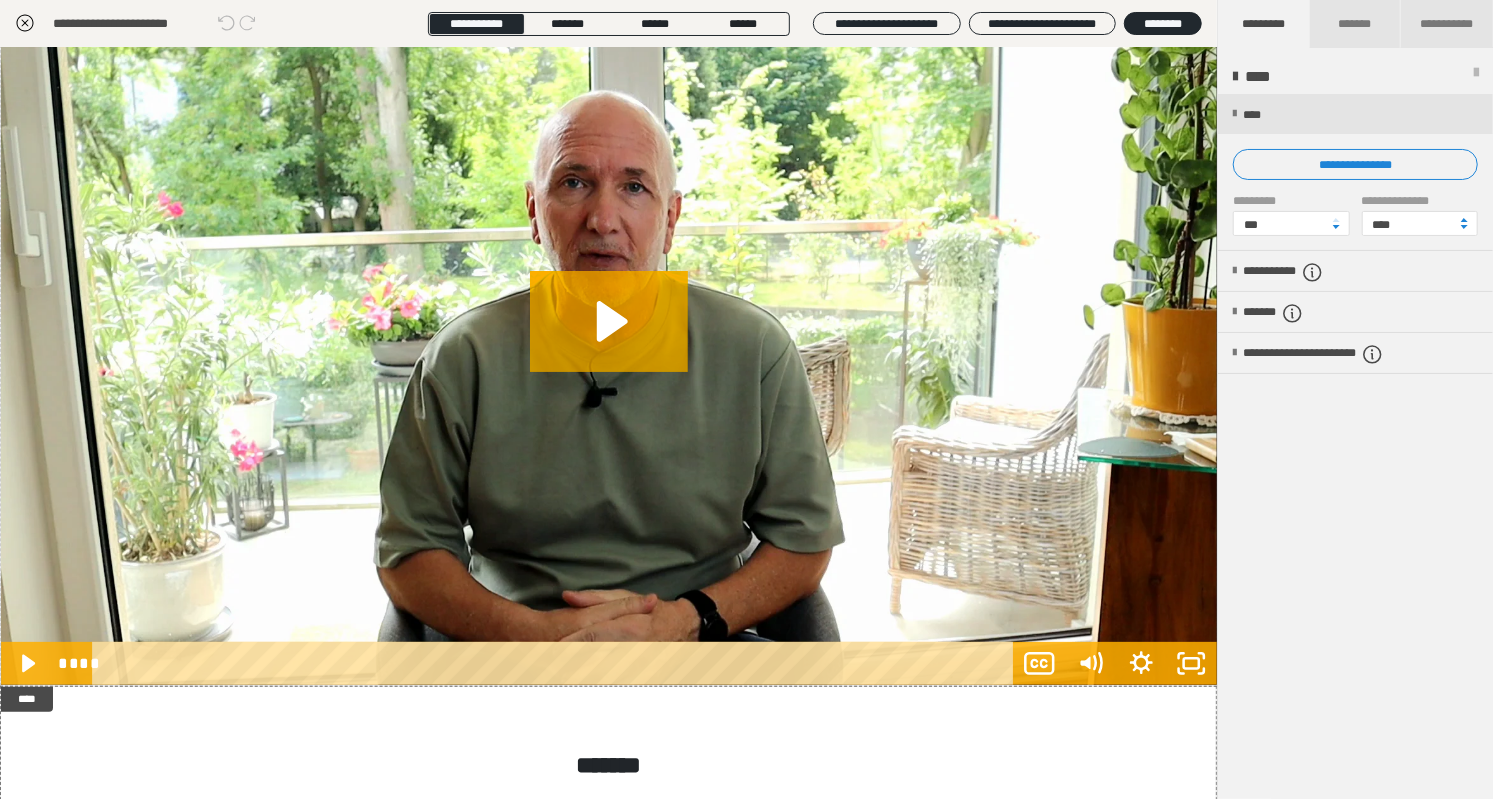 scroll, scrollTop: 0, scrollLeft: 0, axis: both 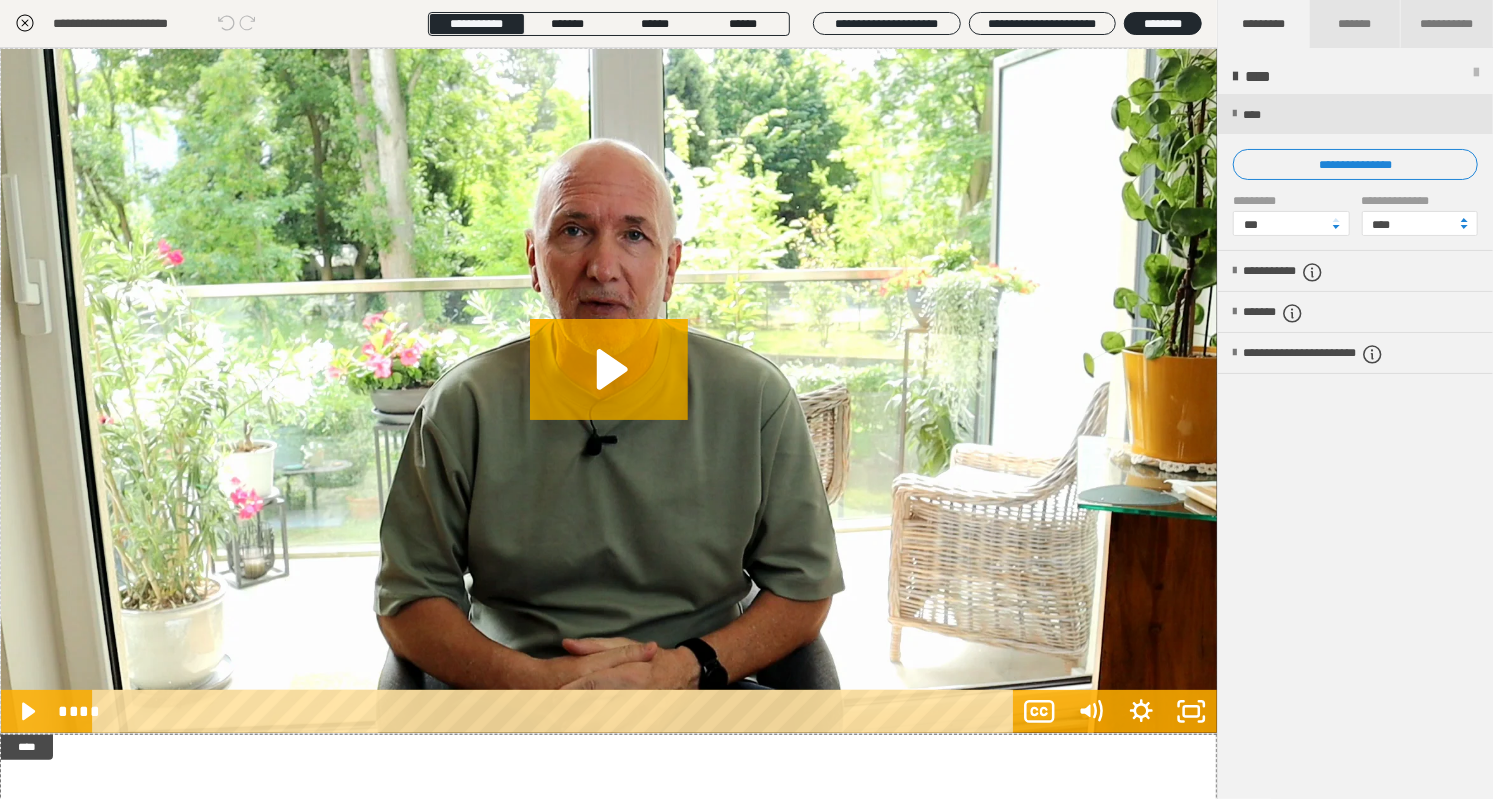 click 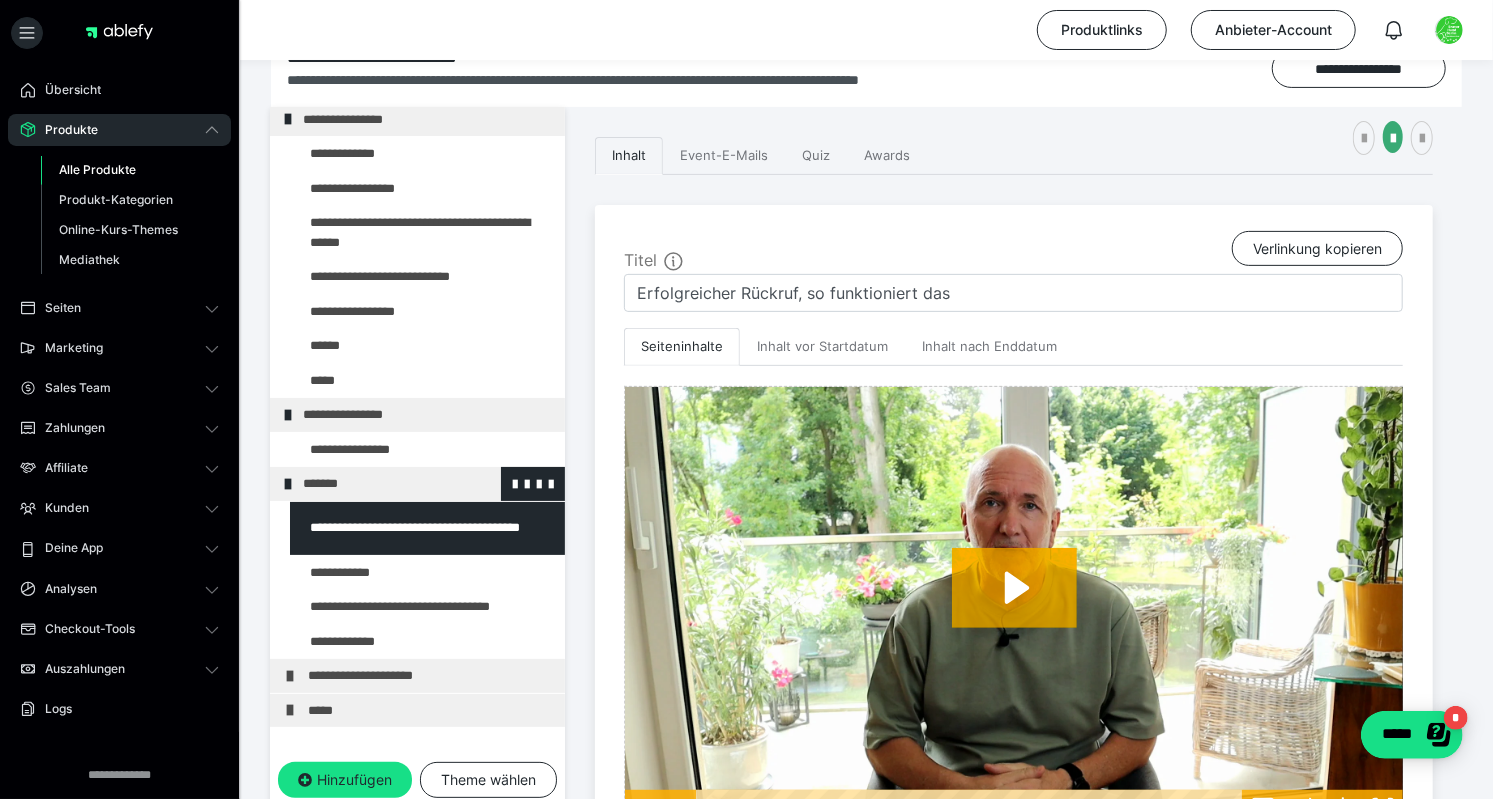 click on "*******" at bounding box center [417, 484] 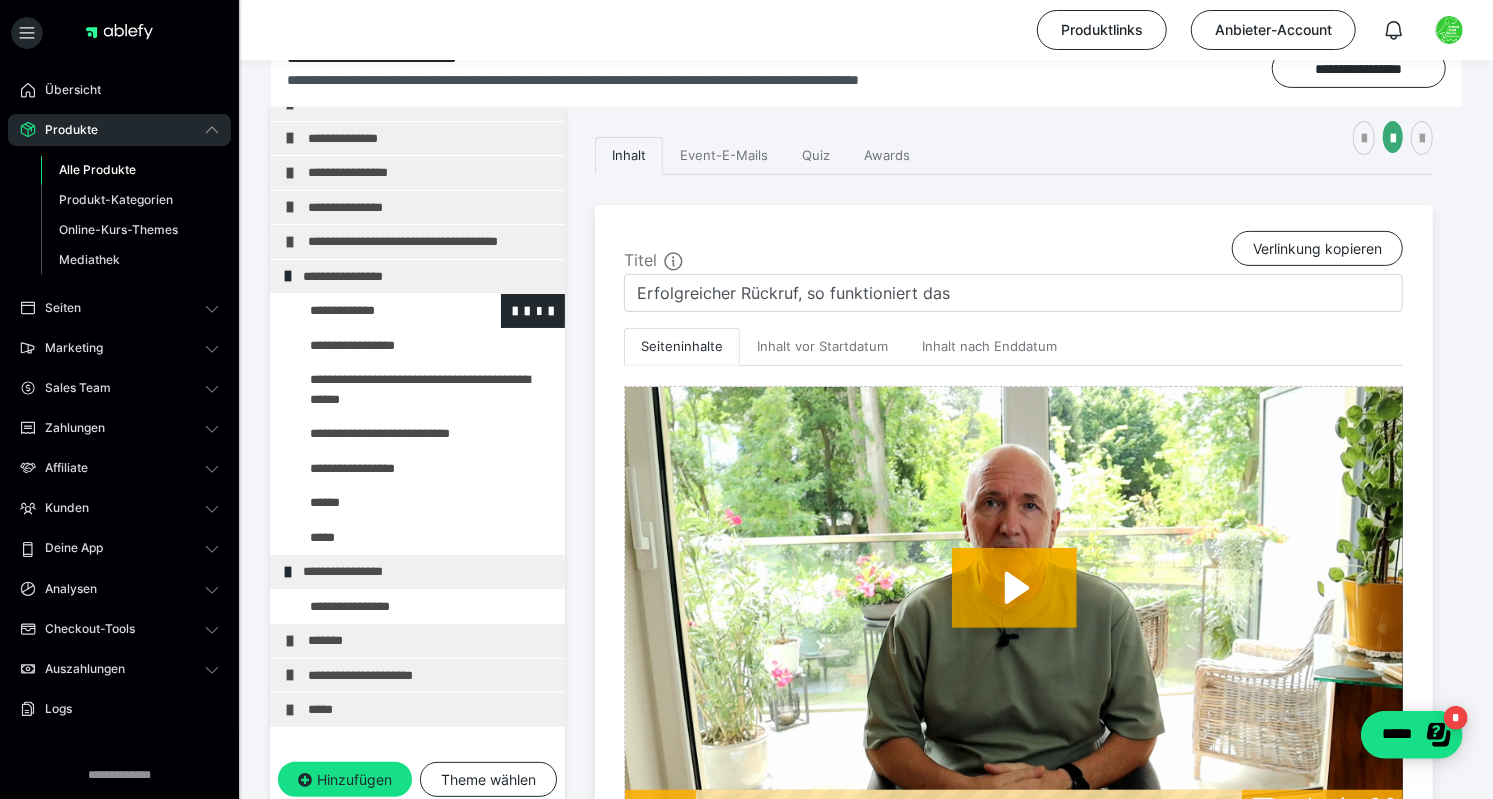 click at bounding box center (375, 311) 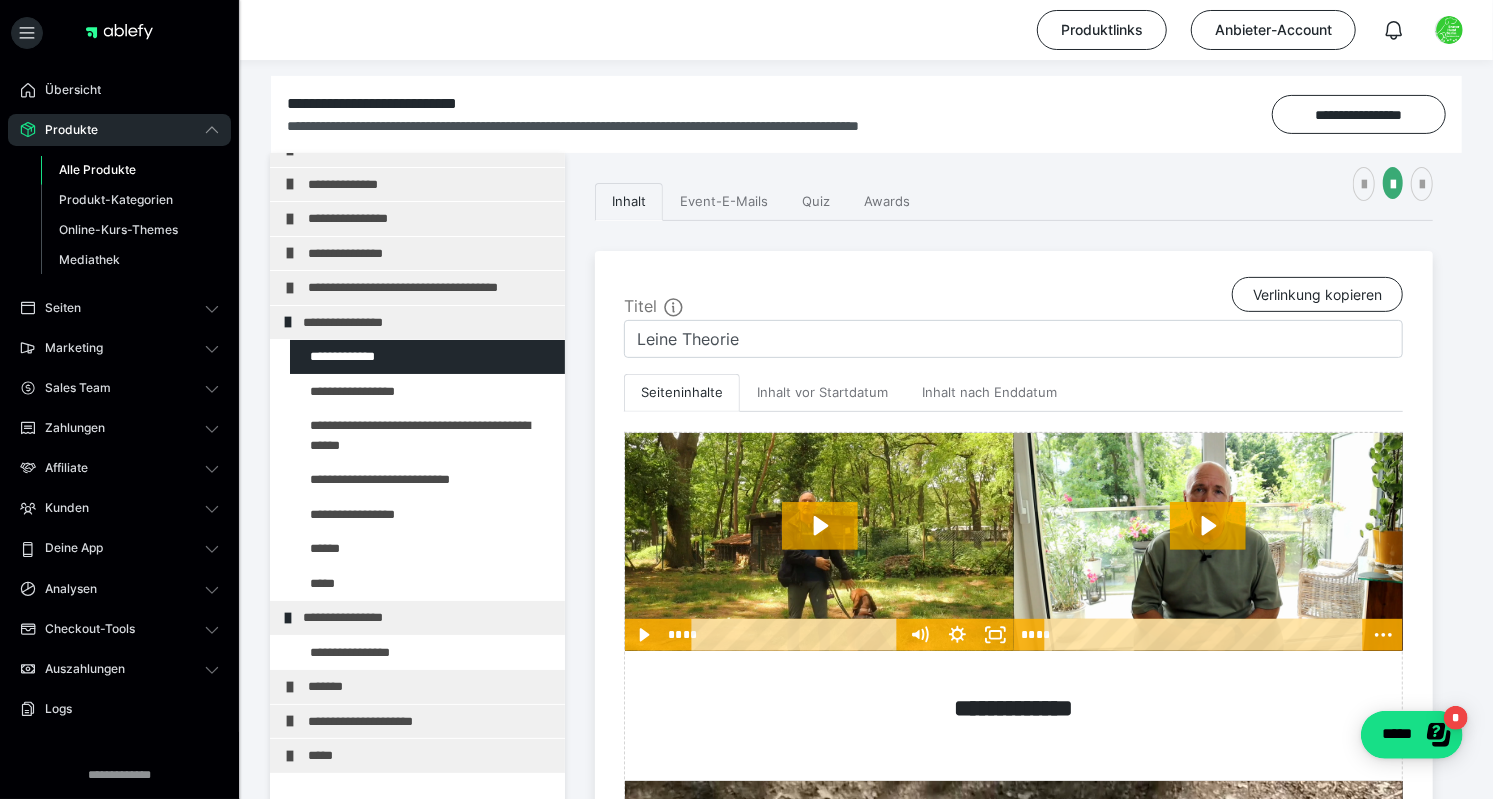 scroll, scrollTop: 252, scrollLeft: 0, axis: vertical 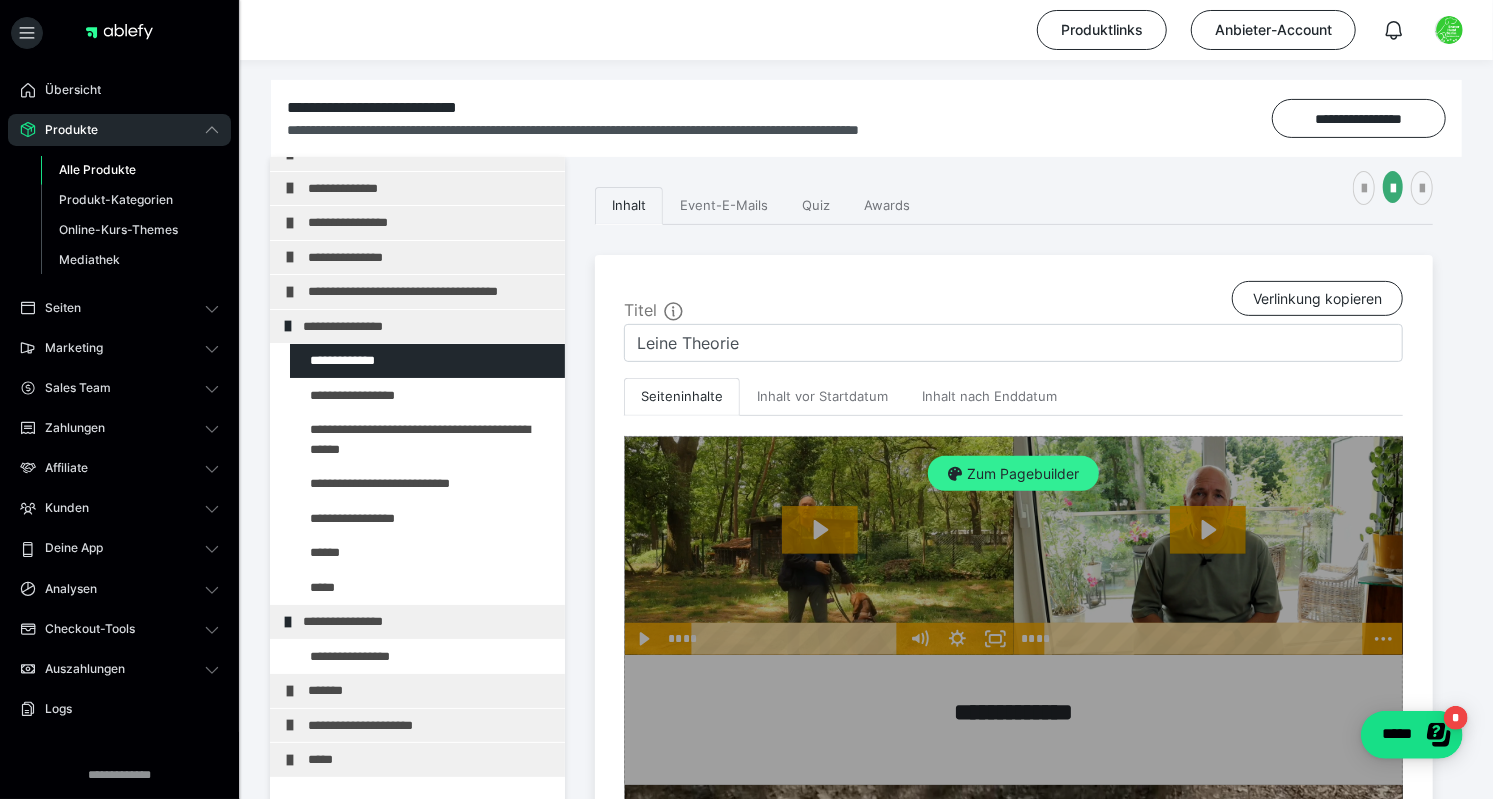 click on "Zum Pagebuilder" at bounding box center (1013, 474) 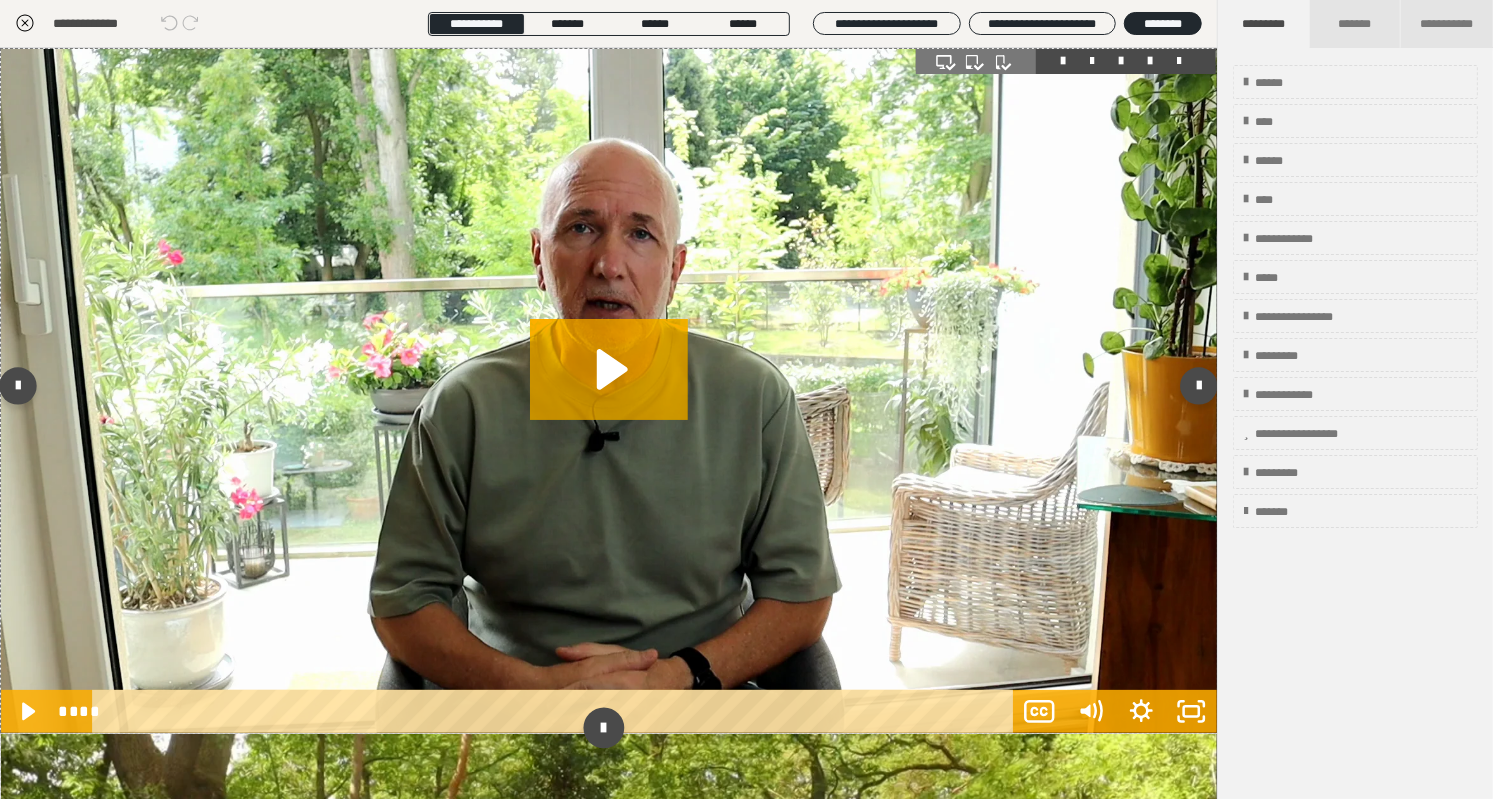 click at bounding box center (604, 728) 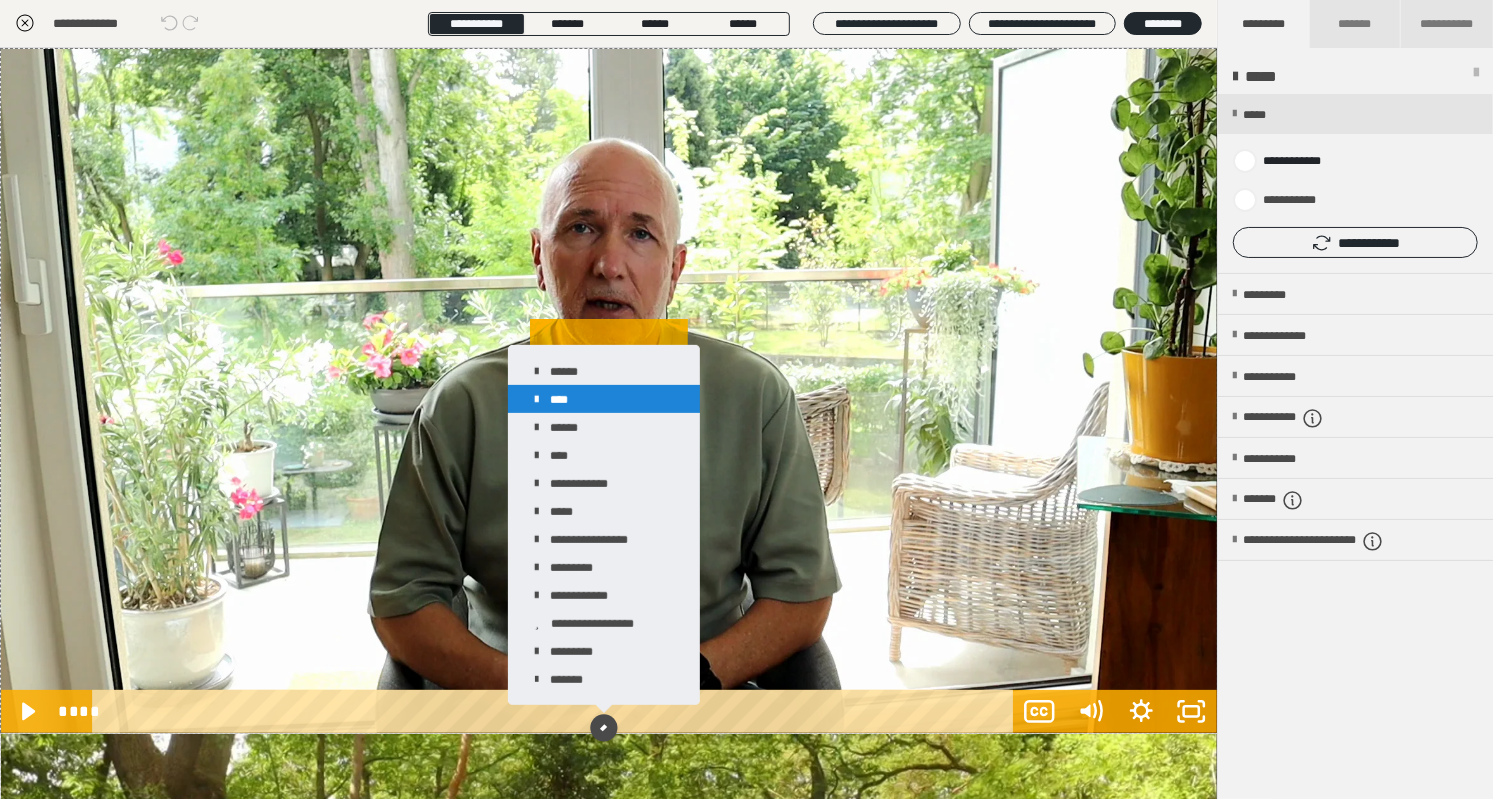 click on "****" at bounding box center (604, 399) 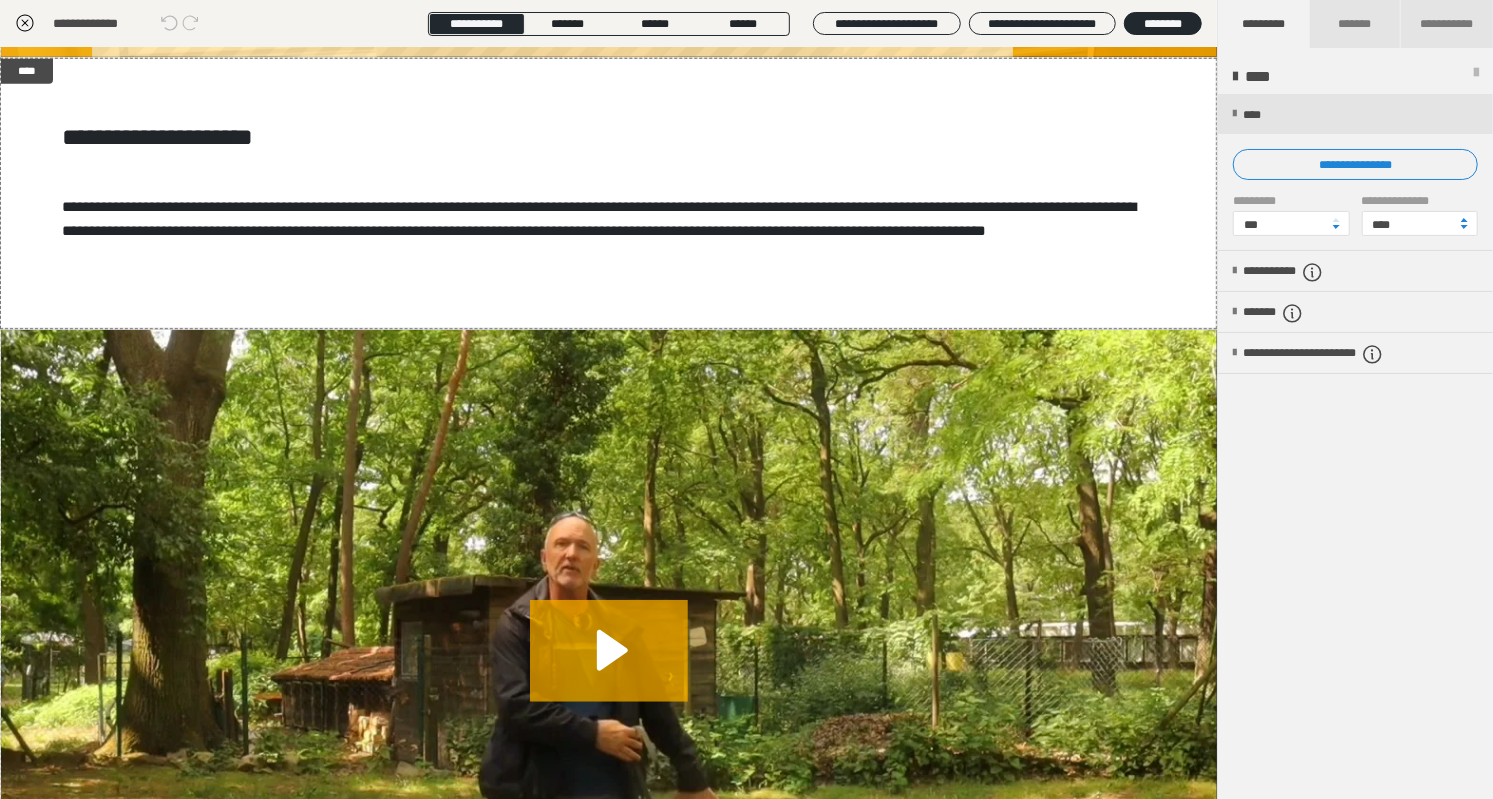 scroll, scrollTop: 669, scrollLeft: 0, axis: vertical 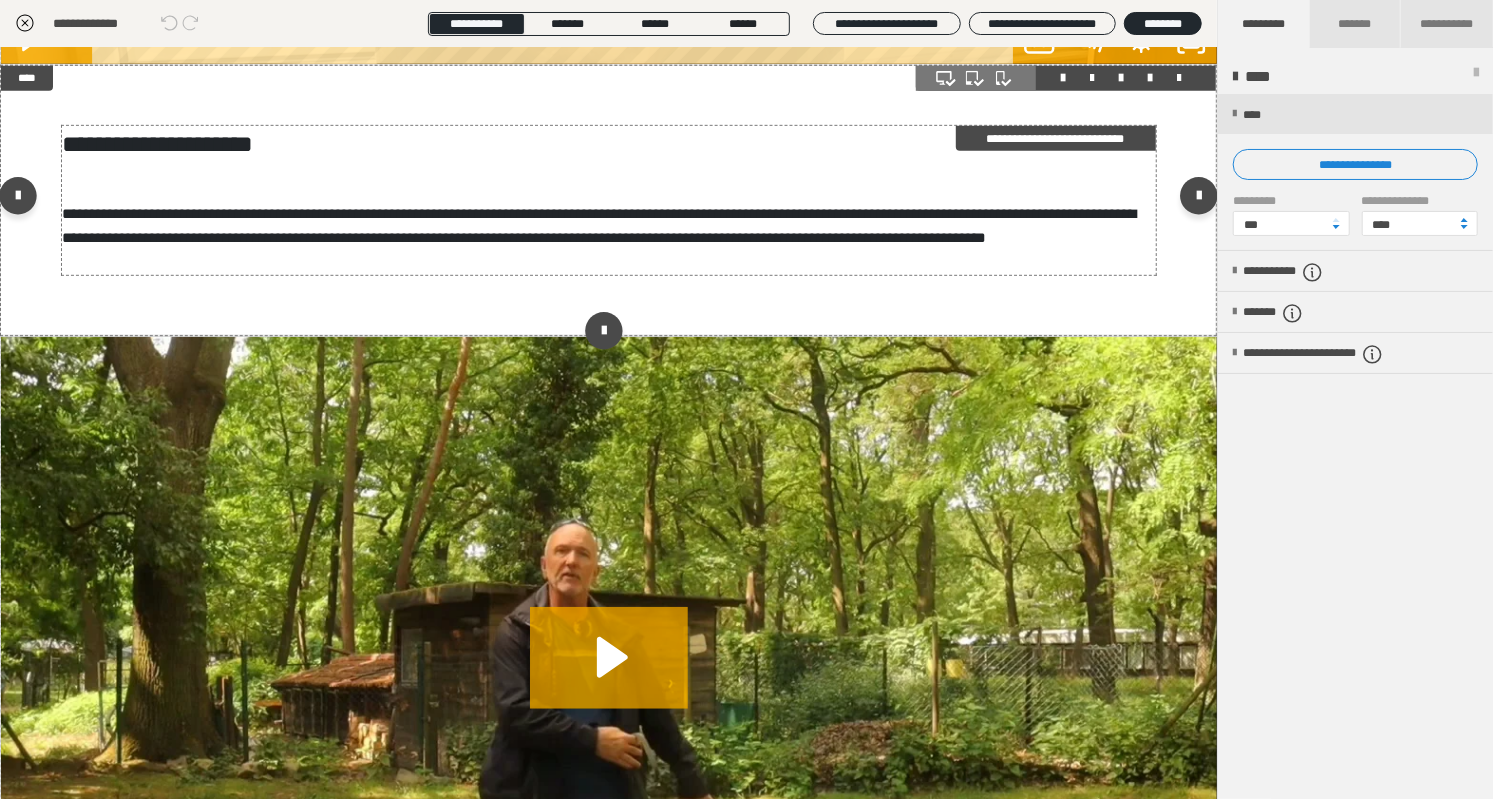 click on "**********" at bounding box center [609, 200] 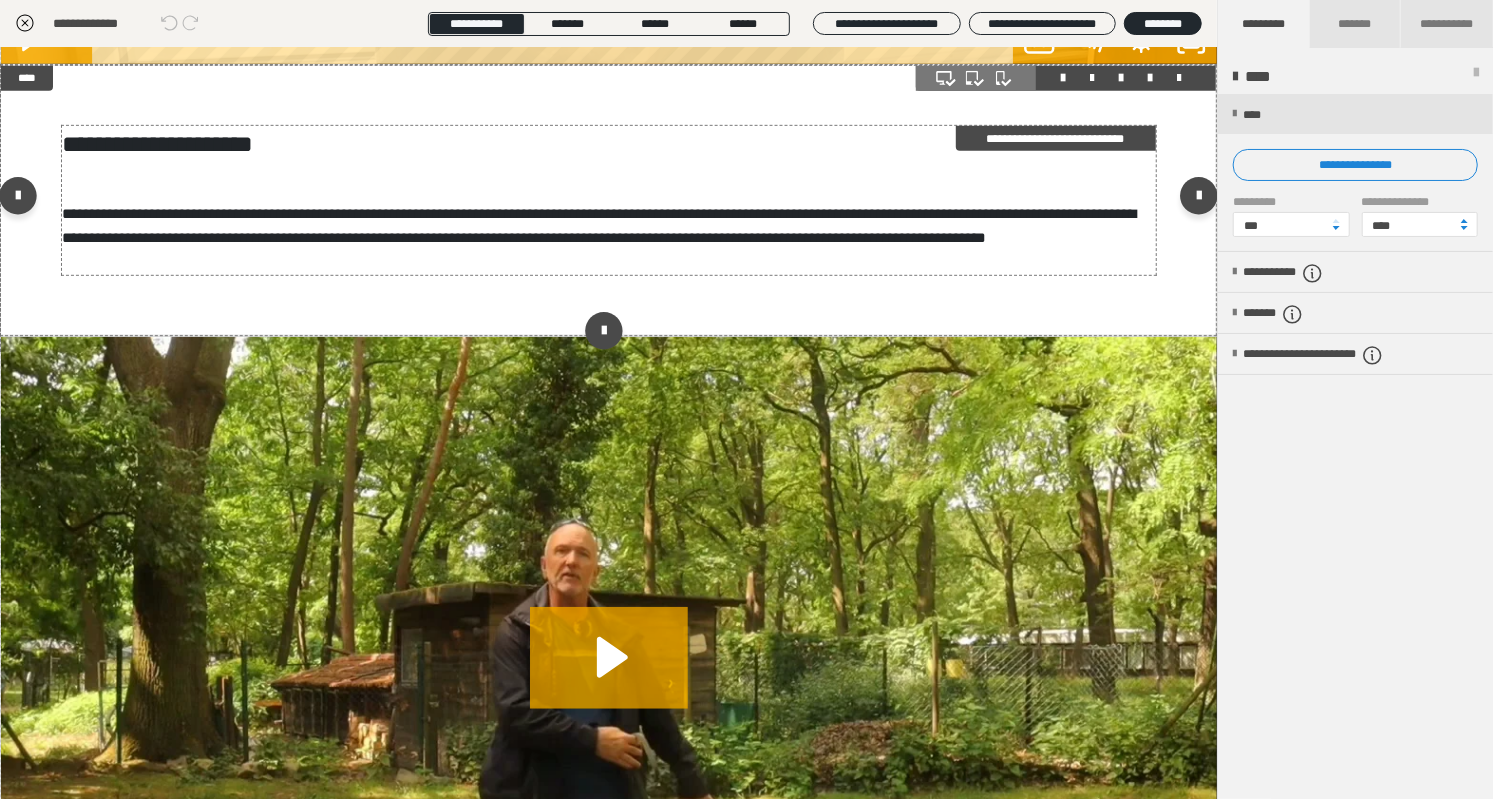click on "**********" at bounding box center (609, 226) 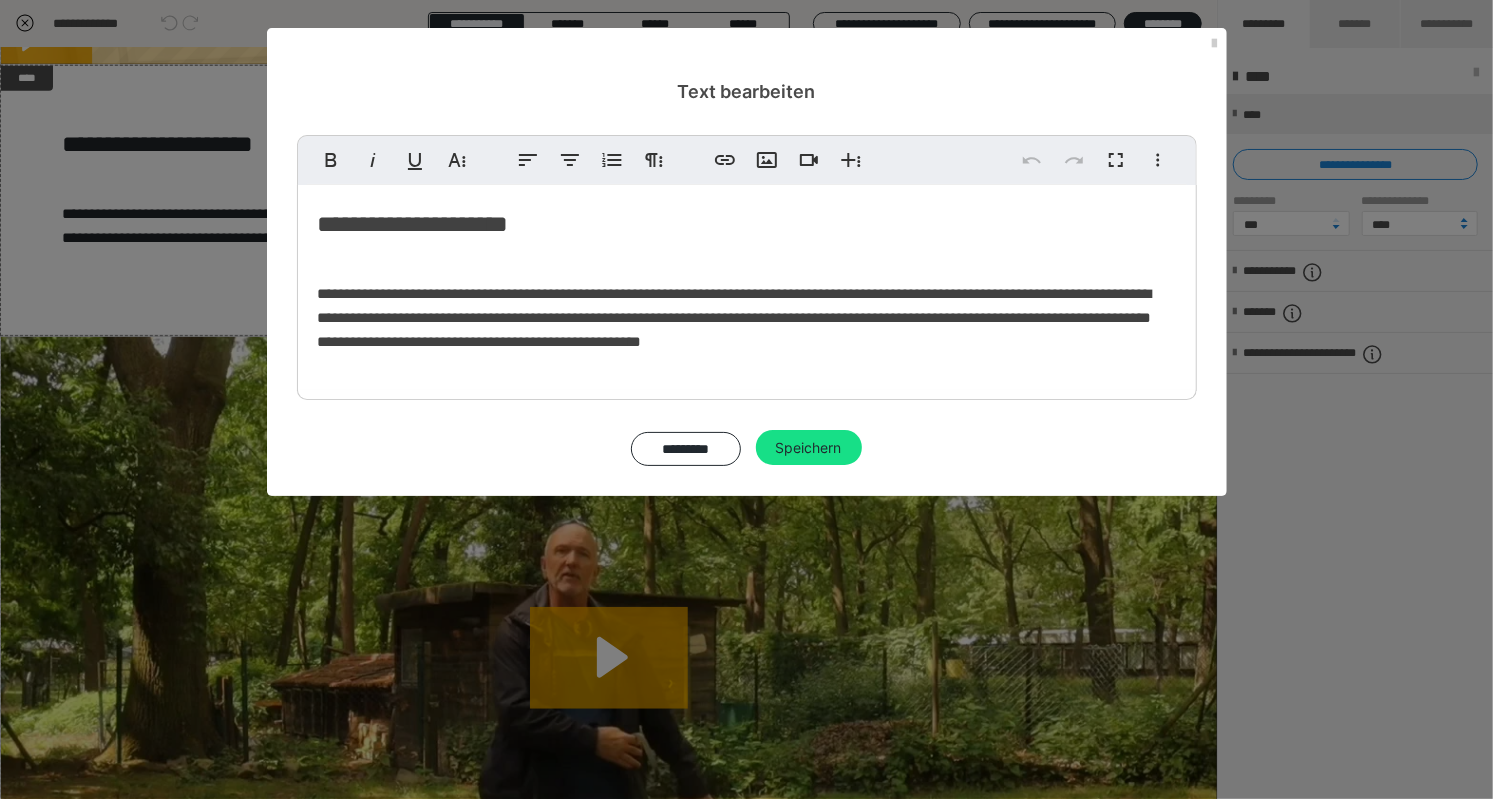 click on "**********" at bounding box center [747, 318] 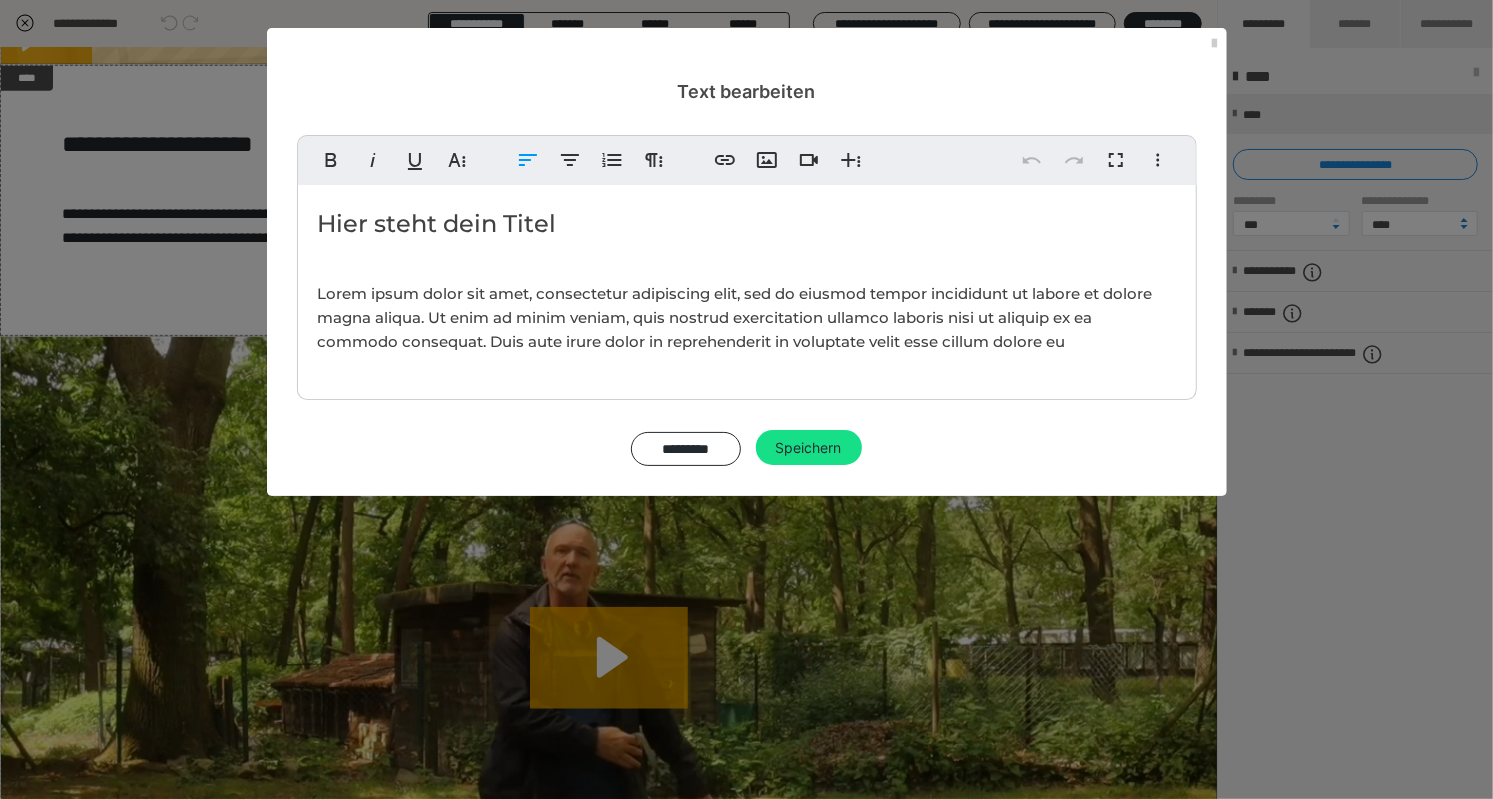 type 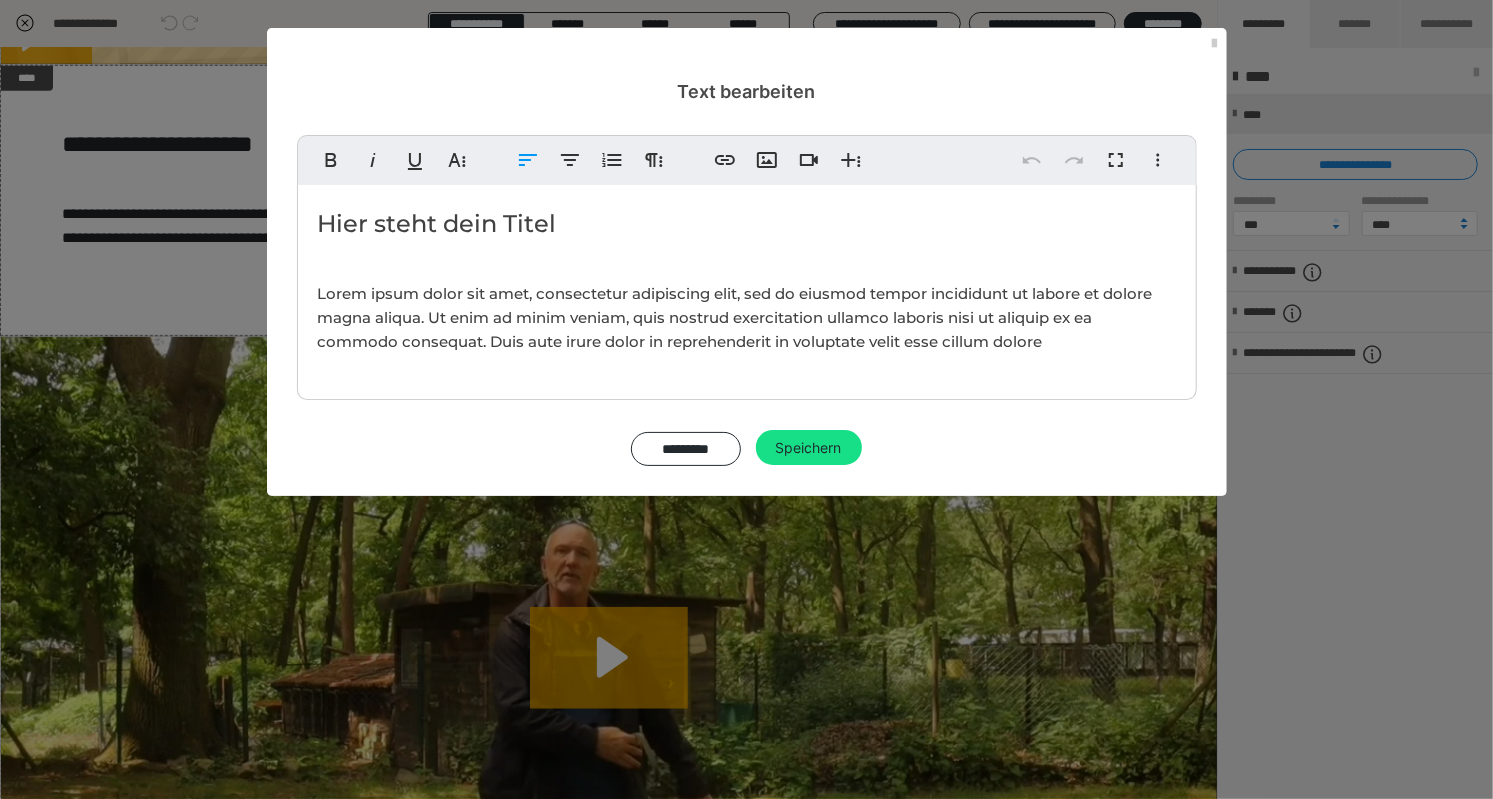 scroll, scrollTop: 252, scrollLeft: 0, axis: vertical 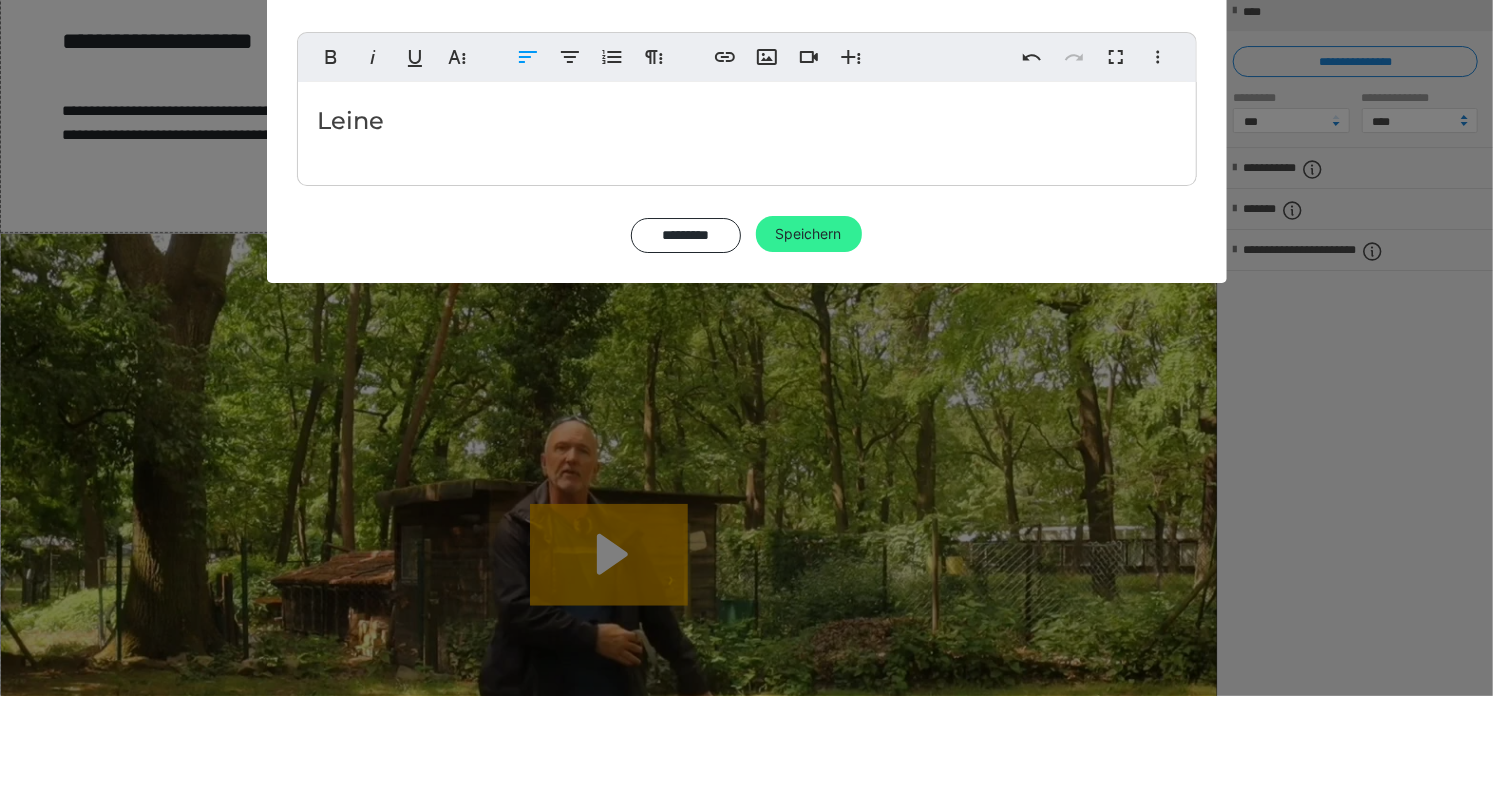 click on "Speichern" at bounding box center (809, 337) 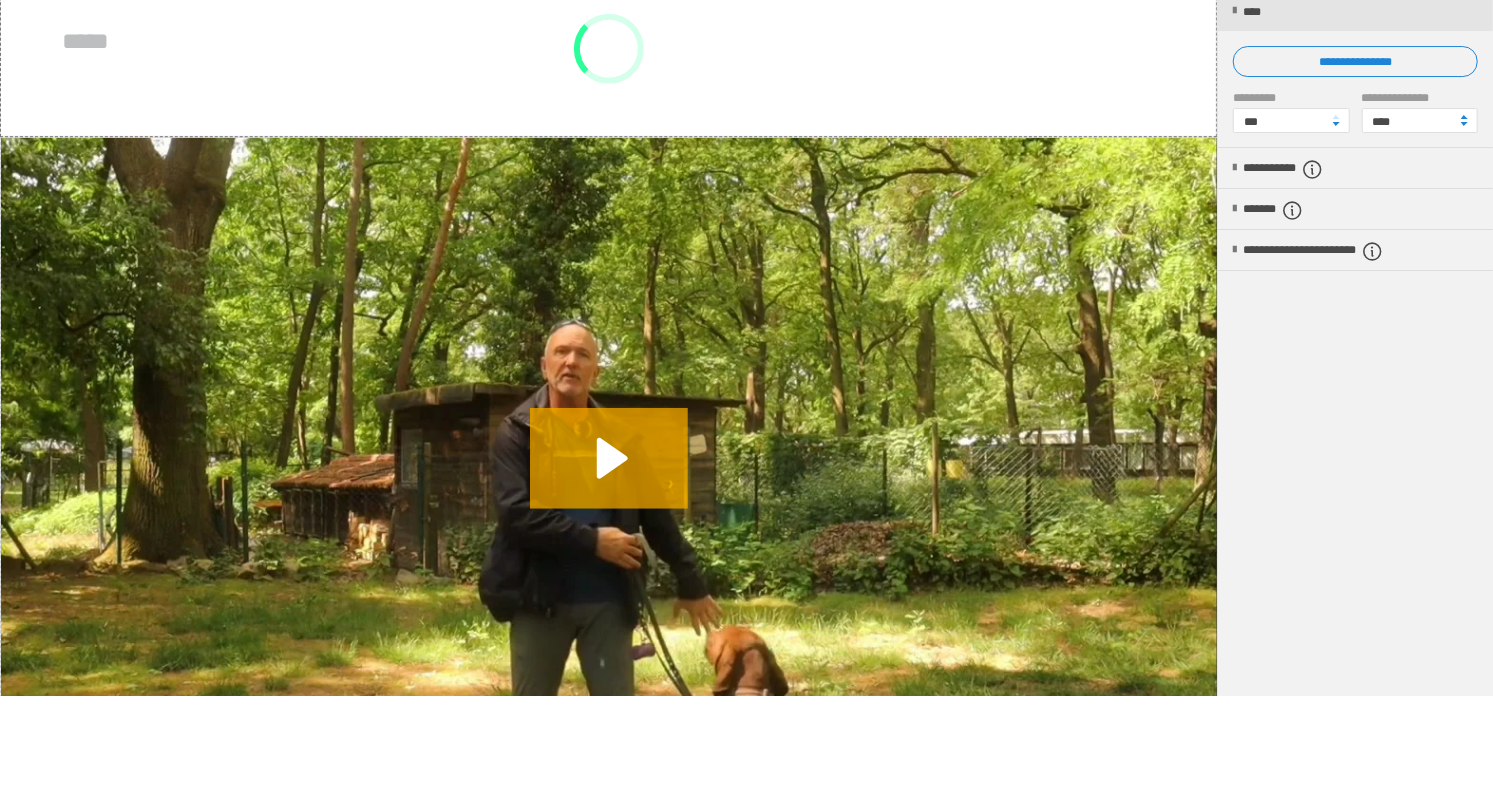 scroll, scrollTop: 252, scrollLeft: 0, axis: vertical 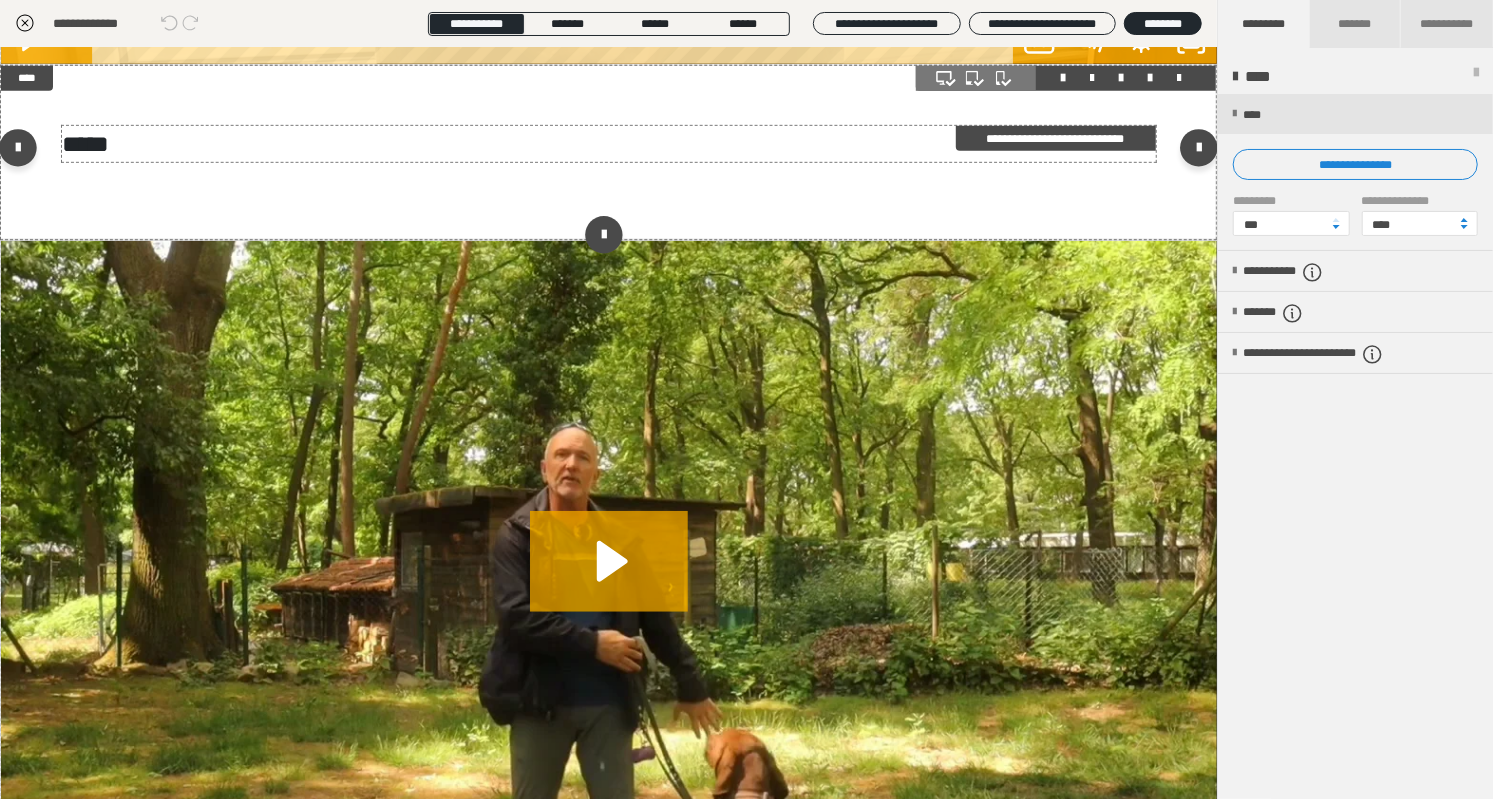 click on "*****" at bounding box center (609, 144) 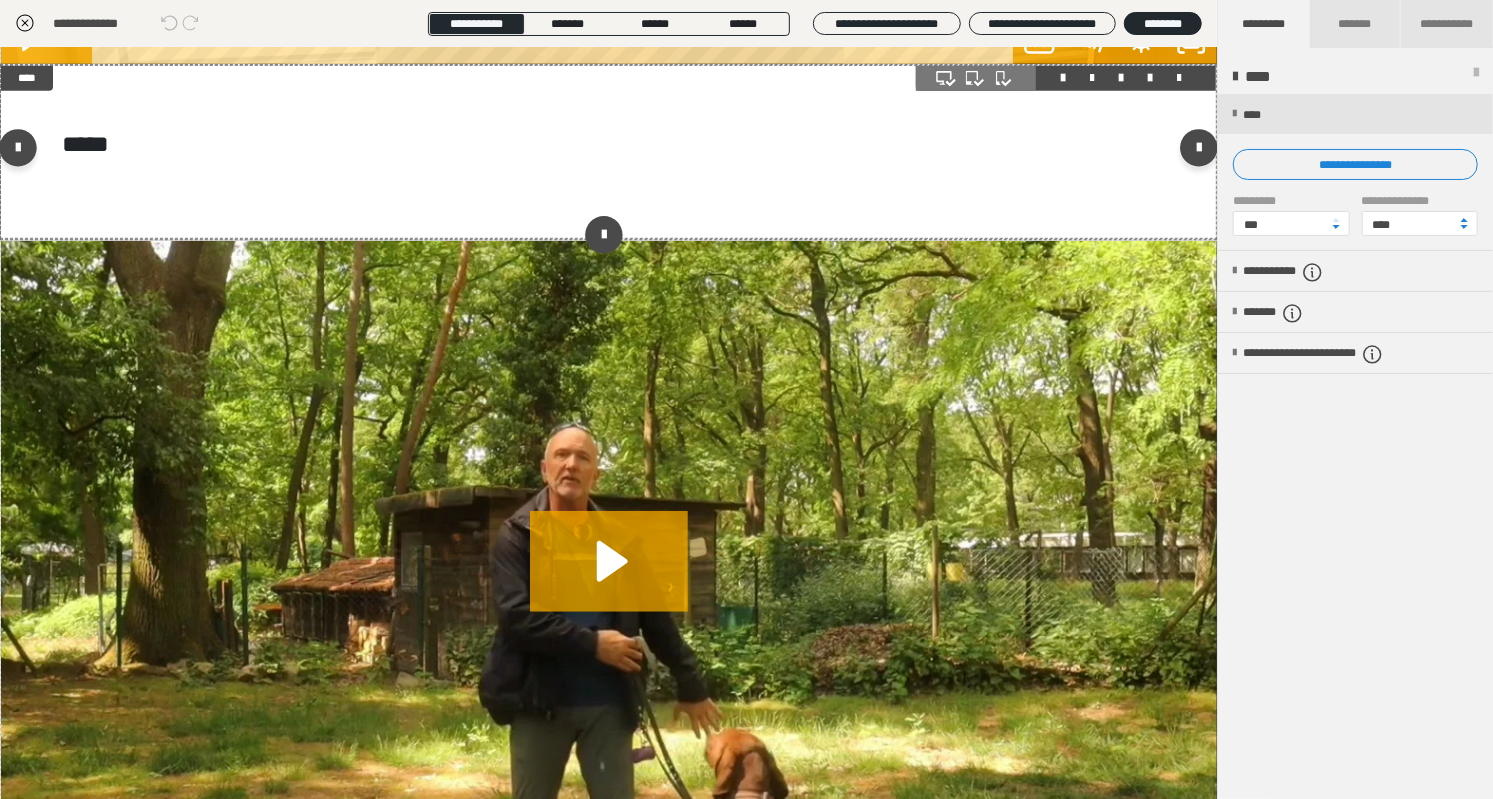 click on "**********" at bounding box center (608, 153) 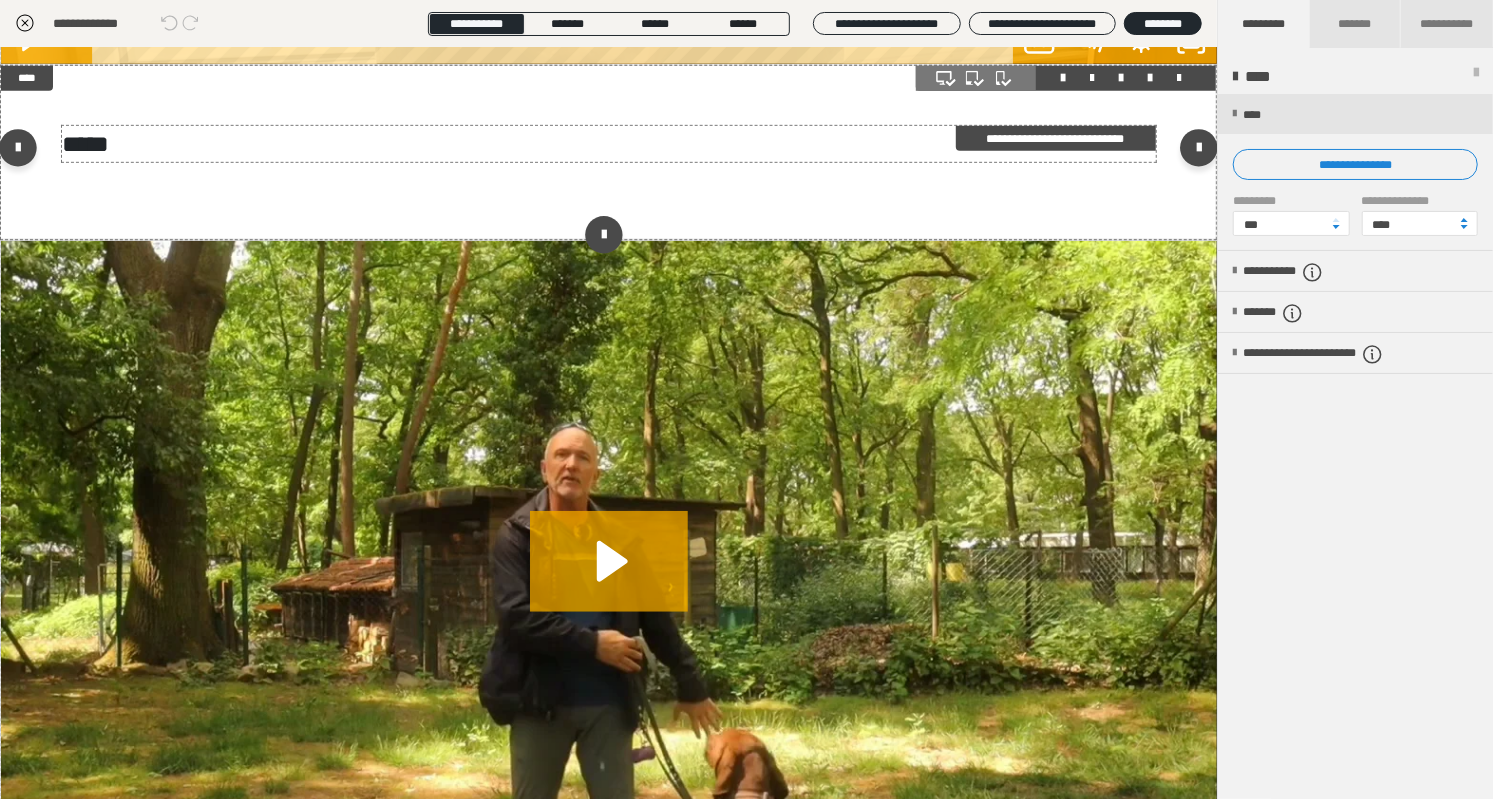 click on "*****" at bounding box center (609, 144) 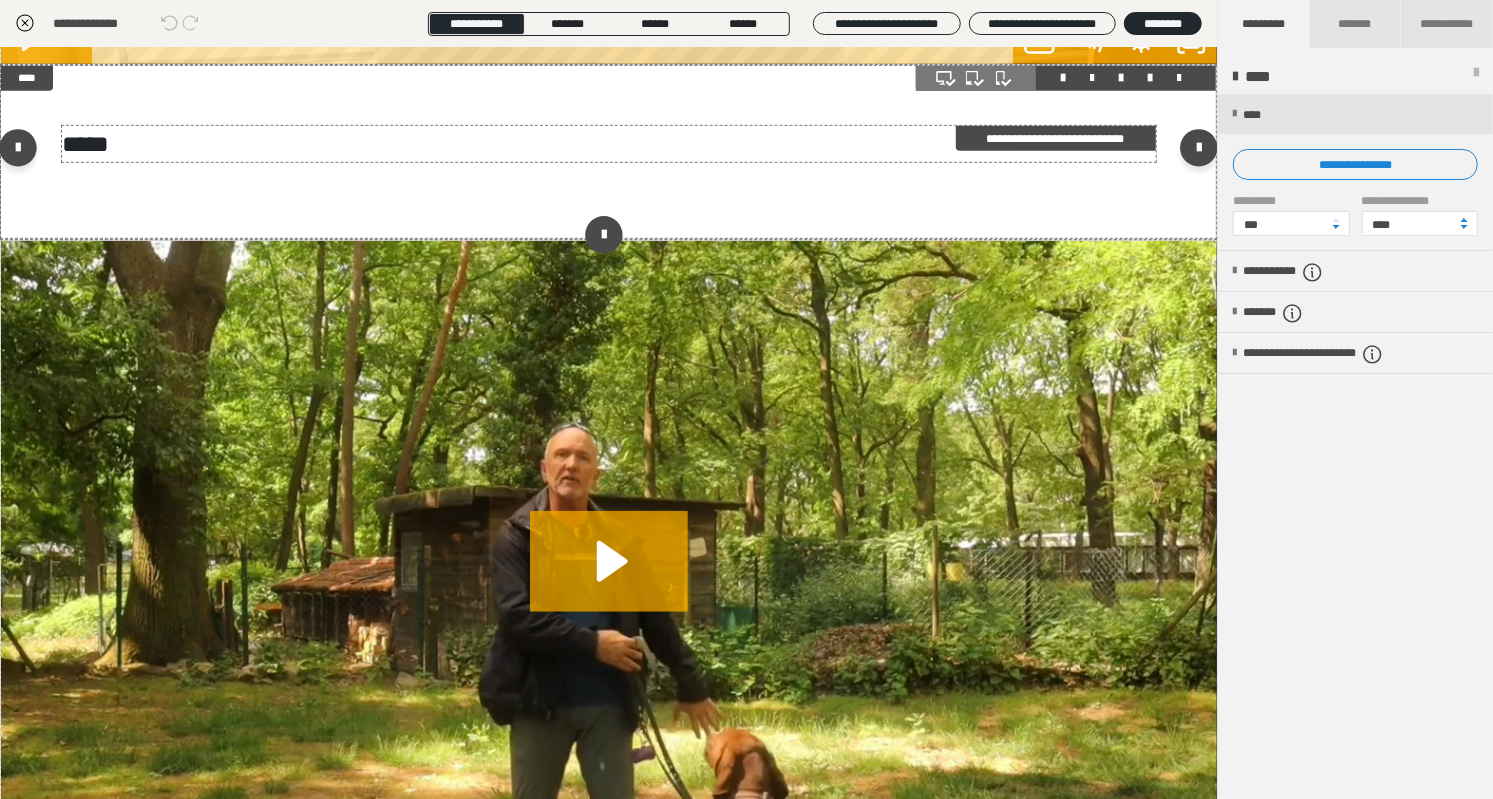 click on "*****" at bounding box center (609, 144) 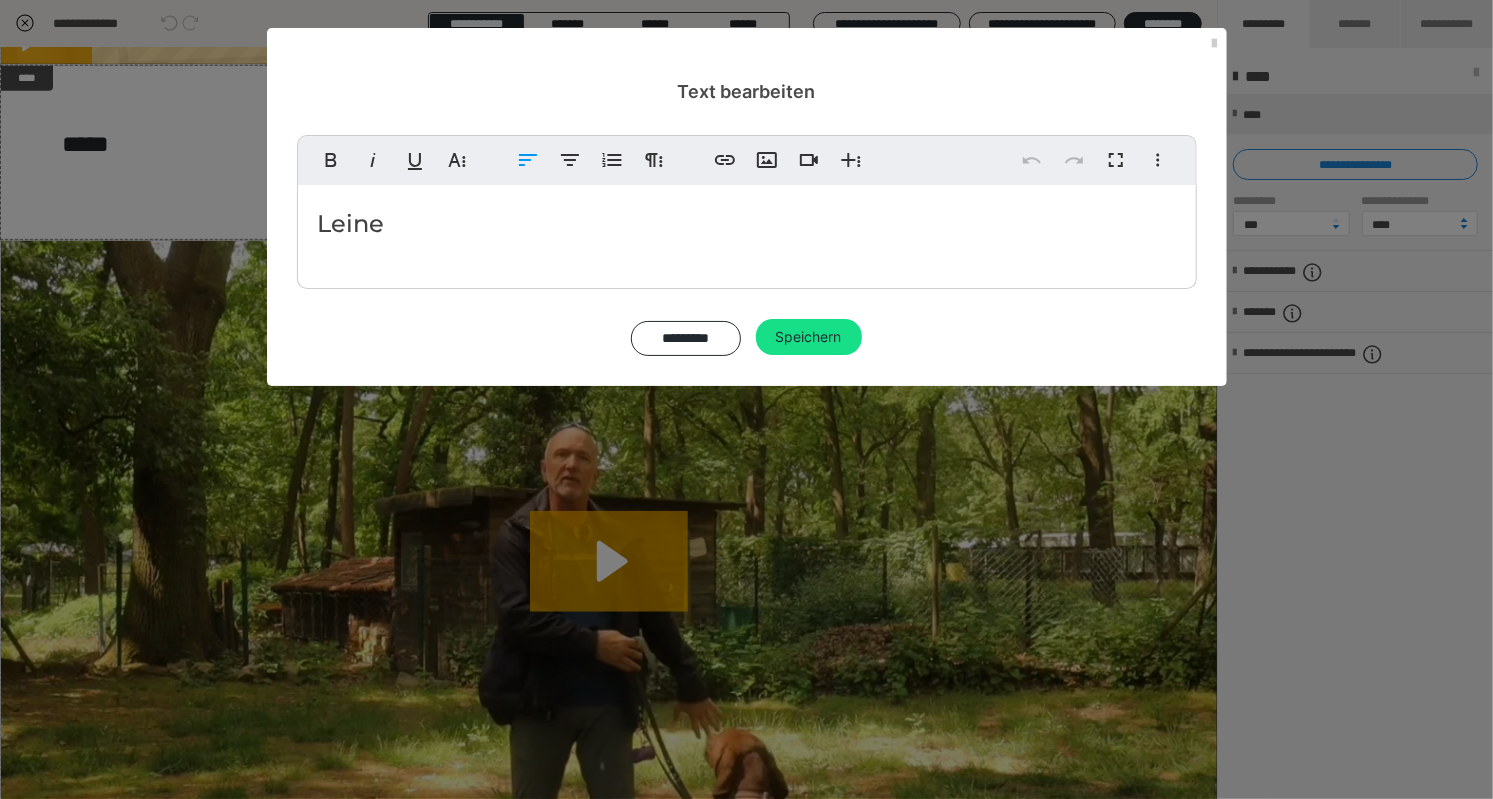 copy on "*****" 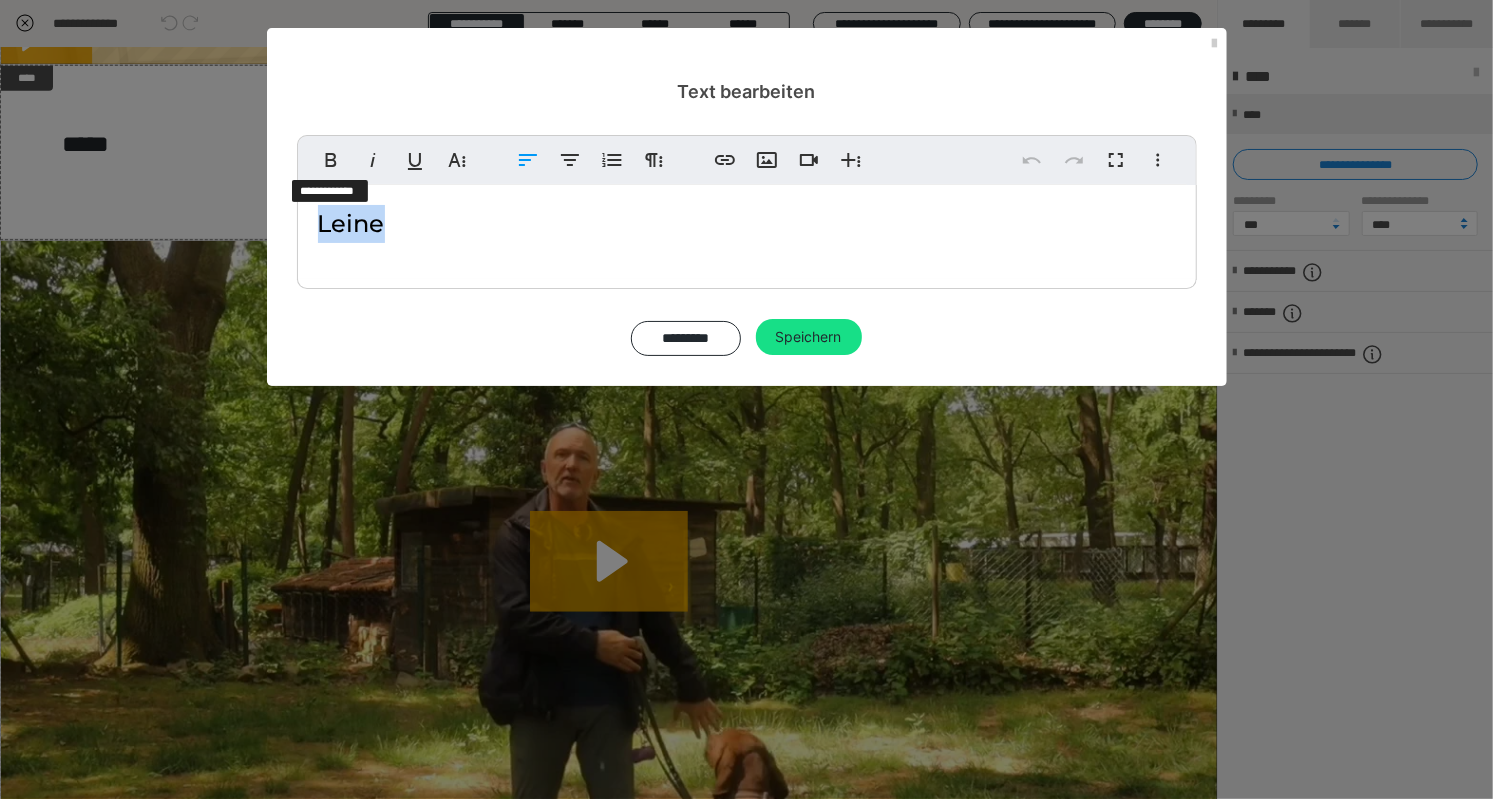 click on "Fett" at bounding box center [331, 160] 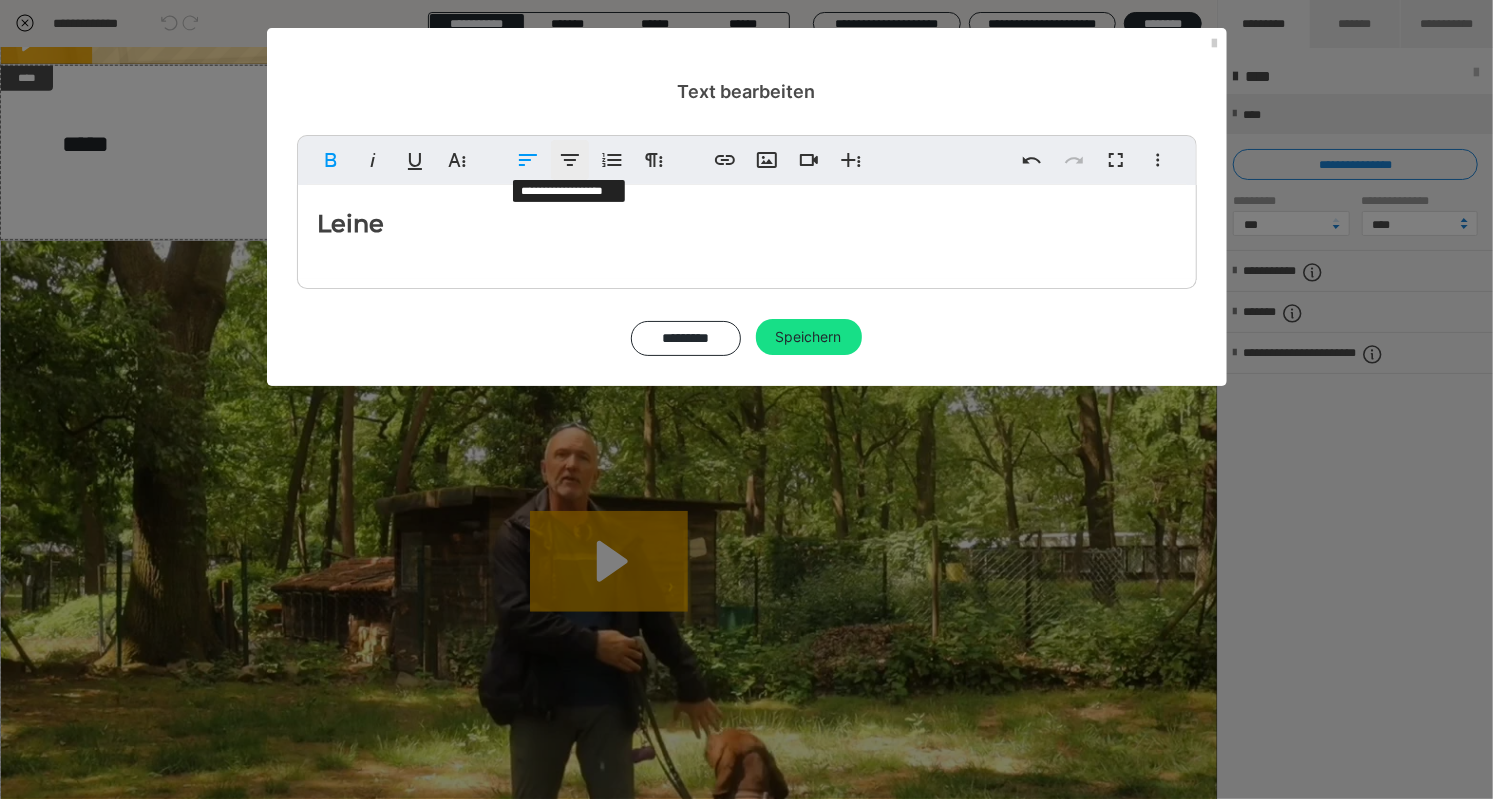click 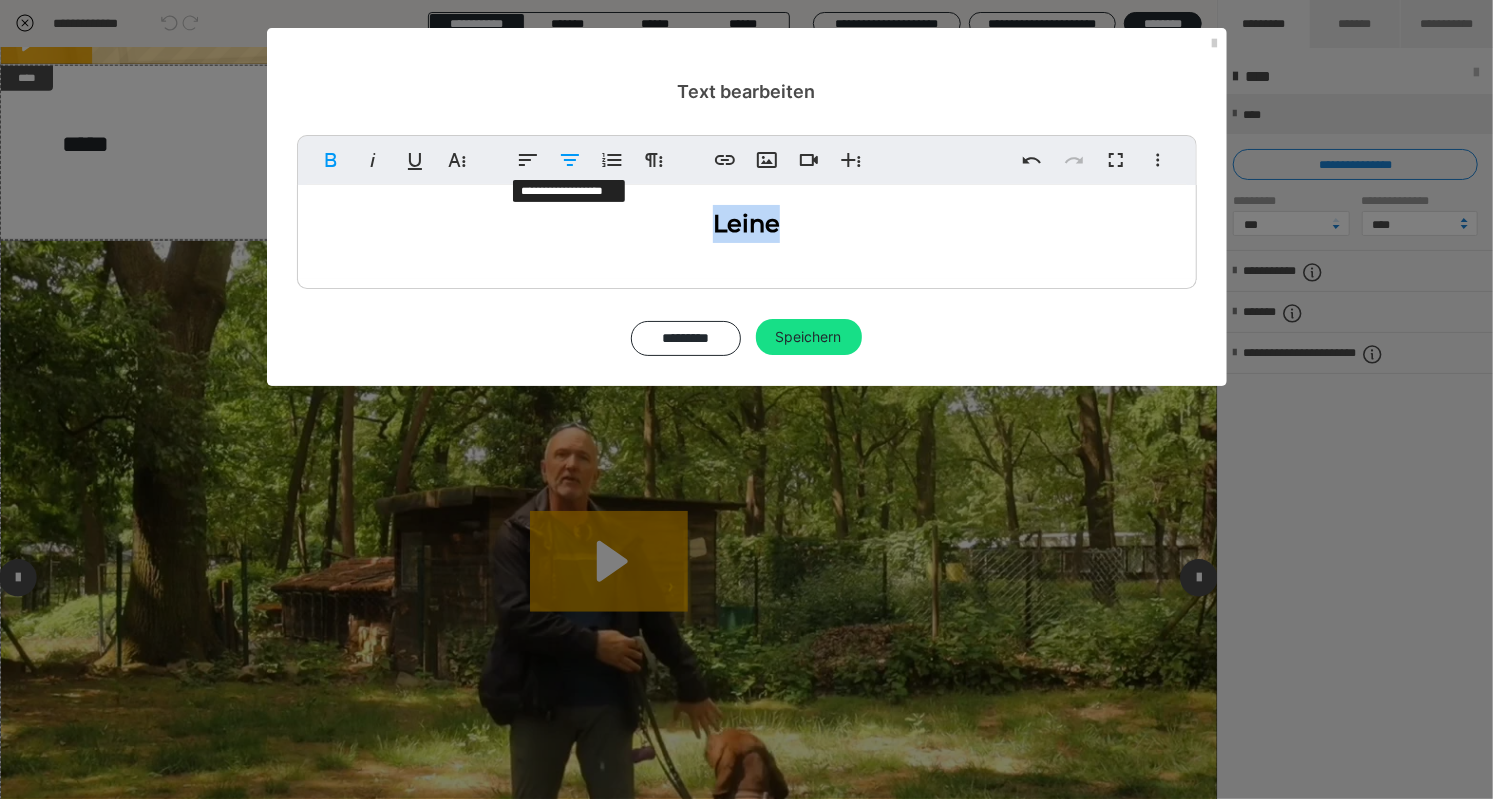 click on "Speichern" at bounding box center (809, 337) 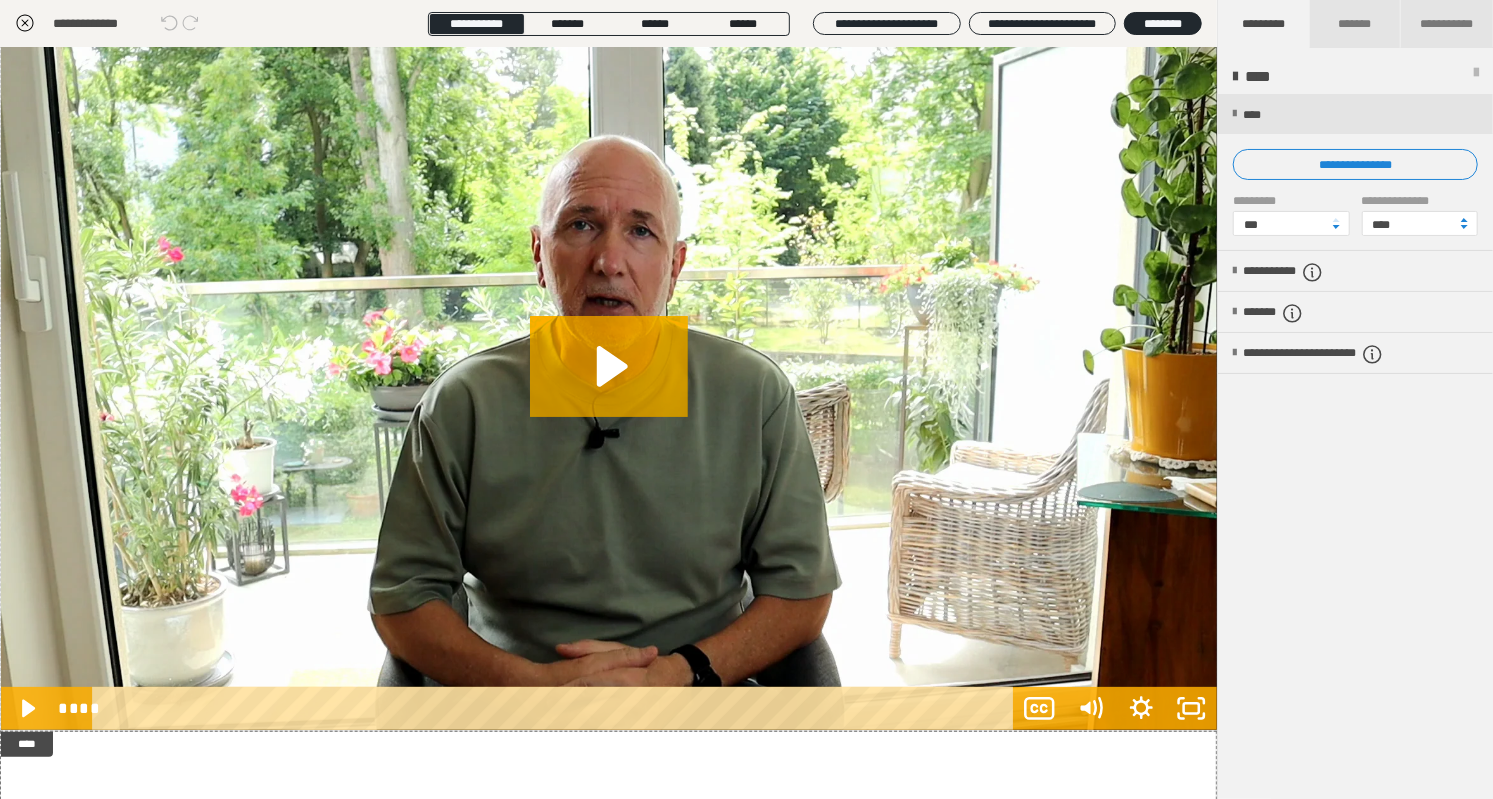 scroll, scrollTop: 0, scrollLeft: 0, axis: both 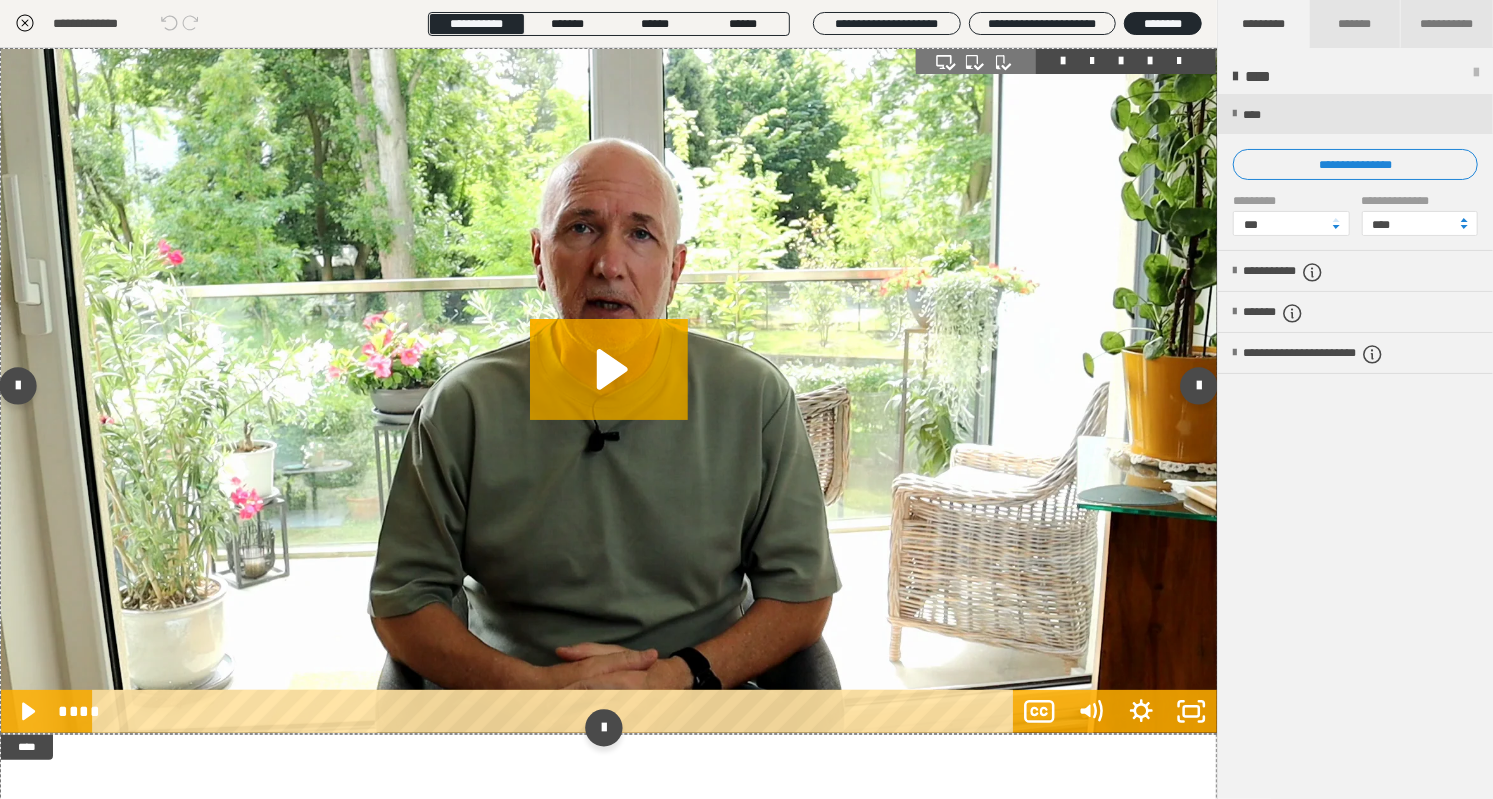 click 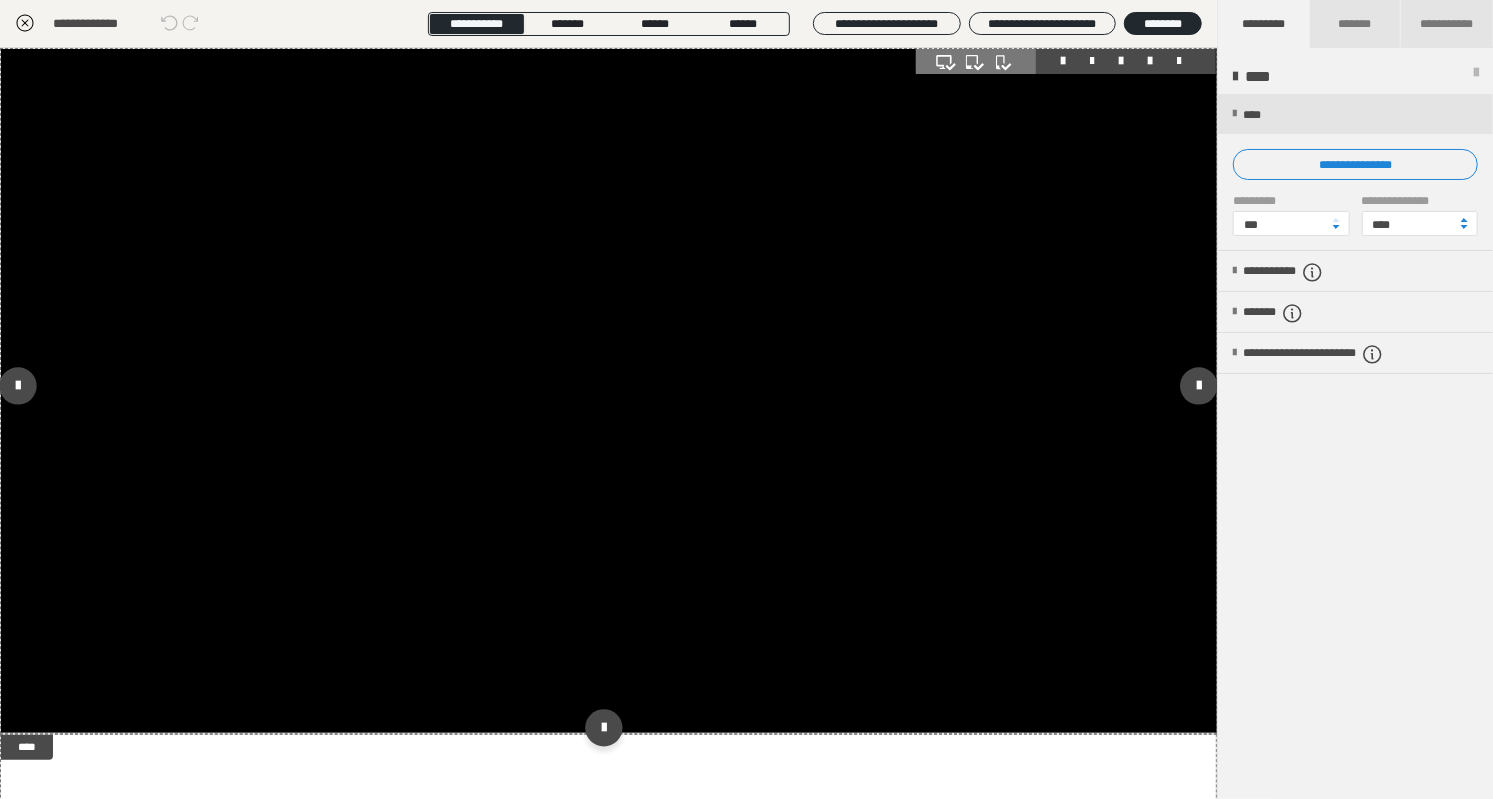 click at bounding box center [25, 24] 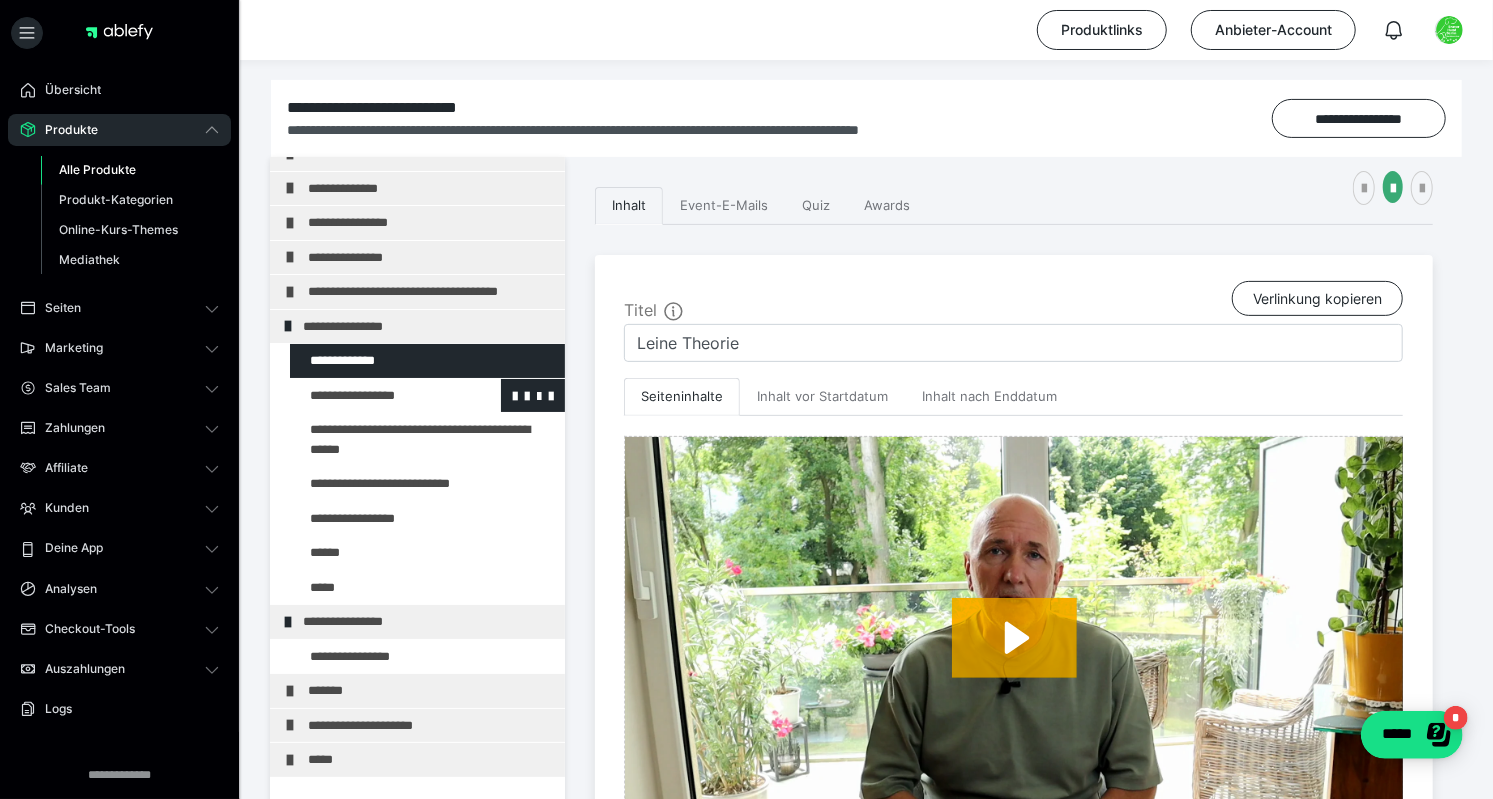 click at bounding box center (375, 396) 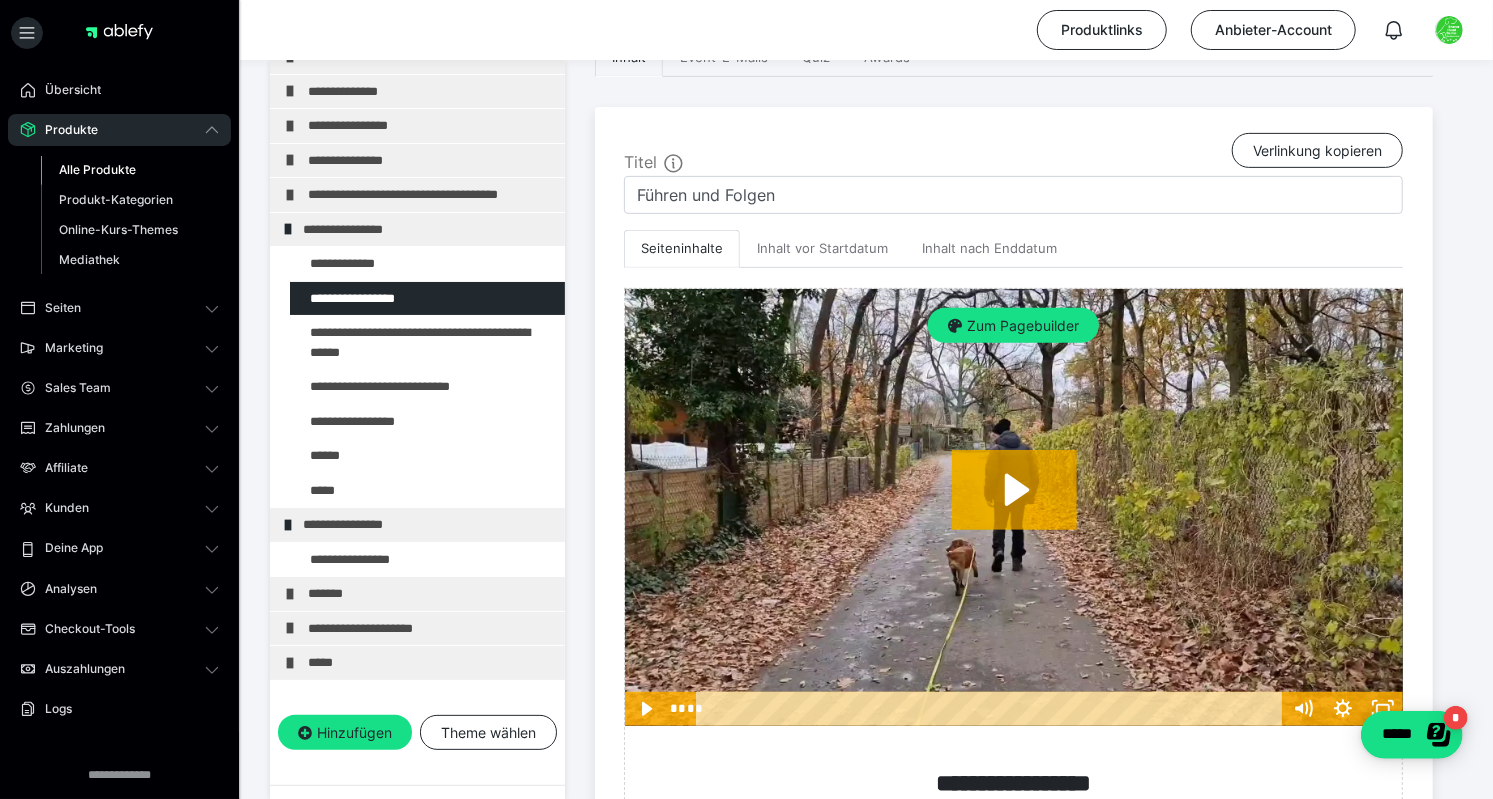 scroll, scrollTop: 401, scrollLeft: 0, axis: vertical 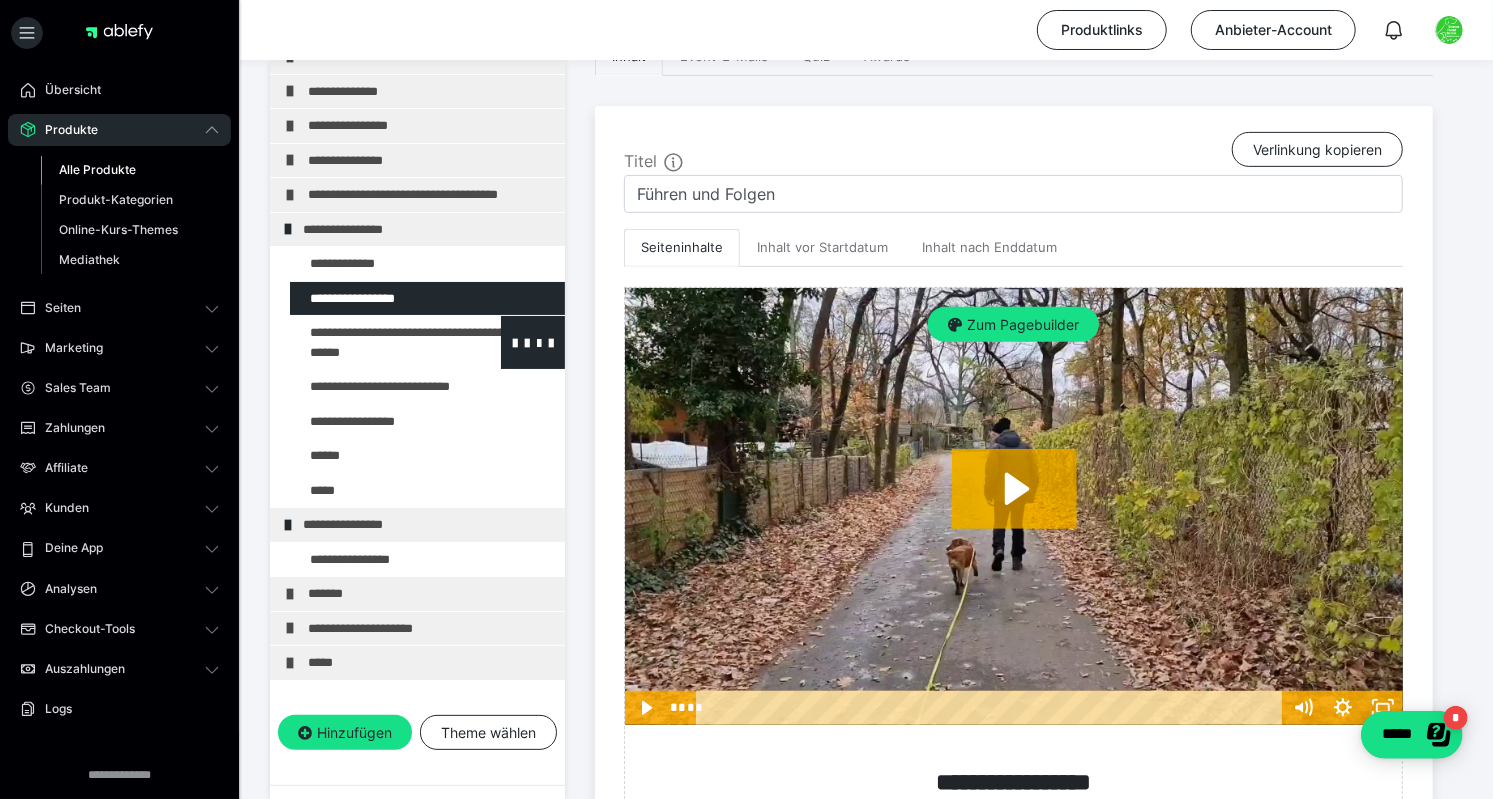 click at bounding box center [375, 342] 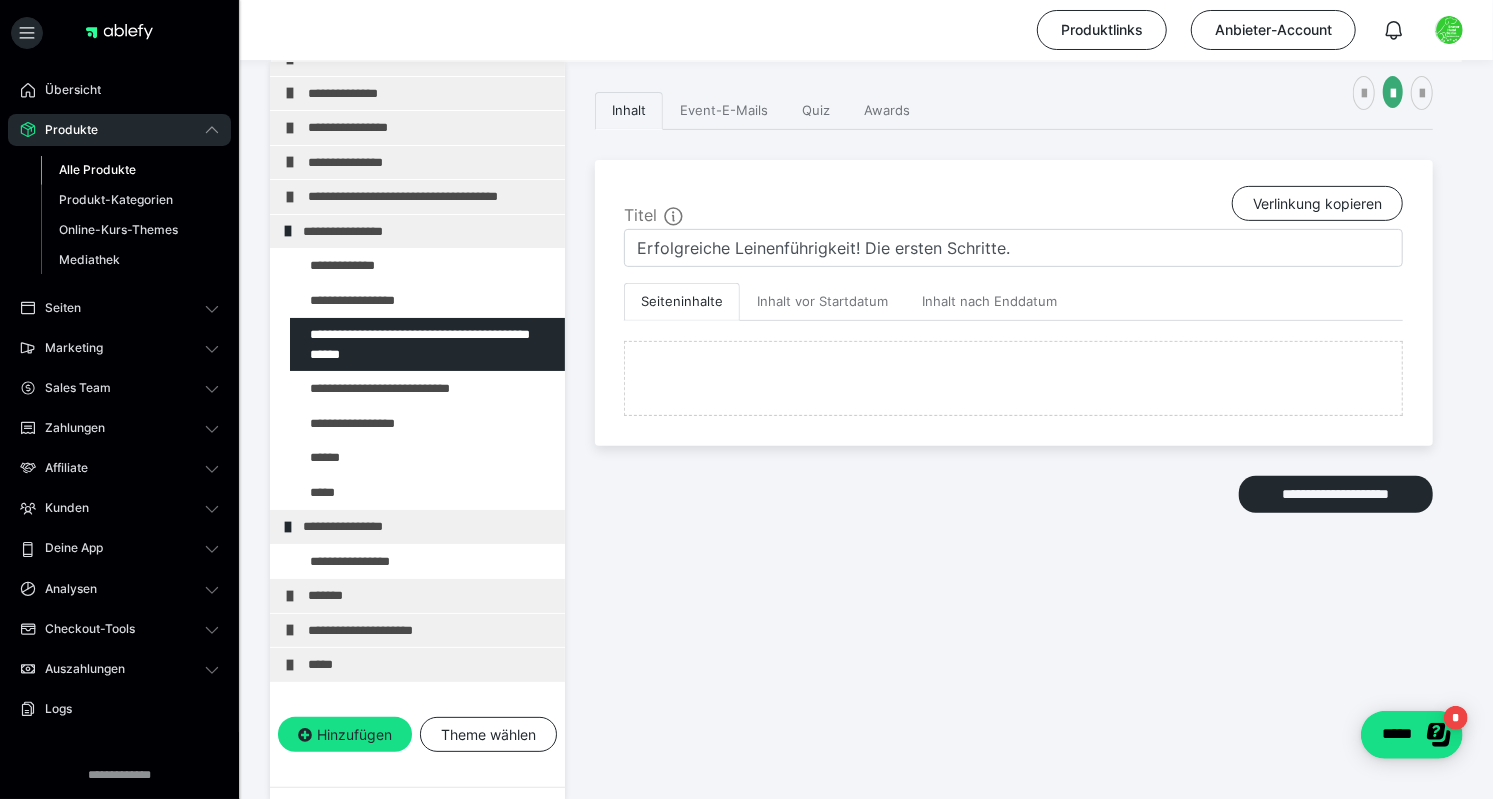 scroll, scrollTop: 401, scrollLeft: 0, axis: vertical 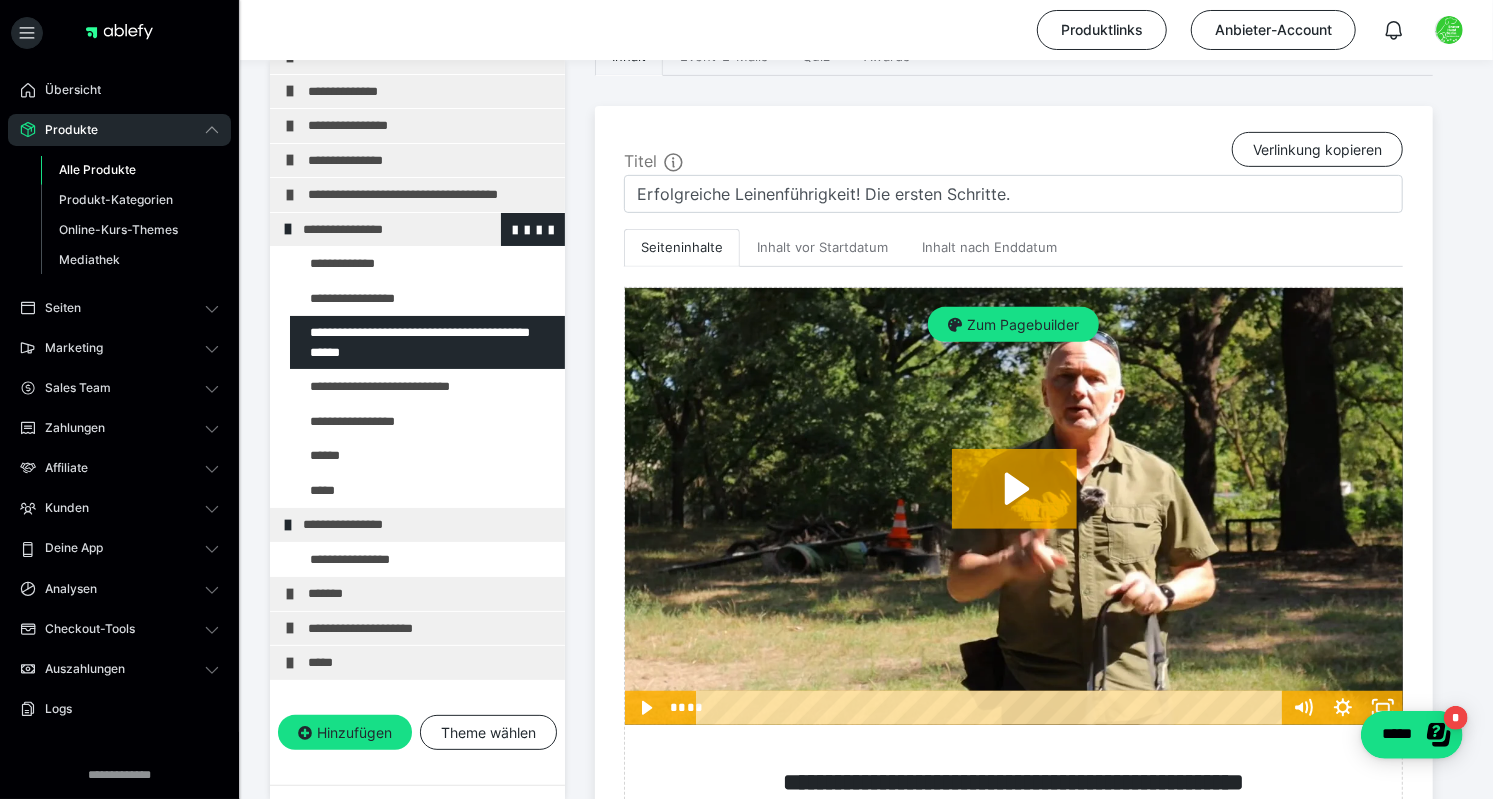 click on "**********" at bounding box center [417, 230] 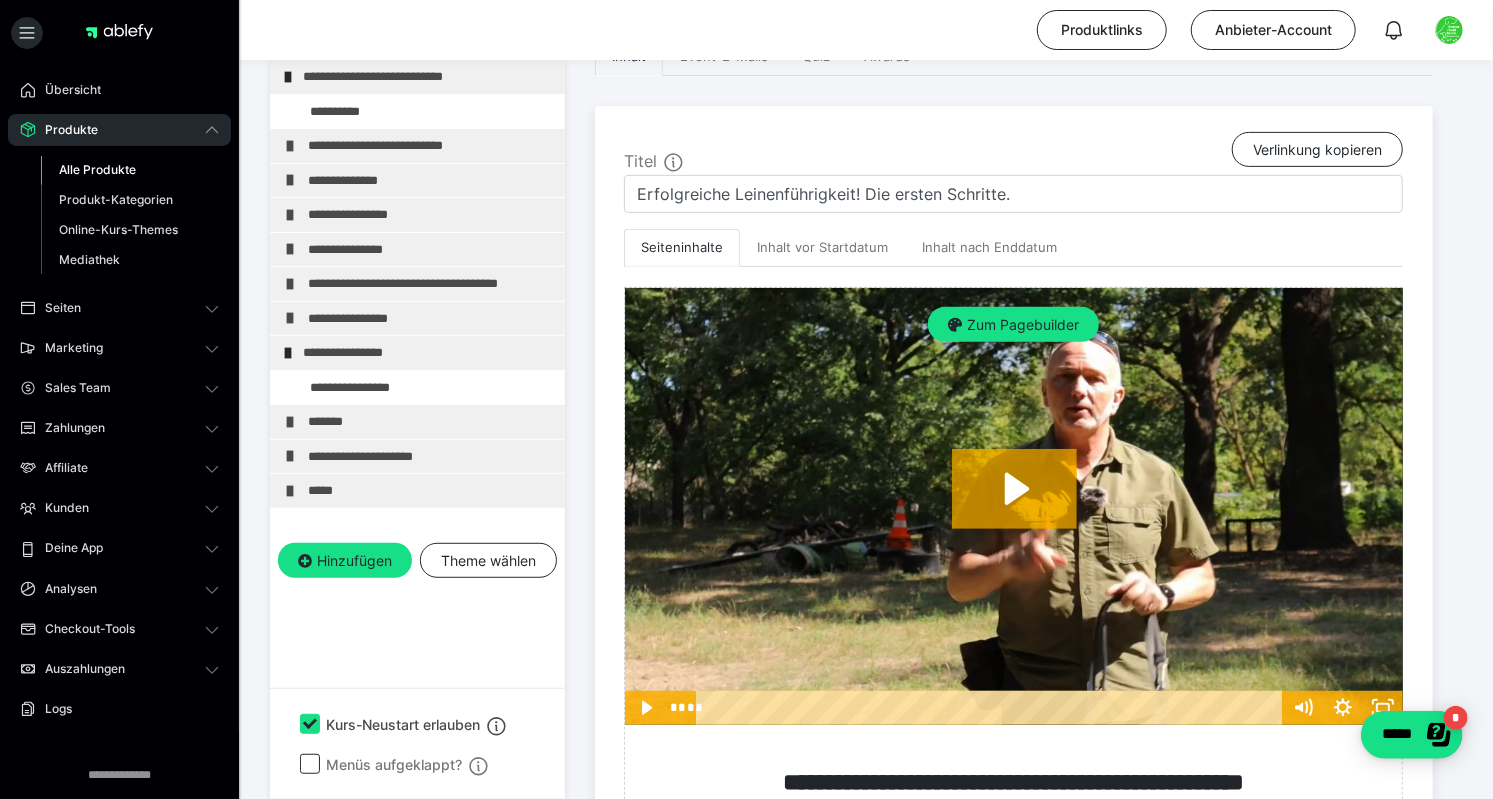 scroll, scrollTop: 0, scrollLeft: 0, axis: both 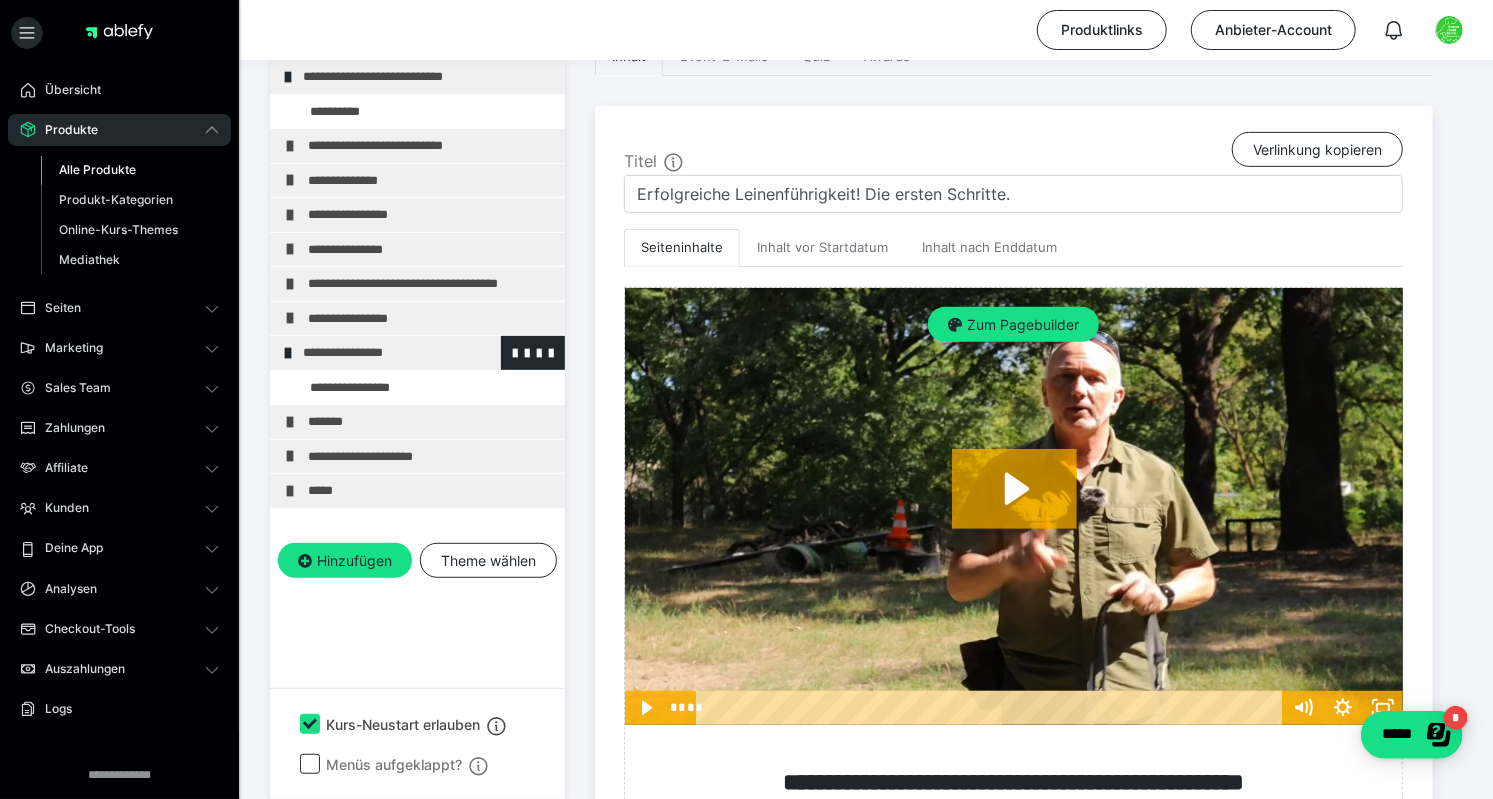 click on "**********" at bounding box center [417, 353] 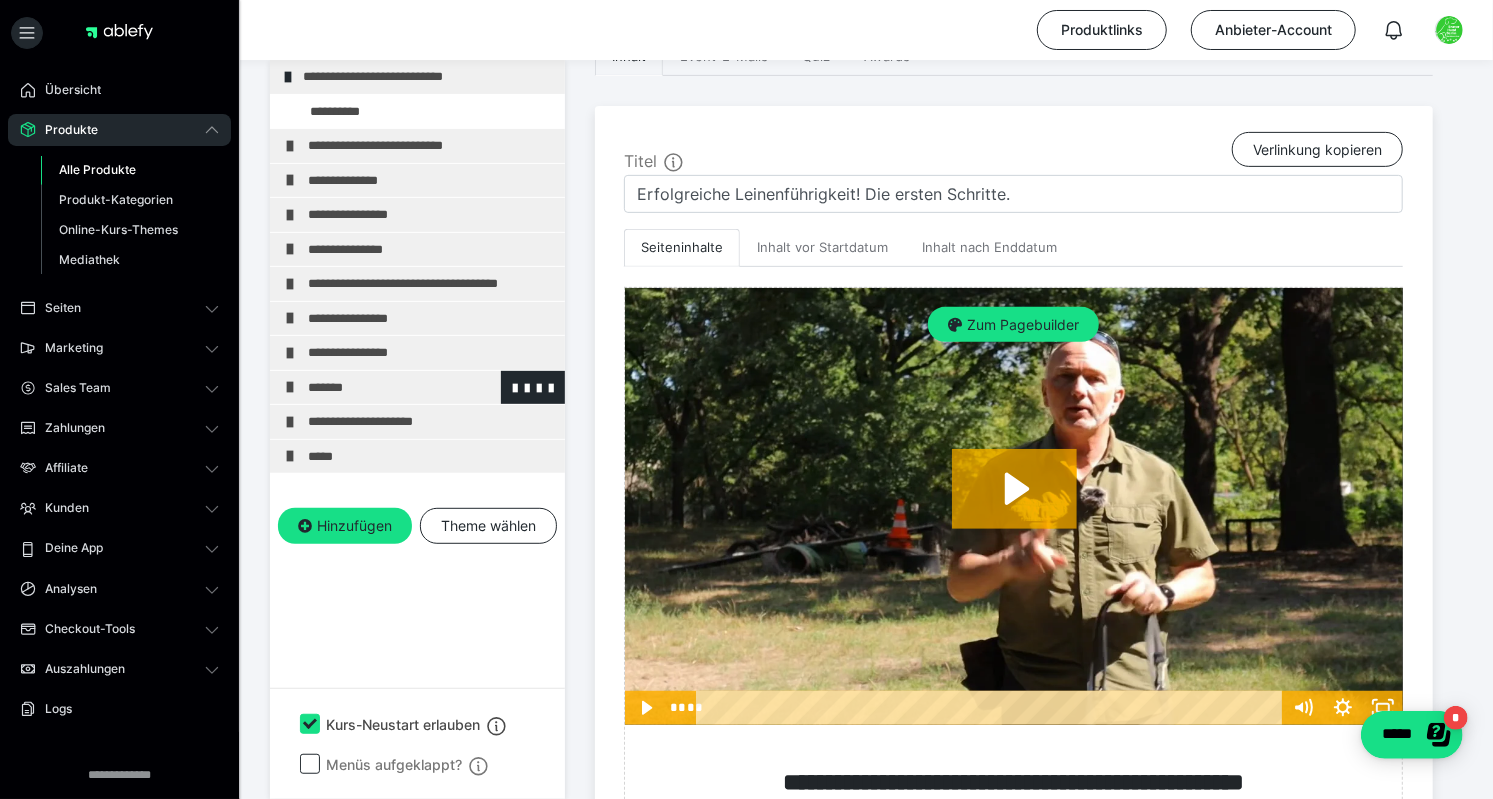 click at bounding box center [290, 387] 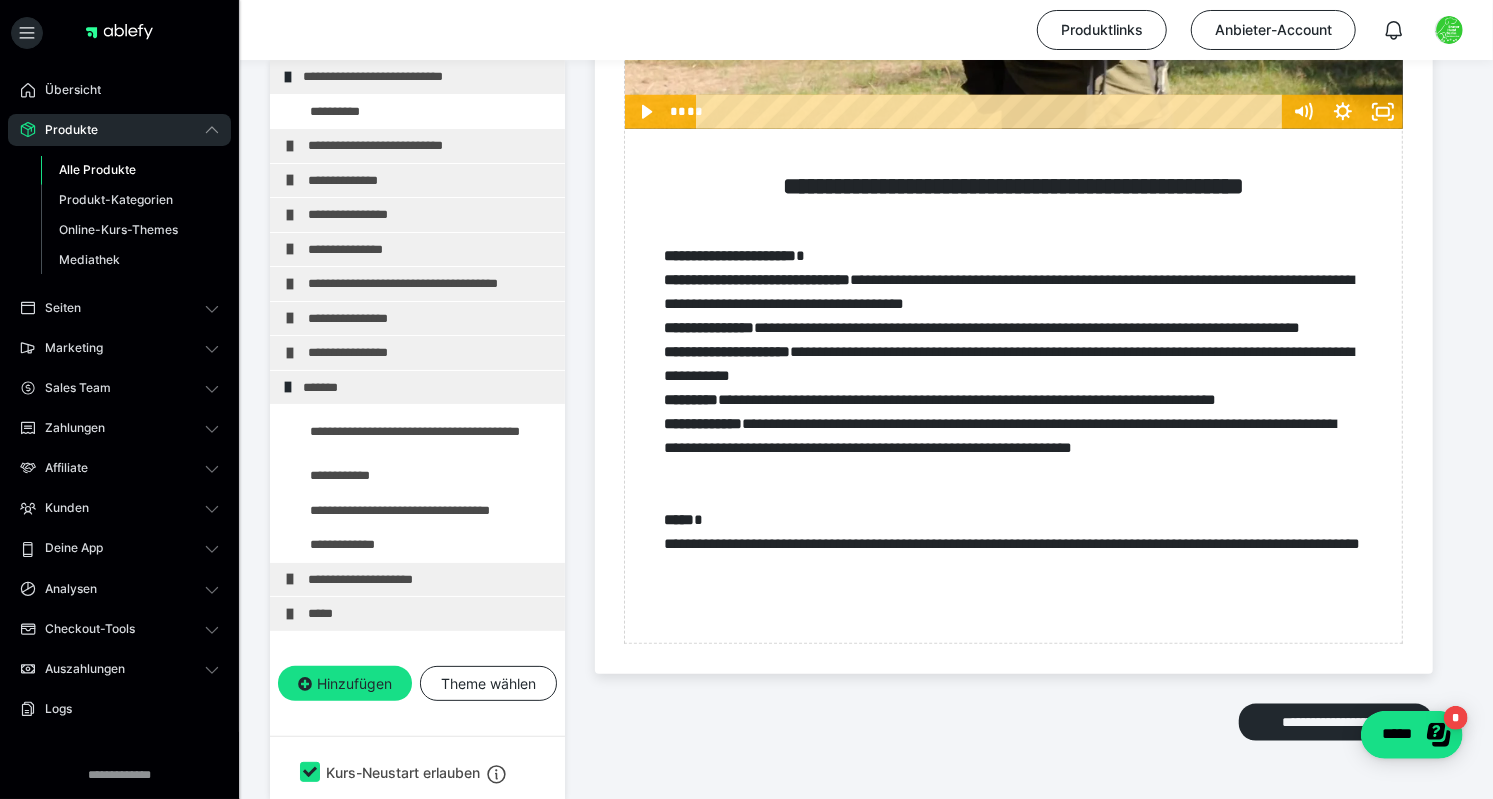 scroll, scrollTop: 1035, scrollLeft: 0, axis: vertical 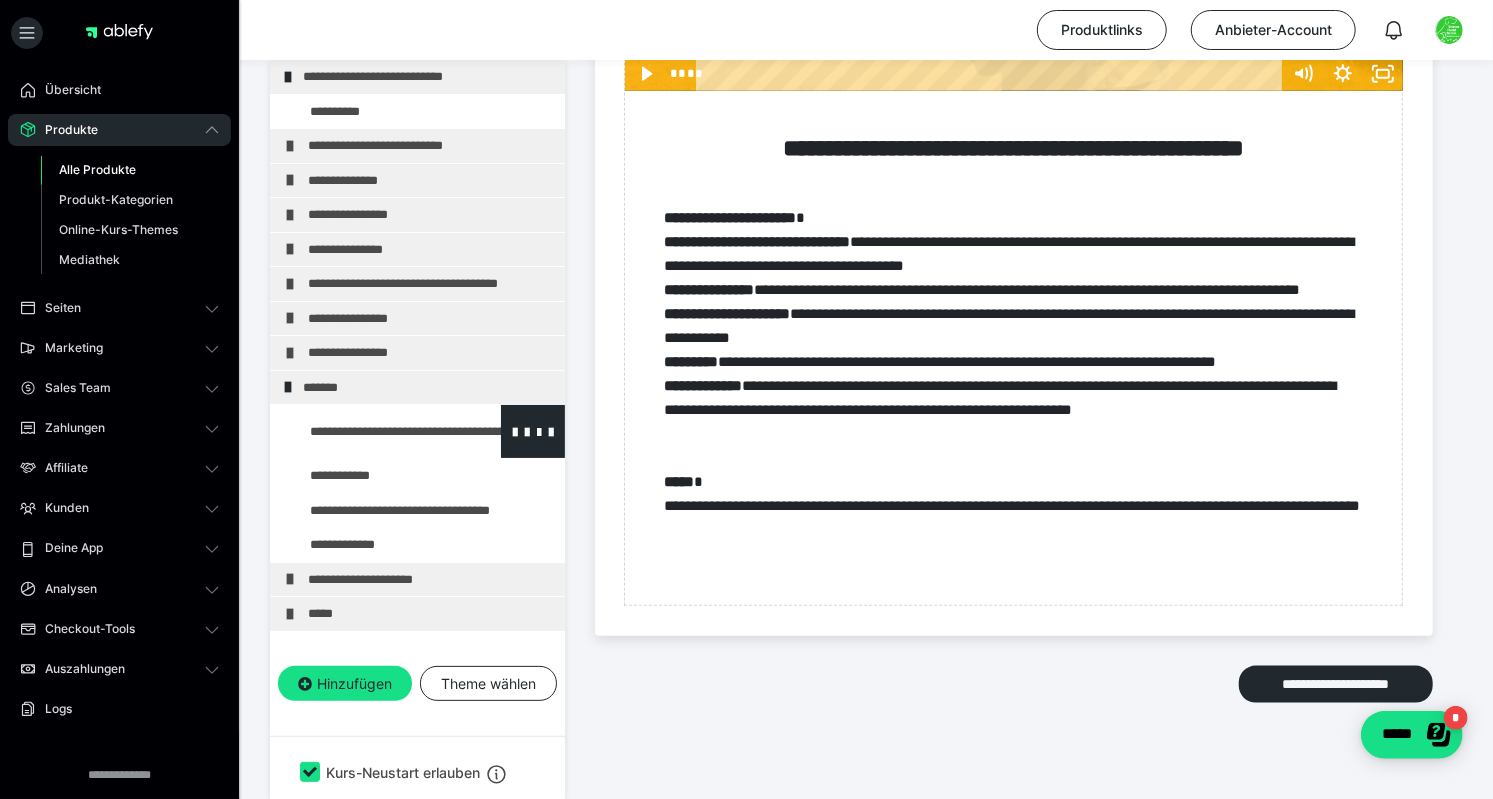 click at bounding box center (375, 431) 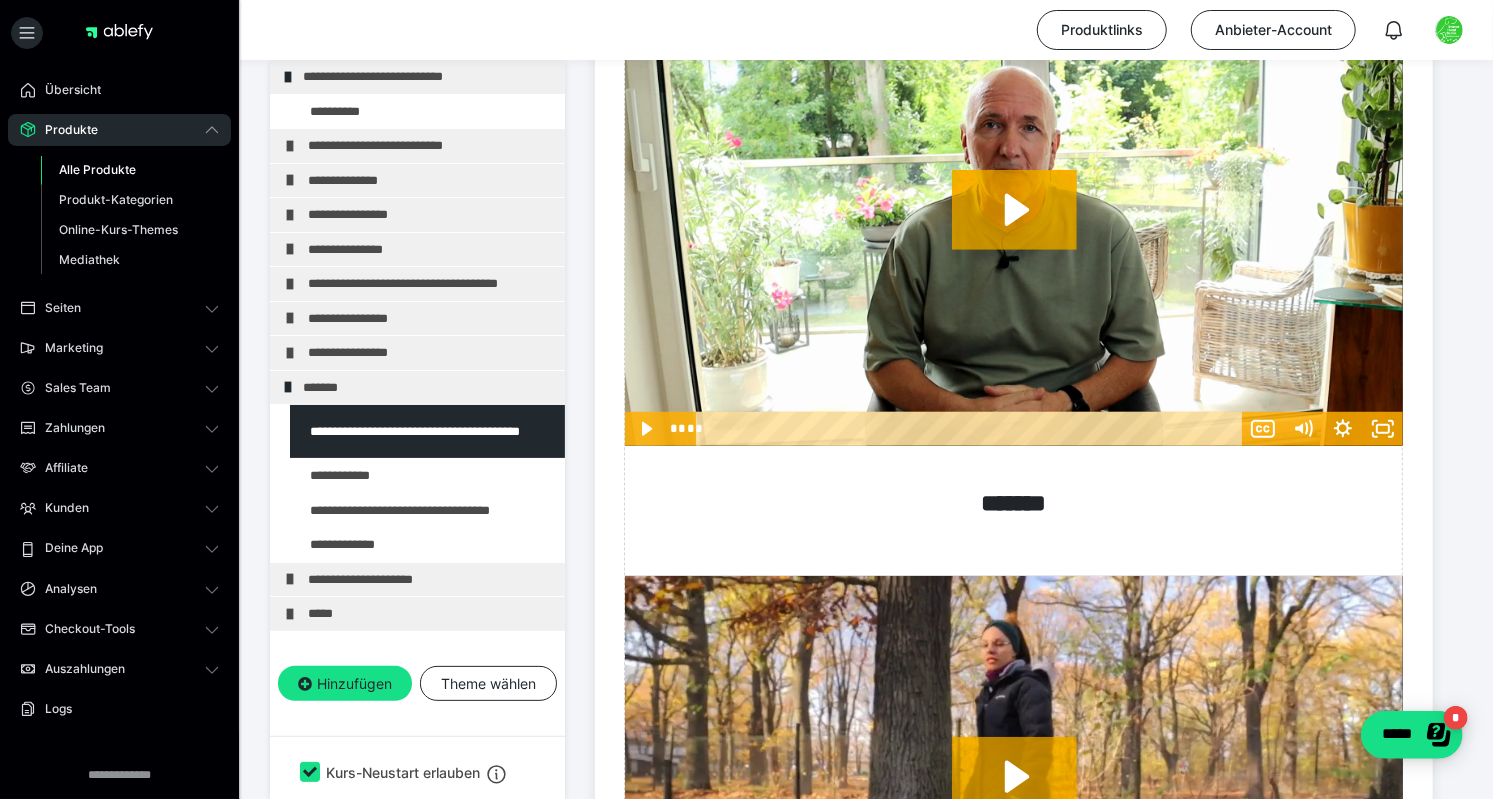 scroll, scrollTop: 682, scrollLeft: 0, axis: vertical 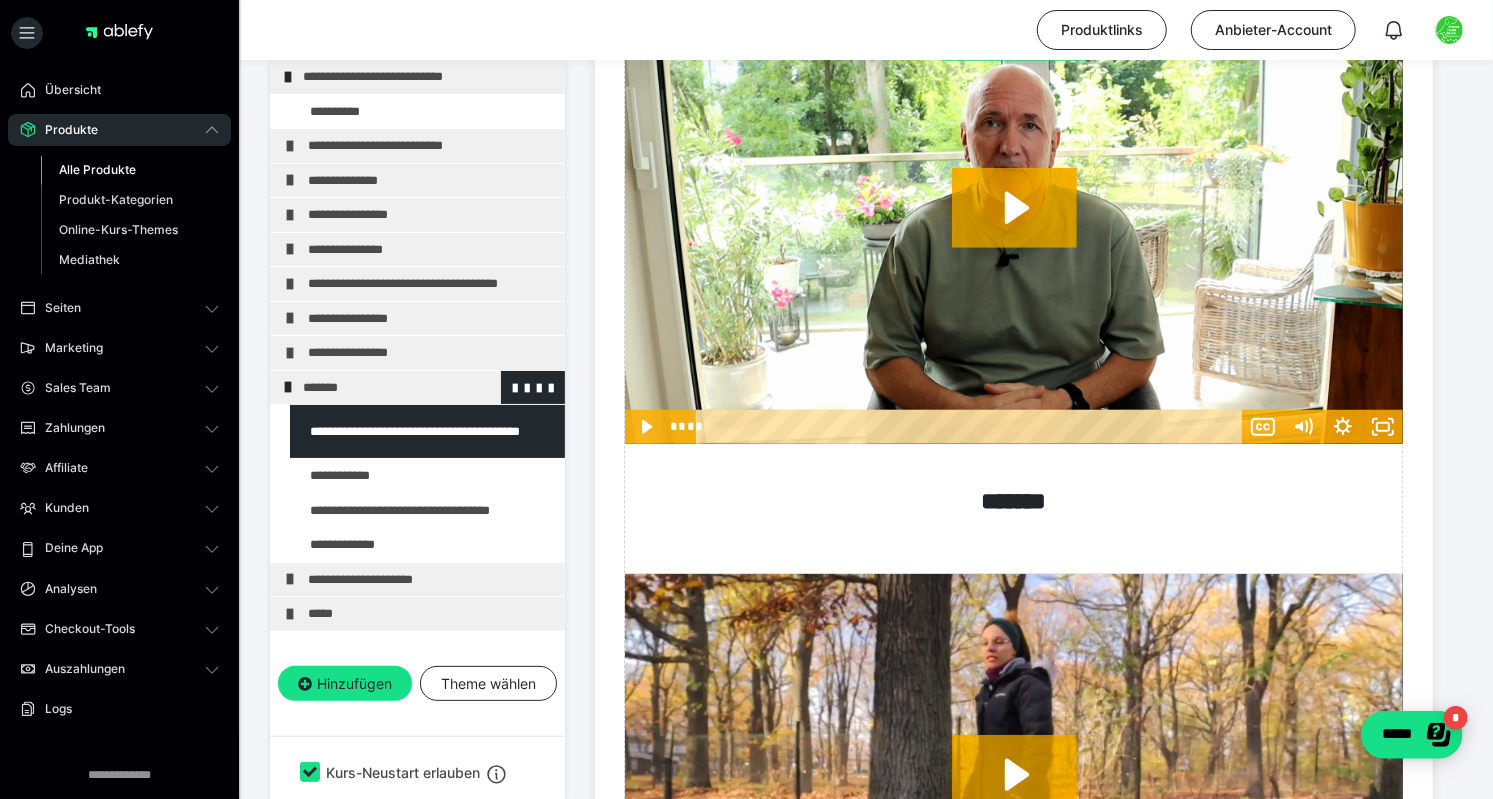 click at bounding box center [288, 387] 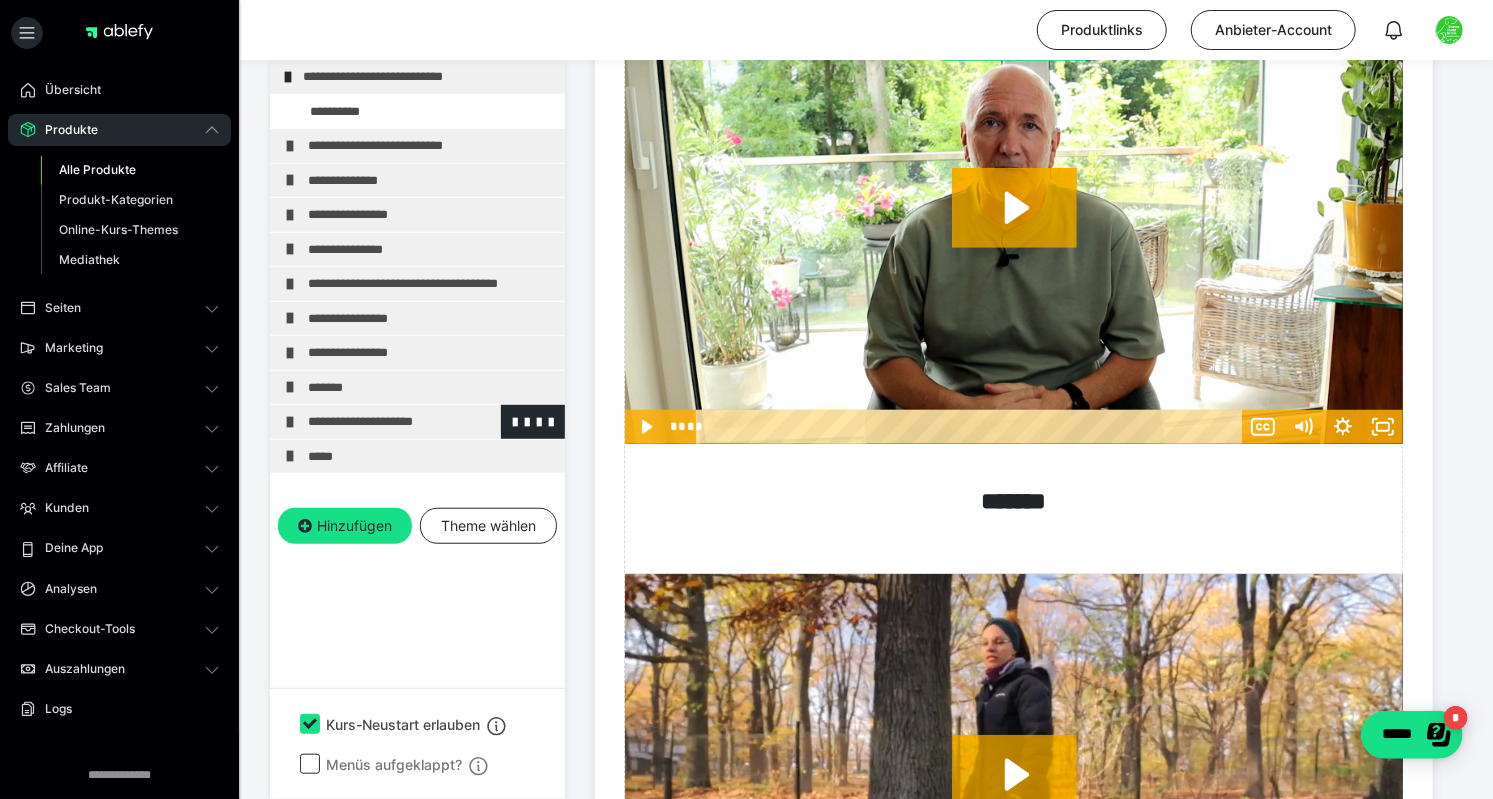 click at bounding box center [290, 422] 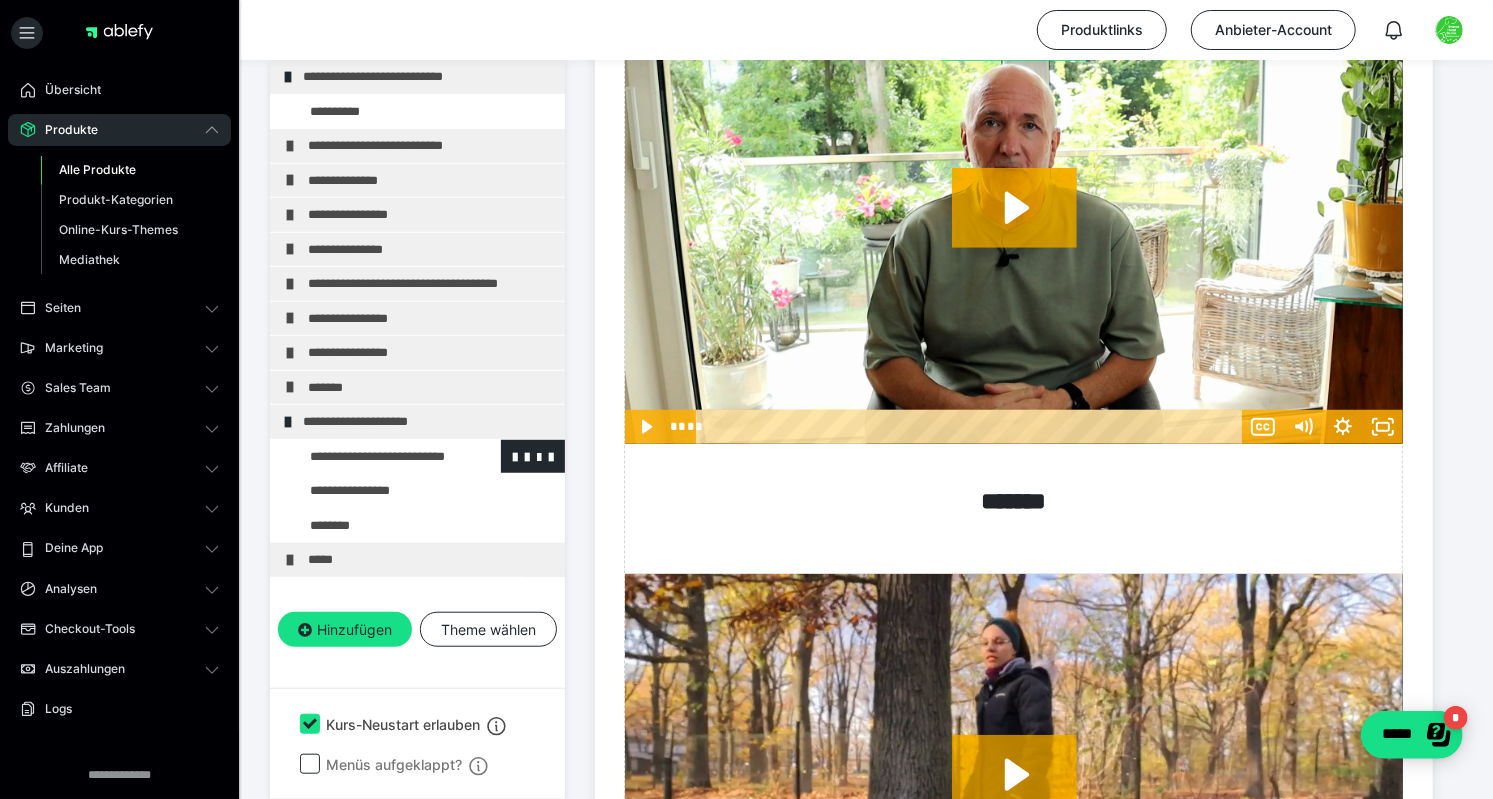click at bounding box center [375, 457] 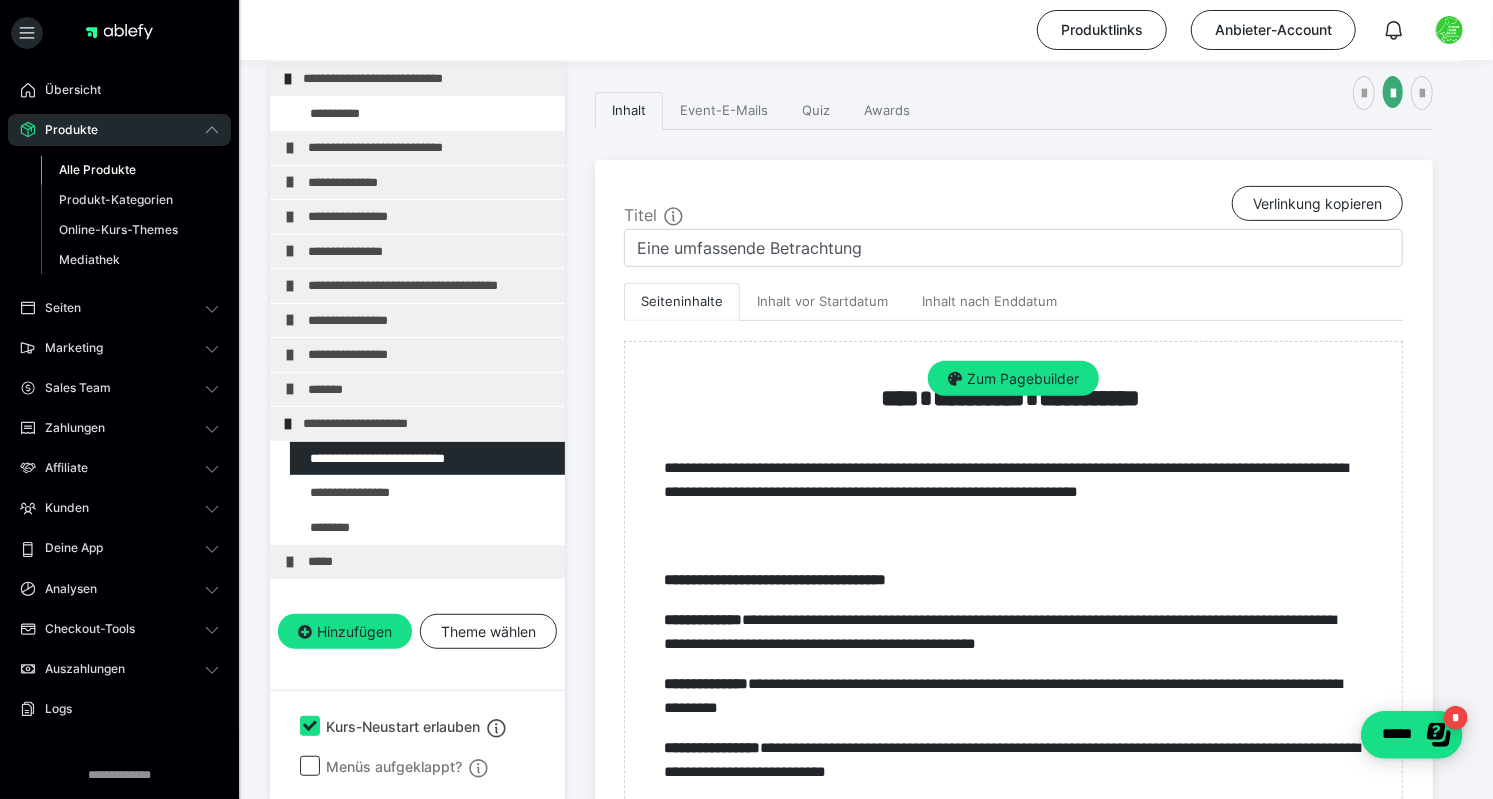 scroll, scrollTop: 682, scrollLeft: 0, axis: vertical 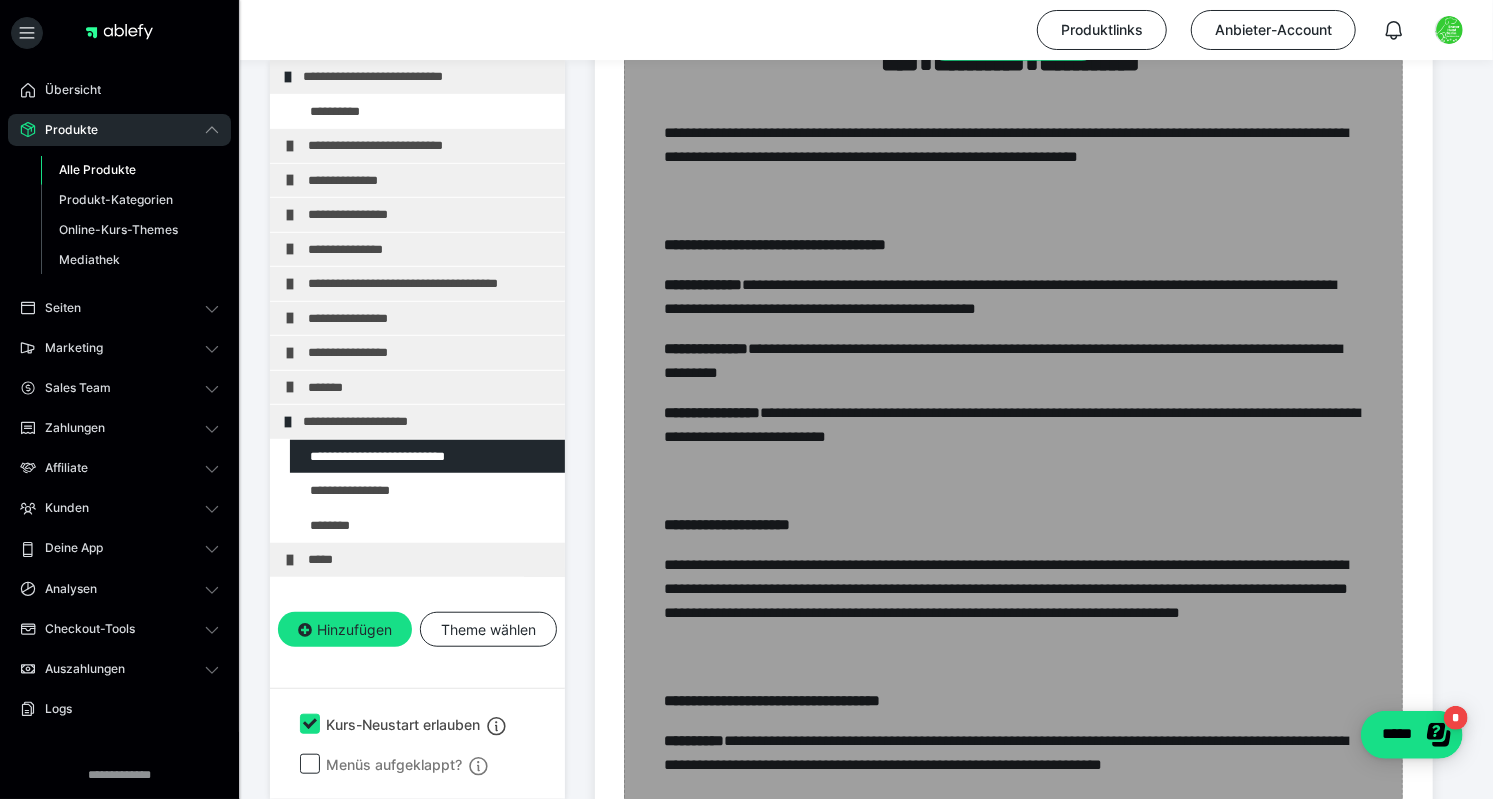 click on "Zum Pagebuilder" at bounding box center (1013, 1052) 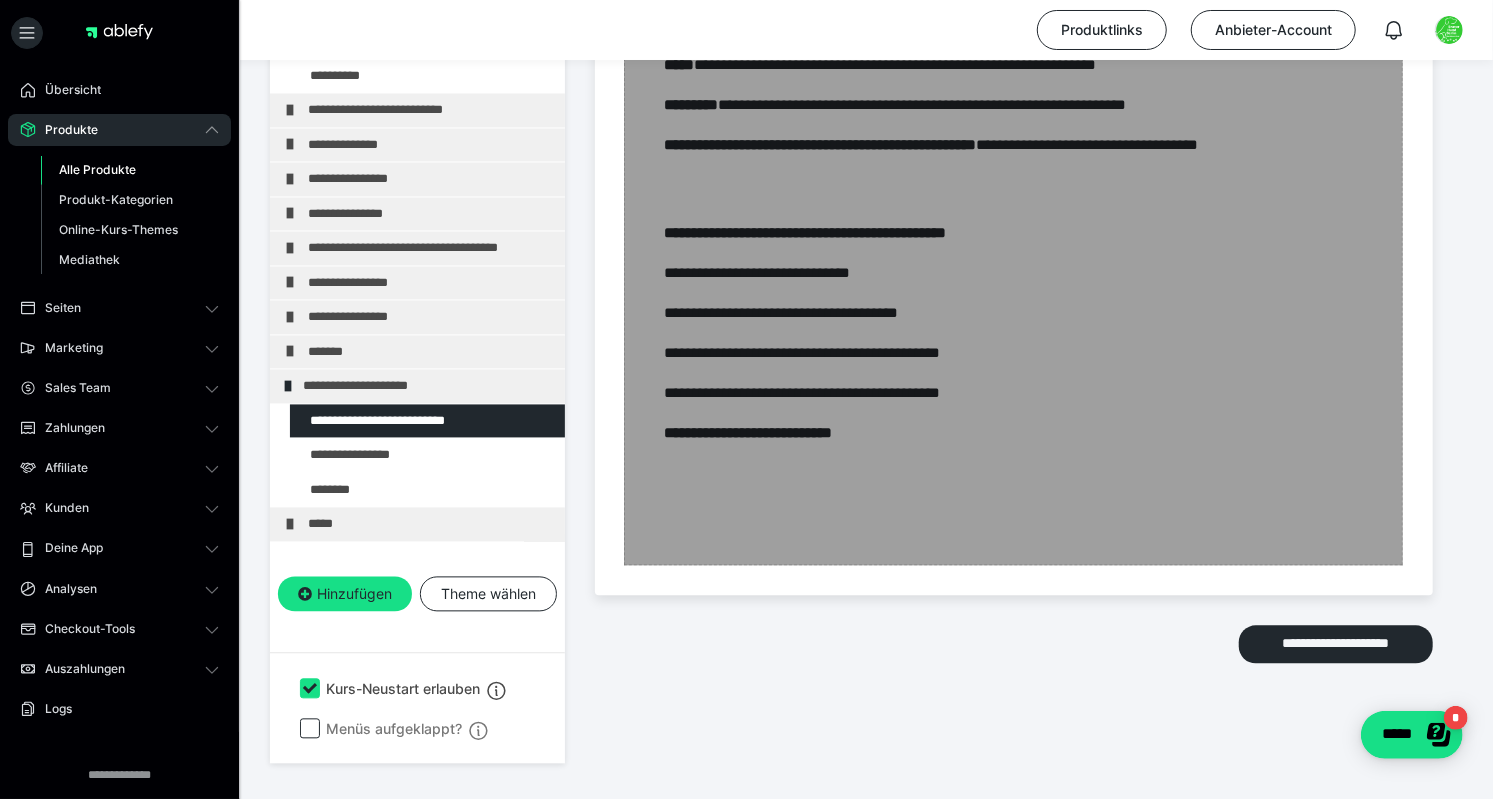 scroll, scrollTop: 2297, scrollLeft: 0, axis: vertical 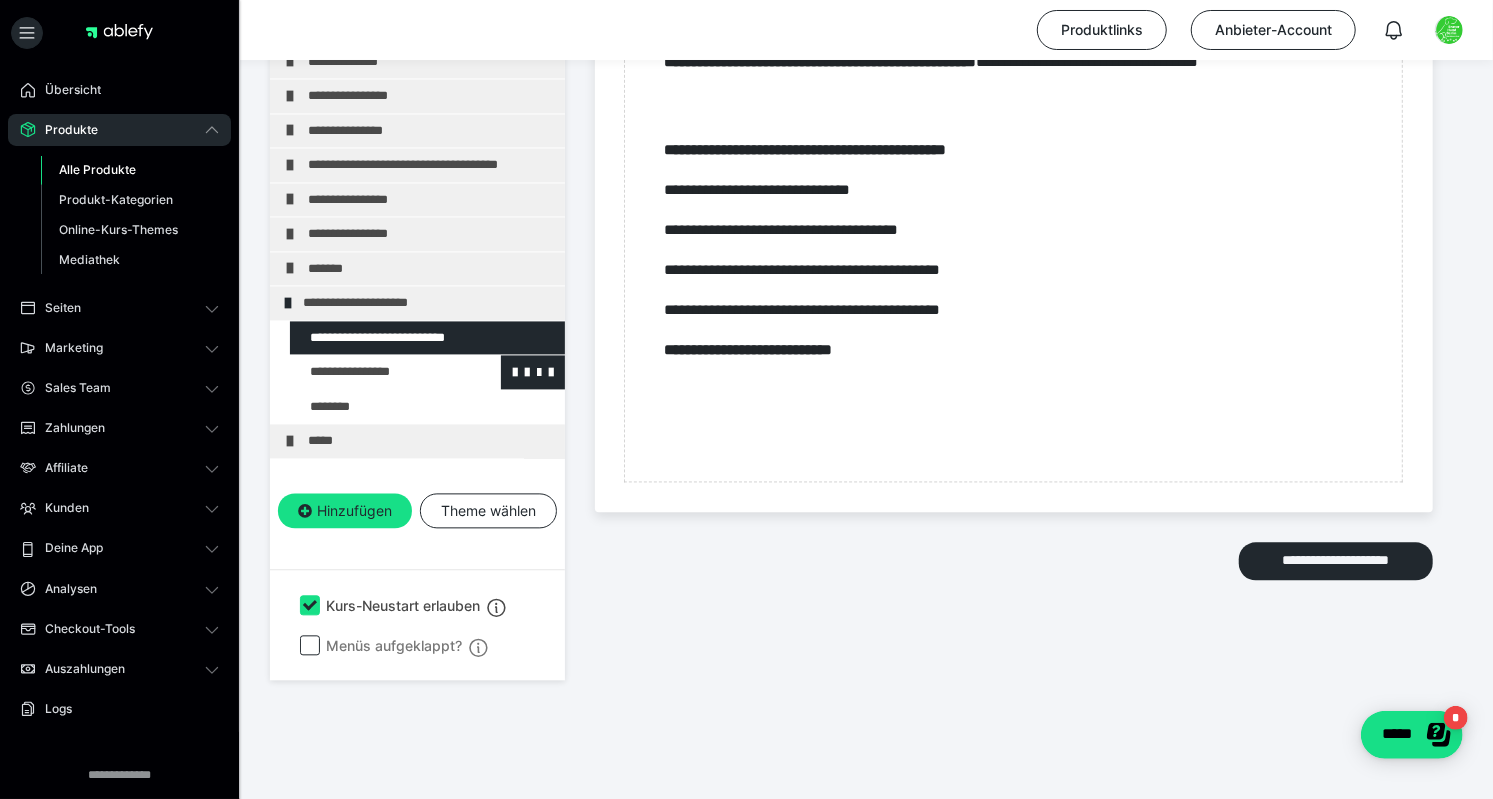 click at bounding box center [375, 372] 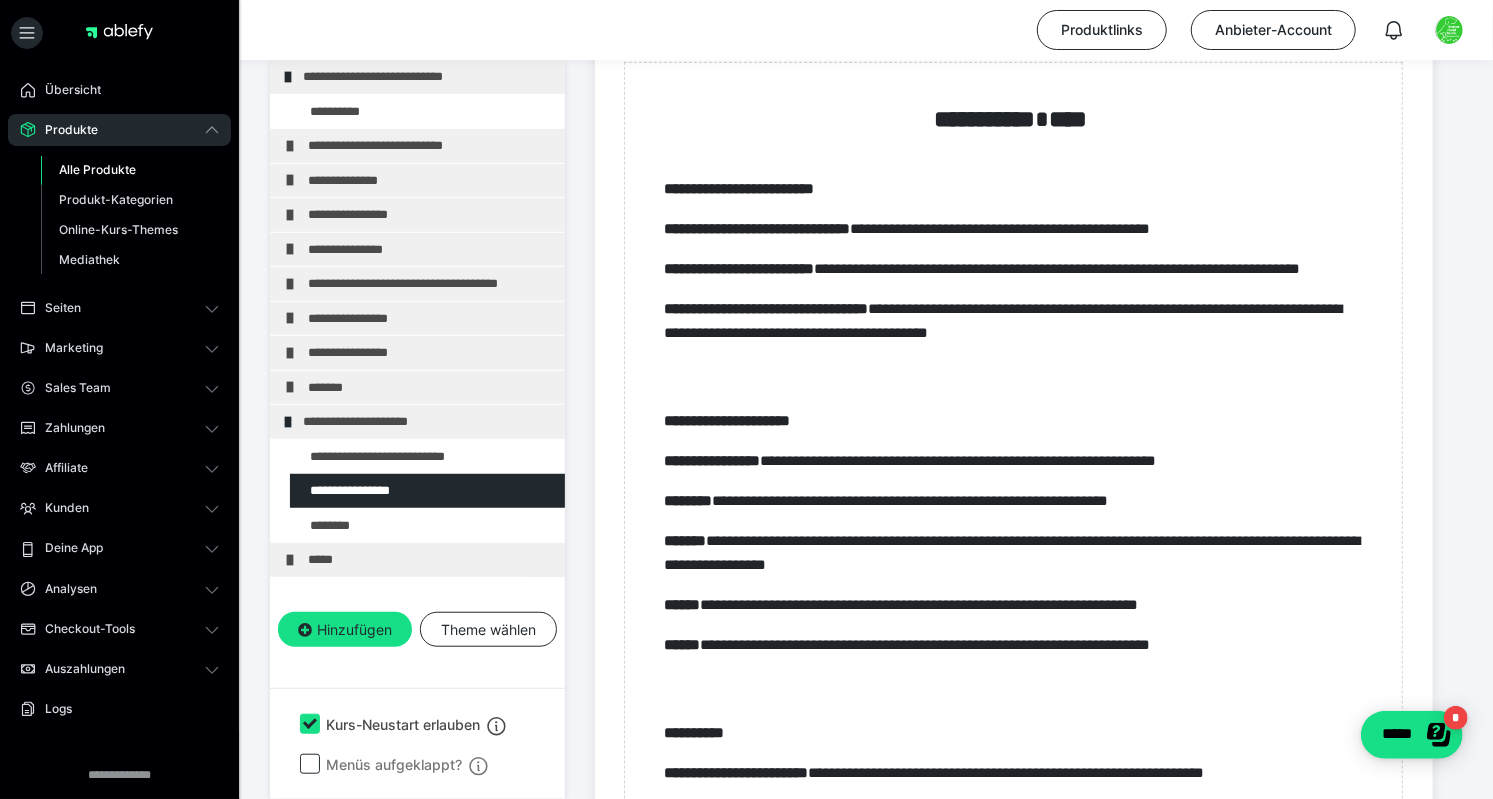scroll, scrollTop: 628, scrollLeft: 0, axis: vertical 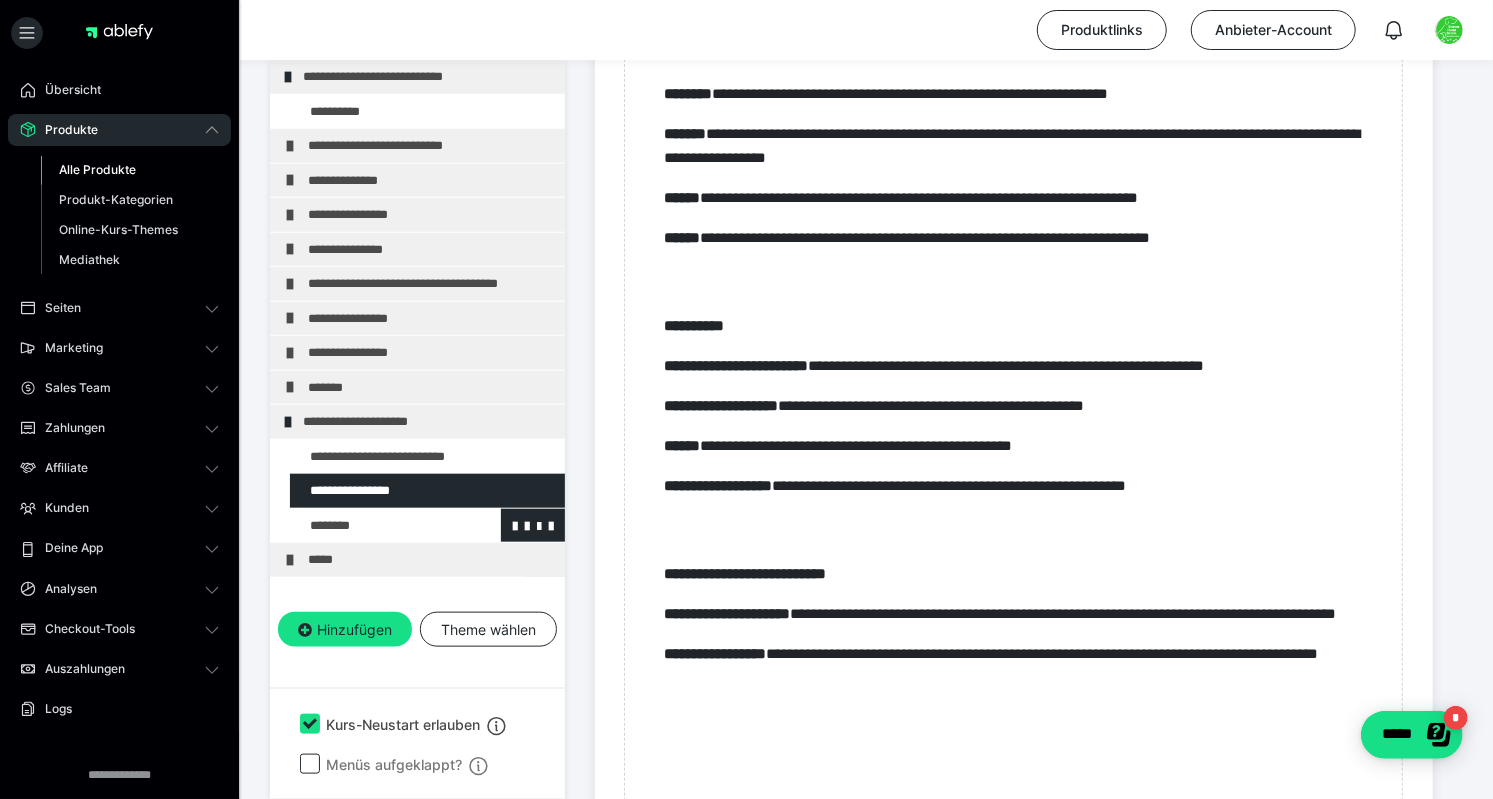 click at bounding box center [375, 526] 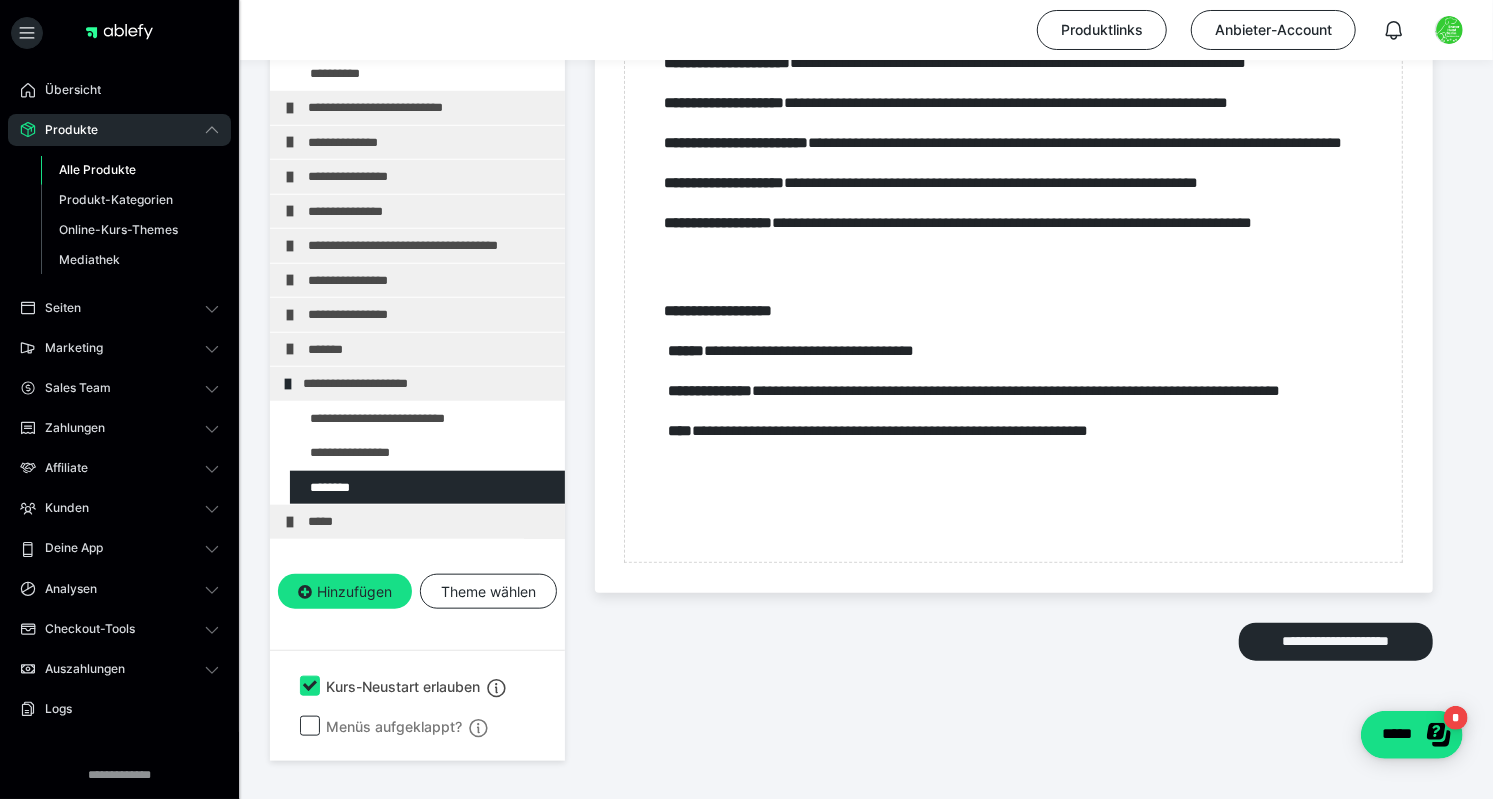 scroll, scrollTop: 995, scrollLeft: 0, axis: vertical 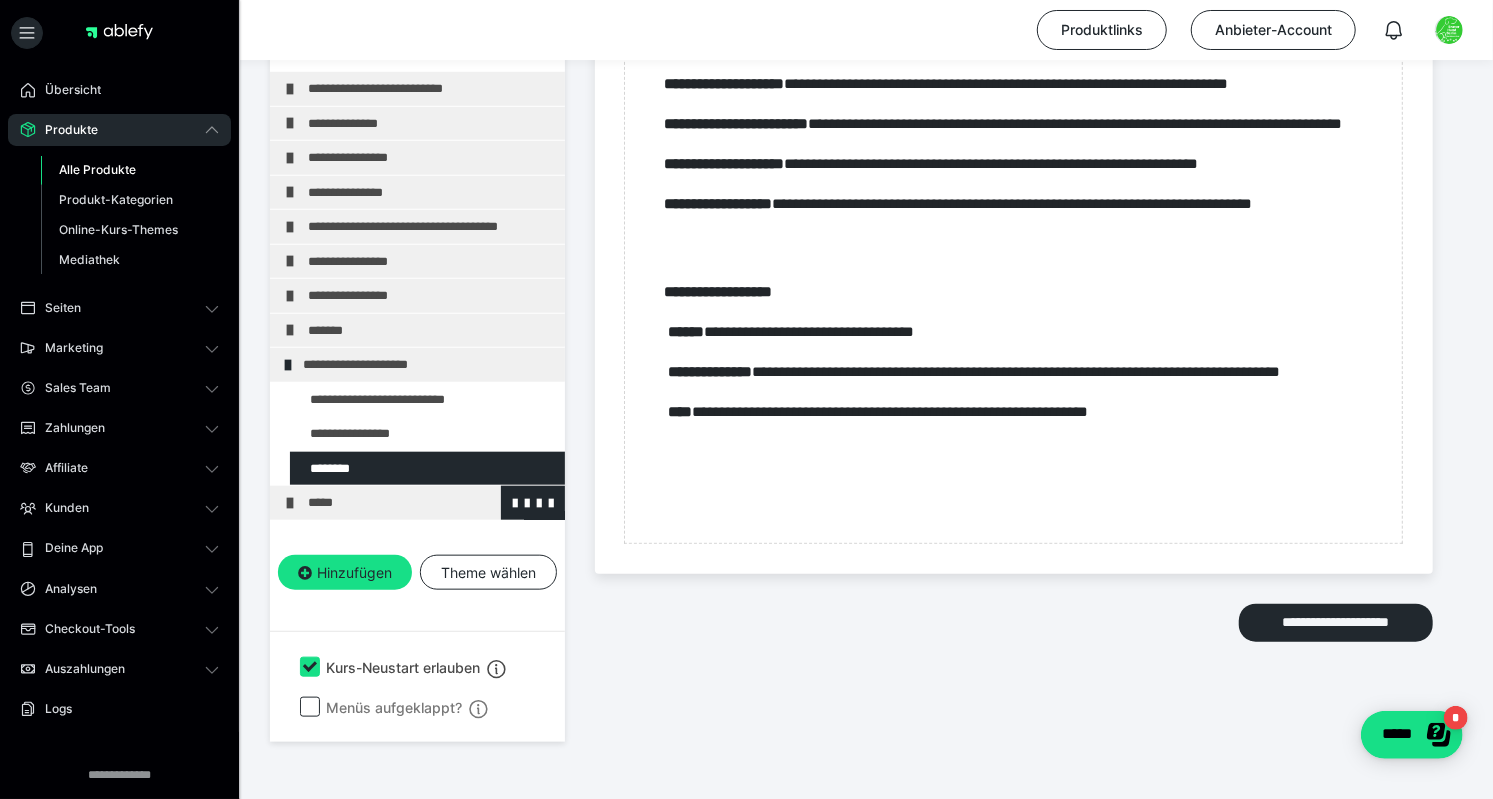 click at bounding box center [290, 503] 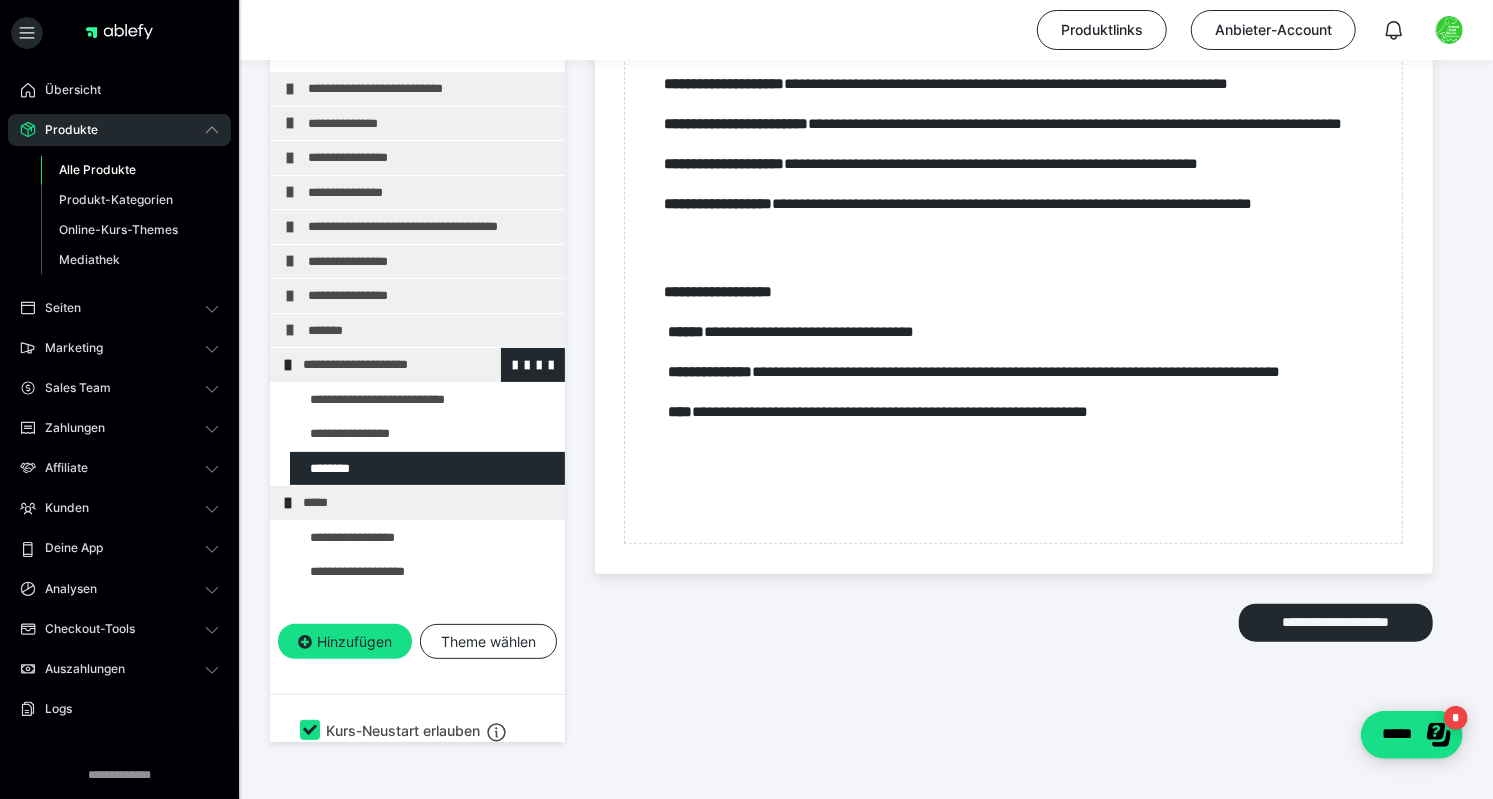 click at bounding box center [288, 365] 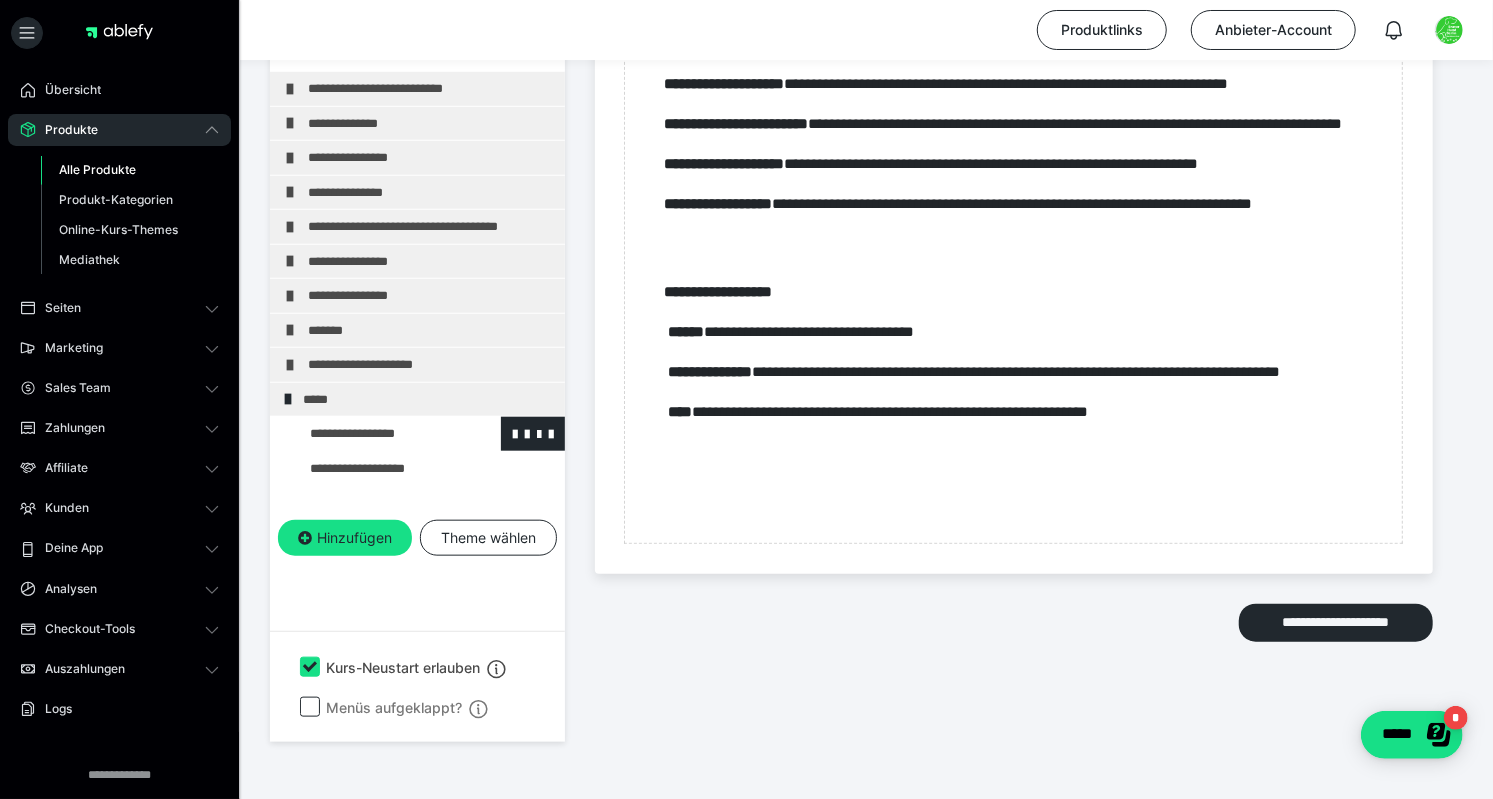 click at bounding box center (375, 434) 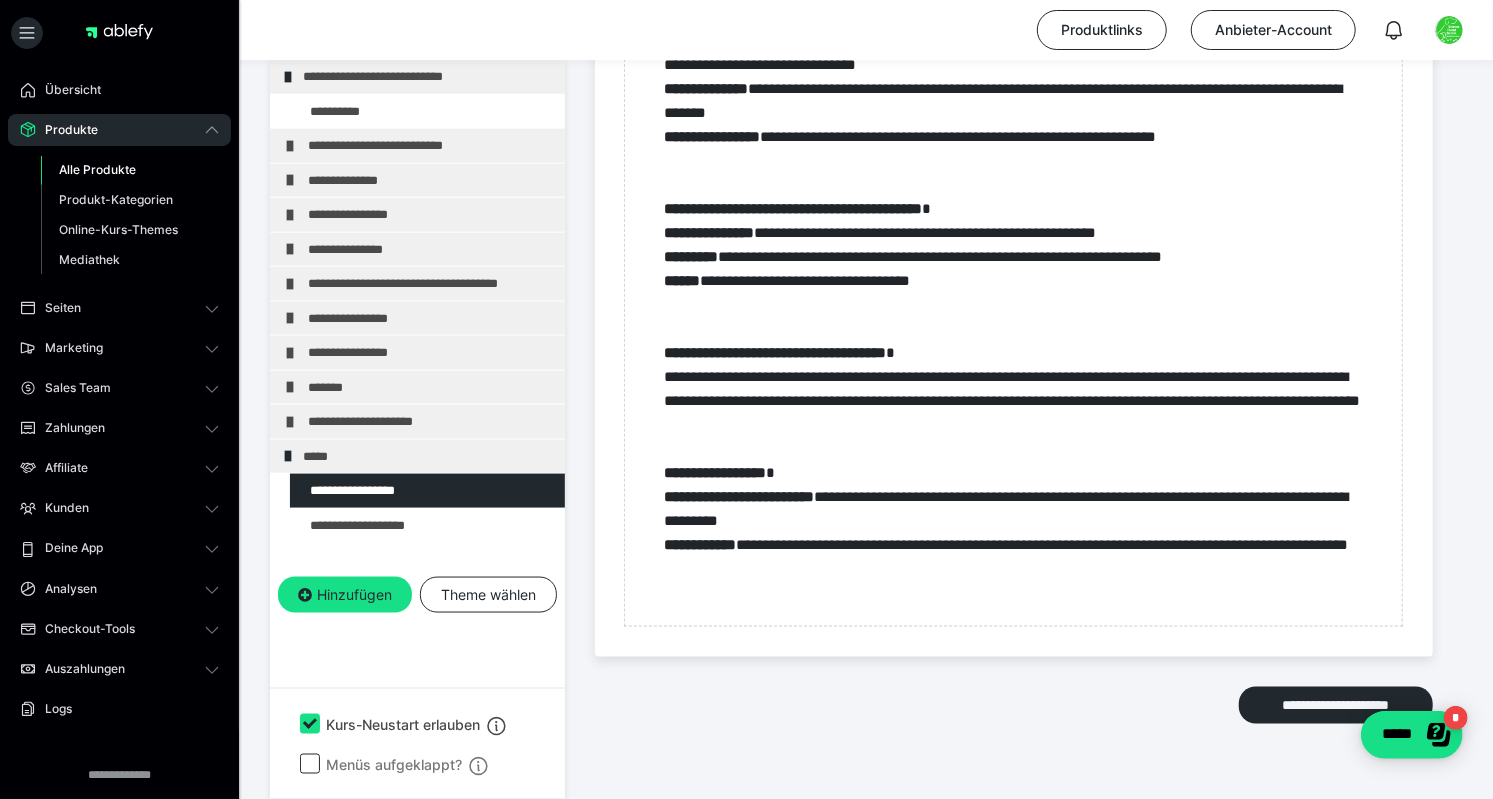 scroll, scrollTop: 1475, scrollLeft: 0, axis: vertical 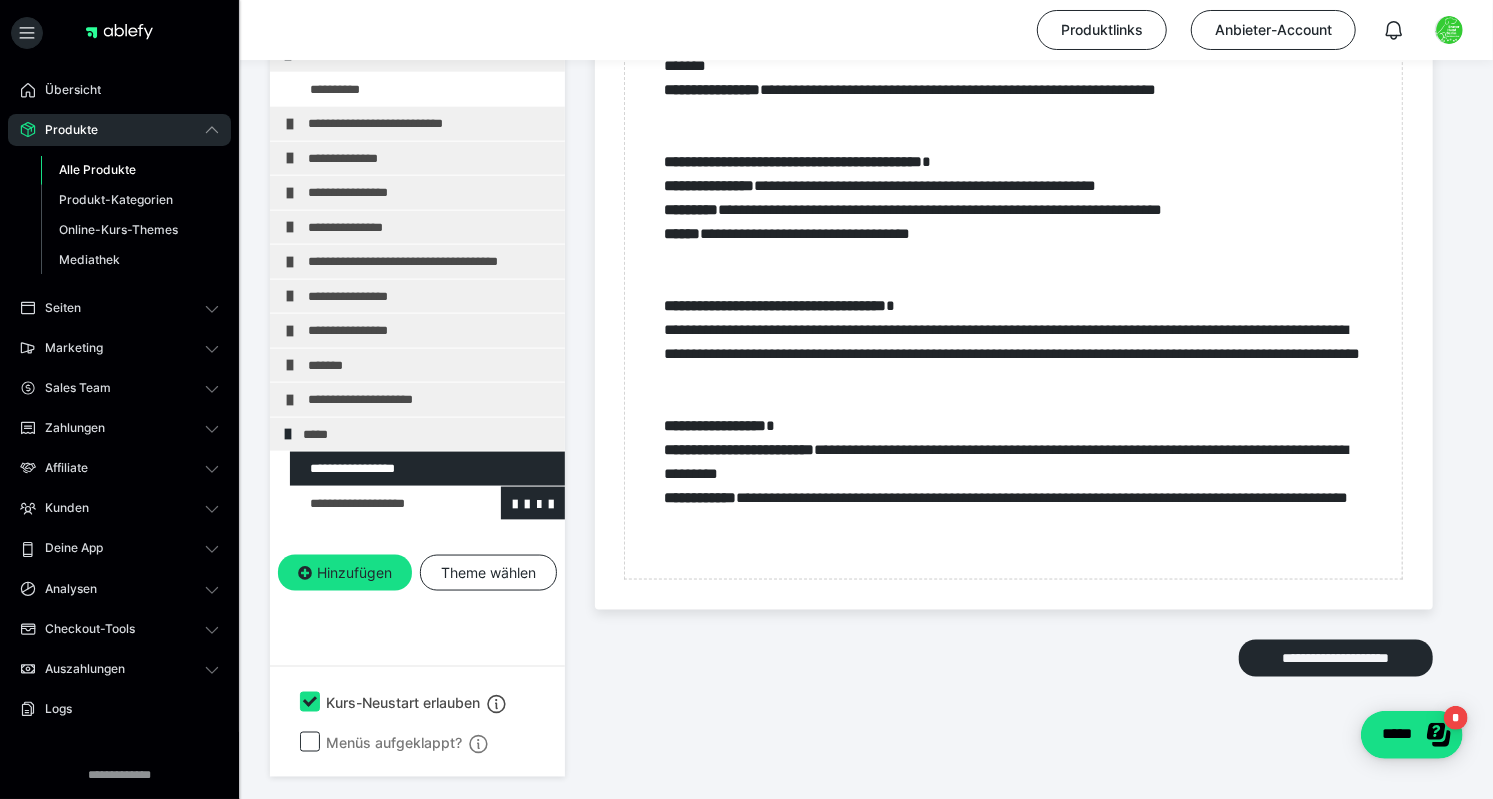 click at bounding box center (375, 504) 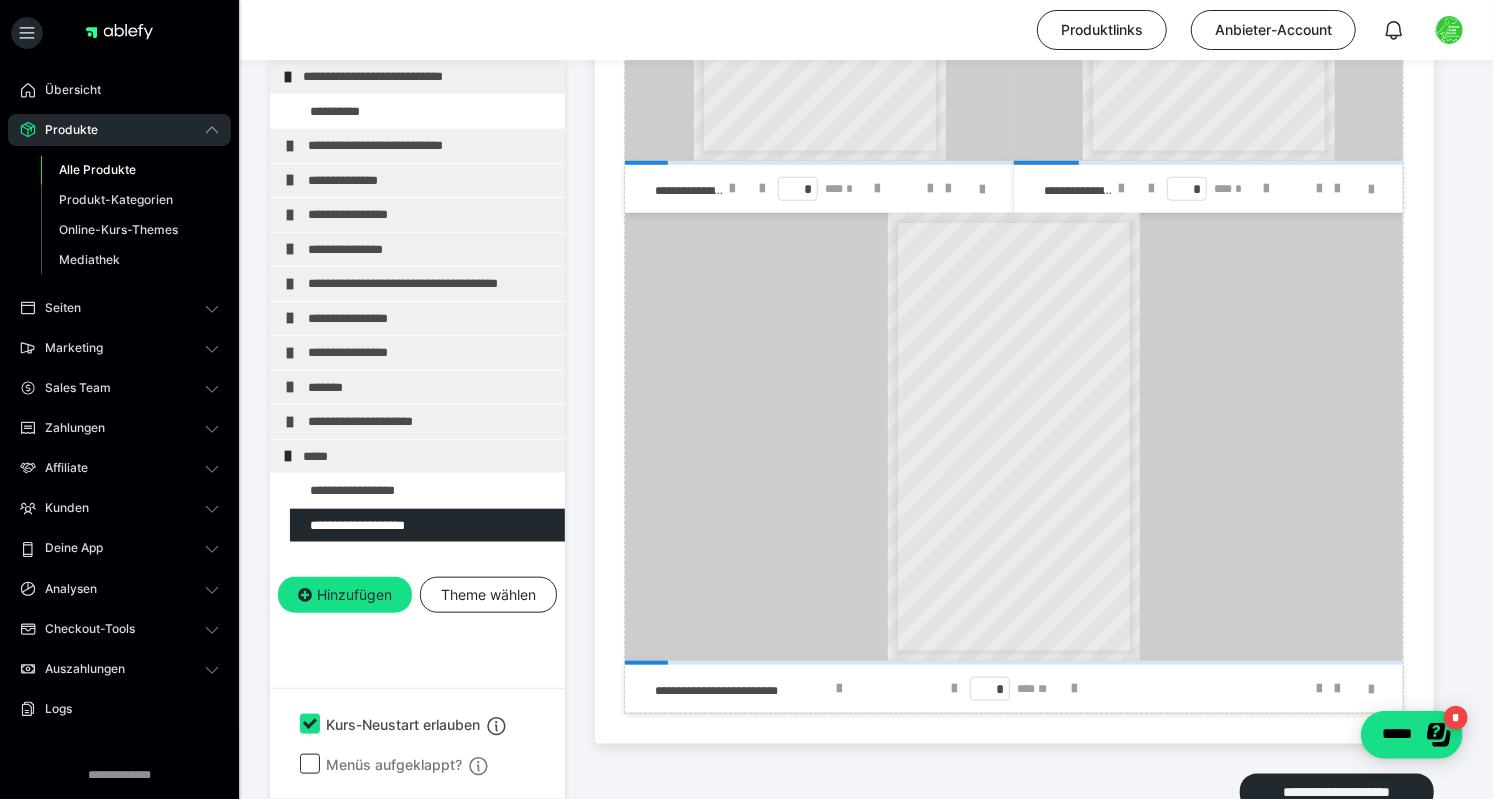 scroll, scrollTop: 986, scrollLeft: 0, axis: vertical 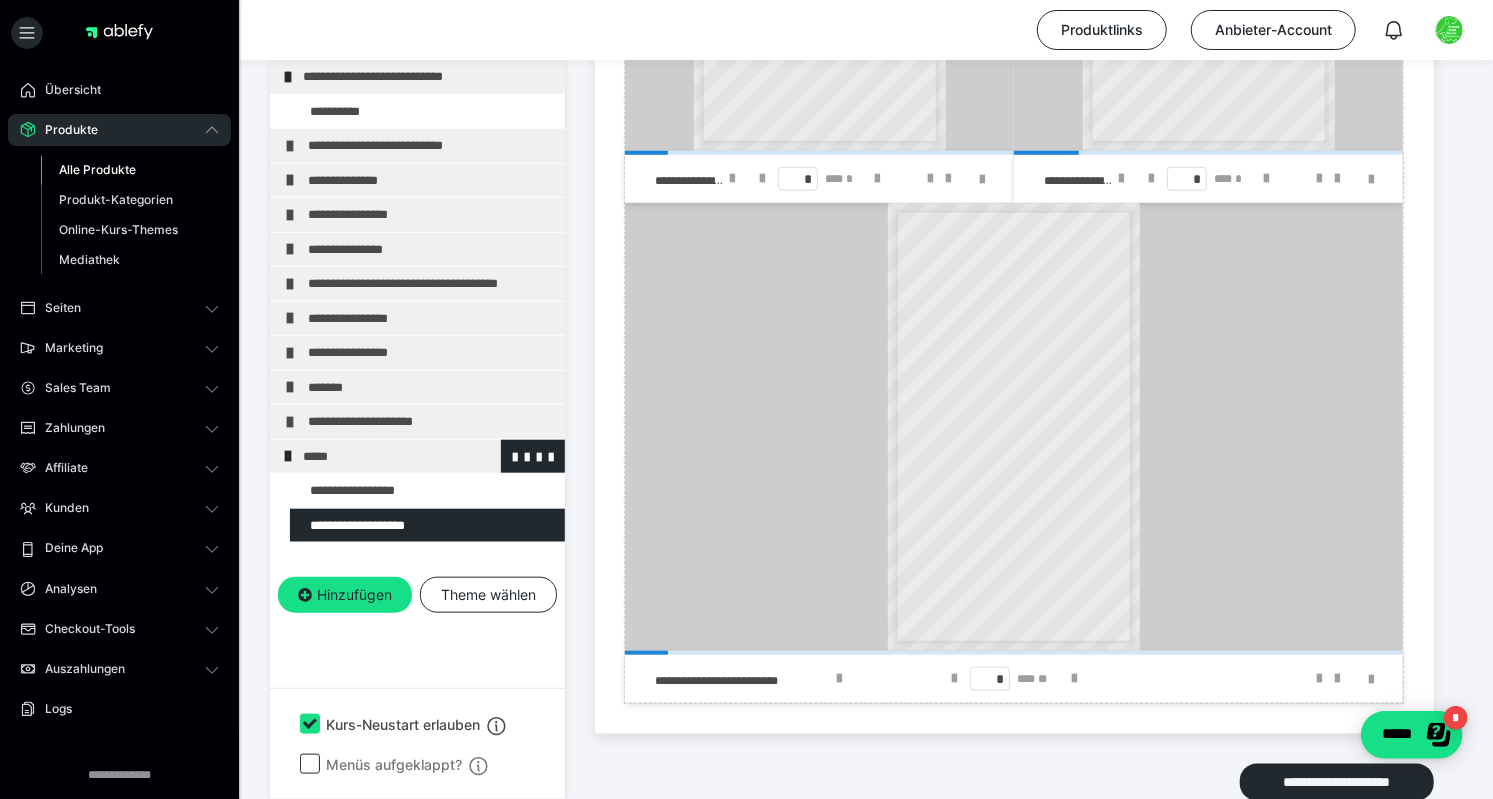 click at bounding box center (288, 456) 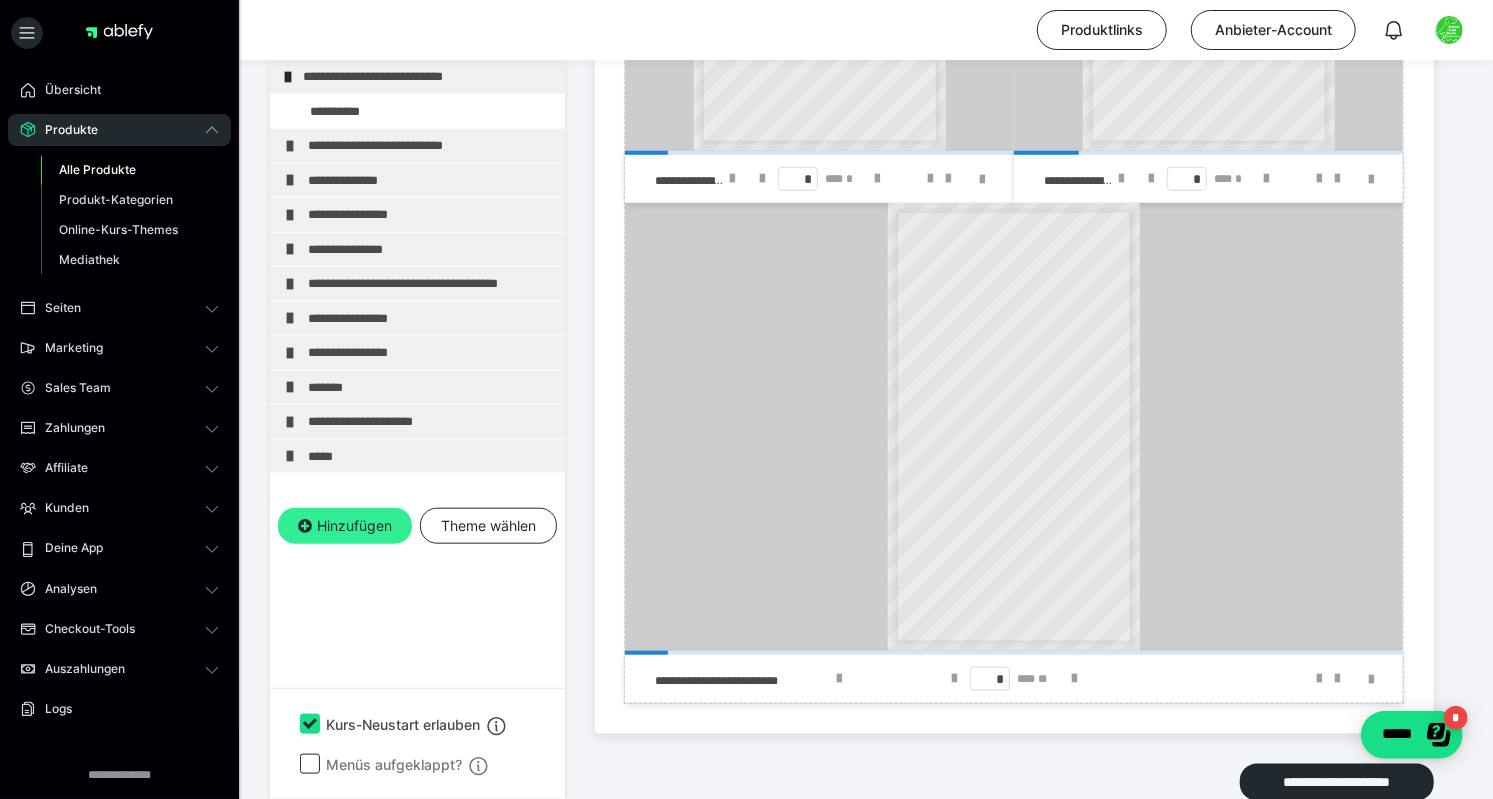 click on "Hinzufügen" at bounding box center [345, 526] 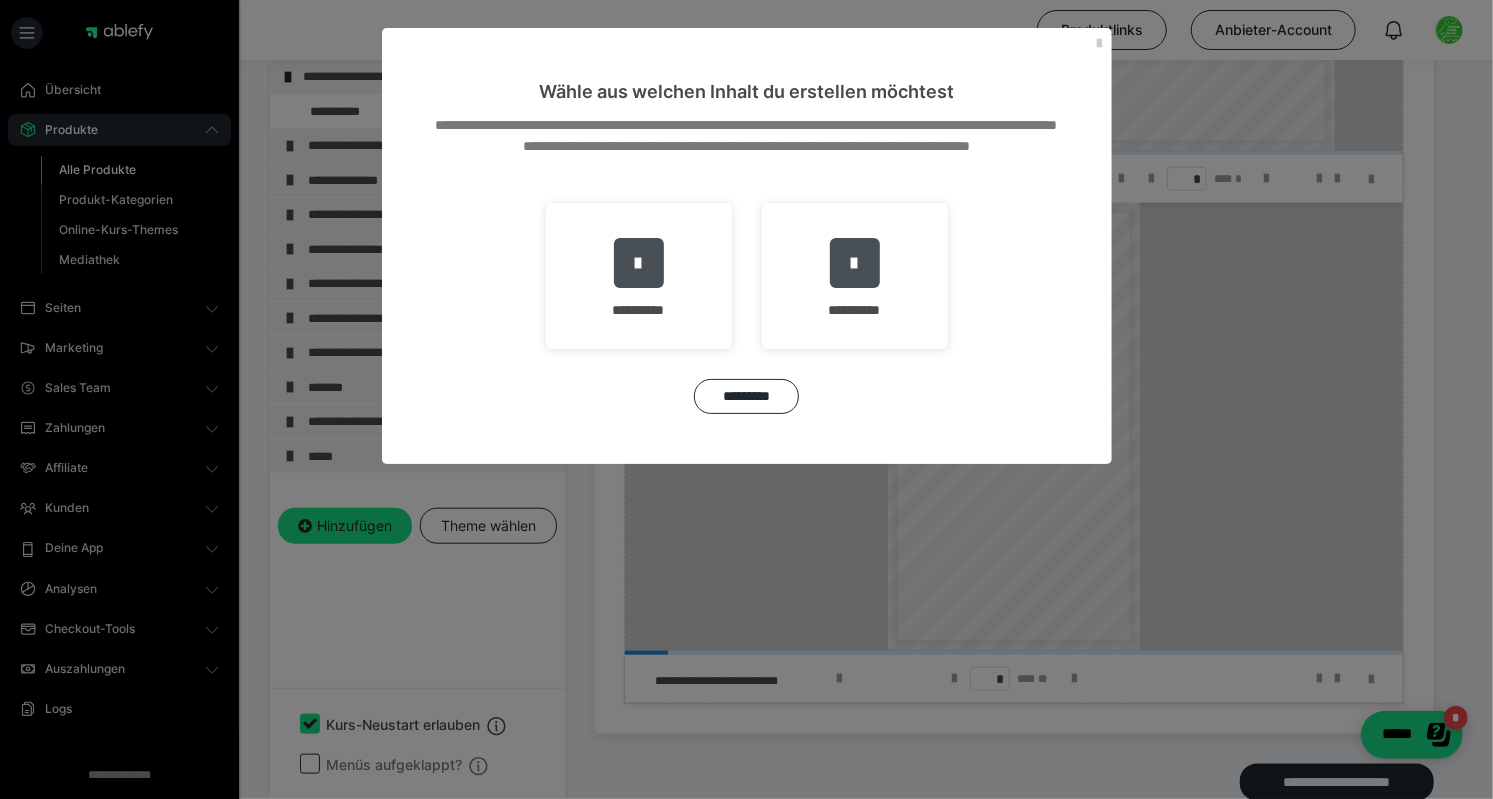 click on "**********" at bounding box center (746, 399) 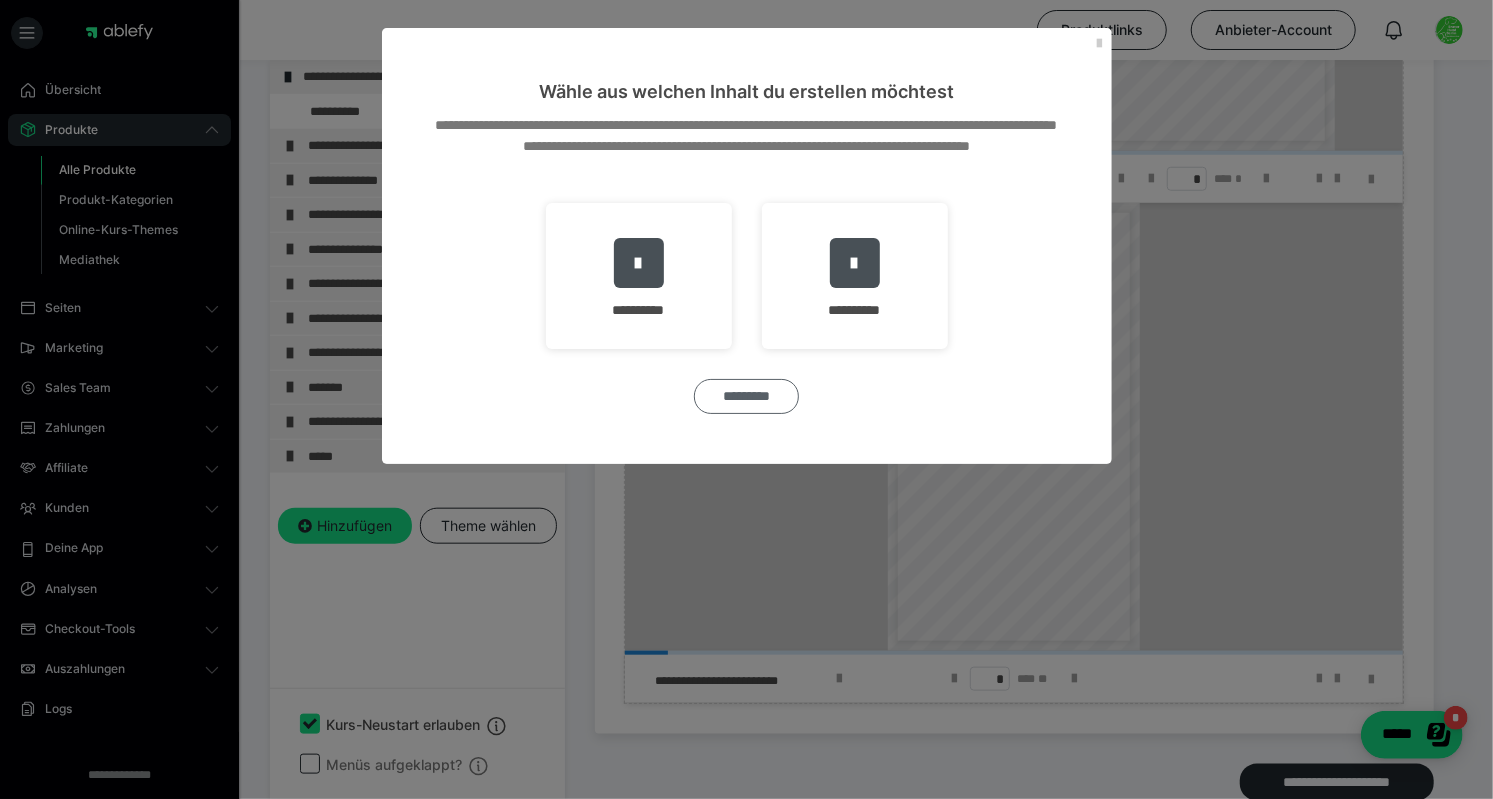 click on "*********" at bounding box center [747, 396] 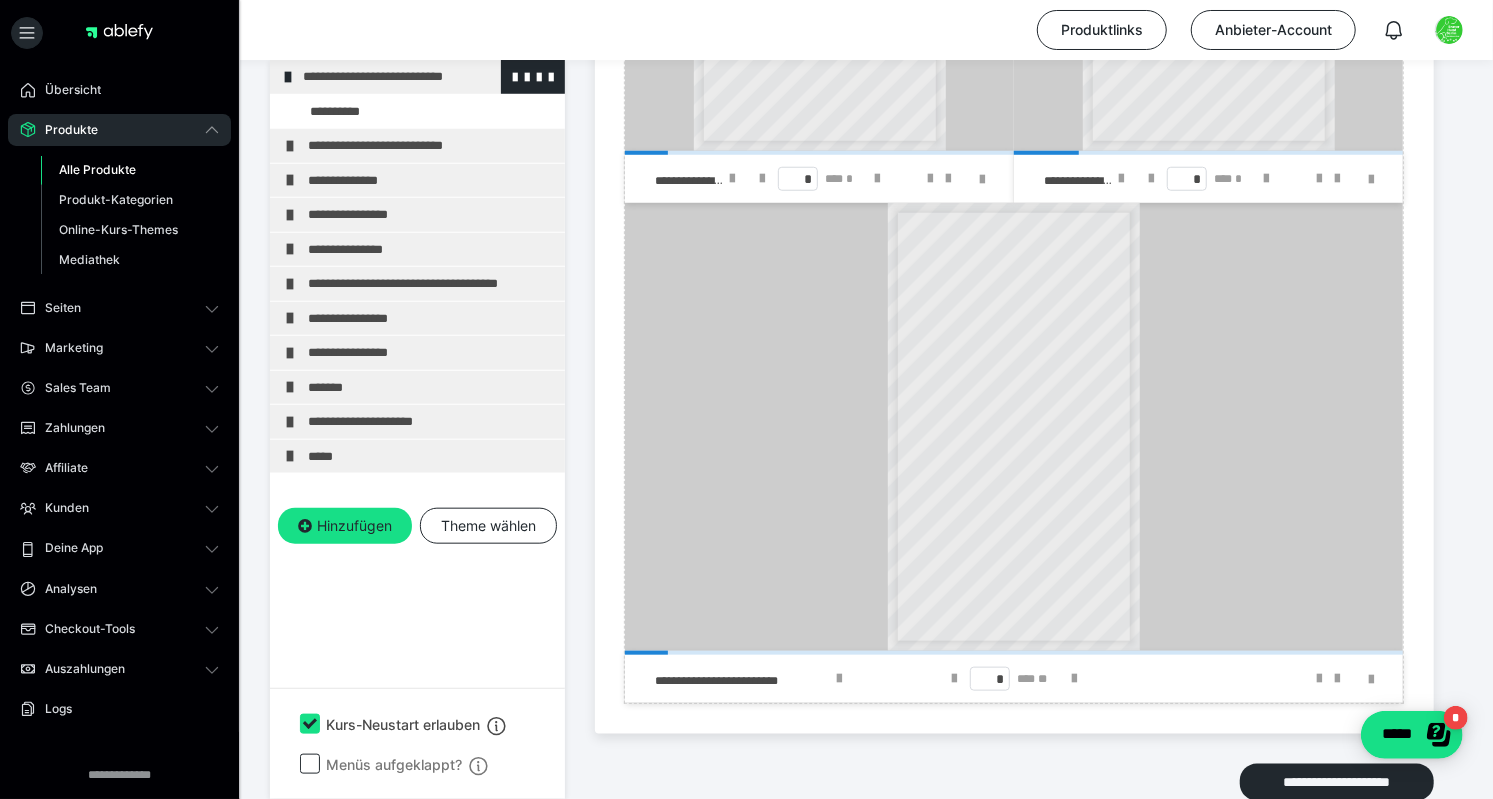 click on "**********" at bounding box center [417, 77] 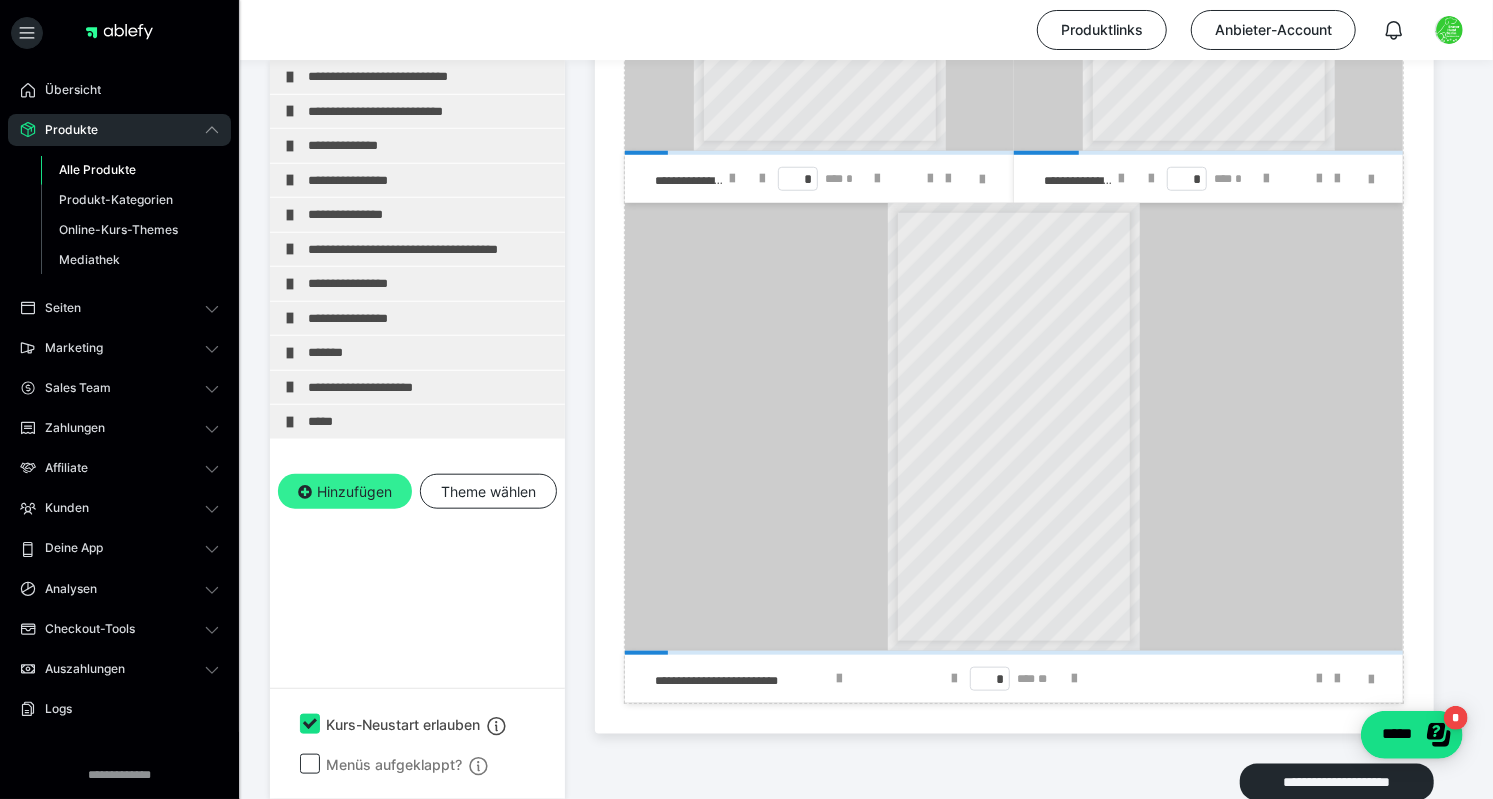 click on "Hinzufügen" at bounding box center (345, 492) 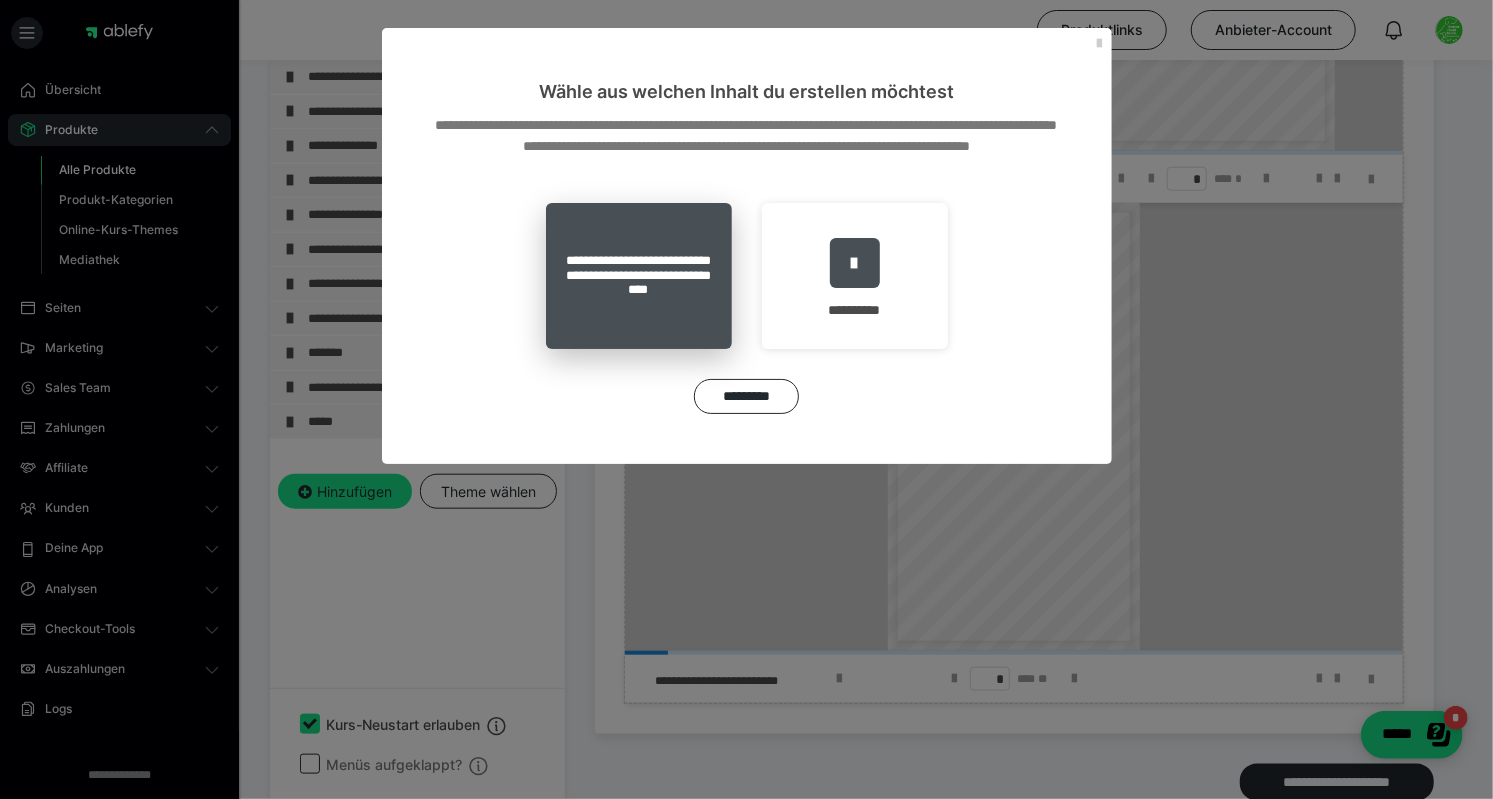 click on "**********" at bounding box center (639, 276) 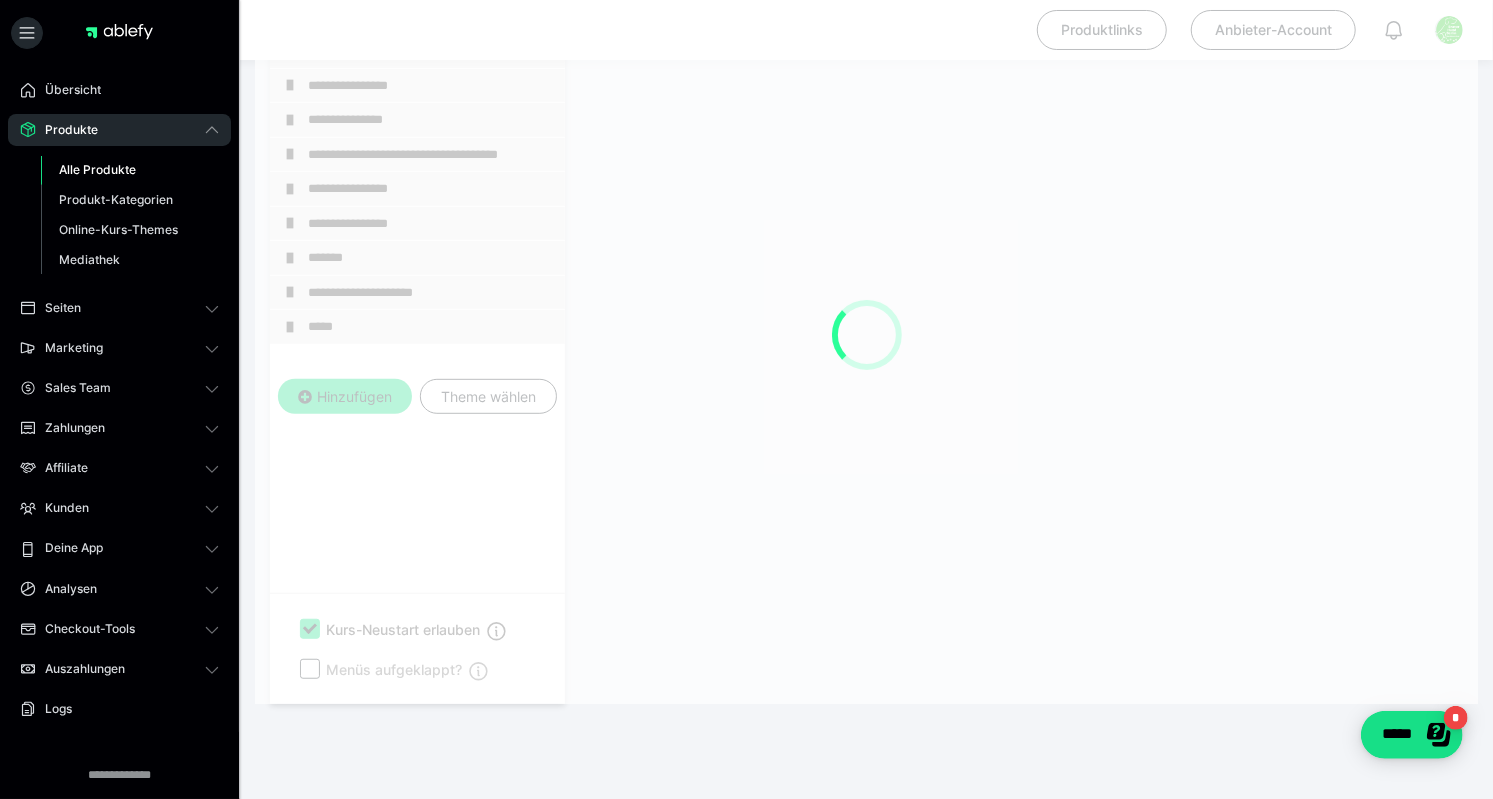 scroll, scrollTop: 347, scrollLeft: 0, axis: vertical 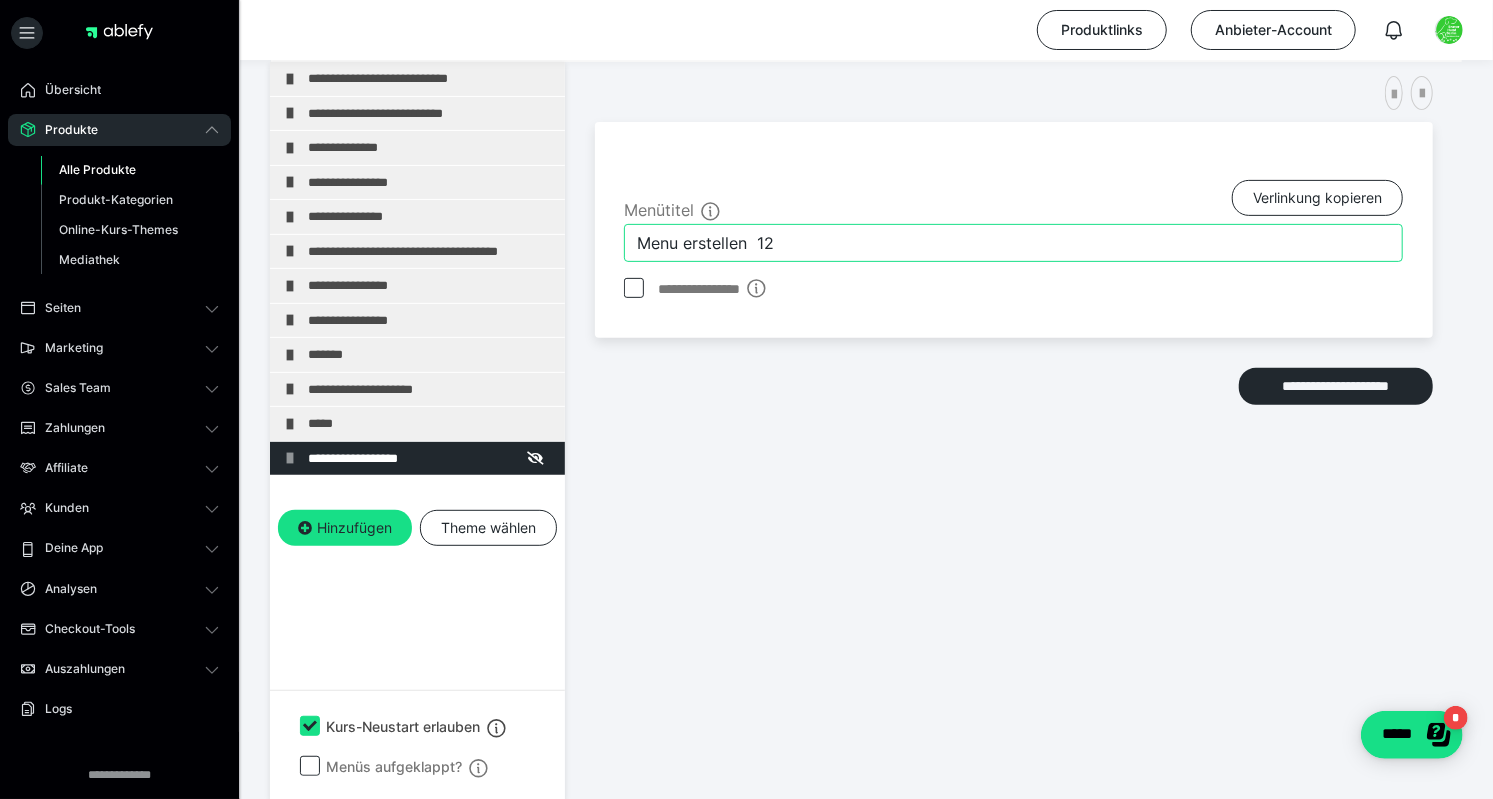 click on "Menu erstellen  12" at bounding box center (1013, 243) 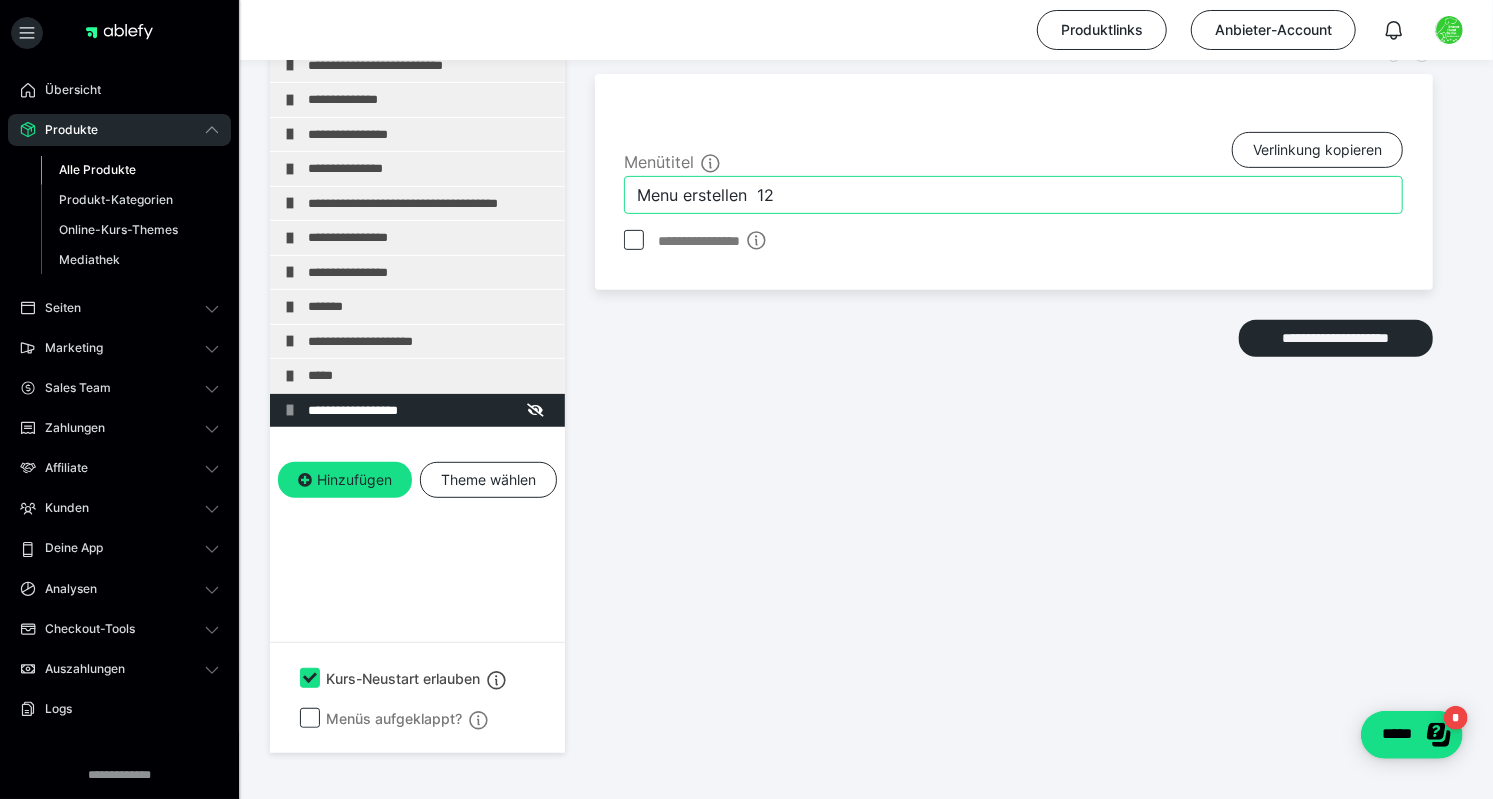 scroll, scrollTop: 423, scrollLeft: 0, axis: vertical 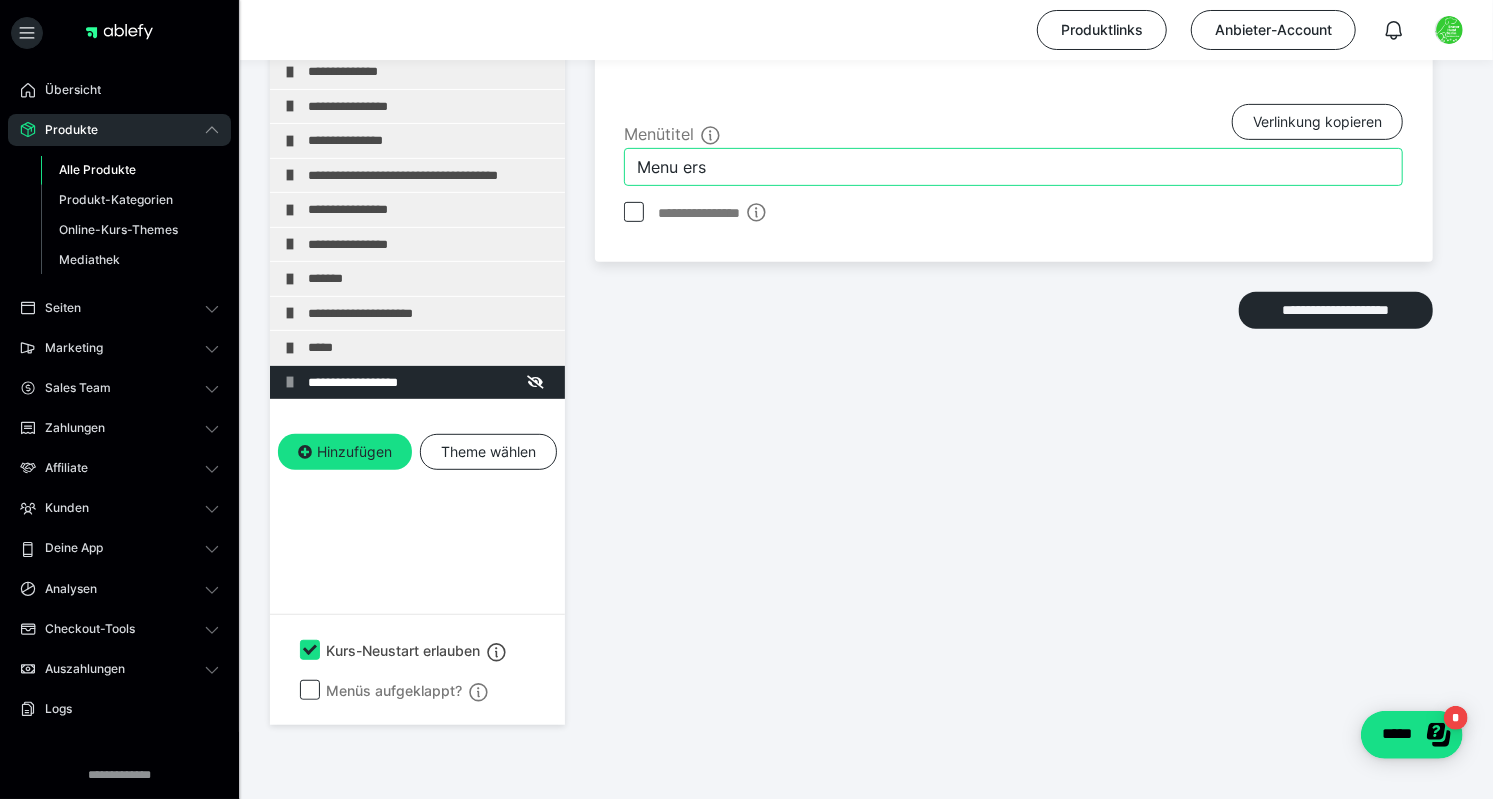 type on "Menu" 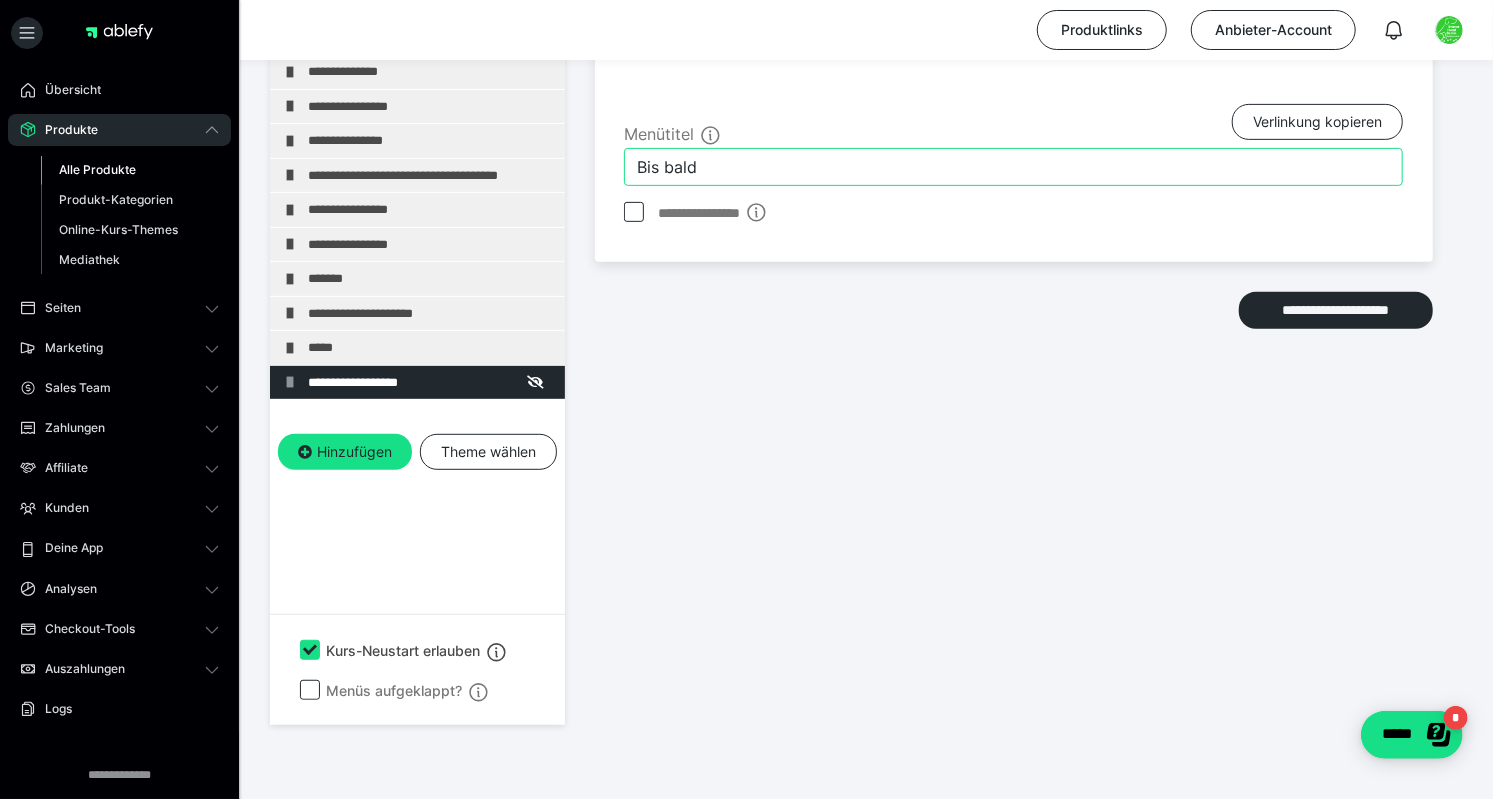 type on "Bis bald" 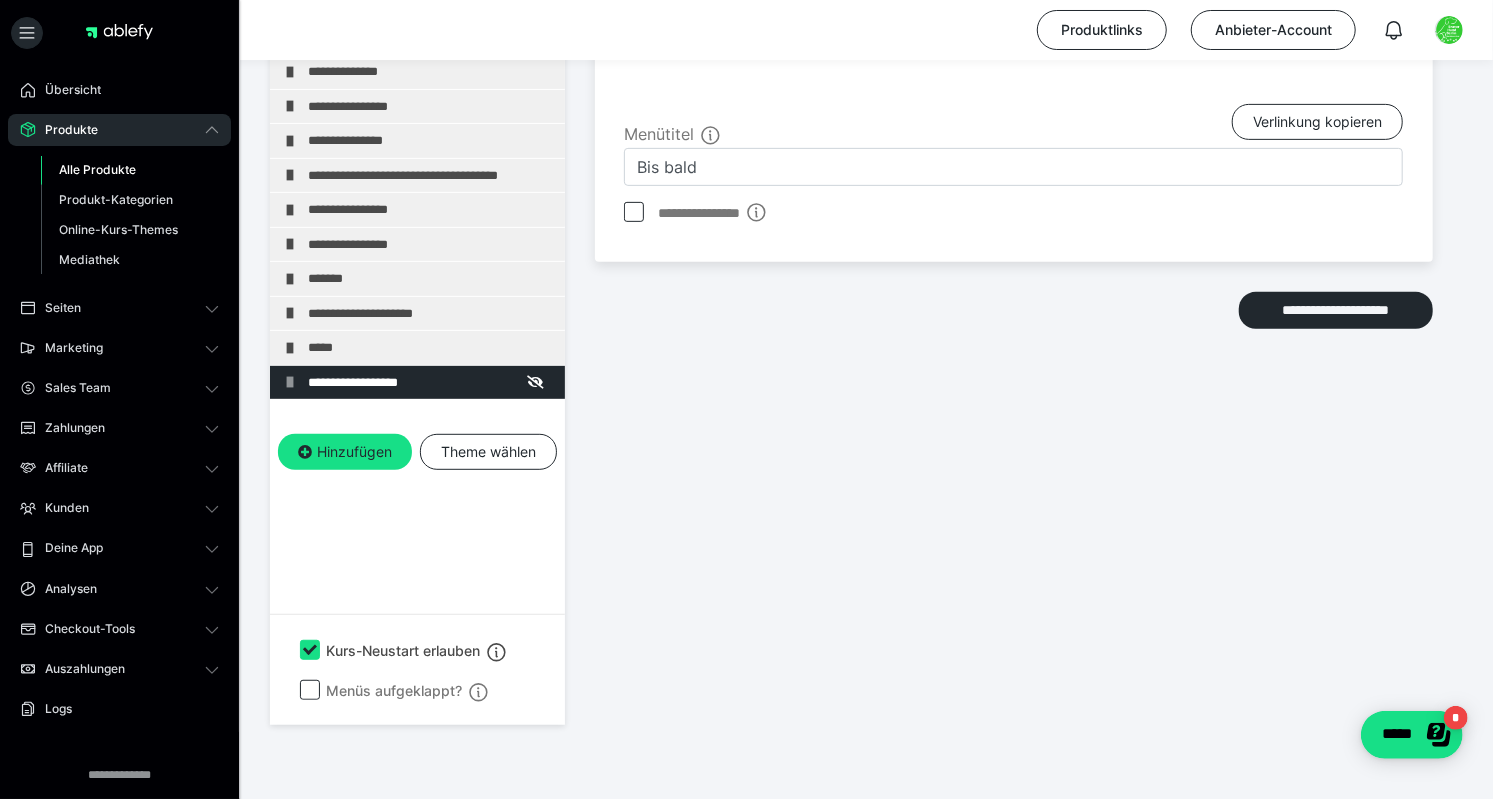 click on "**********" at bounding box center [1014, 320] 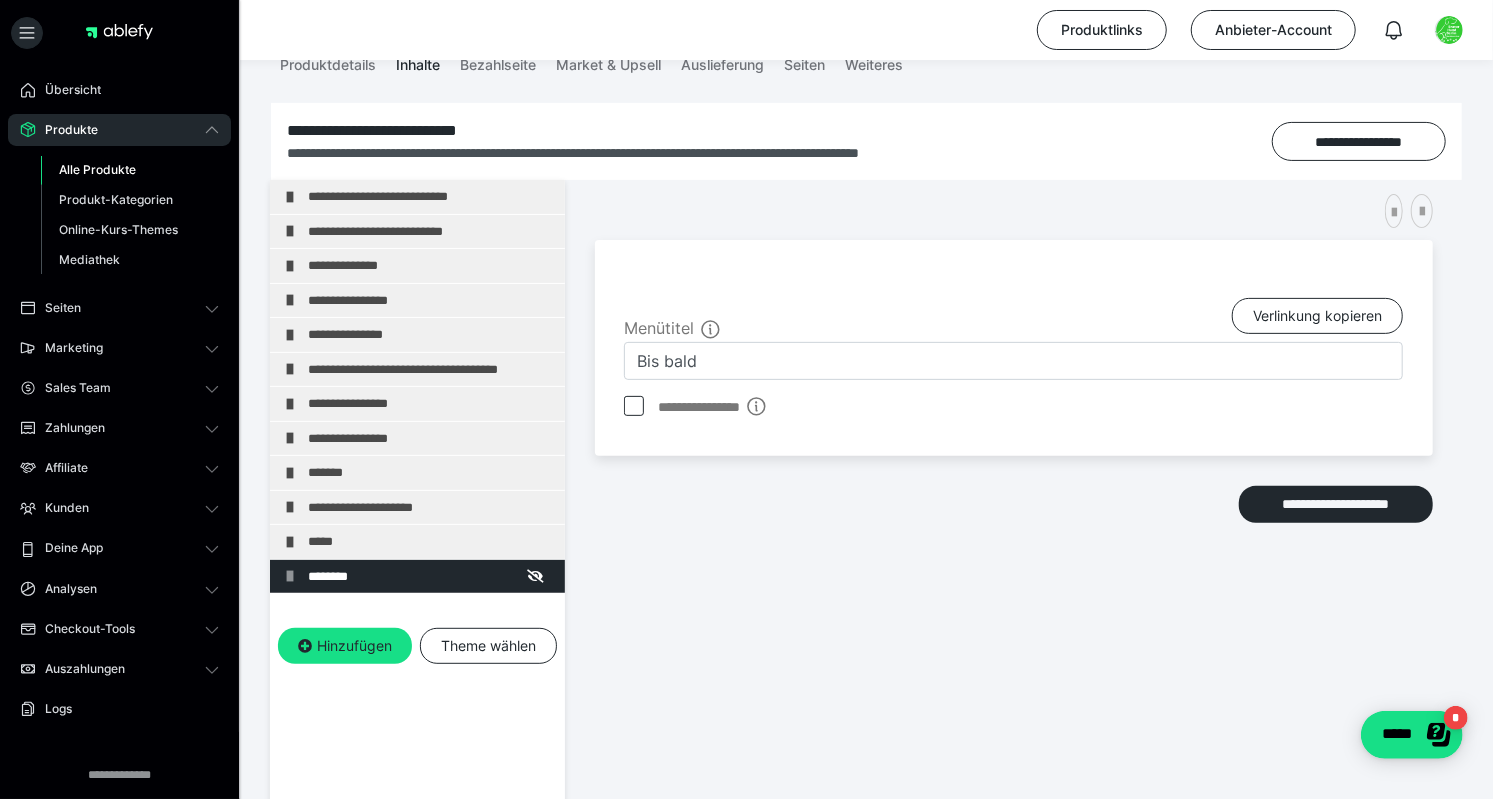scroll, scrollTop: 227, scrollLeft: 0, axis: vertical 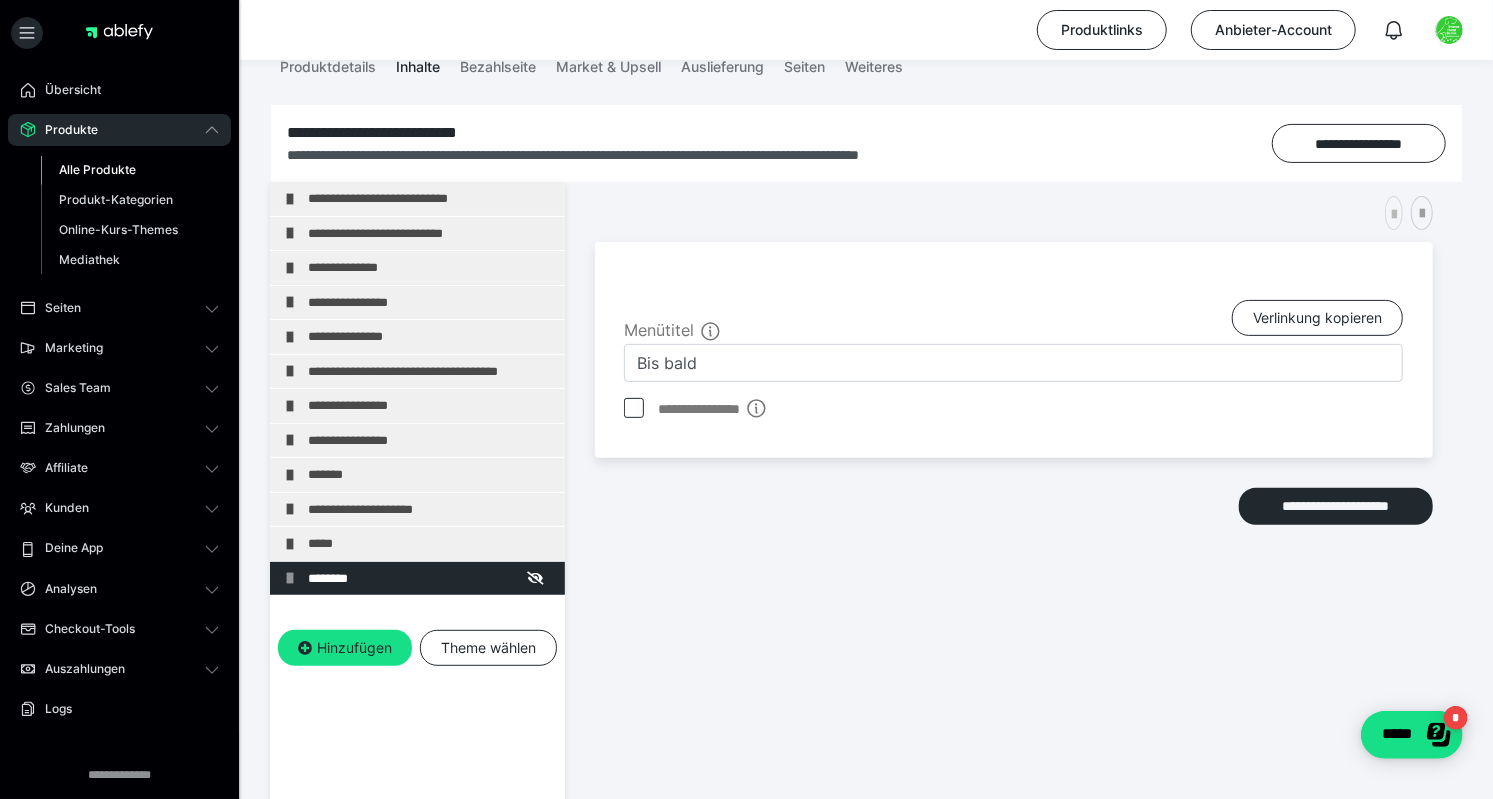 click at bounding box center [1394, 215] 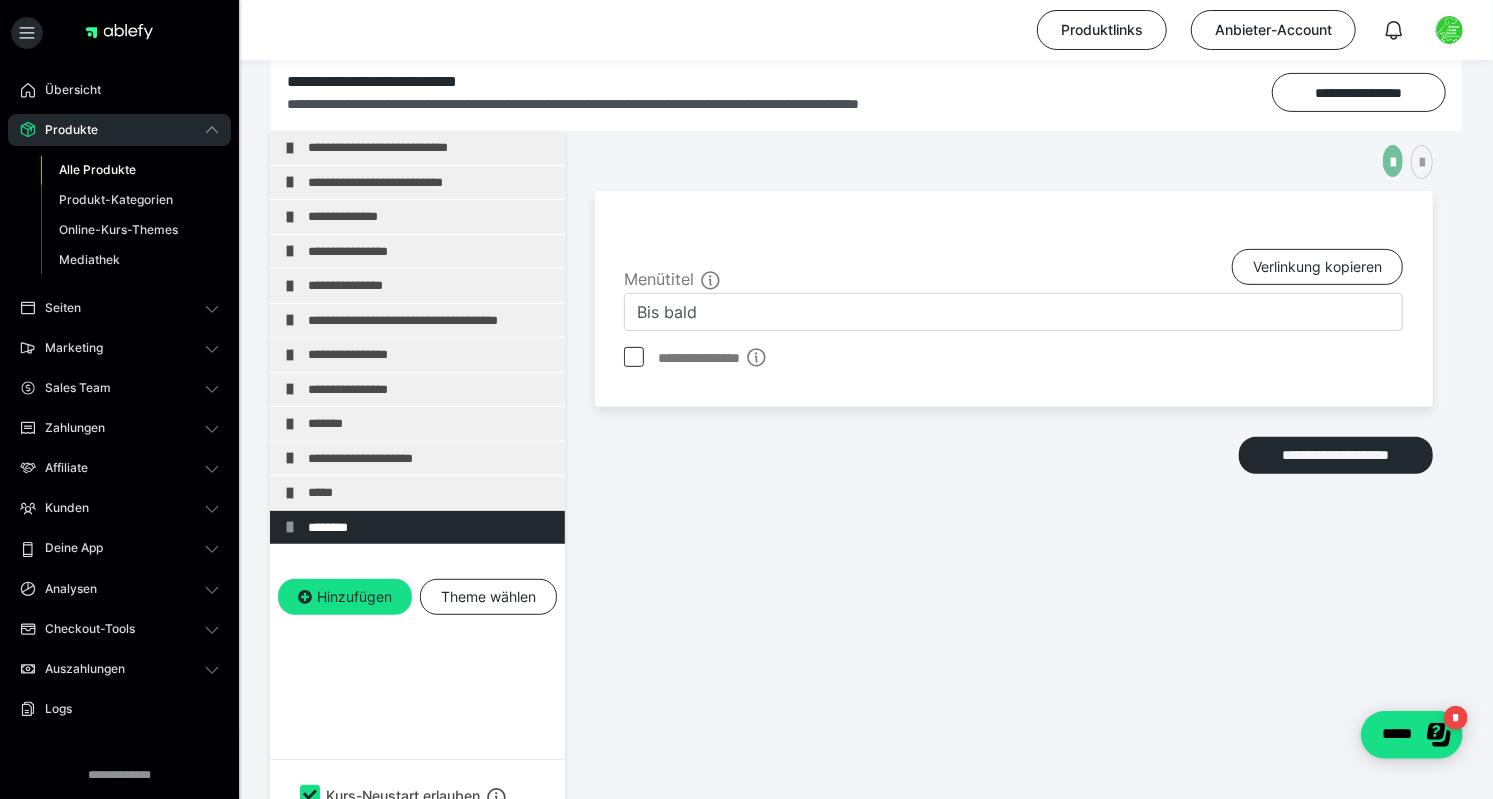 scroll, scrollTop: 280, scrollLeft: 0, axis: vertical 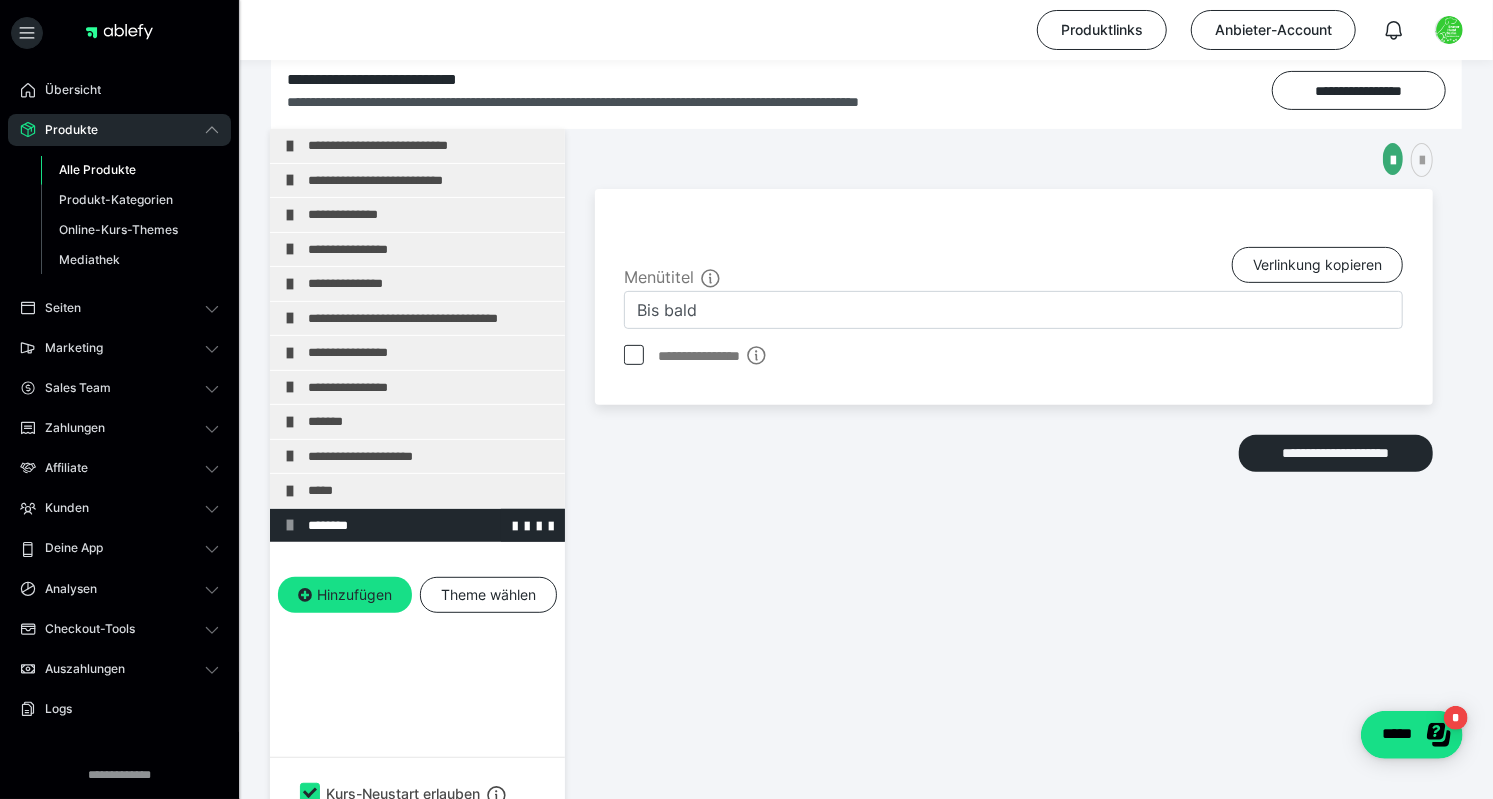 click on "********" at bounding box center [417, 526] 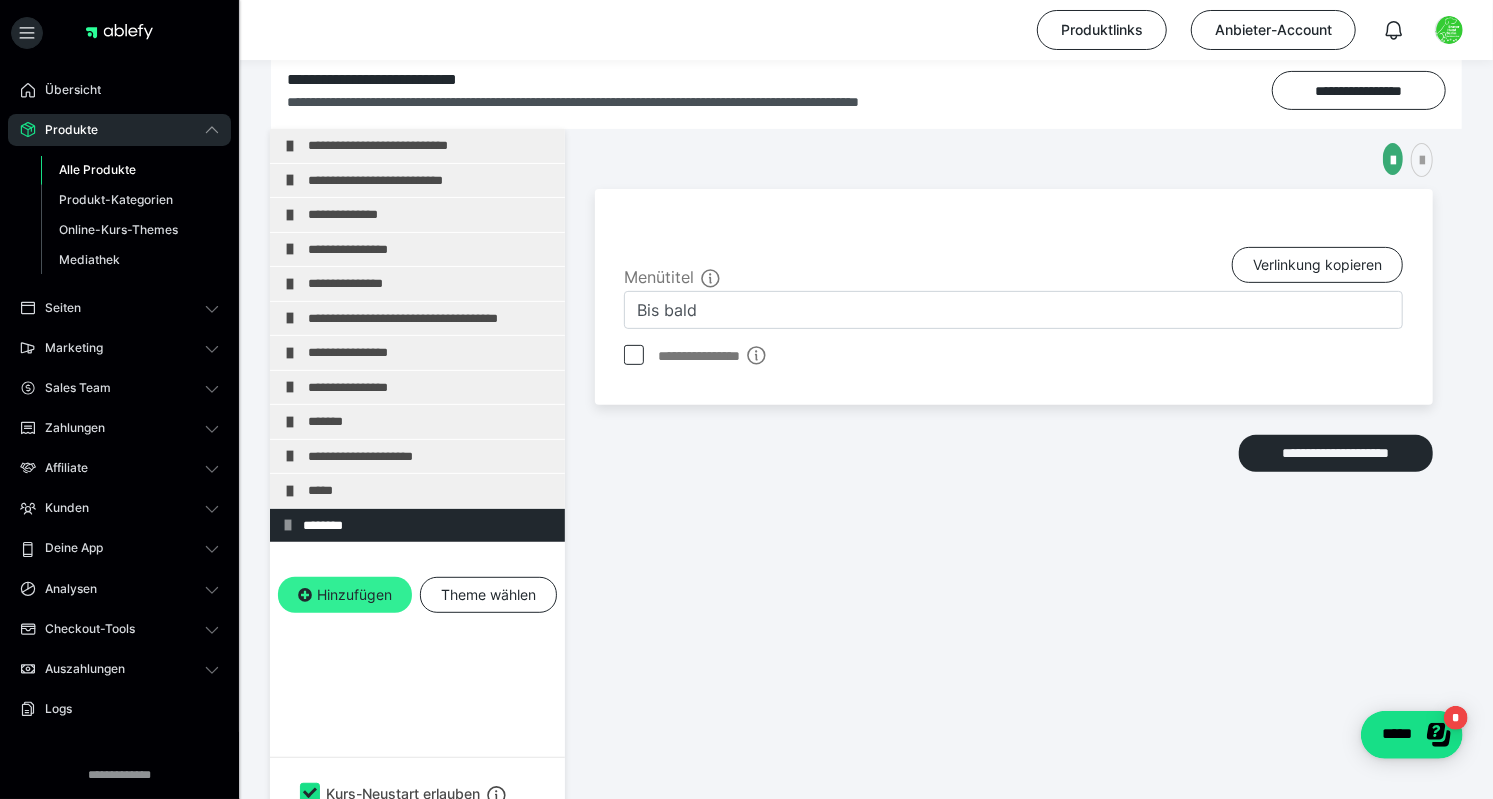 click on "Hinzufügen" at bounding box center [345, 595] 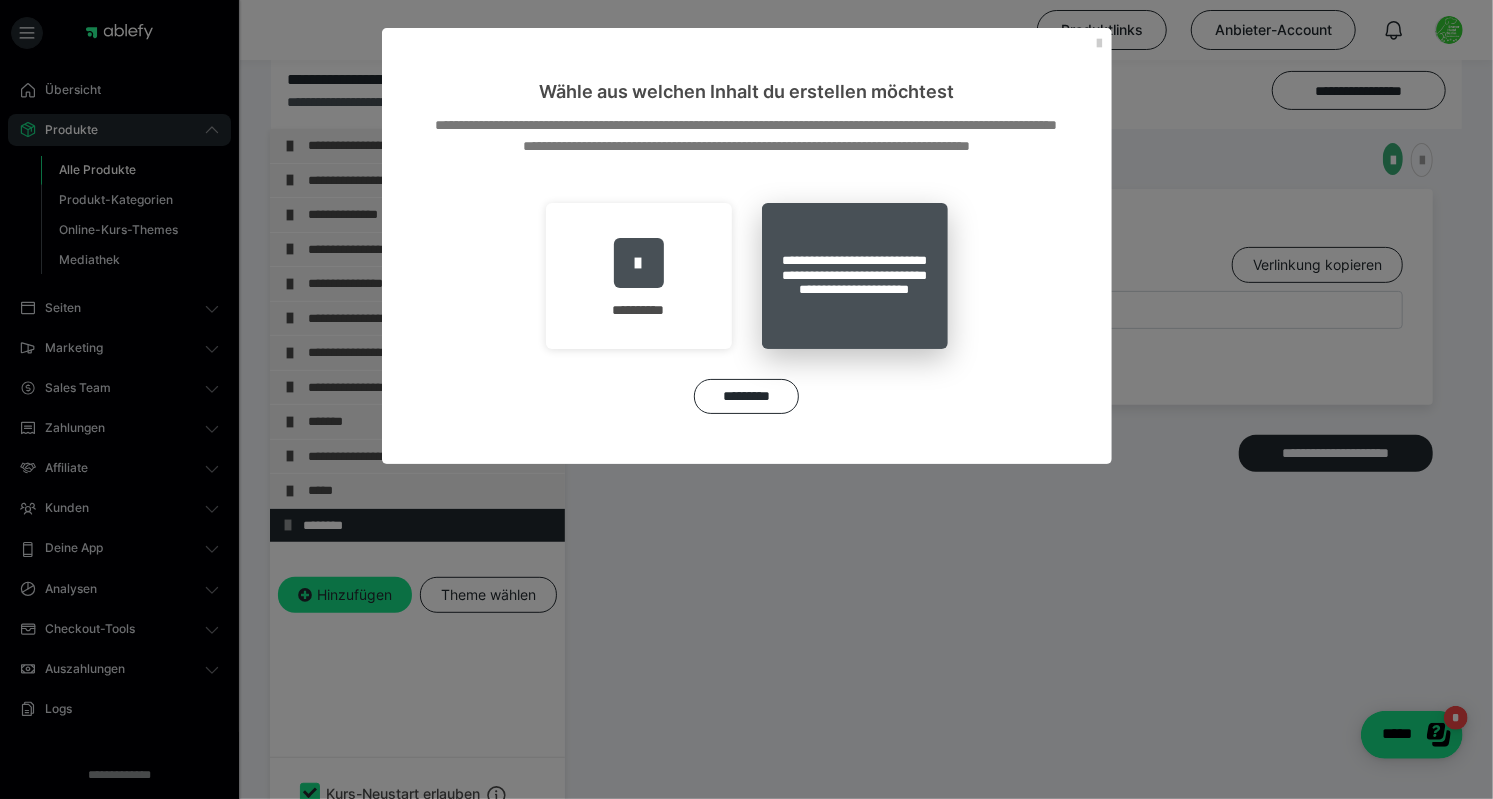 click on "**********" at bounding box center [855, 276] 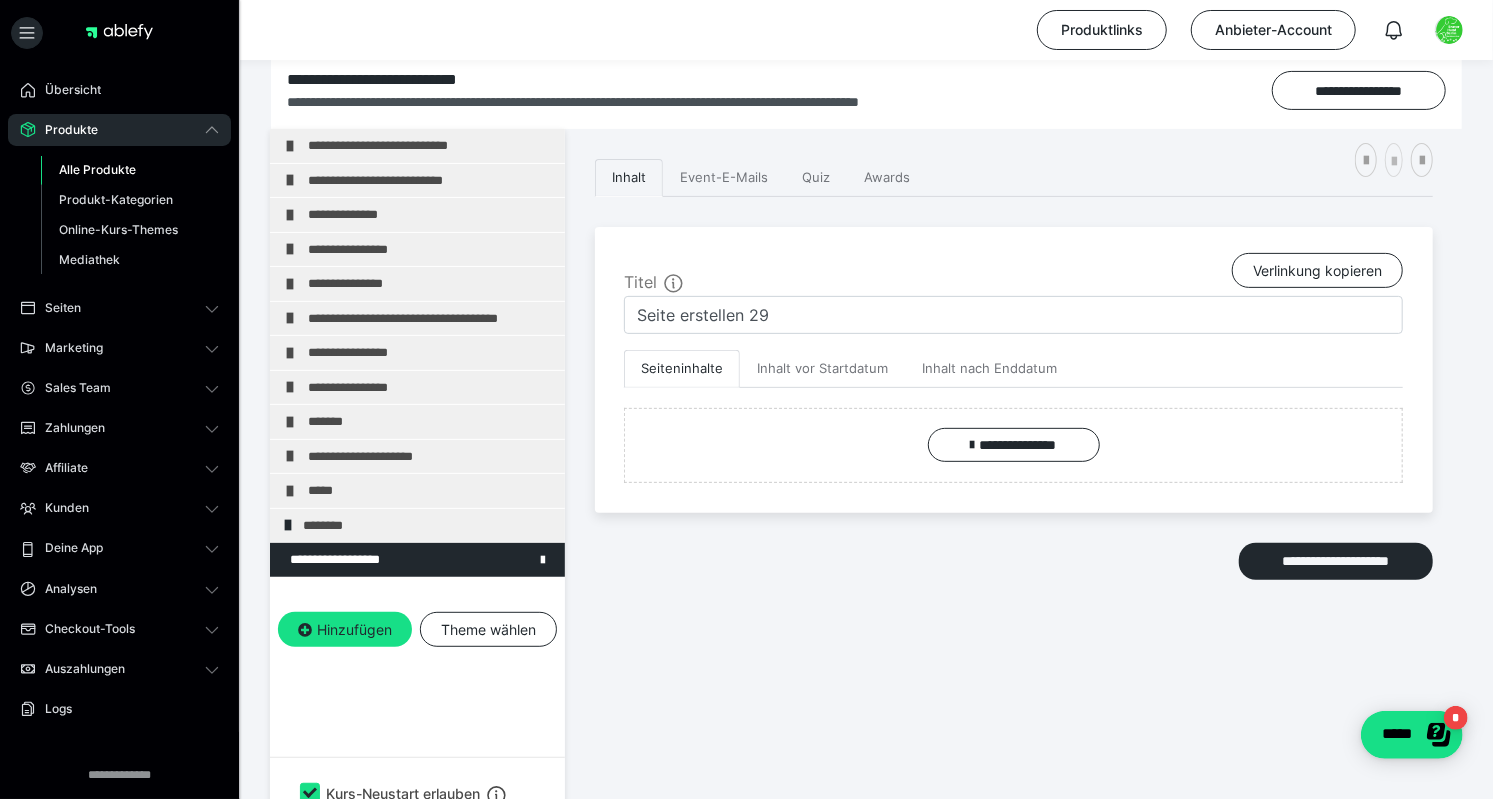 click at bounding box center [1394, 162] 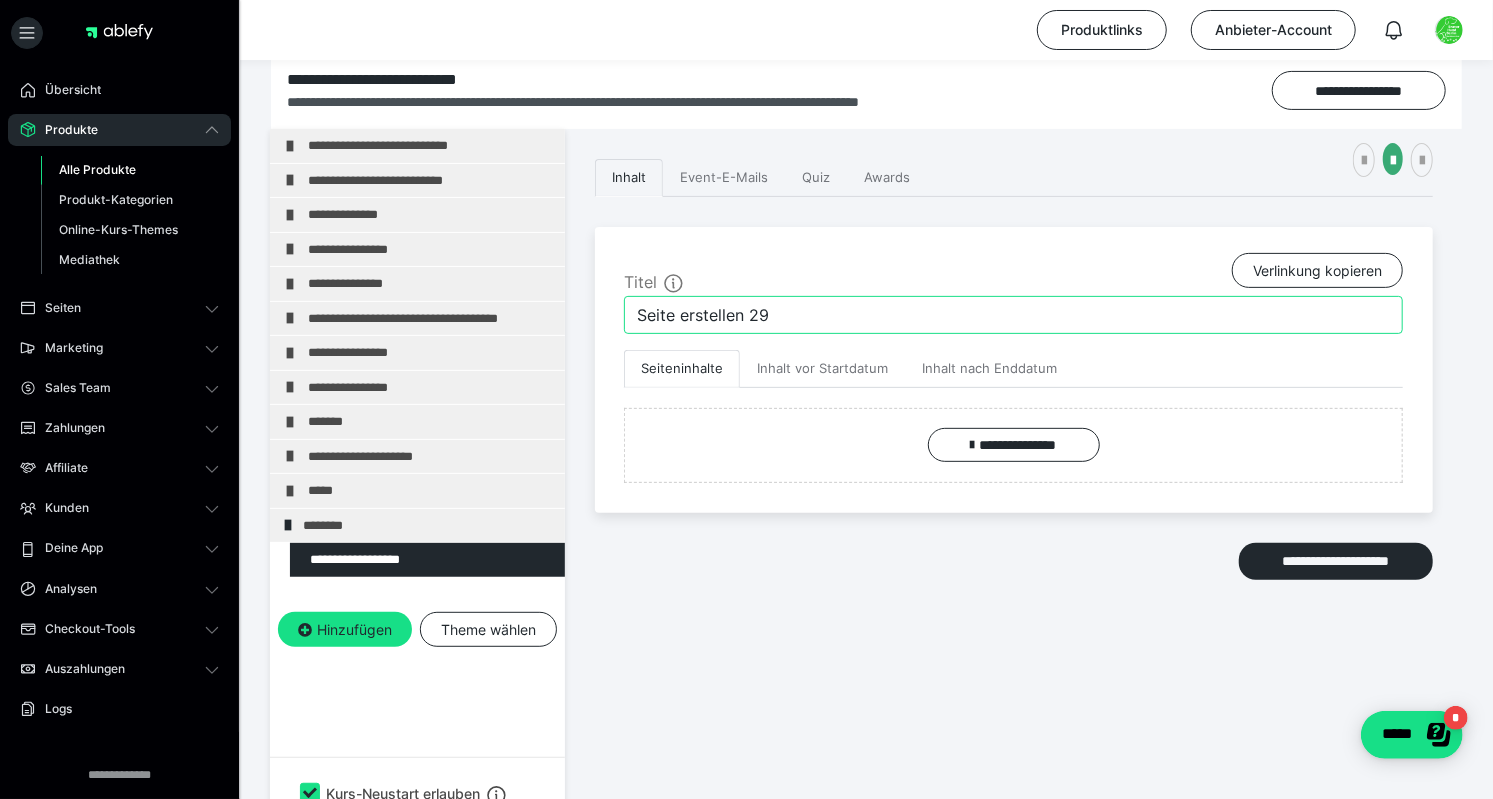 click on "Seite erstellen 29" at bounding box center [1013, 315] 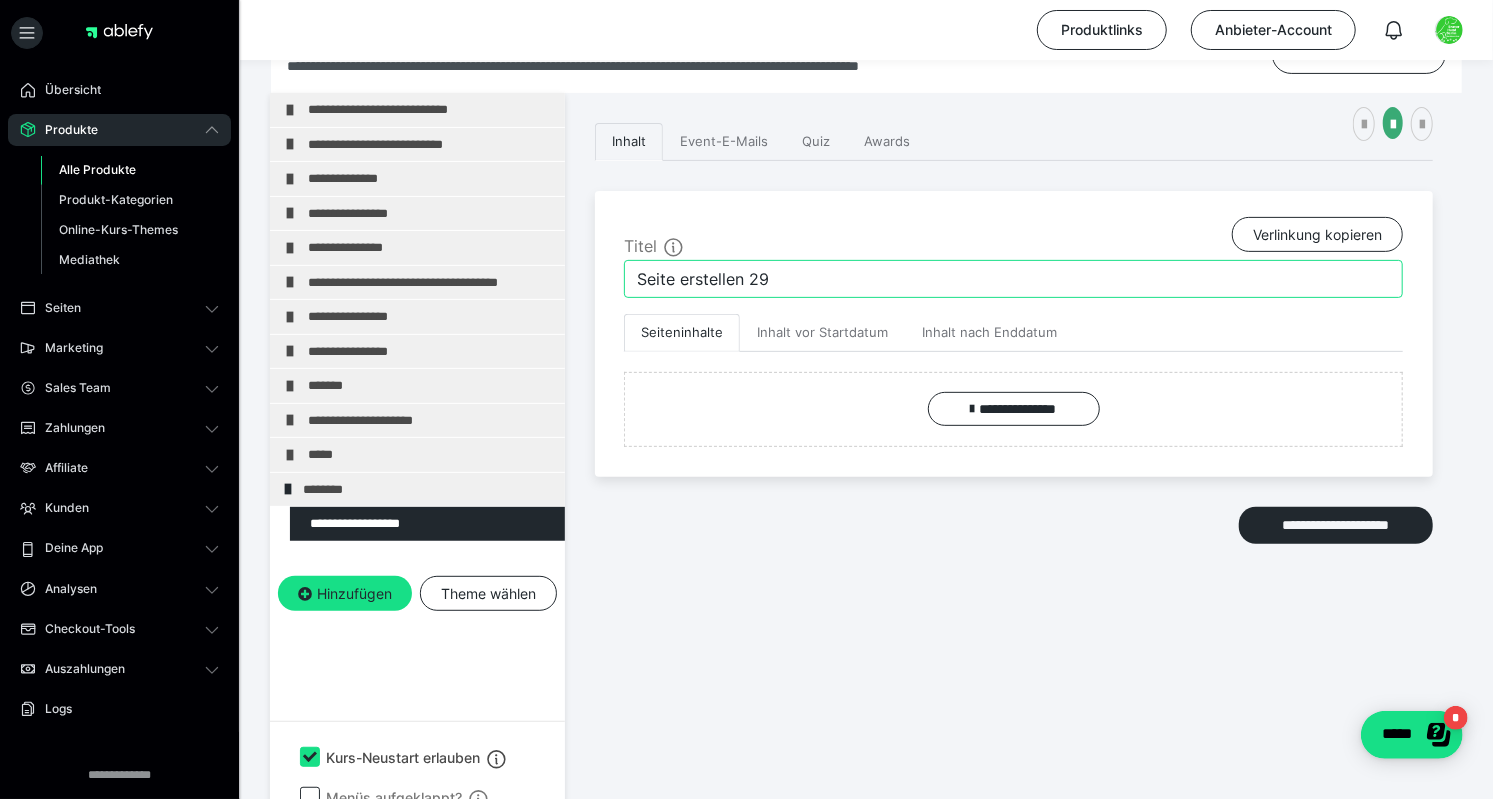 scroll, scrollTop: 376, scrollLeft: 0, axis: vertical 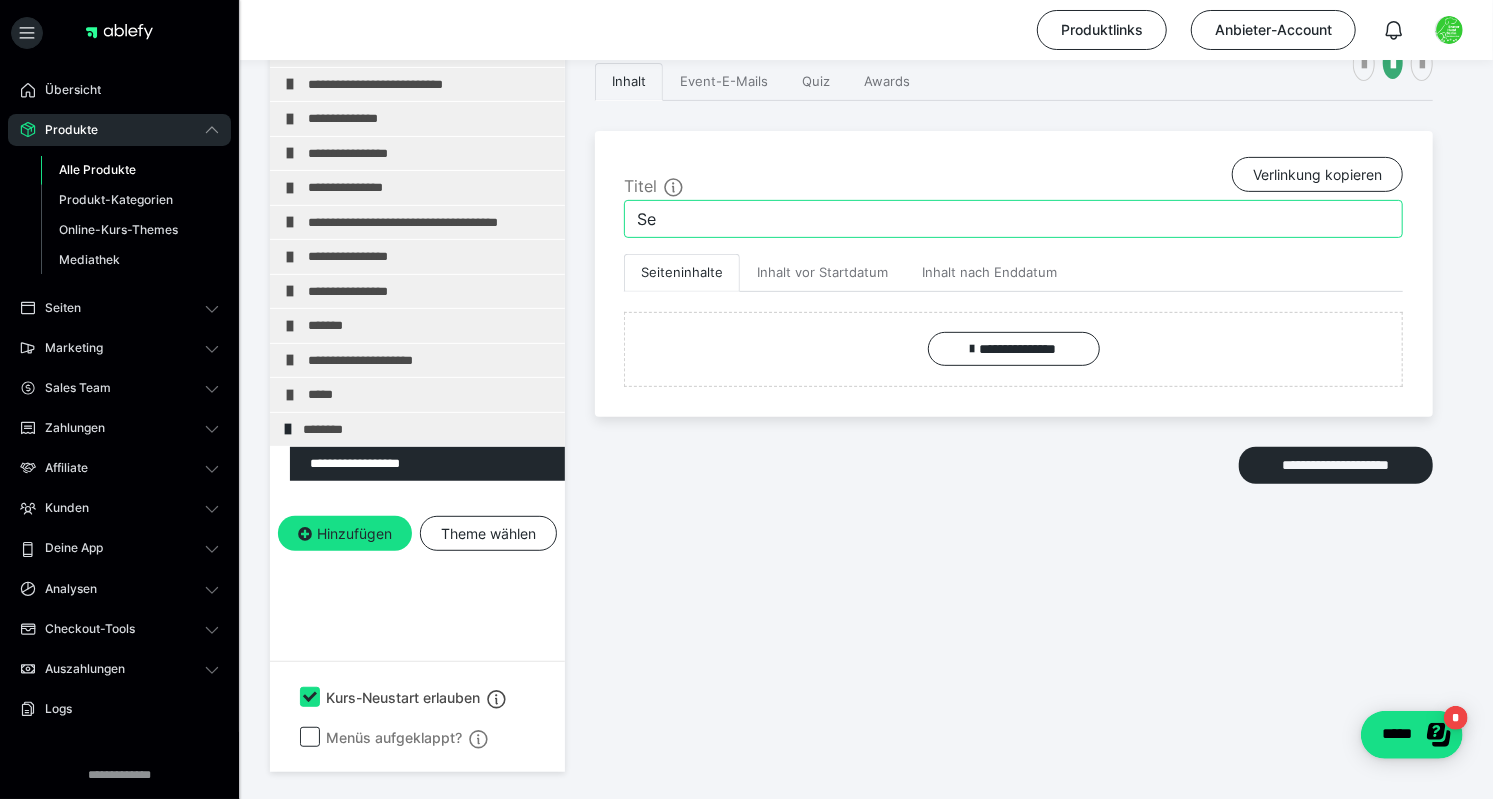 type on "S" 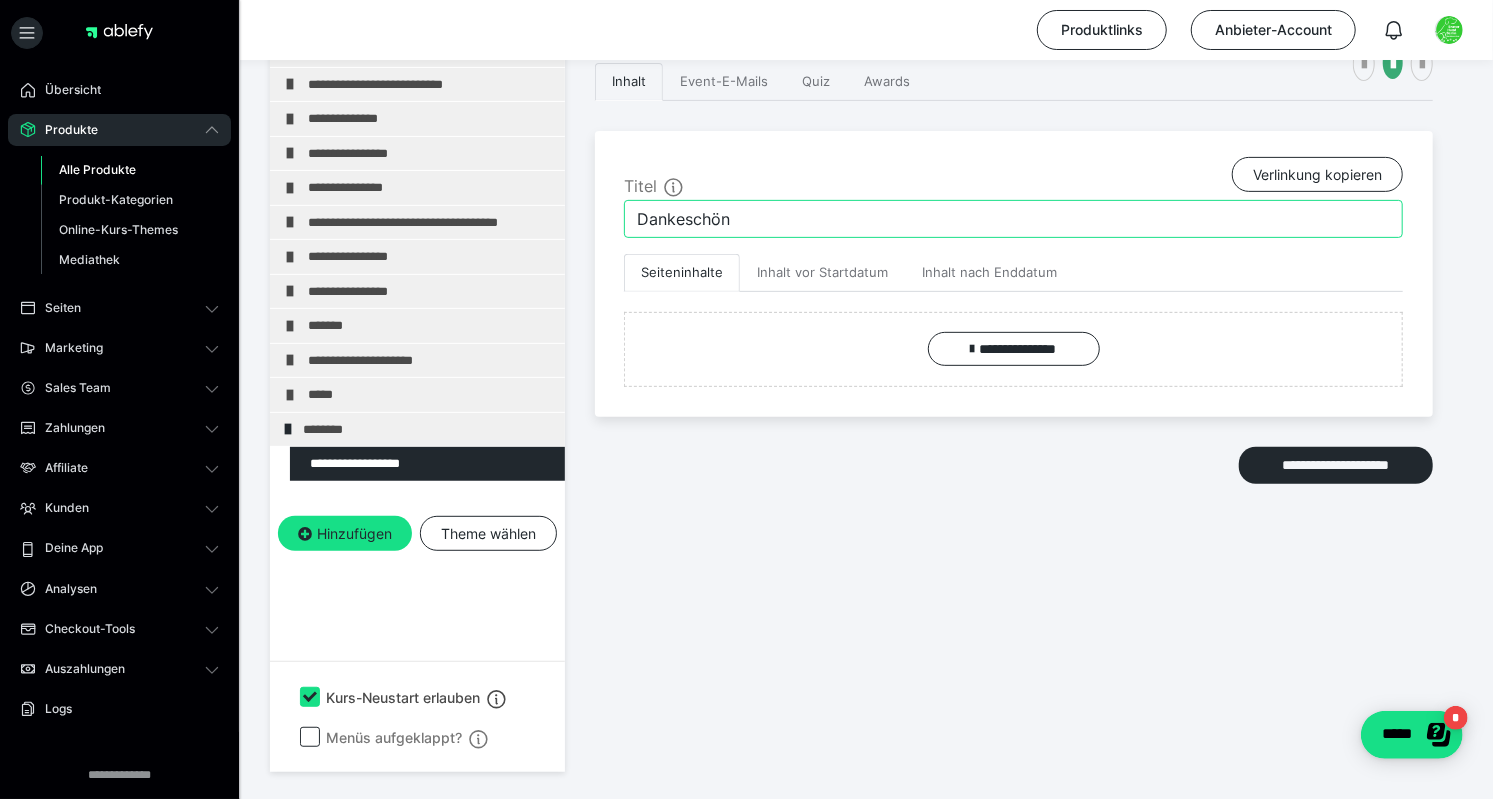type on "Dankeschön" 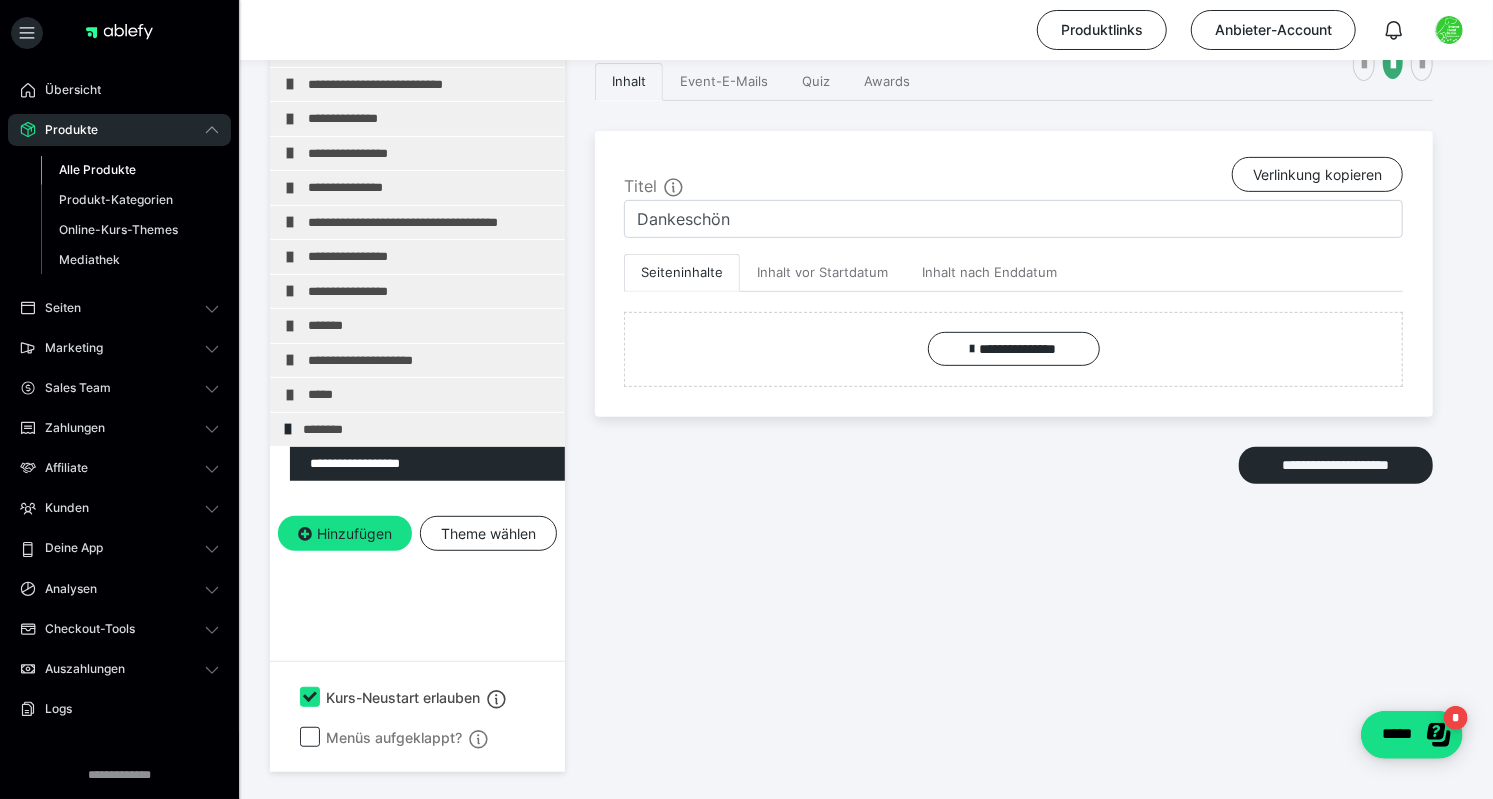 click on "**********" at bounding box center [1014, 367] 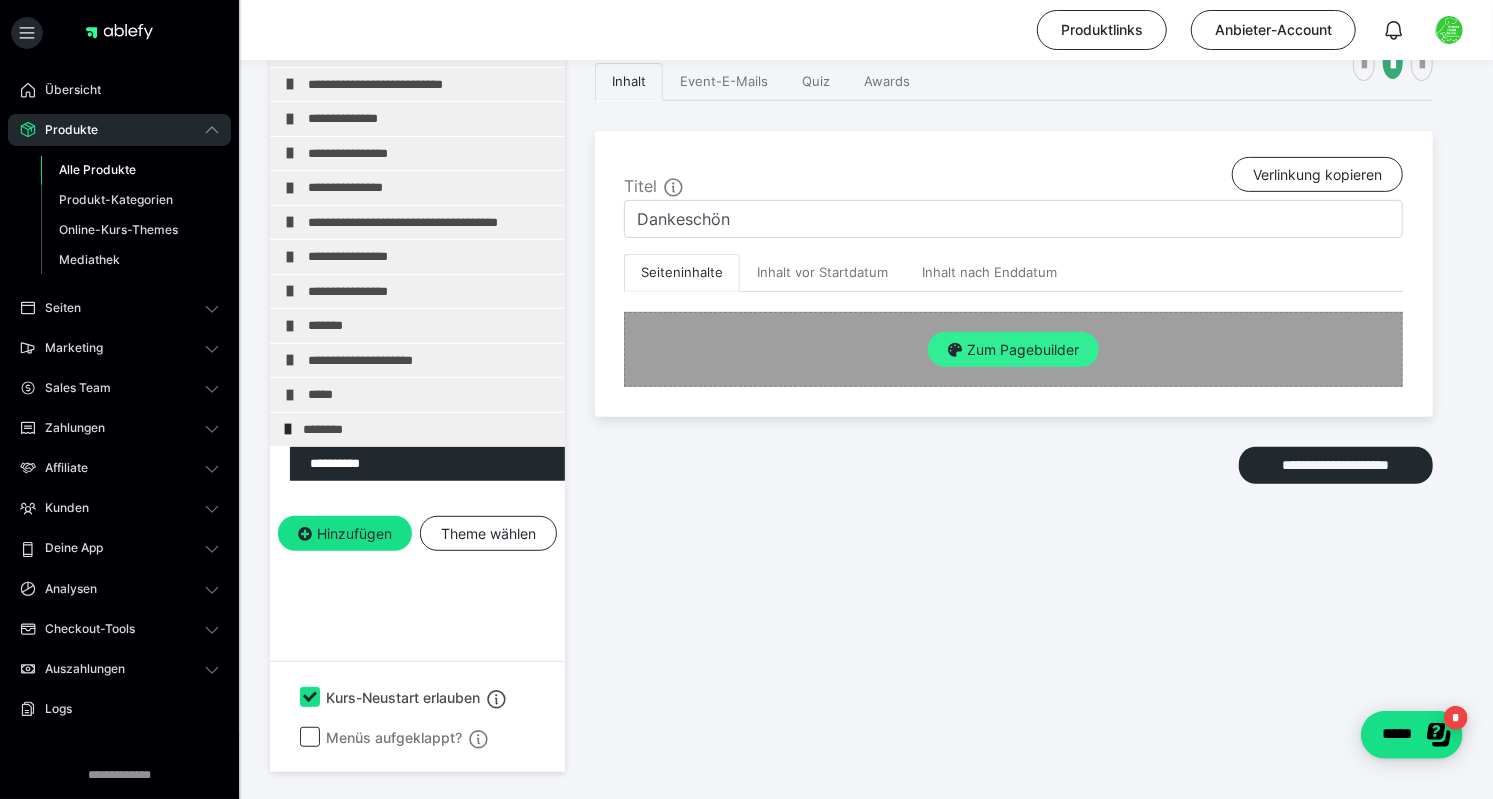 click on "Zum Pagebuilder" at bounding box center [1013, 350] 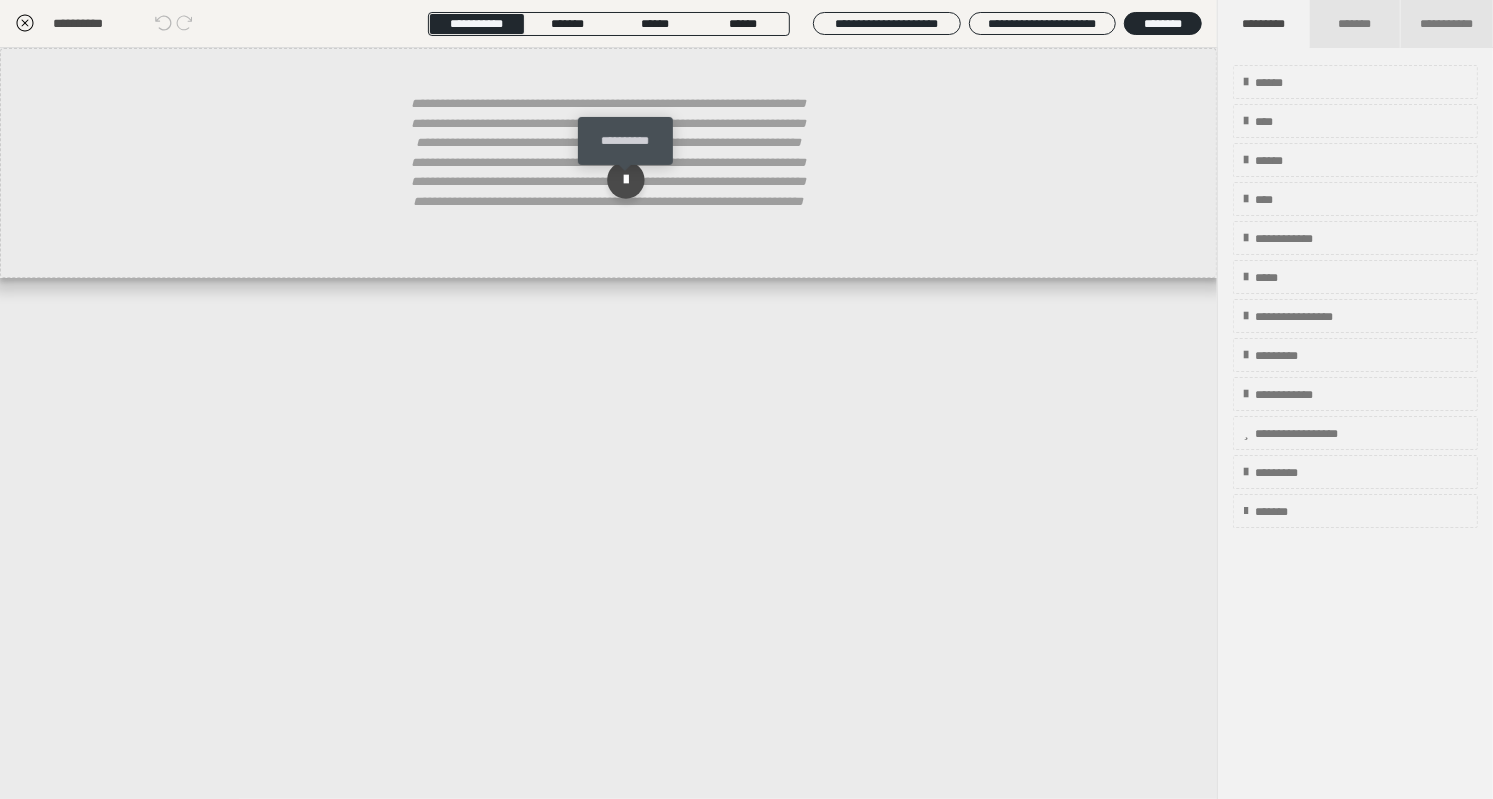 click at bounding box center [625, 179] 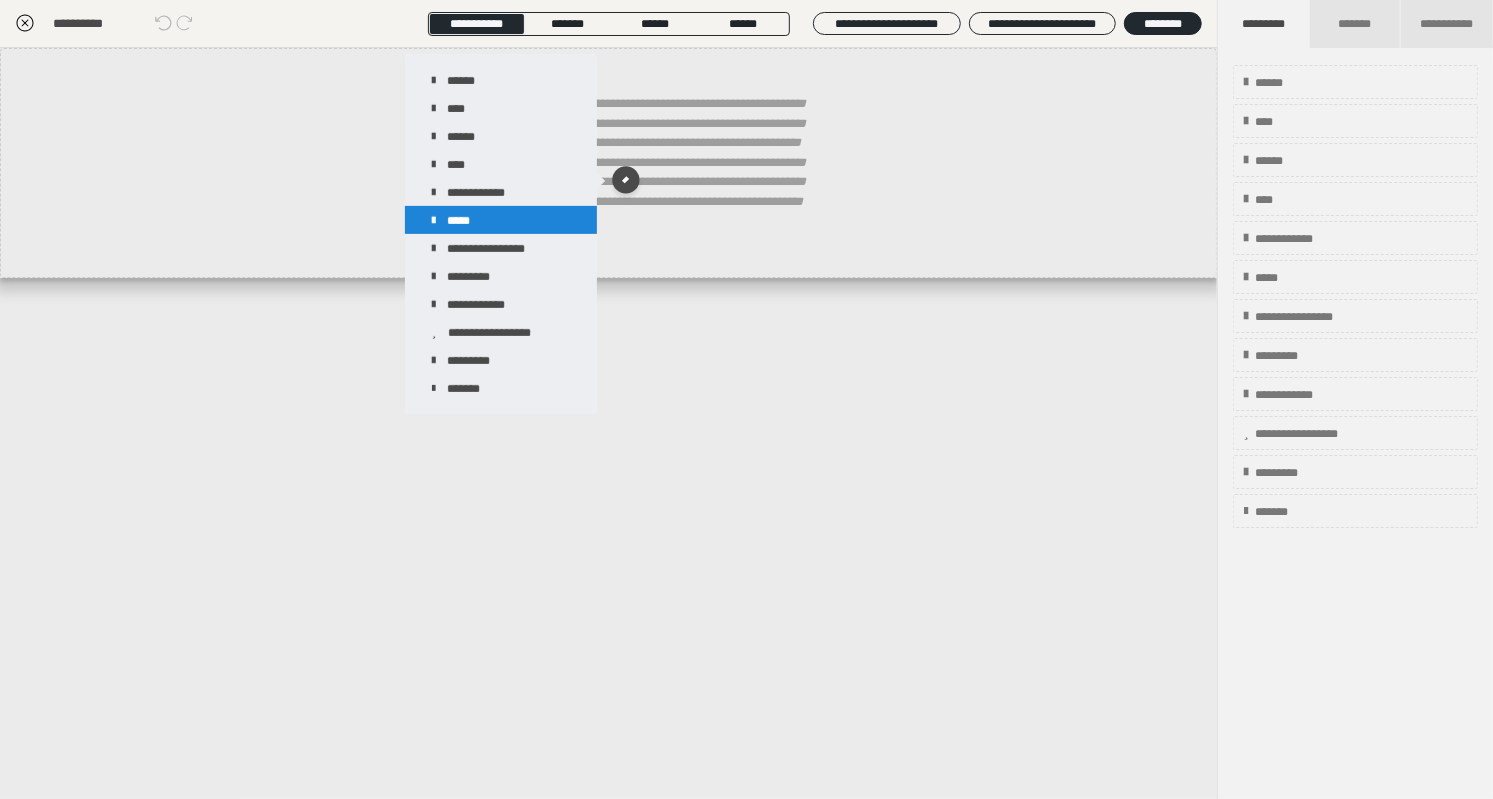 click on "*****" at bounding box center [501, 220] 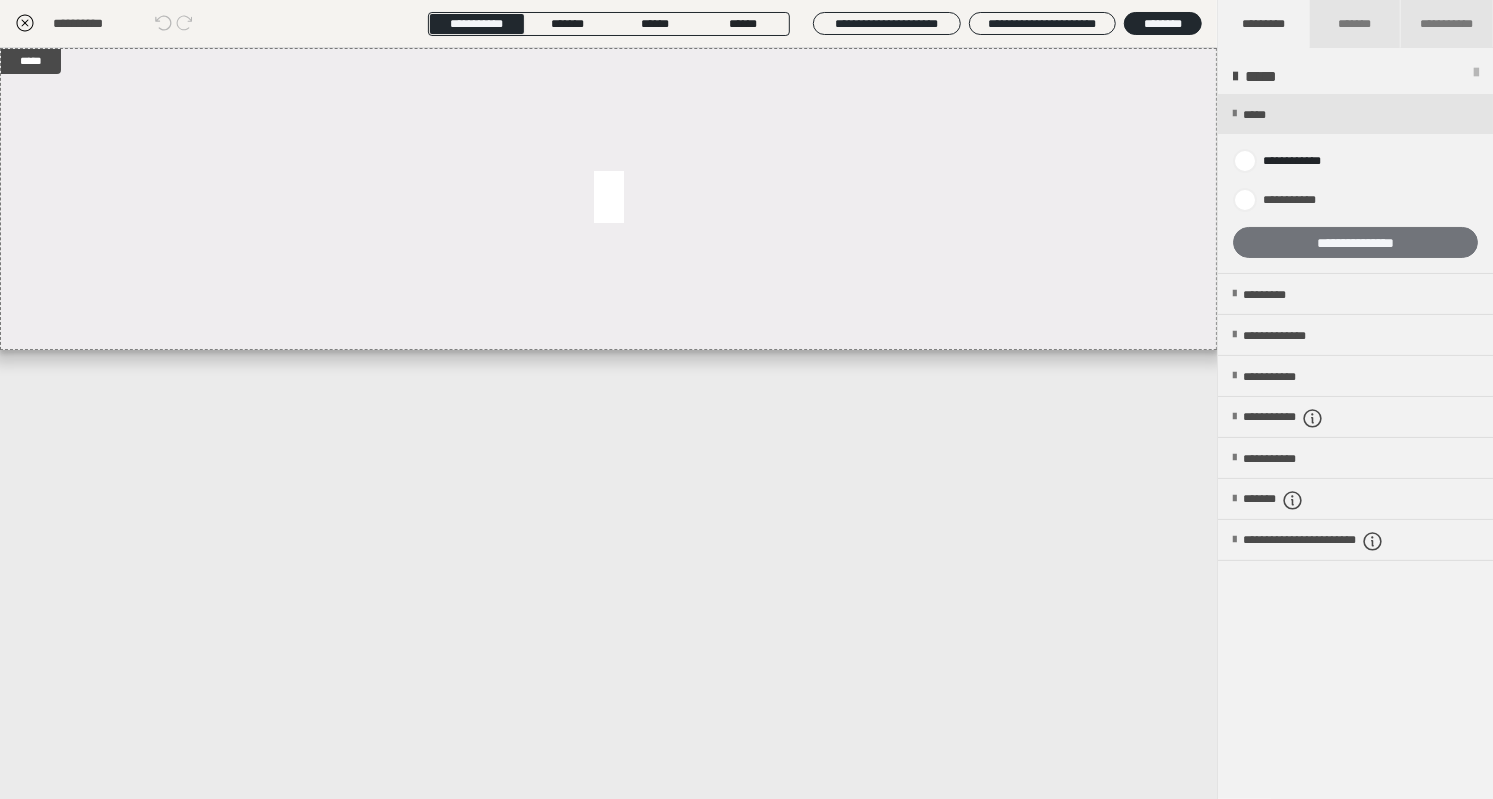 click on "**********" at bounding box center [1355, 242] 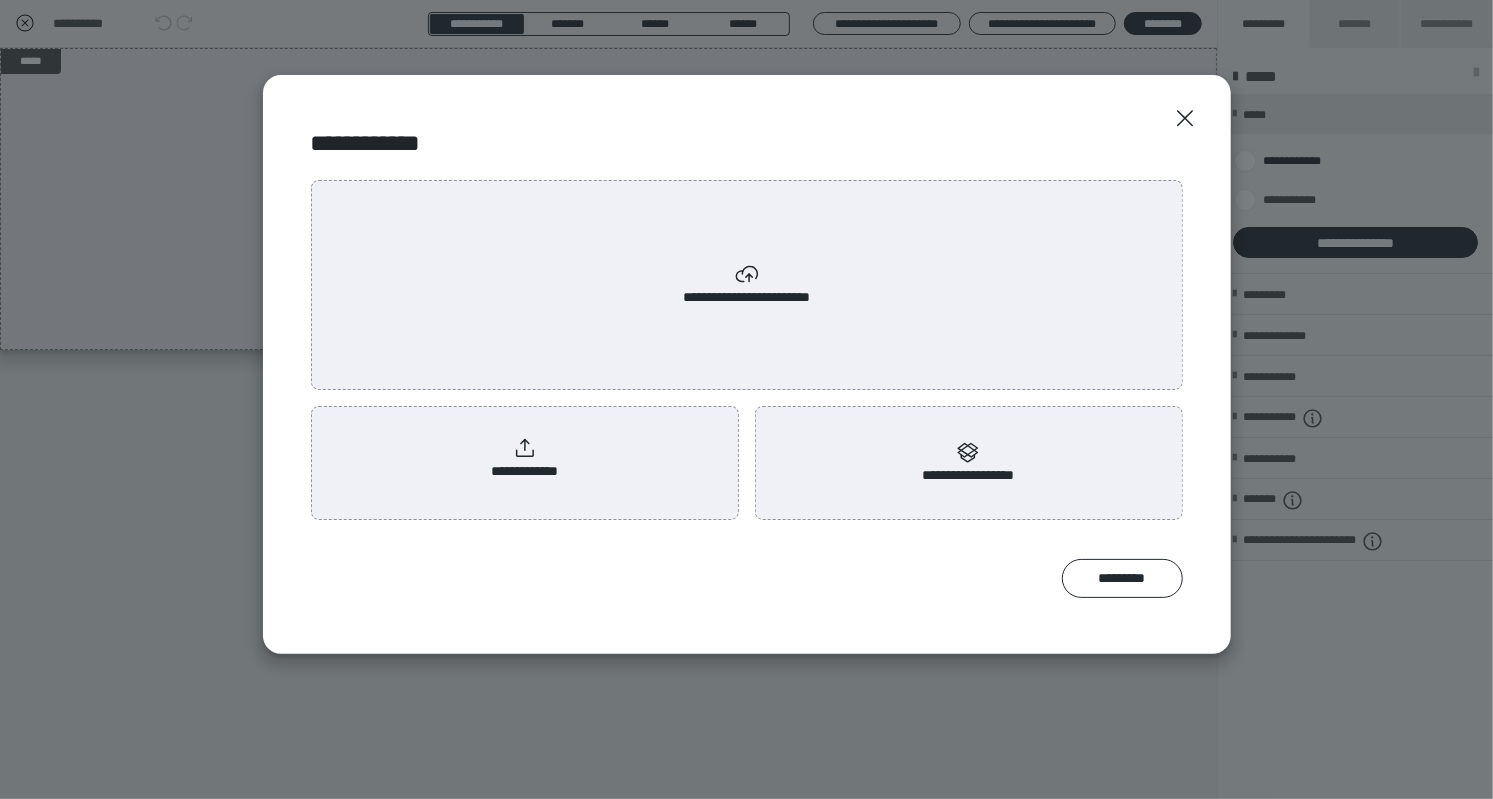 click on "**********" at bounding box center (747, 285) 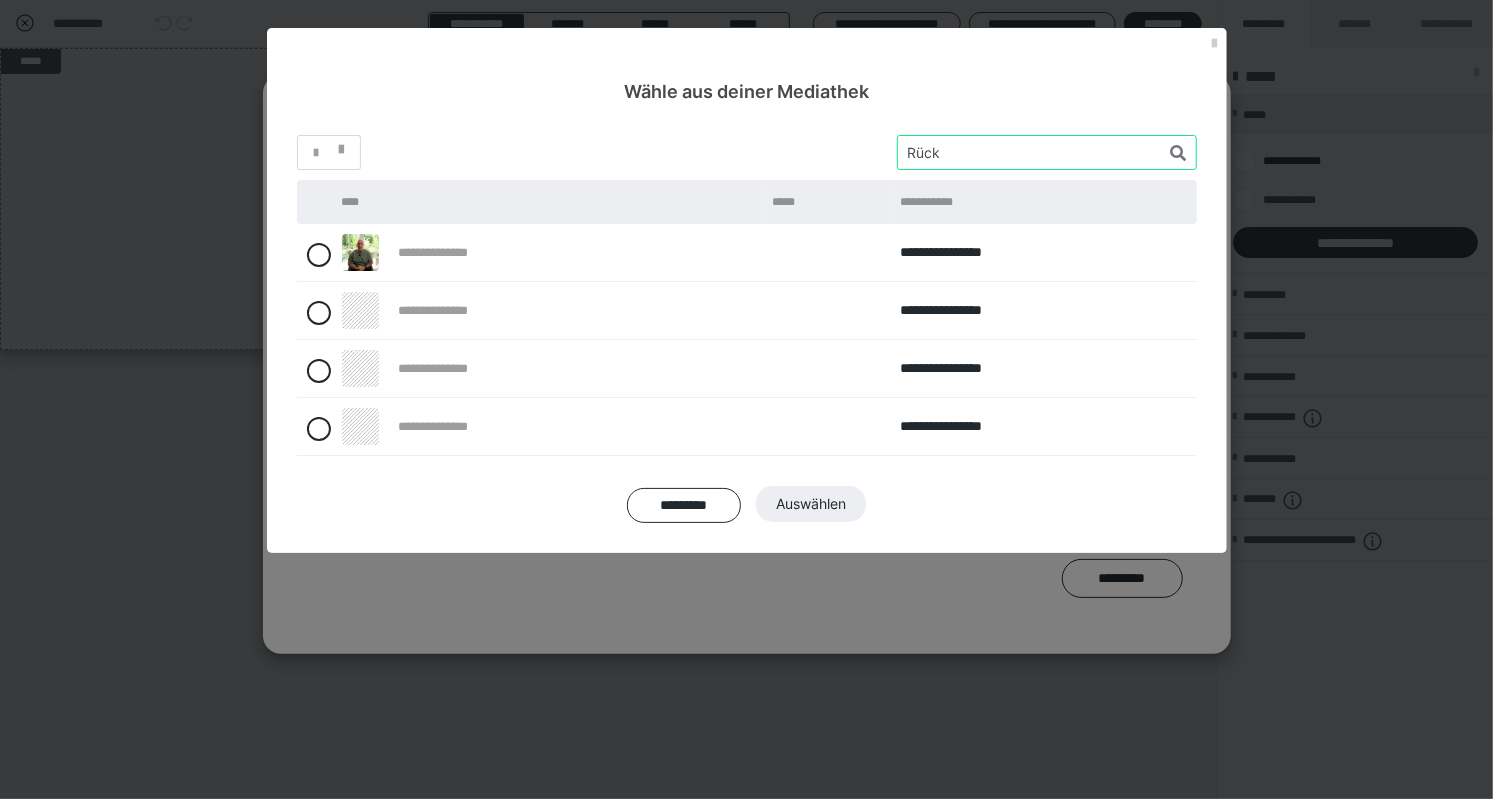 click at bounding box center (1047, 152) 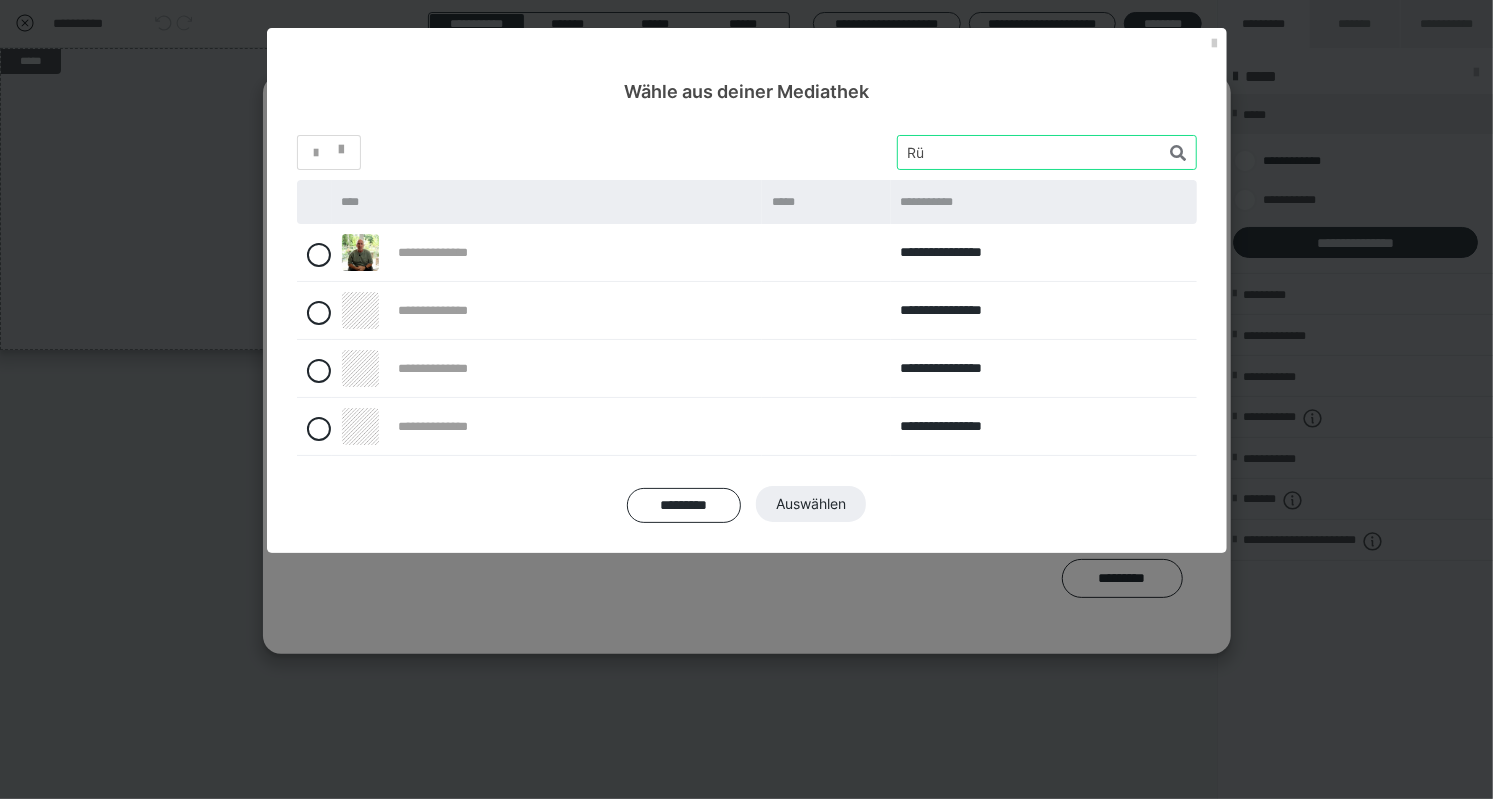 type on "R" 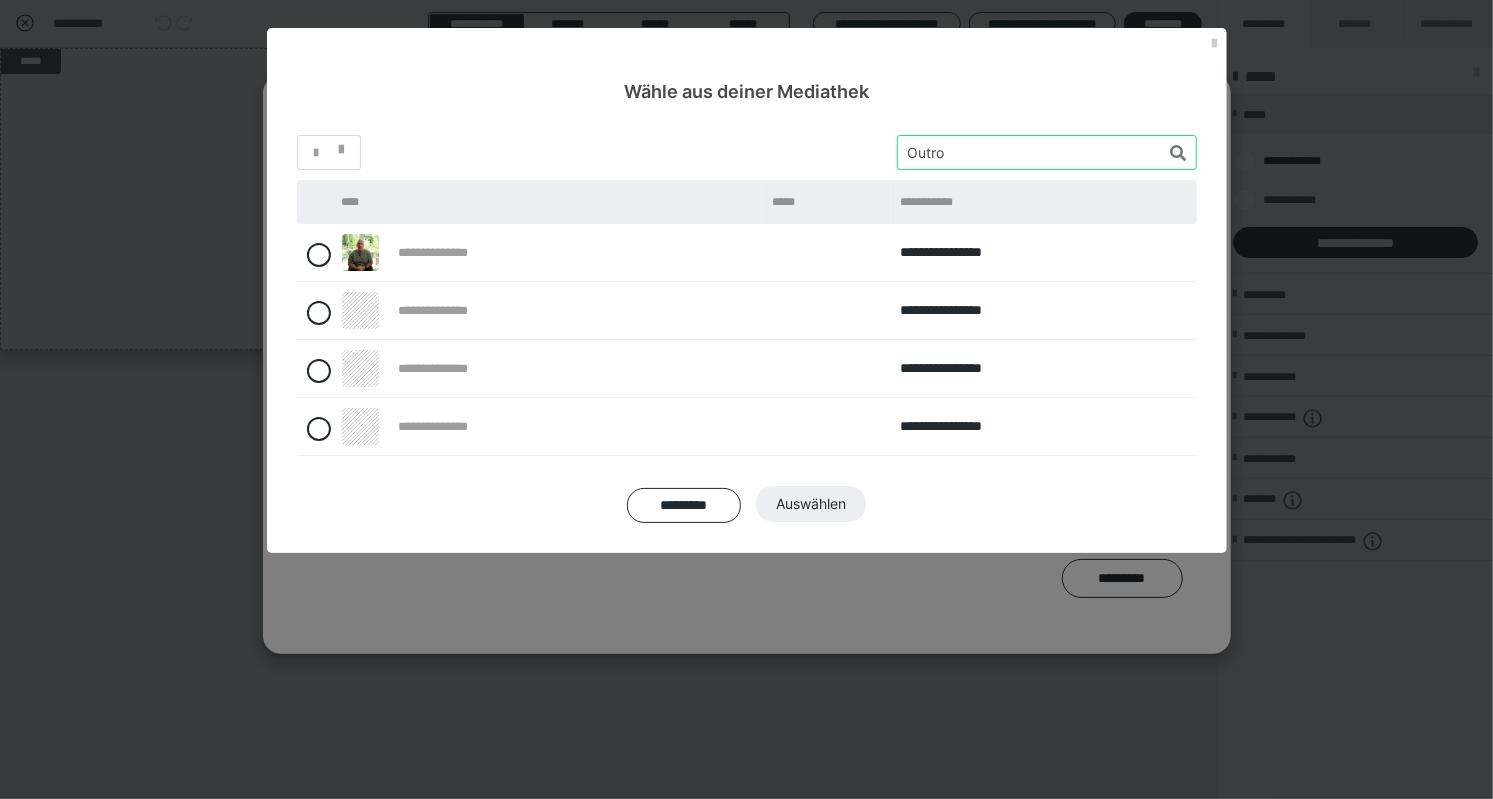 type on "Outro" 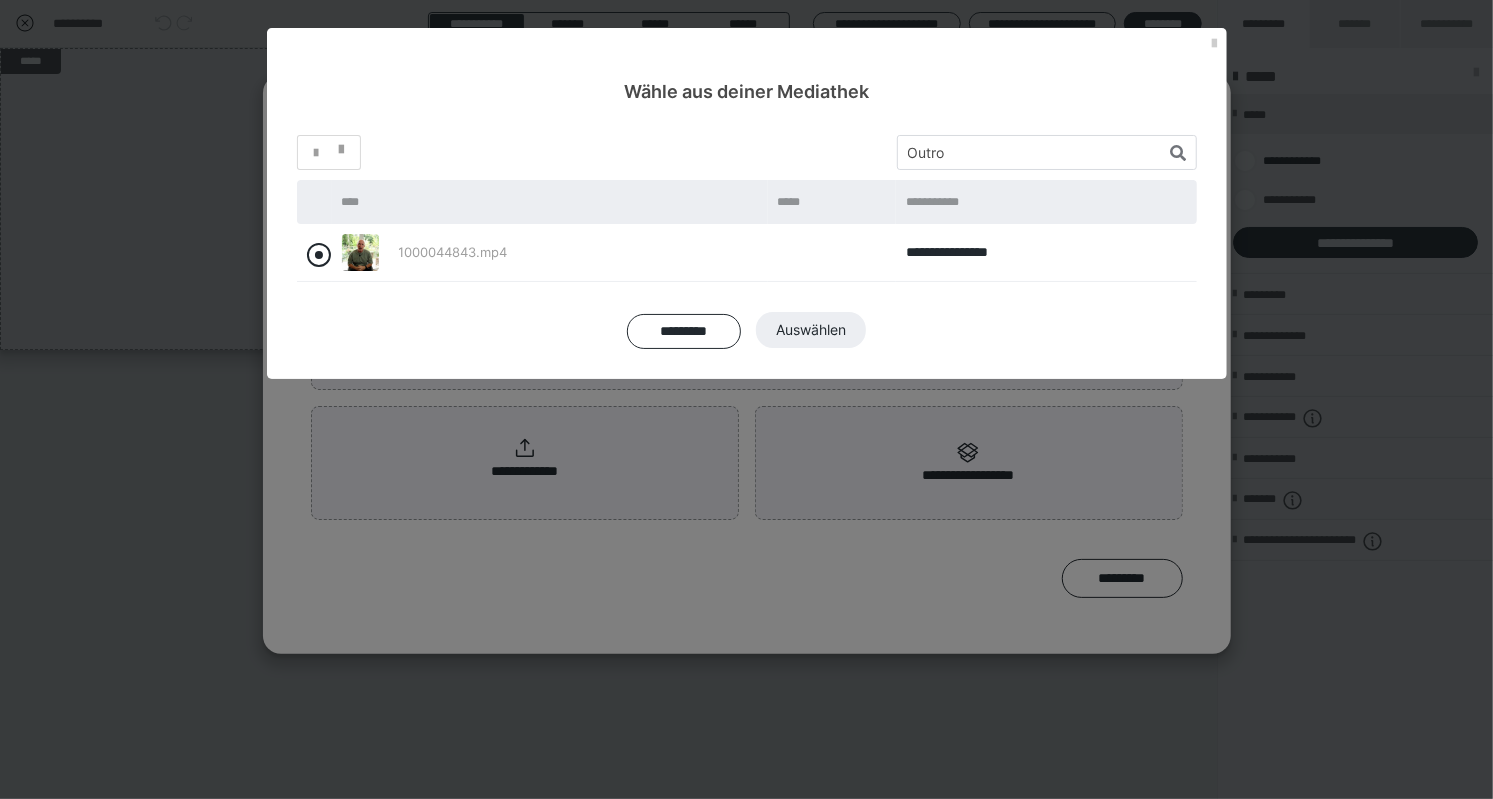 click at bounding box center [319, 255] 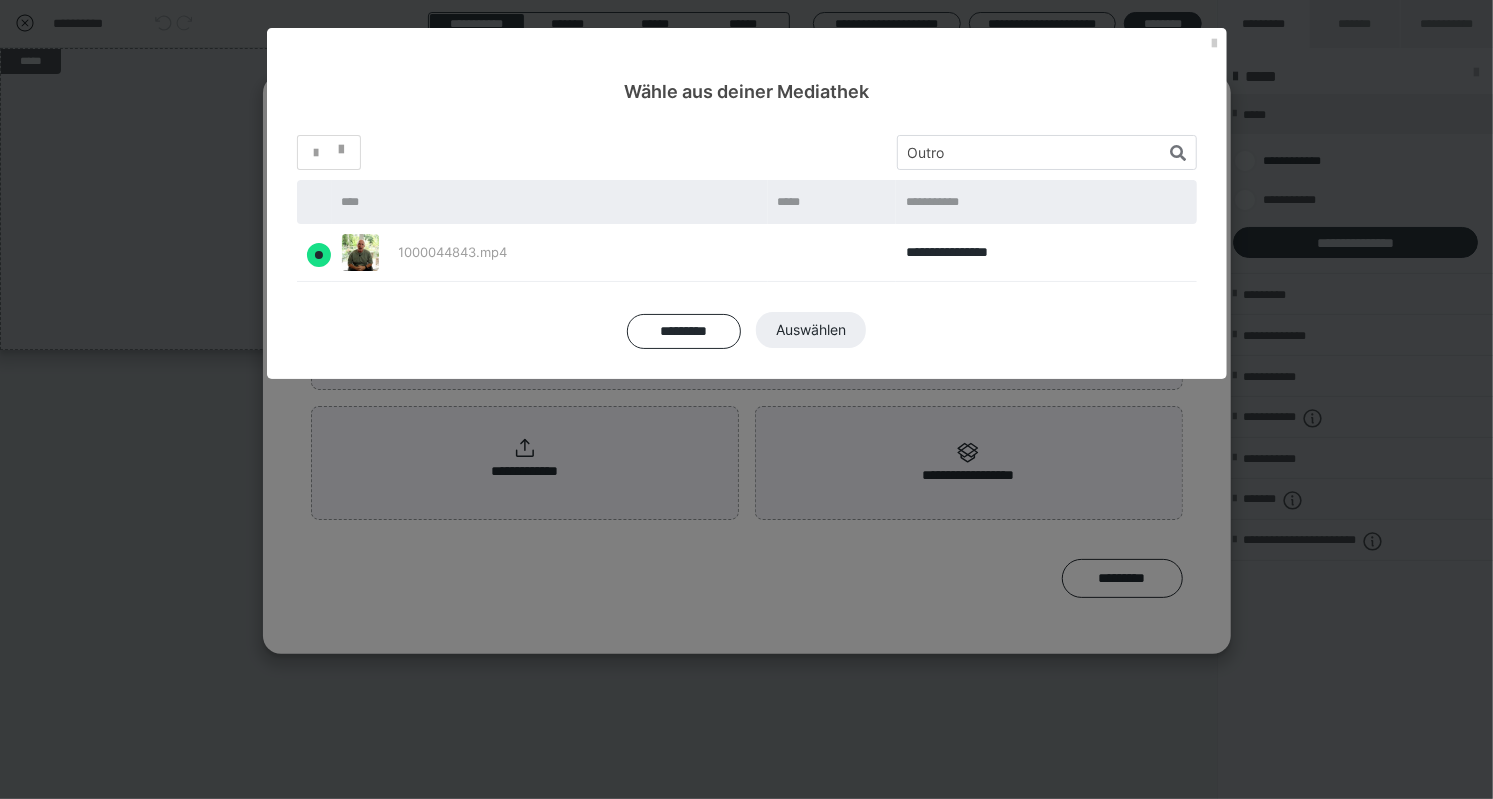 radio on "true" 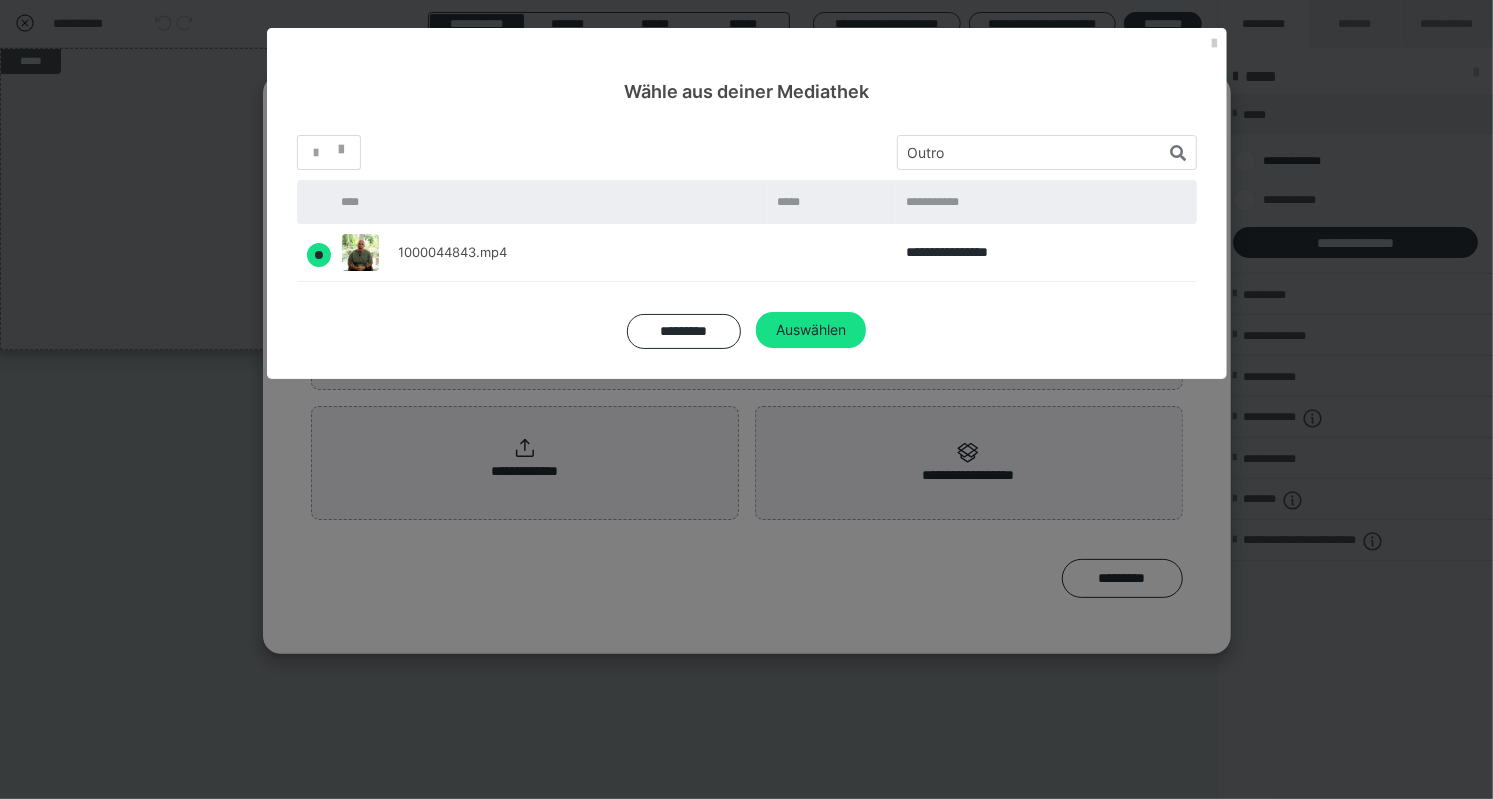 click on "Auswählen" at bounding box center (811, 330) 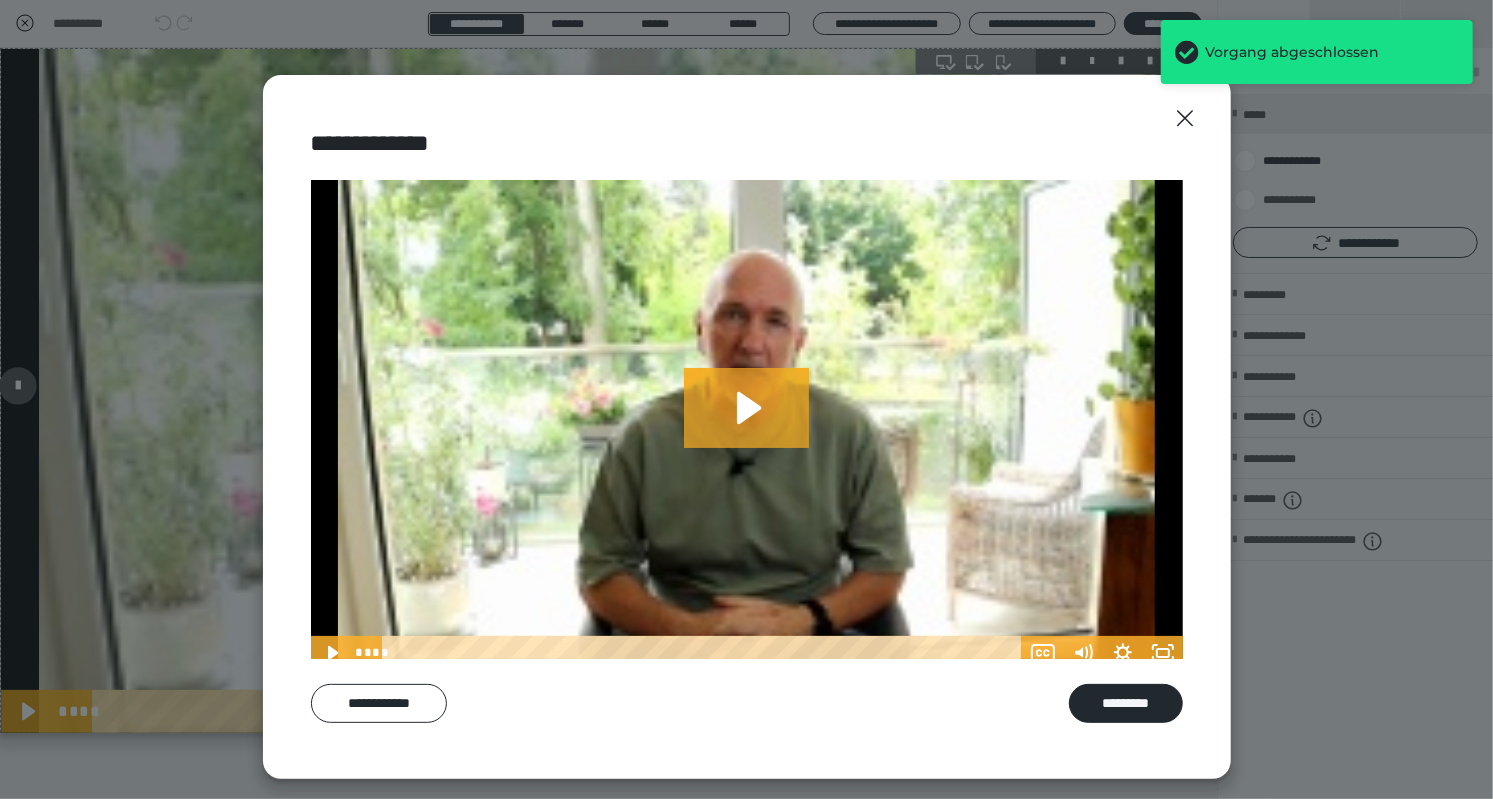 click on "*********" at bounding box center [1125, 703] 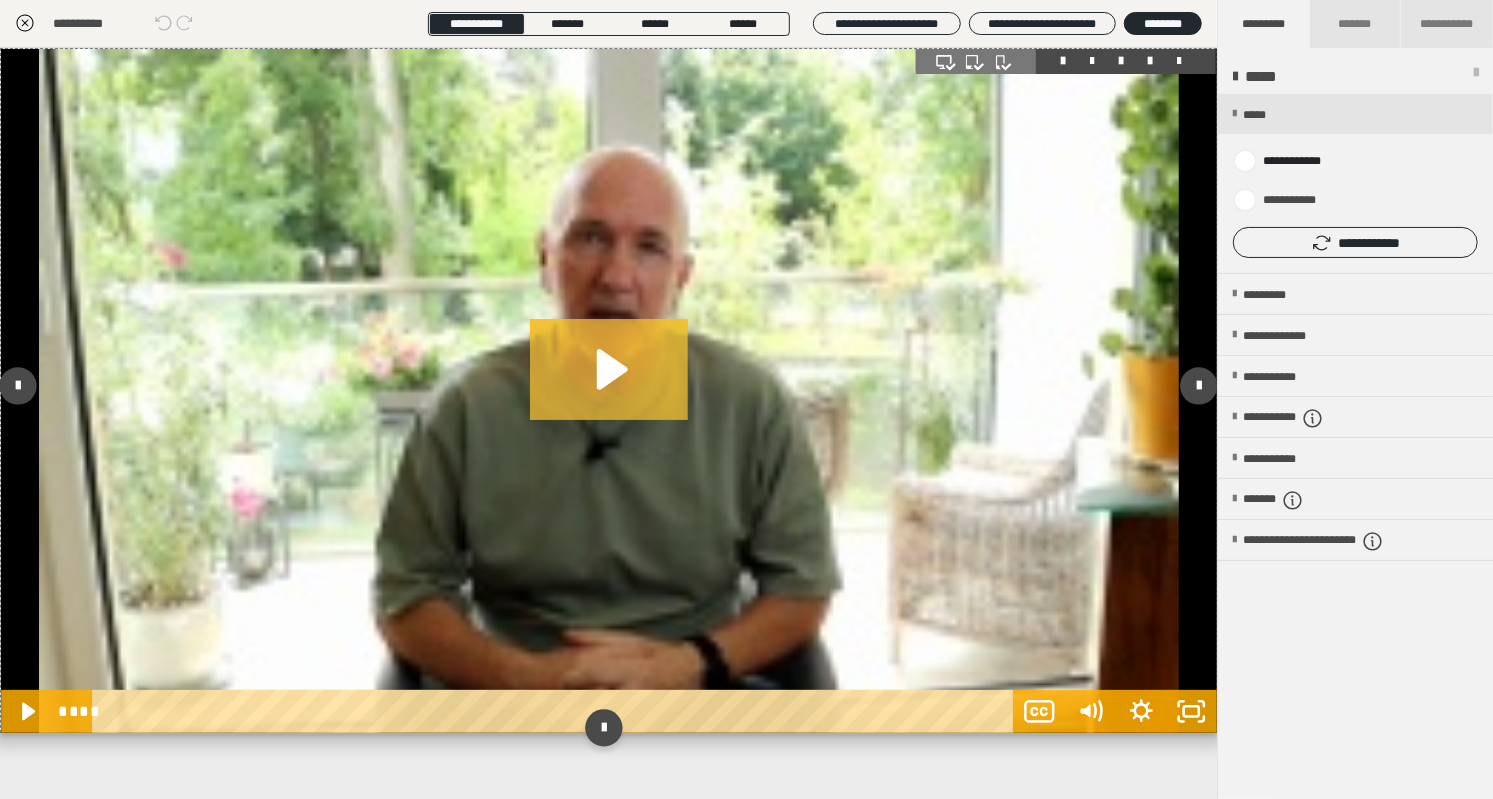click 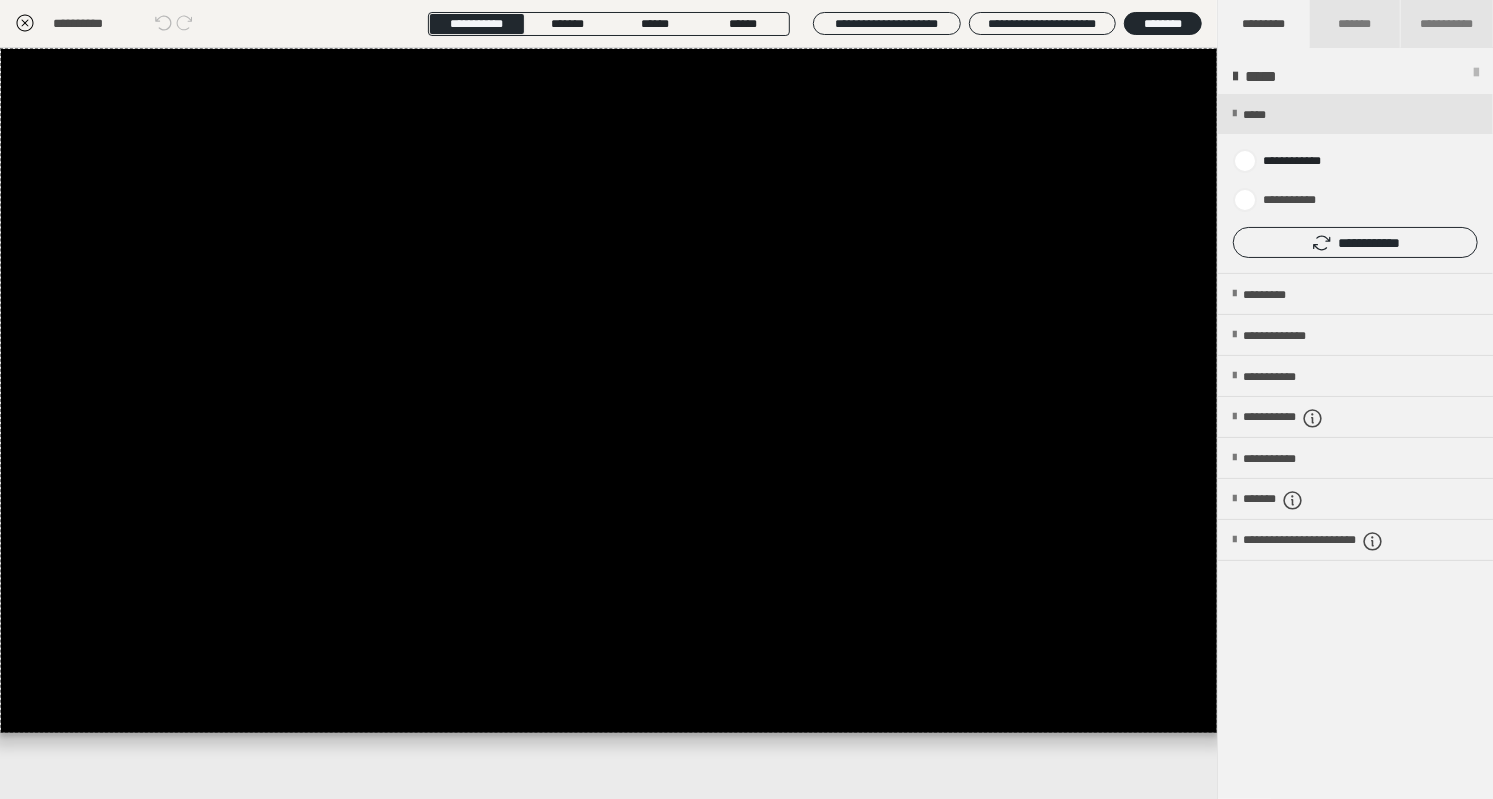 click 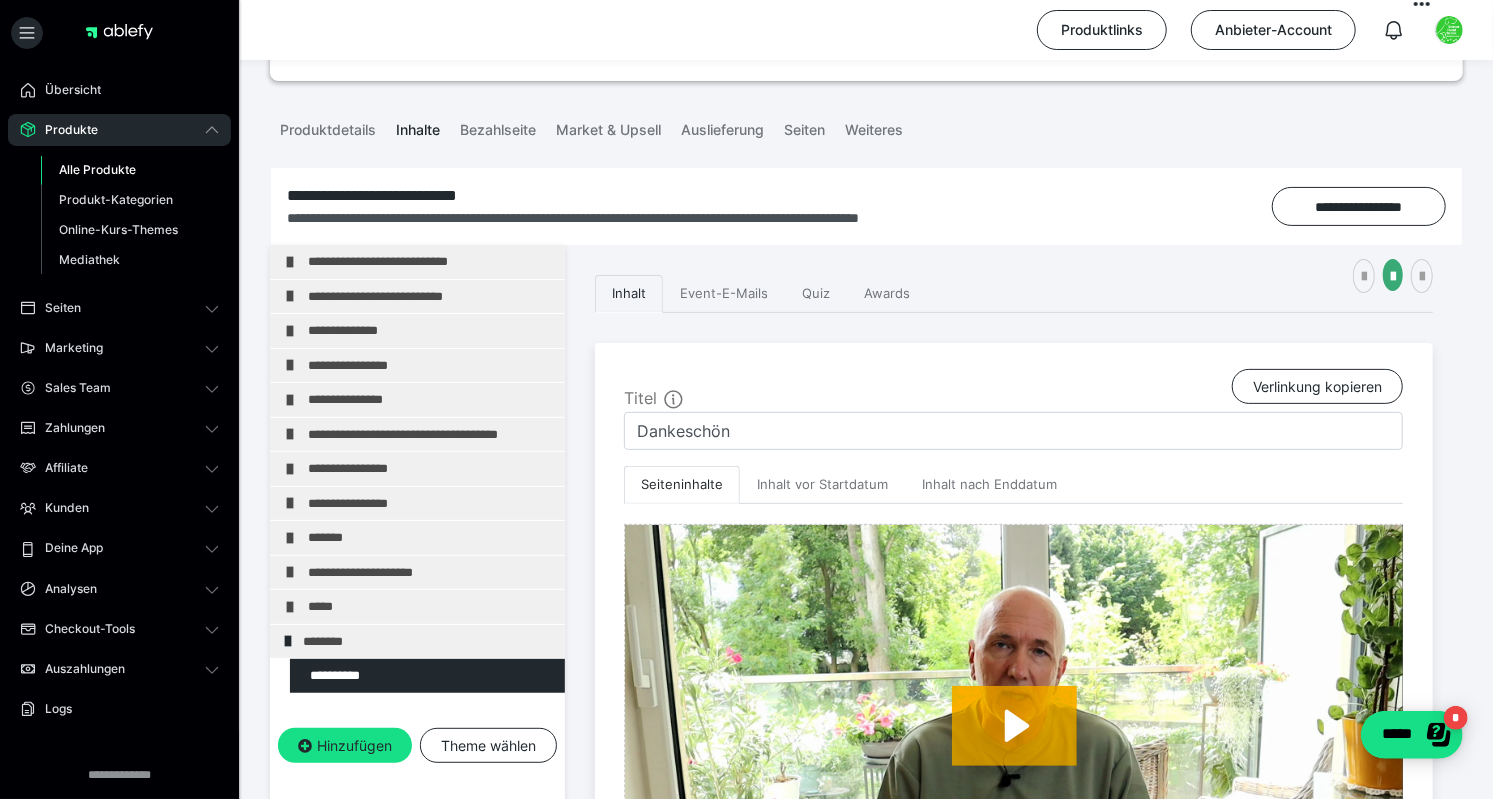 scroll, scrollTop: 165, scrollLeft: 0, axis: vertical 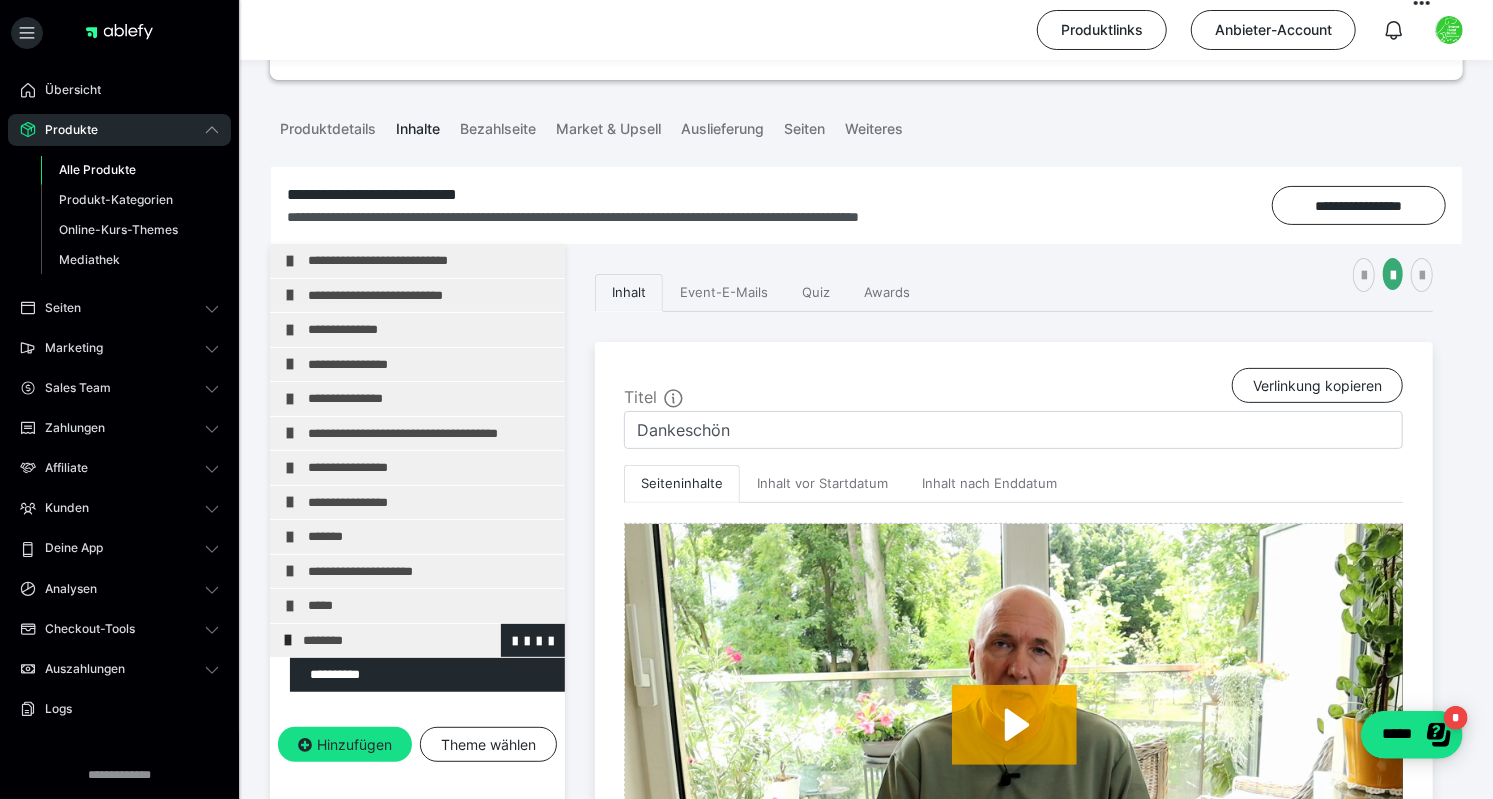 click on "********" at bounding box center (417, 641) 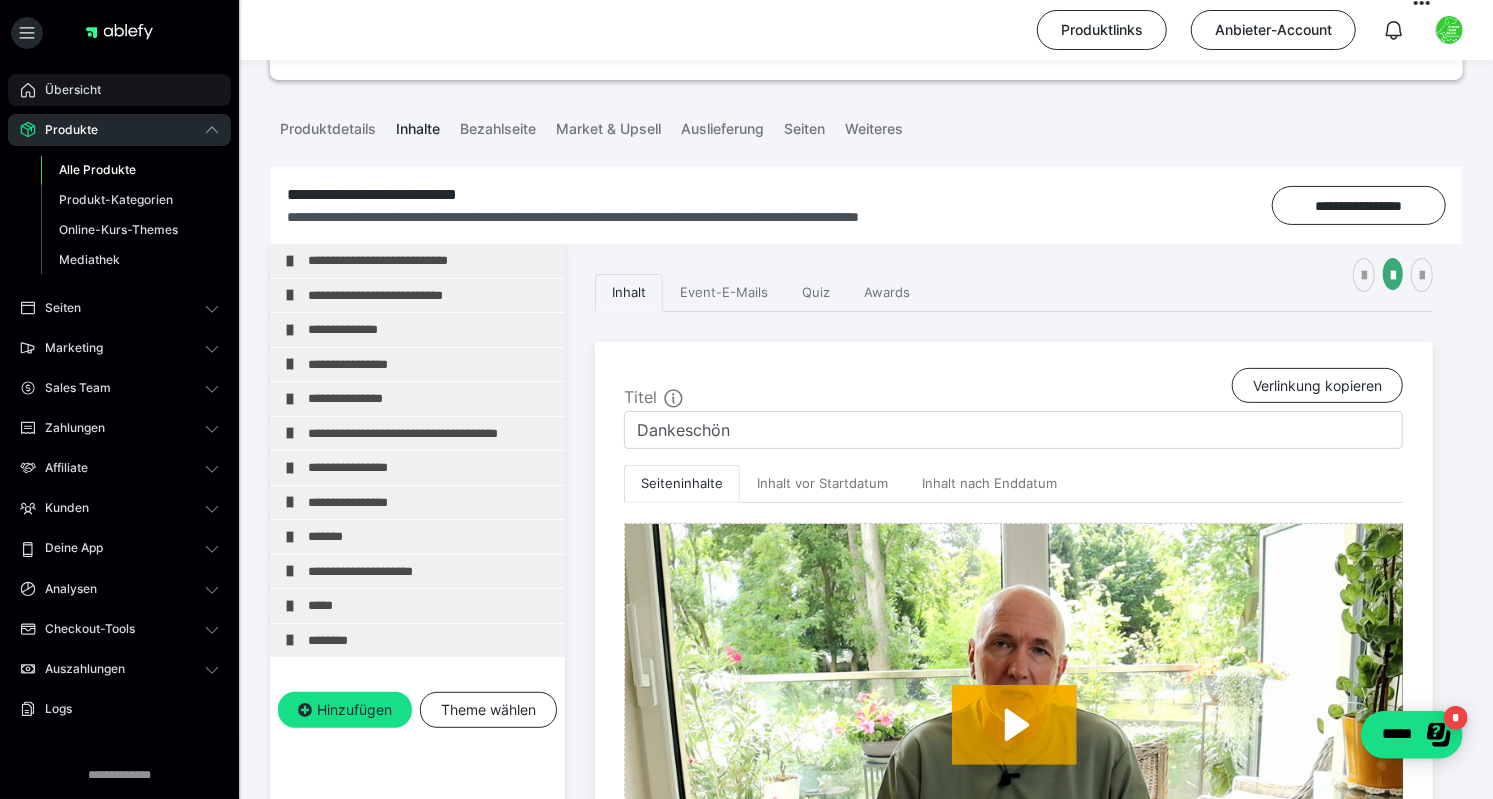 click on "Übersicht" at bounding box center [66, 90] 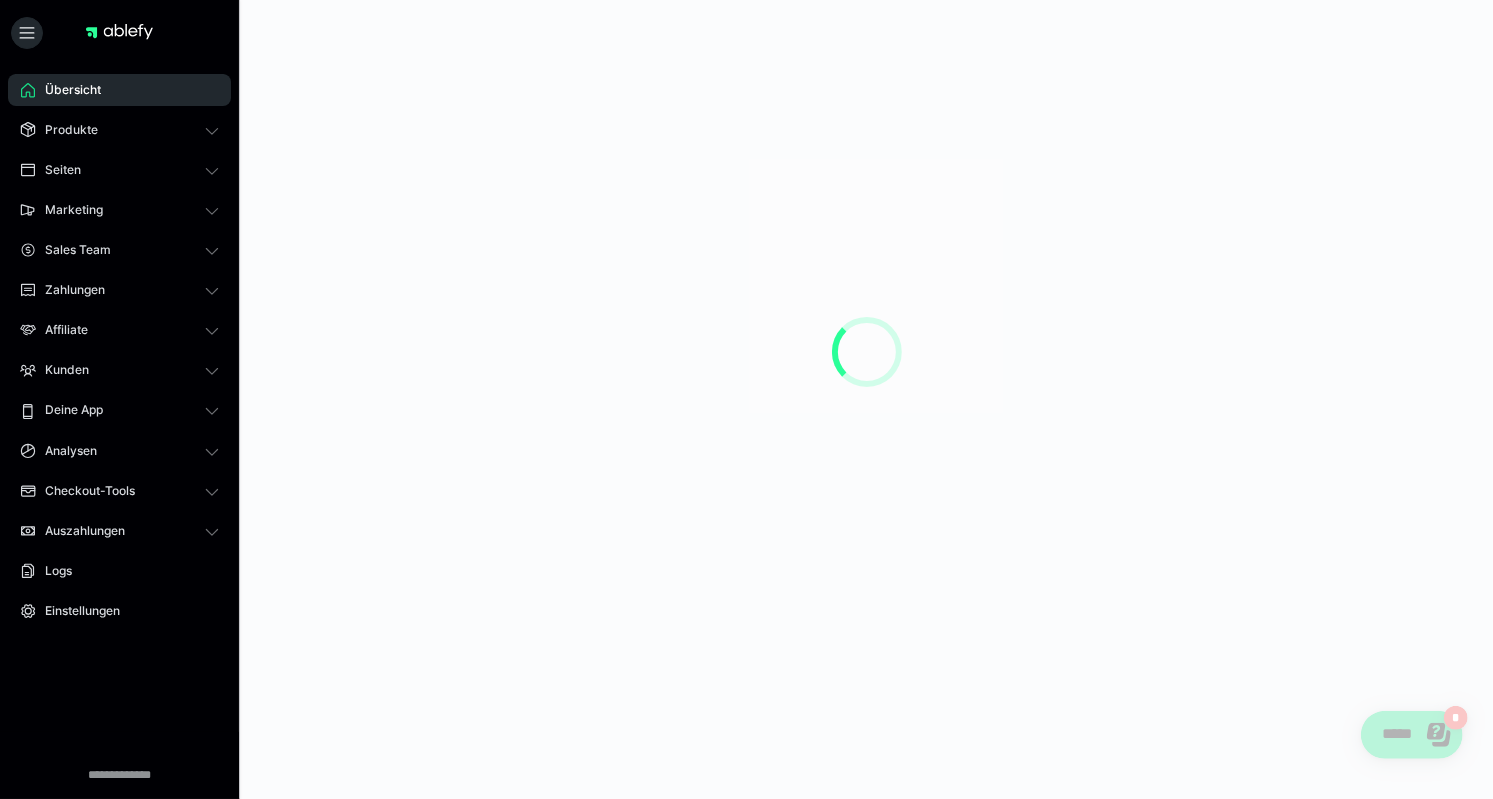 scroll, scrollTop: 0, scrollLeft: 0, axis: both 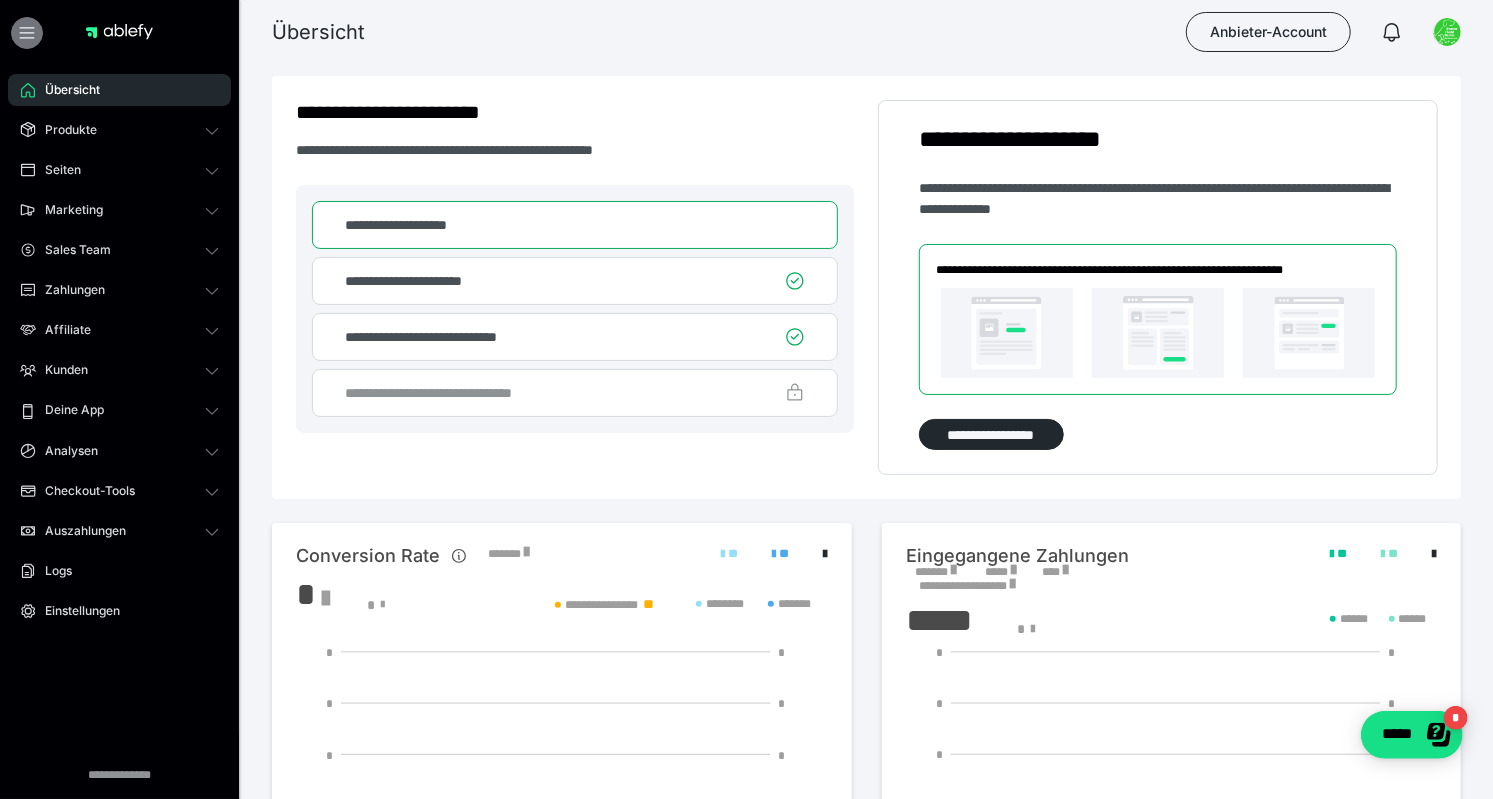 click 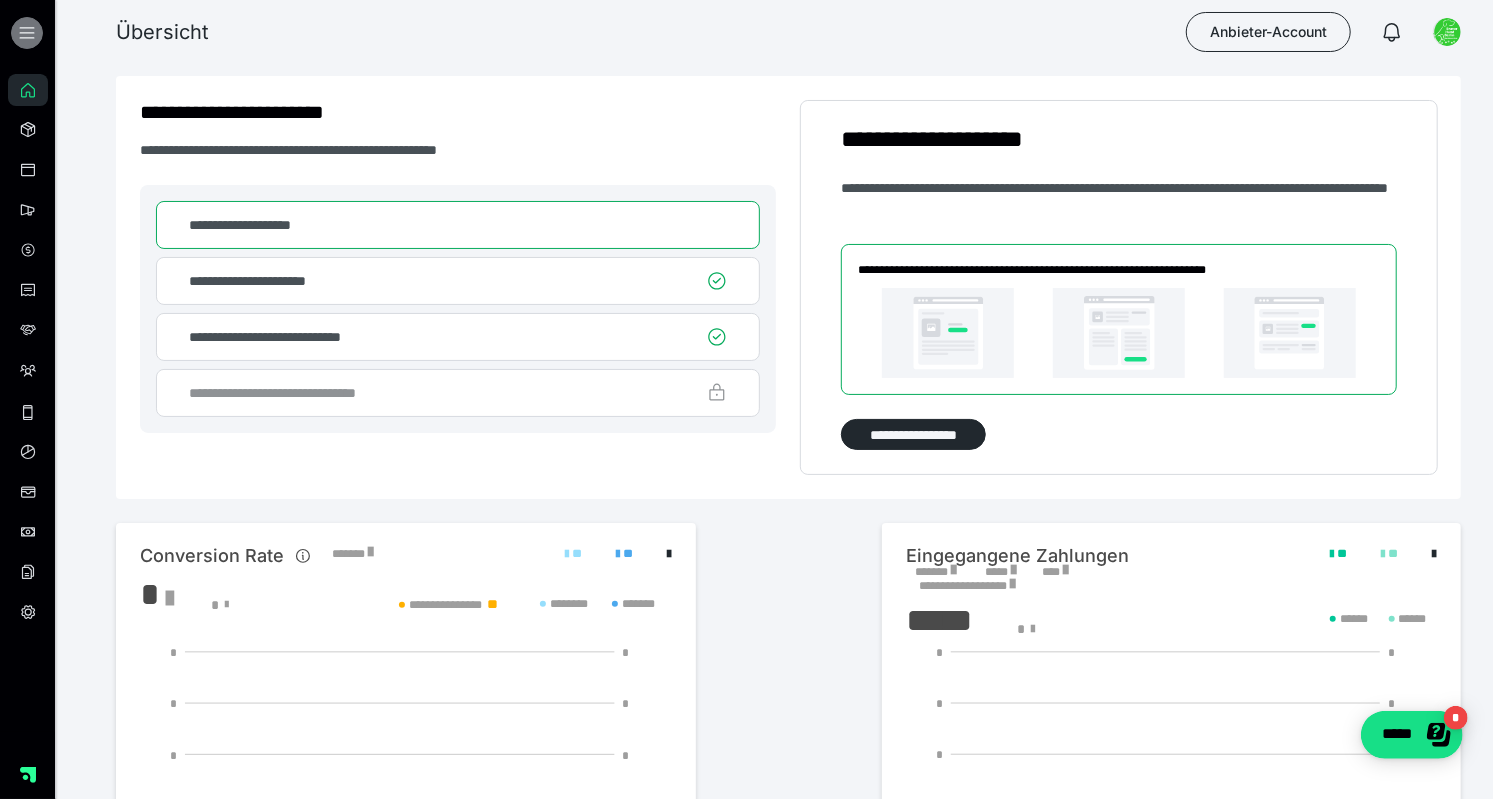 click 